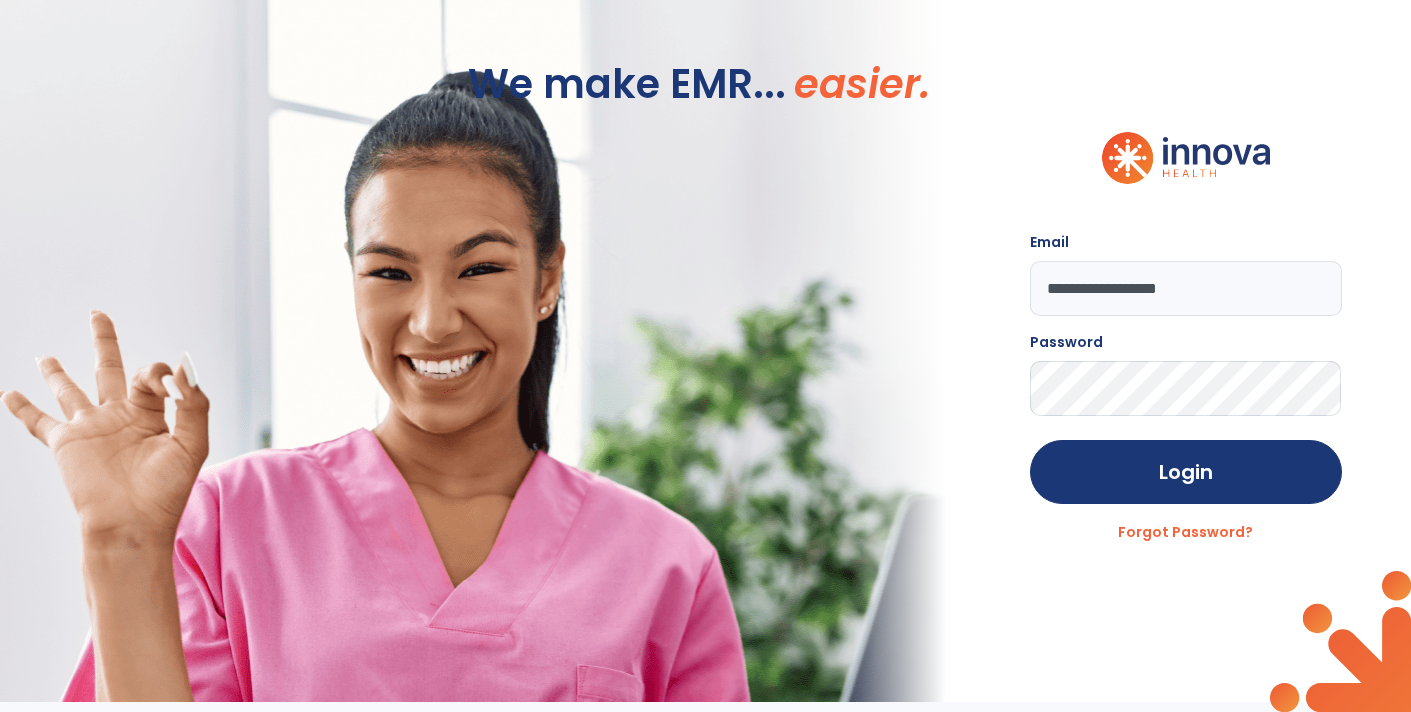 scroll, scrollTop: 0, scrollLeft: 0, axis: both 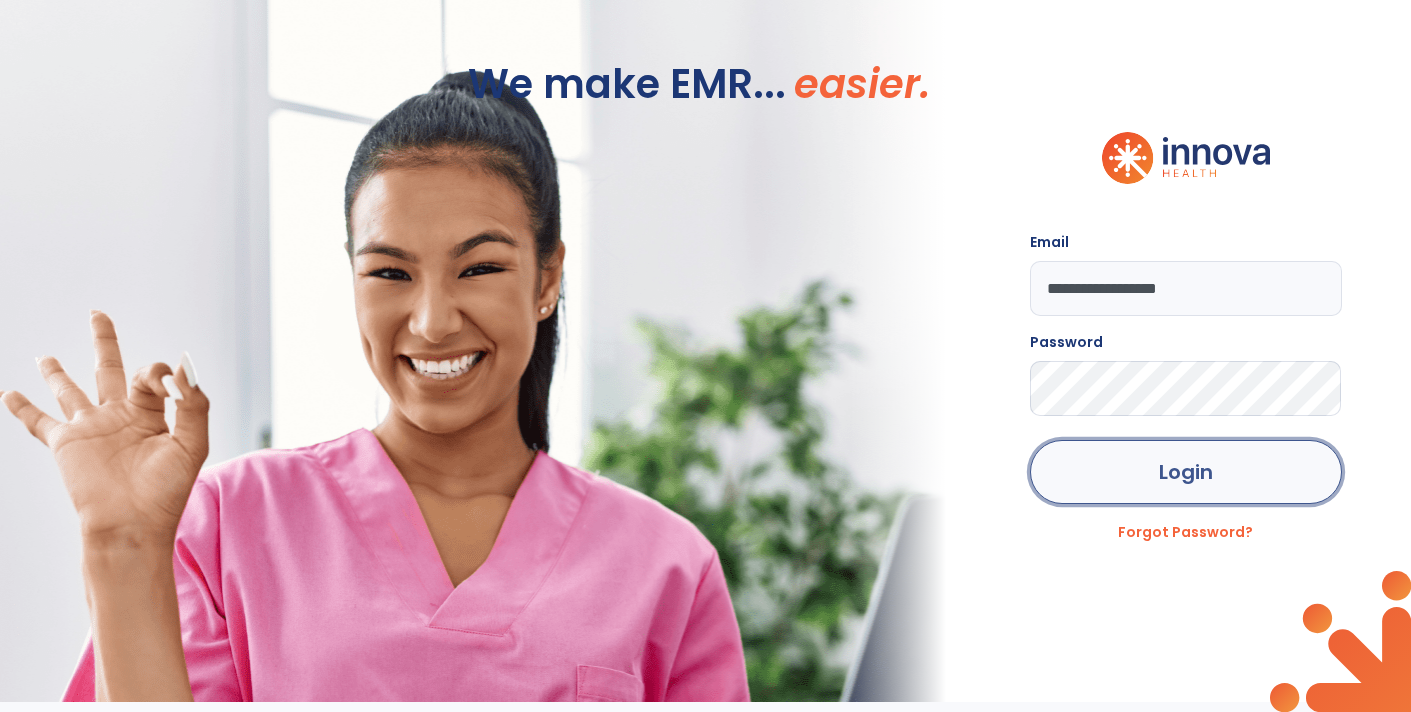 click on "Login" 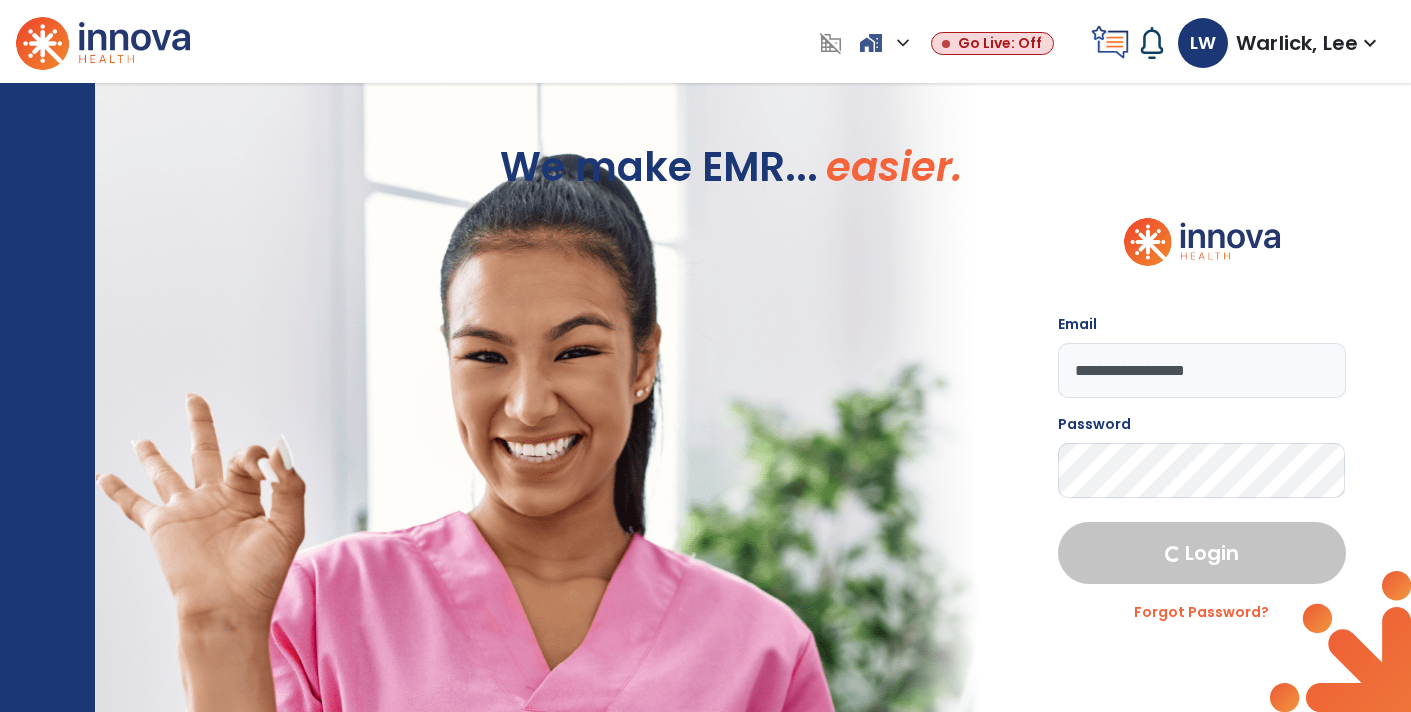 select on "****" 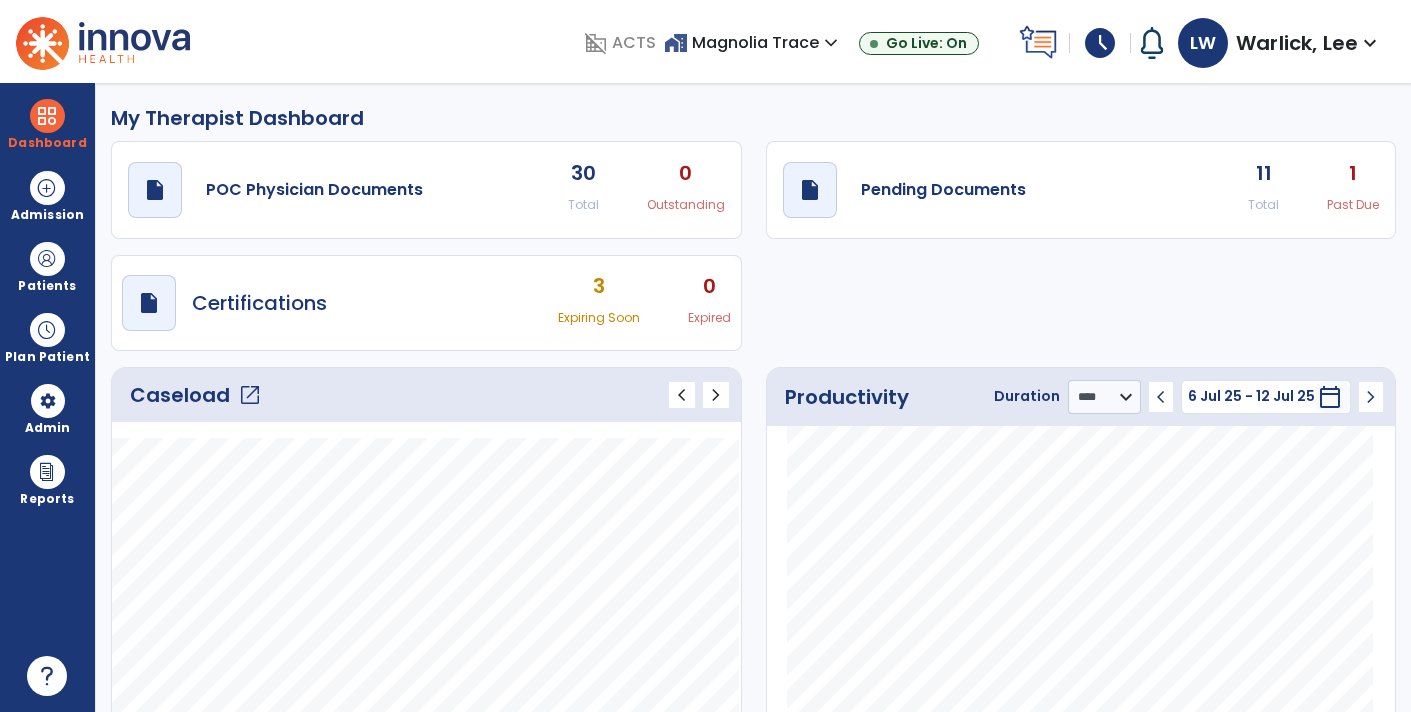 click on "draft   open_in_new  Pending Documents 11 Total 1 Past Due" 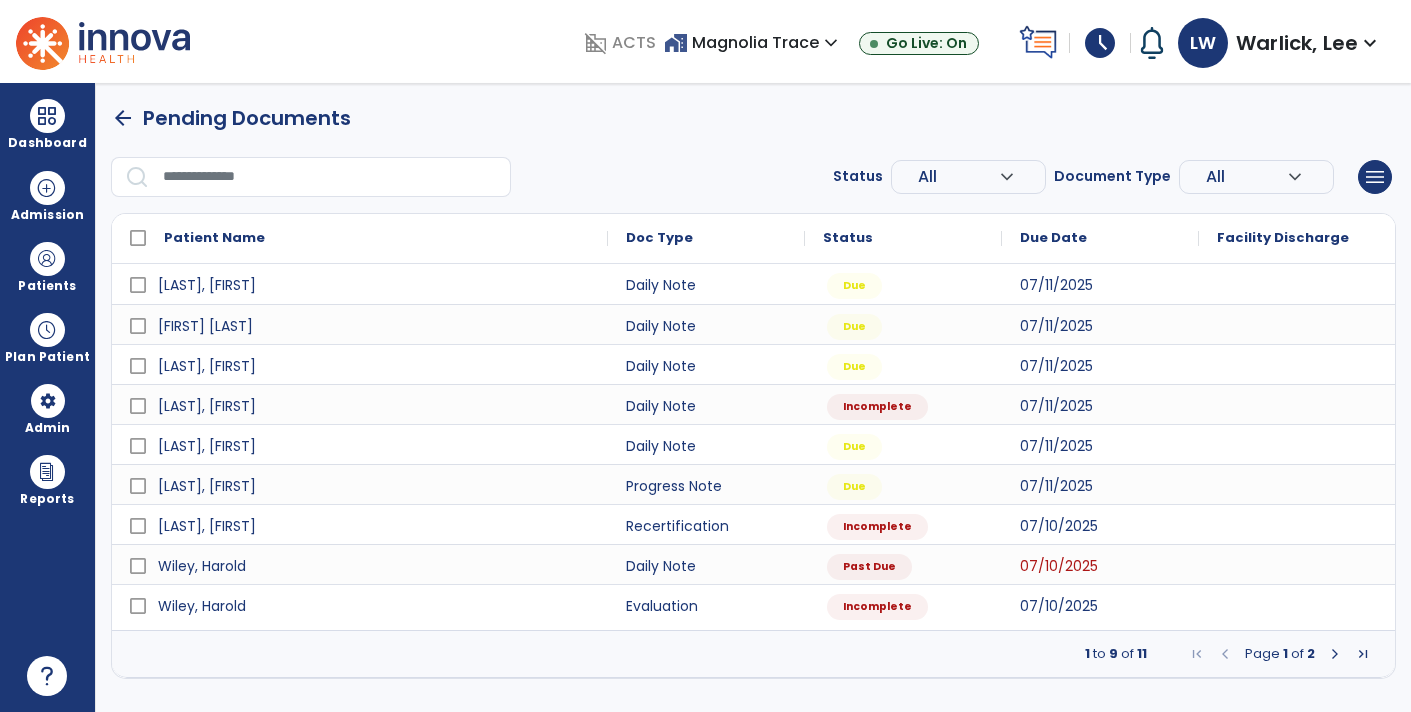 scroll, scrollTop: 0, scrollLeft: 0, axis: both 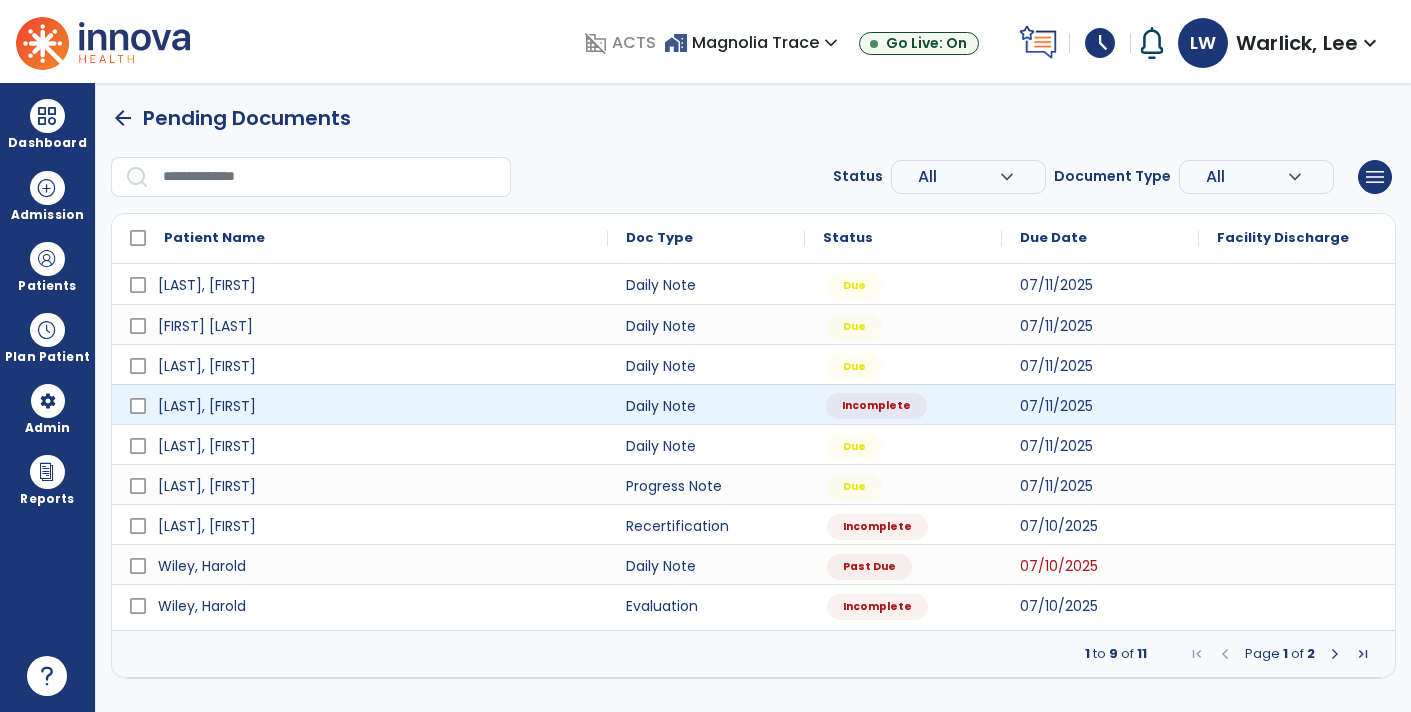 click on "Incomplete" at bounding box center [903, 404] 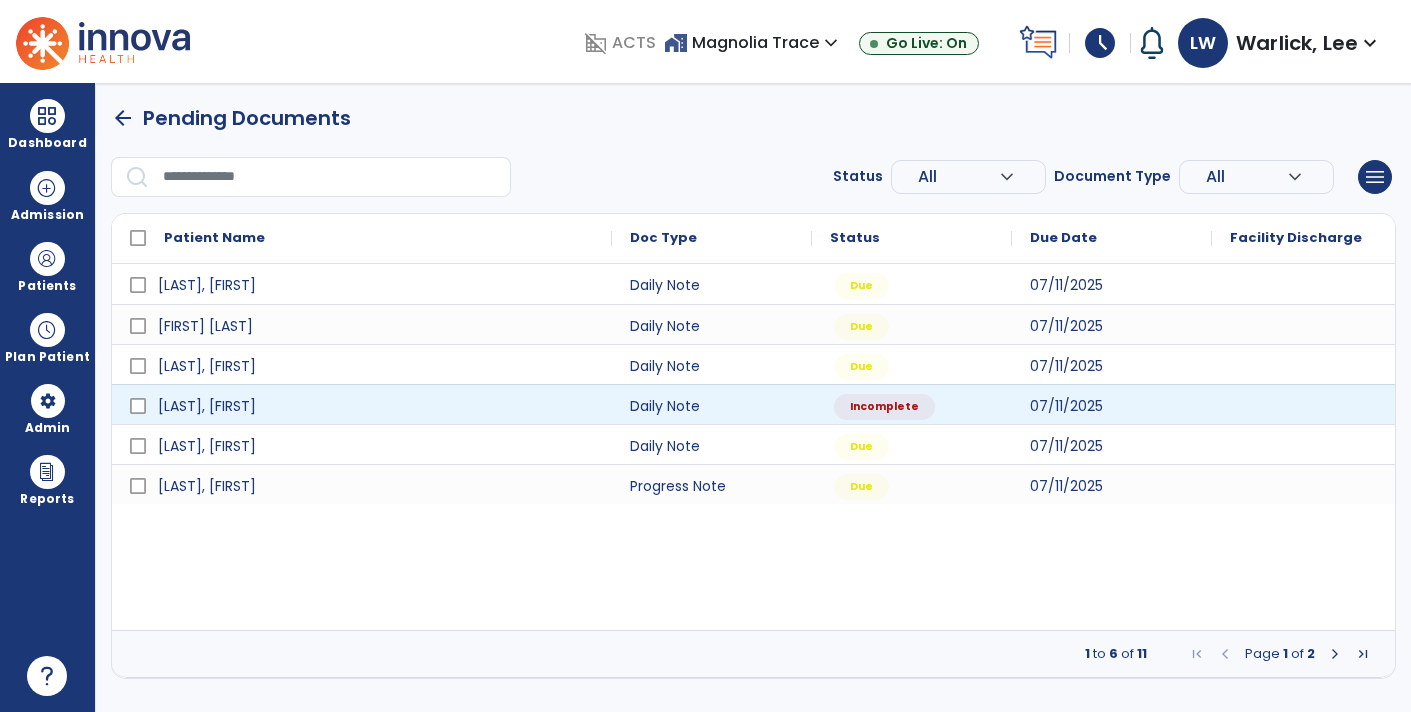 select on "*" 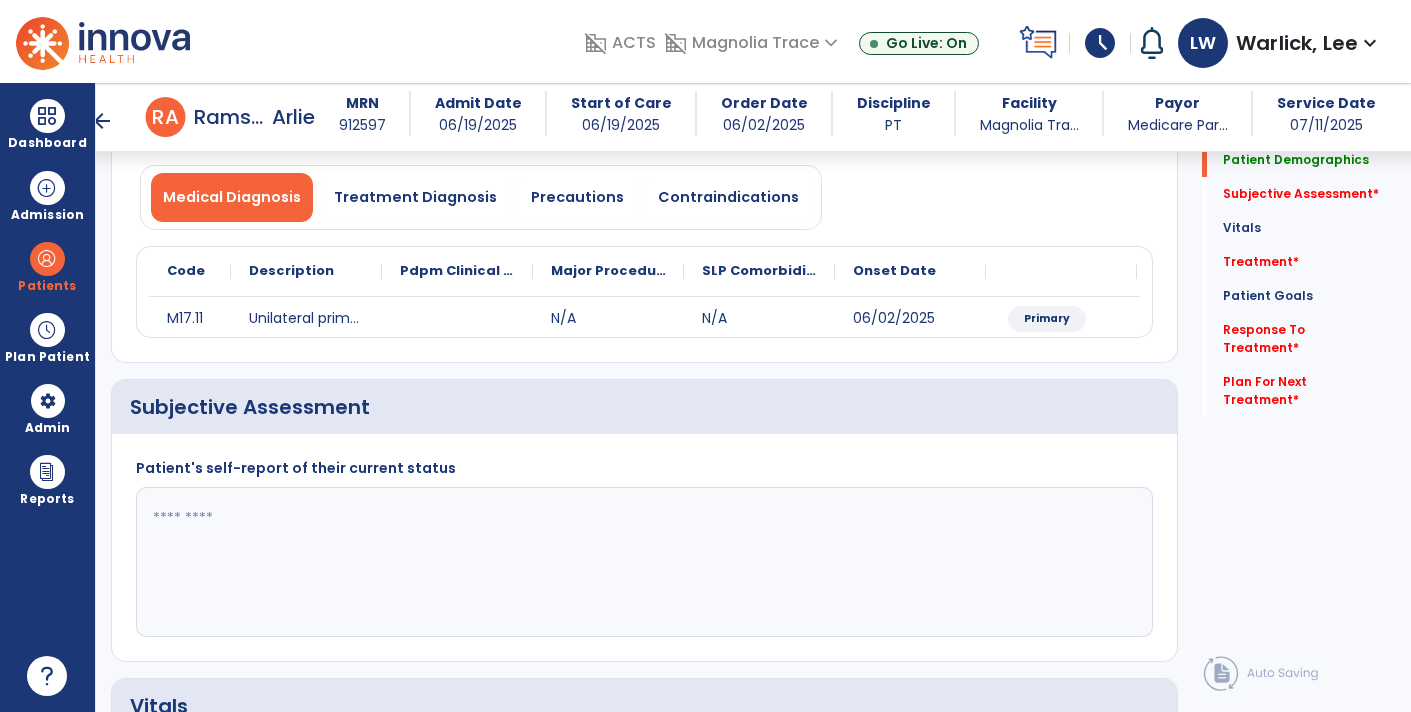 scroll, scrollTop: 163, scrollLeft: 0, axis: vertical 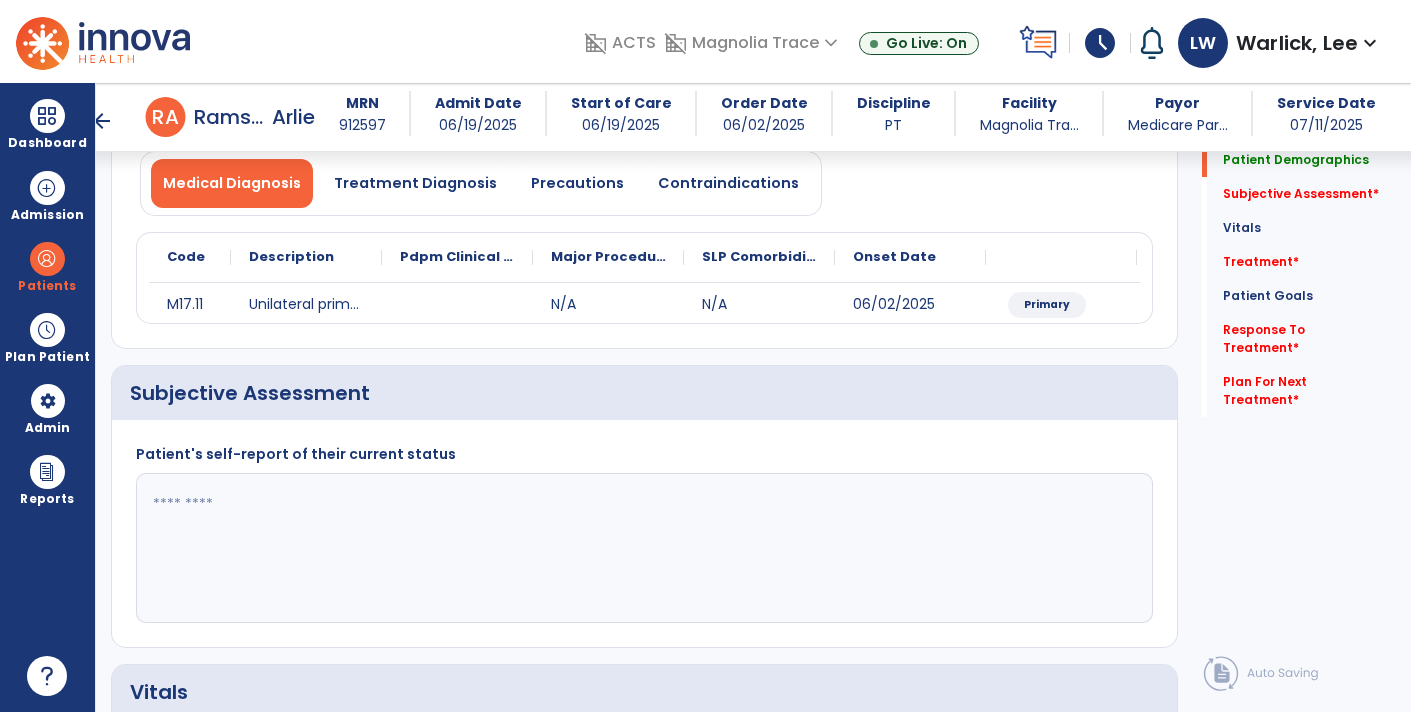 click 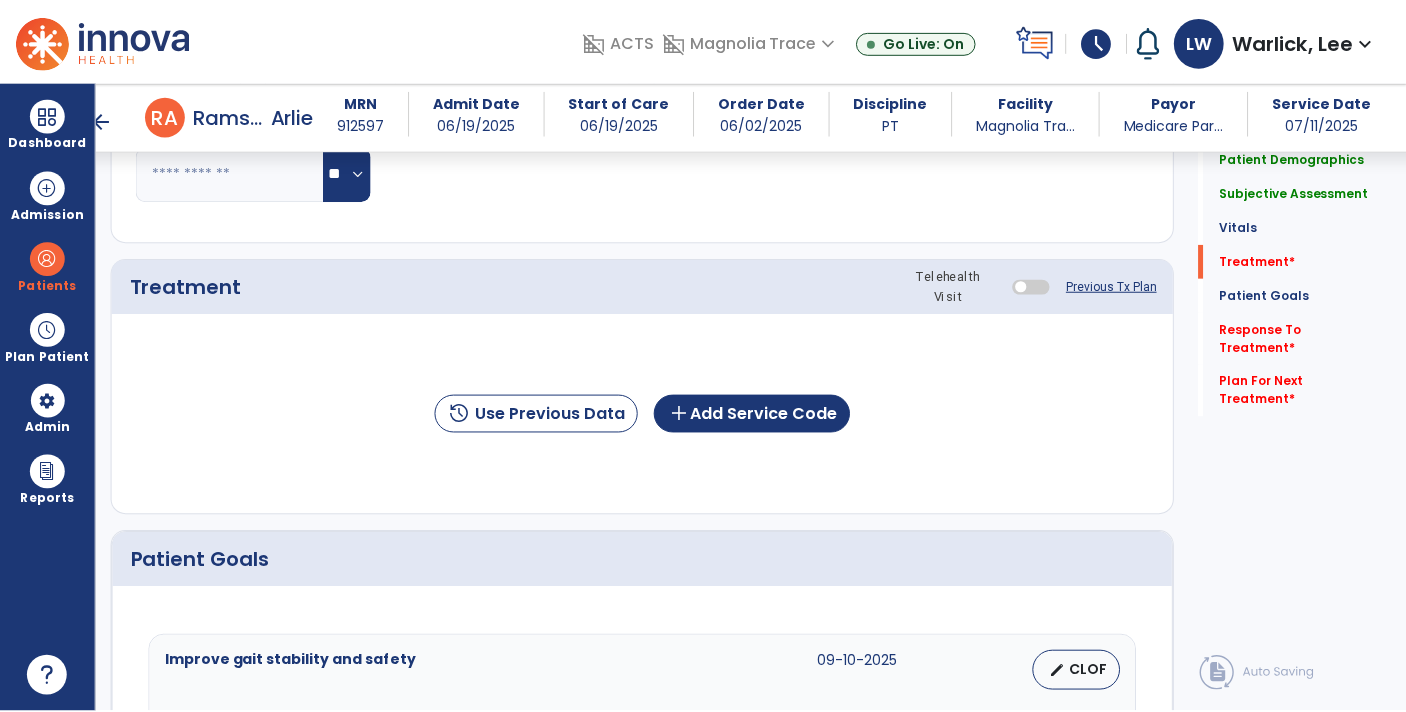 scroll, scrollTop: 997, scrollLeft: 0, axis: vertical 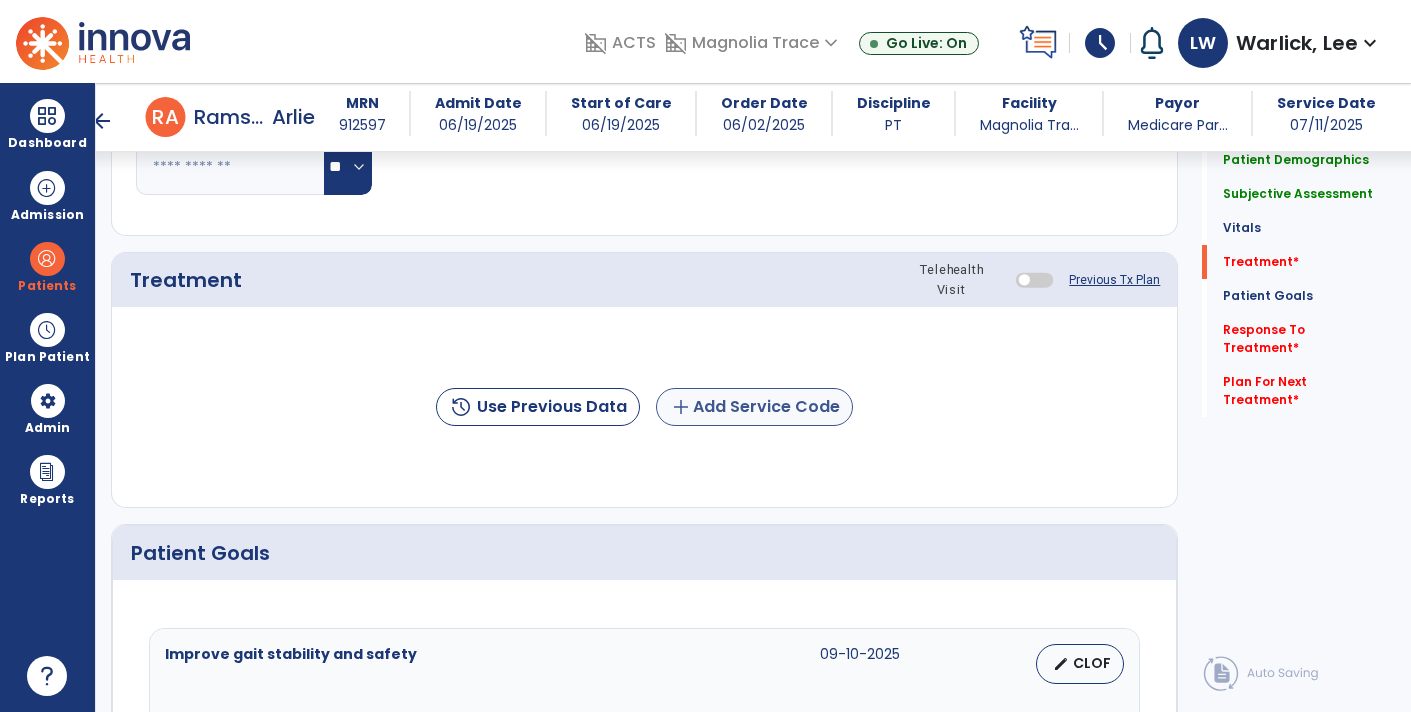 type on "**********" 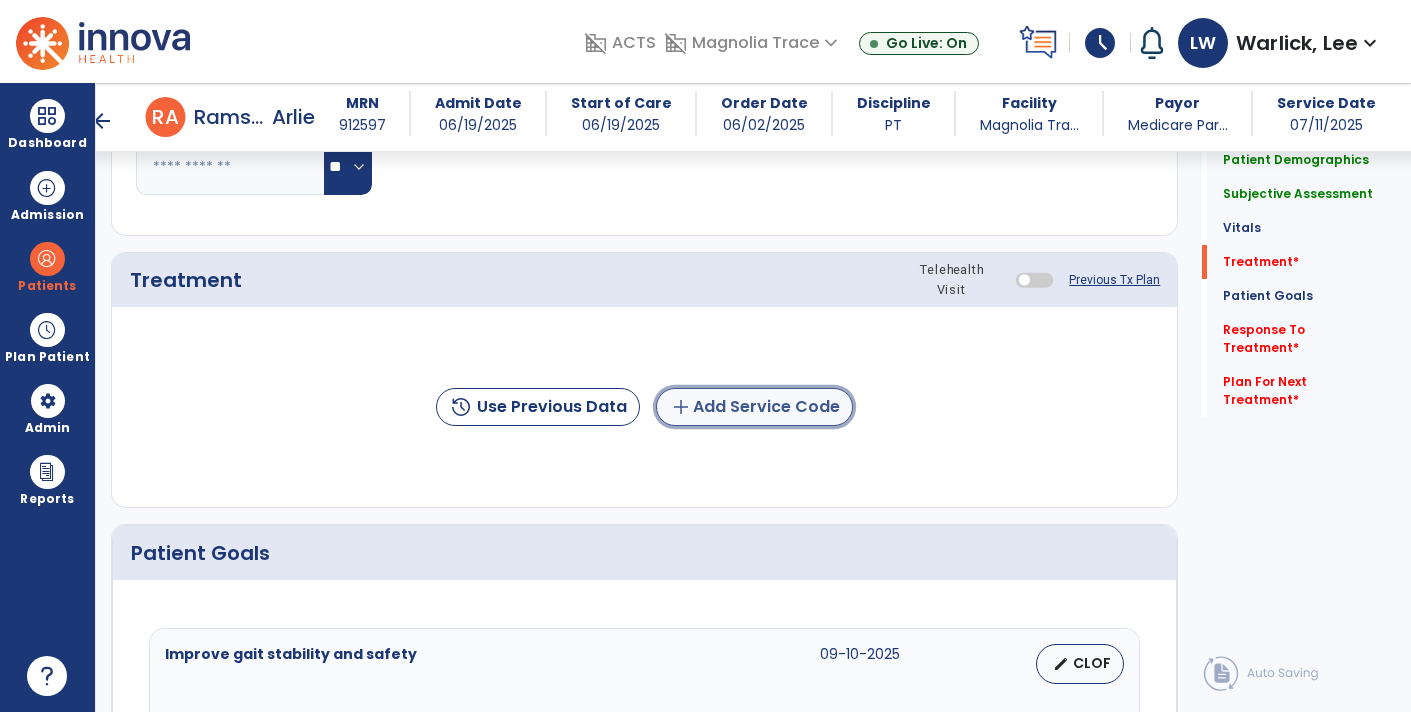 click on "add  Add Service Code" 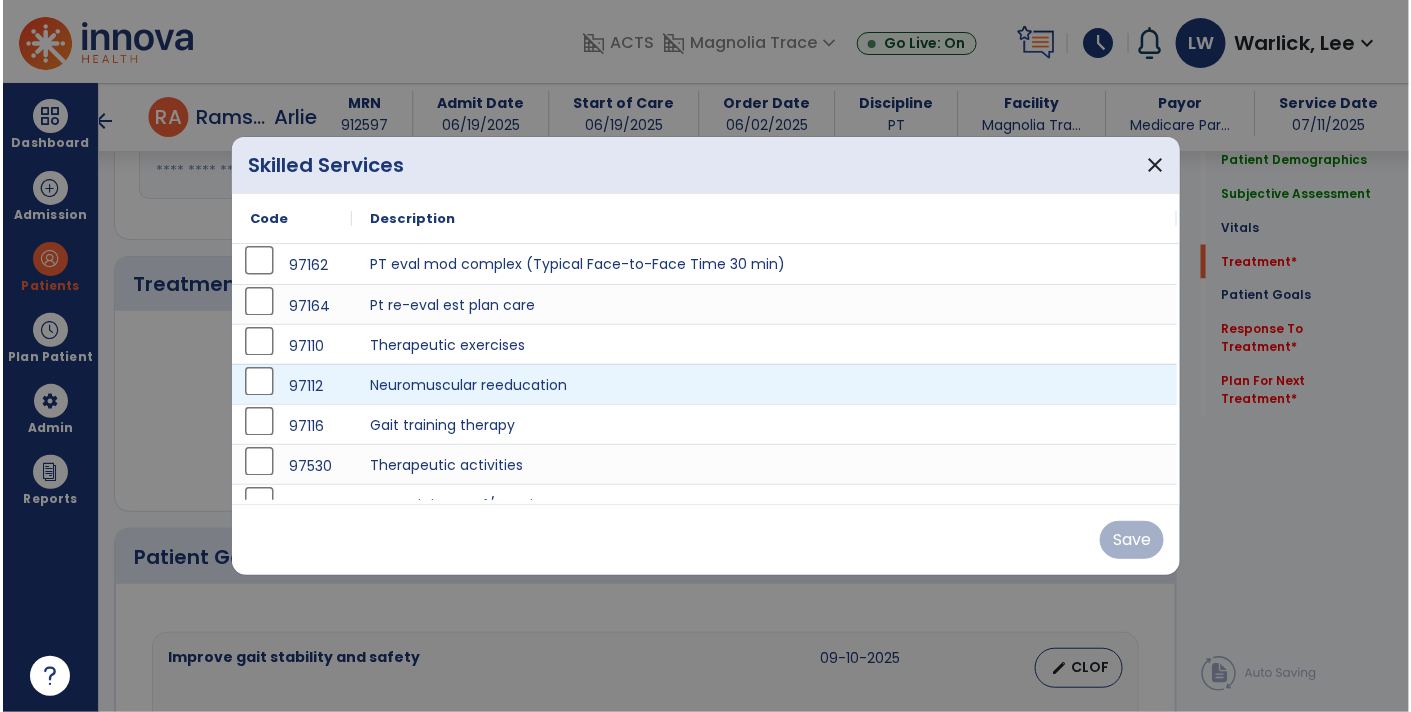 scroll, scrollTop: 997, scrollLeft: 0, axis: vertical 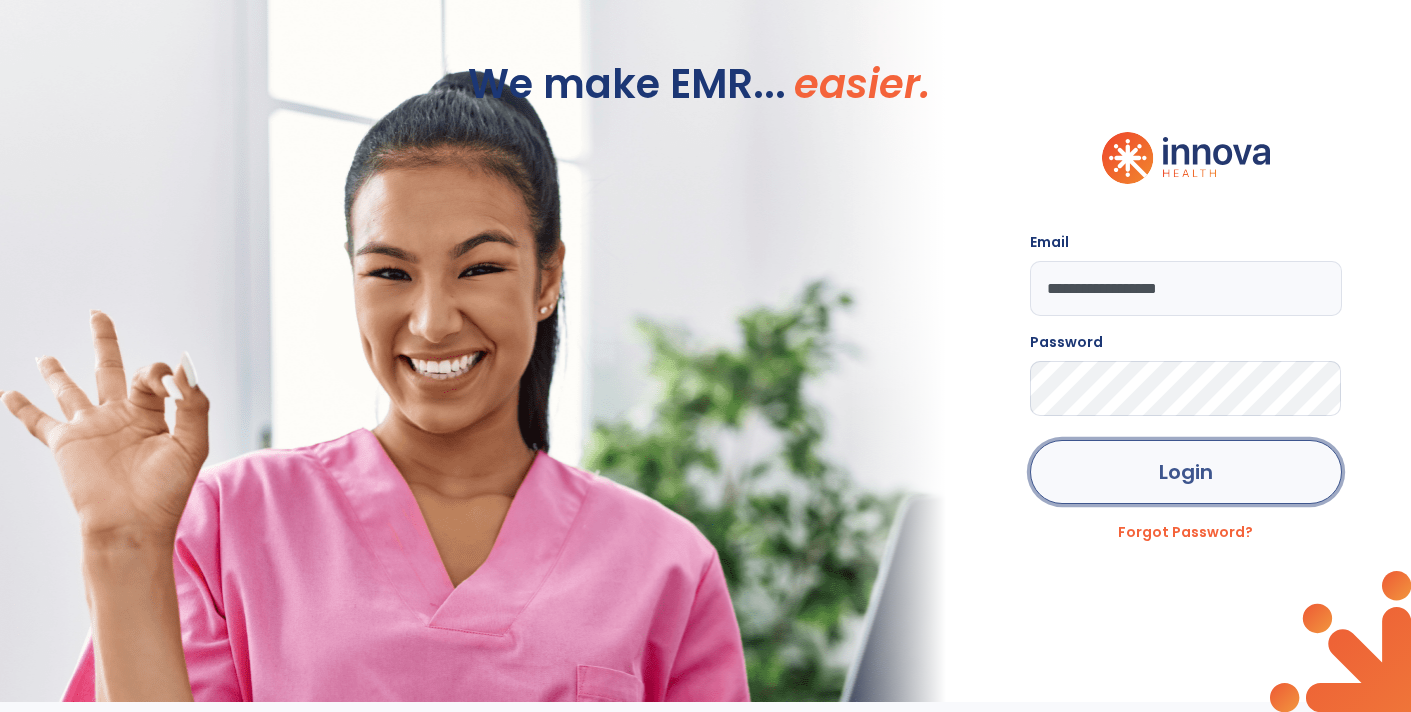 click on "Login" 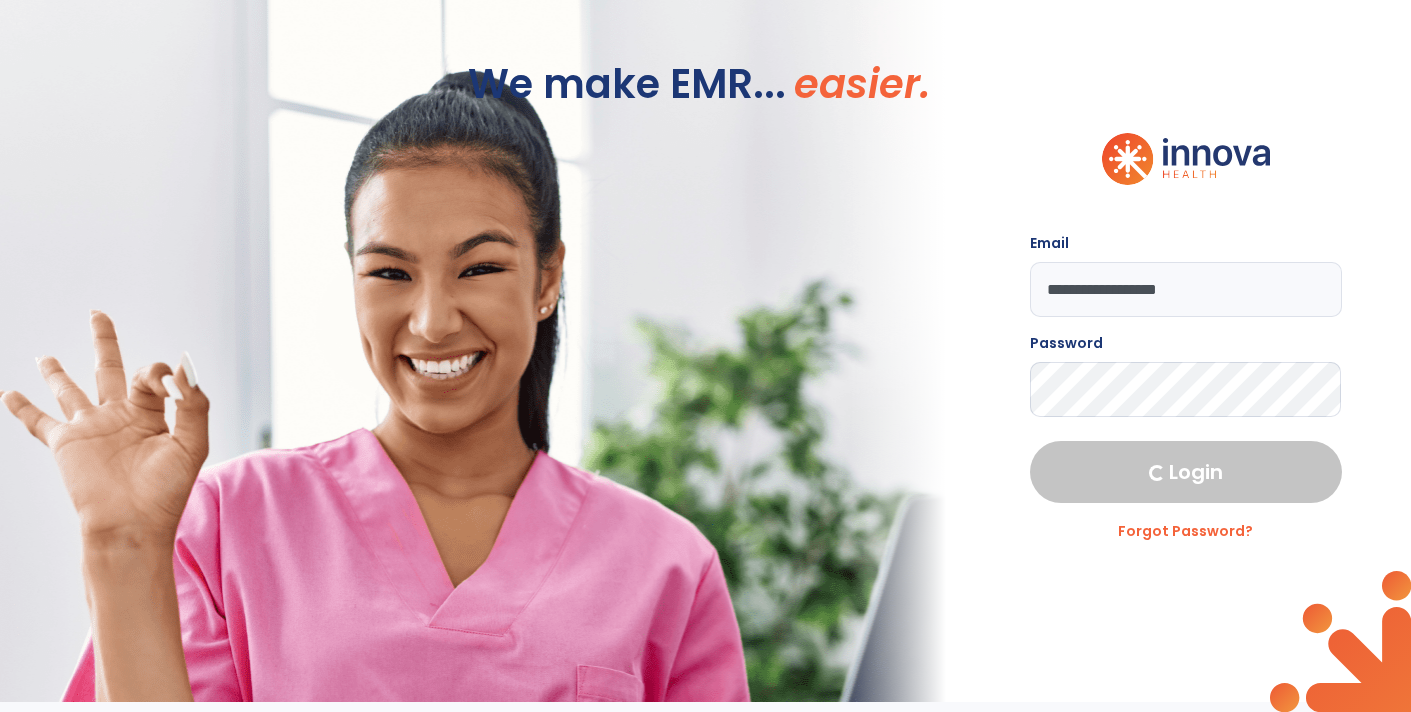 select on "****" 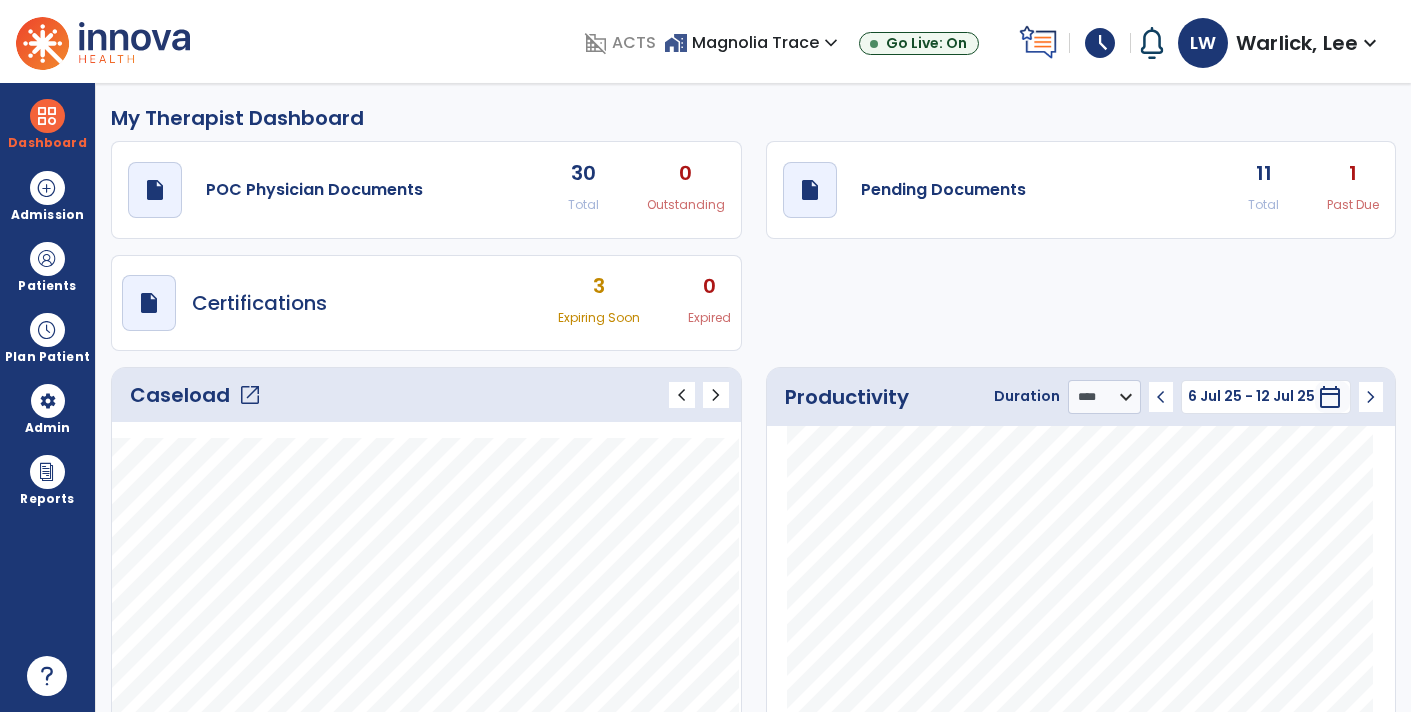 click on "draft   open_in_new  Pending Documents 11 Total 1 Past Due" 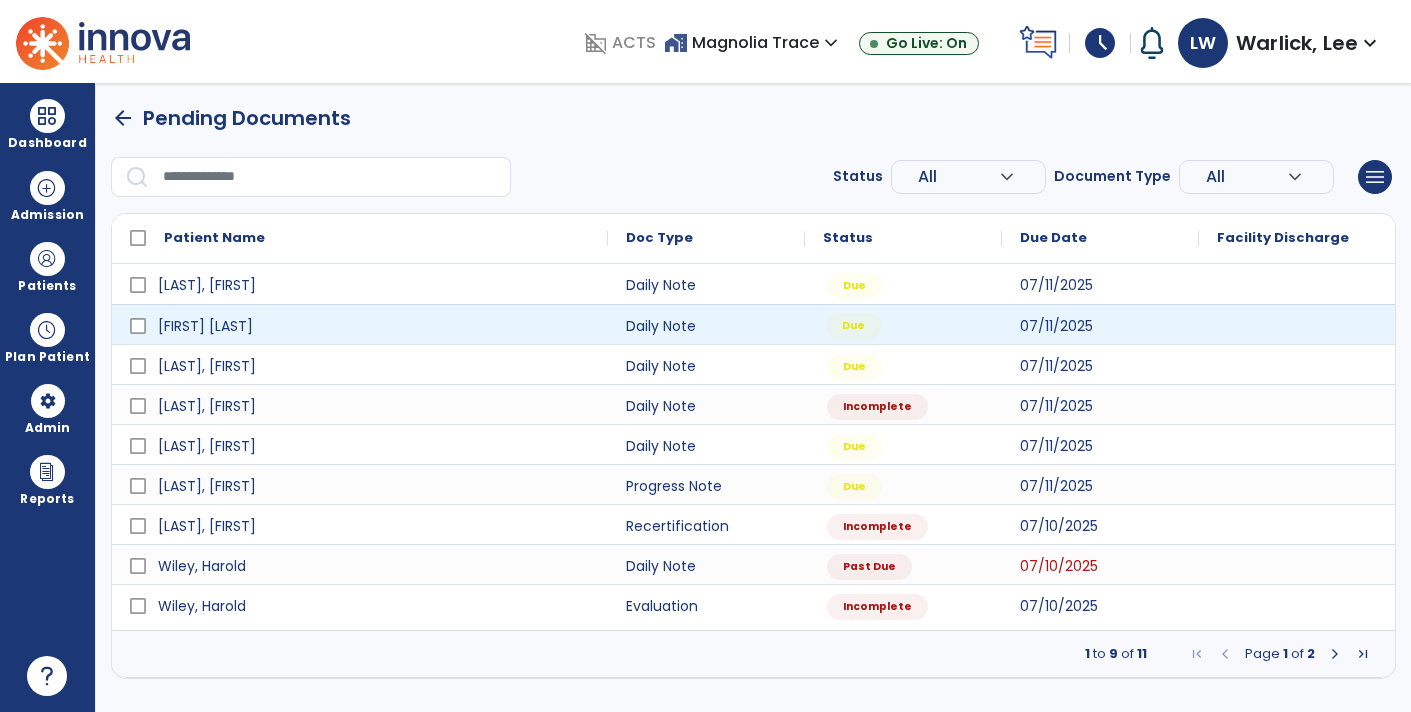 click on "Due" at bounding box center (903, 324) 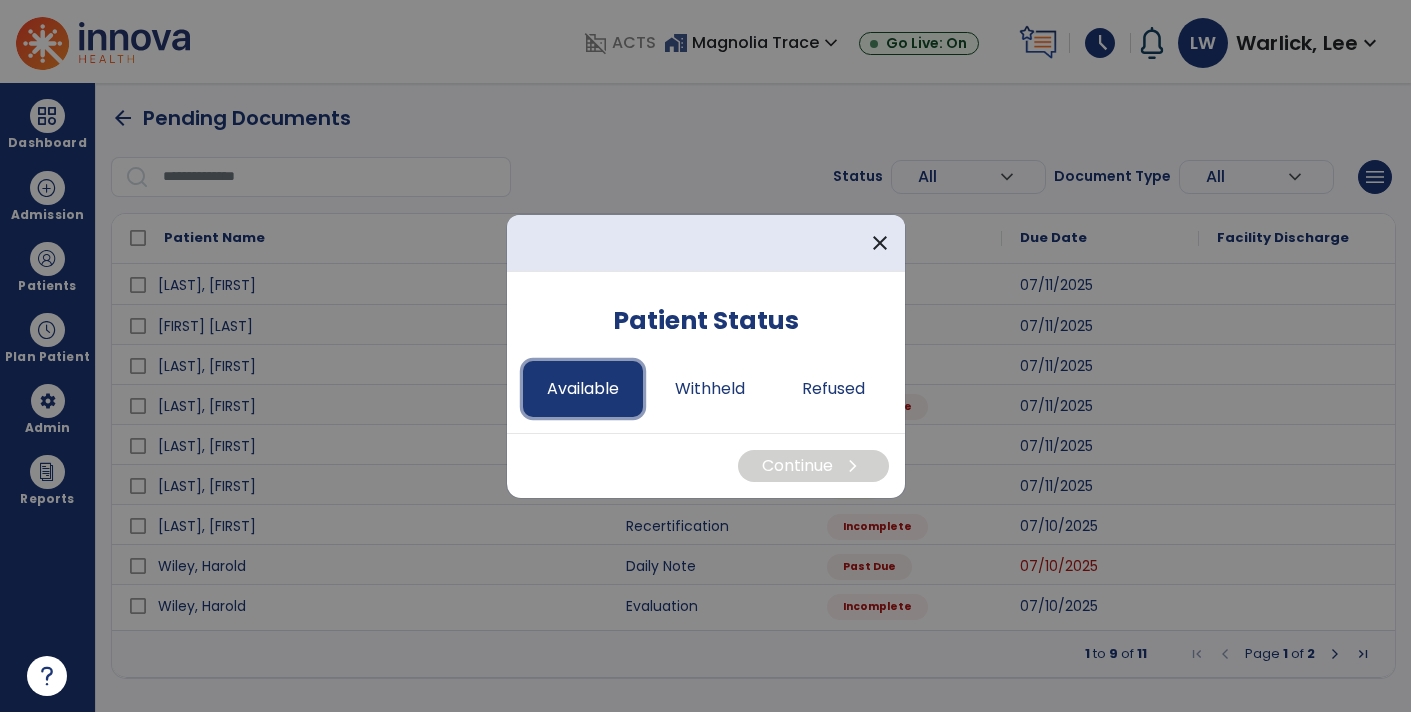 click on "Available" at bounding box center [583, 389] 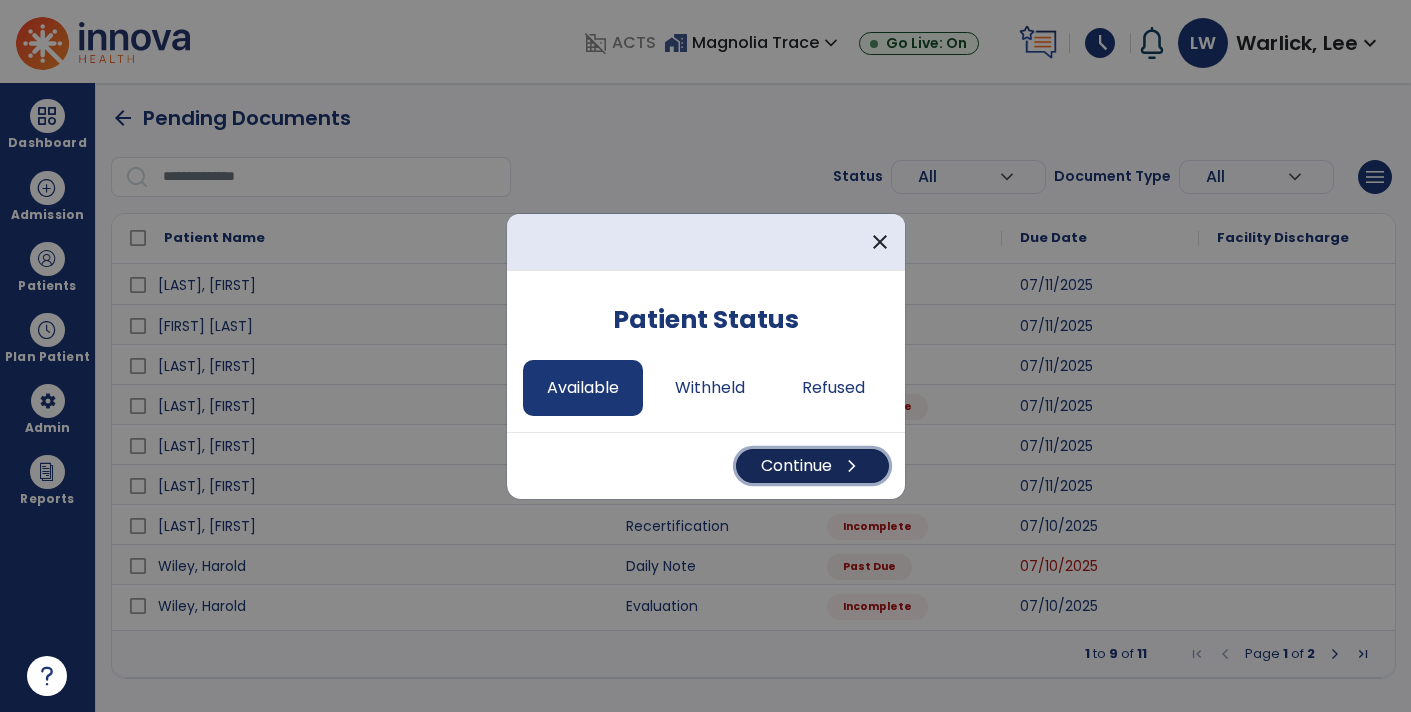 click on "Continue   chevron_right" at bounding box center [812, 466] 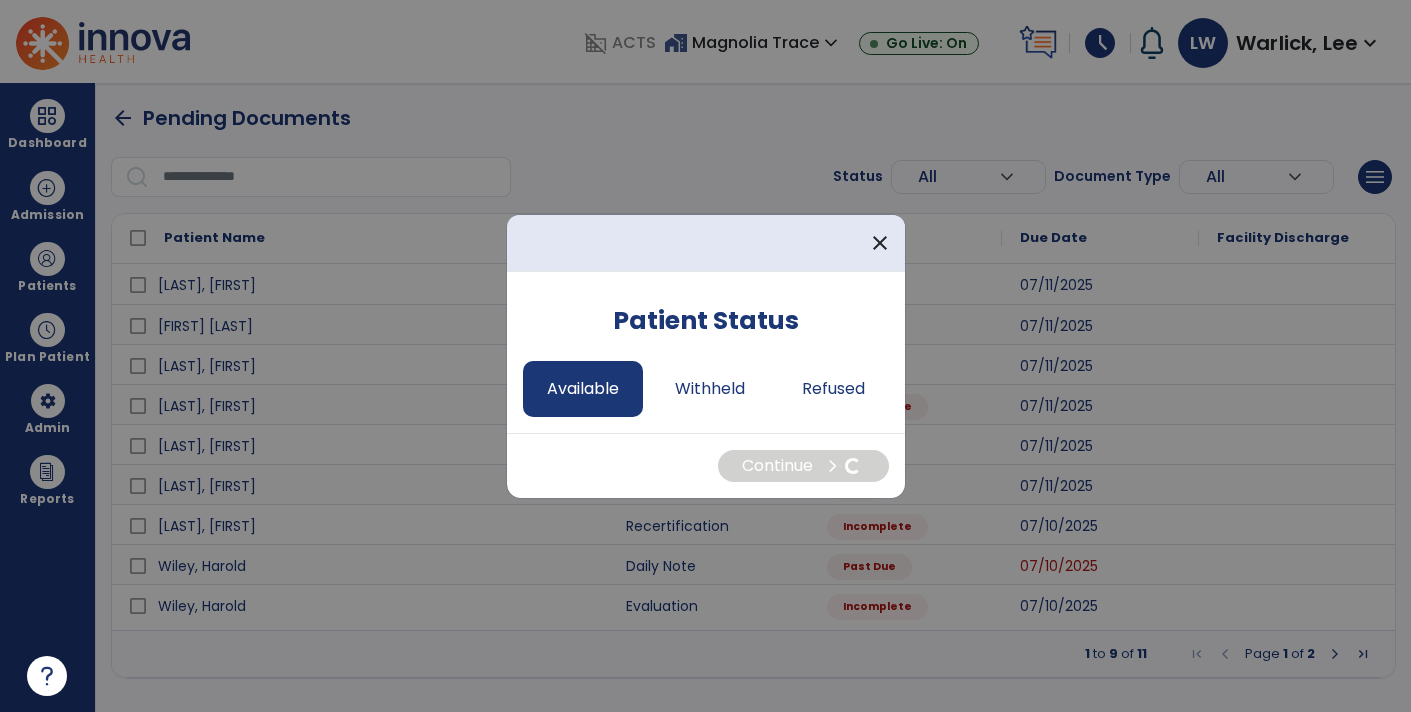 select on "*" 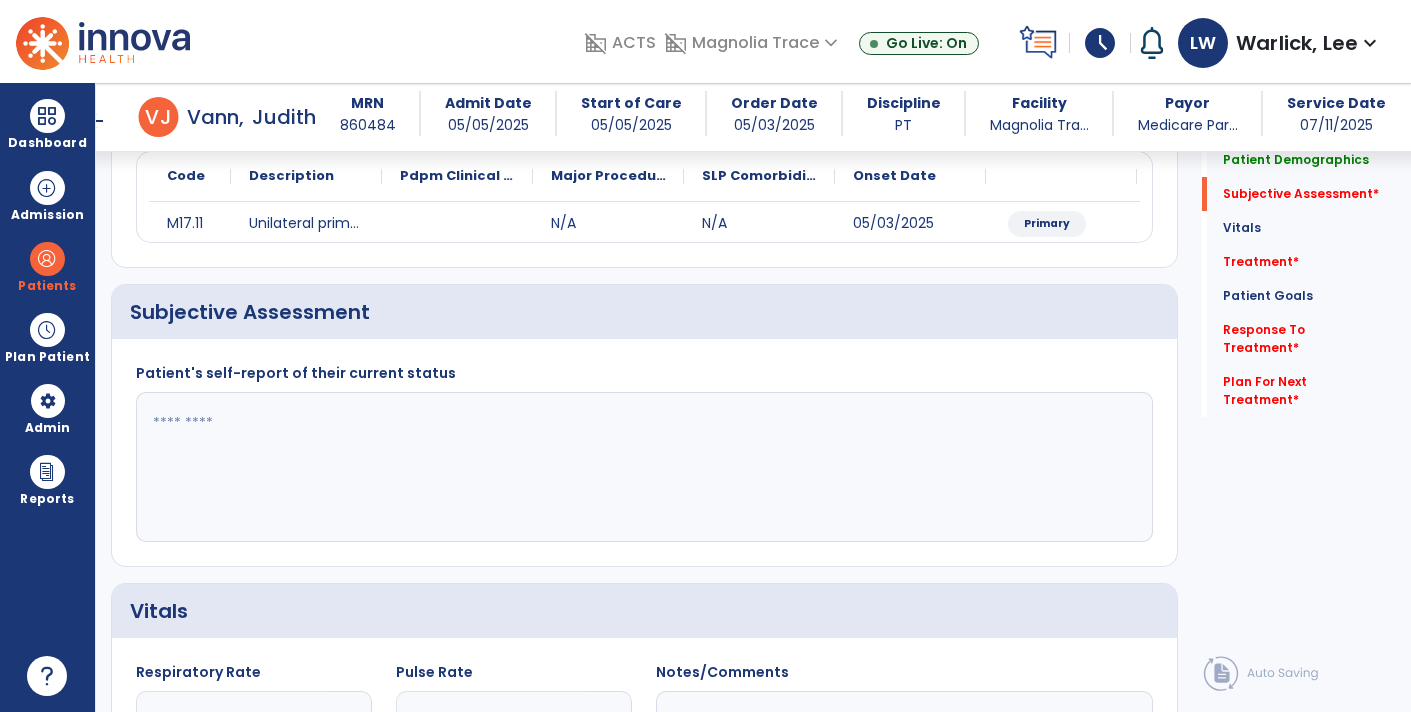 scroll, scrollTop: 245, scrollLeft: 0, axis: vertical 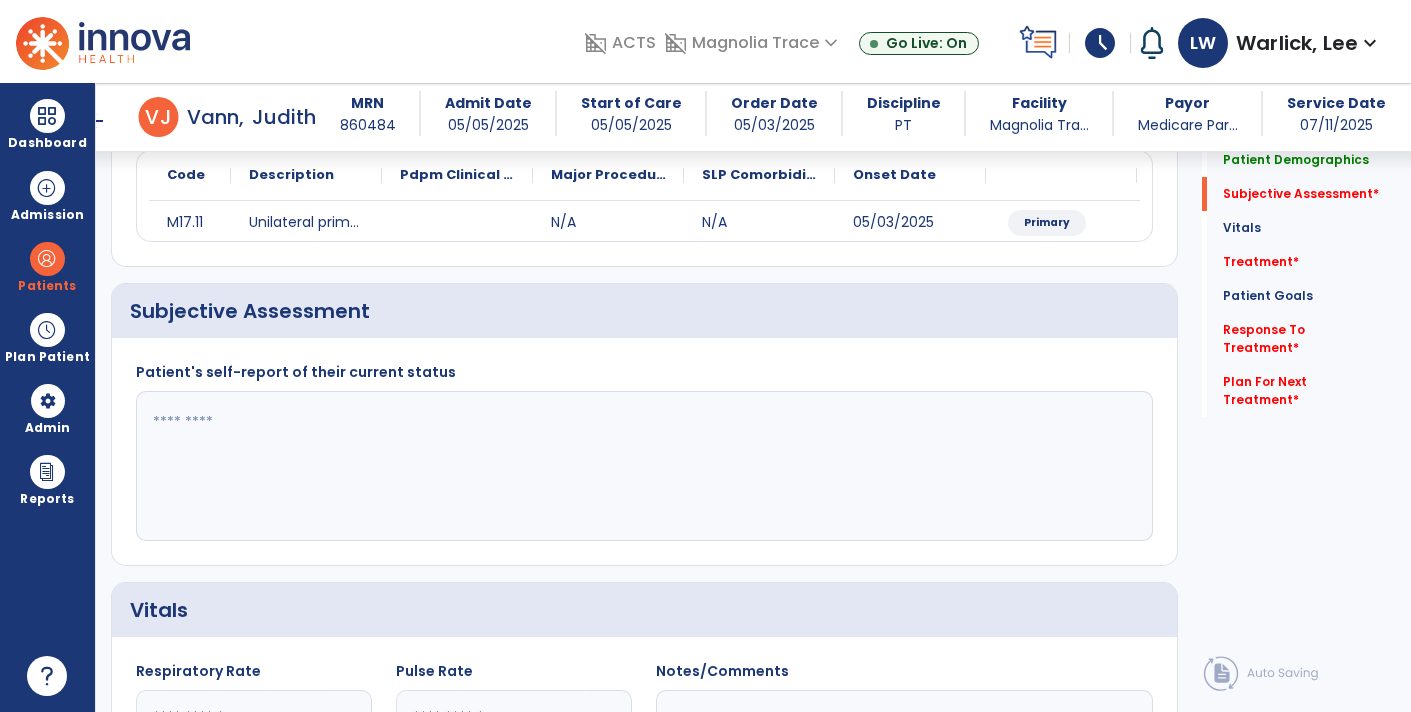 click 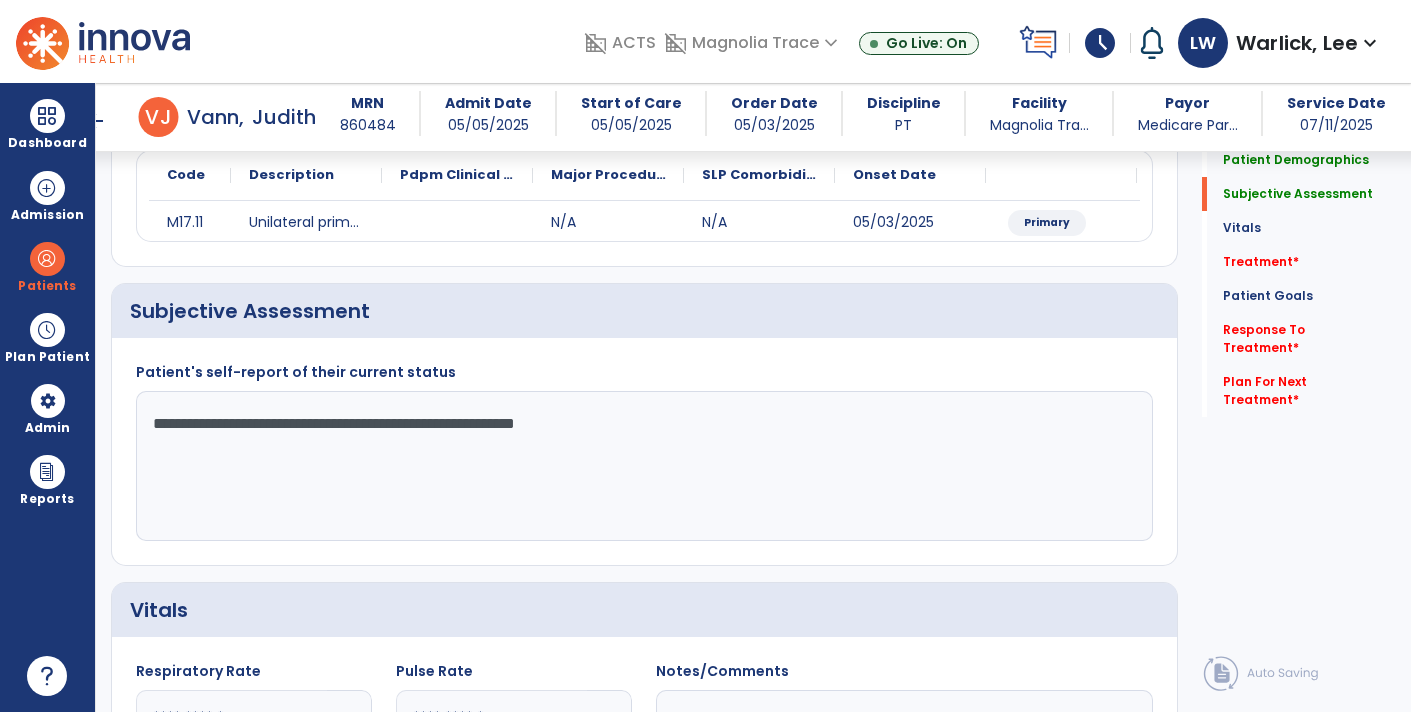 click on "**********" 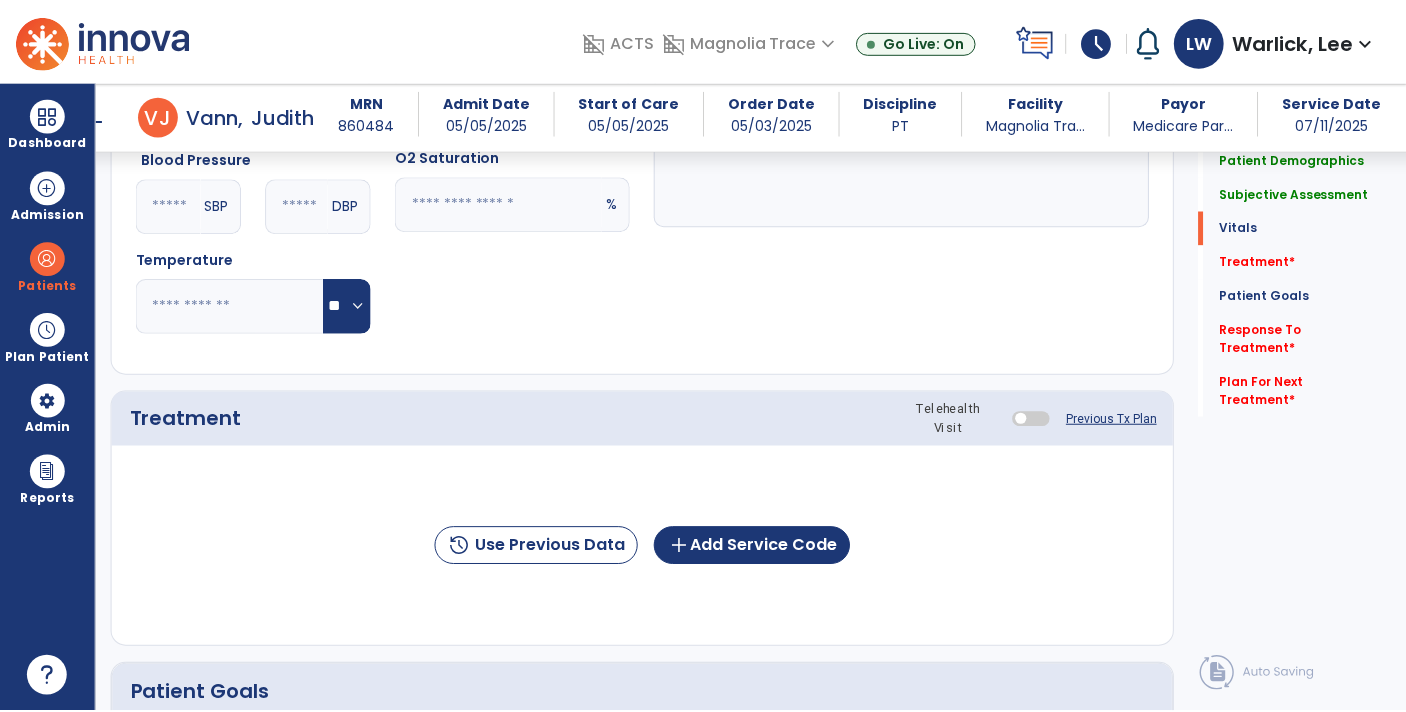 scroll, scrollTop: 857, scrollLeft: 0, axis: vertical 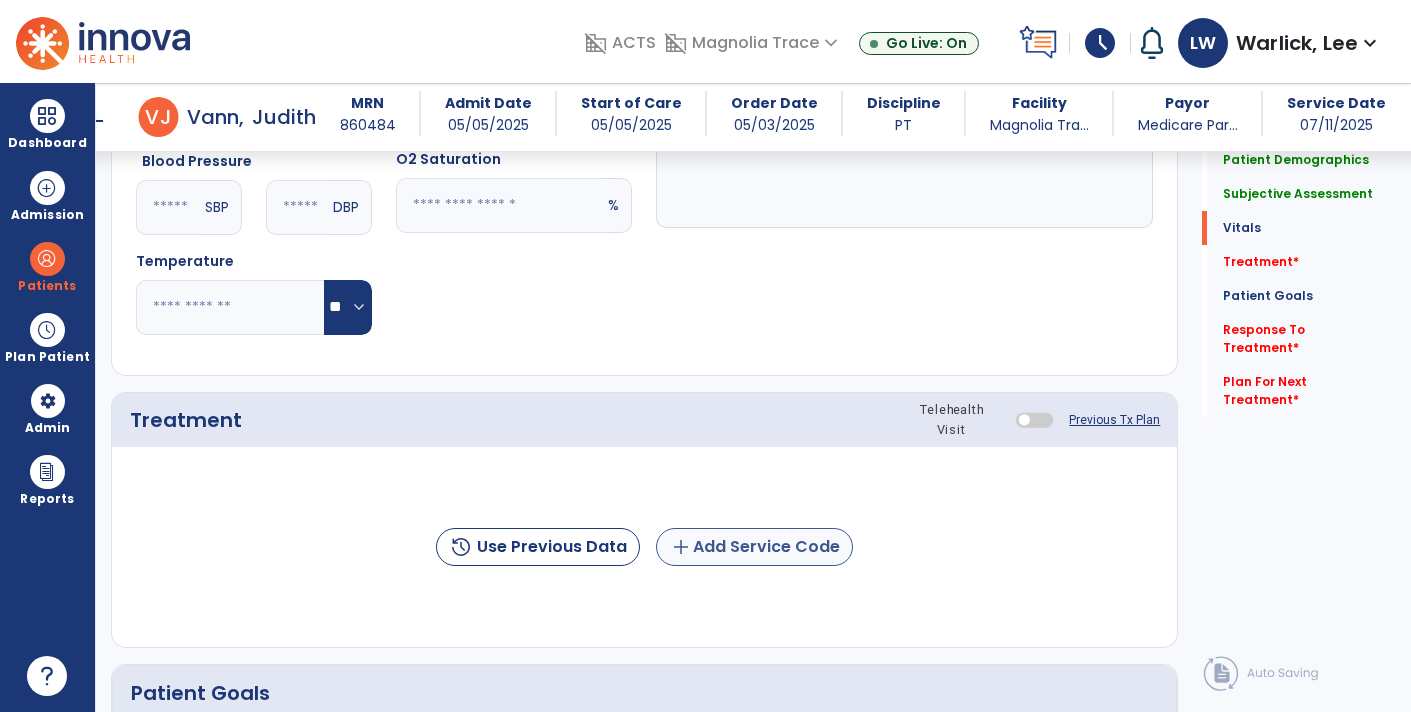 type on "**********" 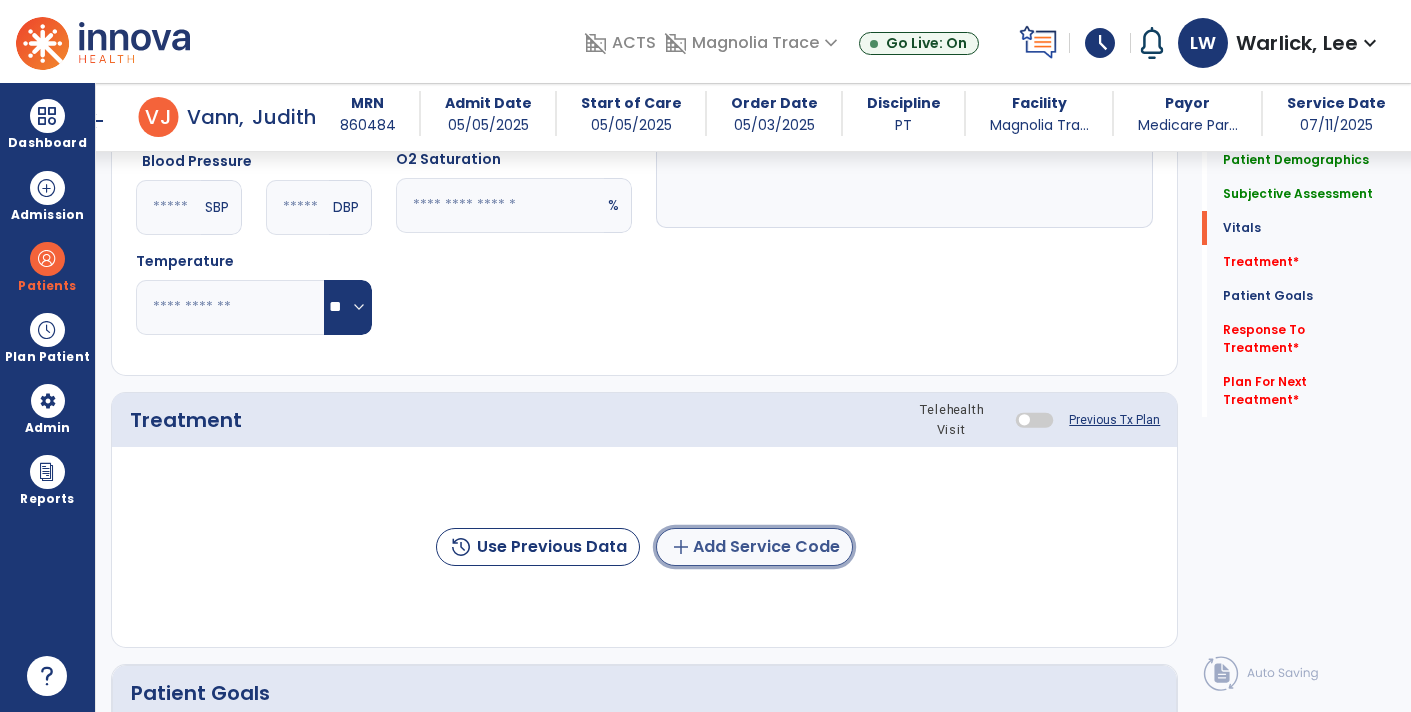 click on "add  Add Service Code" 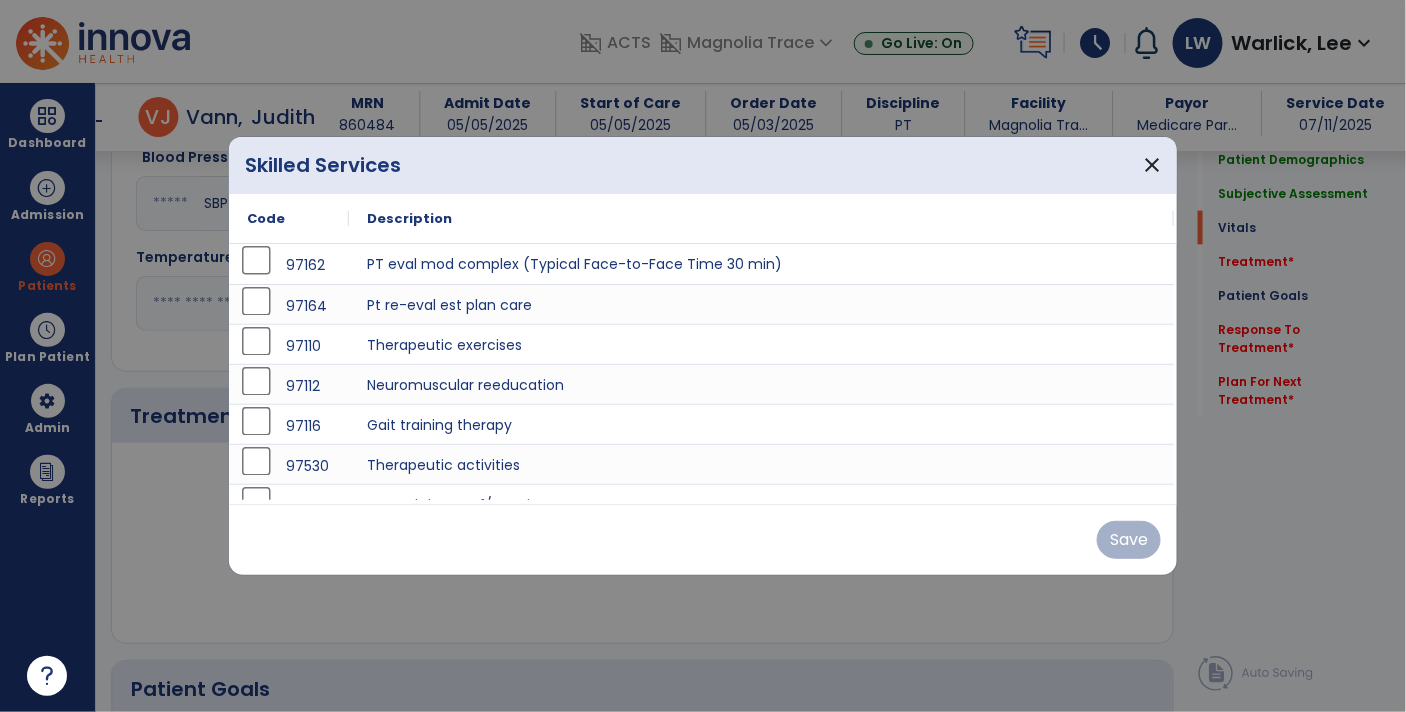 scroll, scrollTop: 857, scrollLeft: 0, axis: vertical 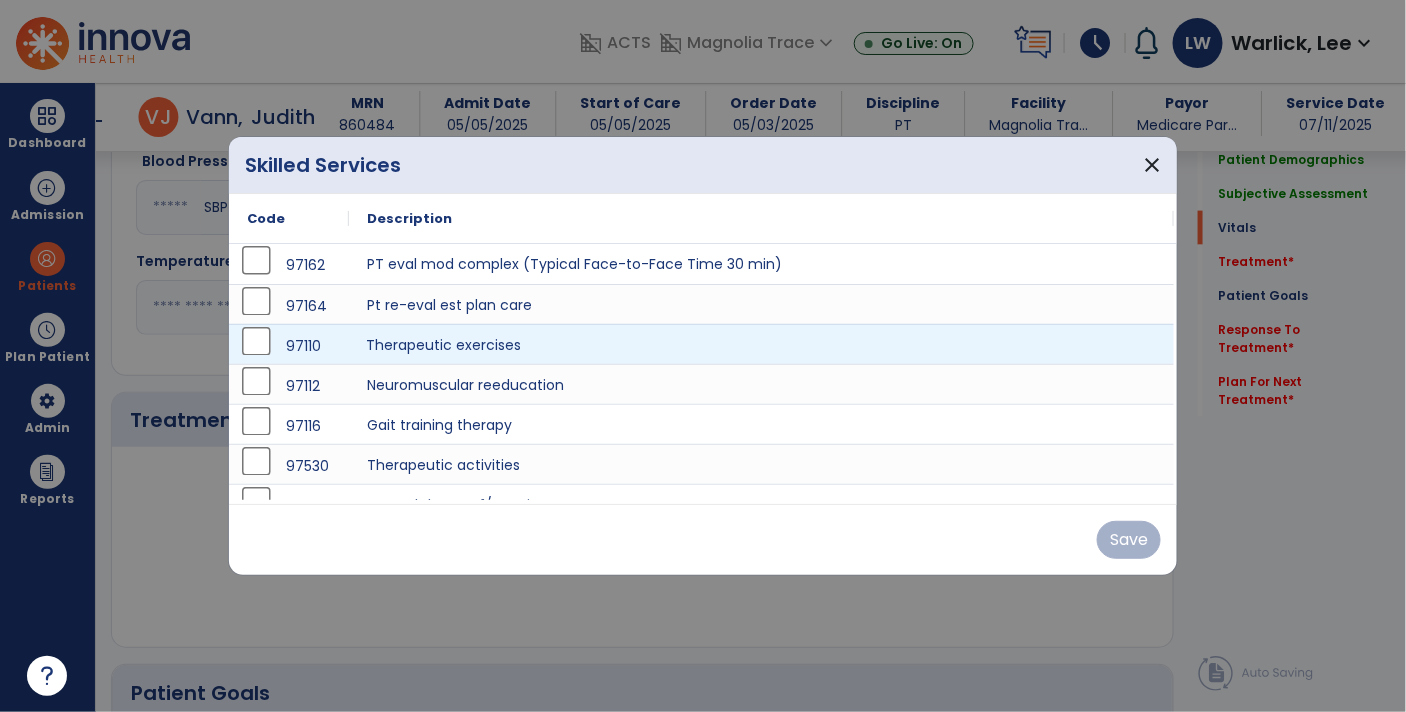 click on "Therapeutic exercises" at bounding box center [761, 344] 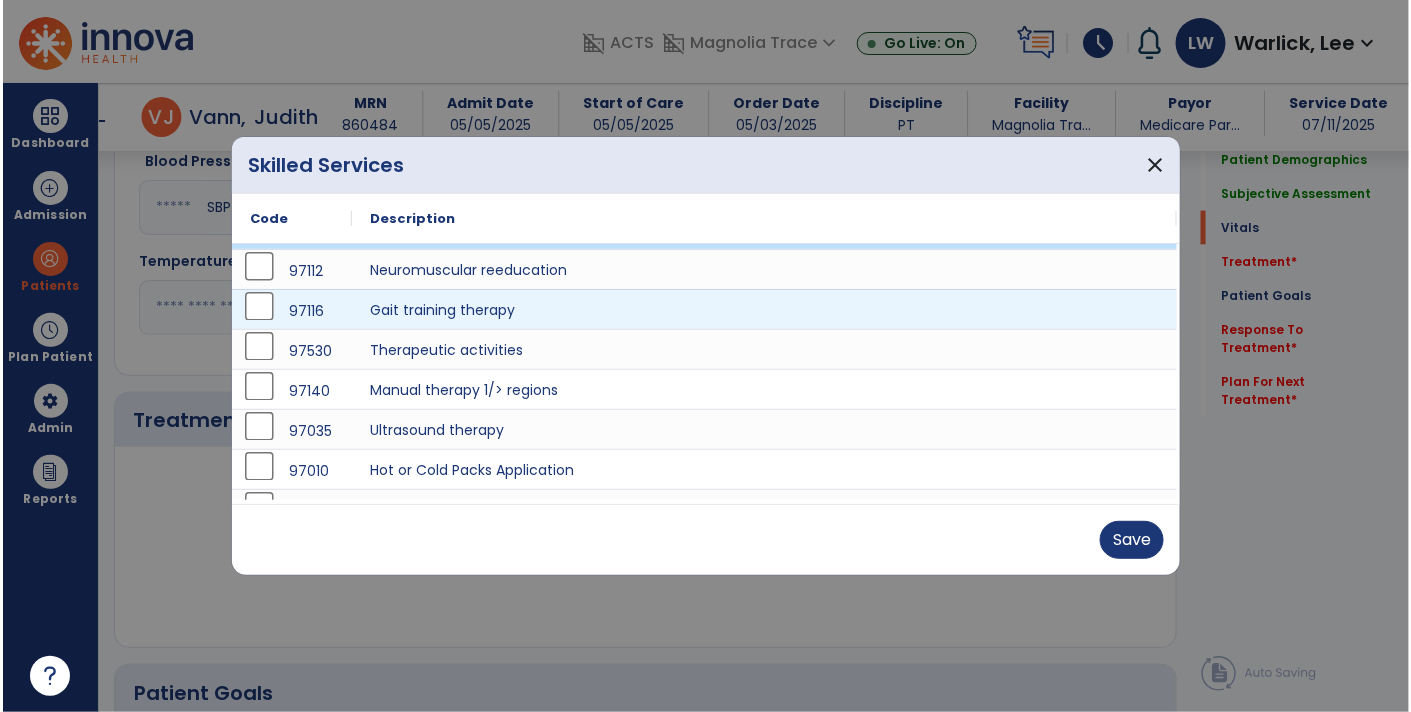 scroll, scrollTop: 121, scrollLeft: 0, axis: vertical 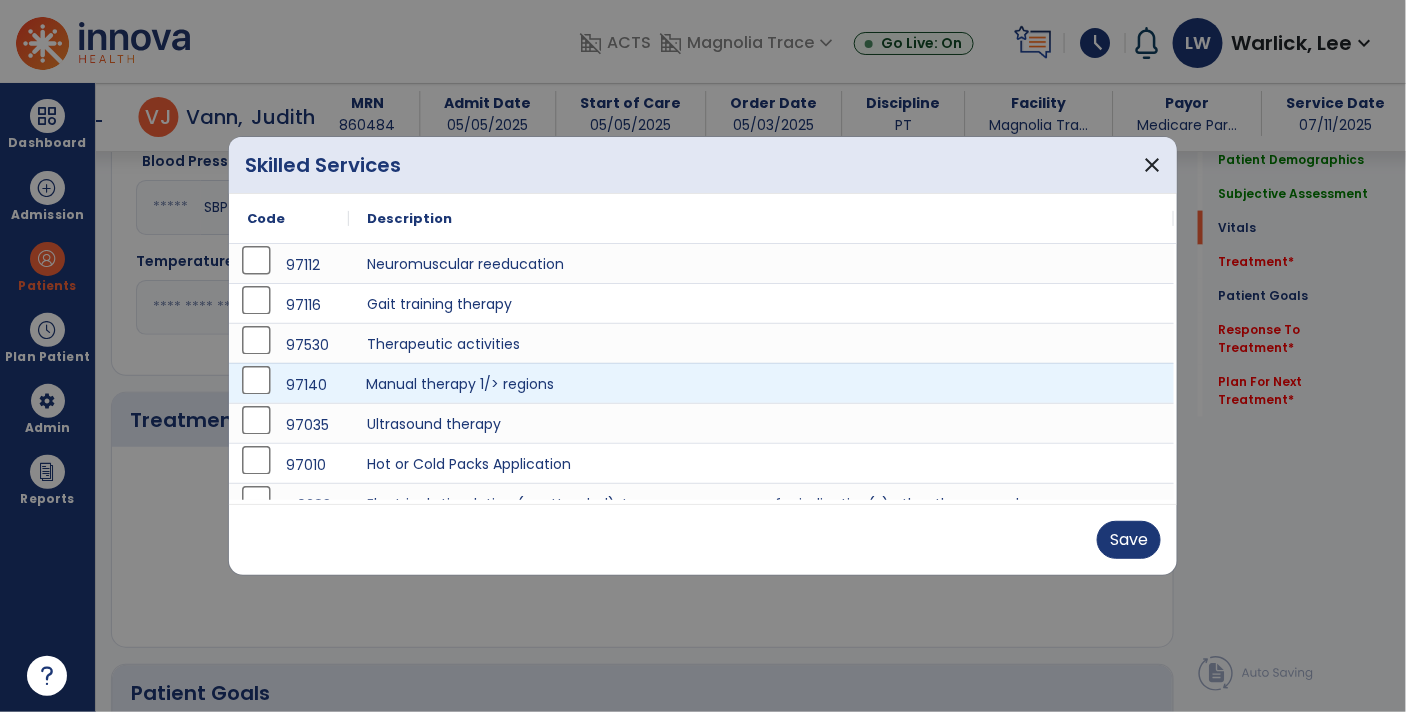 click on "Manual therapy 1/> regions" at bounding box center (761, 383) 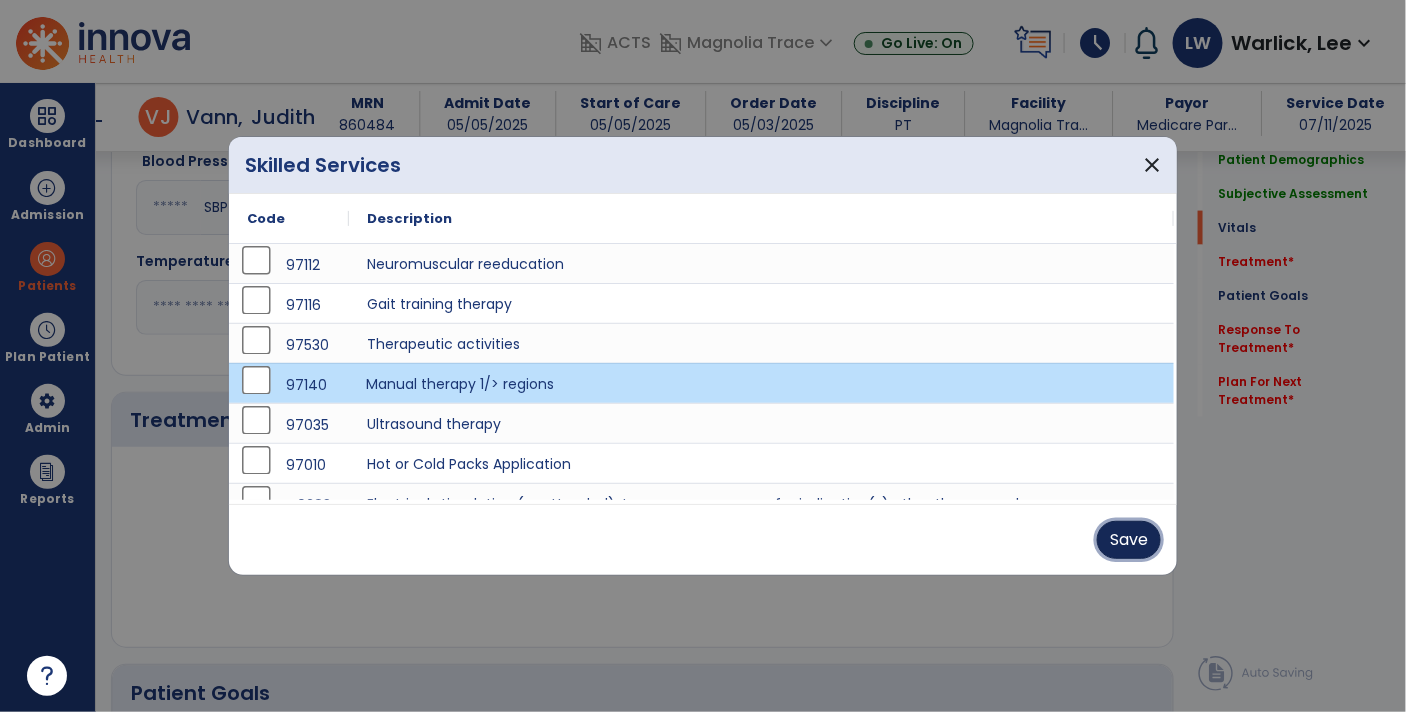 click on "Save" at bounding box center (1129, 540) 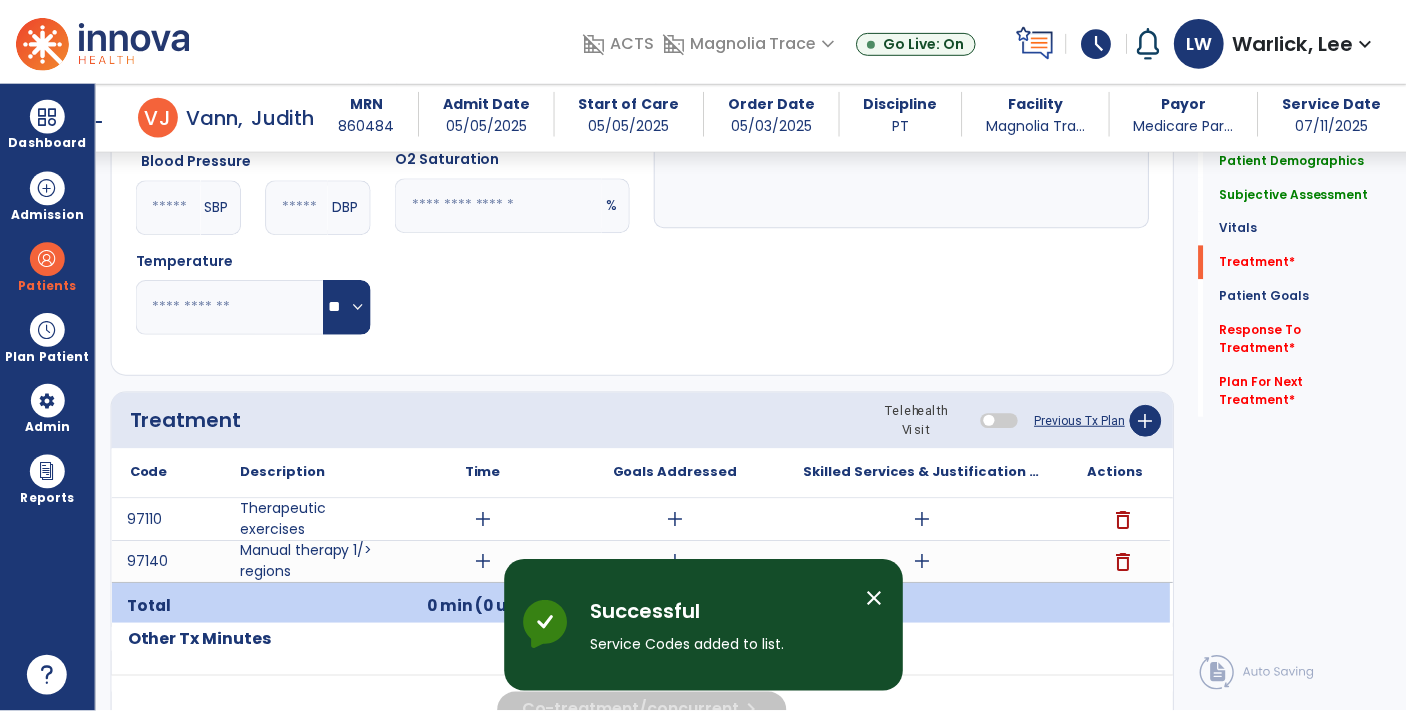 scroll, scrollTop: 969, scrollLeft: 0, axis: vertical 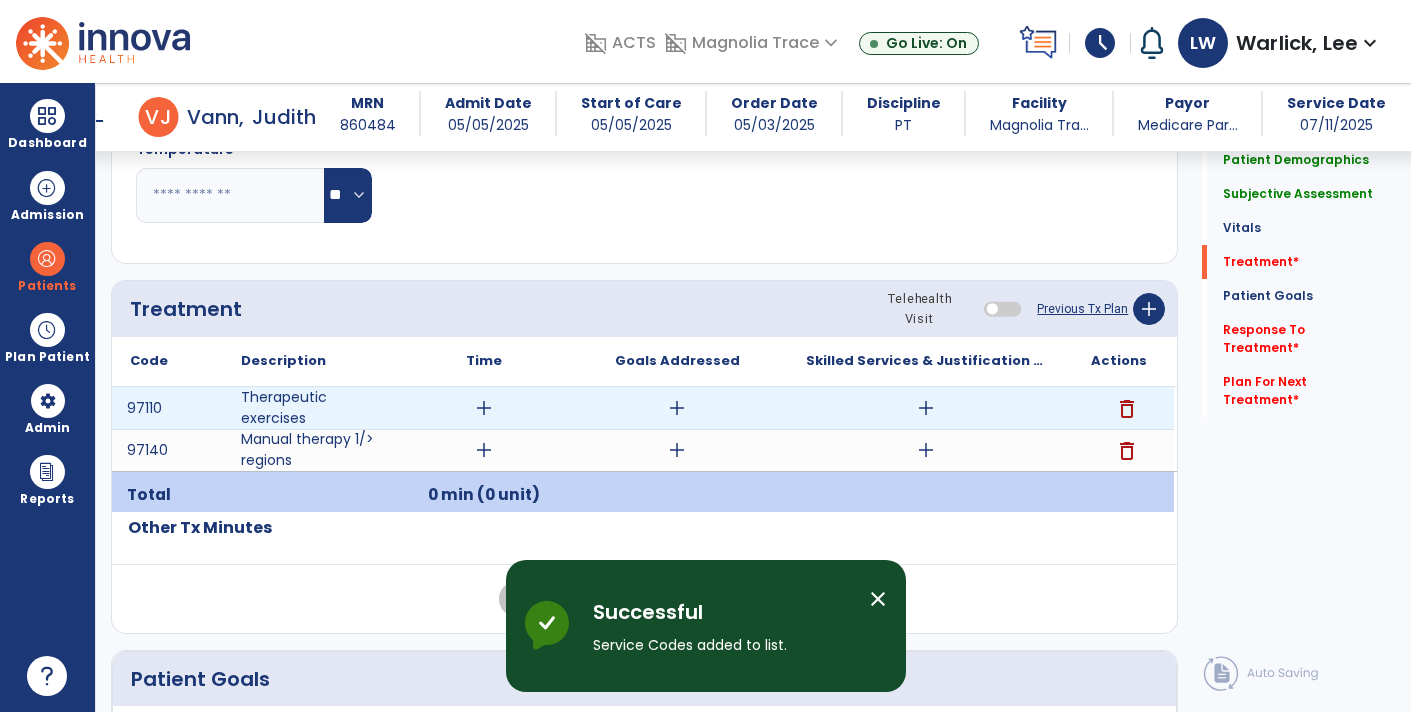 click on "add" at bounding box center (926, 408) 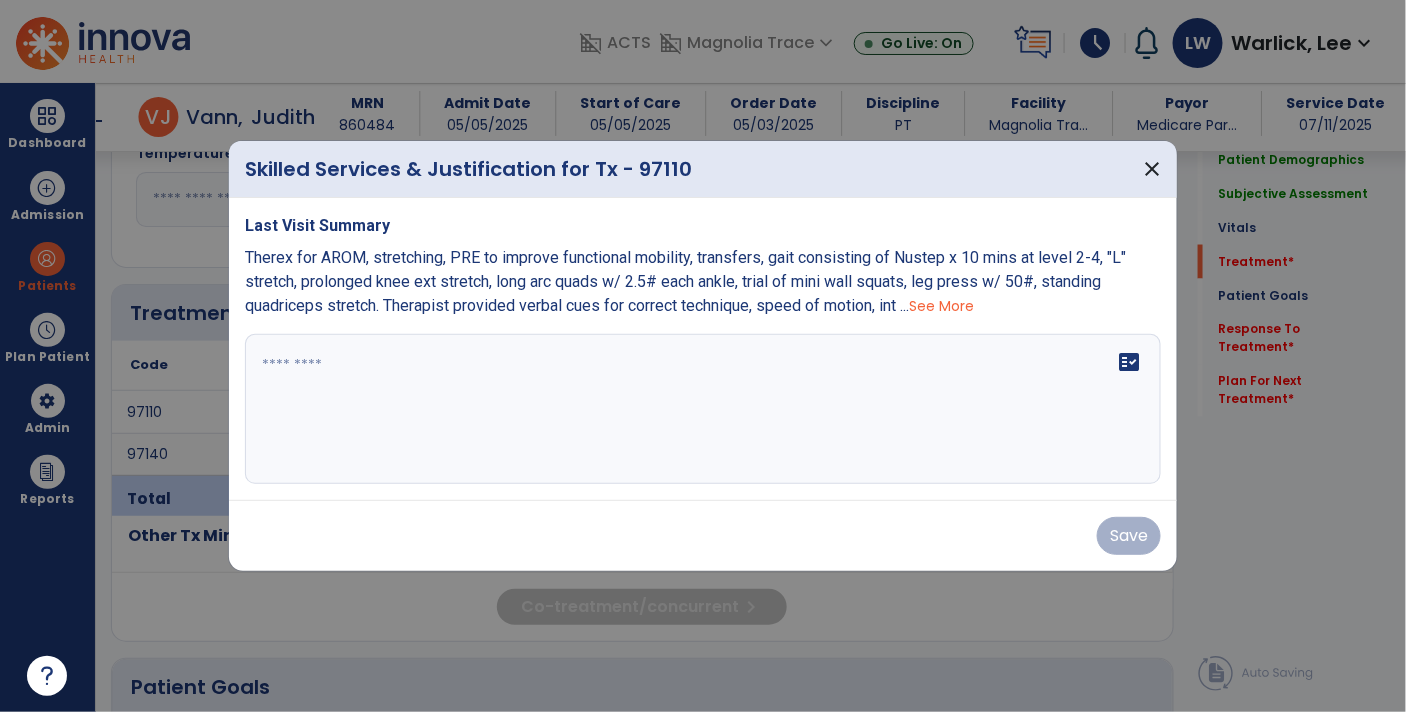 scroll, scrollTop: 969, scrollLeft: 0, axis: vertical 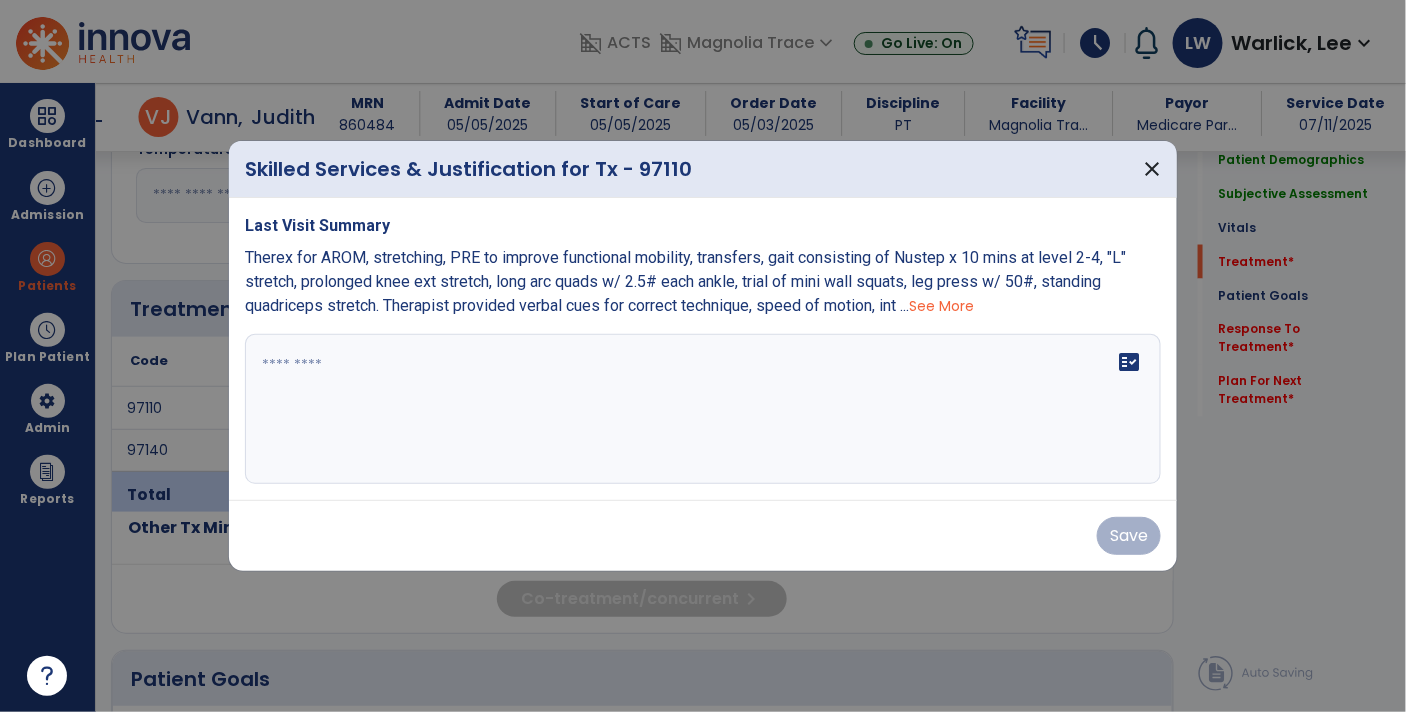 click on "See More" at bounding box center [941, 306] 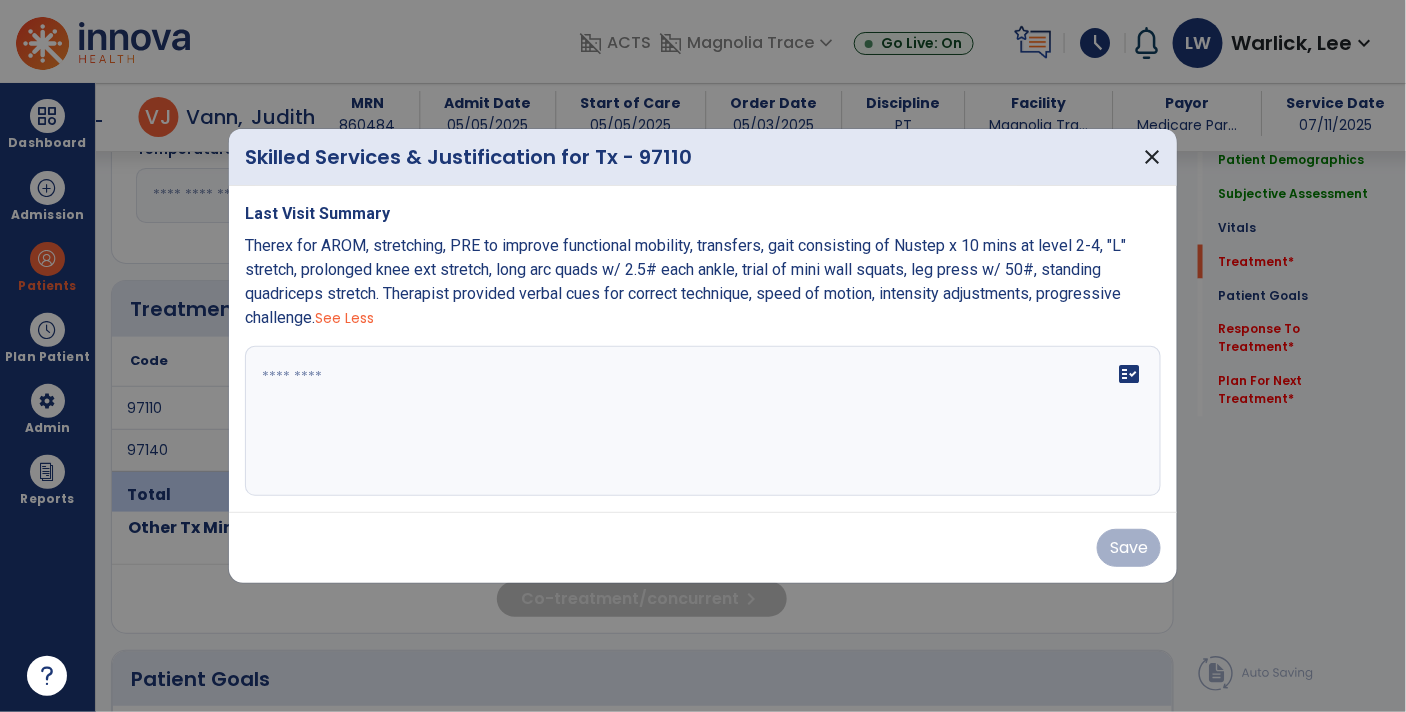 click on "Therex for AROM, stretching, PRE to improve functional mobility, transfers, gait consisting of Nustep x 10 mins at level 2-4, "L" stretch, prolonged knee ext stretch, long arc quads w/ 2.5# each ankle, trial of mini wall squats, leg press w/ 50#, standing quadriceps stretch. Therapist provided verbal cues for correct technique, speed of motion, intensity adjustments, progressive challenge." at bounding box center [685, 281] 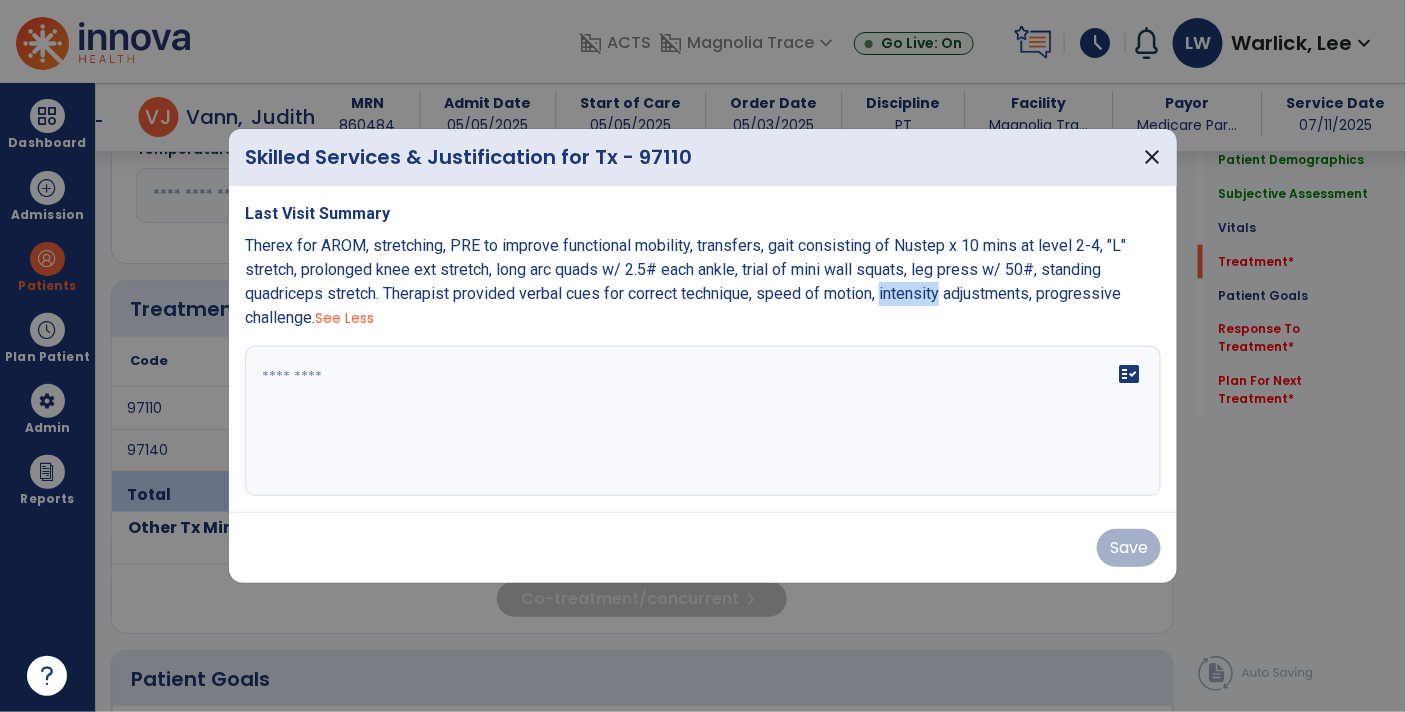 click on "Therex for AROM, stretching, PRE to improve functional mobility, transfers, gait consisting of Nustep x 10 mins at level 2-4, "L" stretch, prolonged knee ext stretch, long arc quads w/ 2.5# each ankle, trial of mini wall squats, leg press w/ 50#, standing quadriceps stretch. Therapist provided verbal cues for correct technique, speed of motion, intensity adjustments, progressive challenge." at bounding box center [685, 281] 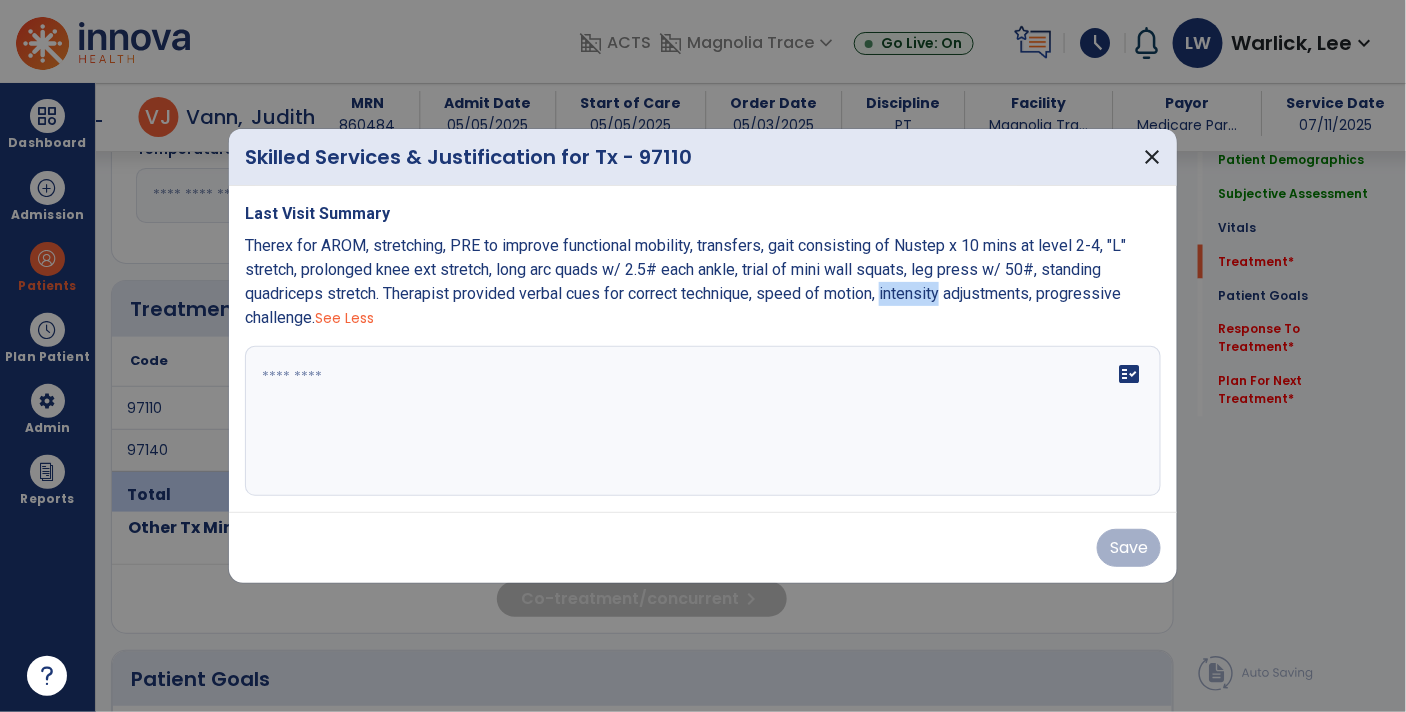 copy on "Therex for AROM, stretching, PRE to improve functional mobility, transfers, gait consisting of Nustep x 10 mins at level 2-4, "L" stretch, prolonged knee ext stretch, long arc quads w/ 2.5# each ankle, trial of mini wall squats, leg press w/ 50#, standing quadriceps stretch. Therapist provided verbal cues for correct technique, speed of motion, intensity adjustments, progressive challenge." 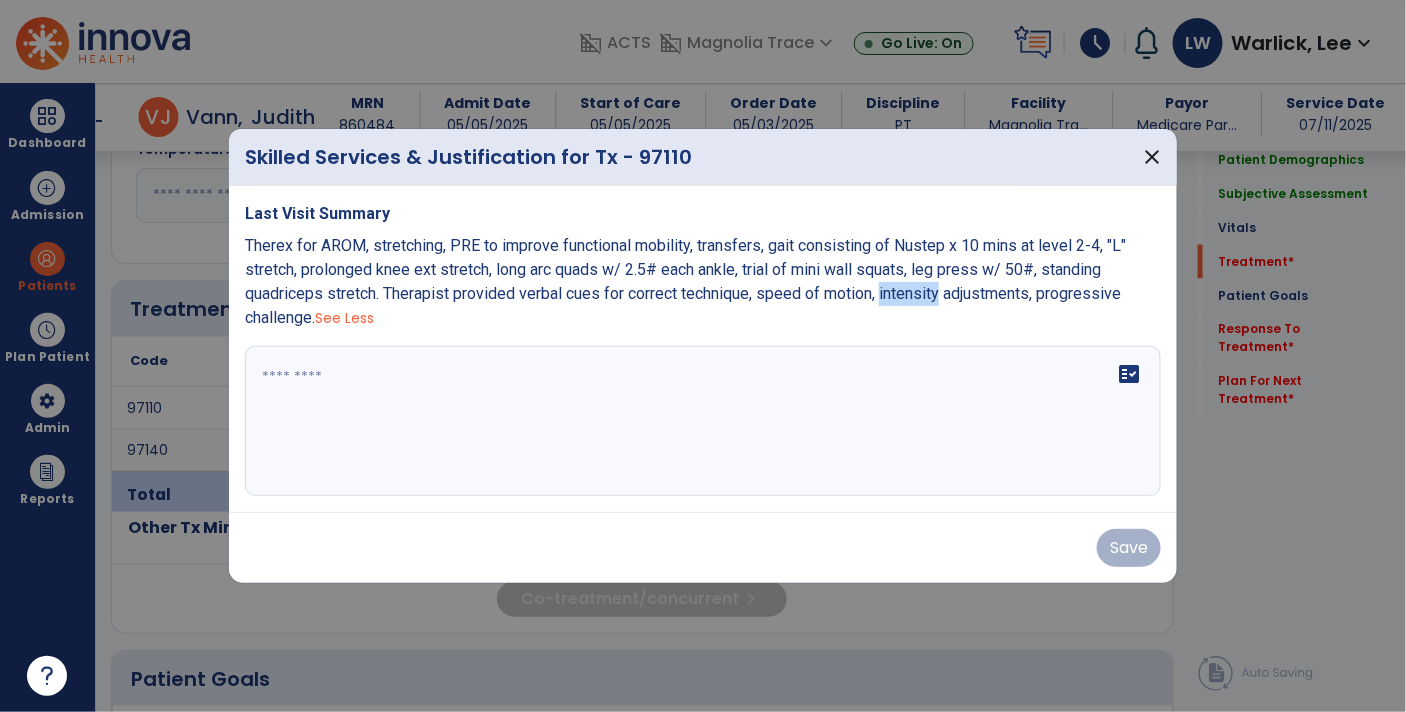 click on "fact_check" at bounding box center (703, 421) 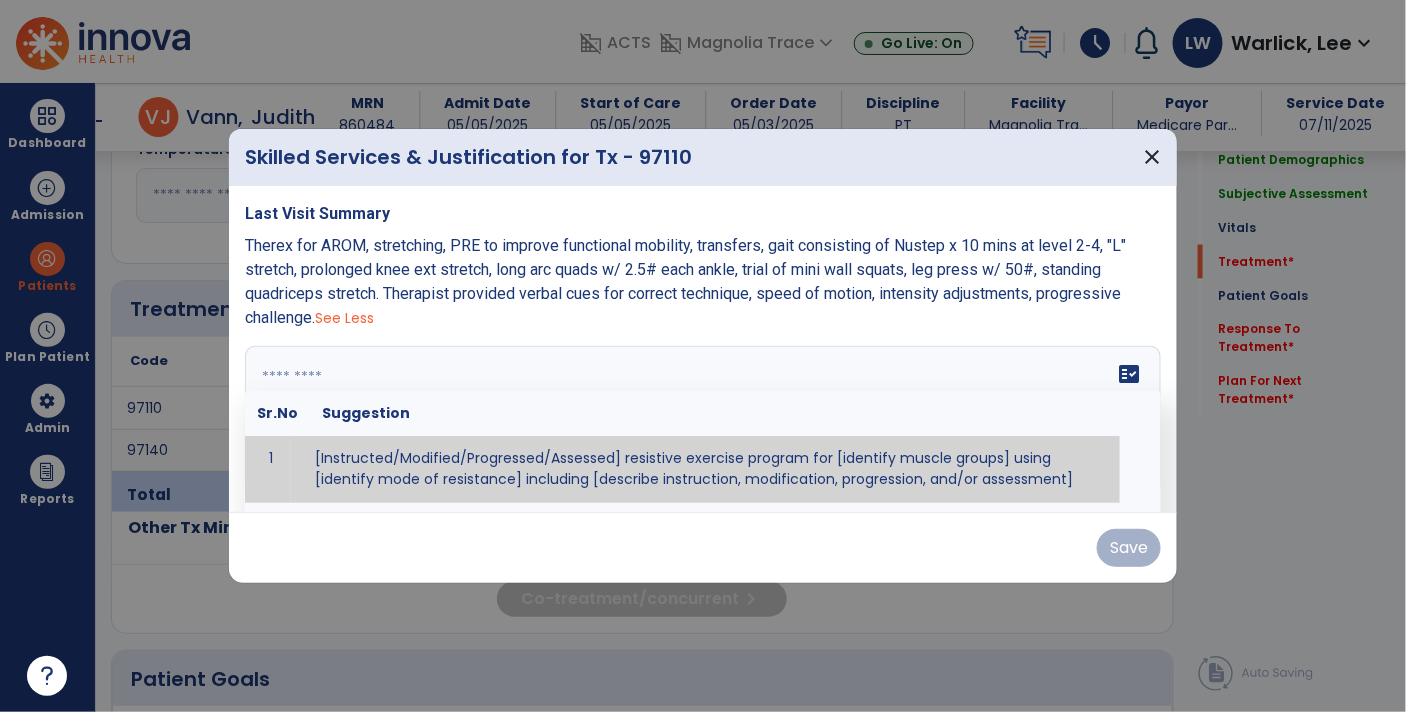 paste on "**********" 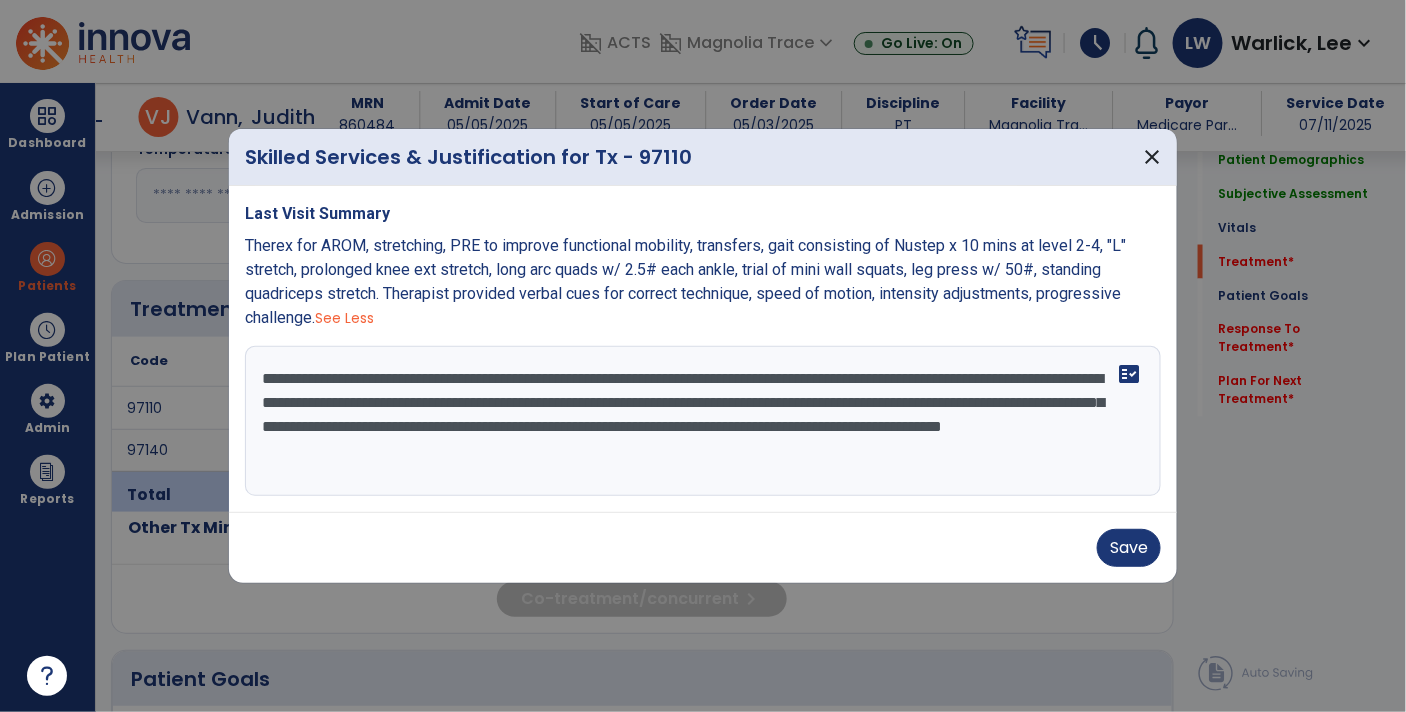 click on "**********" at bounding box center [703, 421] 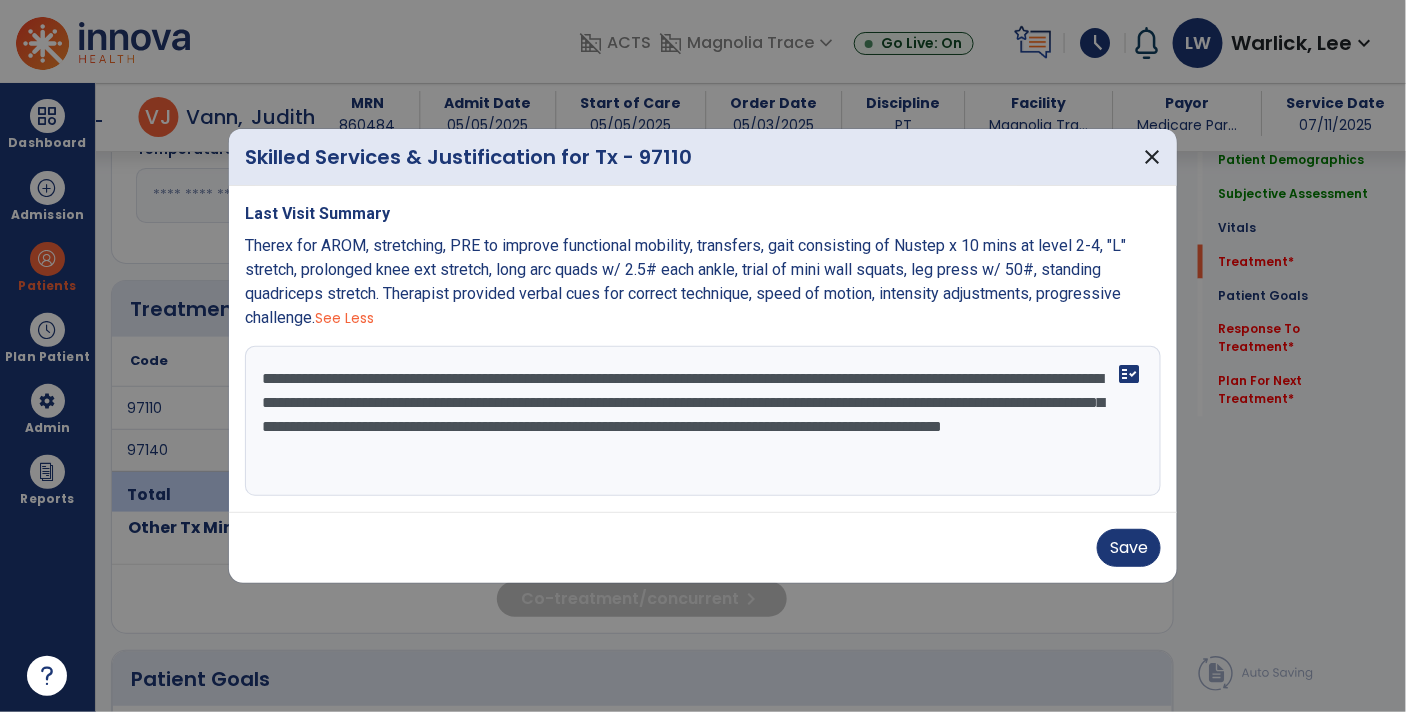 click on "**********" at bounding box center [703, 421] 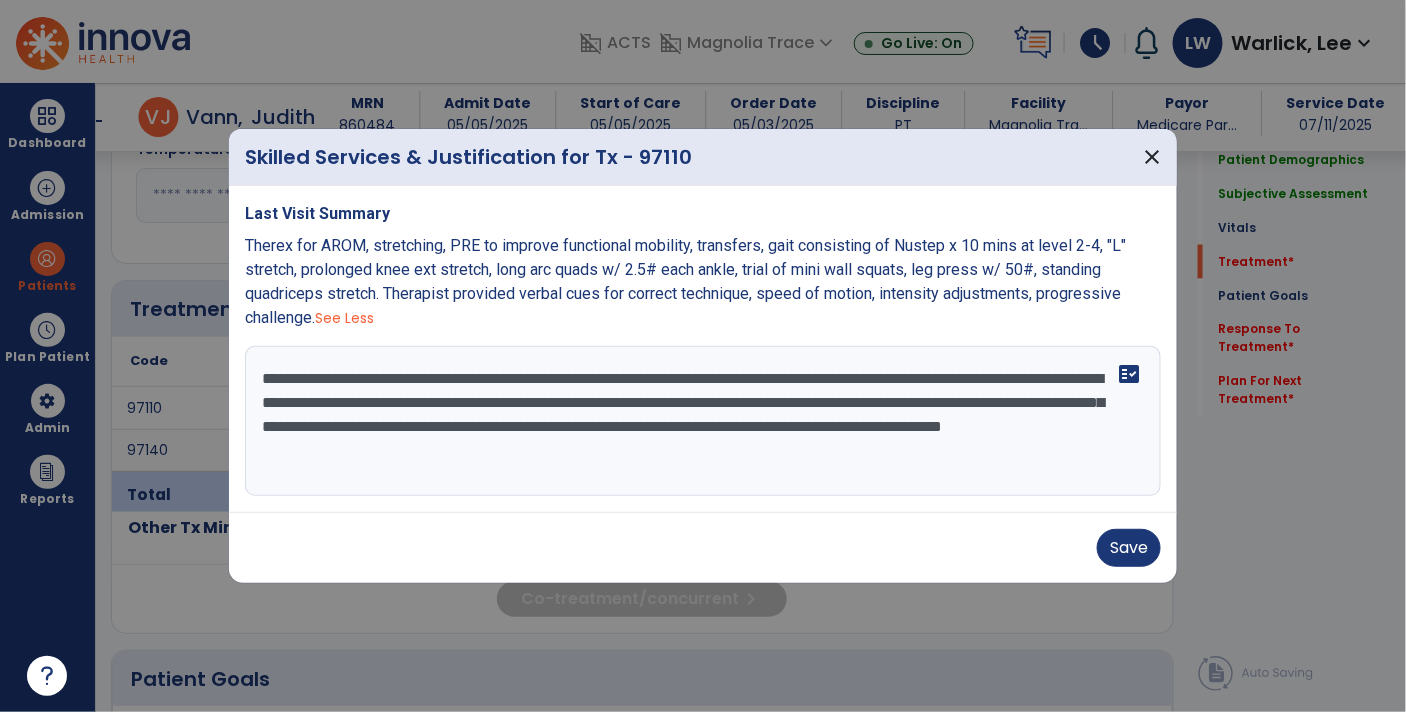 click on "**********" at bounding box center (703, 421) 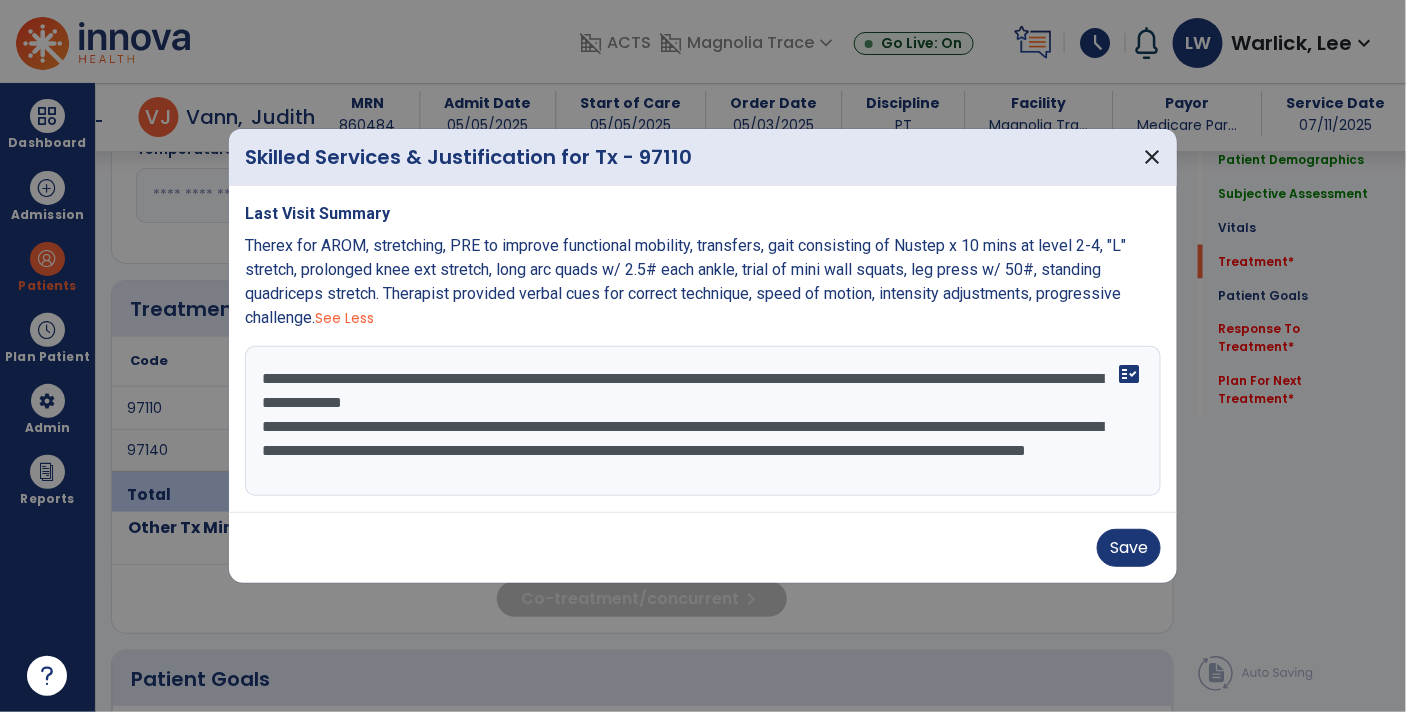 drag, startPoint x: 852, startPoint y: 426, endPoint x: 1032, endPoint y: 425, distance: 180.00278 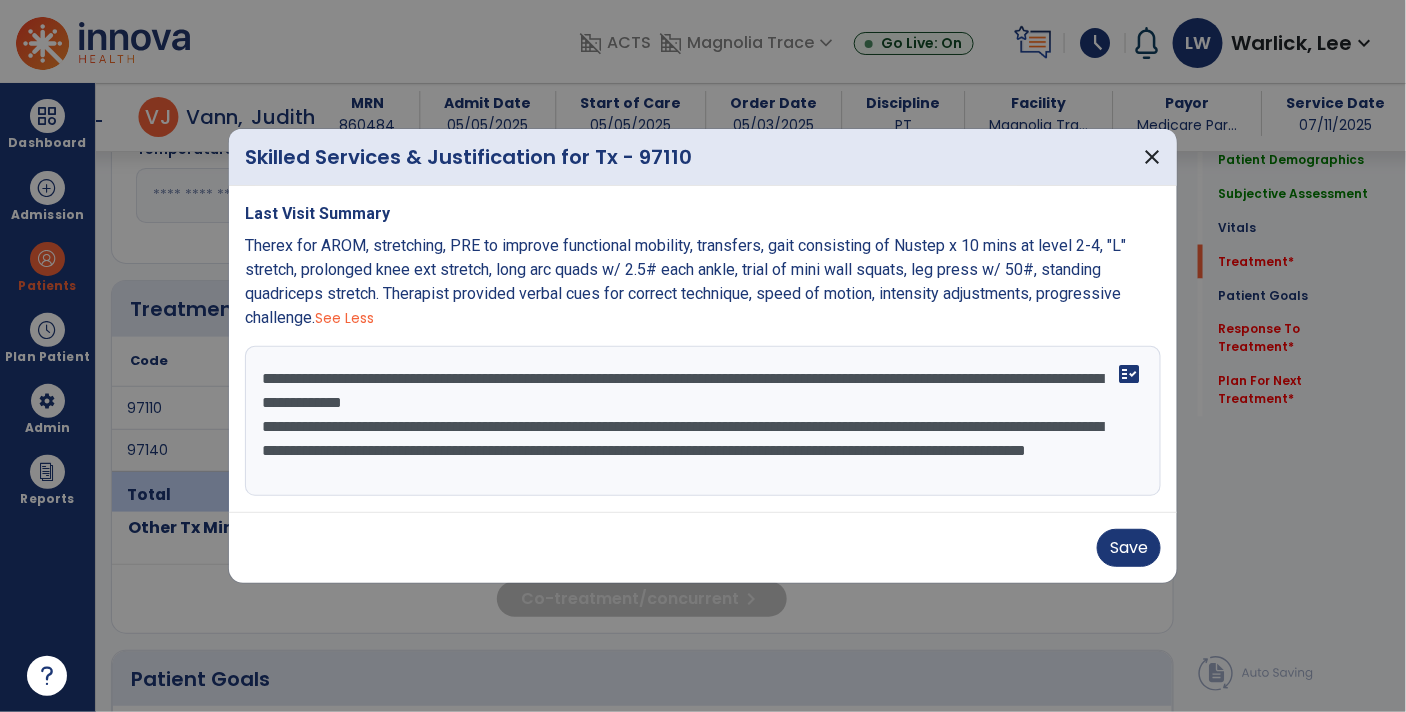click on "**********" at bounding box center (703, 421) 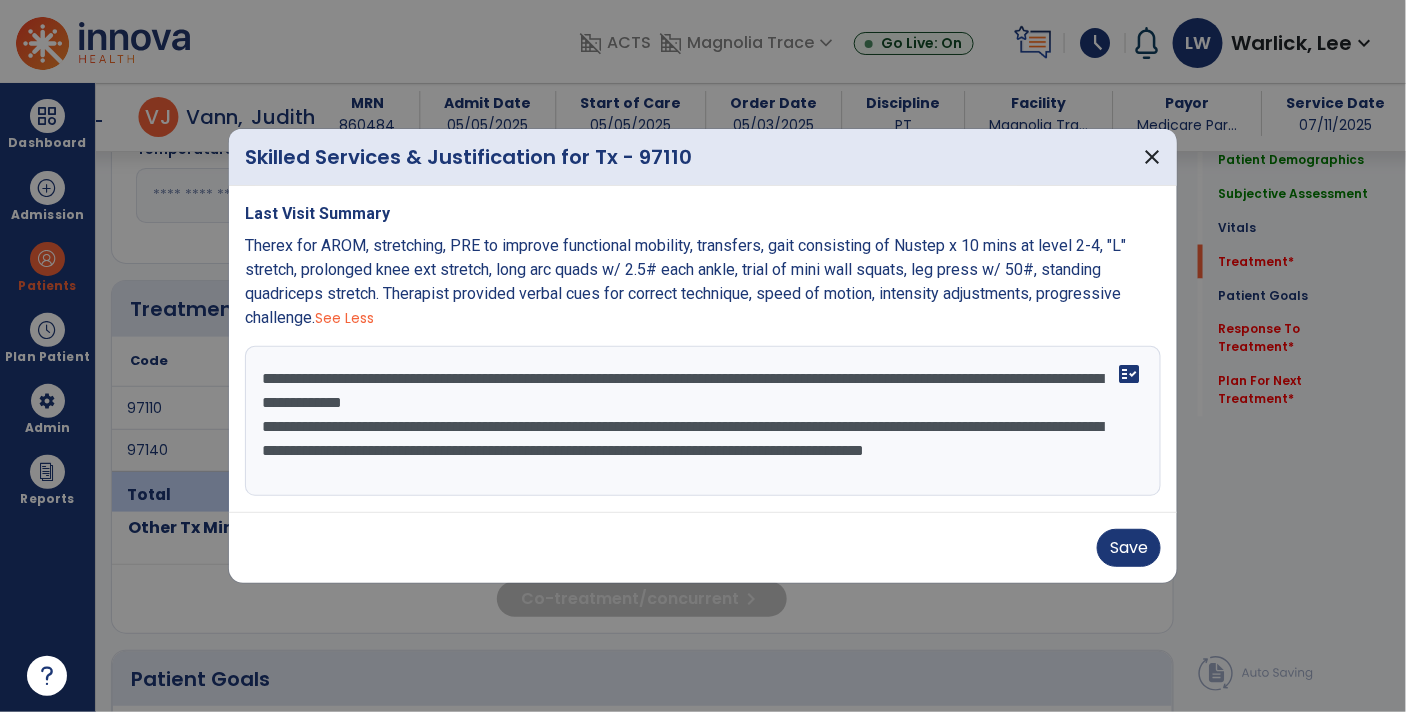 drag, startPoint x: 562, startPoint y: 430, endPoint x: 850, endPoint y: 429, distance: 288.00174 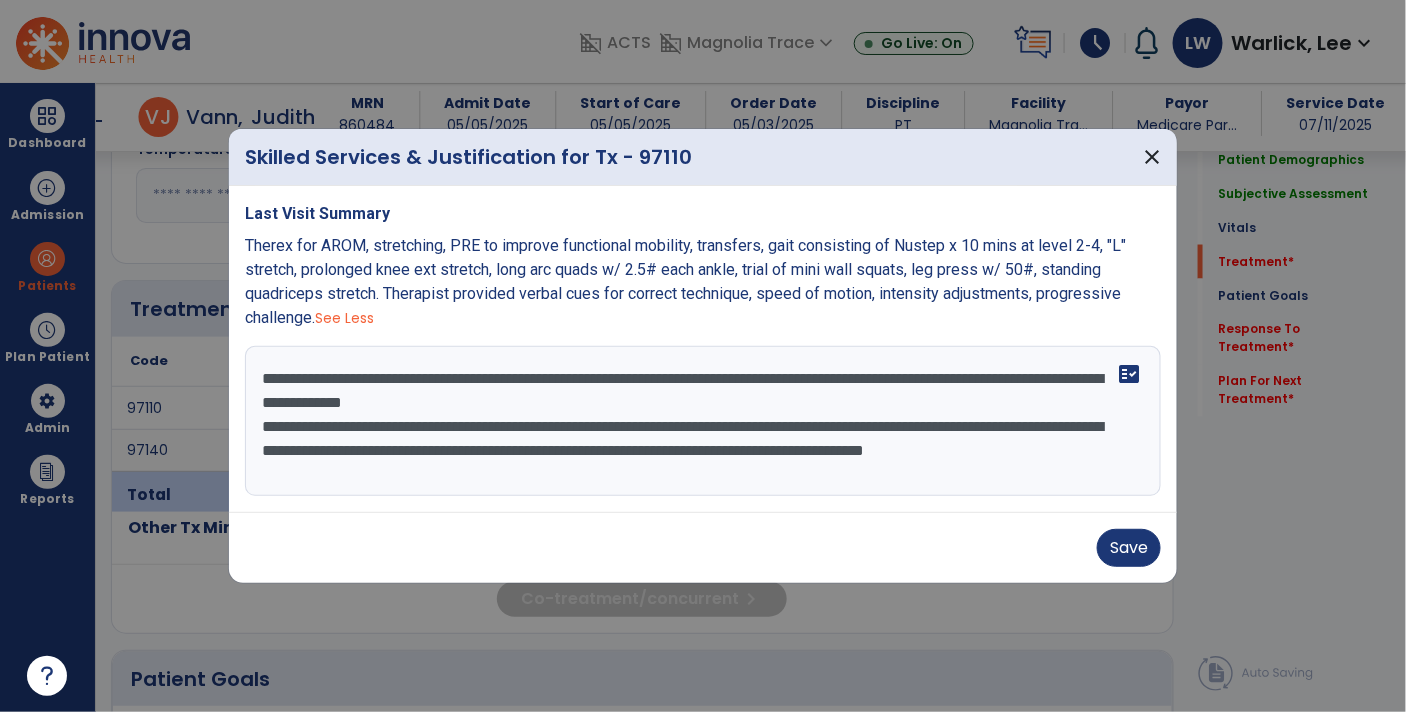 click on "**********" at bounding box center (703, 421) 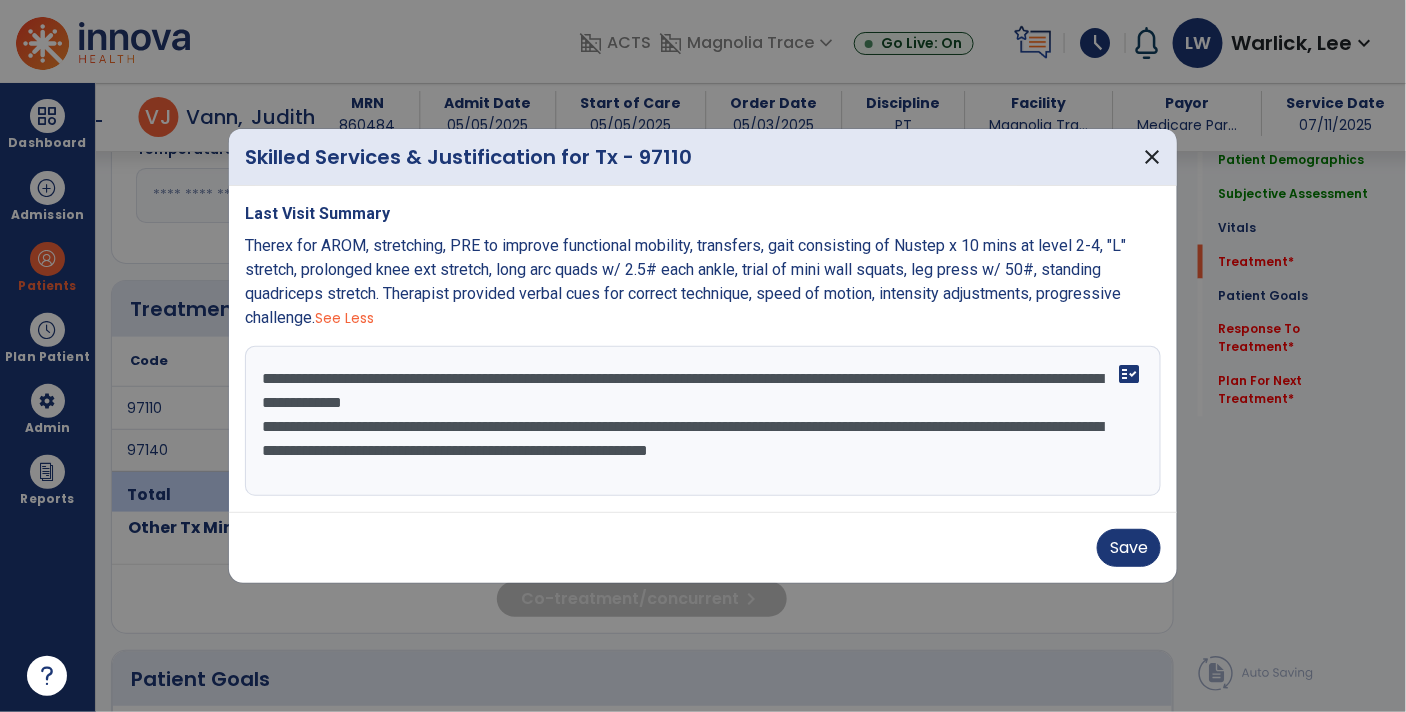 drag, startPoint x: 401, startPoint y: 404, endPoint x: 619, endPoint y: 401, distance: 218.02065 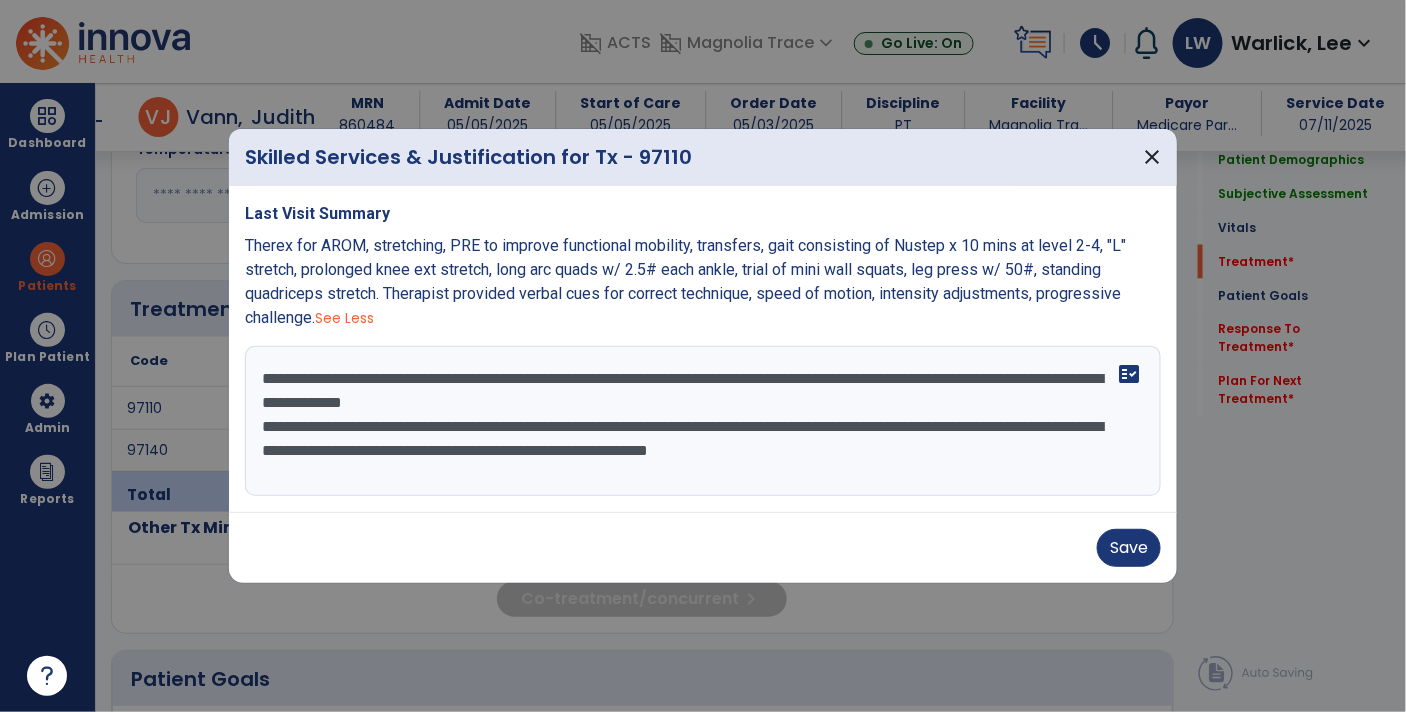 click on "**********" at bounding box center [703, 421] 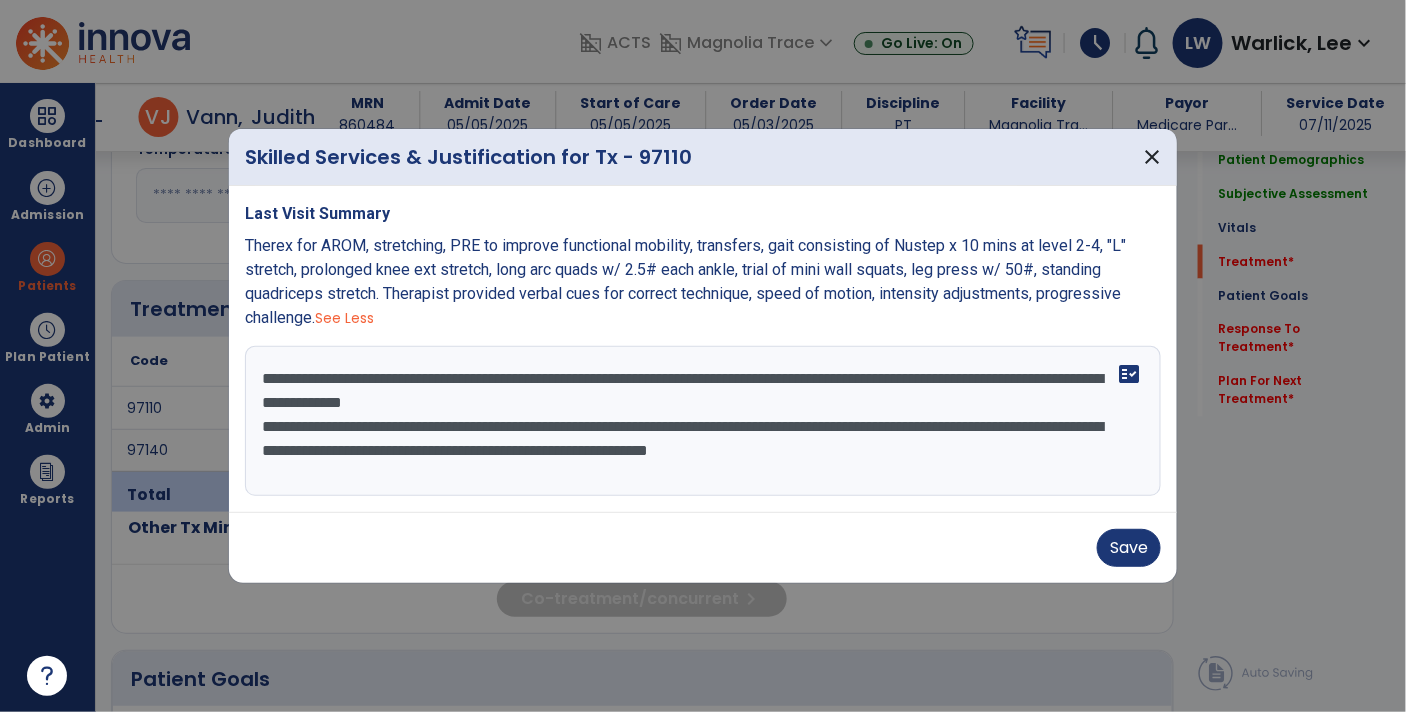 paste on "*********" 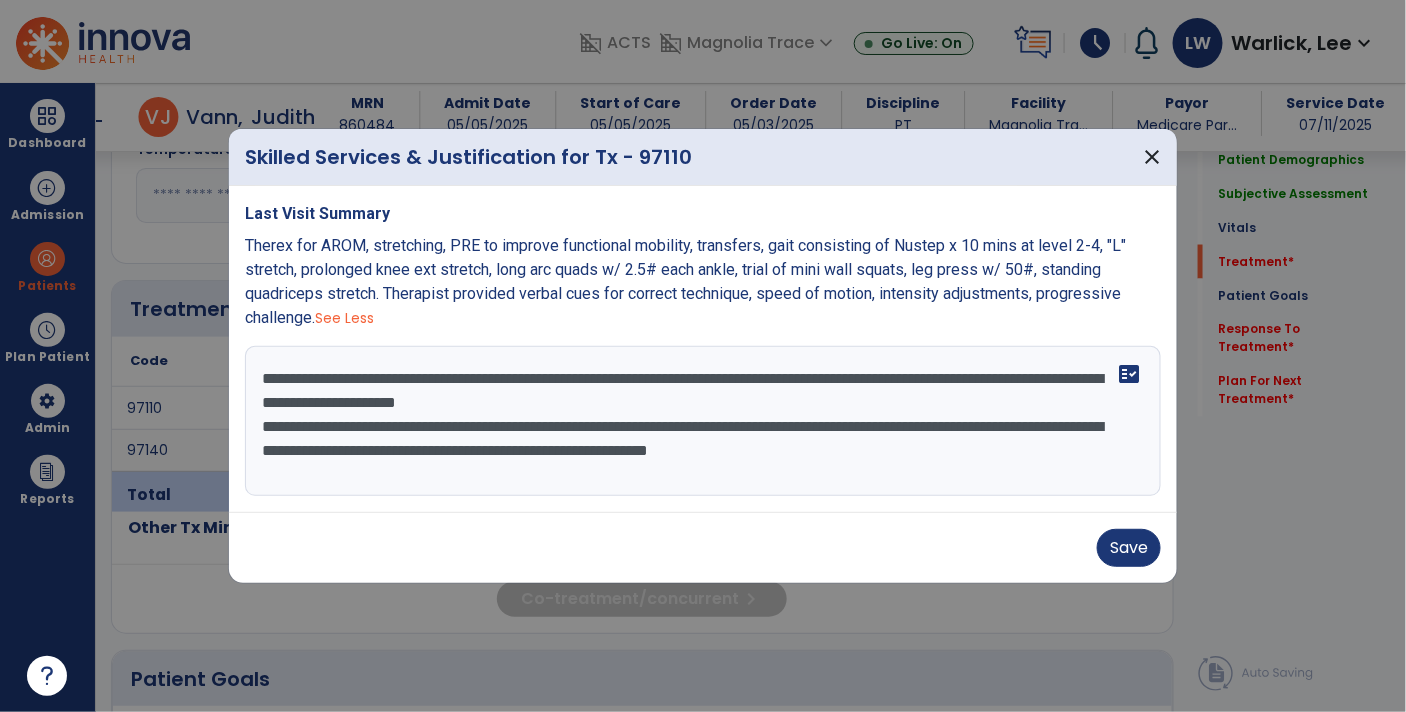 click on "**********" at bounding box center [703, 421] 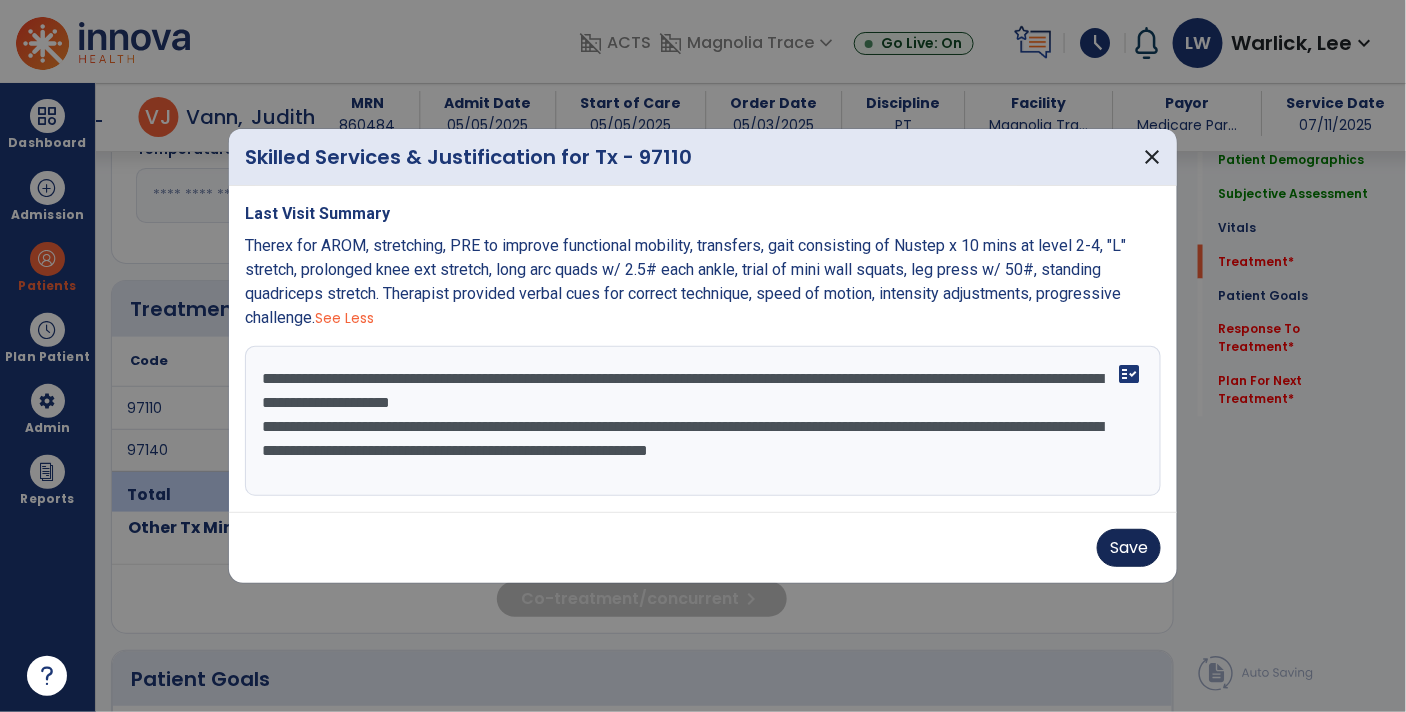 type on "**********" 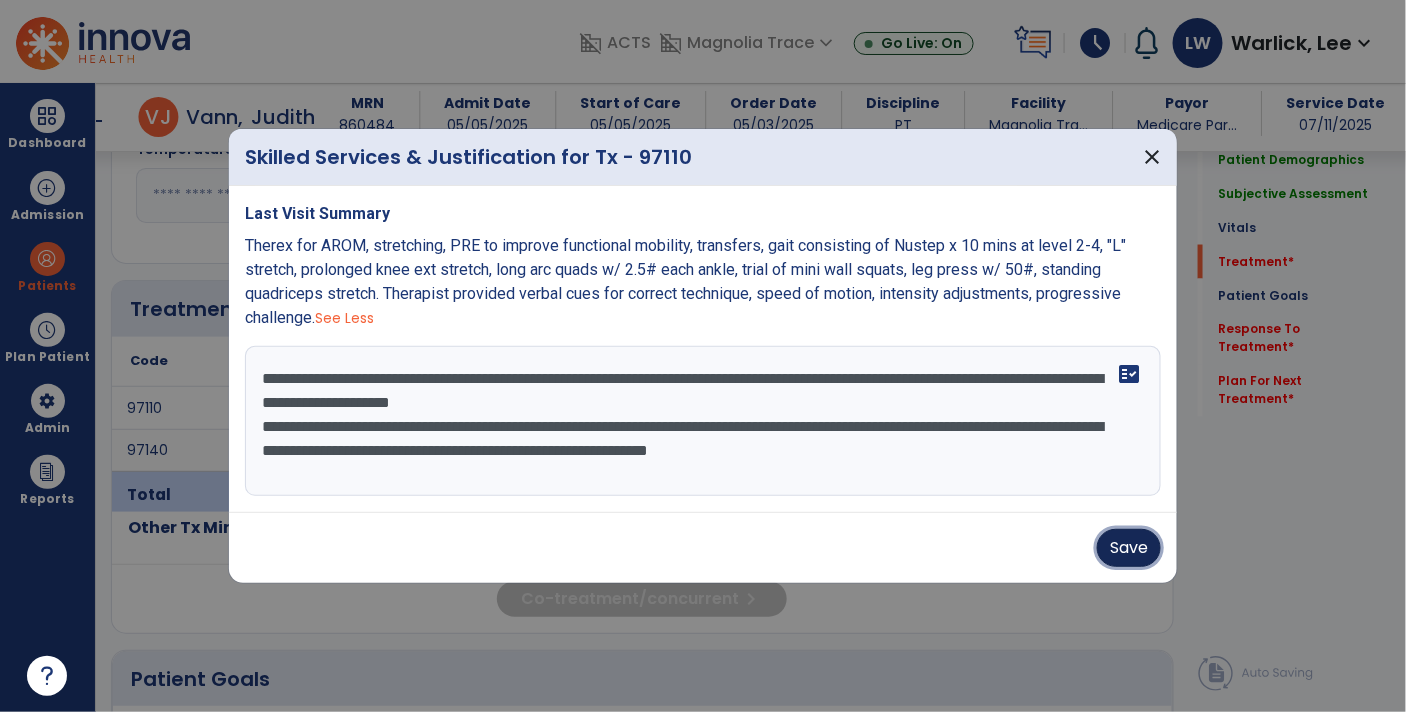 click on "Save" at bounding box center (1129, 548) 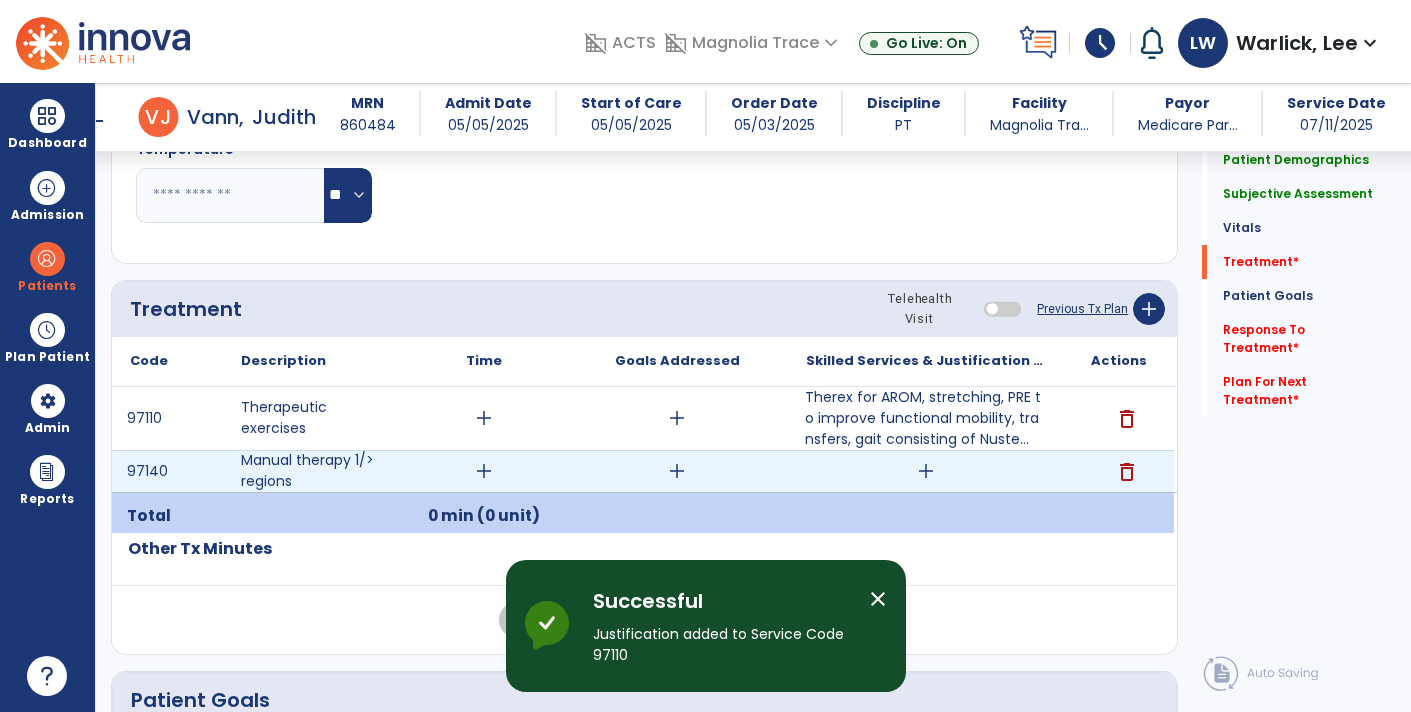 click on "add" at bounding box center (926, 471) 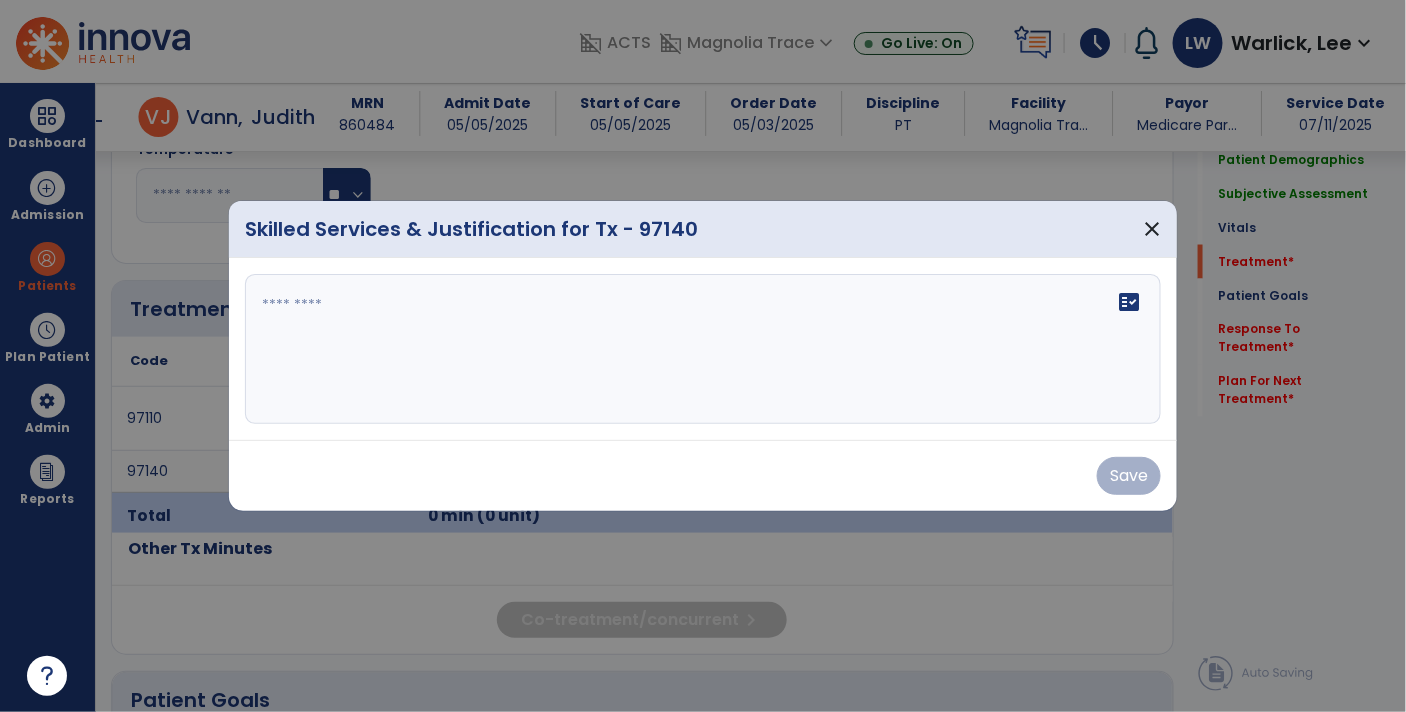 scroll, scrollTop: 969, scrollLeft: 0, axis: vertical 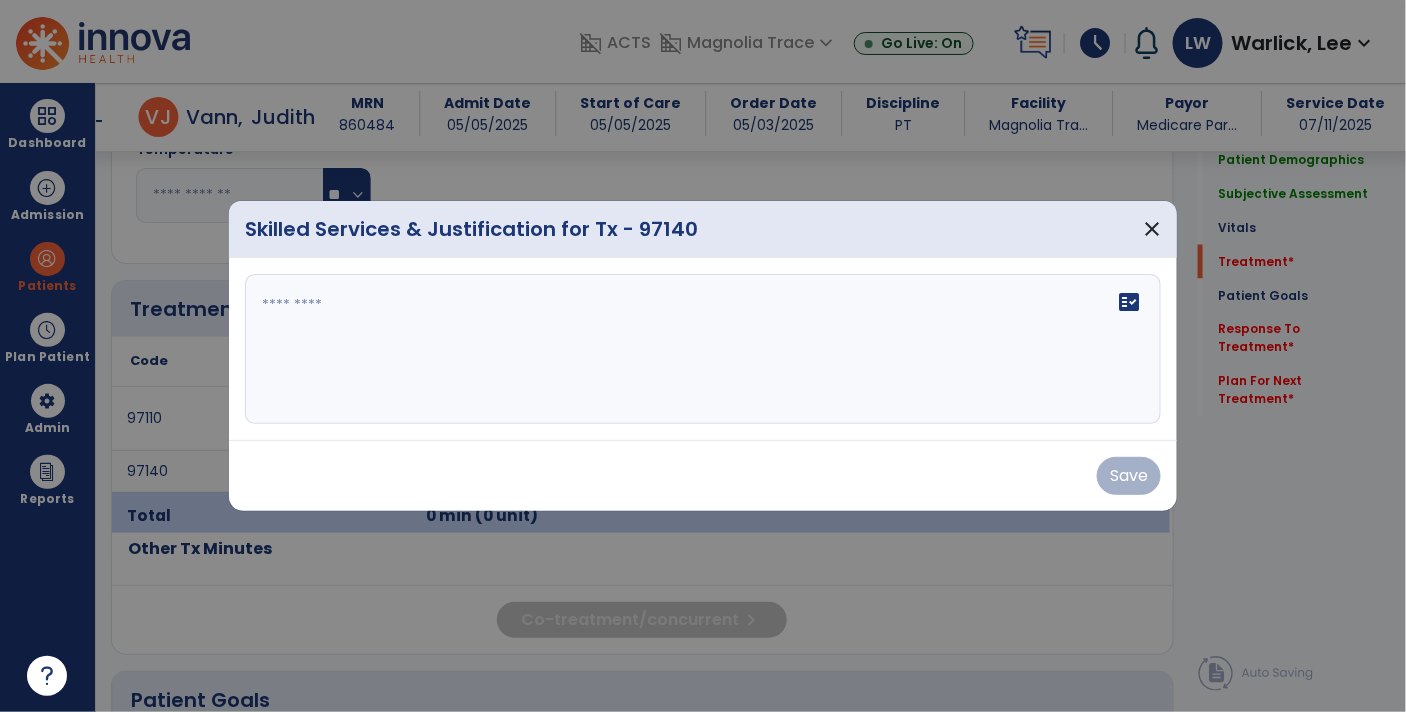 click on "fact_check" at bounding box center [703, 349] 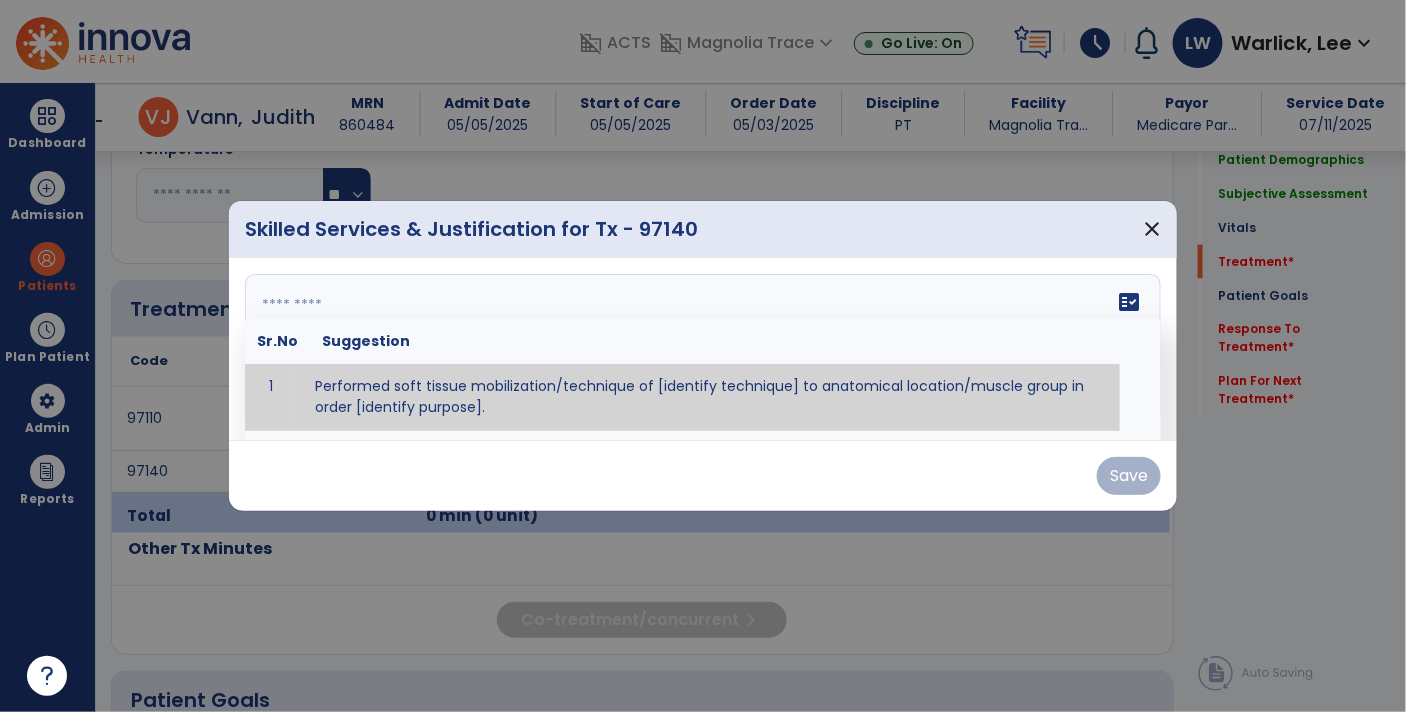 paste on "**********" 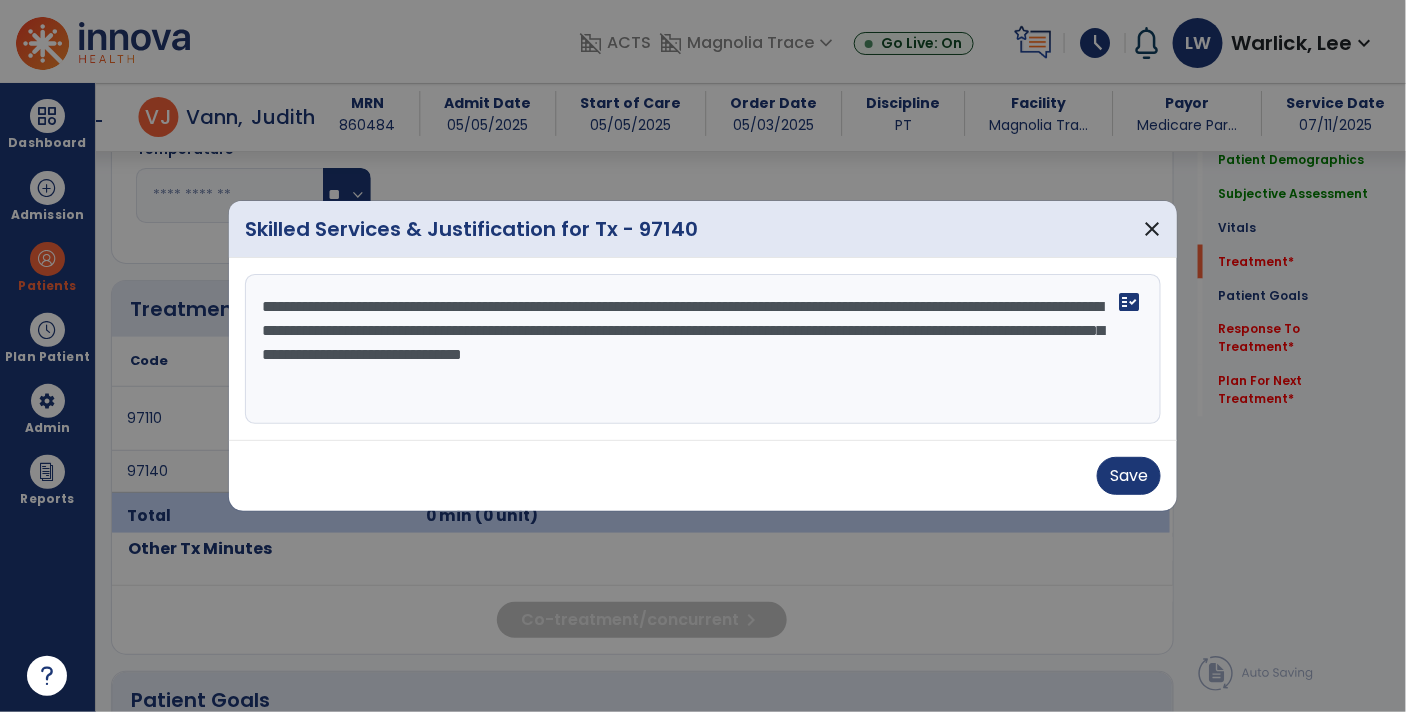 click on "**********" at bounding box center (703, 349) 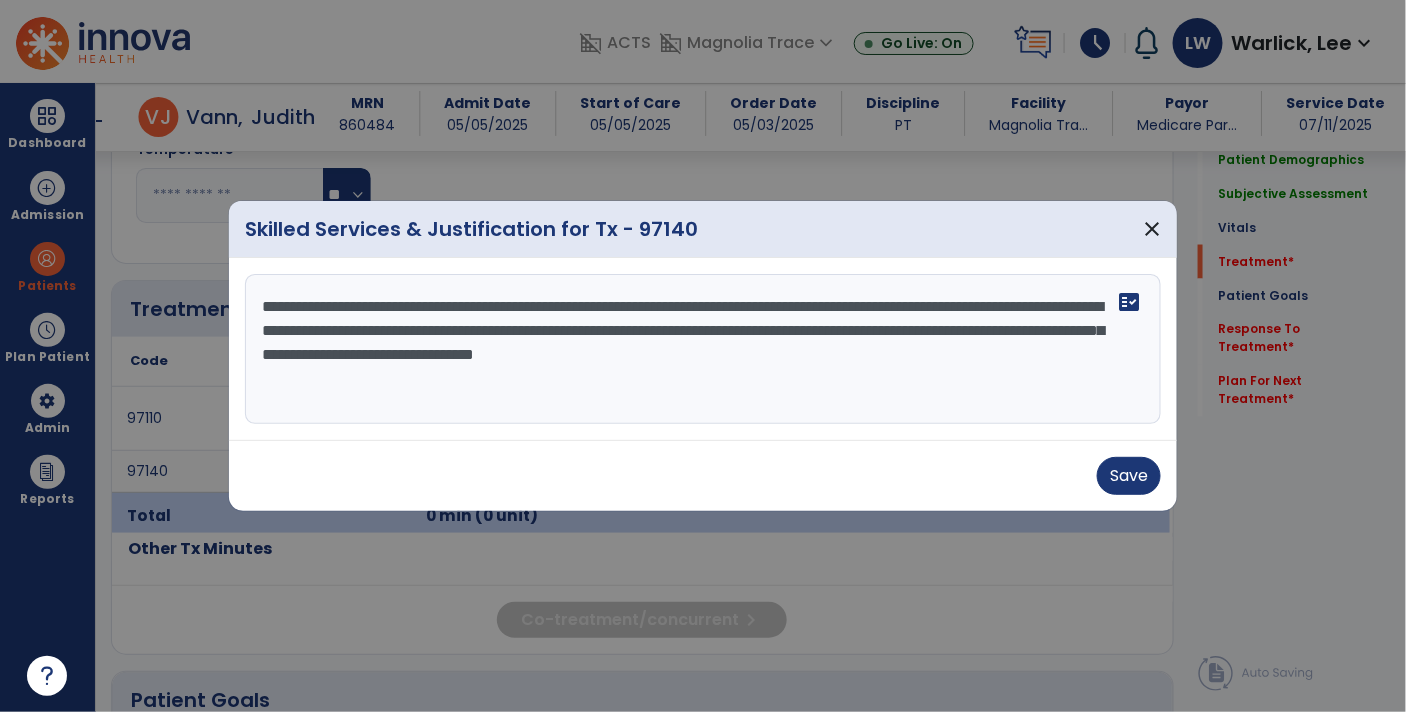 click on "**********" at bounding box center [703, 349] 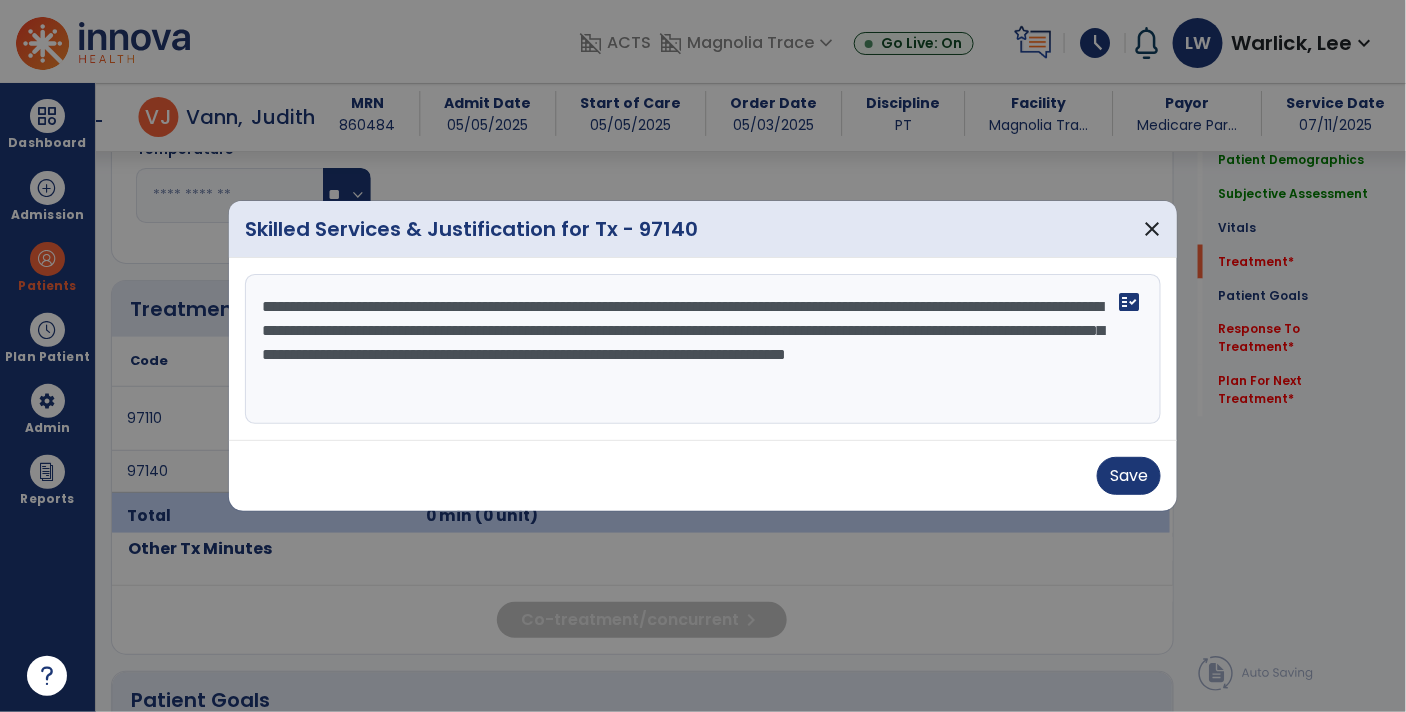 type on "**********" 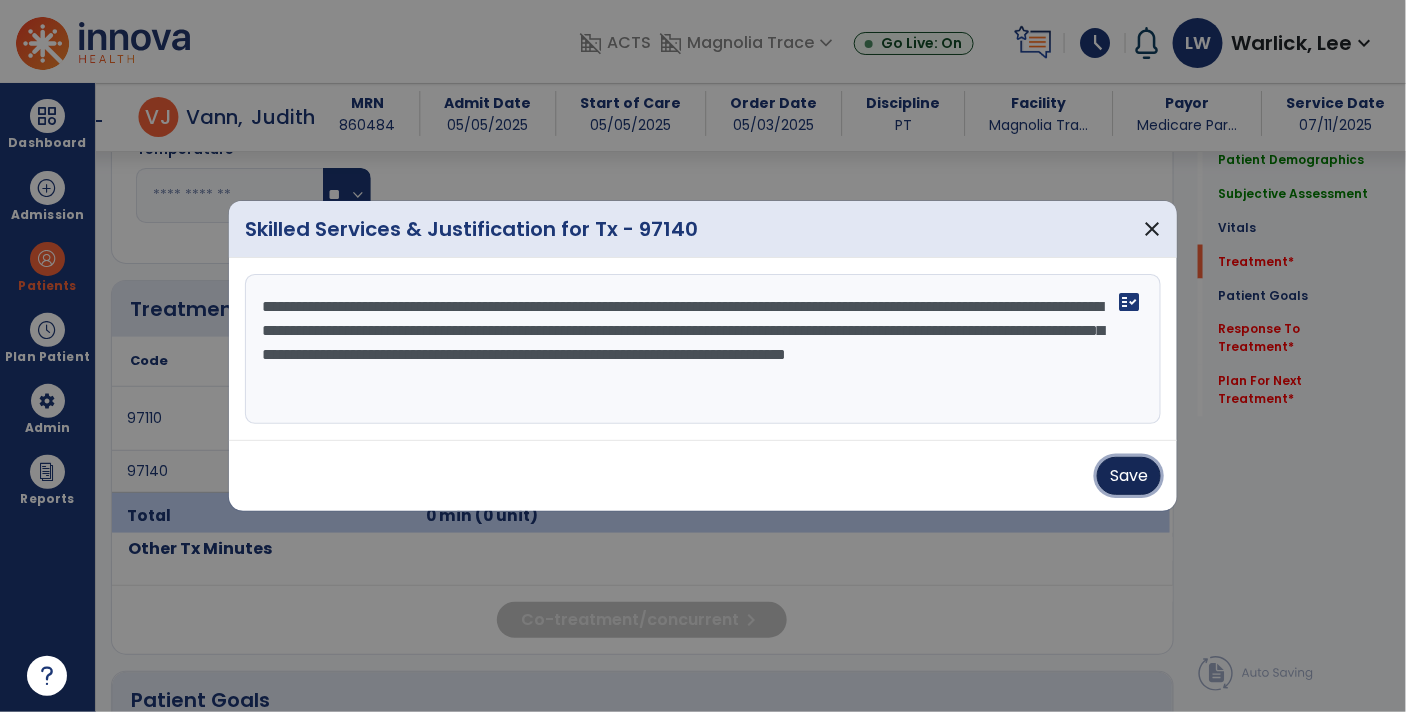 click on "Save" at bounding box center (1129, 476) 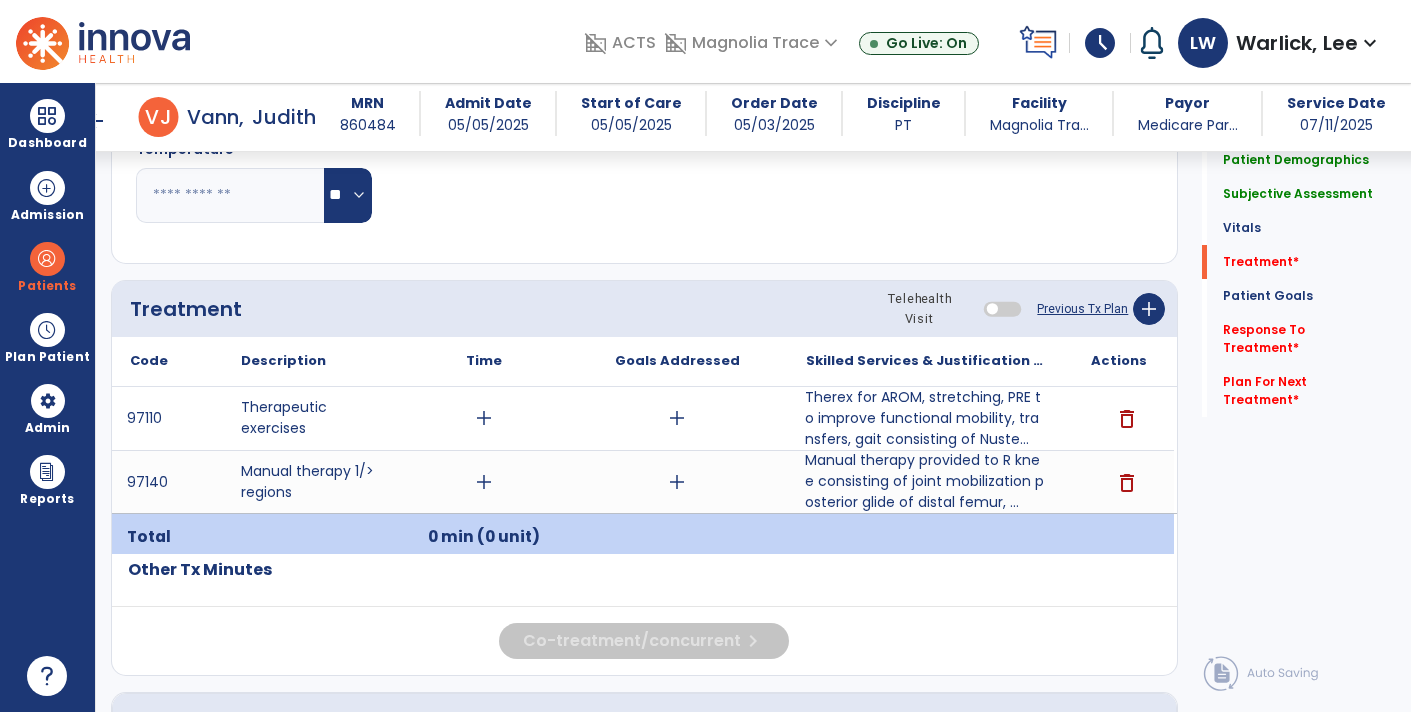 click on "Therex for AROM, stretching, PRE to improve functional mobility, transfers, gait consisting of Nuste..." at bounding box center [926, 418] 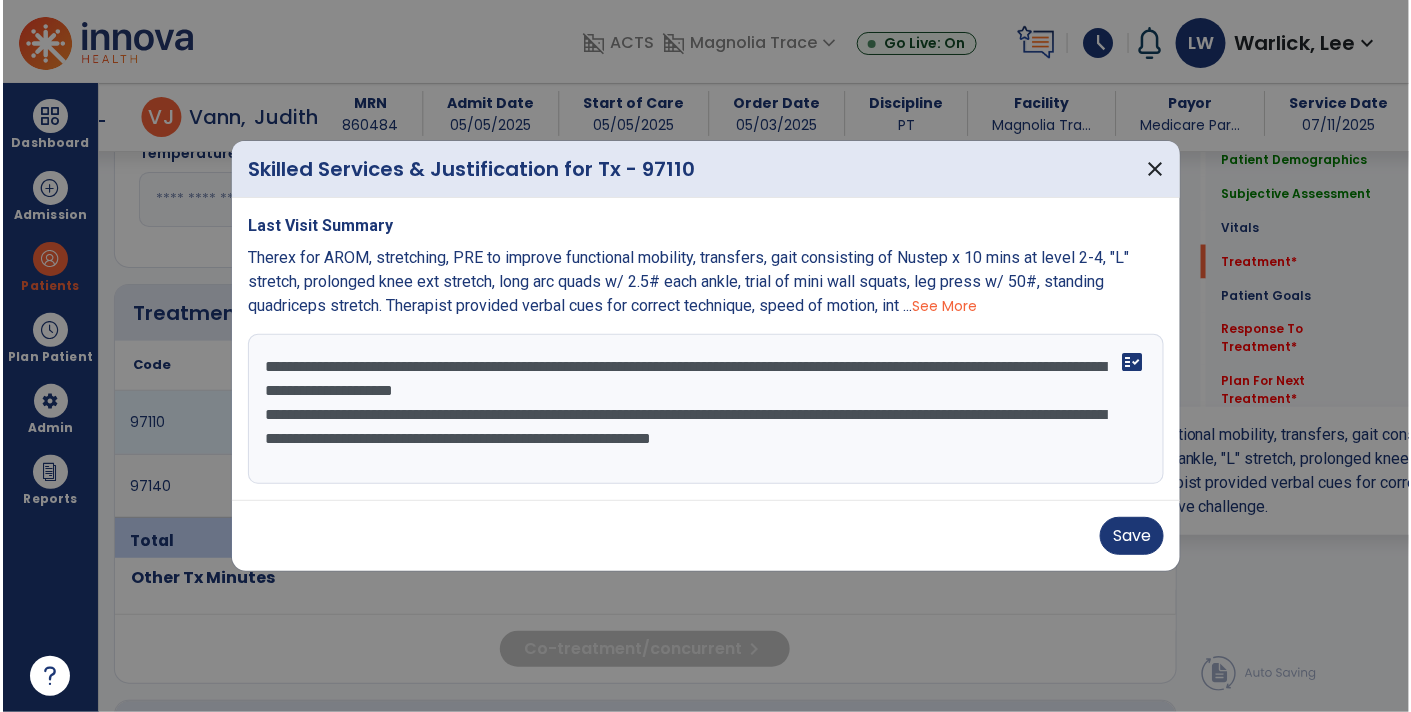 scroll, scrollTop: 969, scrollLeft: 0, axis: vertical 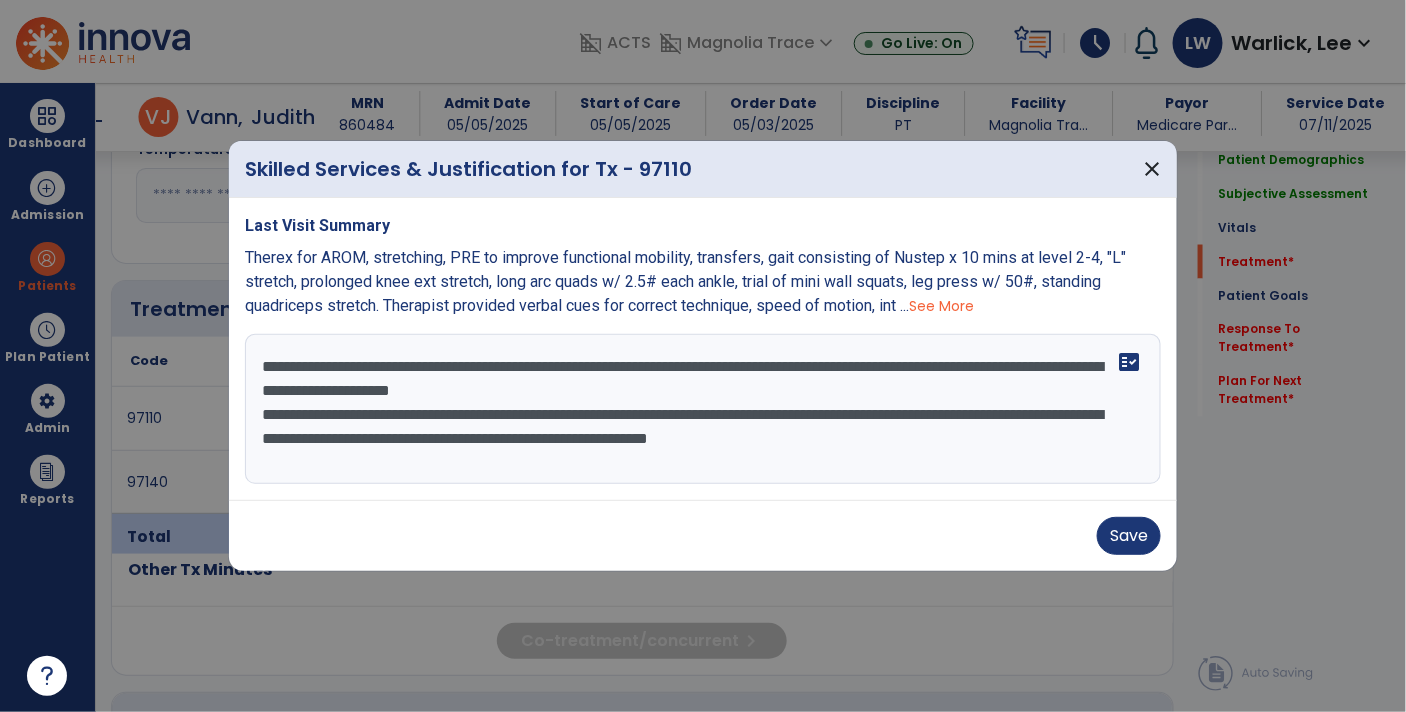 click on "**********" at bounding box center (703, 409) 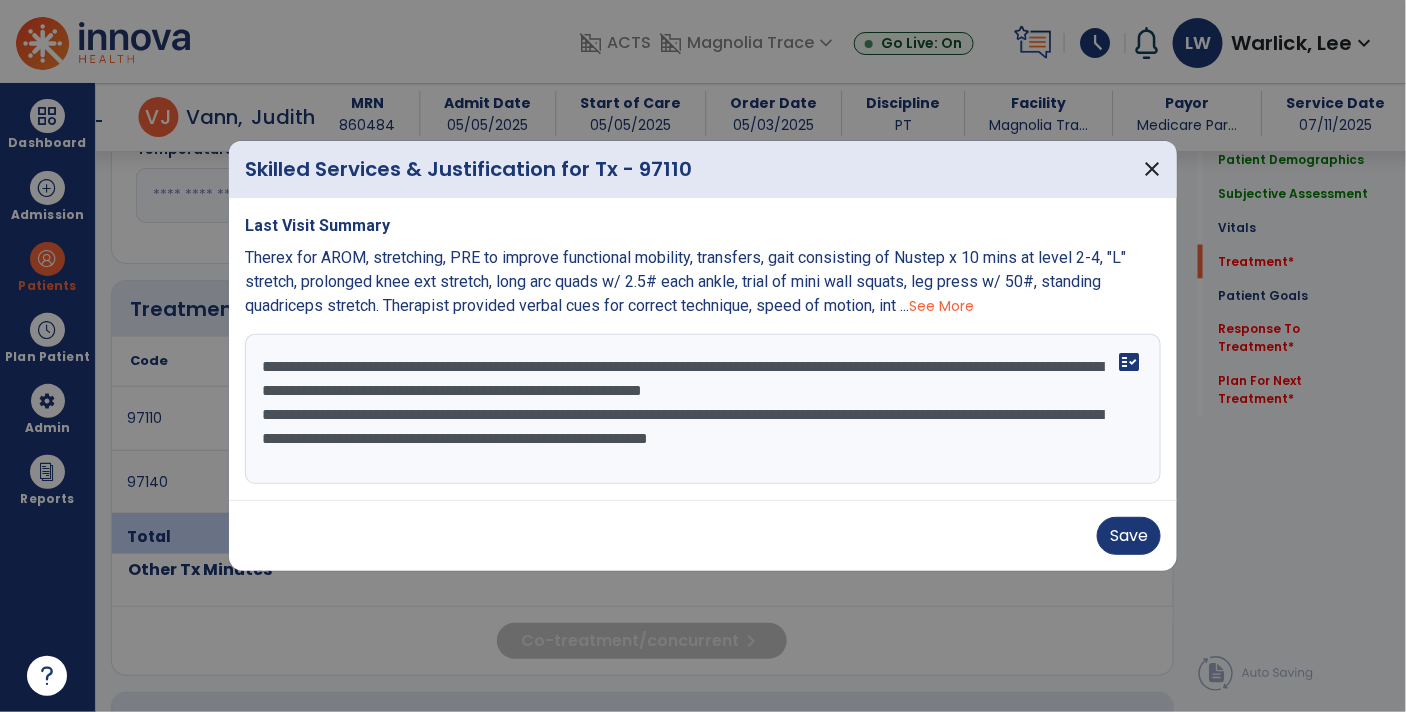 click on "**********" at bounding box center (703, 409) 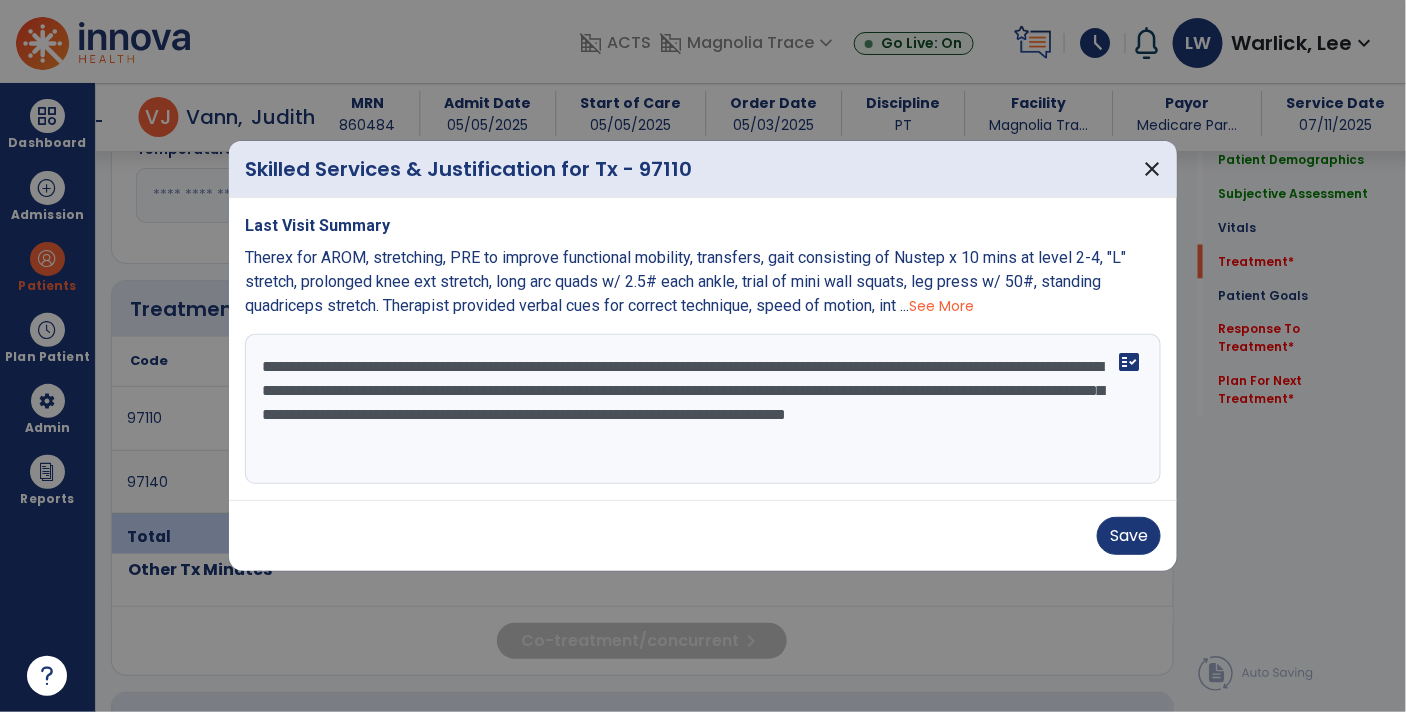 click on "**********" at bounding box center (703, 409) 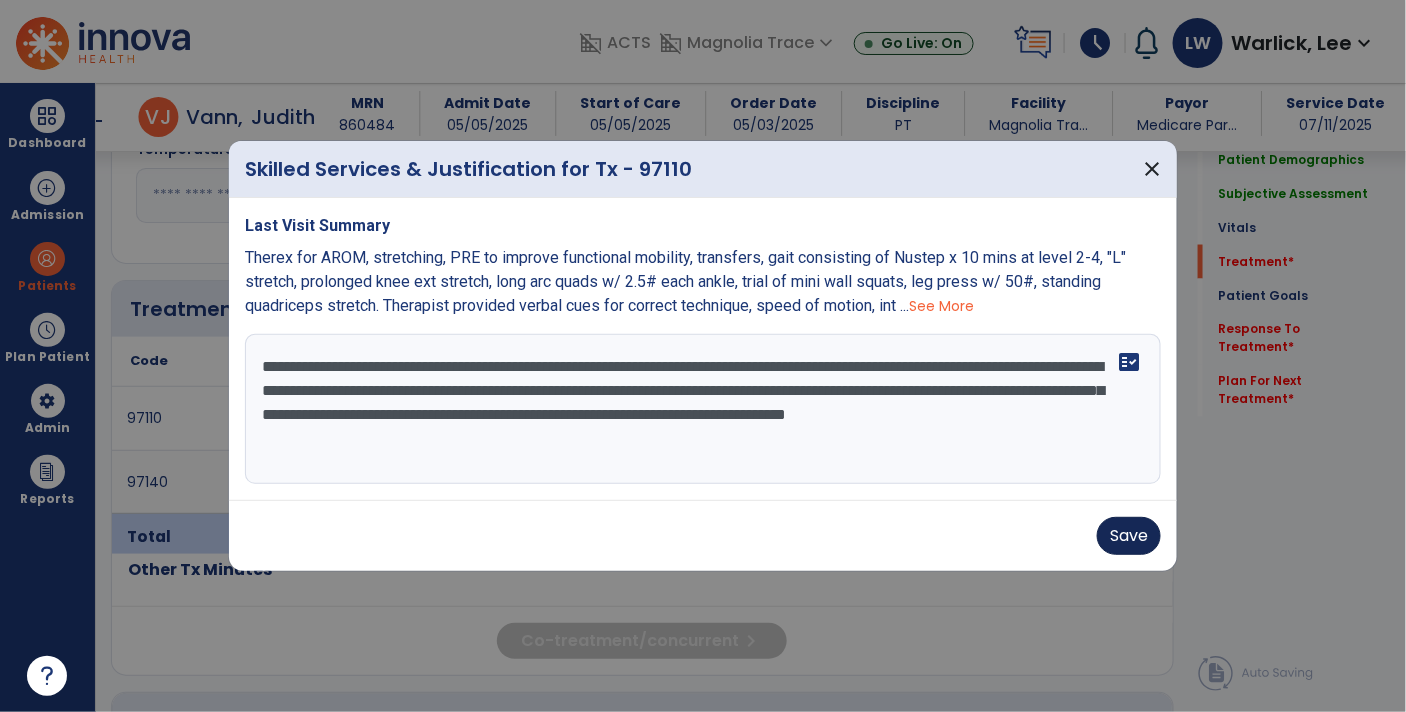 type on "**********" 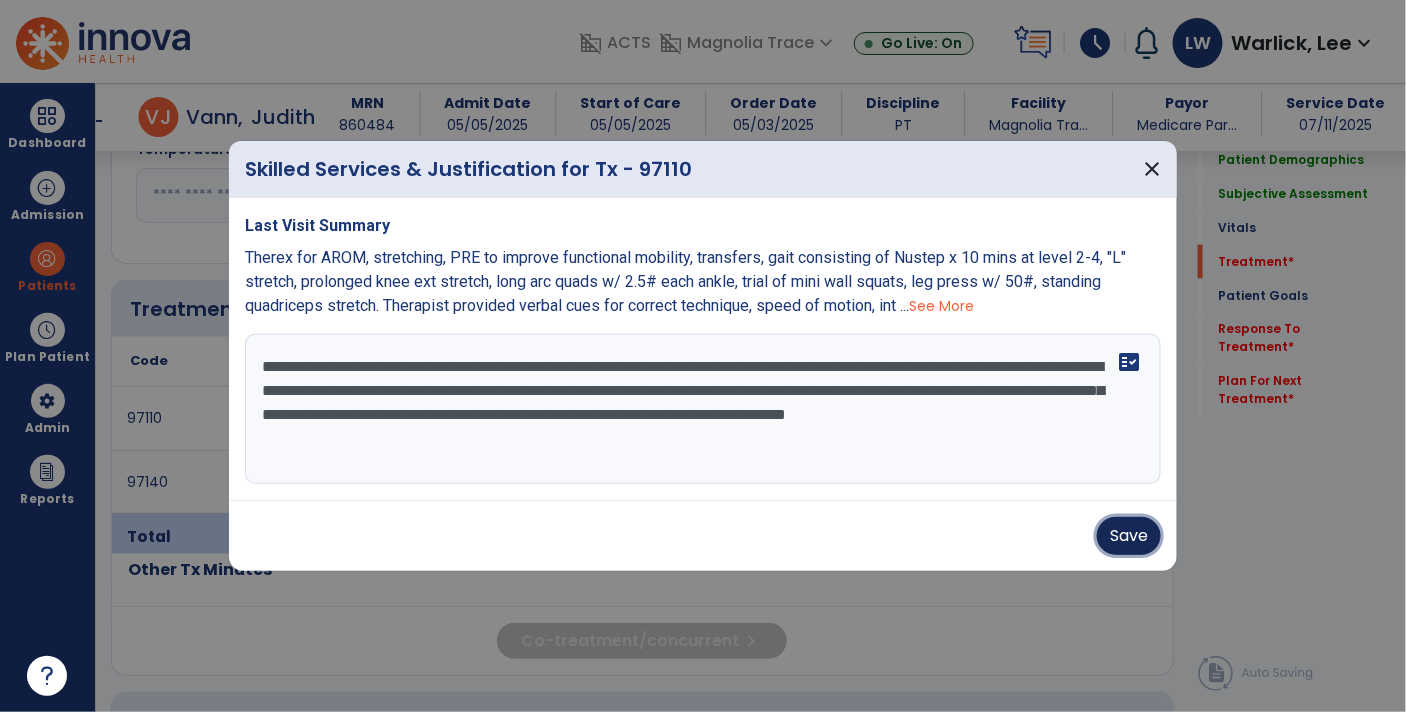 click on "Save" at bounding box center (1129, 536) 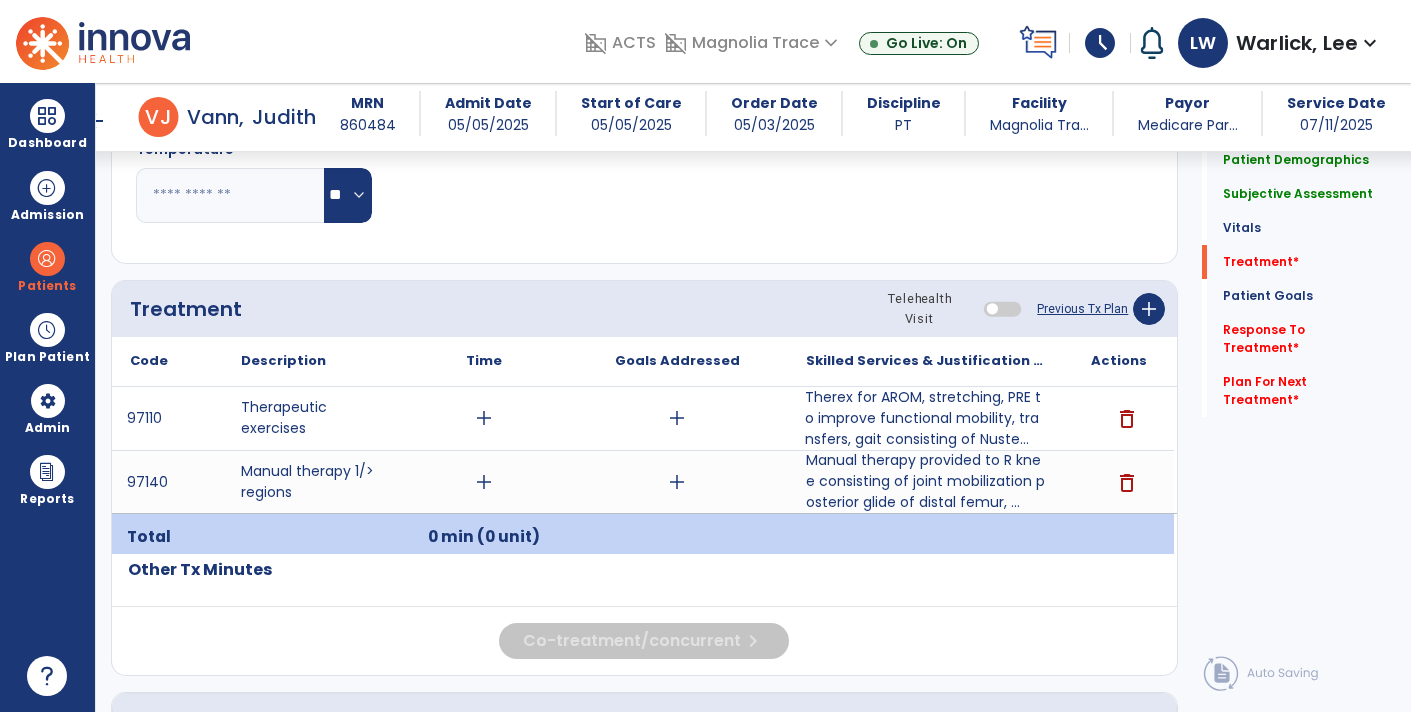 scroll, scrollTop: 1519, scrollLeft: 0, axis: vertical 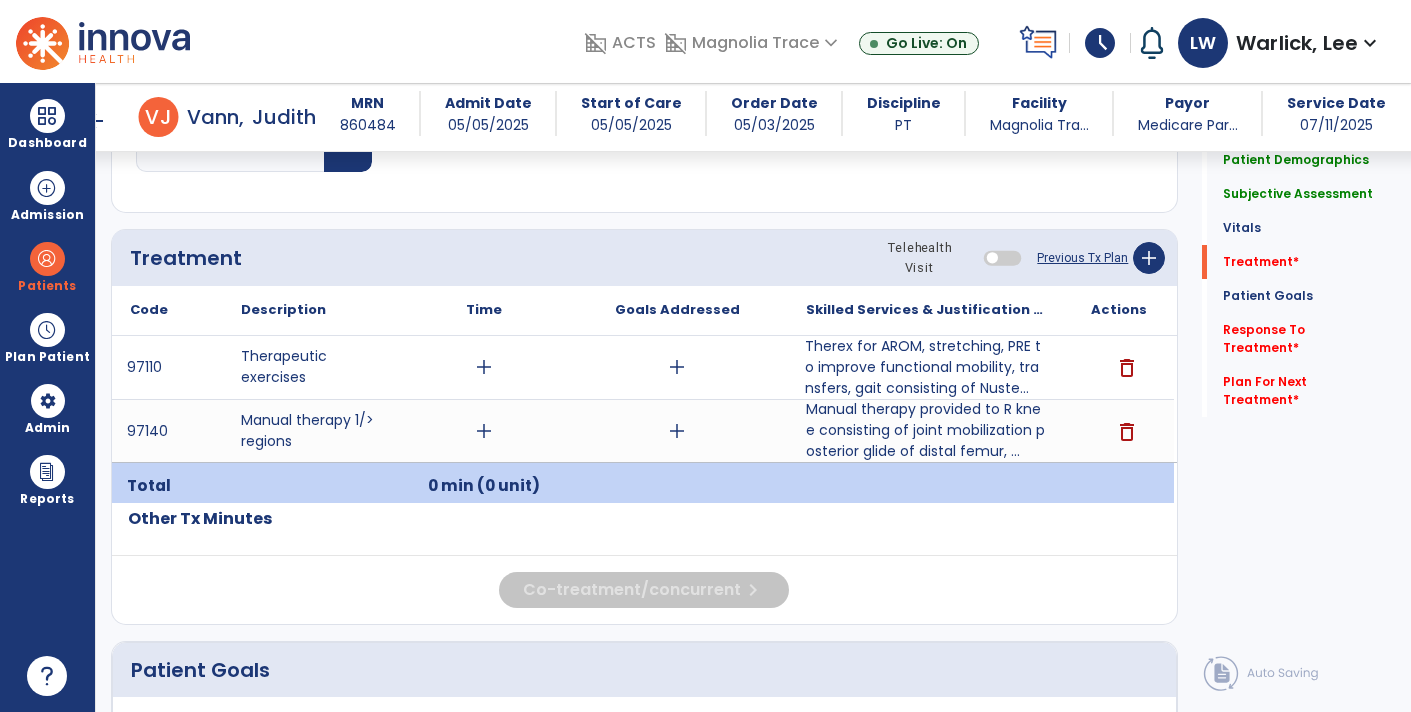 click on "Therex for AROM, stretching, PRE to improve functional mobility, transfers, gait consisting of Nuste..." at bounding box center [926, 367] 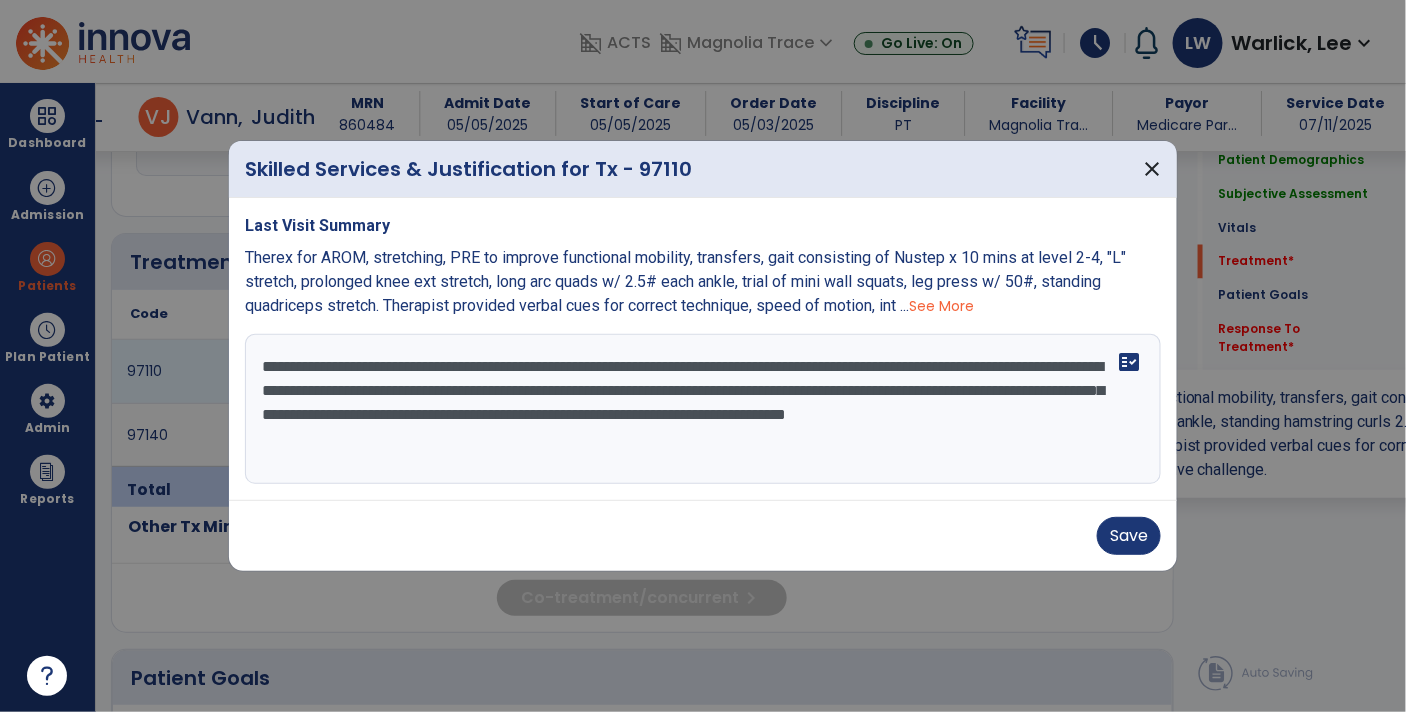 scroll, scrollTop: 1020, scrollLeft: 0, axis: vertical 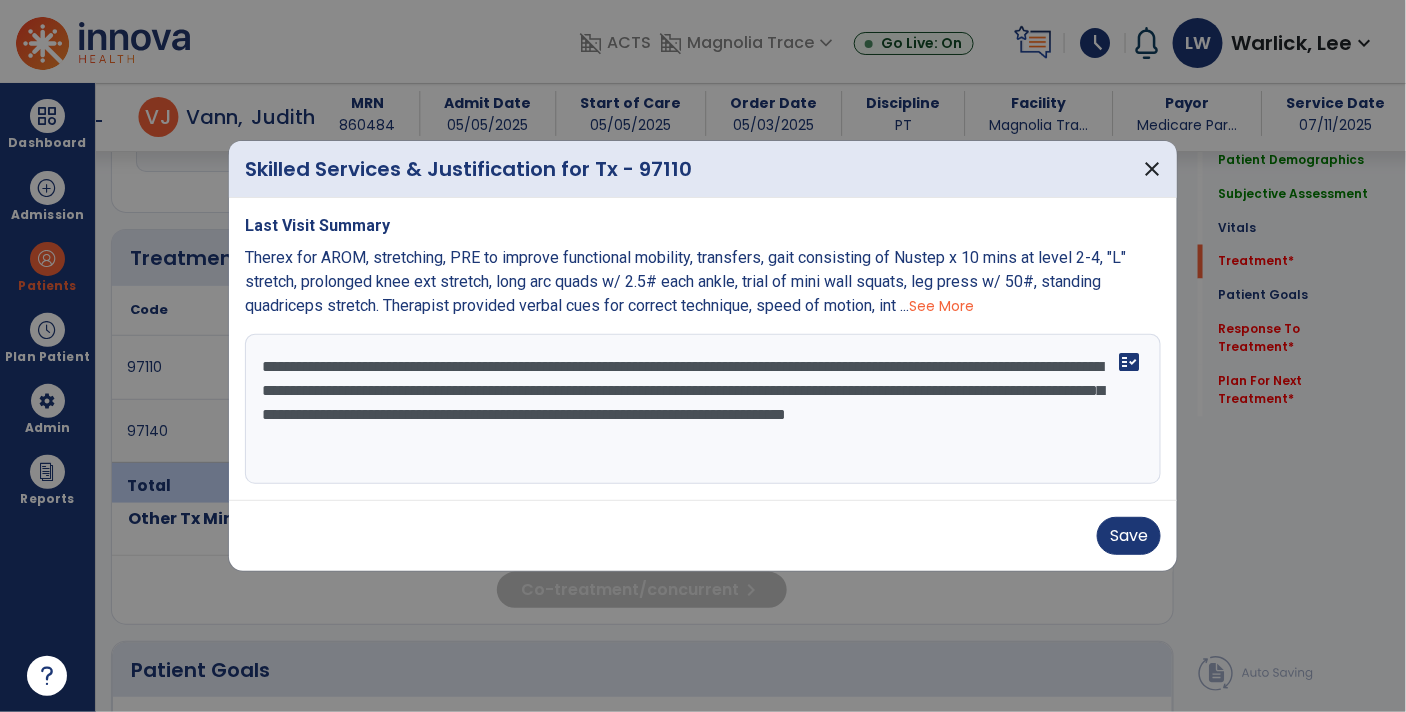 click on "**********" at bounding box center (703, 409) 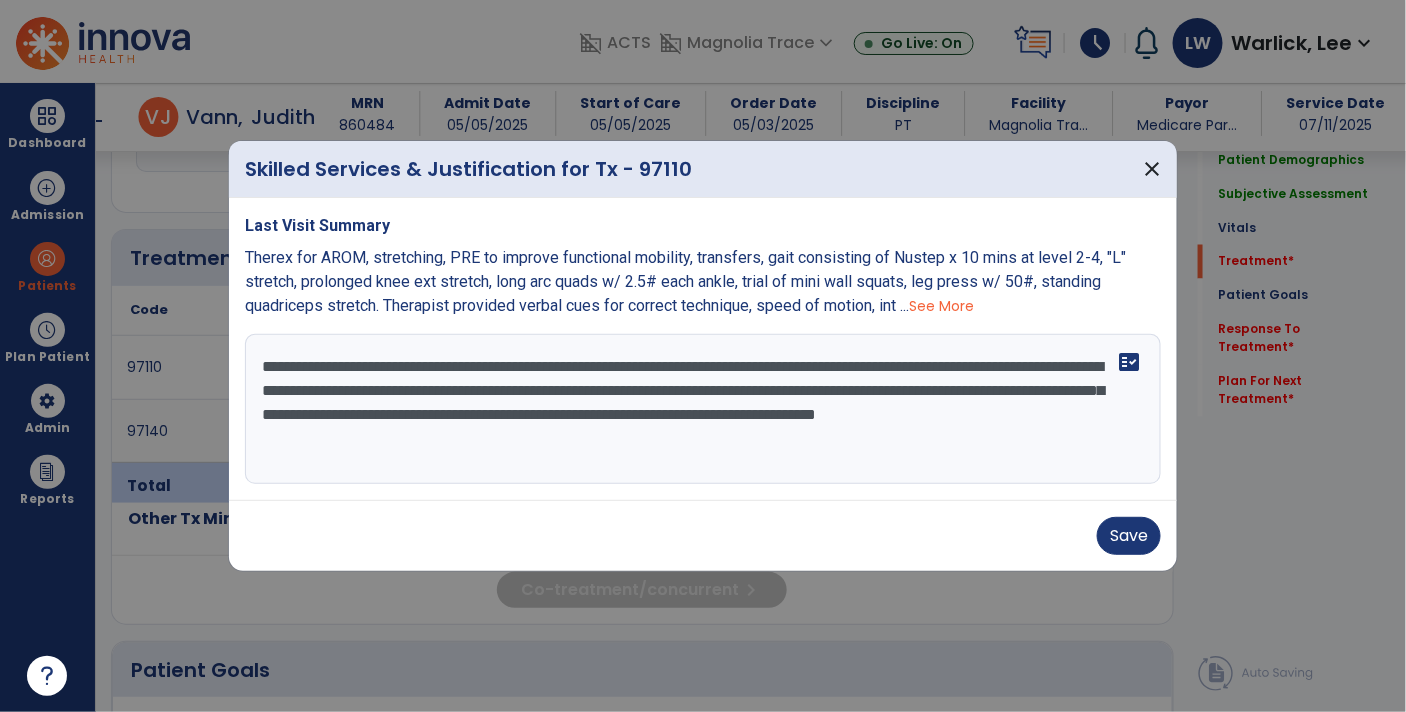 click on "**********" at bounding box center [703, 409] 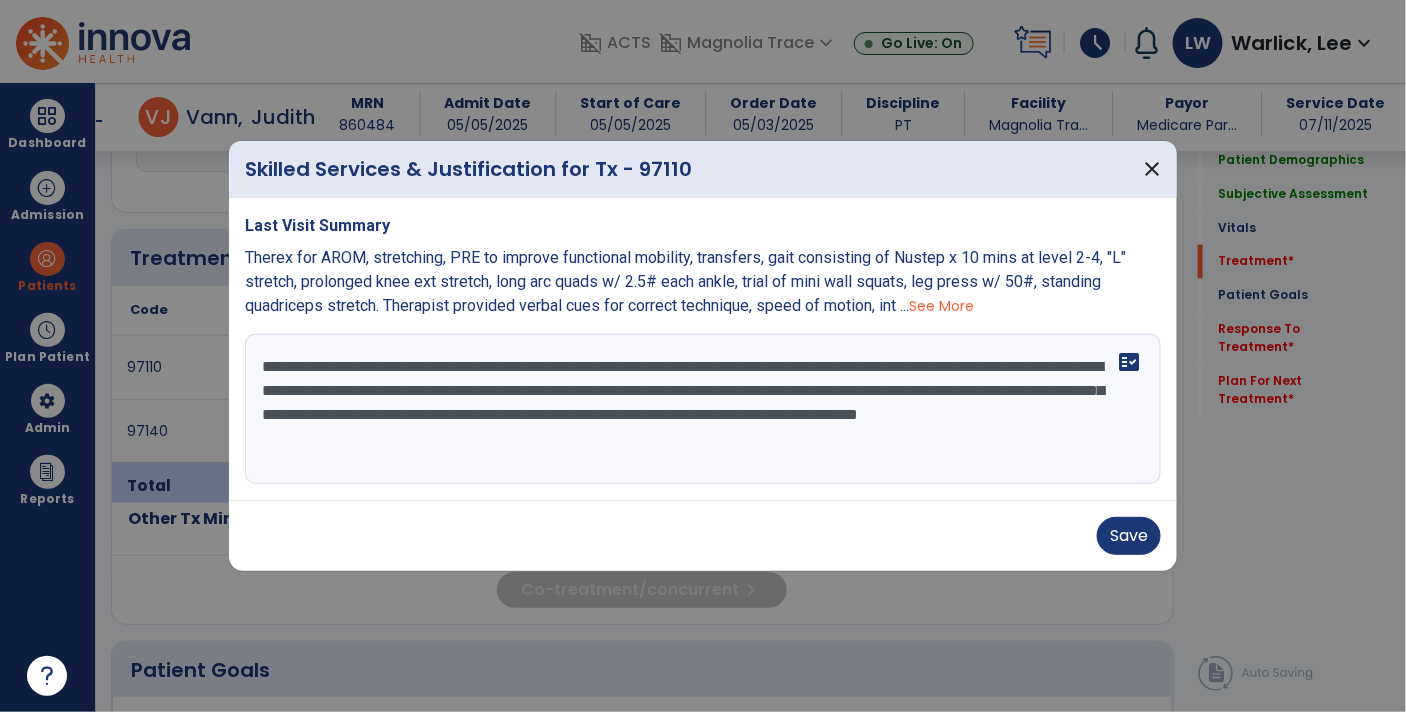 click on "**********" at bounding box center (703, 409) 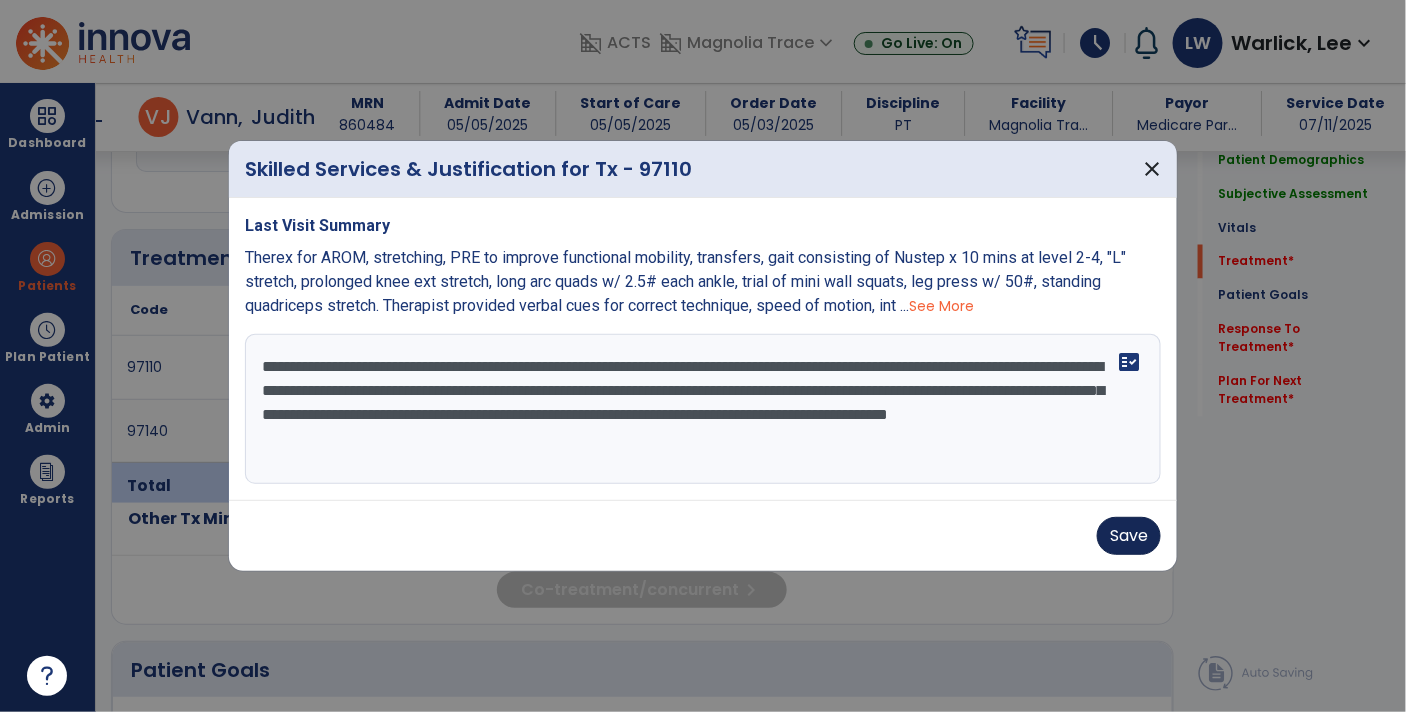type on "**********" 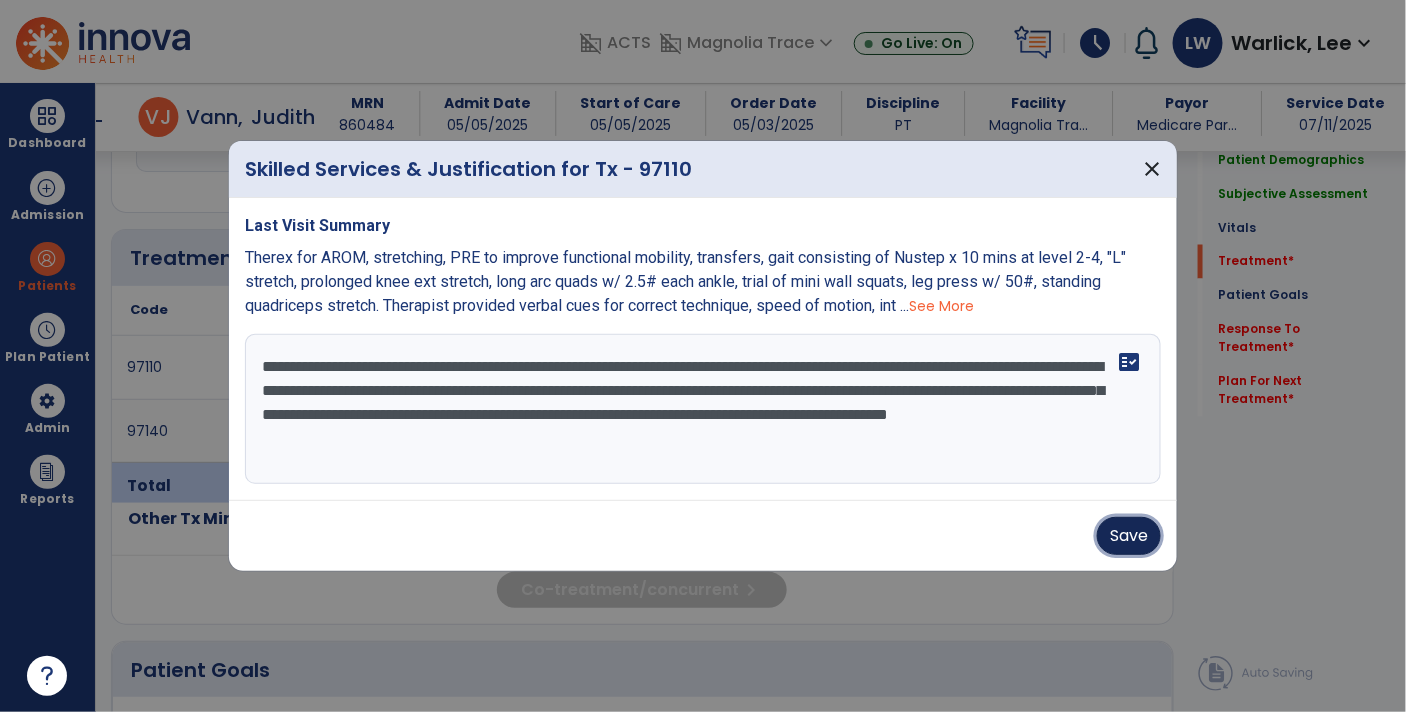 click on "Save" at bounding box center [1129, 536] 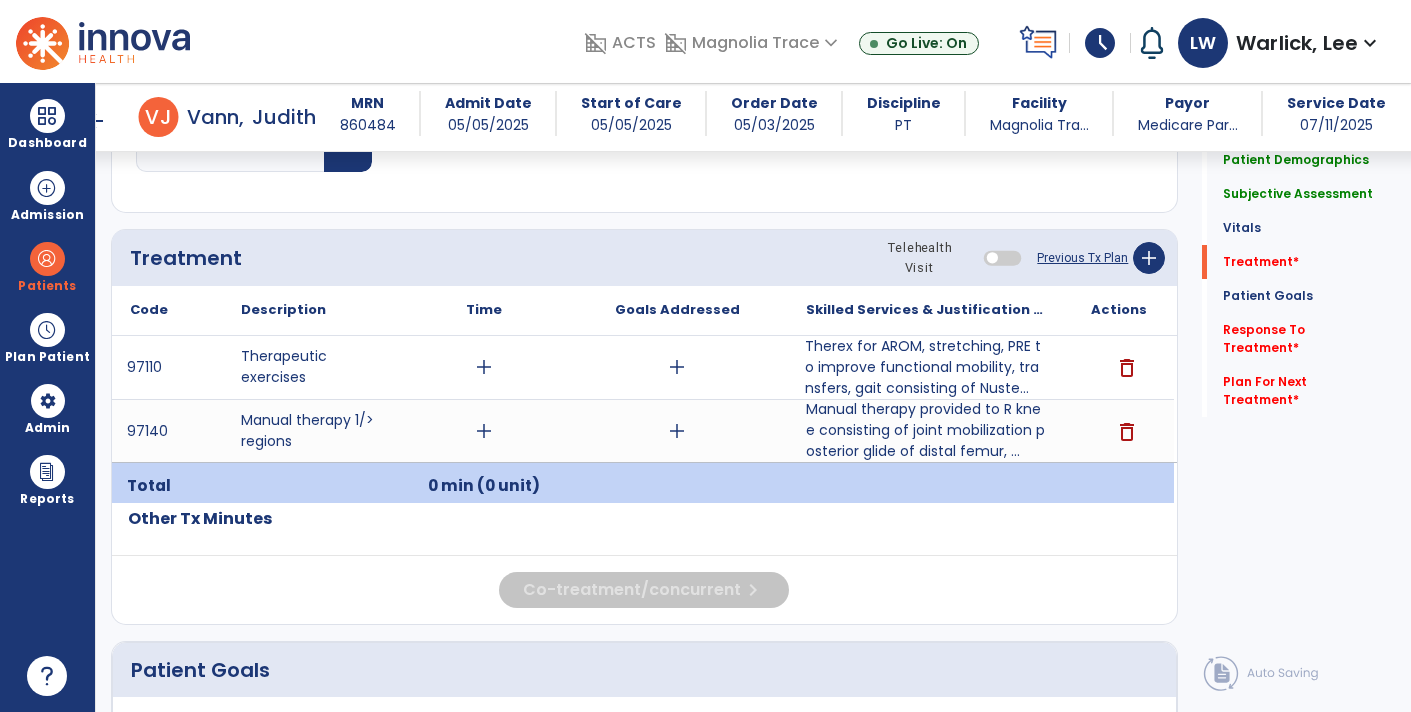 click on "Therex for AROM, stretching, PRE to improve functional mobility, transfers, gait consisting of Nuste..." at bounding box center [926, 367] 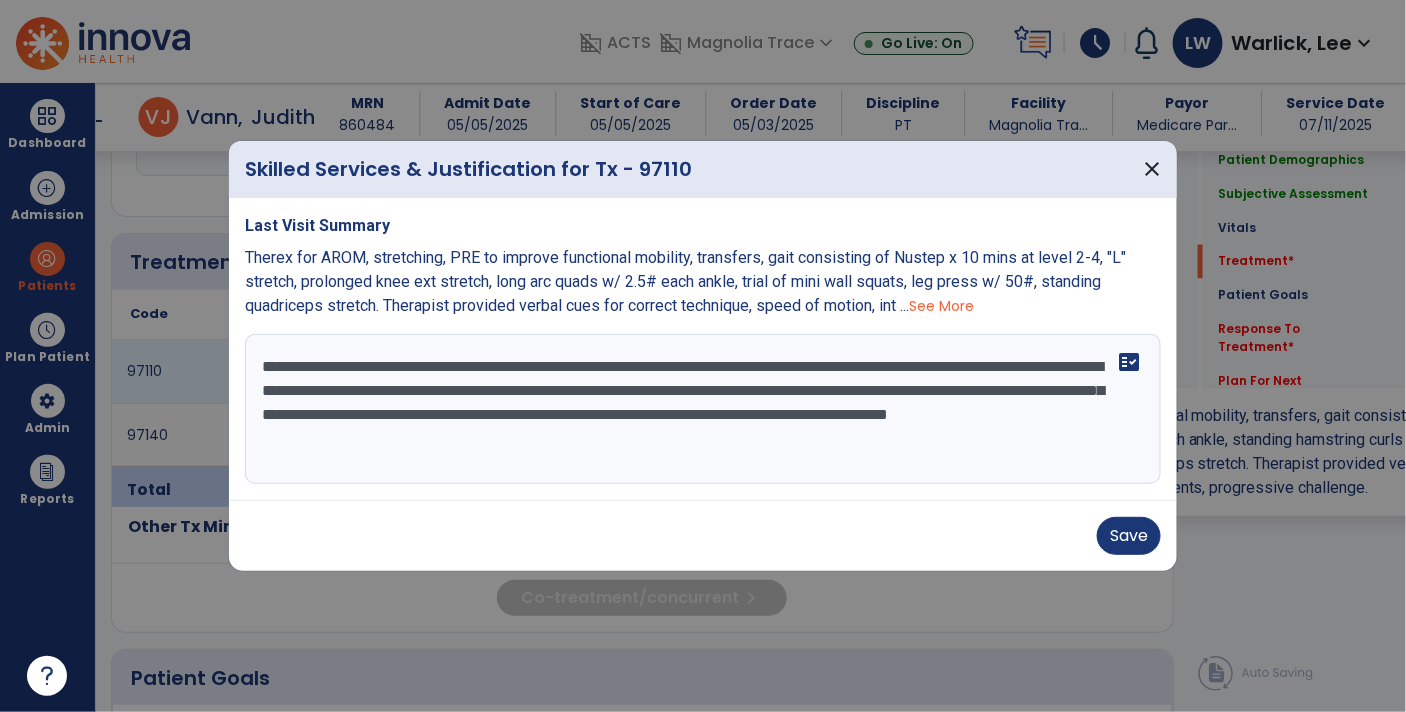 scroll, scrollTop: 1020, scrollLeft: 0, axis: vertical 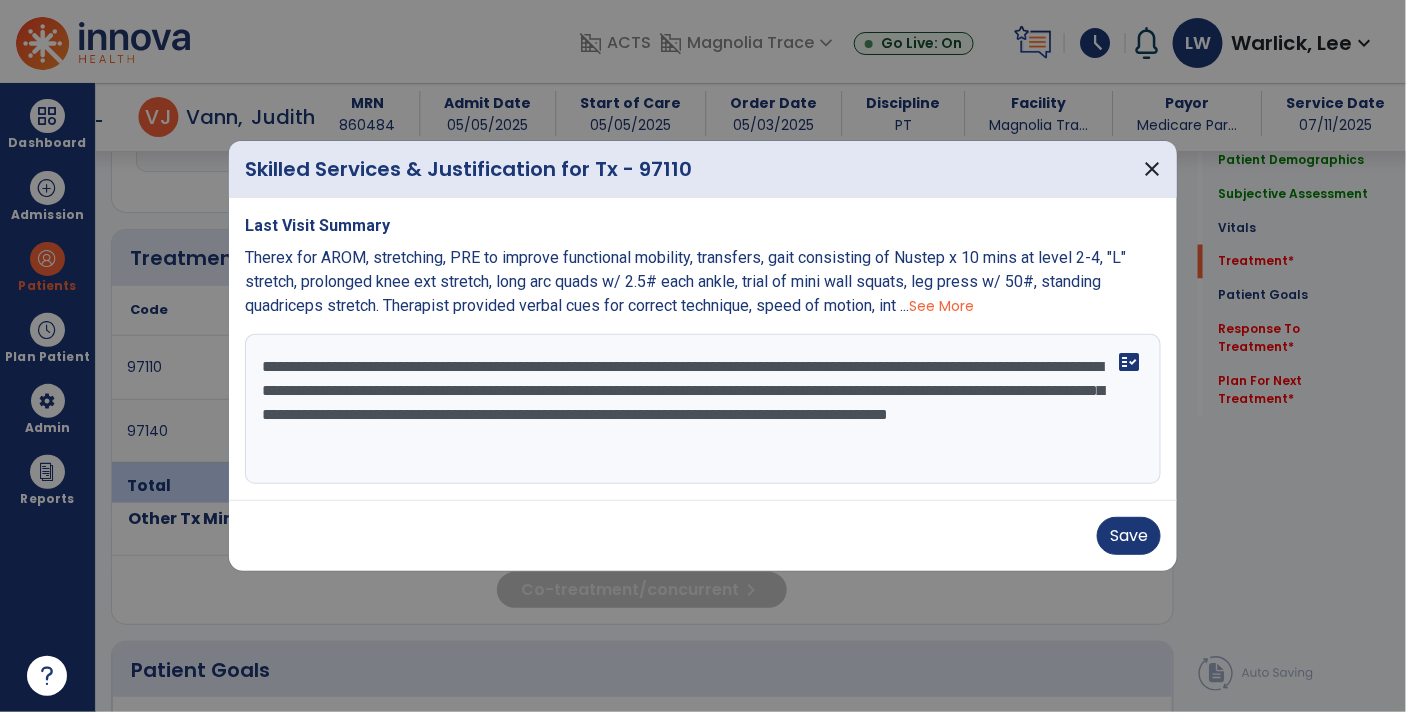 click on "**********" at bounding box center (703, 409) 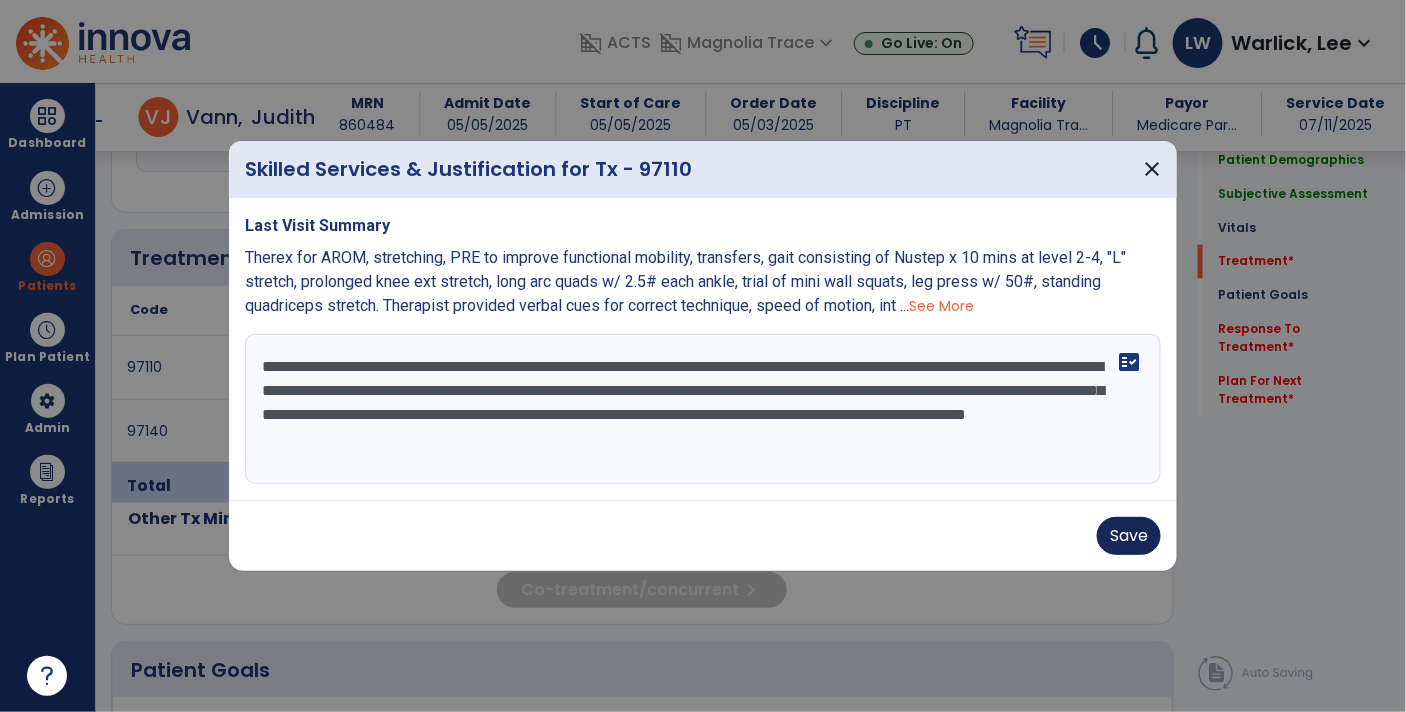 type on "**********" 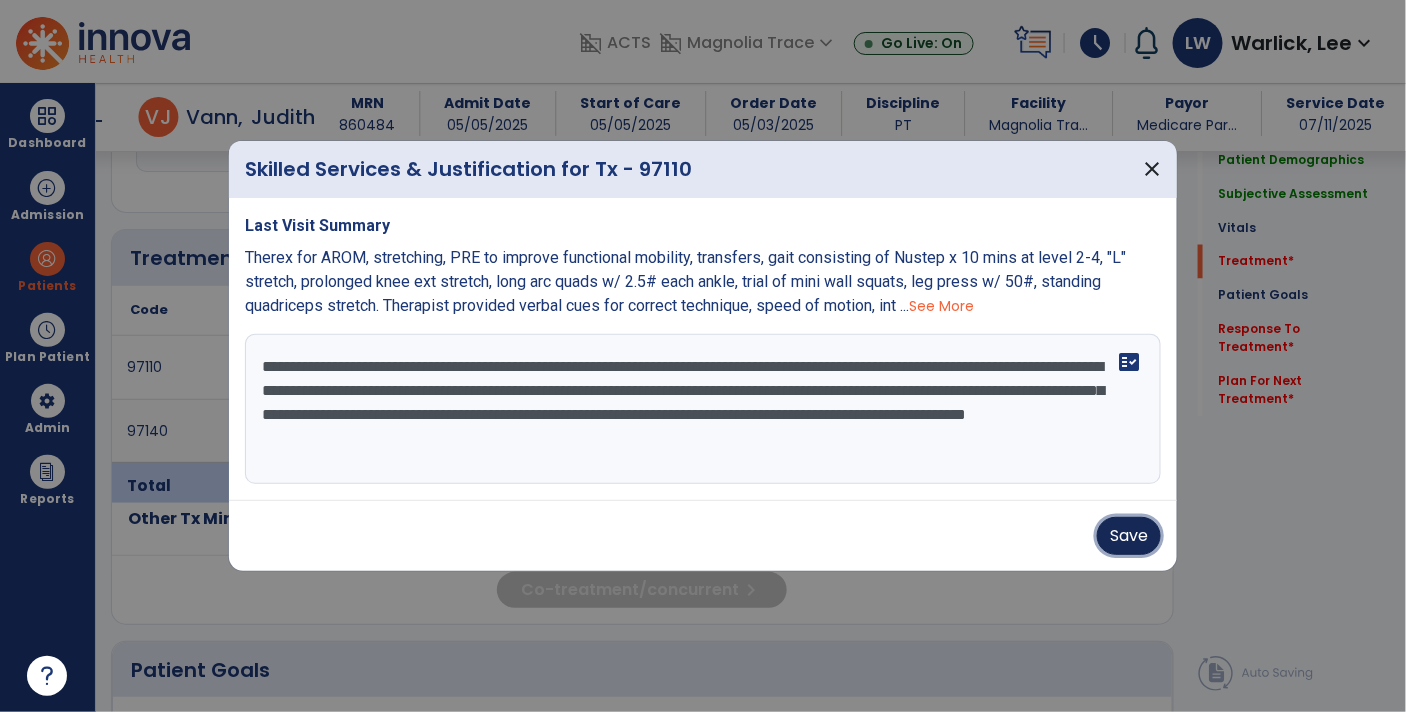 click on "Save" at bounding box center (1129, 536) 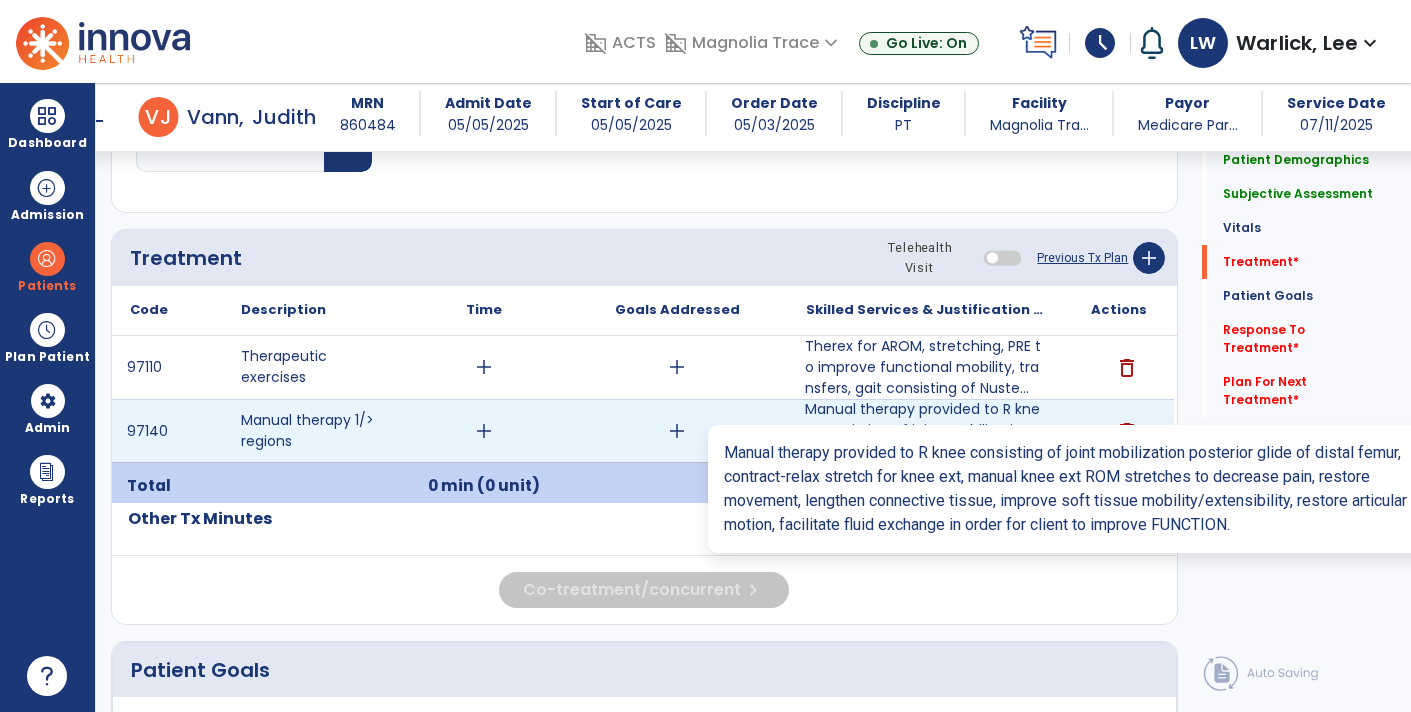 click on "Manual therapy provided to R knee consisting of joint mobilization posterior glide of distal femur, ..." at bounding box center [926, 430] 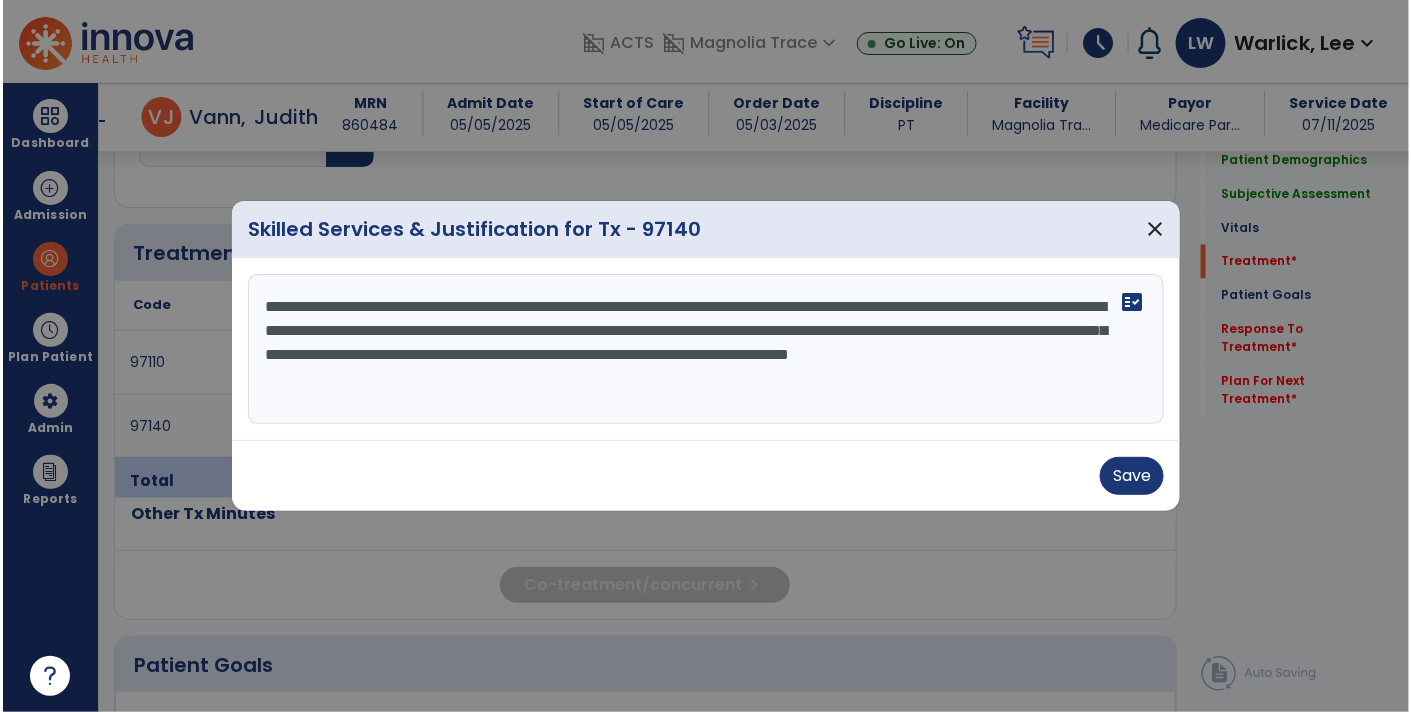scroll, scrollTop: 1020, scrollLeft: 0, axis: vertical 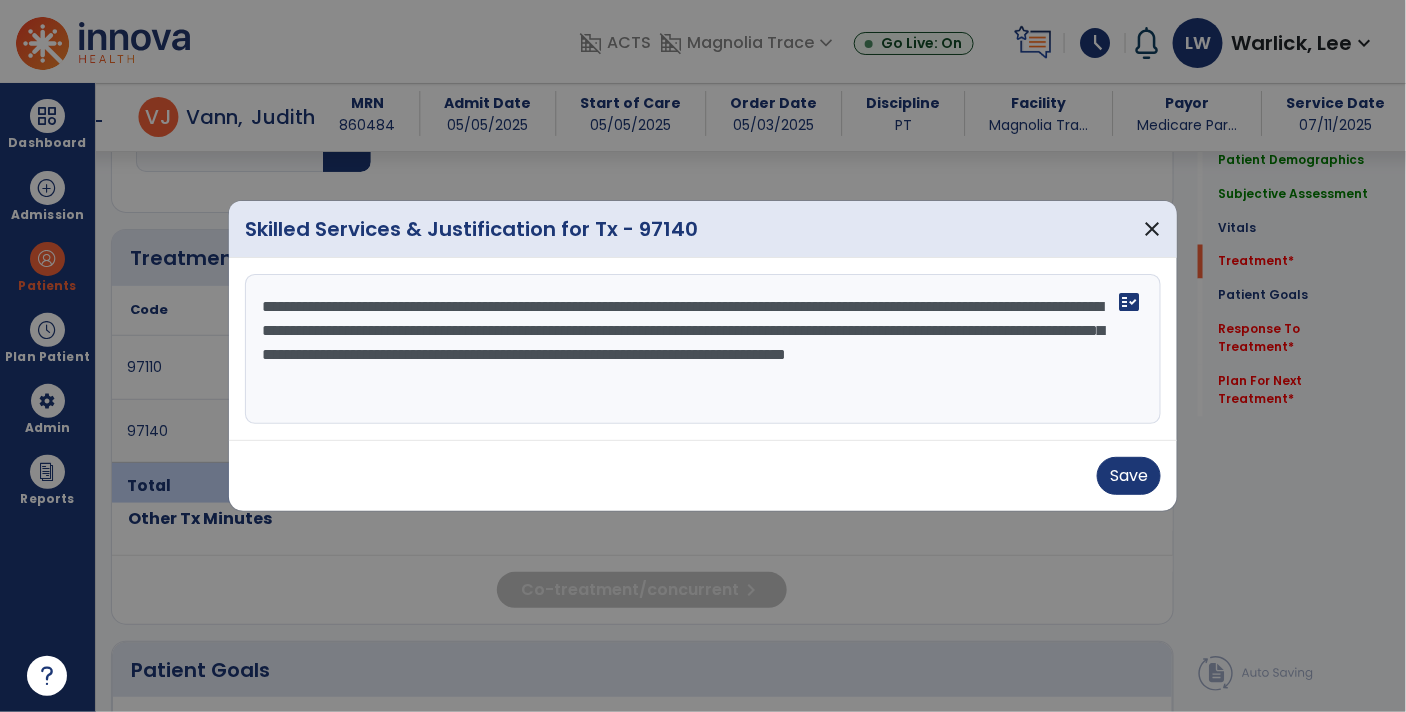 click on "**********" at bounding box center (703, 349) 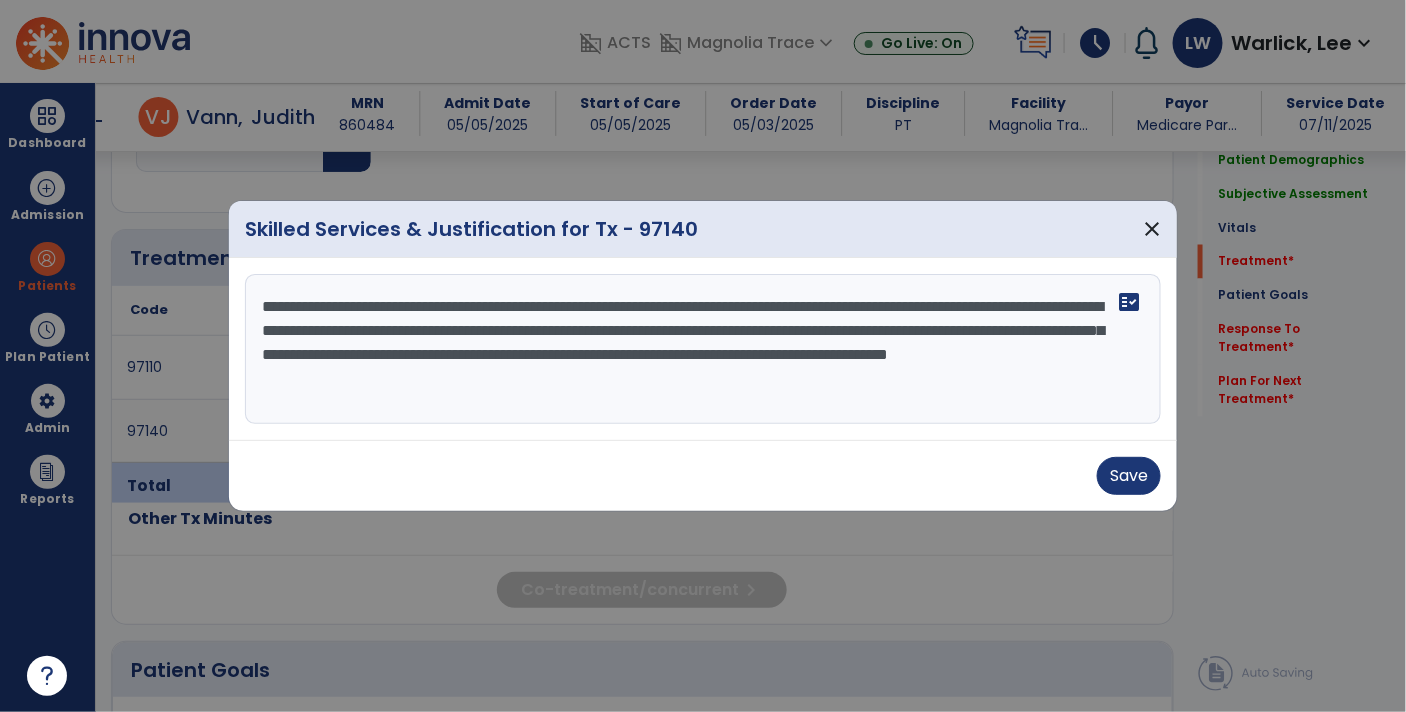 click on "**********" at bounding box center (703, 349) 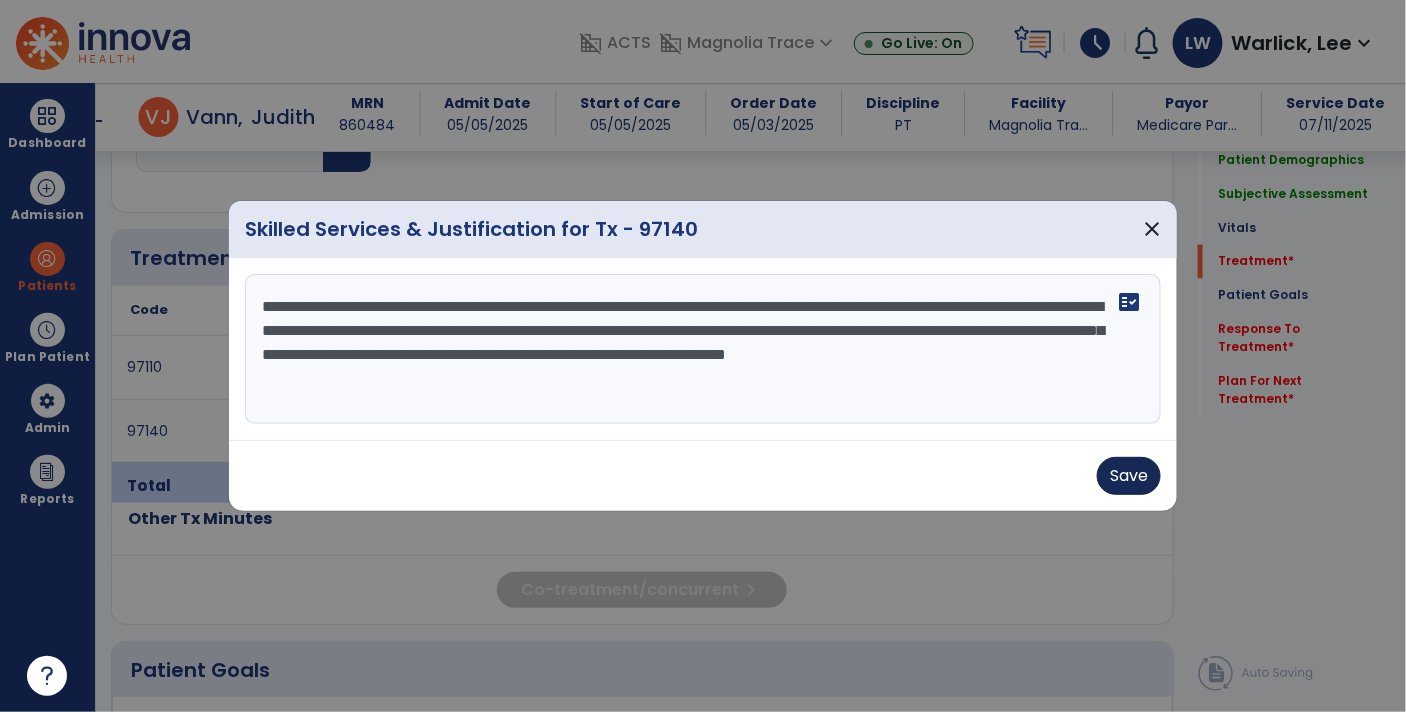 type on "**********" 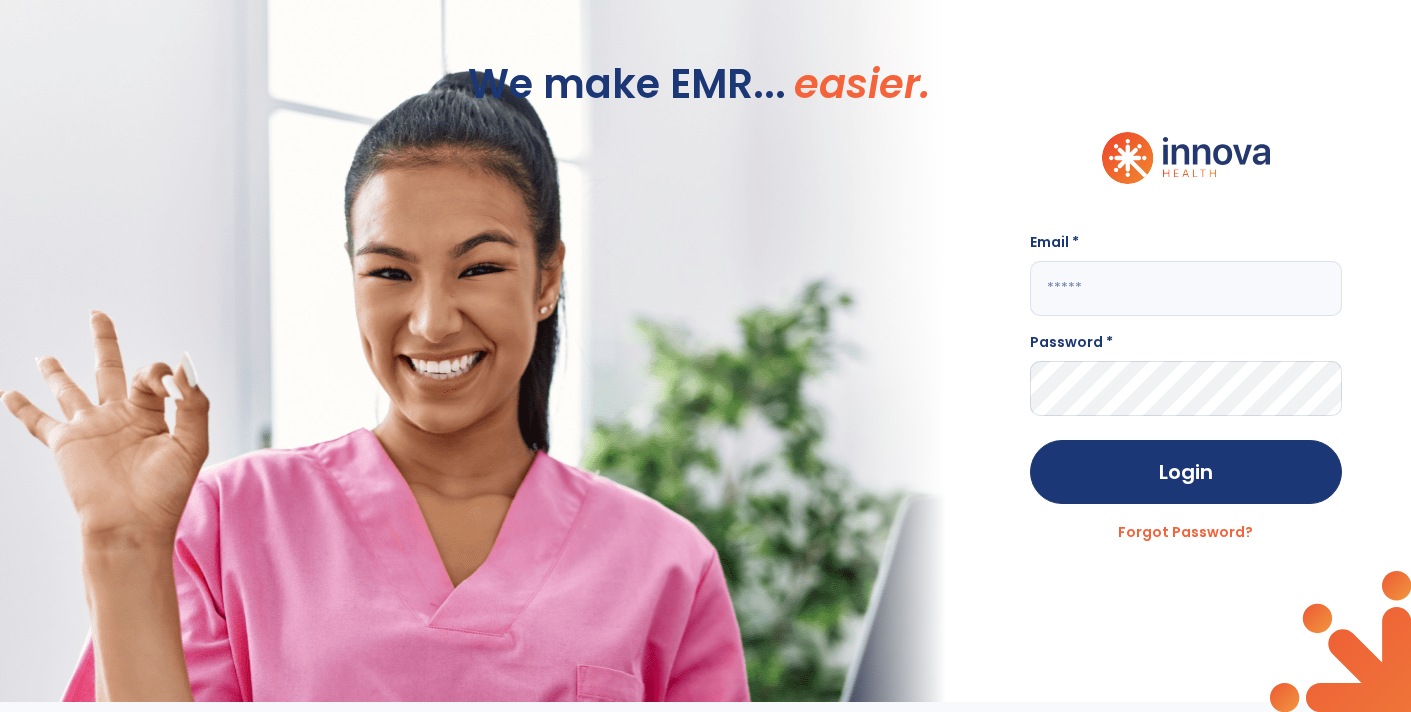 scroll, scrollTop: 0, scrollLeft: 0, axis: both 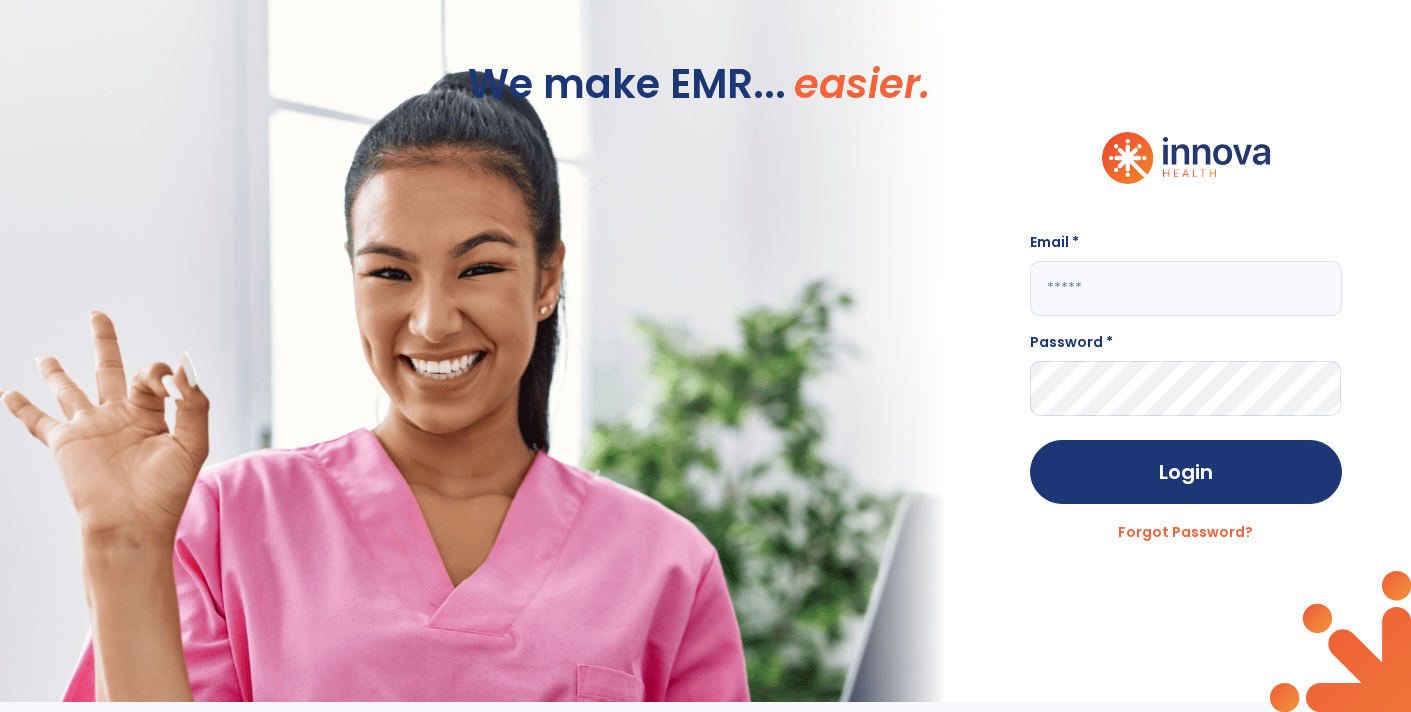 type on "**********" 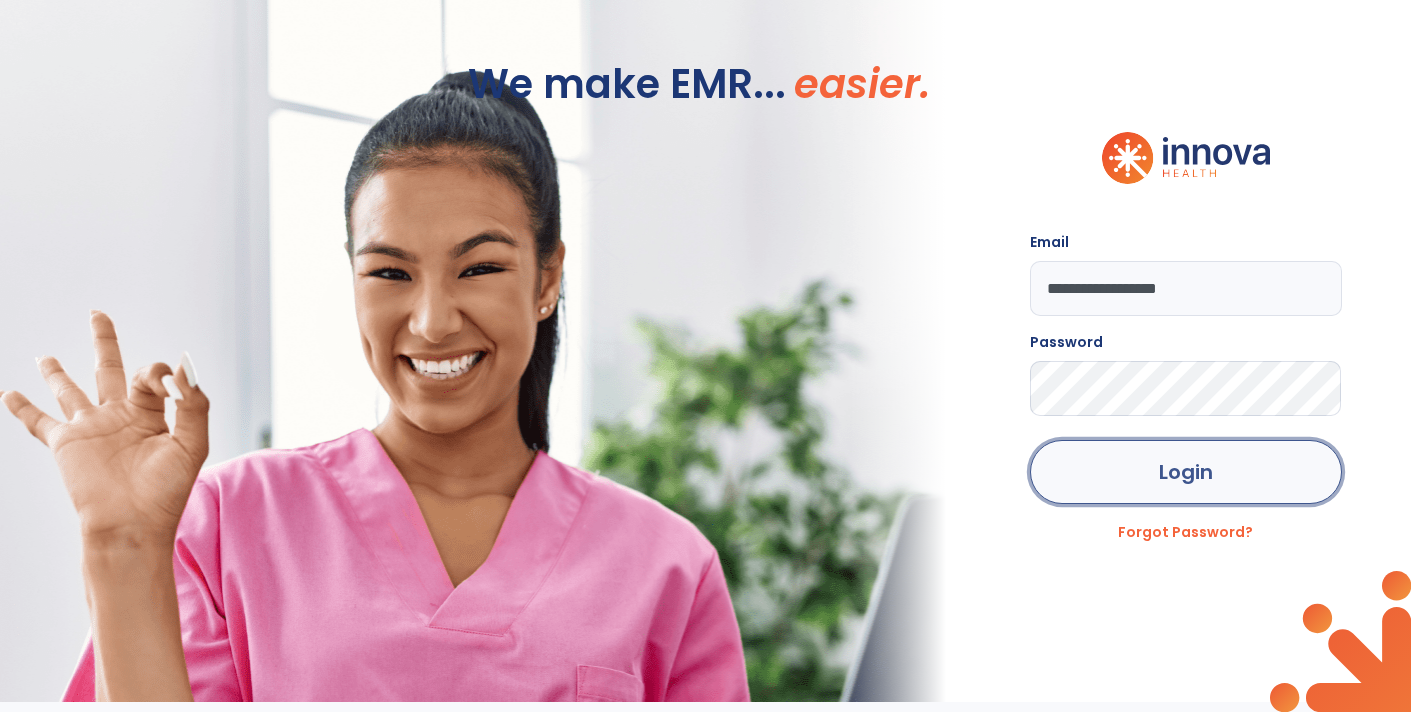 click on "Login" 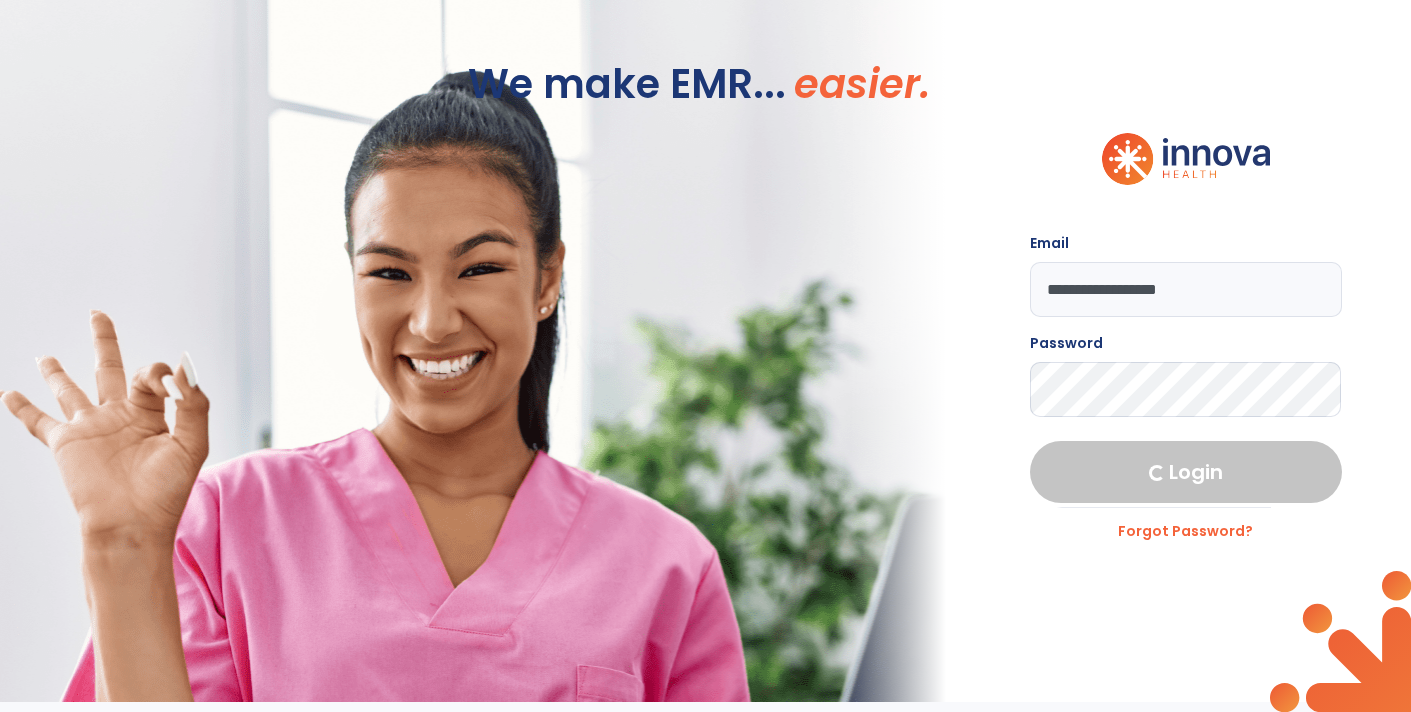 select on "****" 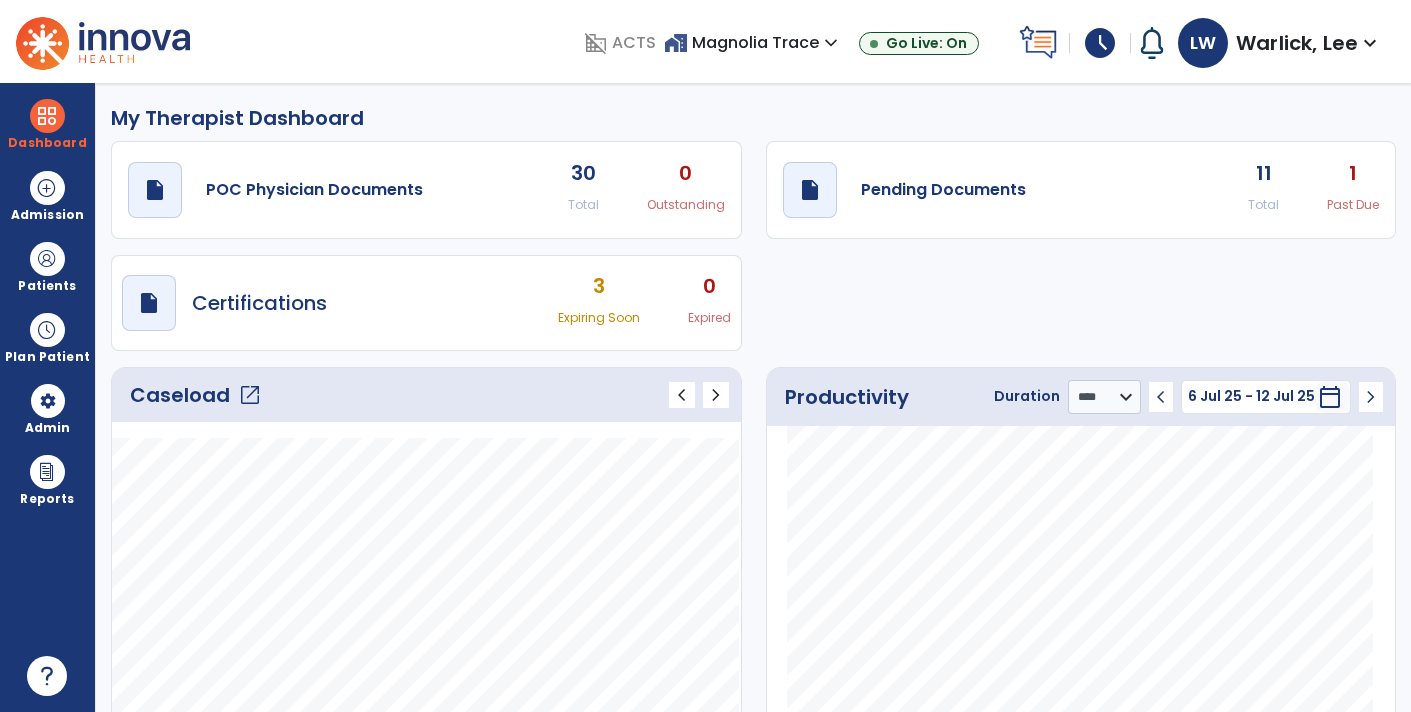 click on "draft   open_in_new  Pending Documents 11 Total 1 Past Due" 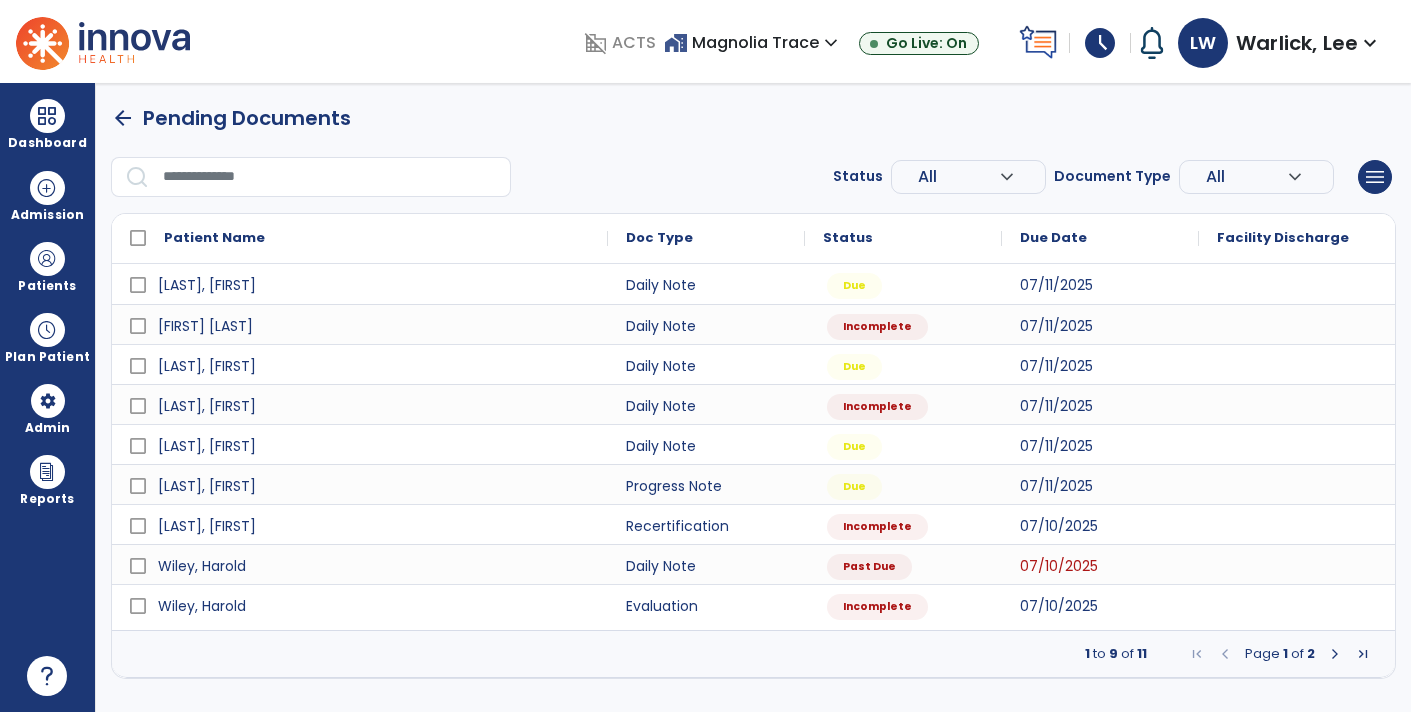 scroll, scrollTop: 0, scrollLeft: 0, axis: both 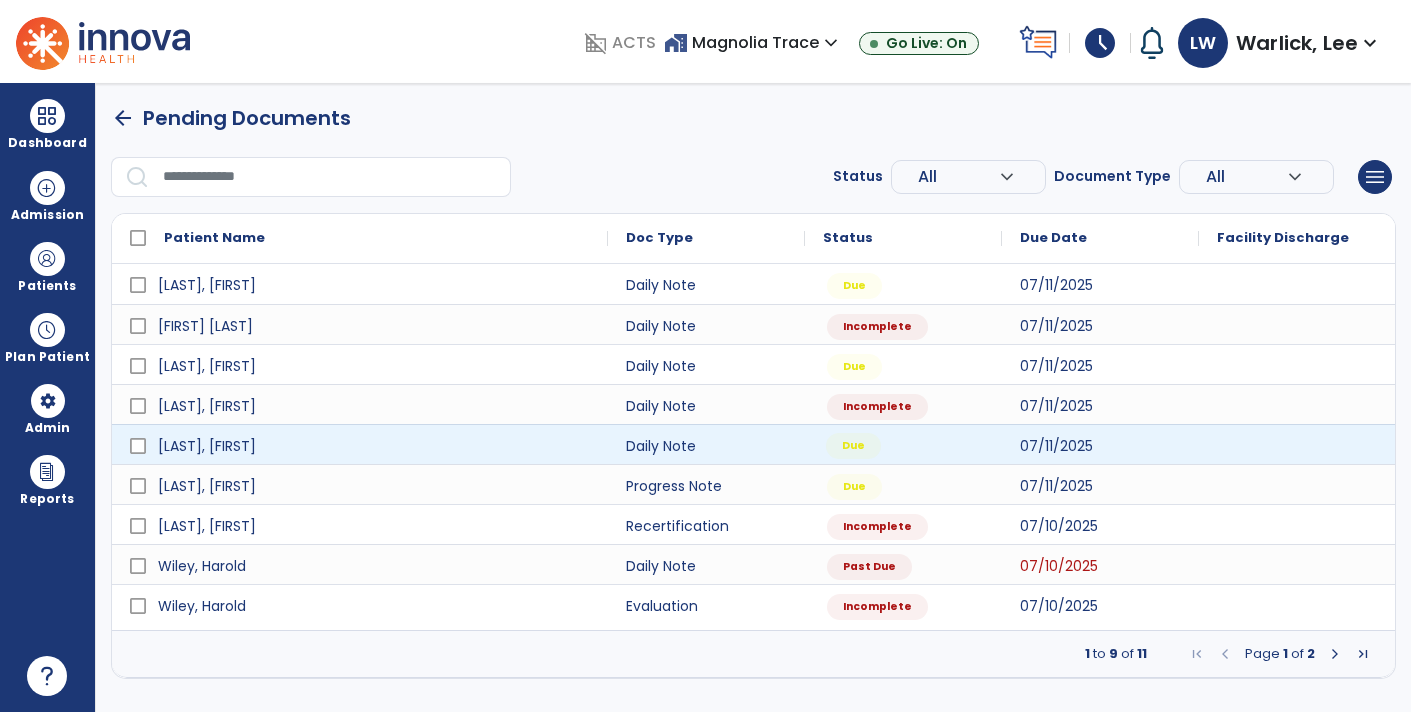 click on "Due" at bounding box center (903, 444) 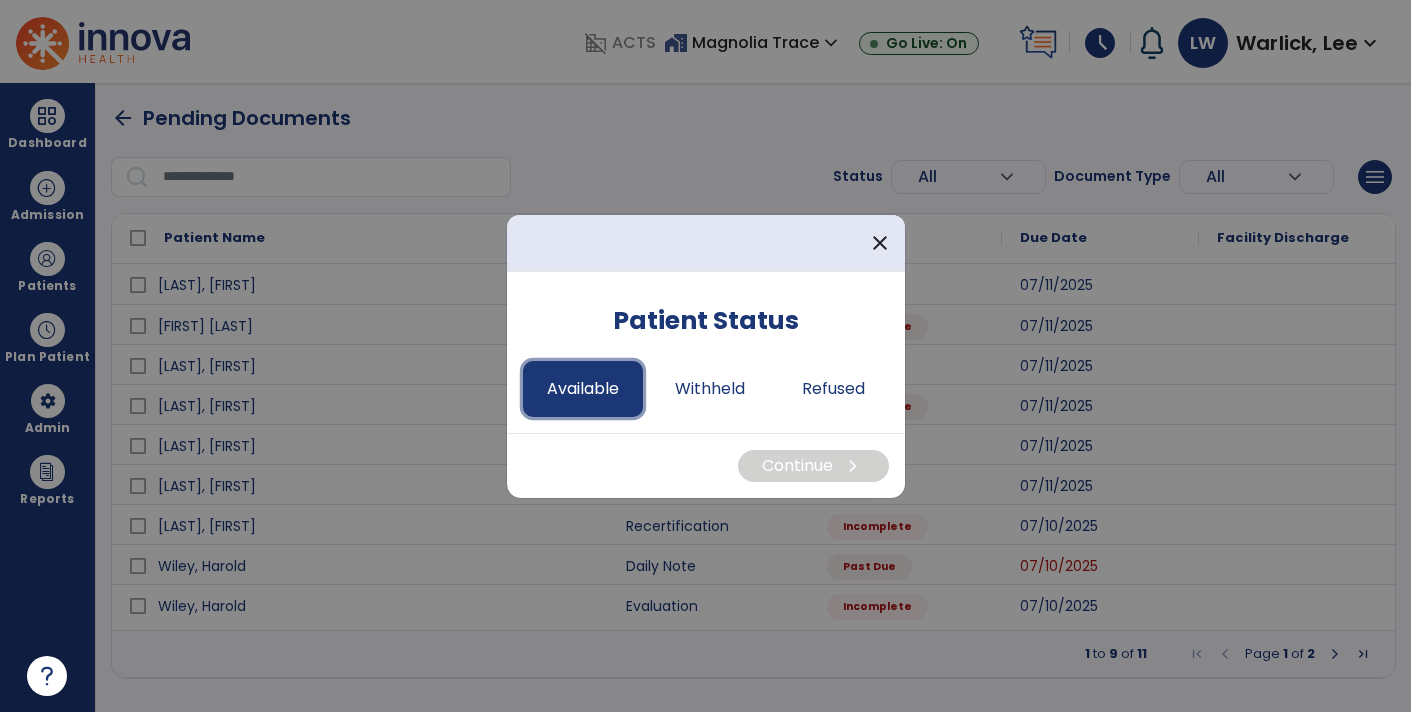 click on "Available" at bounding box center (583, 389) 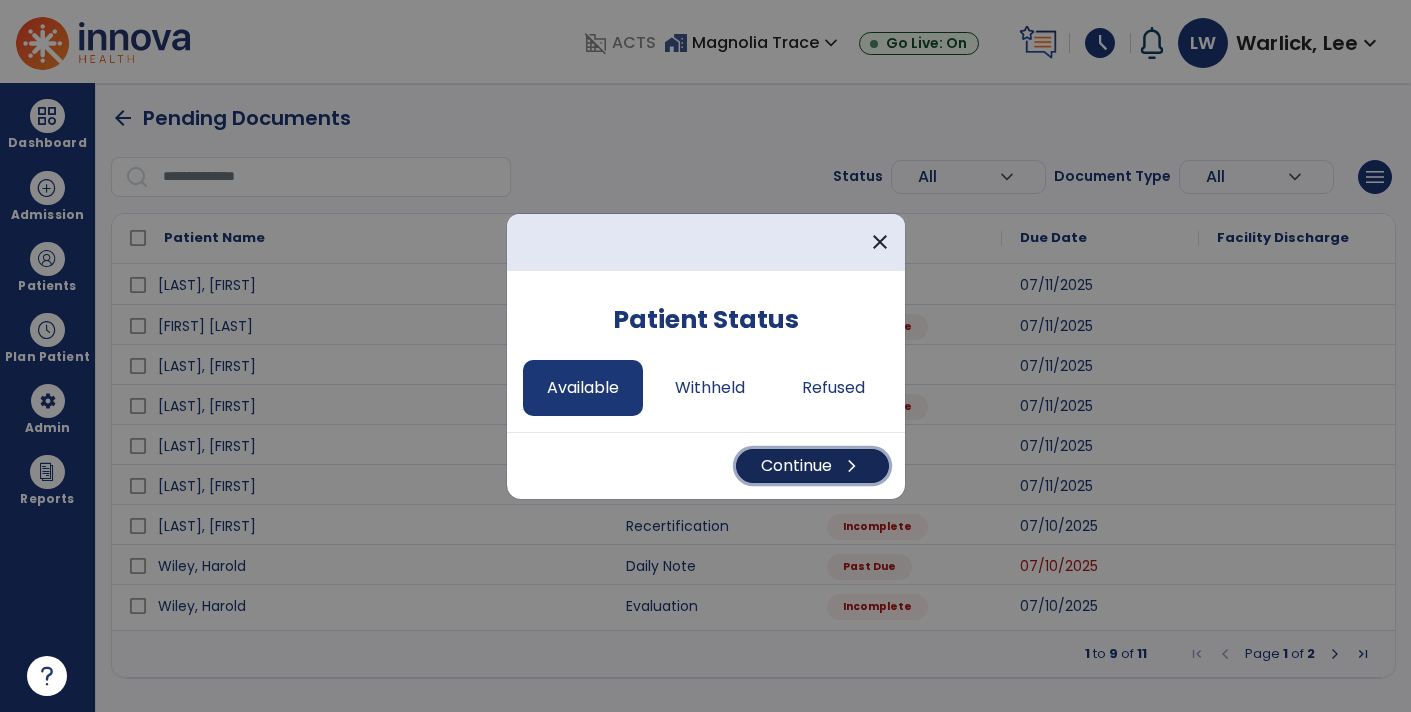 click on "chevron_right" at bounding box center (852, 466) 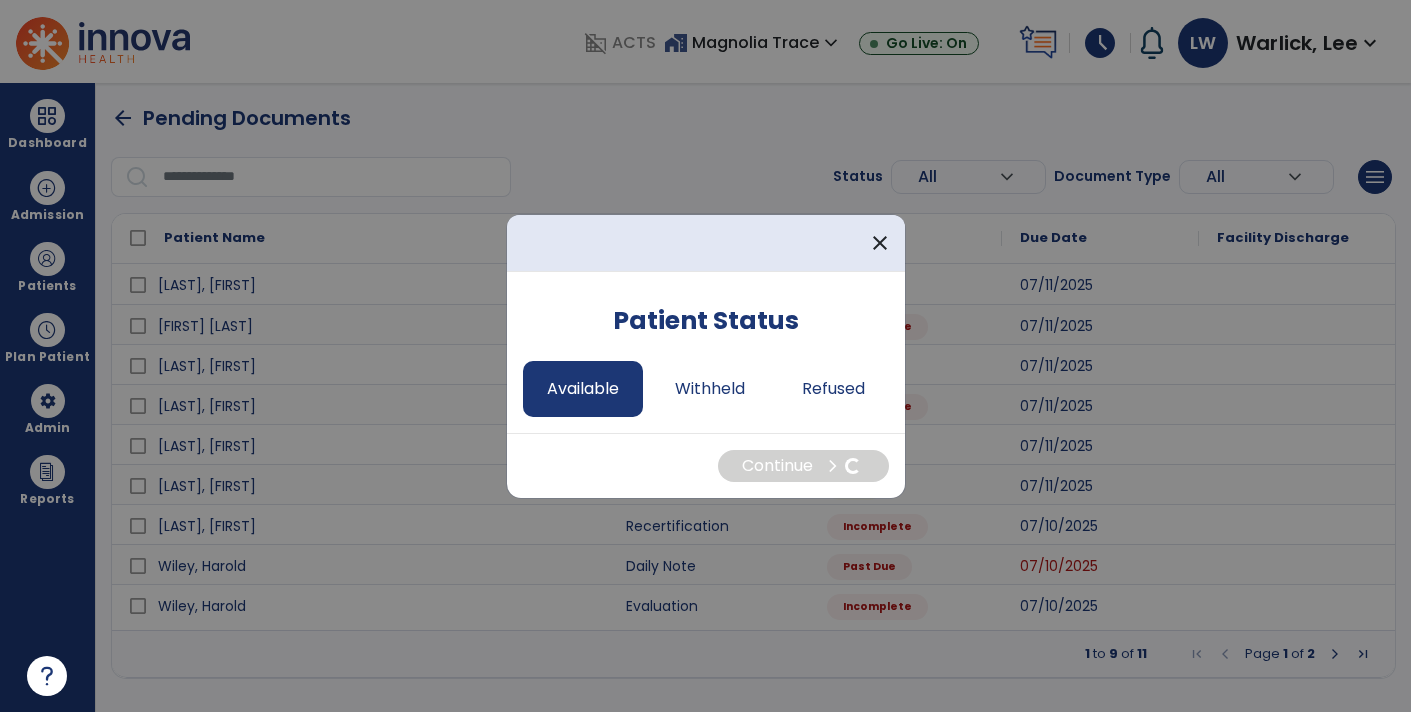 select on "*" 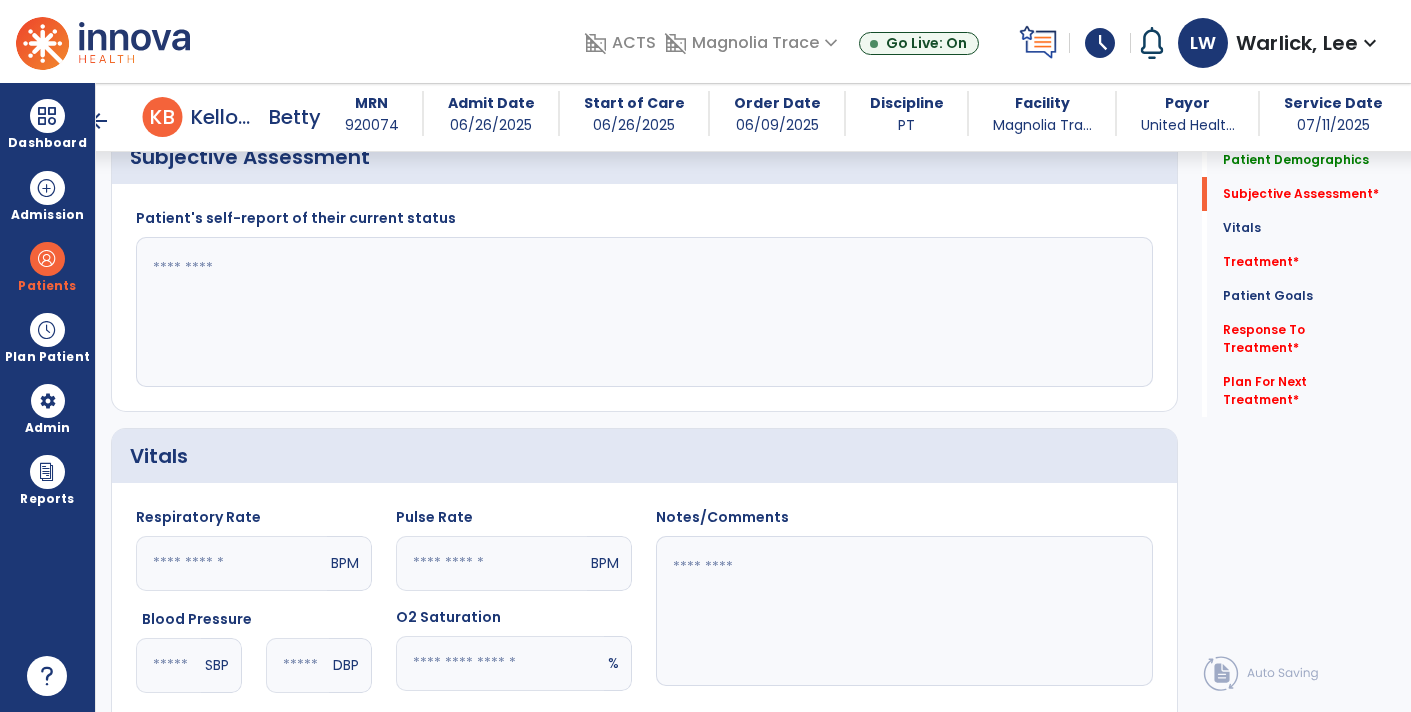scroll, scrollTop: 406, scrollLeft: 0, axis: vertical 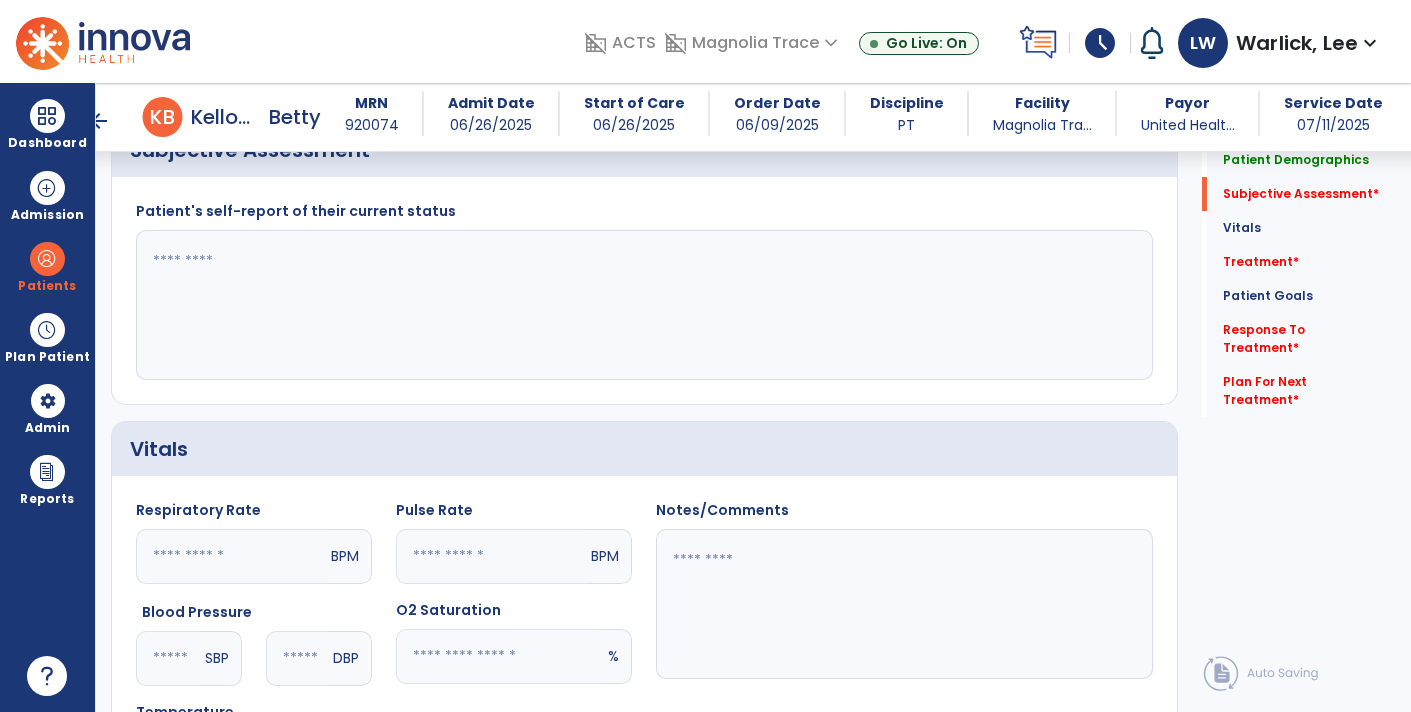 click 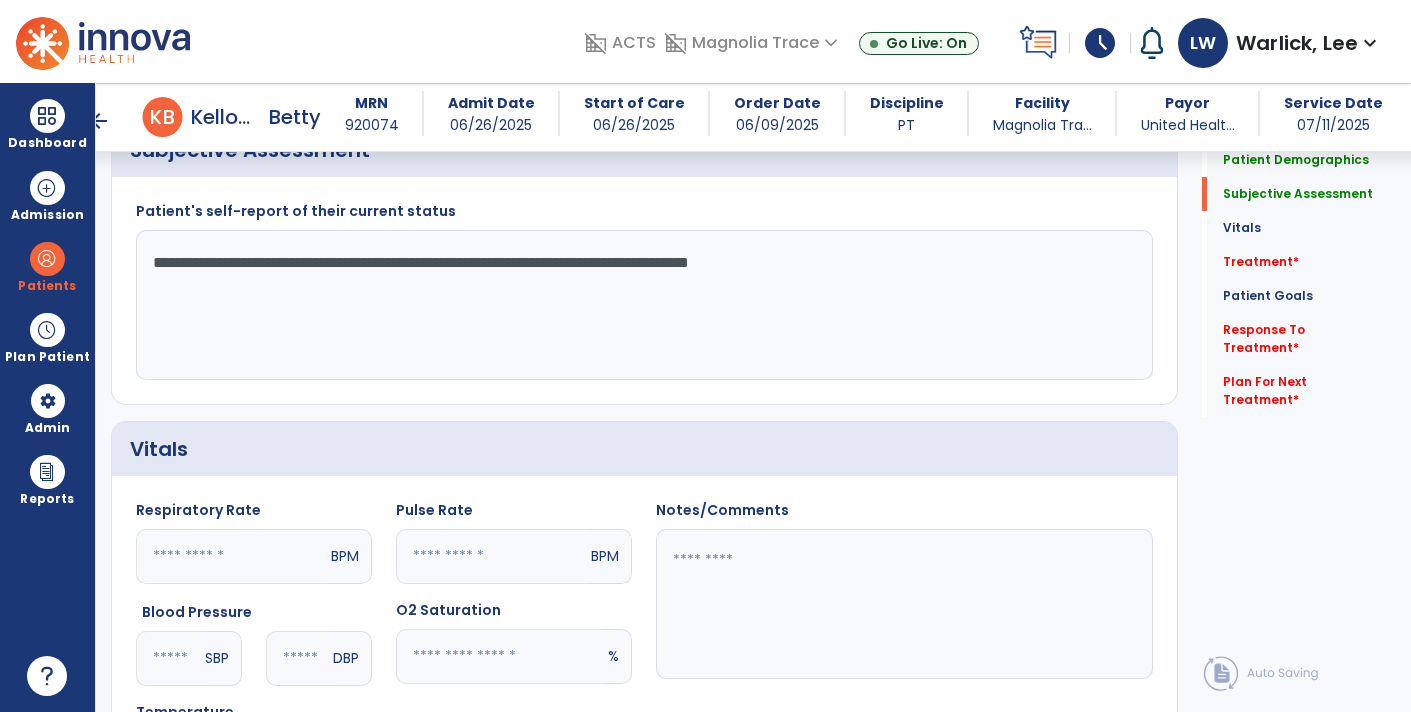 click on "**********" 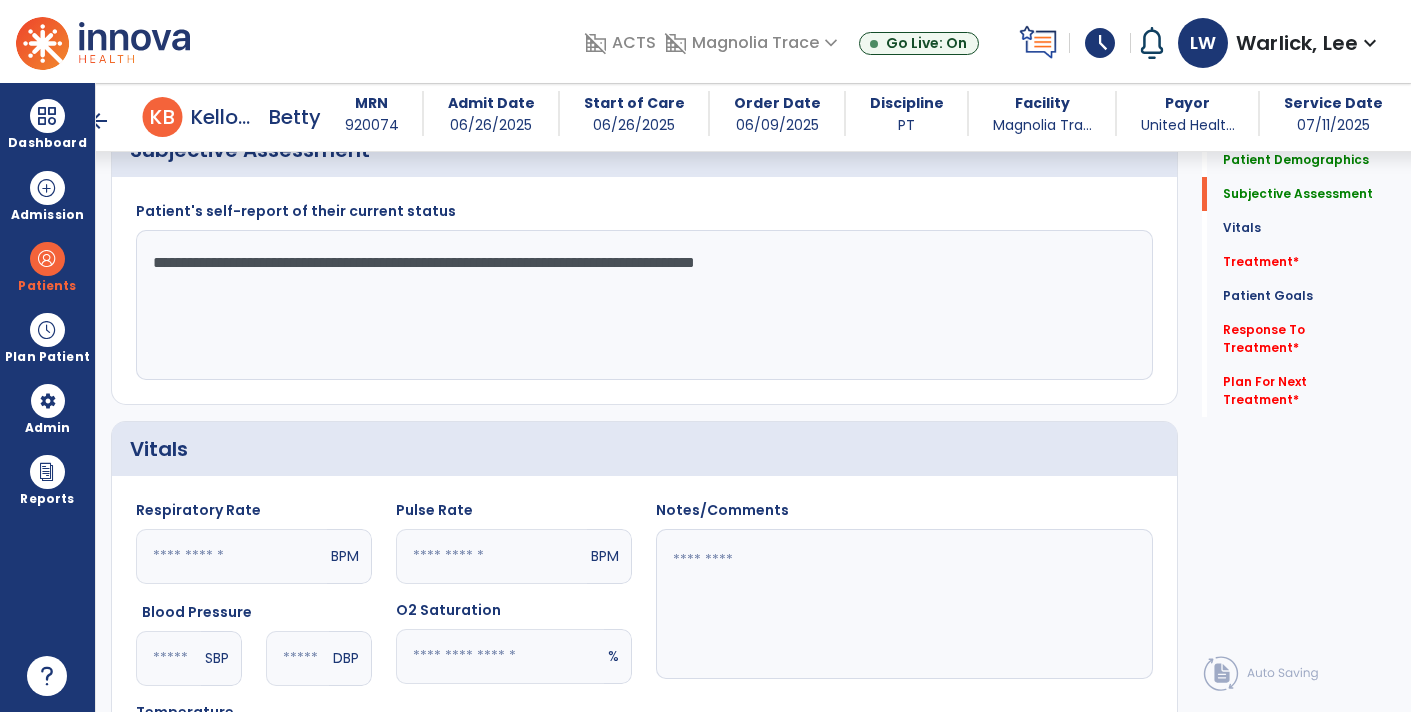 click on "**********" 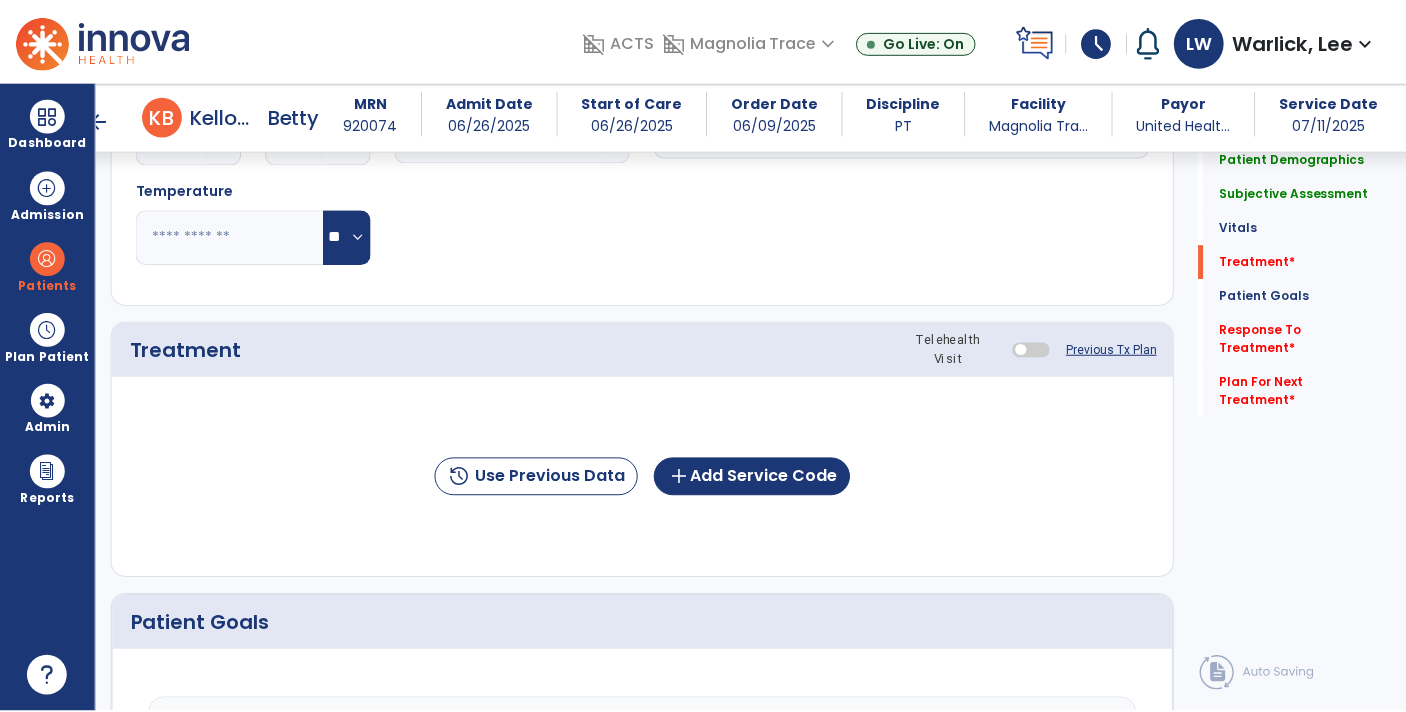 scroll, scrollTop: 931, scrollLeft: 0, axis: vertical 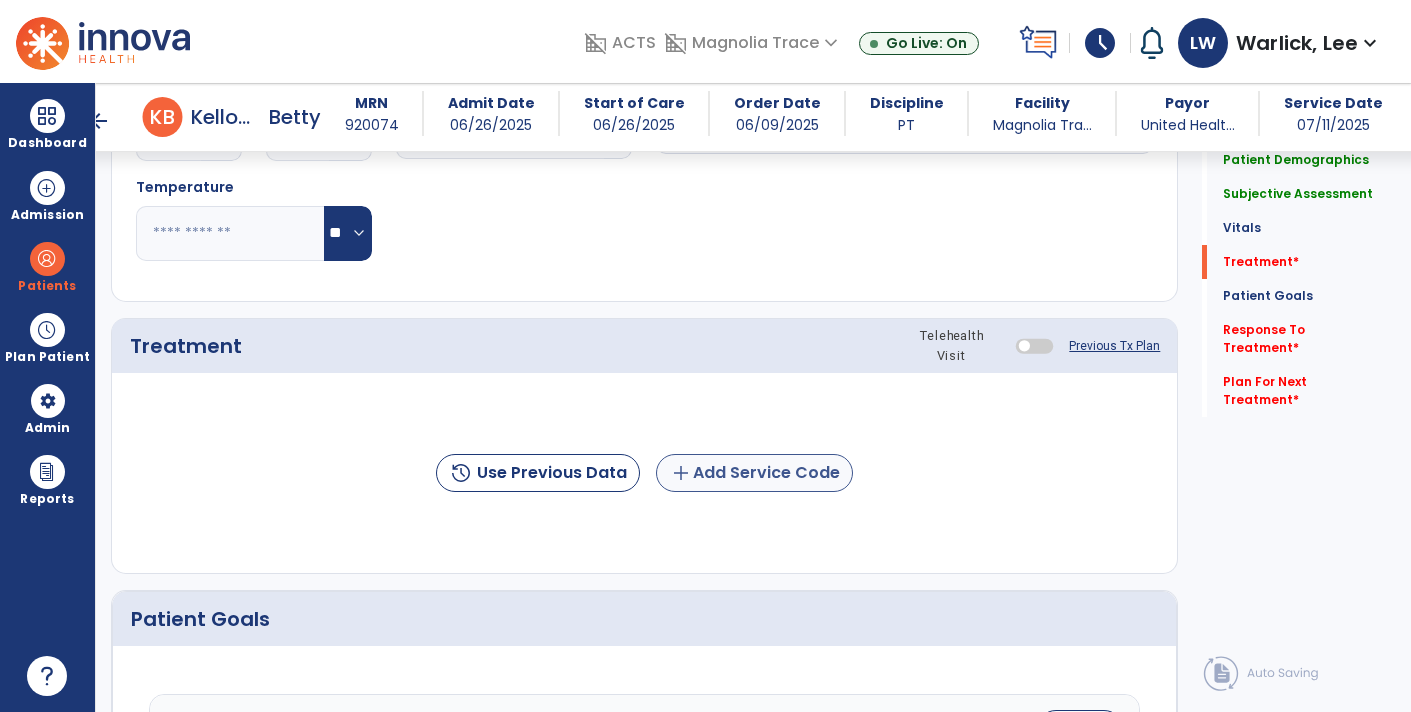 type on "**********" 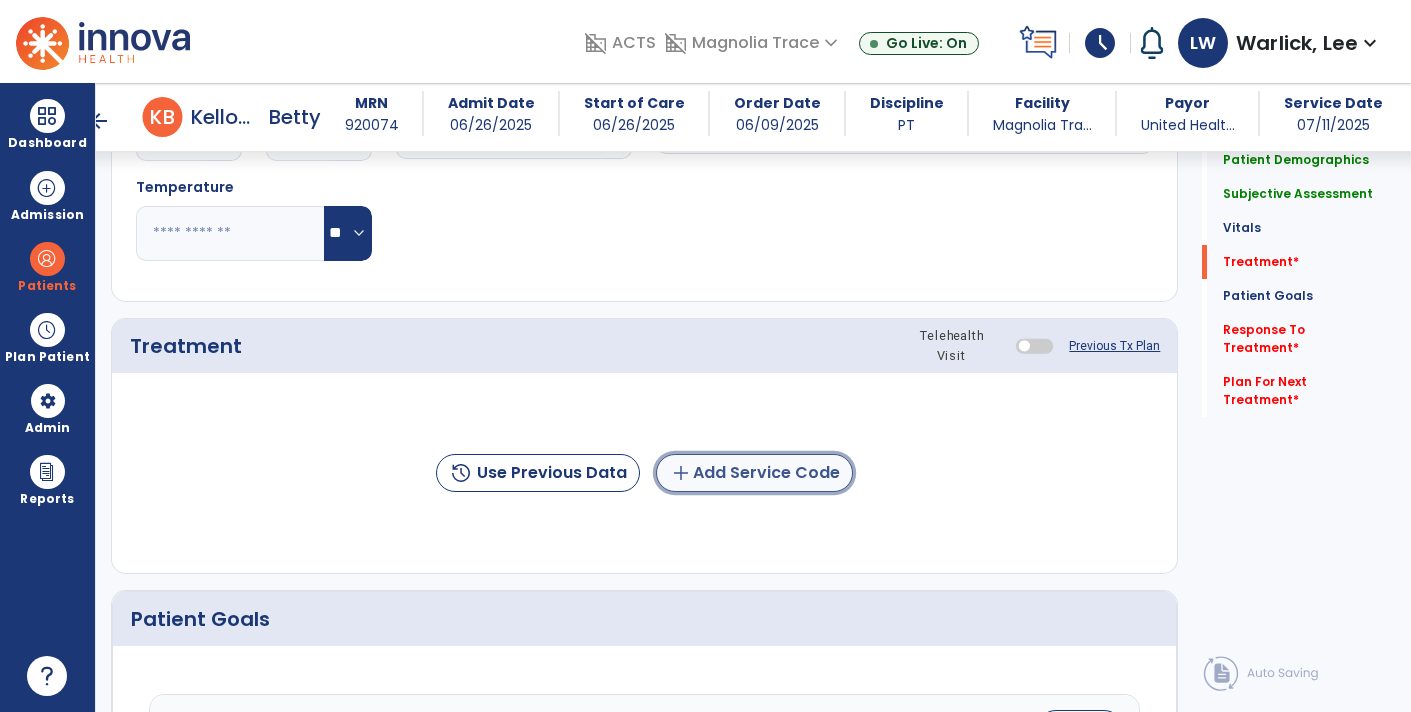 click on "add  Add Service Code" 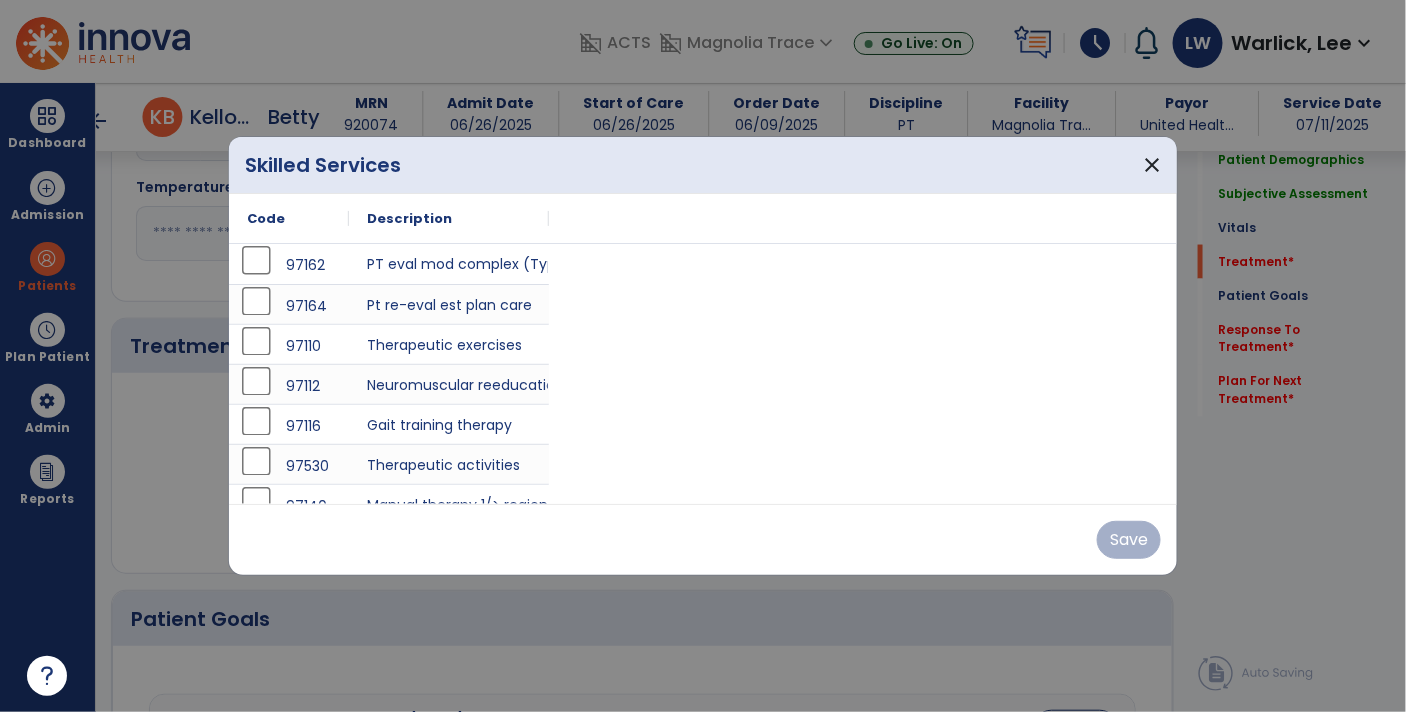 scroll, scrollTop: 931, scrollLeft: 0, axis: vertical 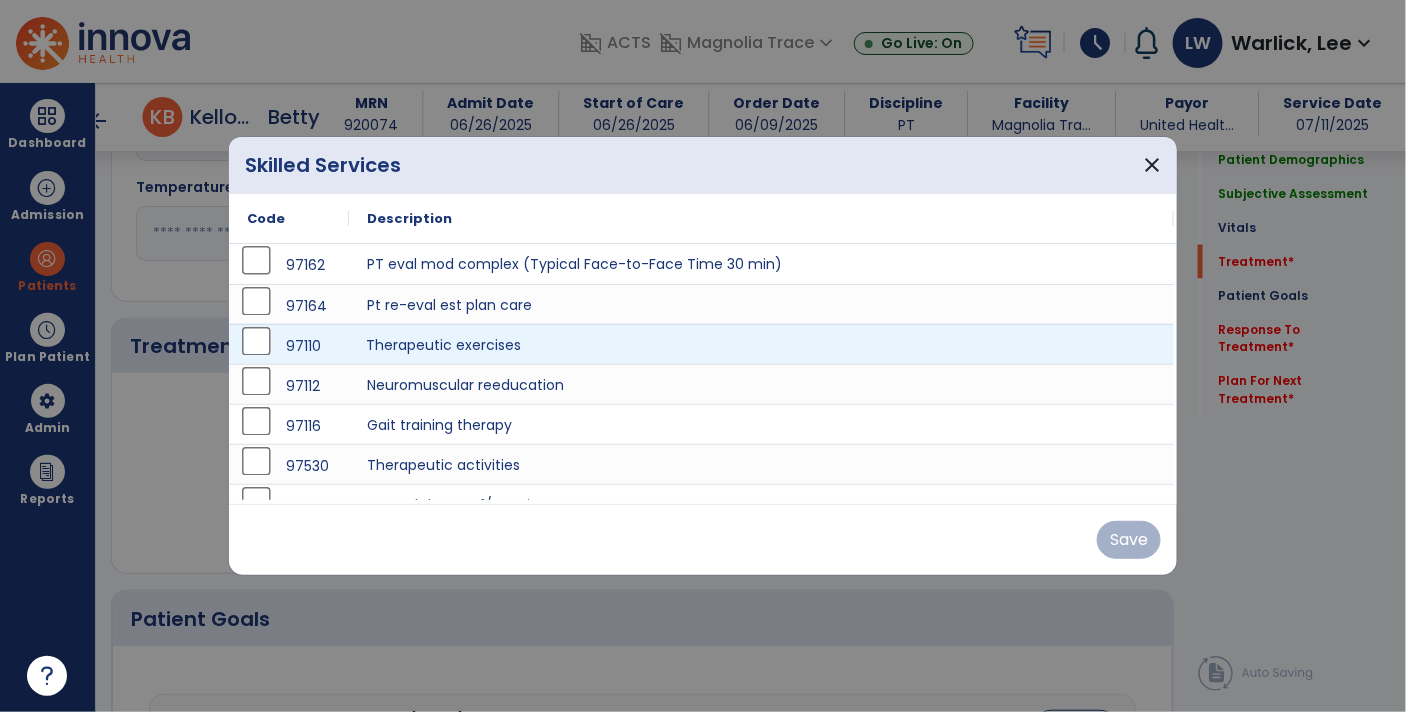 click on "Therapeutic exercises" at bounding box center [761, 344] 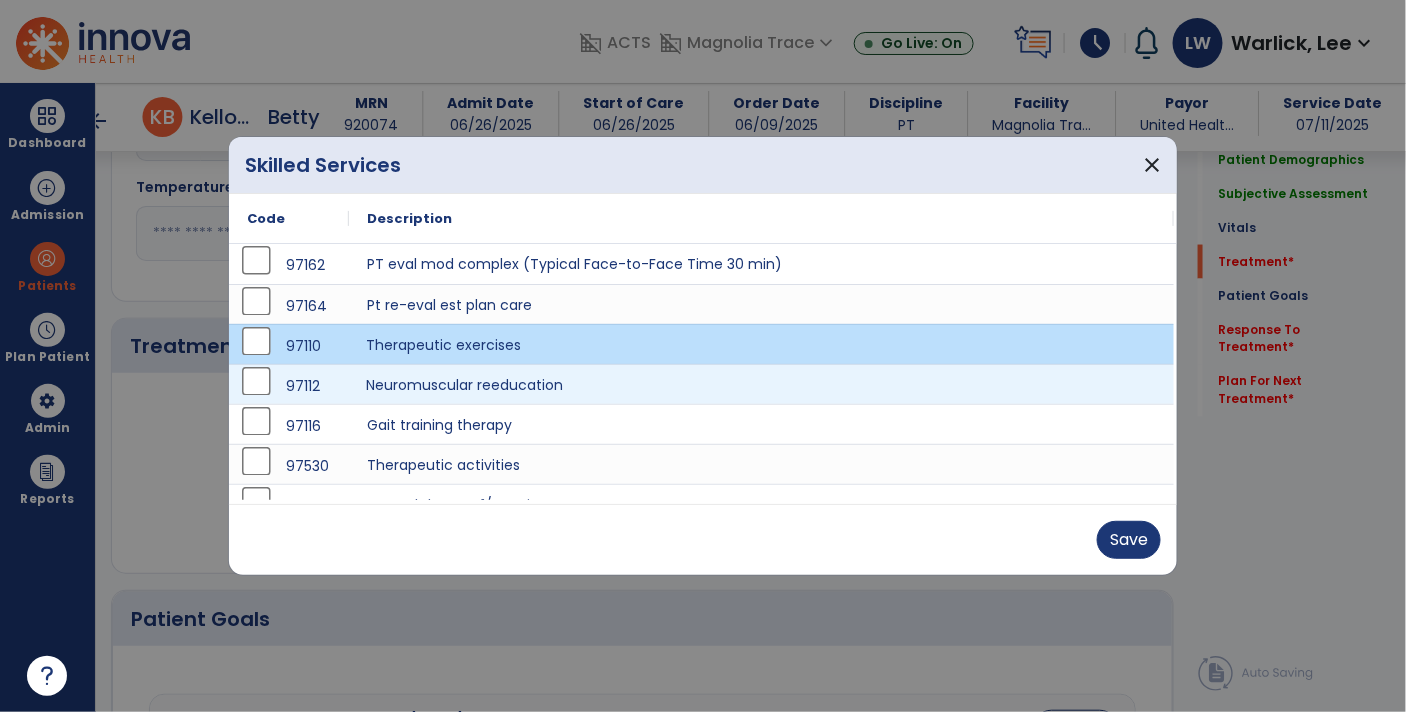click on "Neuromuscular reeducation" at bounding box center (761, 384) 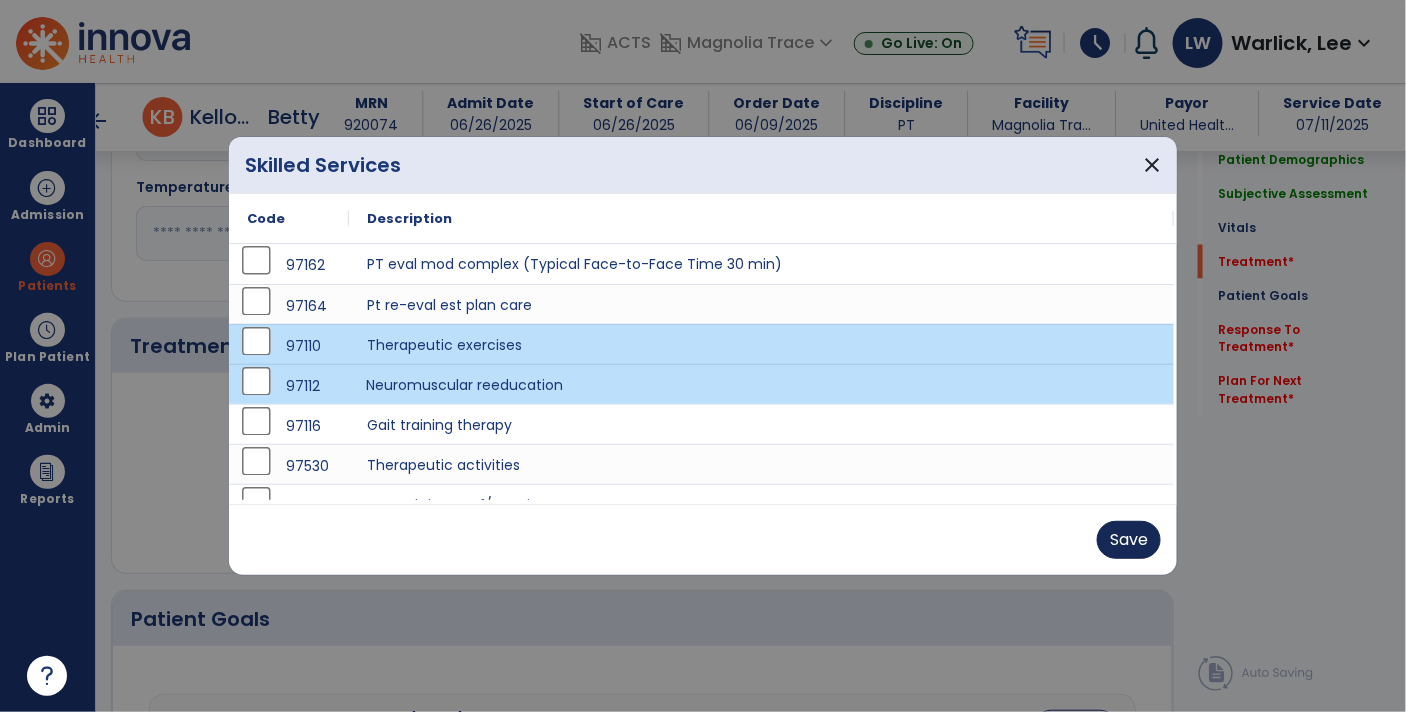click on "Save" at bounding box center [1129, 540] 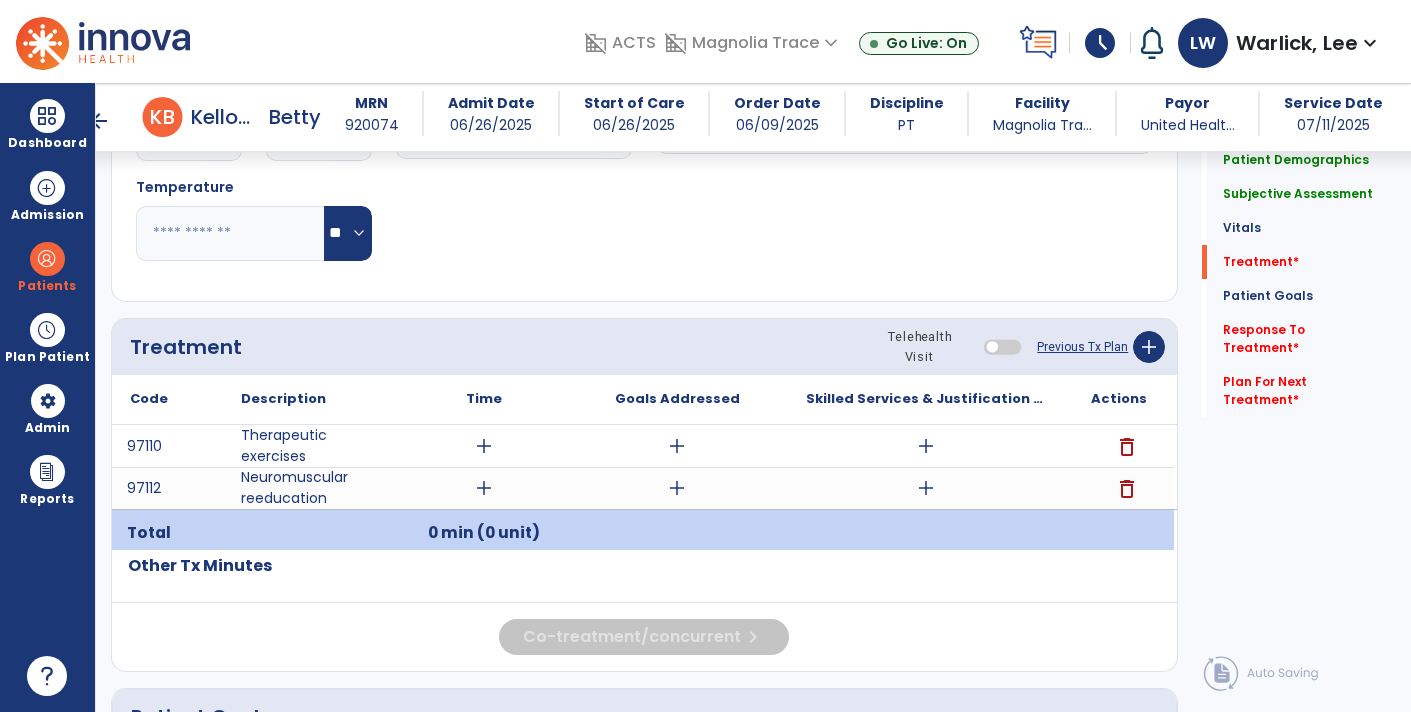click on "add" at bounding box center [926, 446] 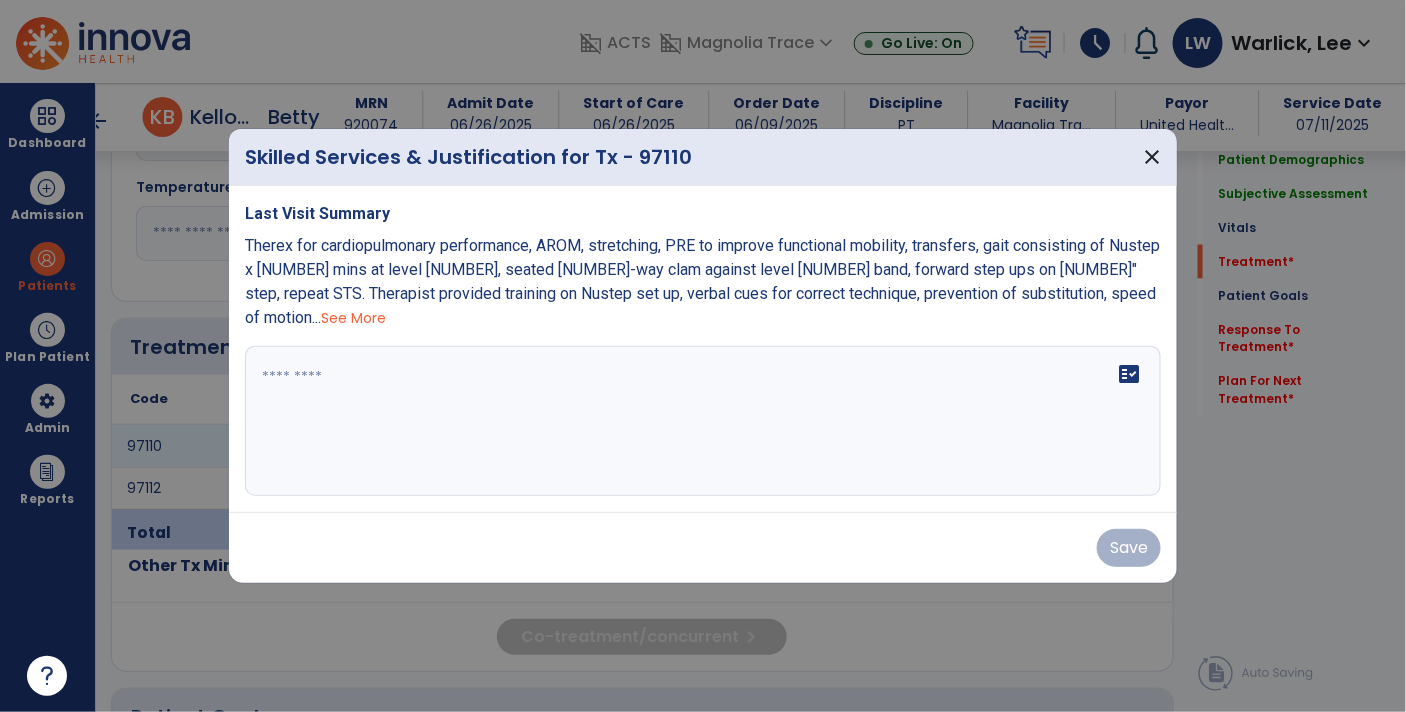 scroll, scrollTop: 931, scrollLeft: 0, axis: vertical 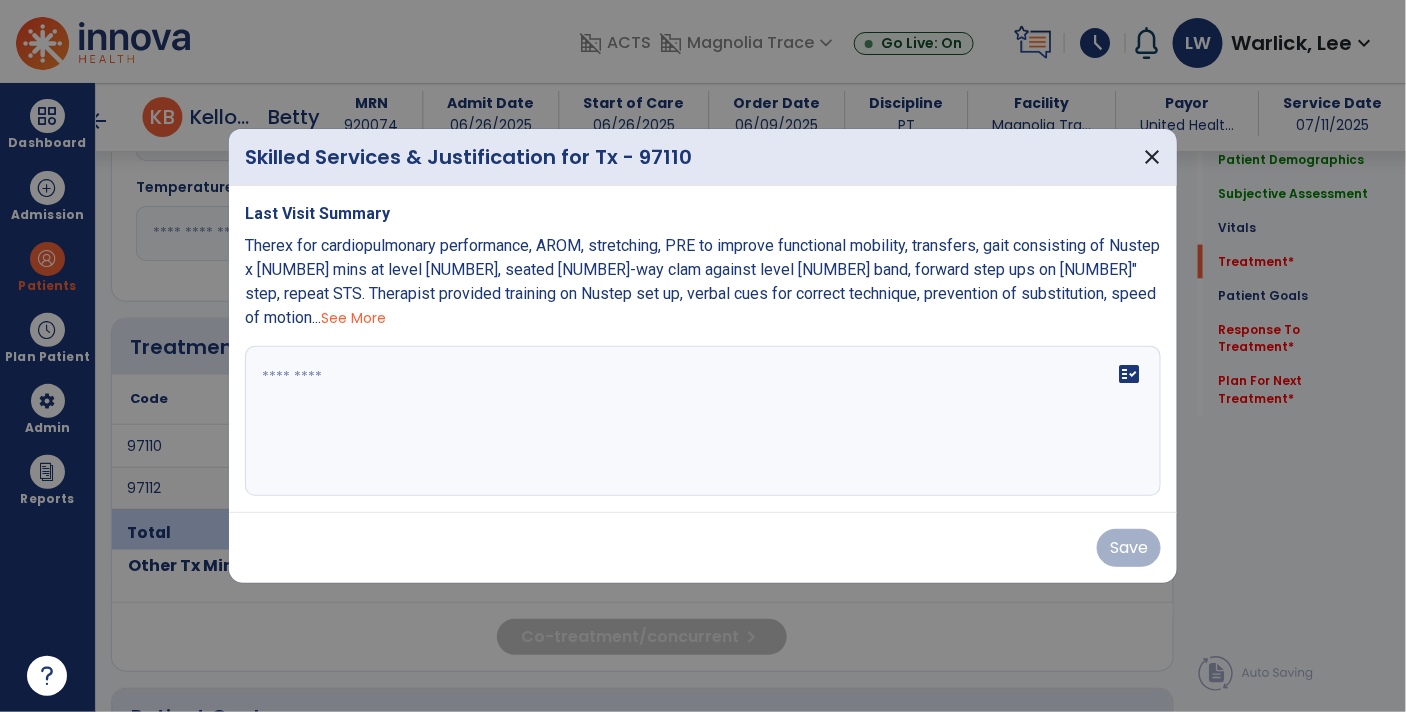 click on "See More" at bounding box center (353, 318) 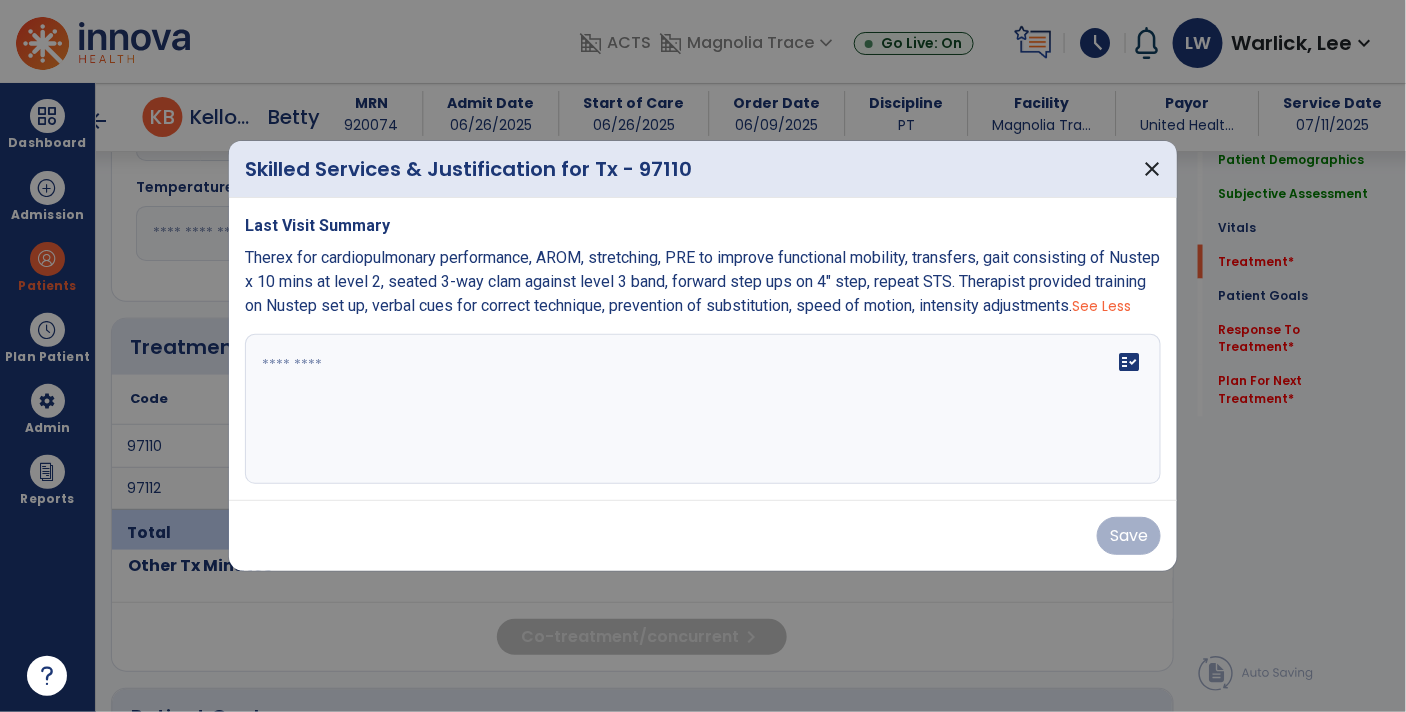 click on "Therex for cardiopulmonary performance, AROM, stretching, PRE to improve functional mobility, transfers, gait consisting of Nustep x 10 mins at level 2, seated 3-way clam against level 3 band, forward step ups on 4" step, repeat STS. Therapist provided training on Nustep set up, verbal cues for correct technique, prevention of substitution, speed of motion, intensity adjustments. See Less" at bounding box center [703, 282] 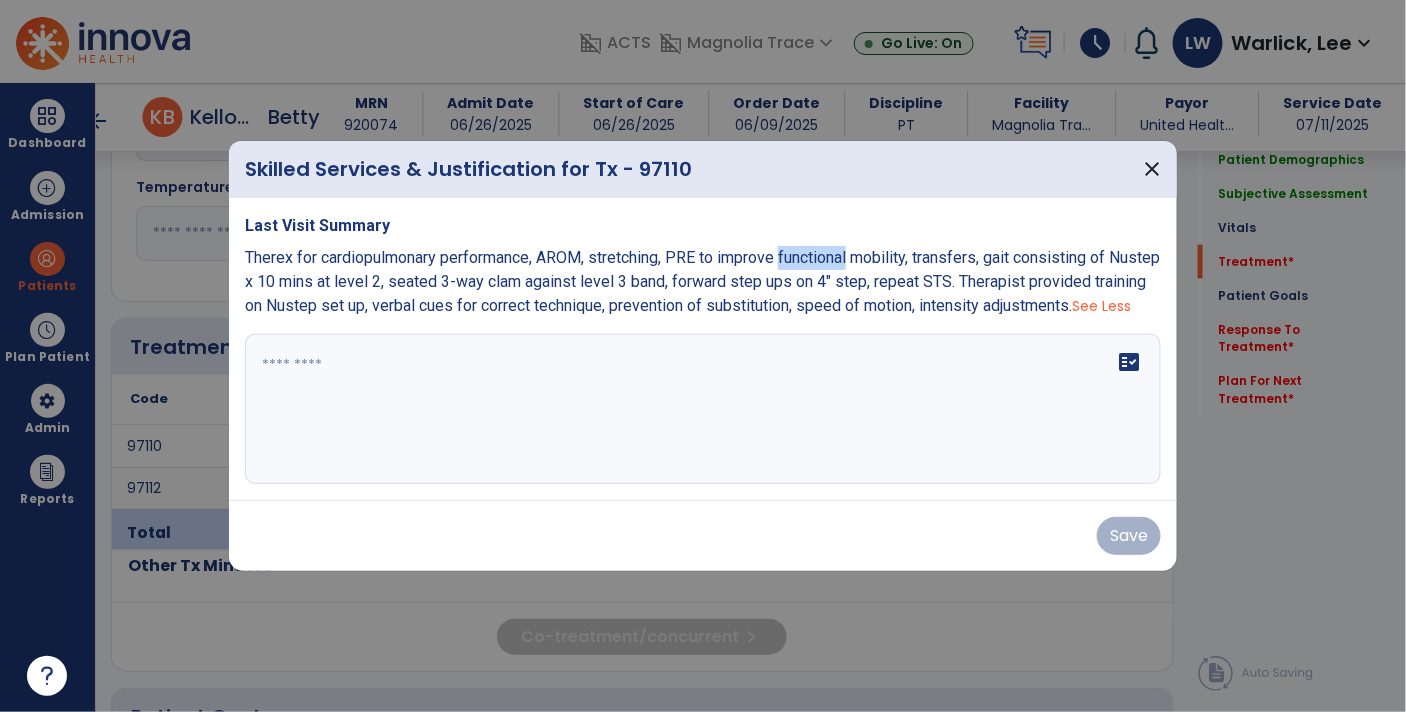 click on "Therex for cardiopulmonary performance, AROM, stretching, PRE to improve functional mobility, transfers, gait consisting of Nustep x 10 mins at level 2, seated 3-way clam against level 3 band, forward step ups on 4" step, repeat STS. Therapist provided training on Nustep set up, verbal cues for correct technique, prevention of substitution, speed of motion, intensity adjustments. See Less" at bounding box center (703, 282) 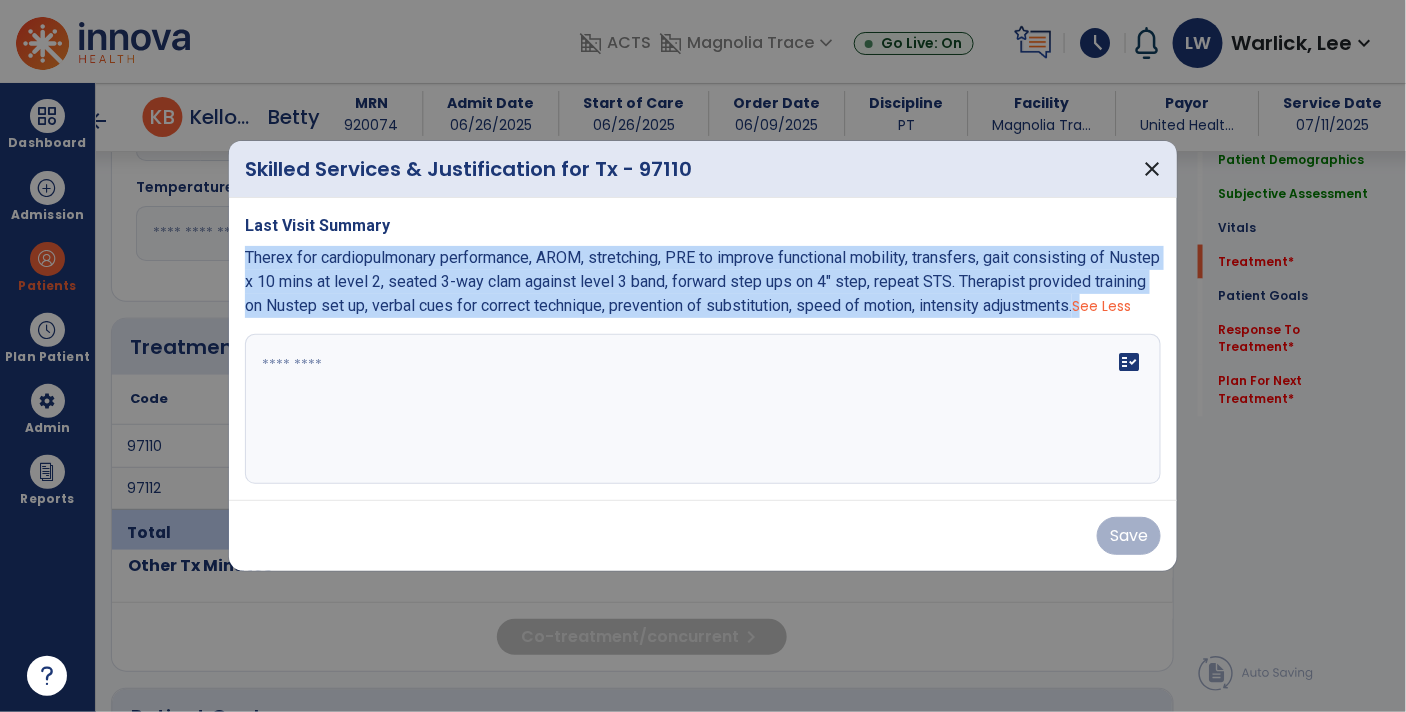 copy on "Therex for cardiopulmonary performance, AROM, stretching, PRE to improve functional mobility, transfers, gait consisting of Nustep x 10 mins at level 2, seated 3-way clam against level 3 band, forward step ups on 4" step, repeat STS. Therapist provided training on Nustep set up, verbal cues for correct technique, prevention of substitution, speed of motion, intensity adjustments." 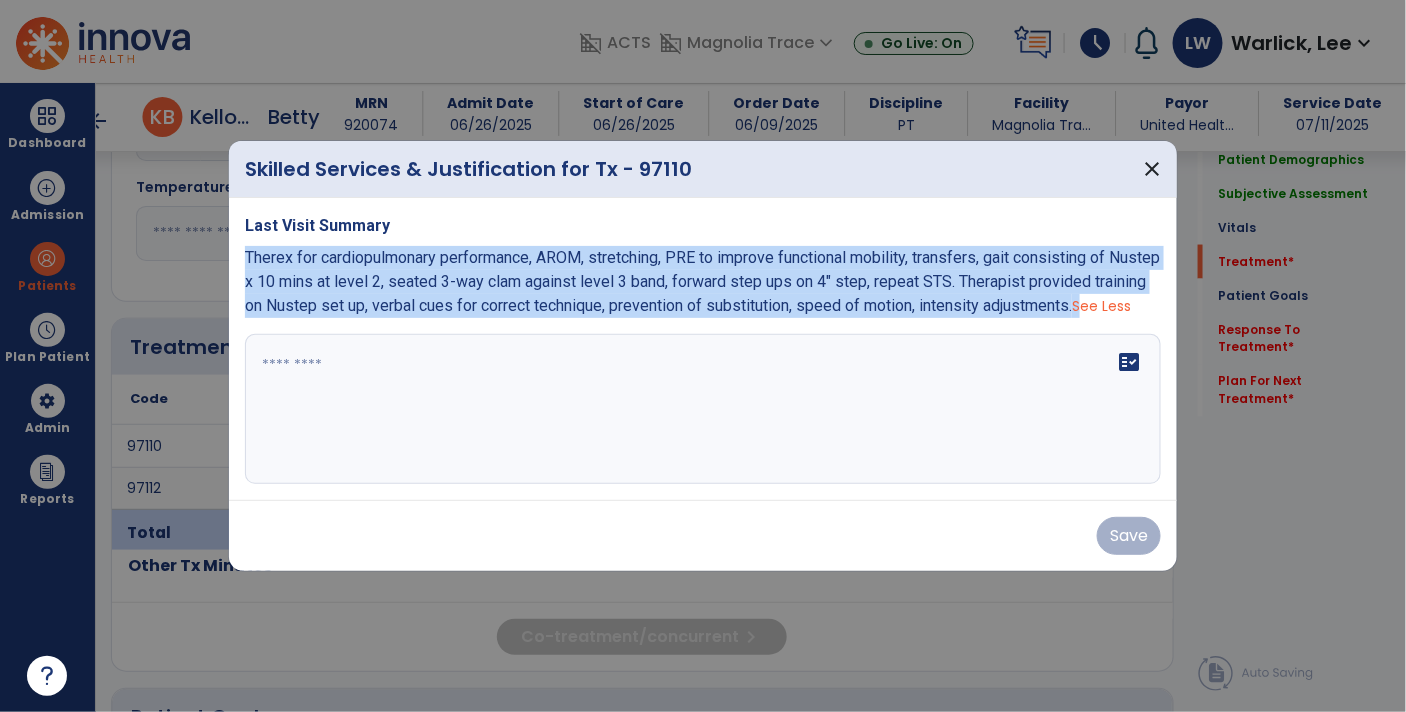 click on "fact_check" at bounding box center [703, 409] 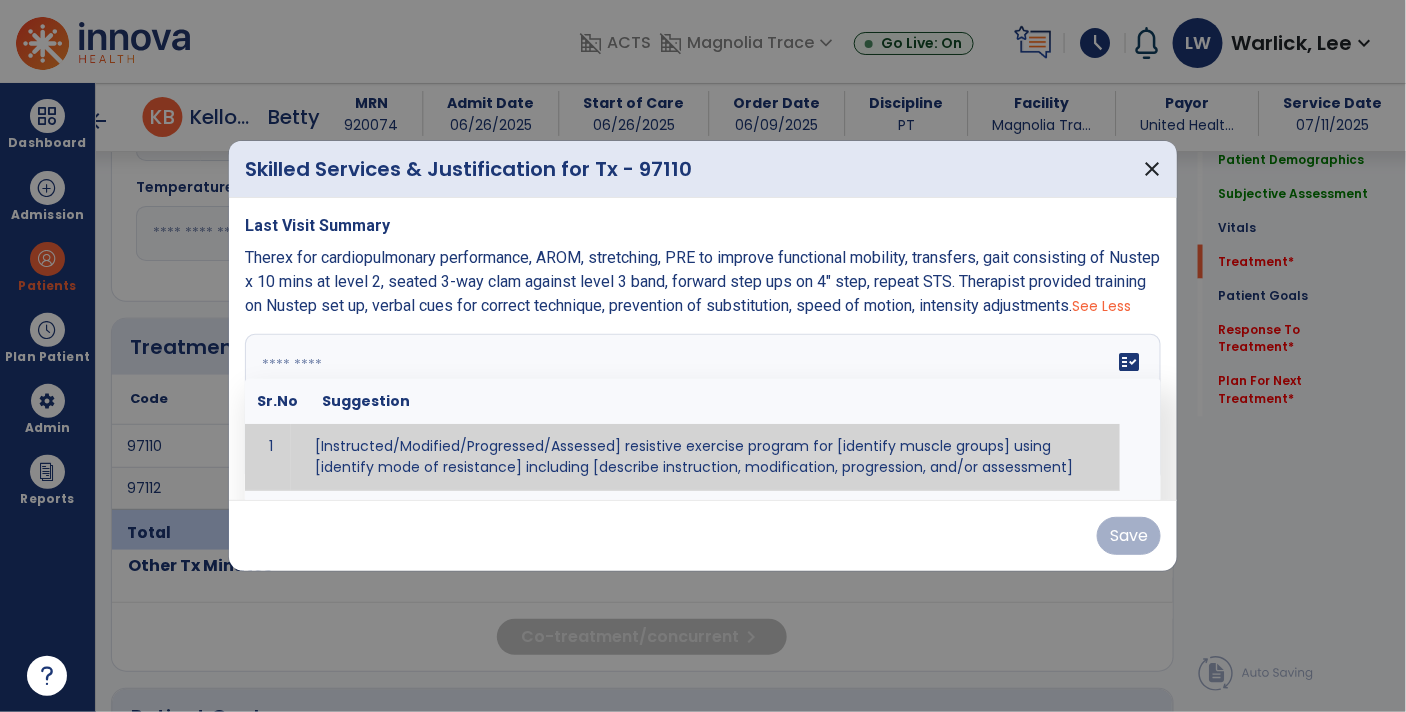 paste on "**********" 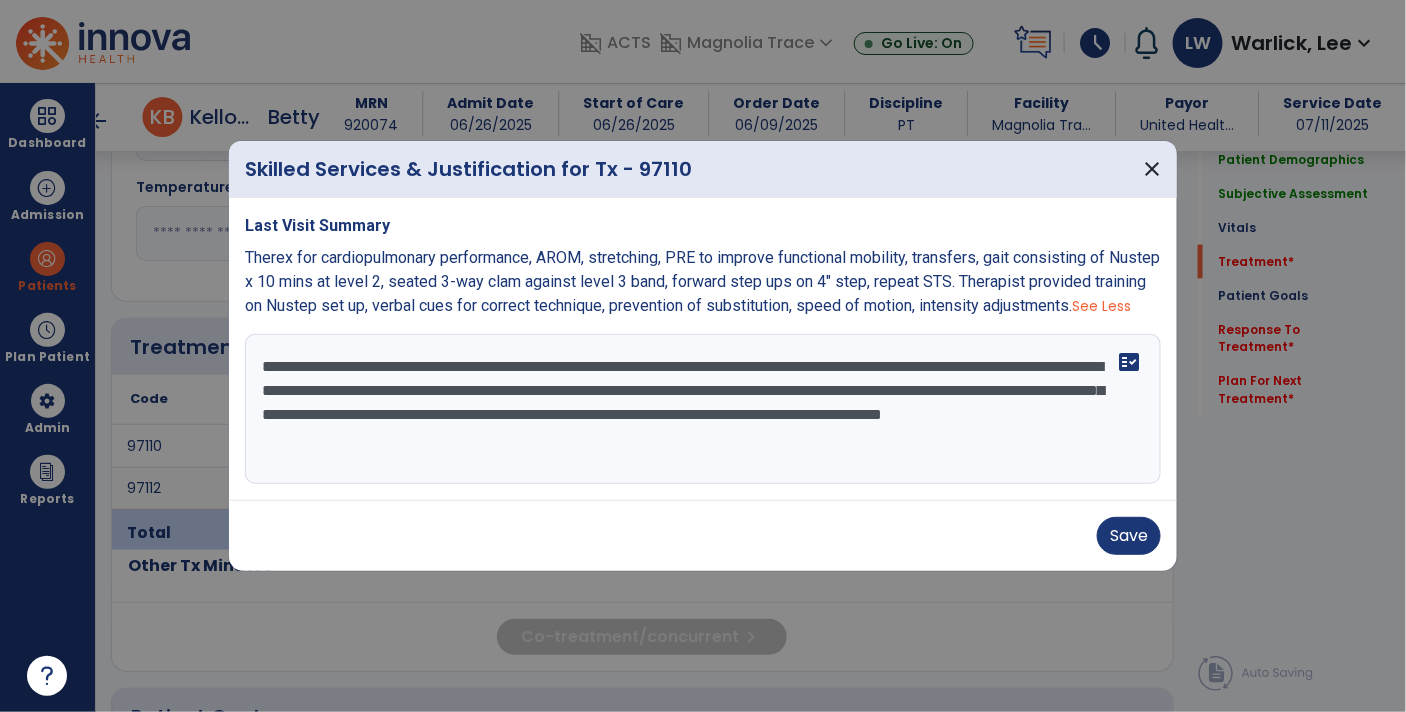 click on "**********" at bounding box center [703, 409] 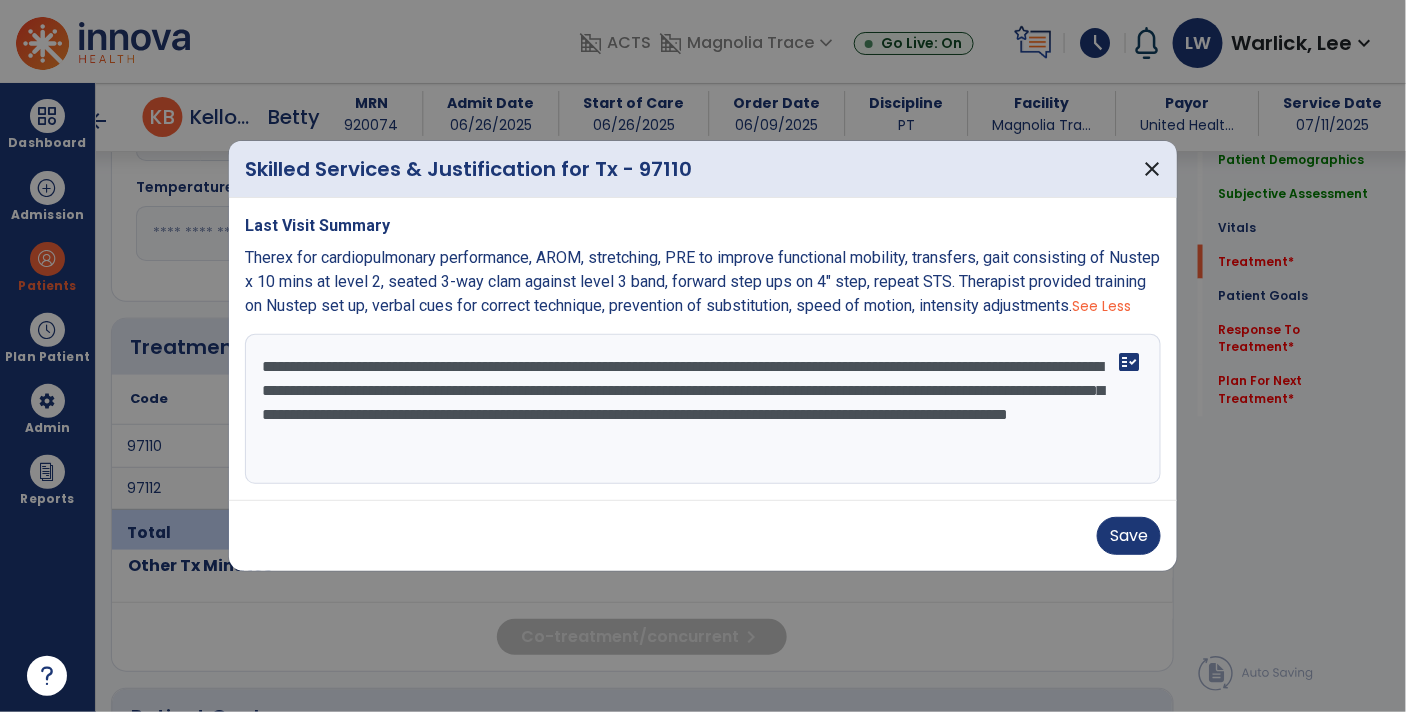 click on "**********" at bounding box center (703, 409) 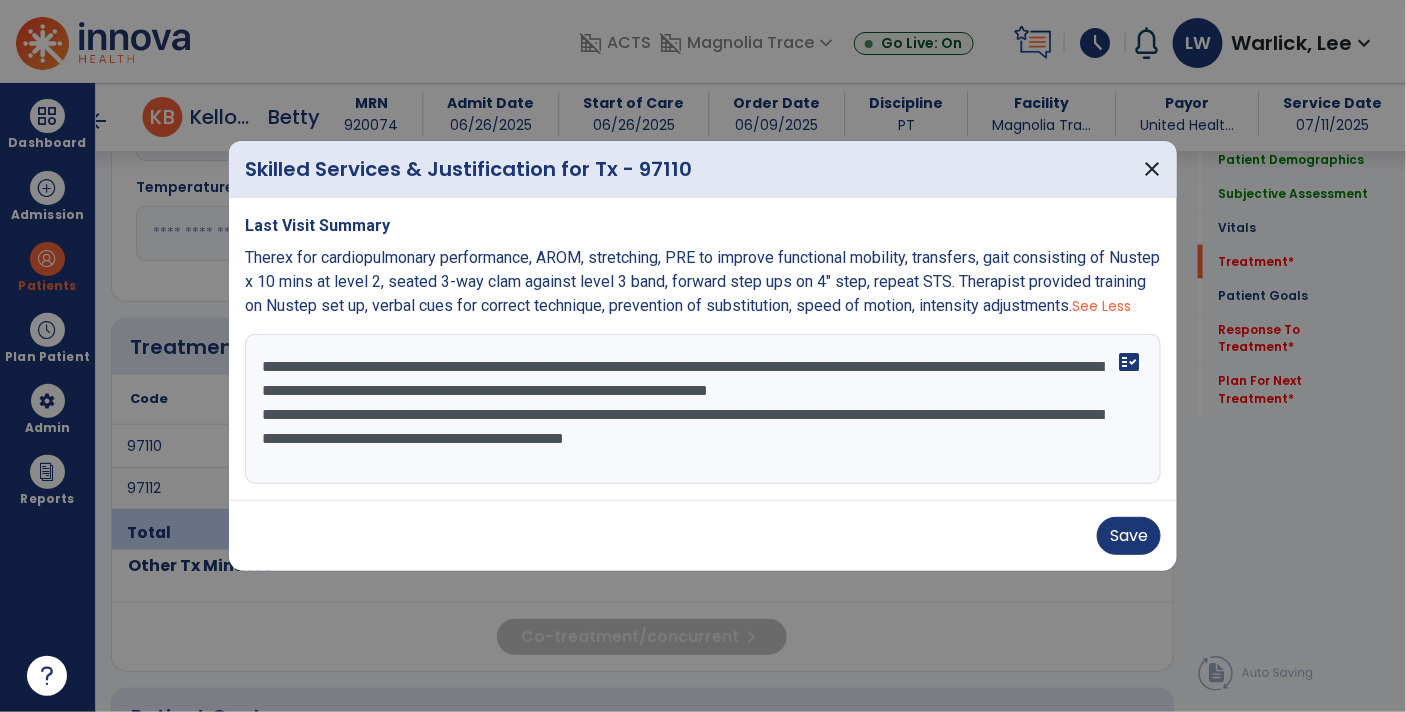 click on "**********" at bounding box center [703, 409] 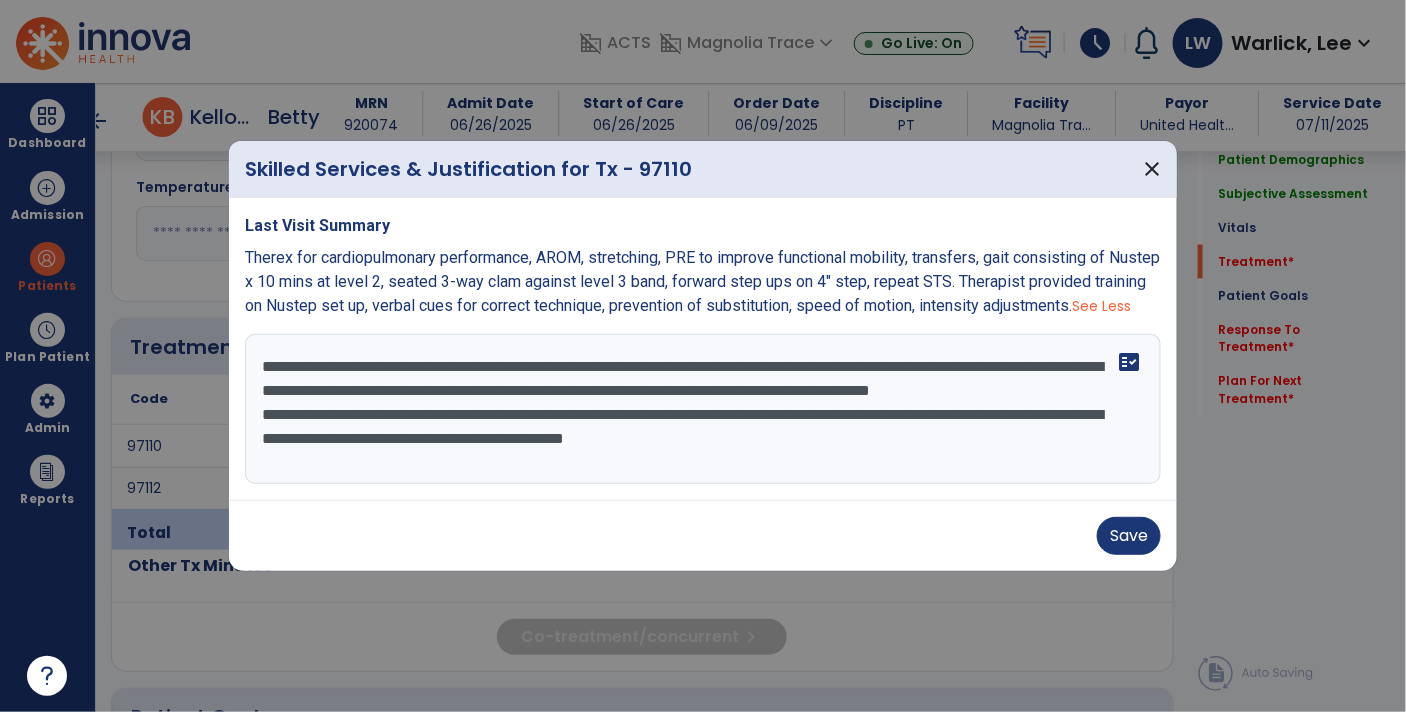 click on "**********" at bounding box center [703, 409] 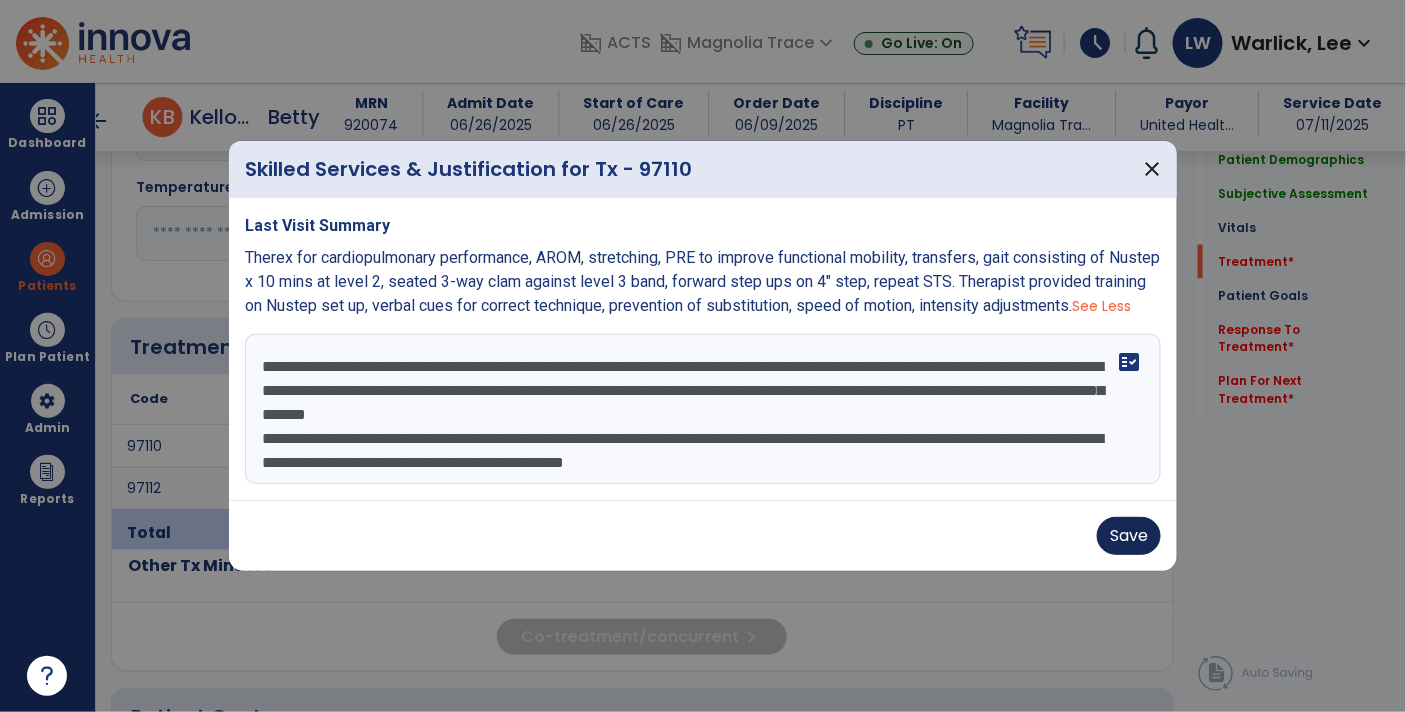 type on "**********" 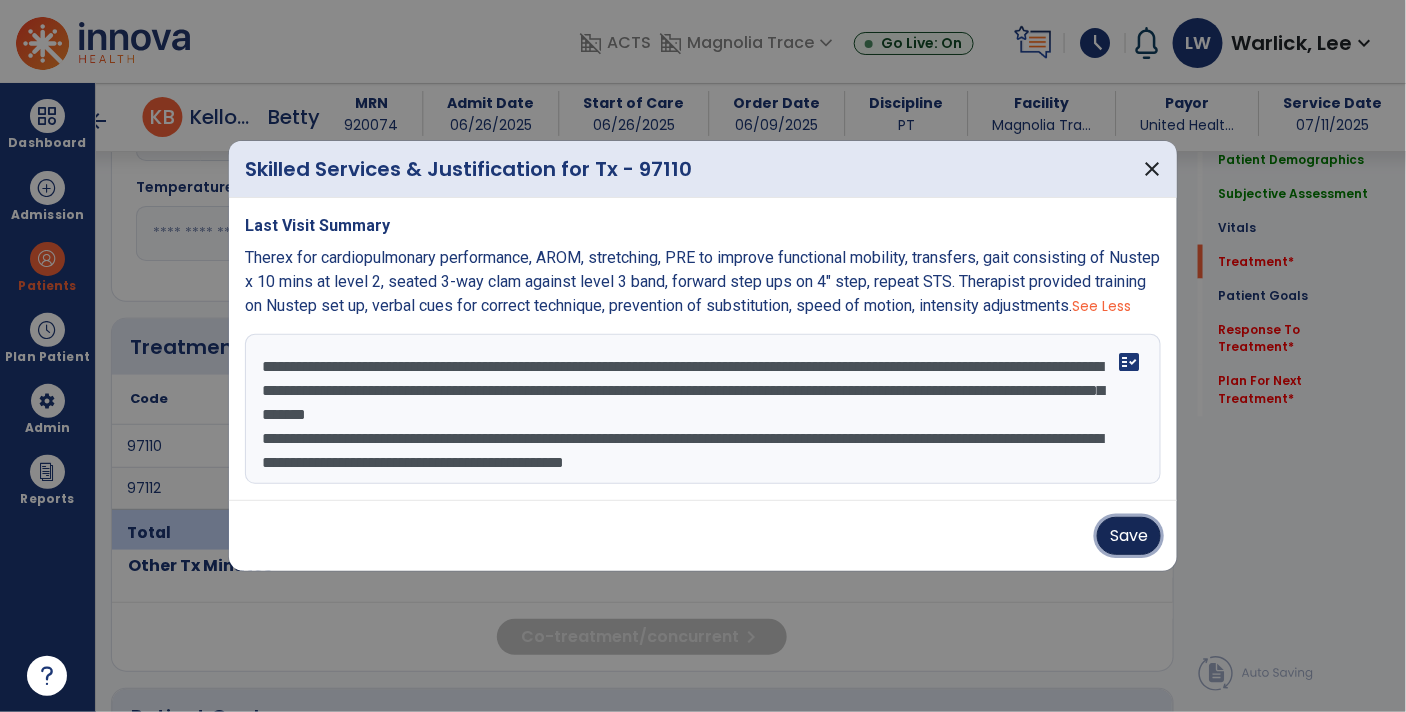 click on "Save" at bounding box center [1129, 536] 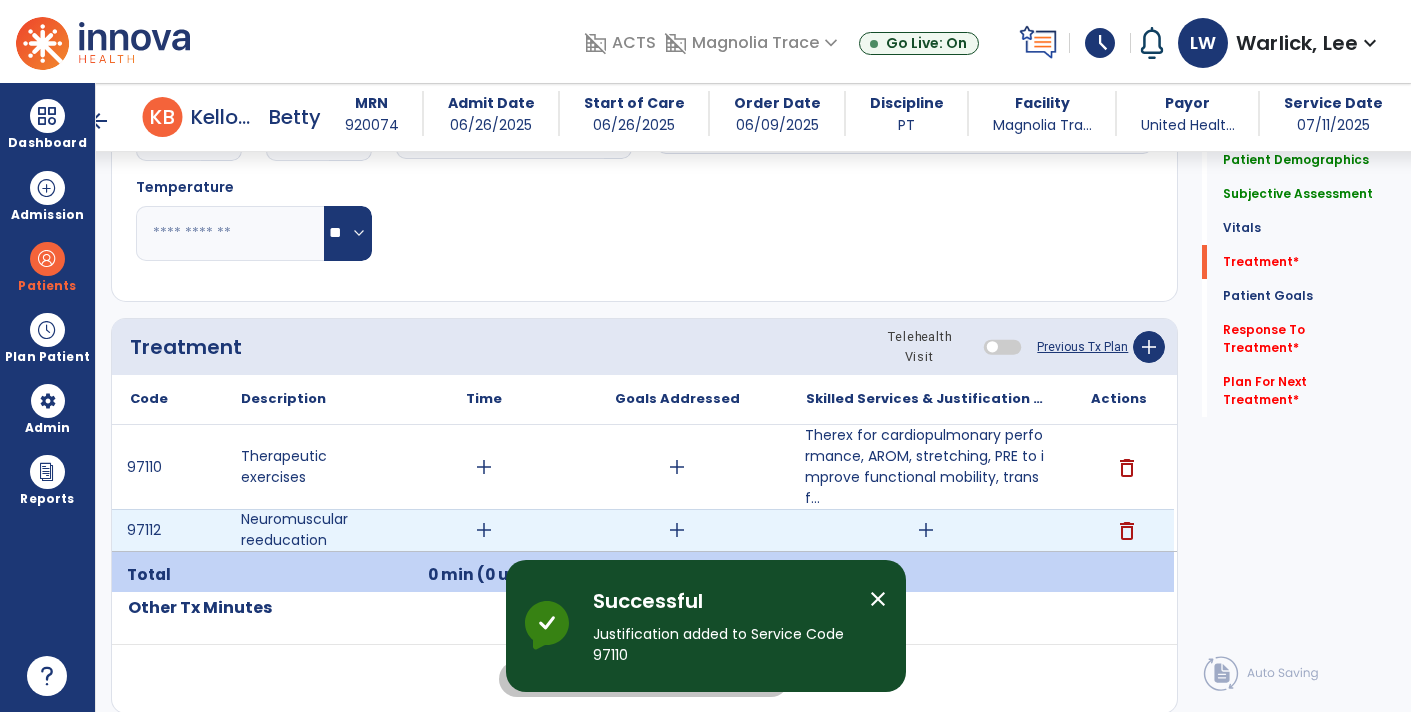 click on "add" at bounding box center (926, 530) 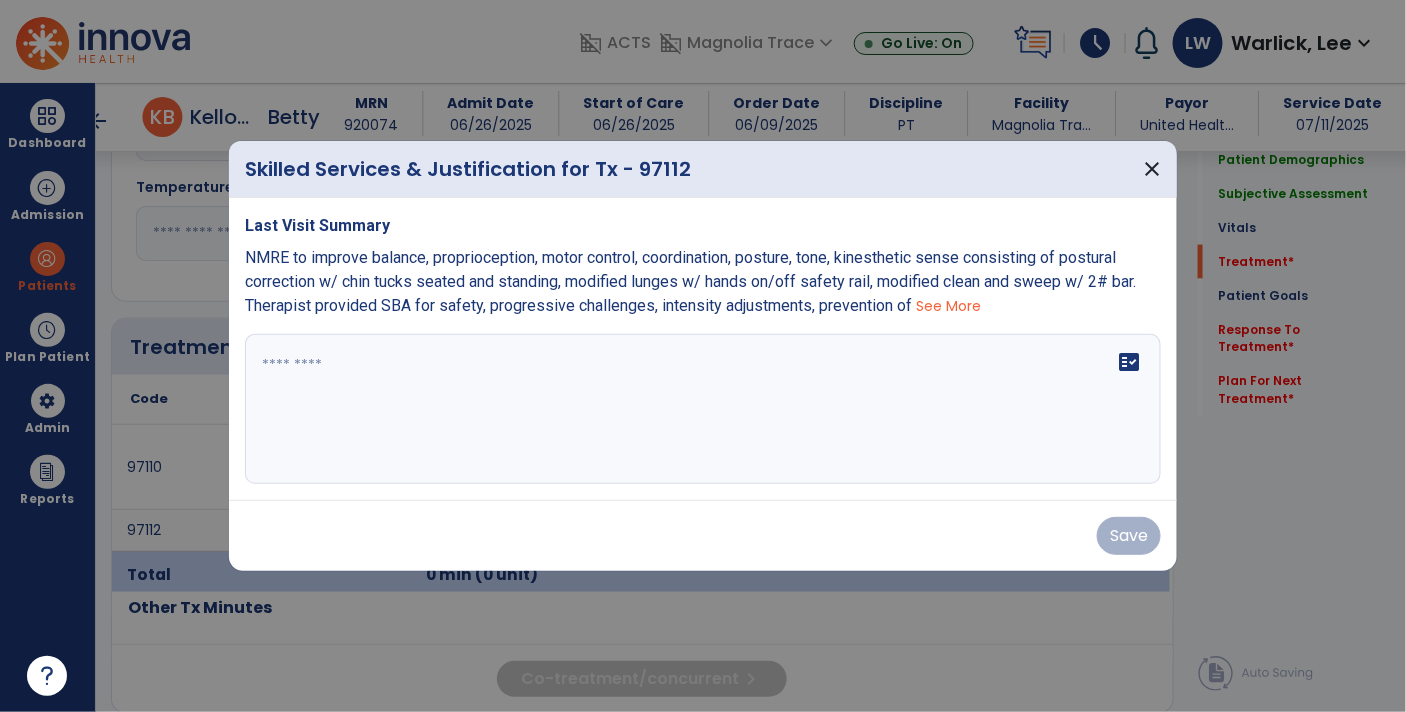 scroll, scrollTop: 931, scrollLeft: 0, axis: vertical 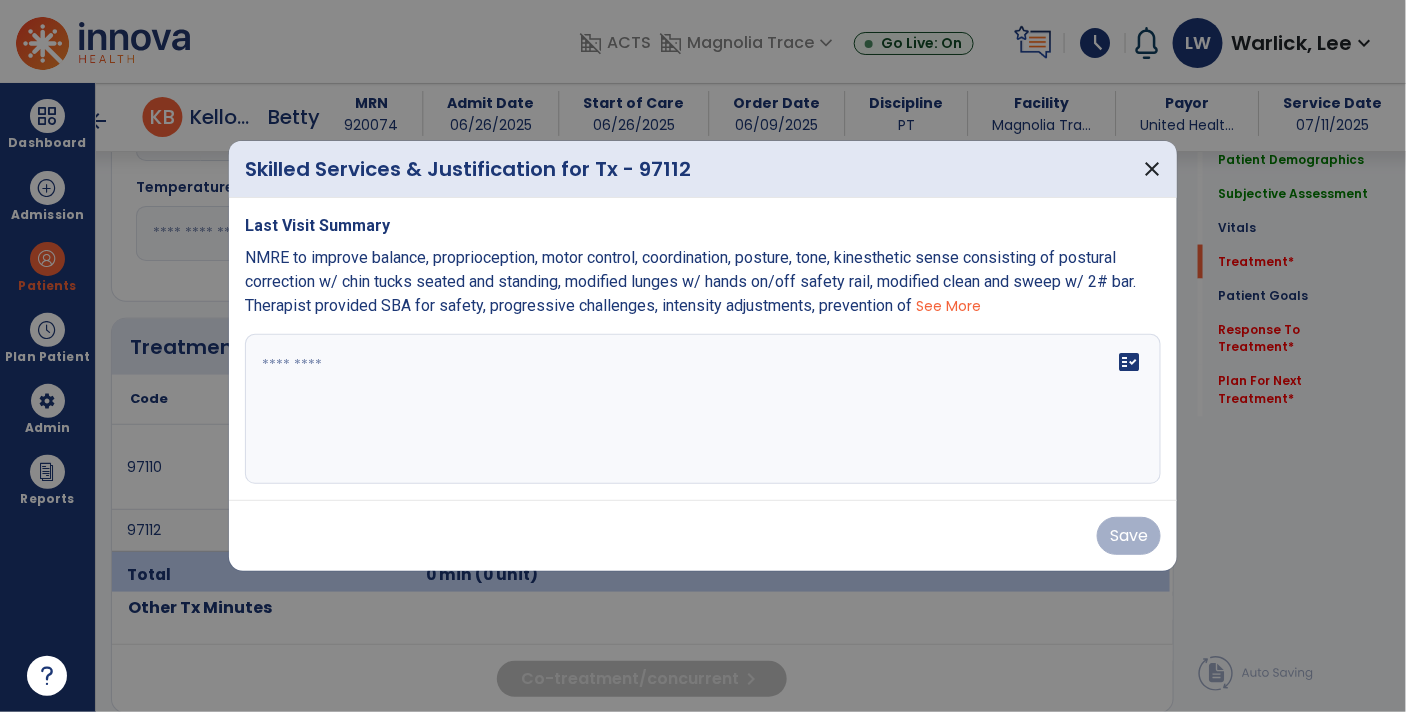 click on "See More" at bounding box center [948, 306] 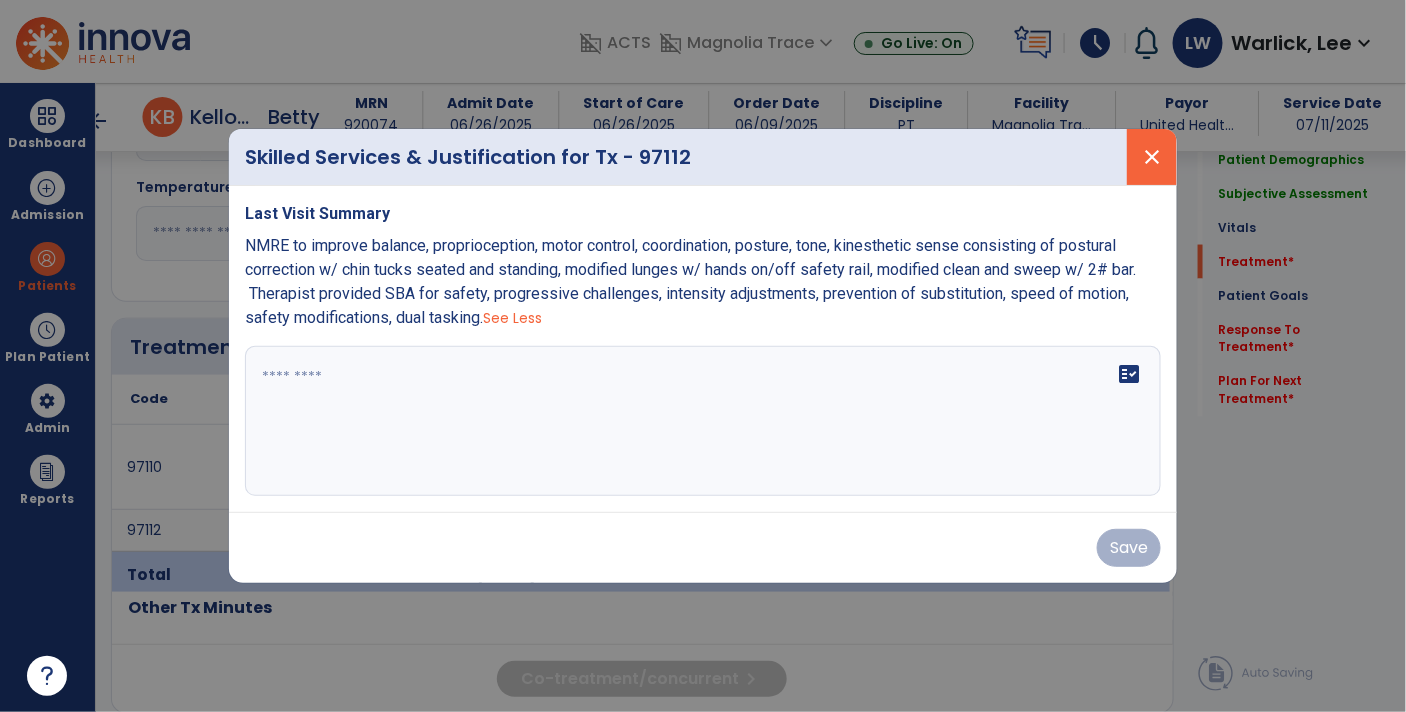 click on "close" at bounding box center (1152, 157) 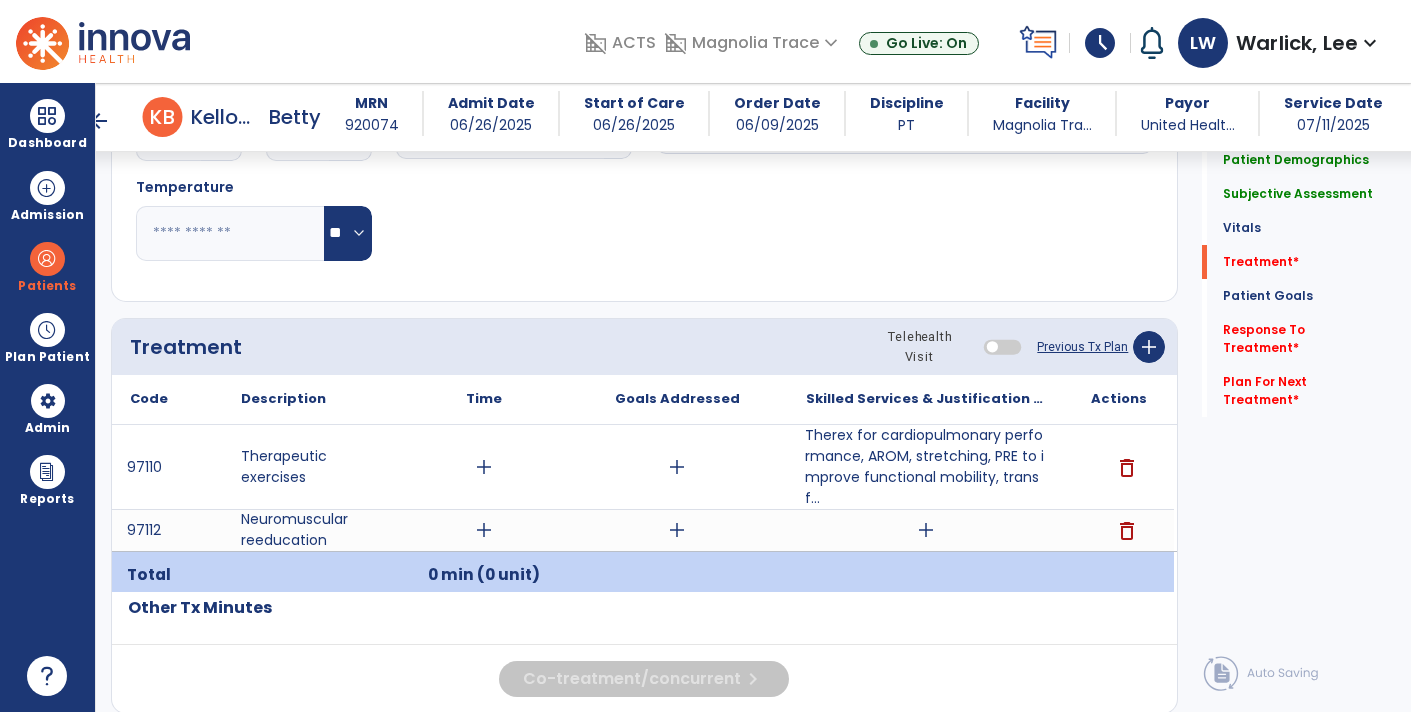 click on "Therex for cardiopulmonary performance, AROM, stretching, PRE to improve functional mobility, transf..." at bounding box center [926, 467] 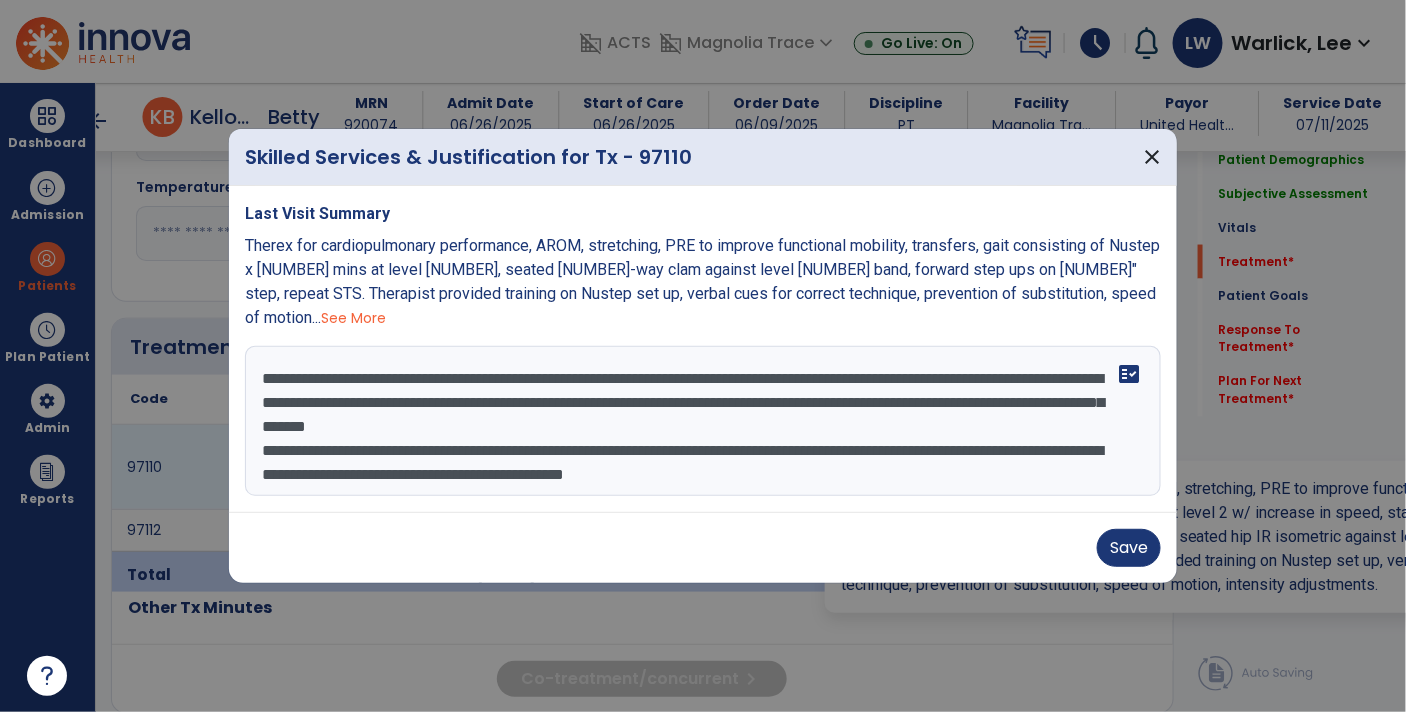 scroll, scrollTop: 931, scrollLeft: 0, axis: vertical 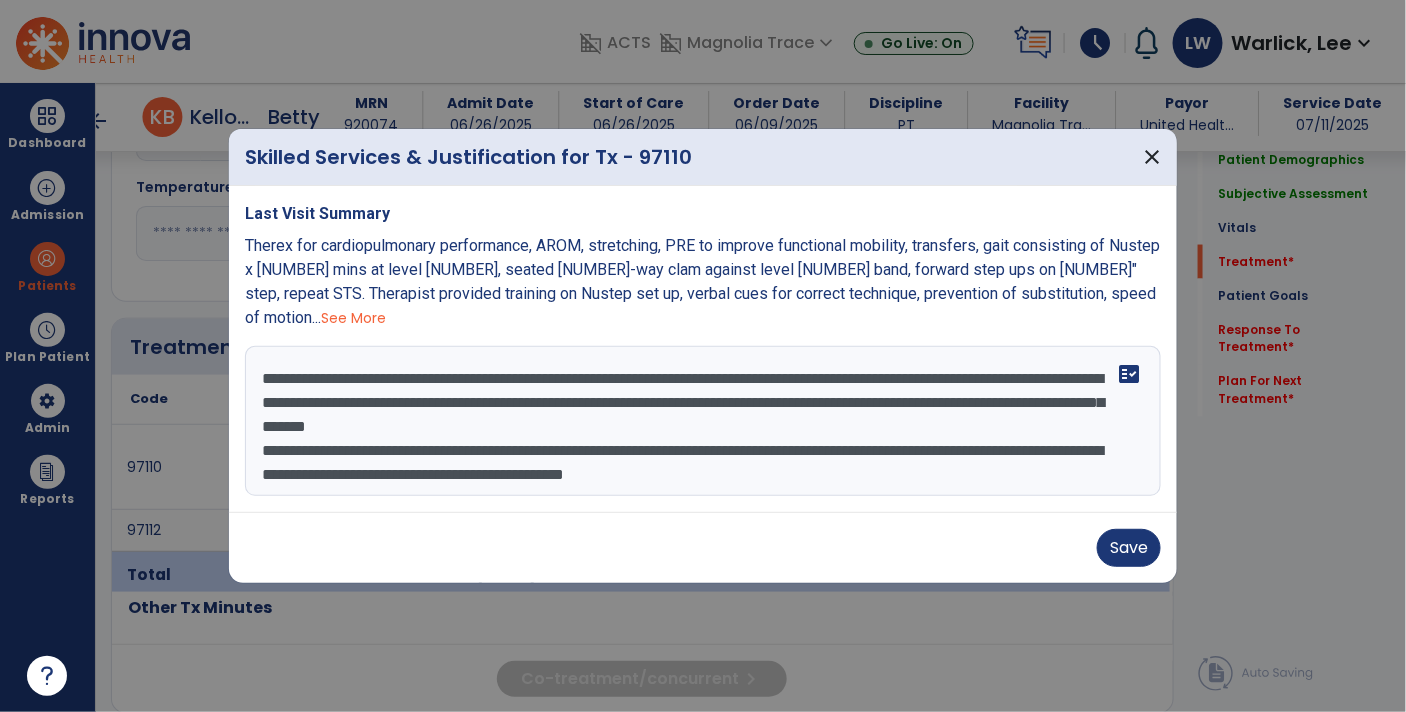 click on "**********" at bounding box center [703, 421] 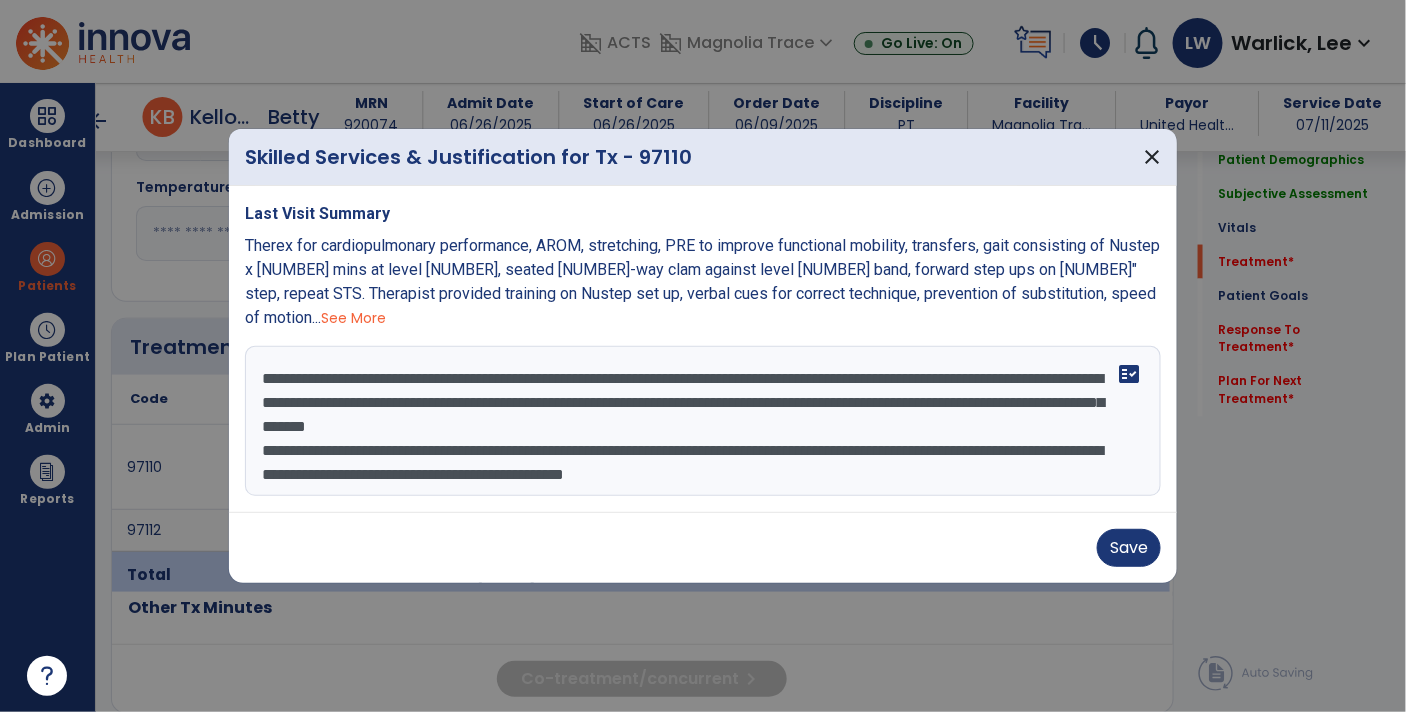 click on "**********" at bounding box center (703, 421) 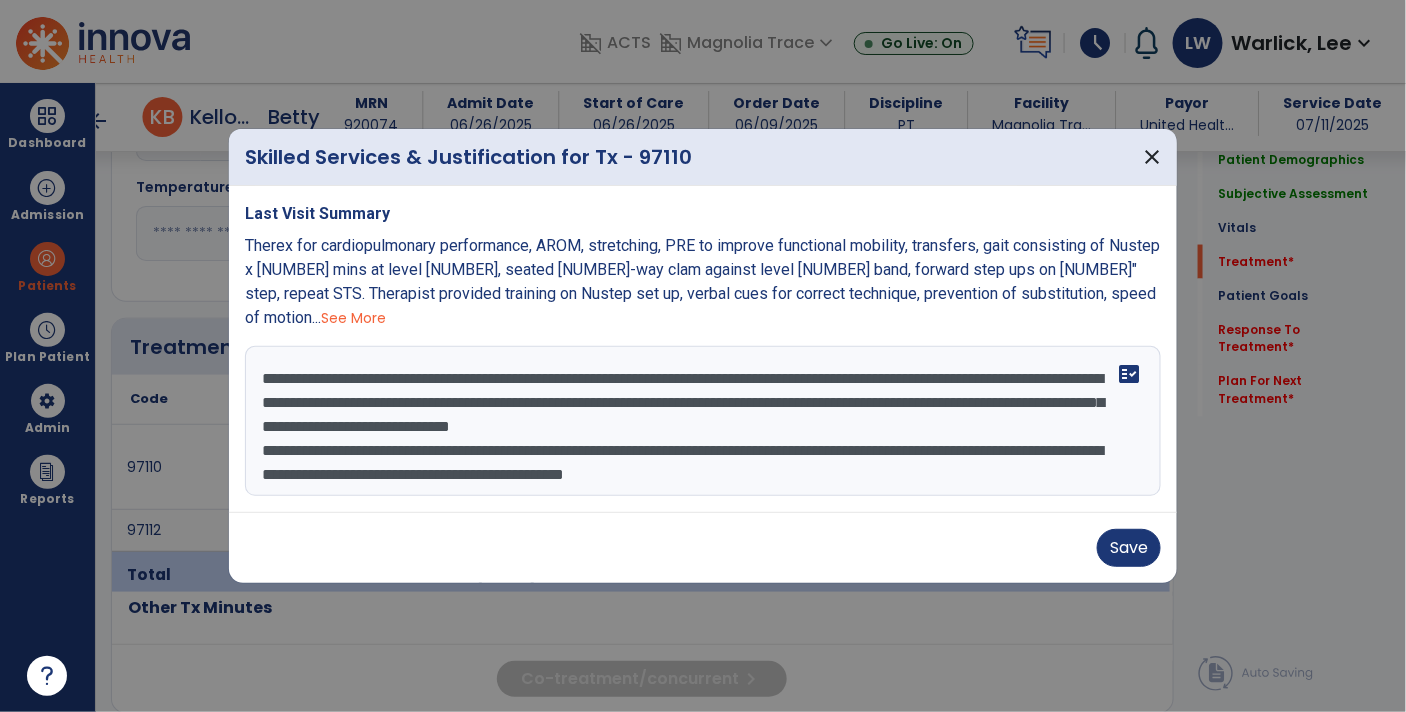 drag, startPoint x: 258, startPoint y: 443, endPoint x: 571, endPoint y: 433, distance: 313.1597 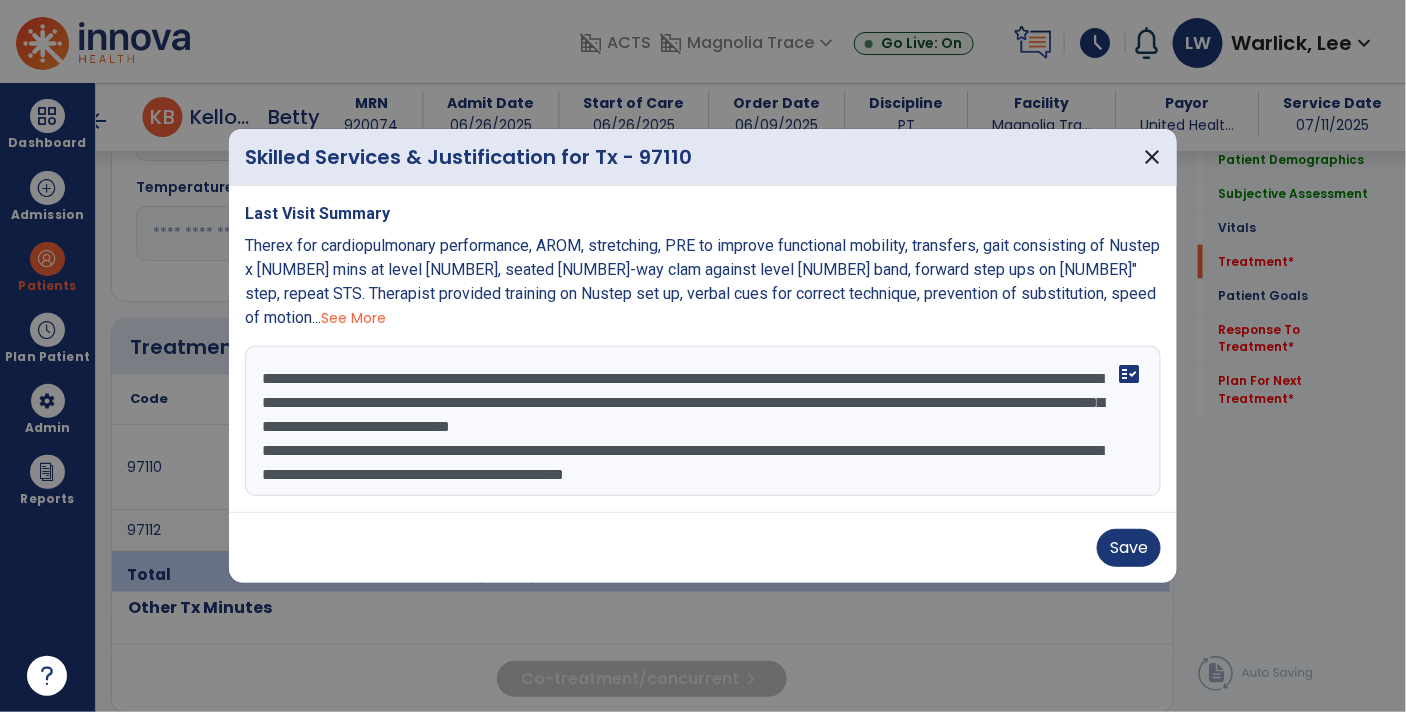 click on "**********" at bounding box center (703, 421) 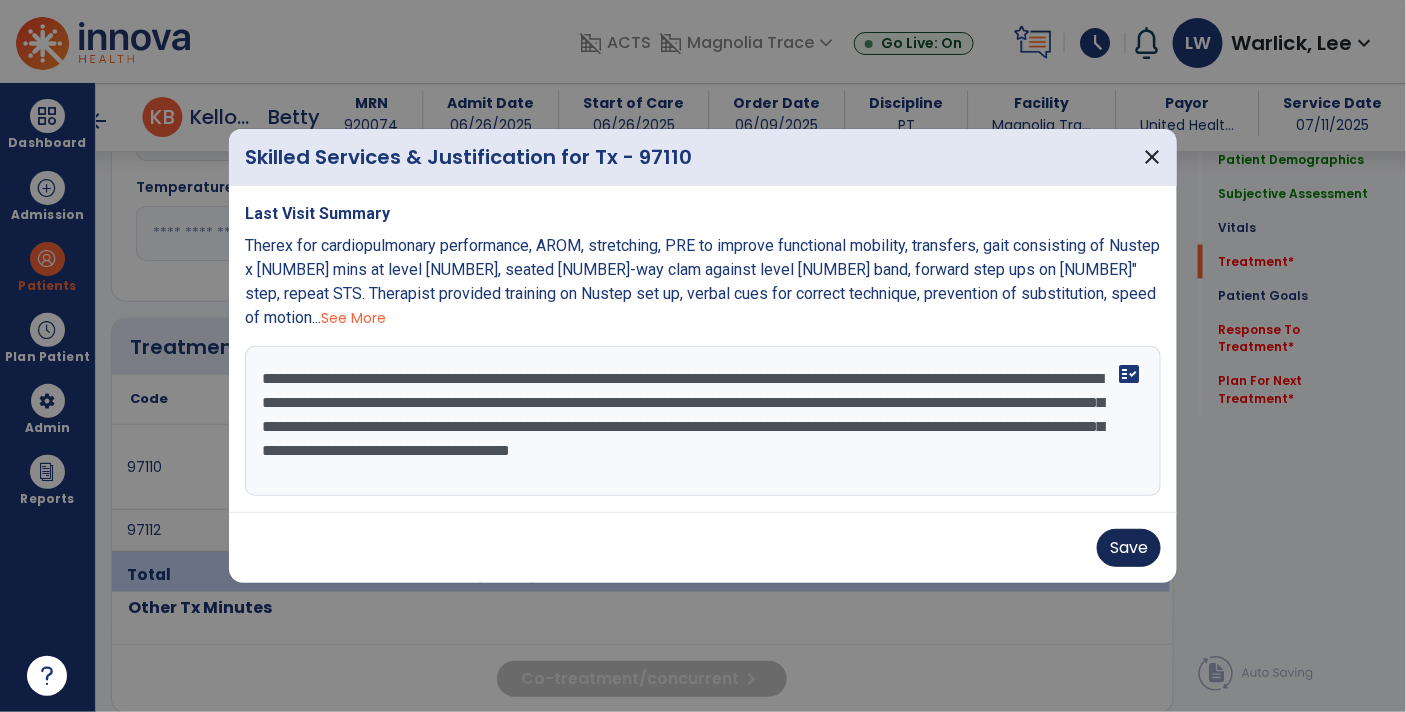 type on "**********" 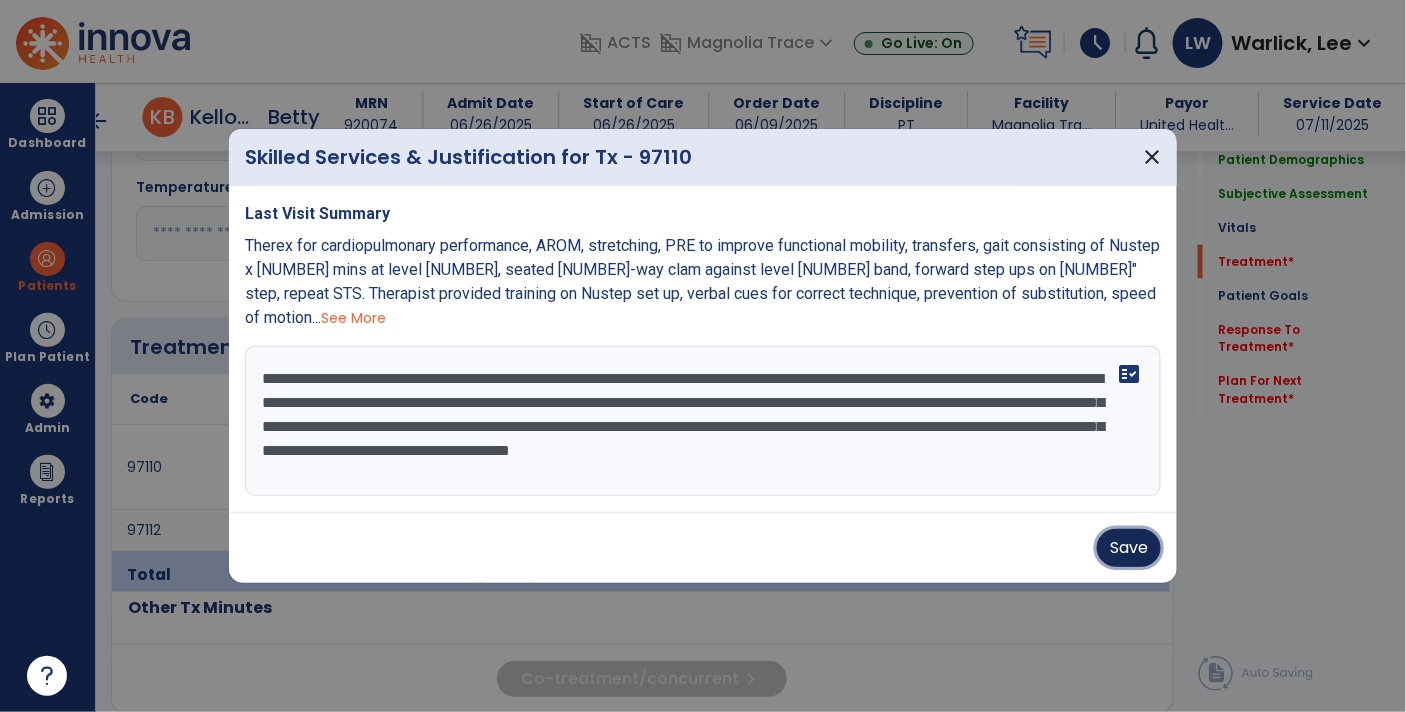 click on "Save" at bounding box center (1129, 548) 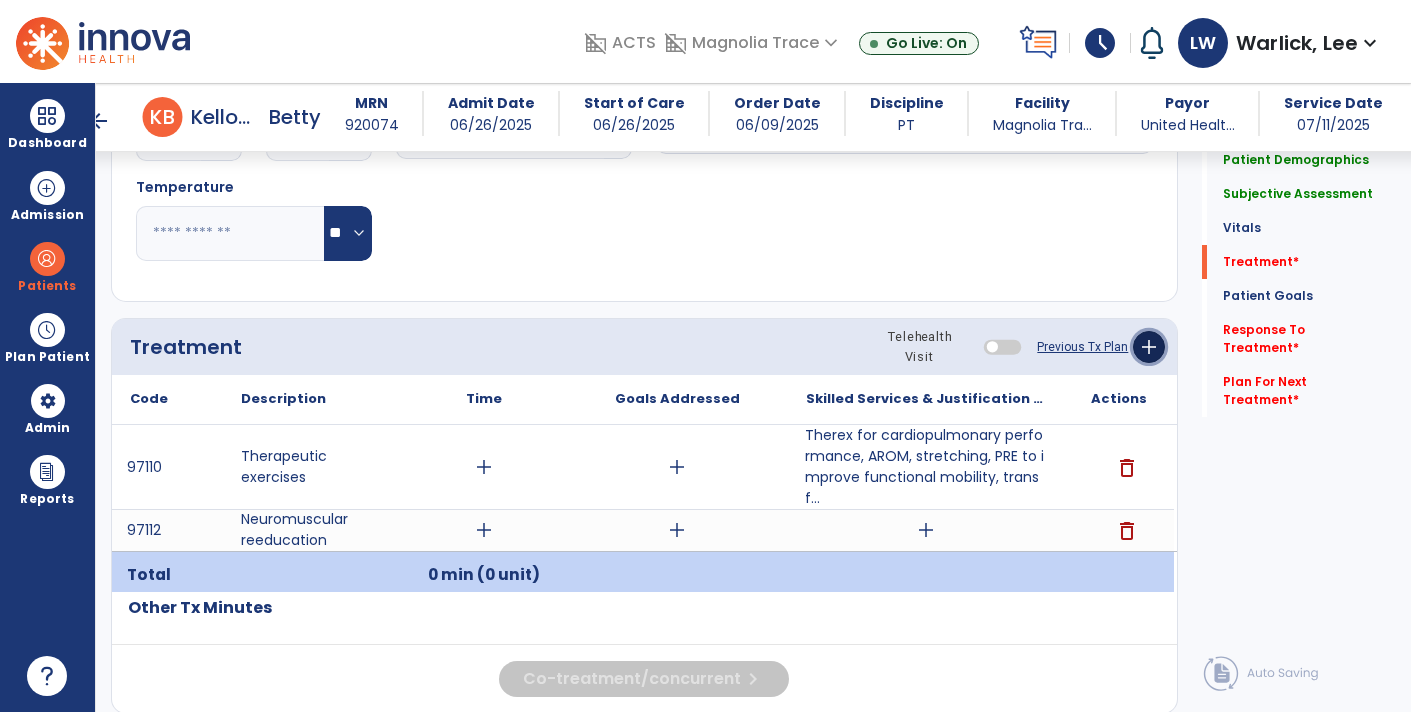 click on "add" 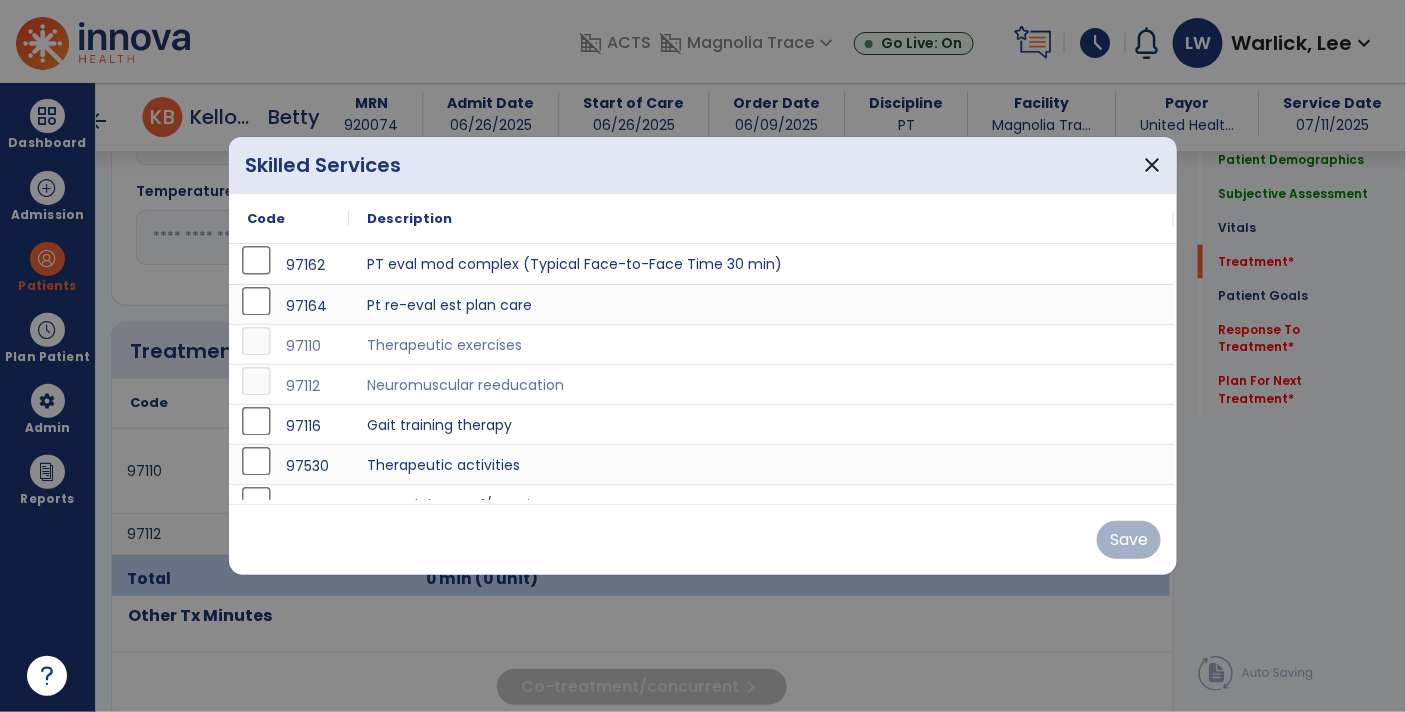 scroll, scrollTop: 931, scrollLeft: 0, axis: vertical 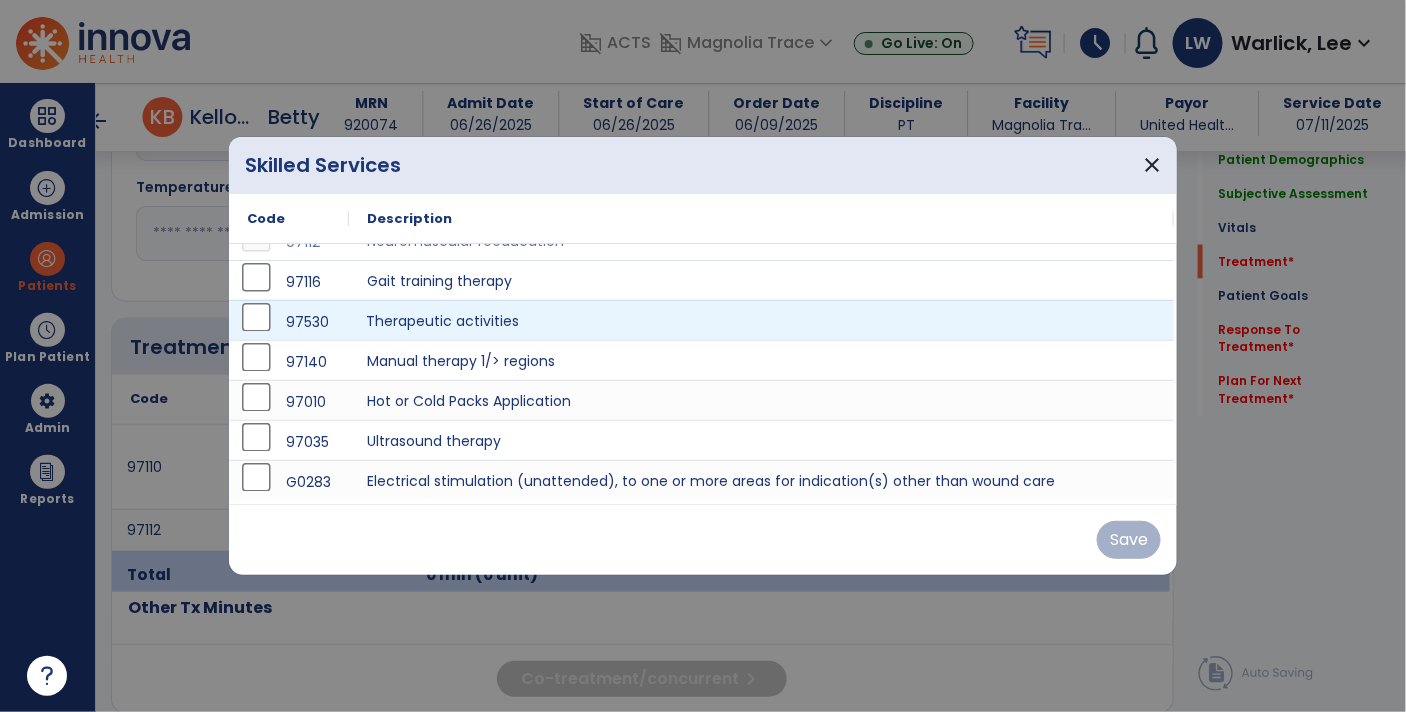 click on "Therapeutic activities" at bounding box center [761, 320] 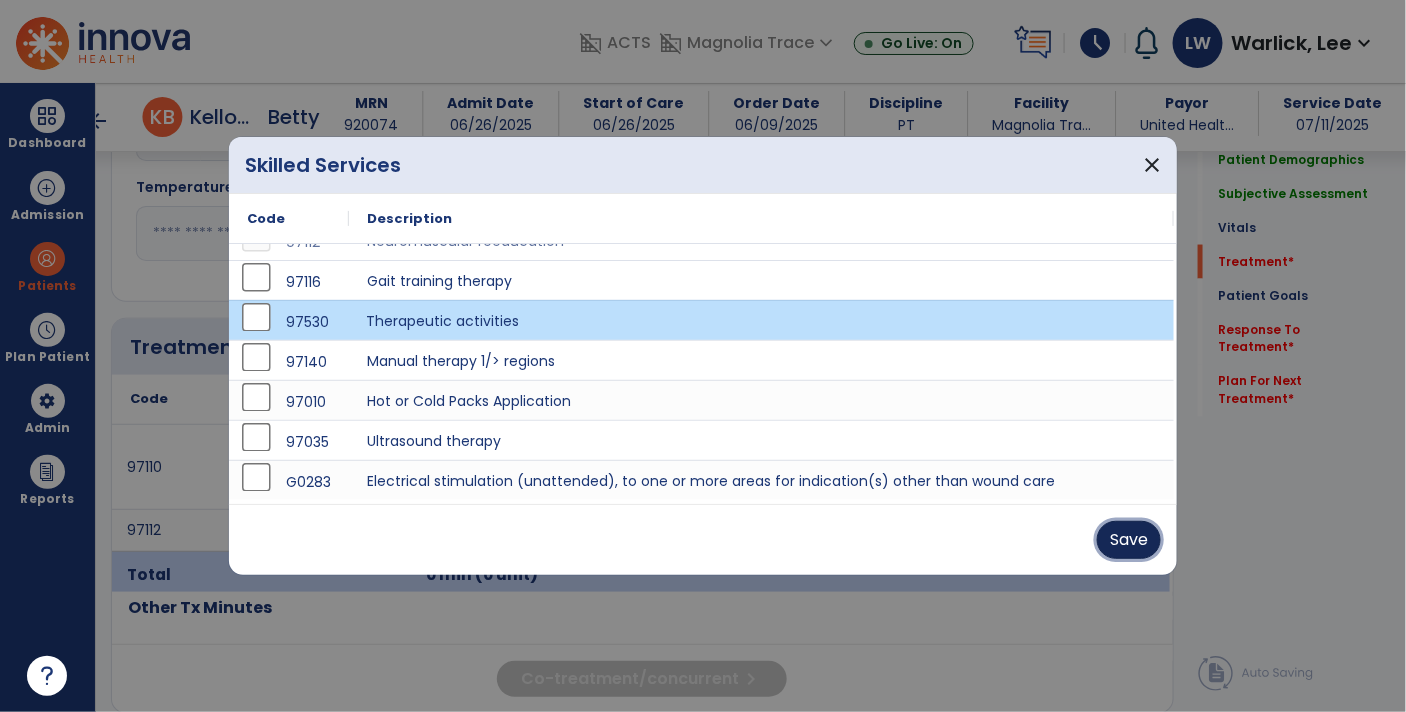 click on "Save" at bounding box center [1129, 540] 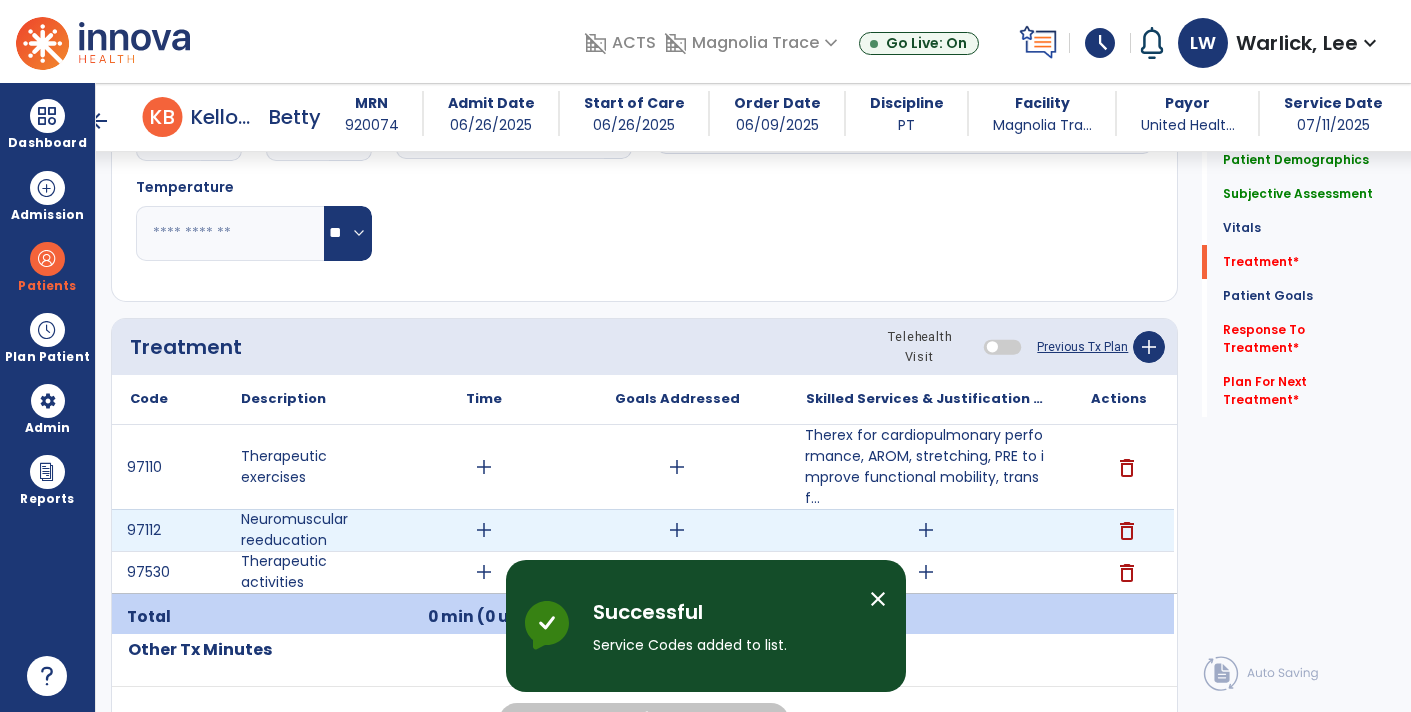 click on "delete" at bounding box center [1127, 531] 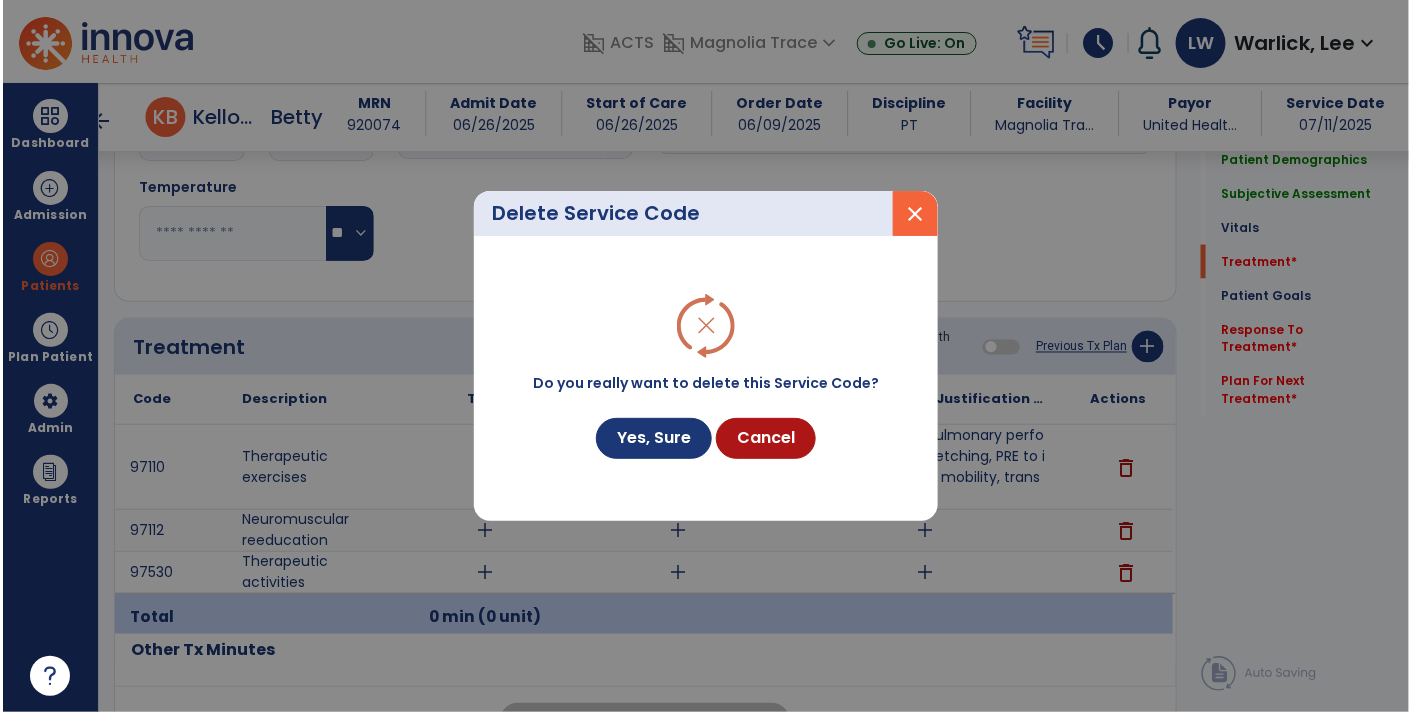 scroll, scrollTop: 931, scrollLeft: 0, axis: vertical 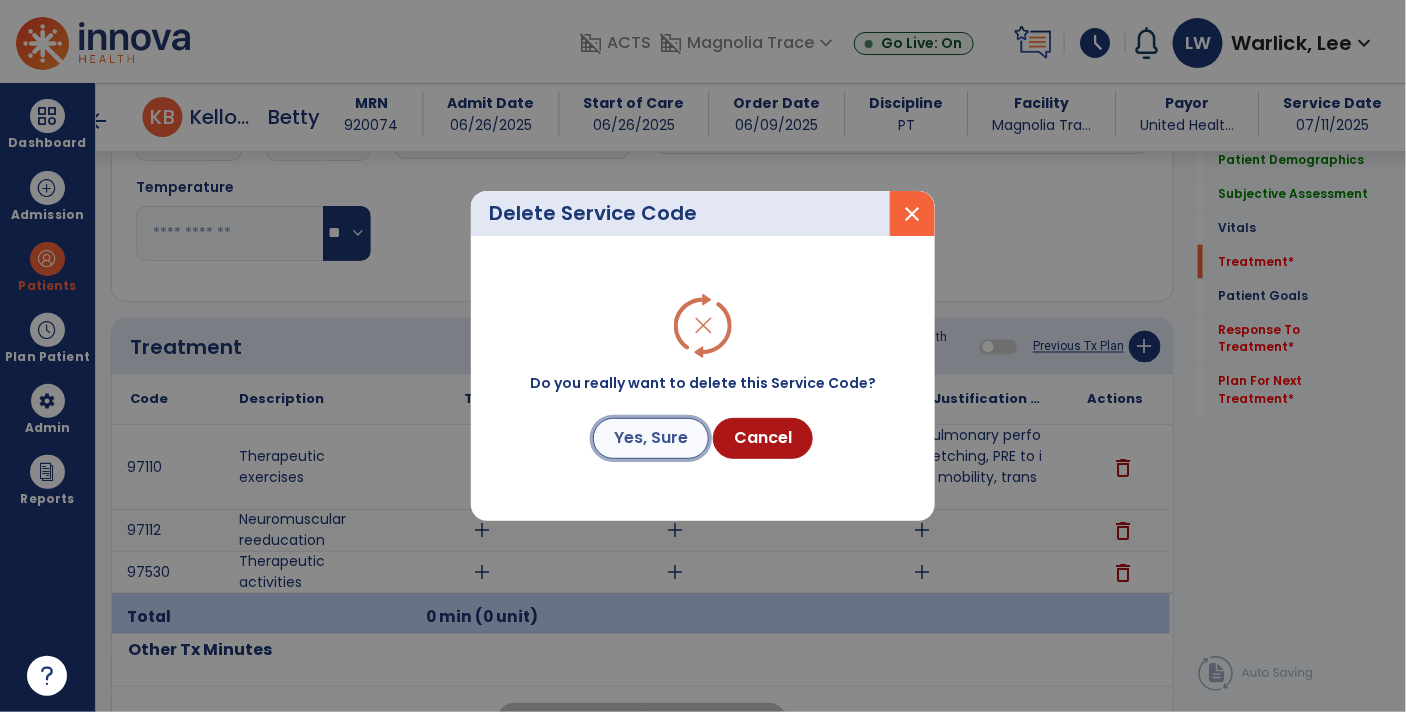 click on "Yes, Sure" at bounding box center (651, 438) 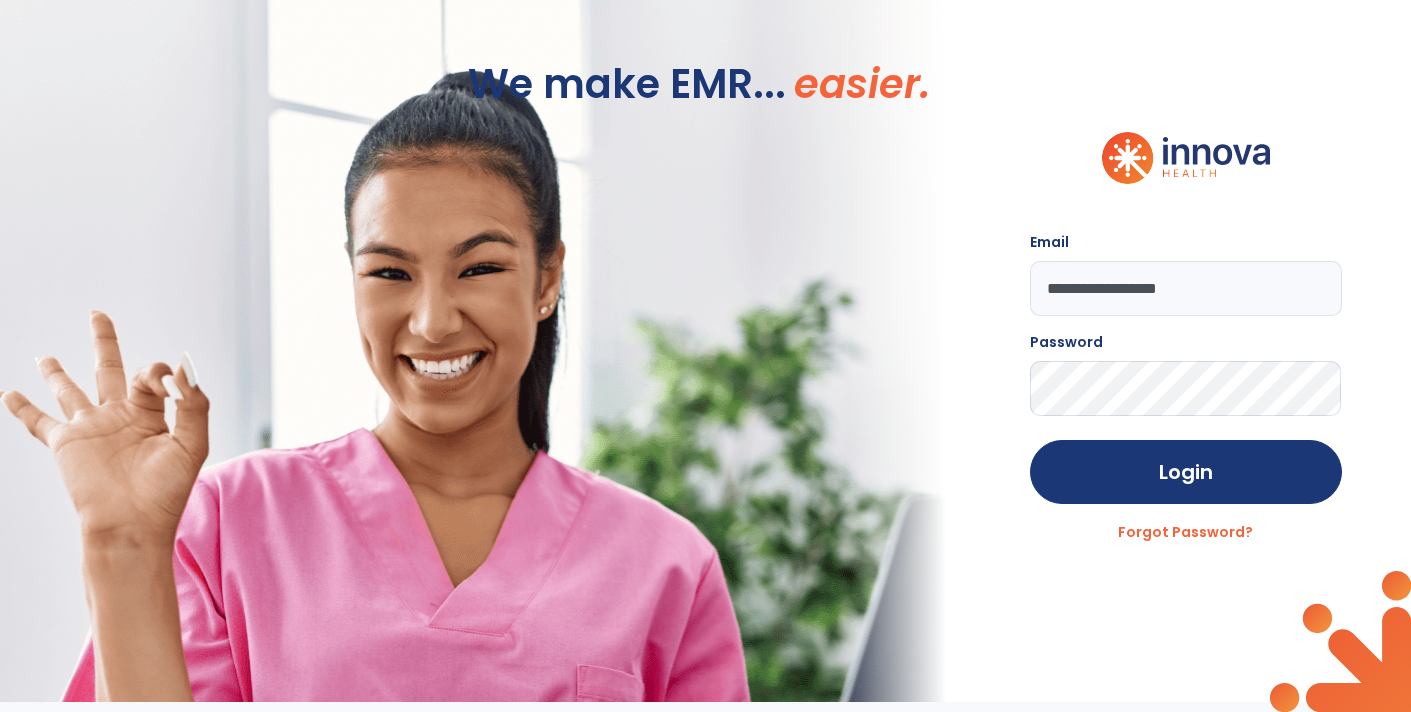 scroll, scrollTop: 0, scrollLeft: 0, axis: both 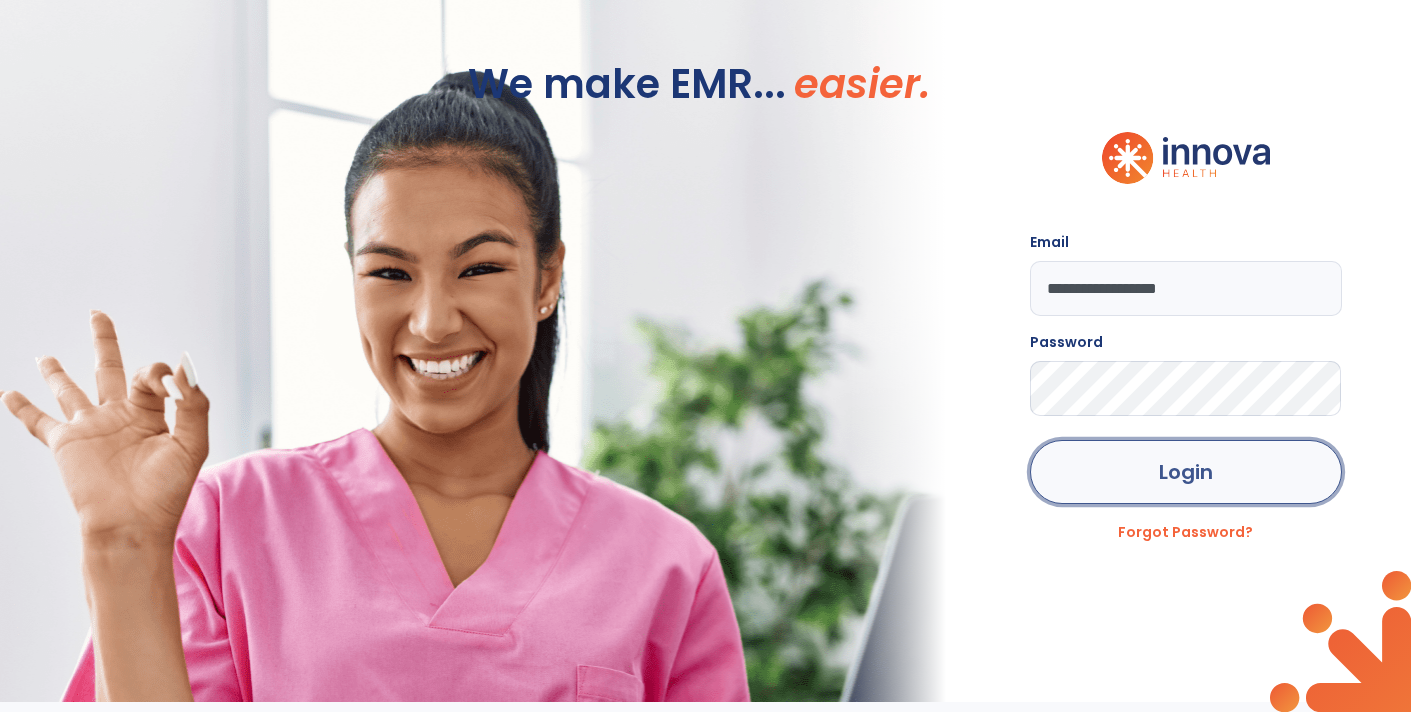 click on "Login" 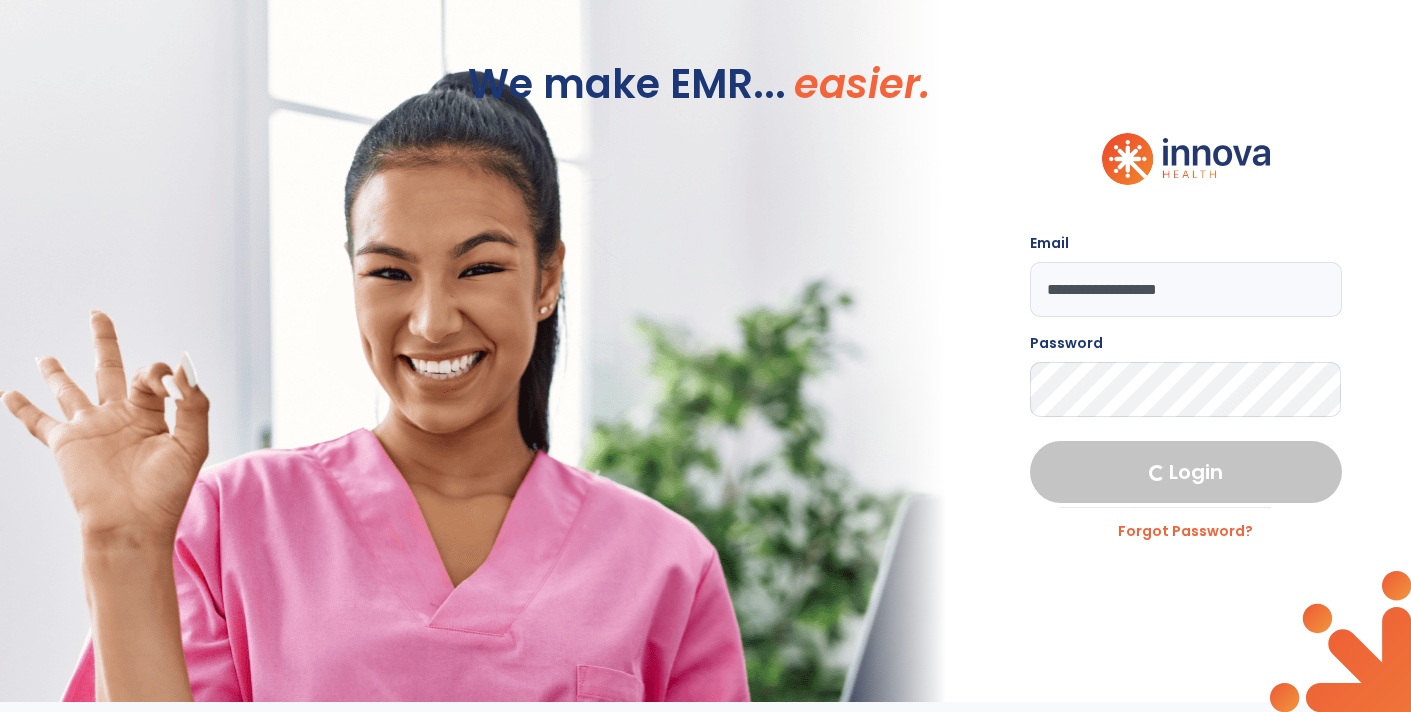 select on "****" 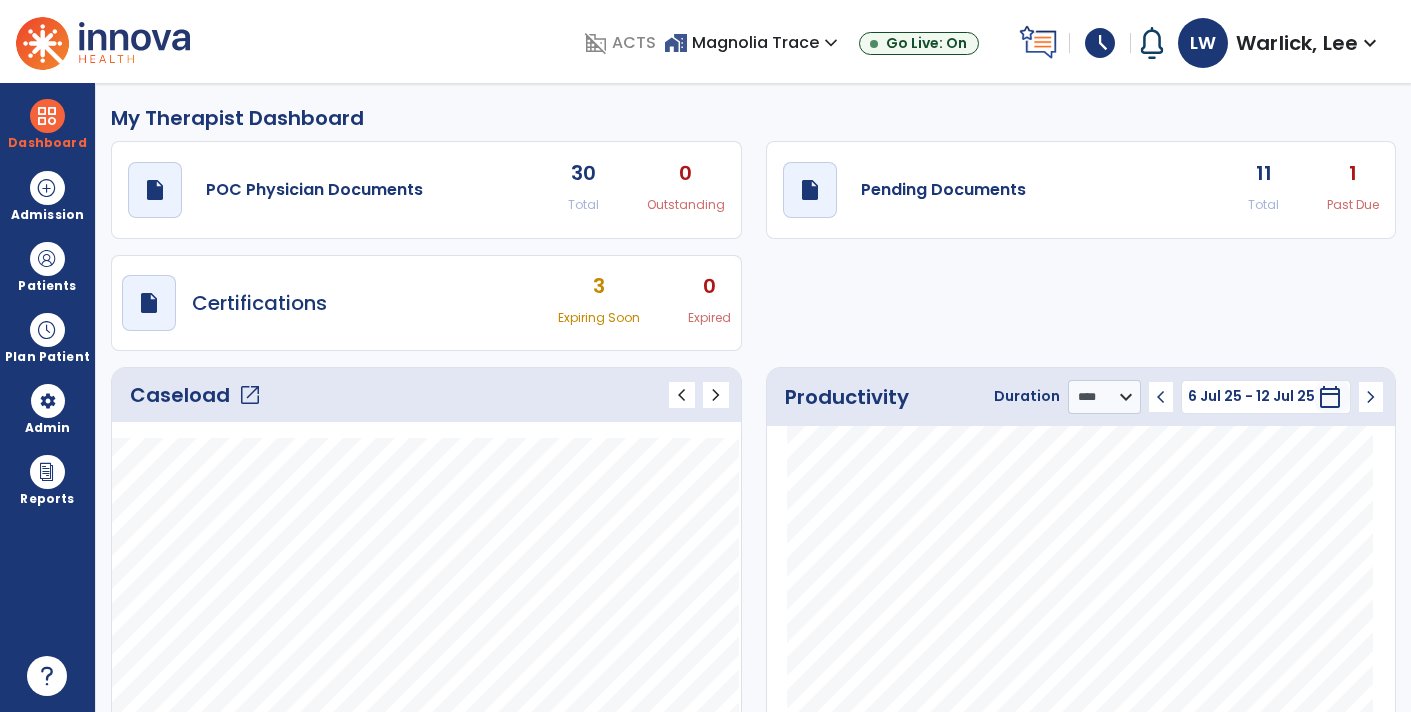 click on "draft   open_in_new  Pending Documents 11 Total 1 Past Due" 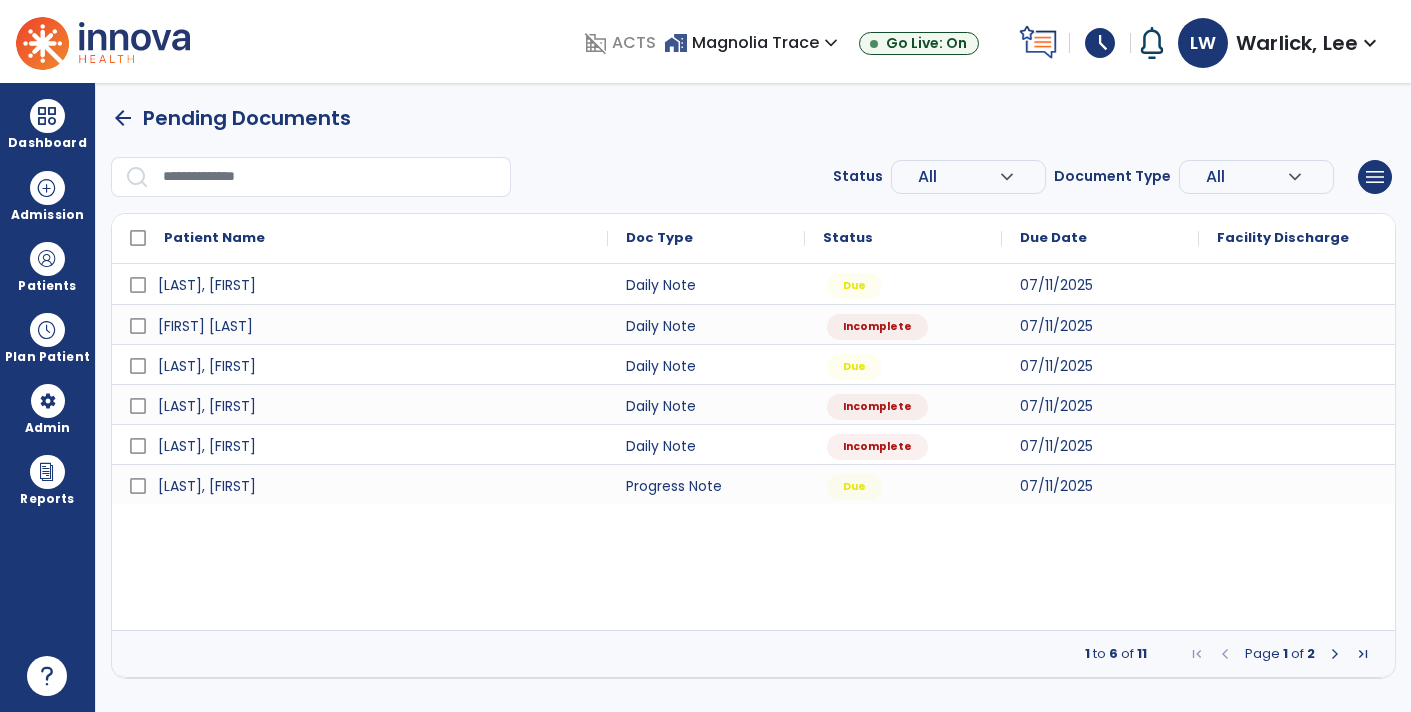scroll, scrollTop: 0, scrollLeft: 0, axis: both 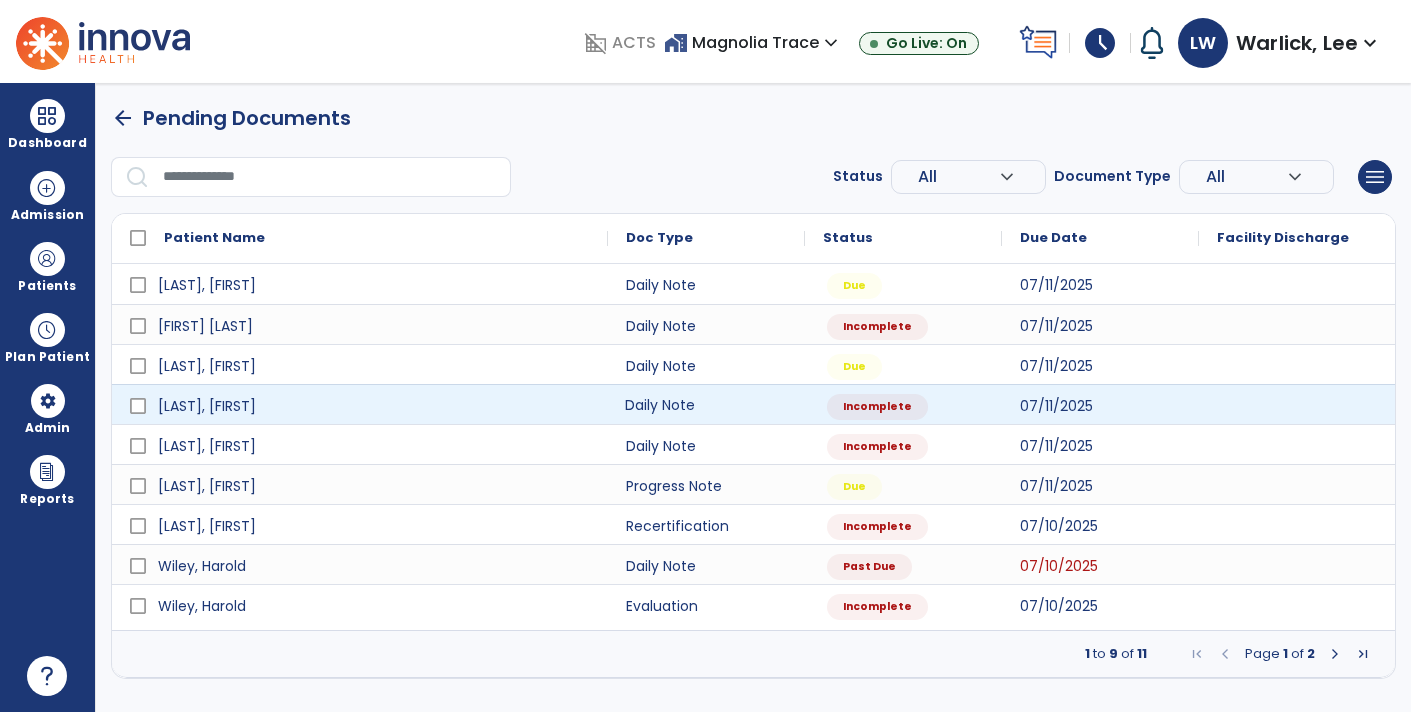 click on "Daily Note" at bounding box center [706, 404] 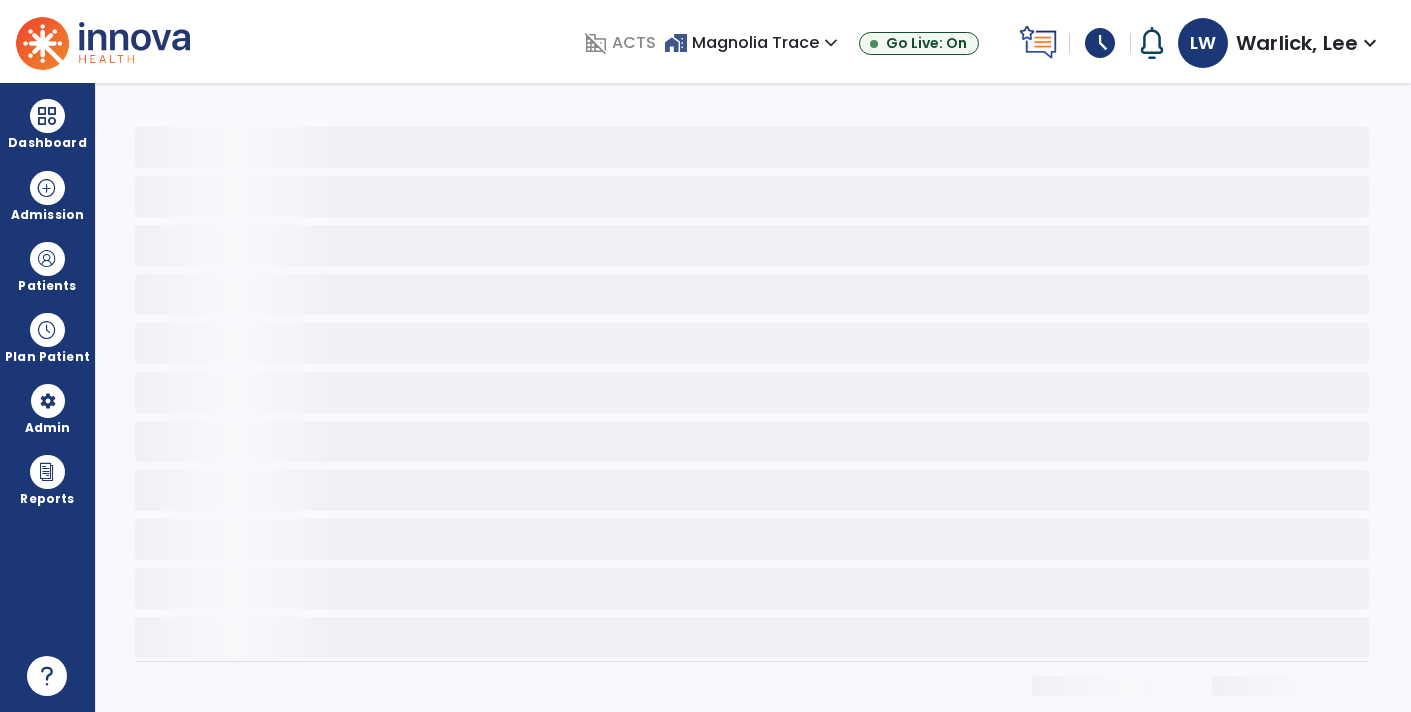 select on "*" 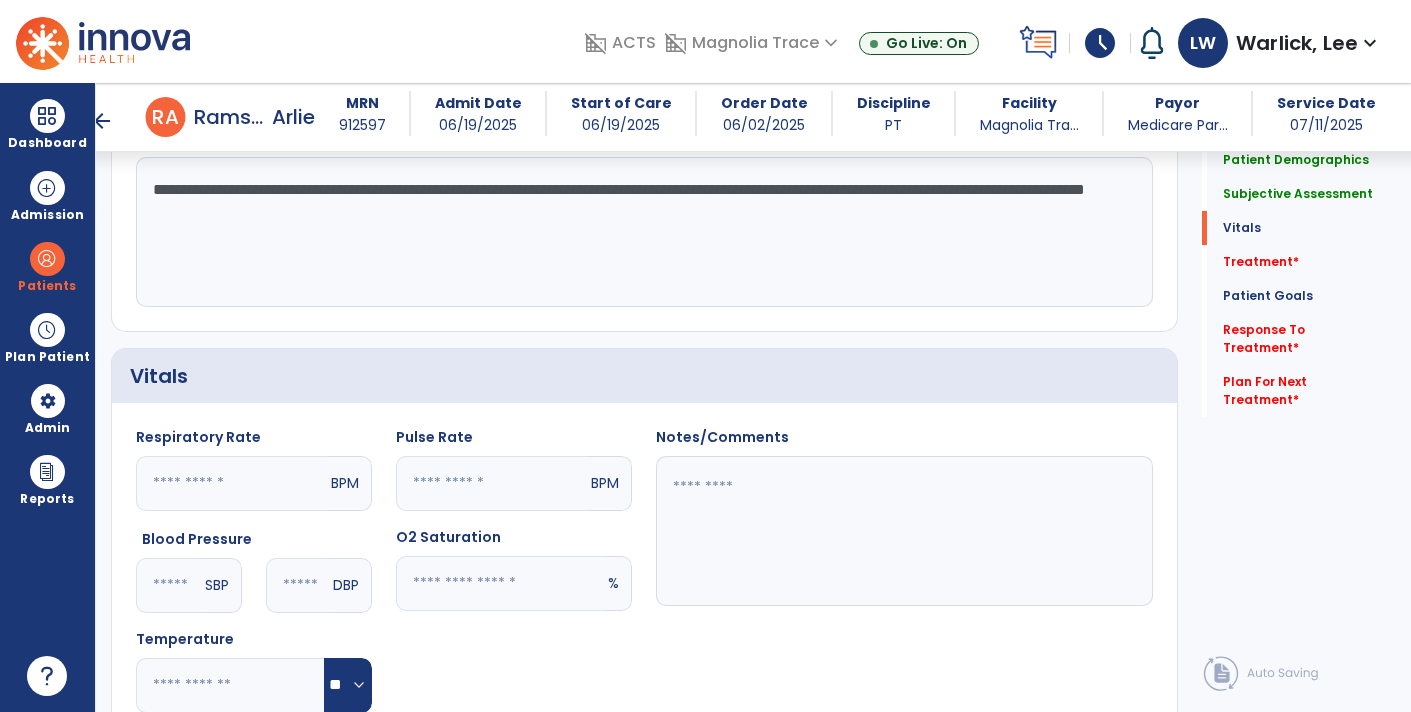 scroll, scrollTop: 474, scrollLeft: 0, axis: vertical 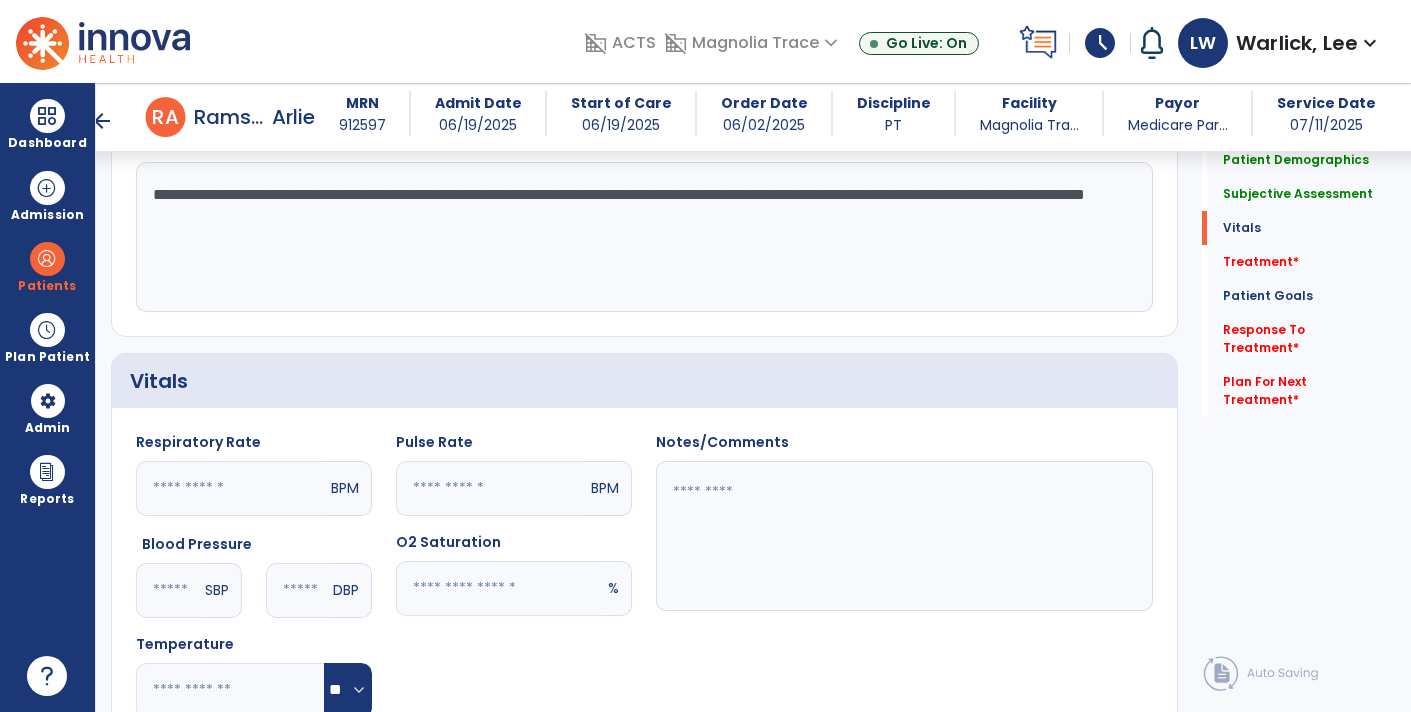 click on "**********" 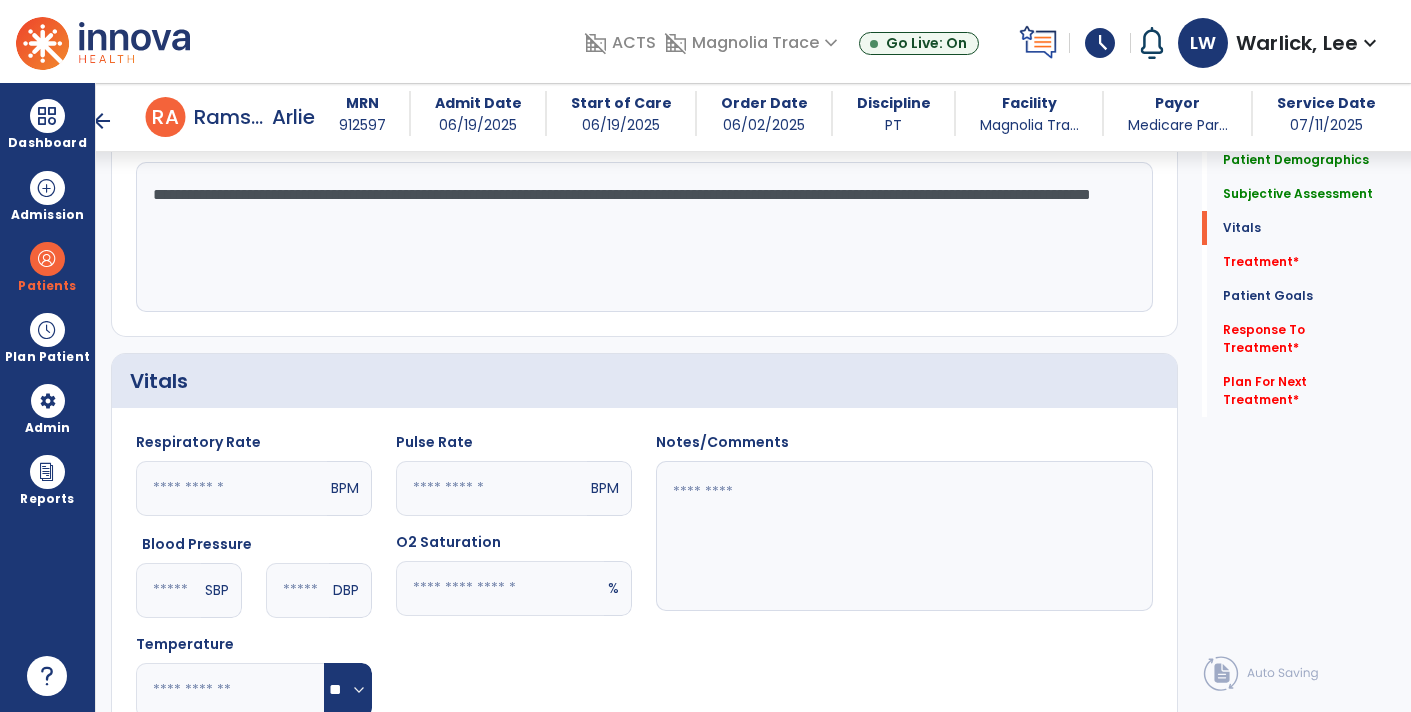 click on "**********" 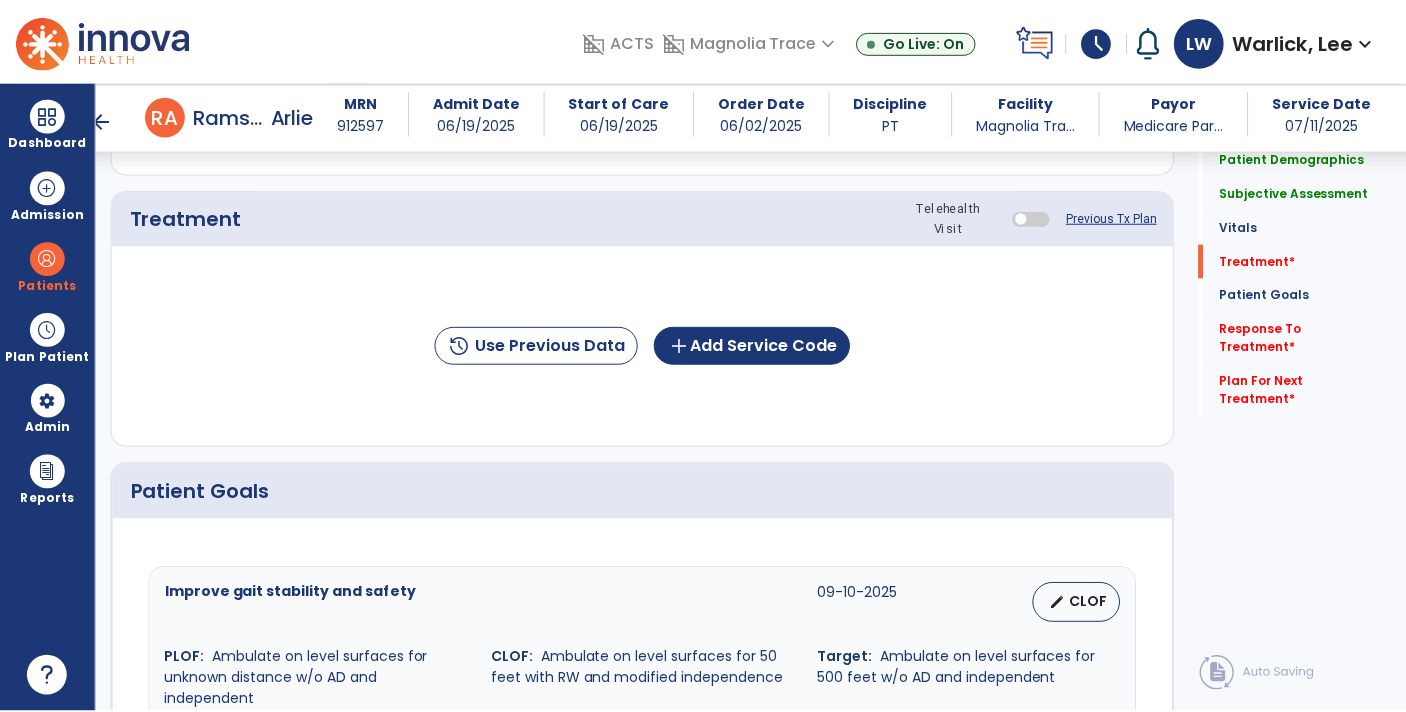 scroll, scrollTop: 1068, scrollLeft: 0, axis: vertical 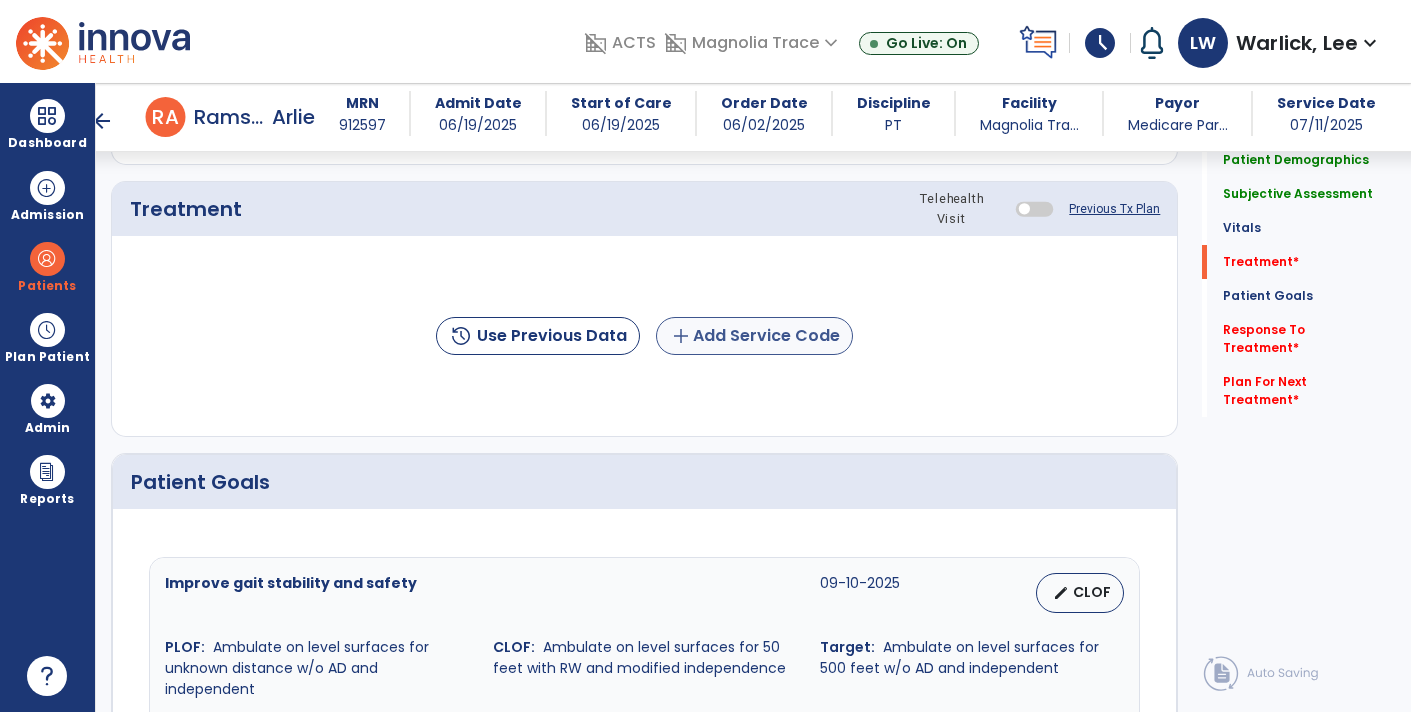 type on "**********" 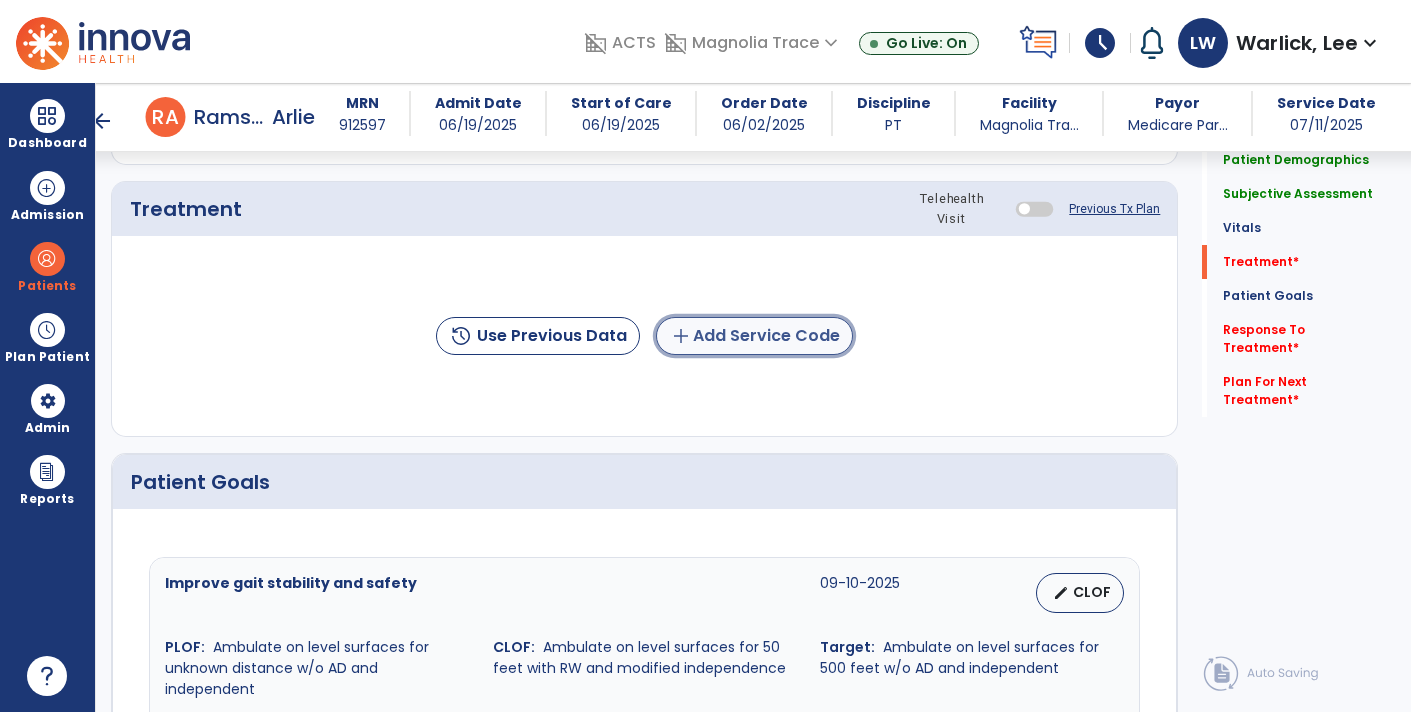 click on "add  Add Service Code" 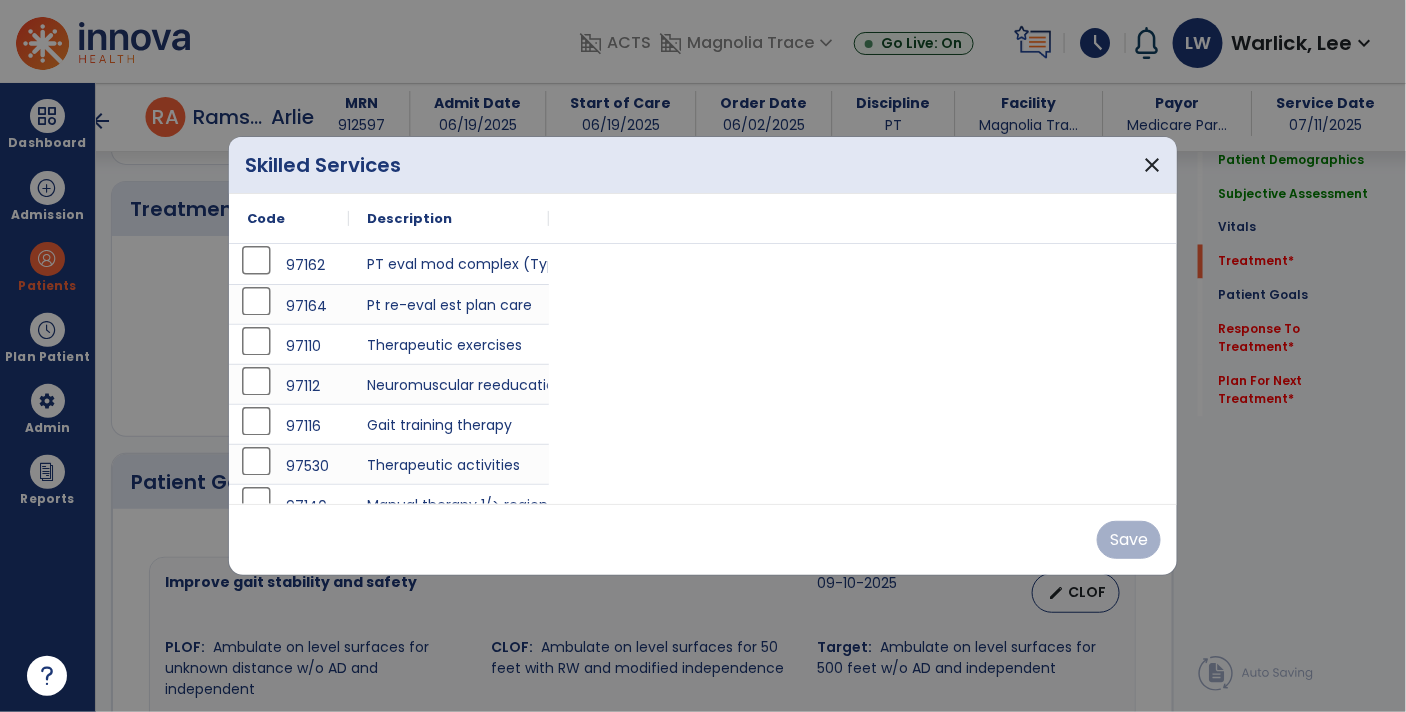 scroll, scrollTop: 1068, scrollLeft: 0, axis: vertical 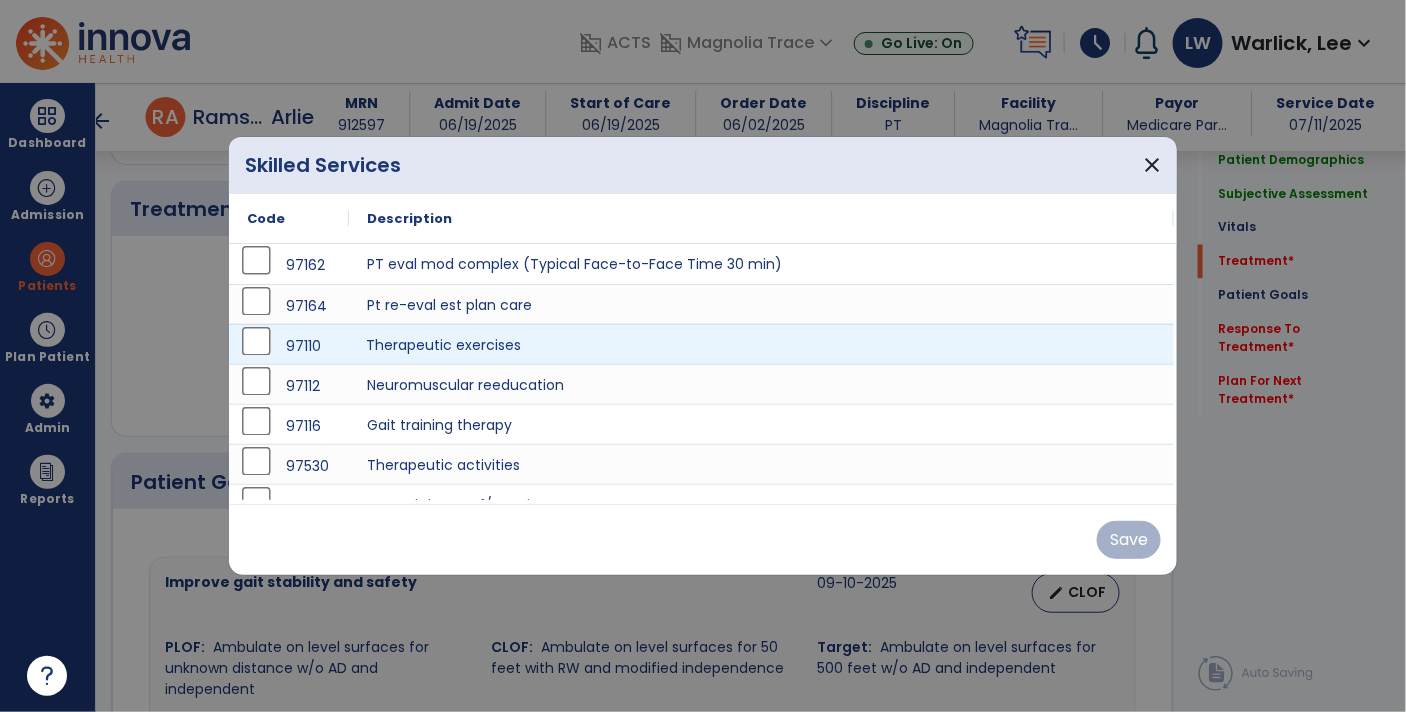 click on "Therapeutic exercises" at bounding box center (761, 344) 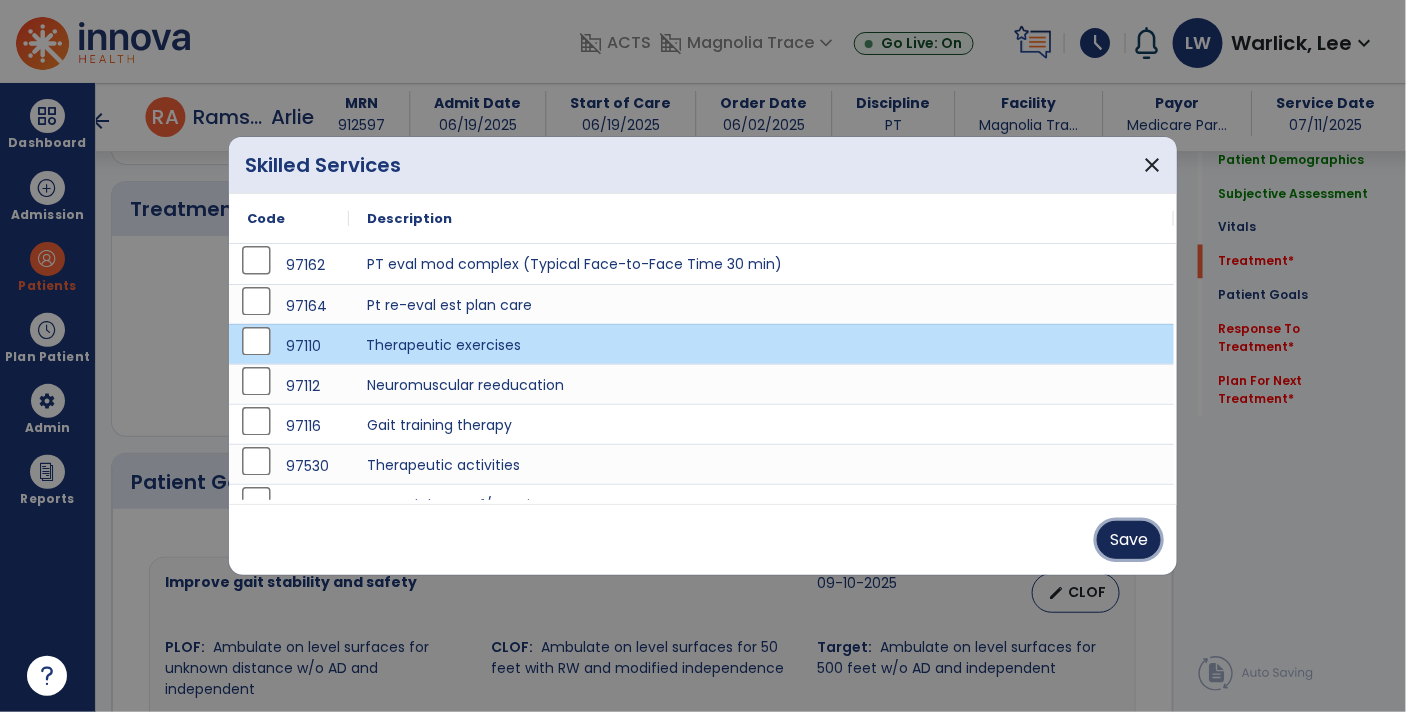 click on "Save" at bounding box center (1129, 540) 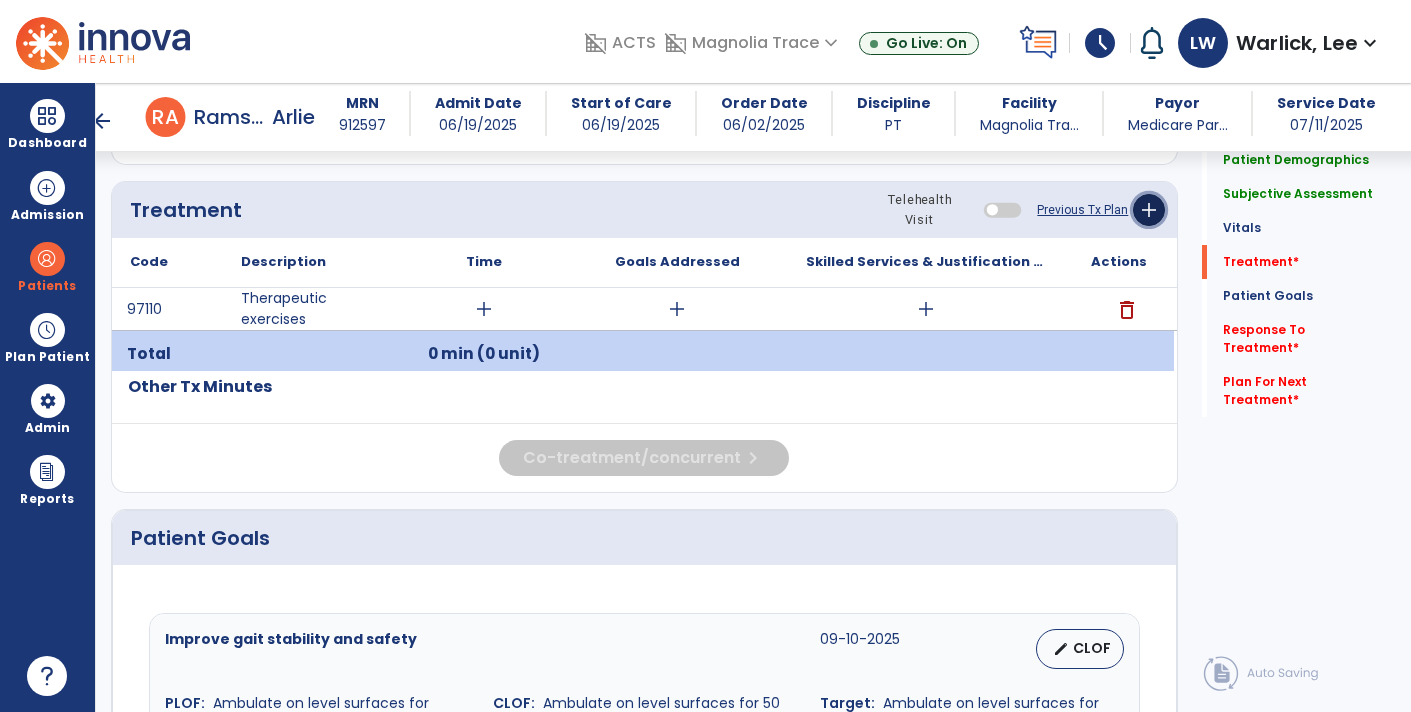 click on "add" 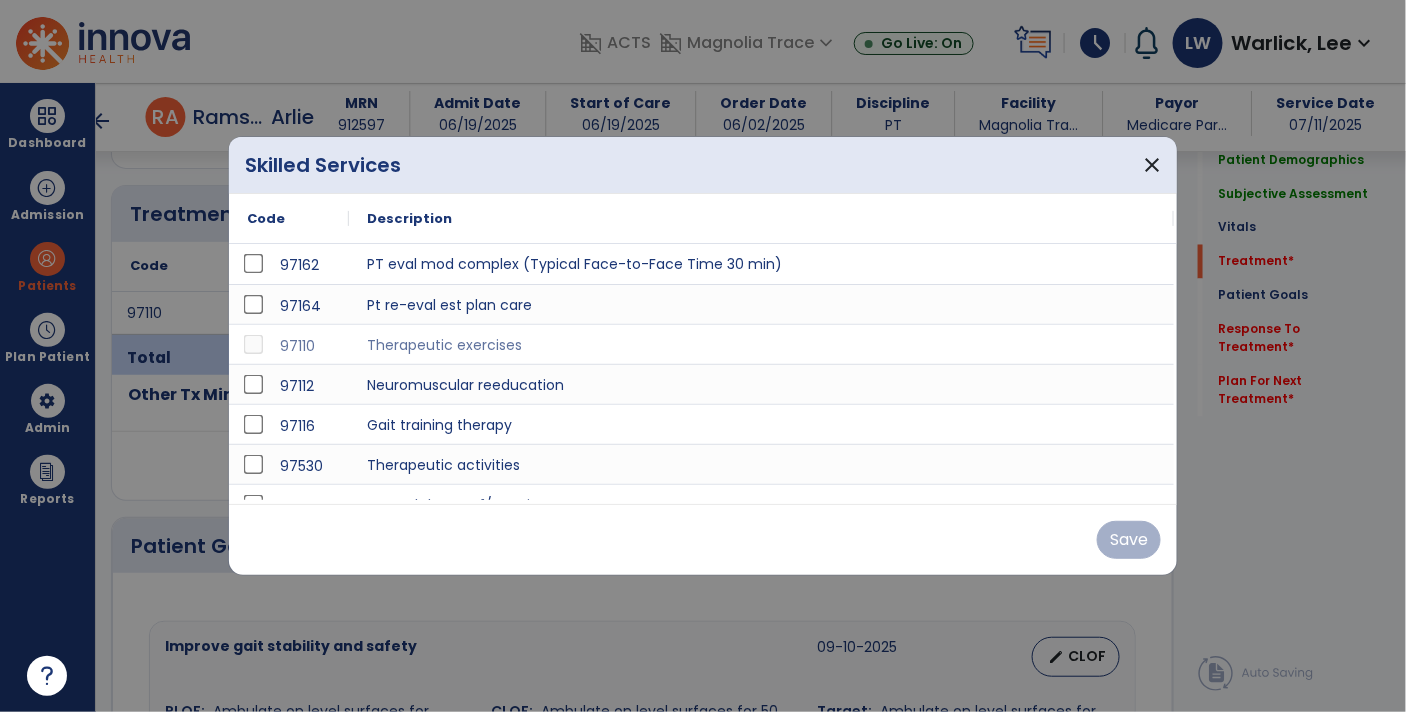 scroll, scrollTop: 1068, scrollLeft: 0, axis: vertical 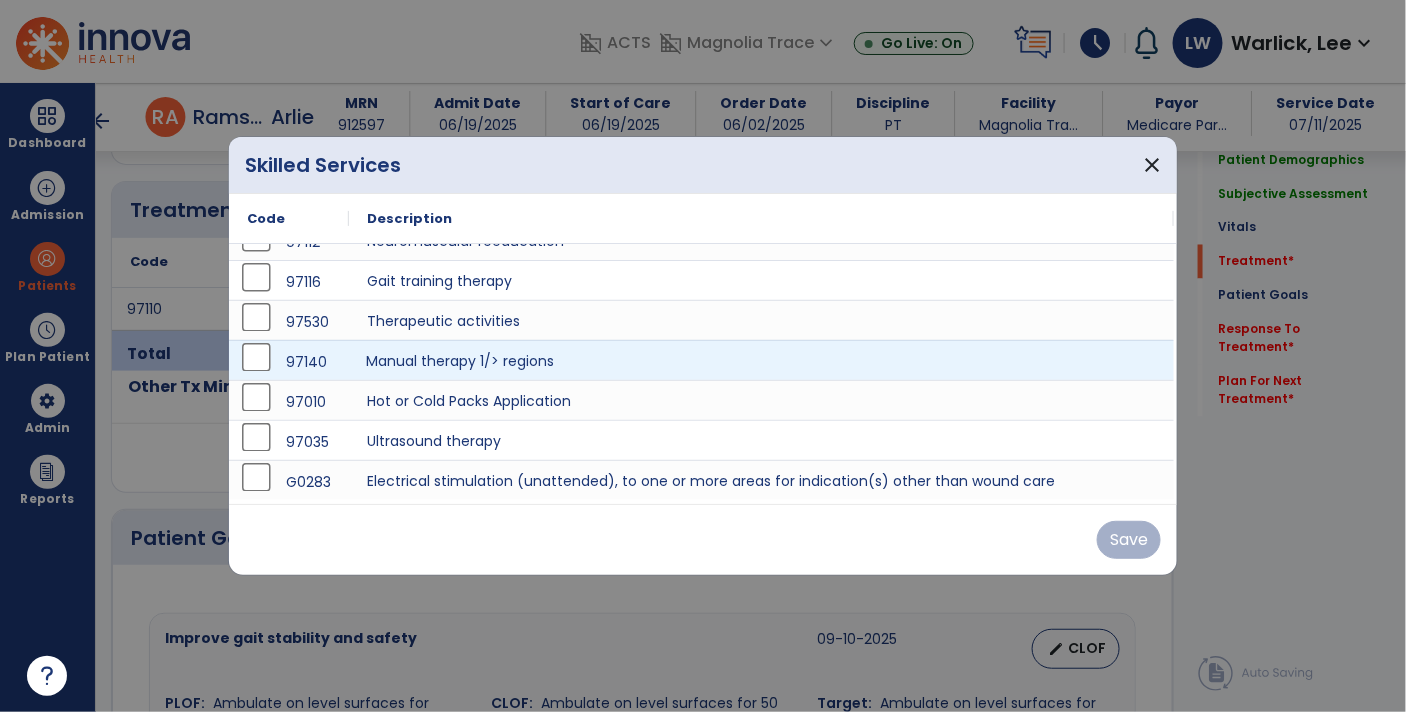 click on "Manual therapy 1/> regions" at bounding box center [761, 360] 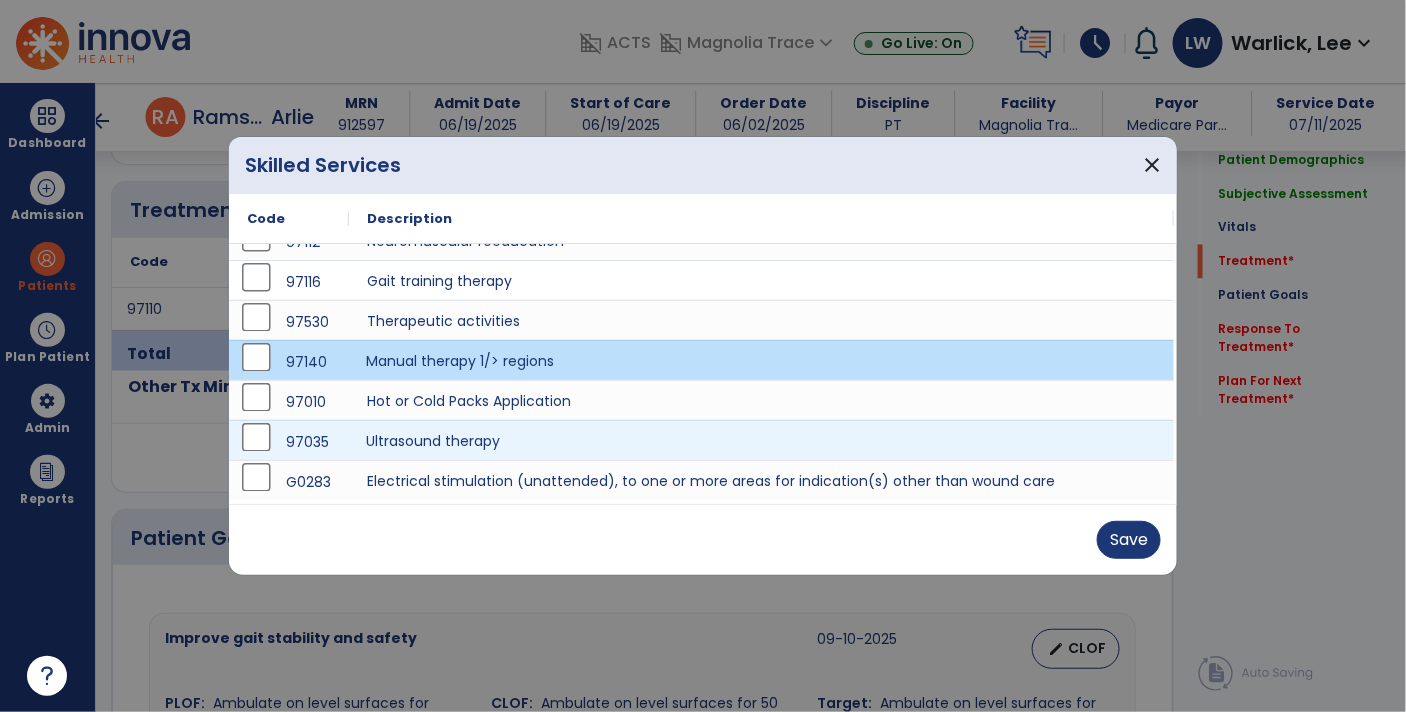 click on "Ultrasound therapy" at bounding box center [761, 440] 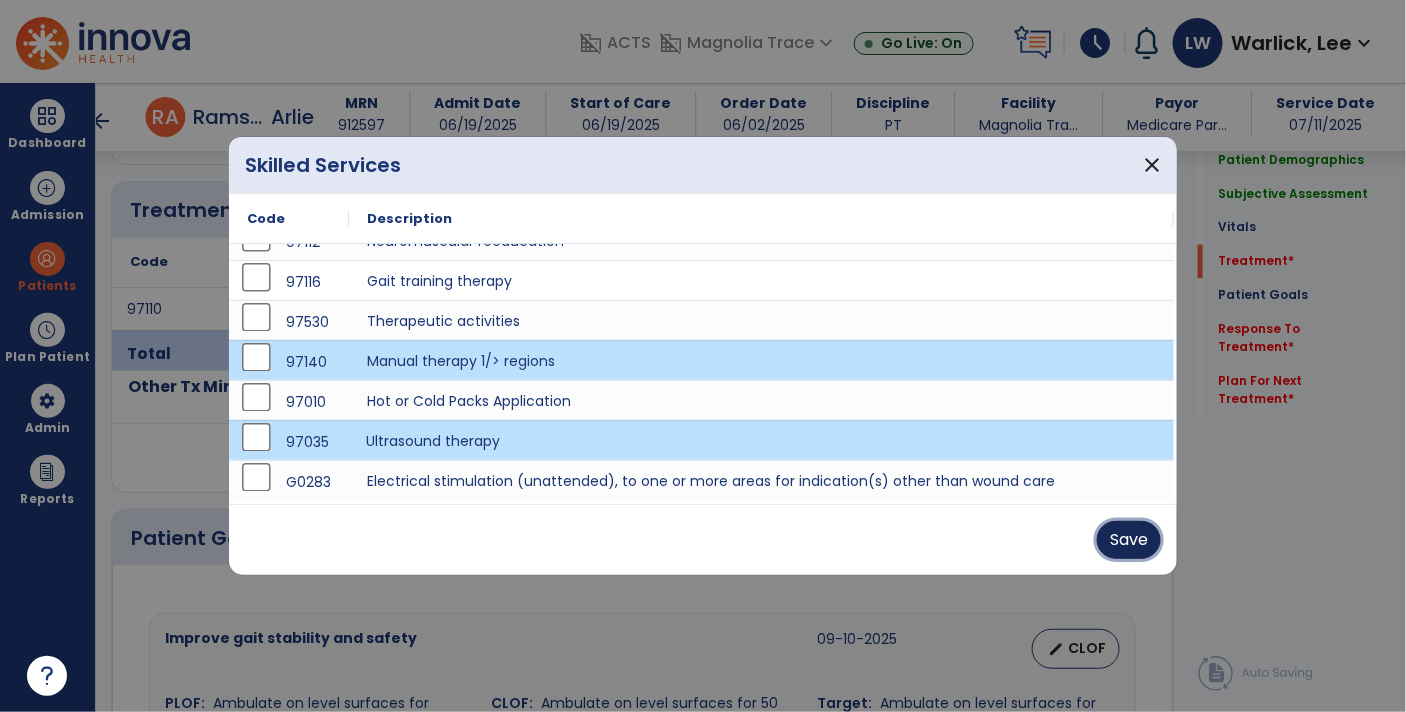 click on "Save" at bounding box center [1129, 540] 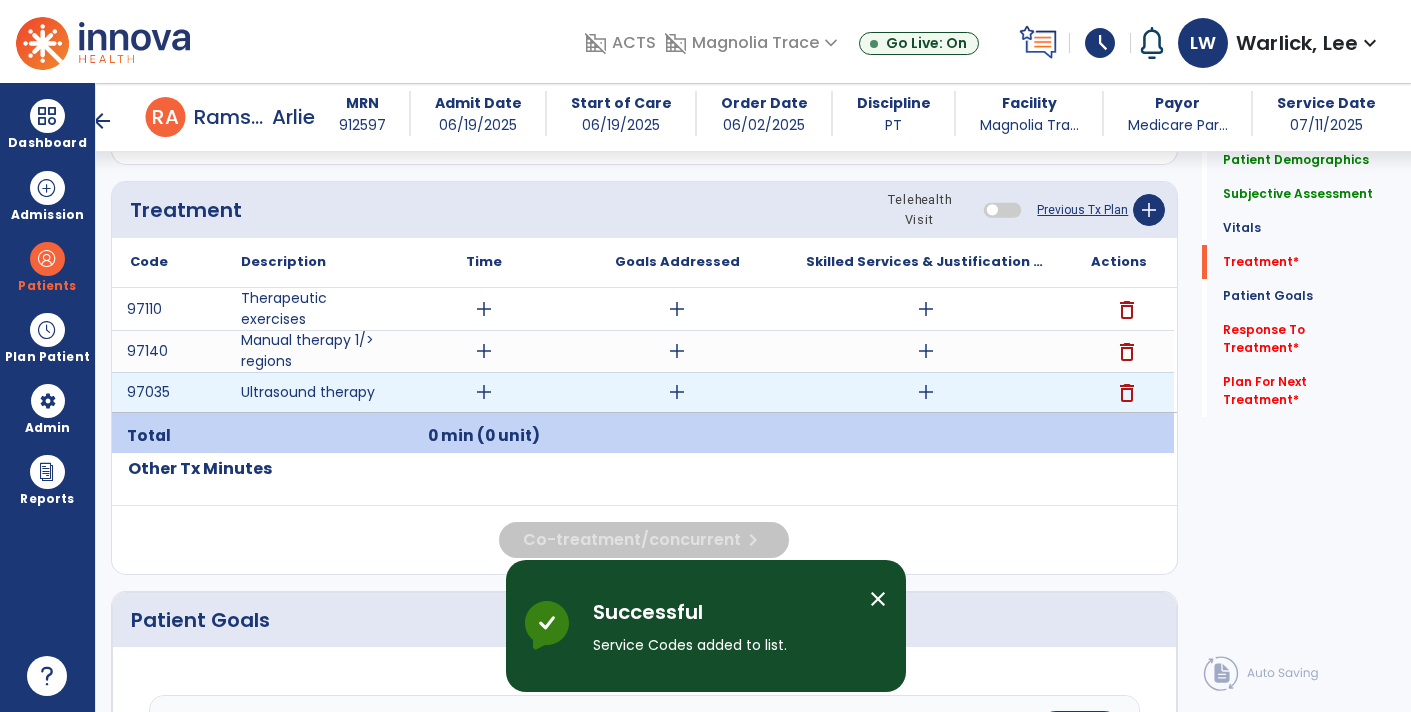 click on "add" at bounding box center (926, 392) 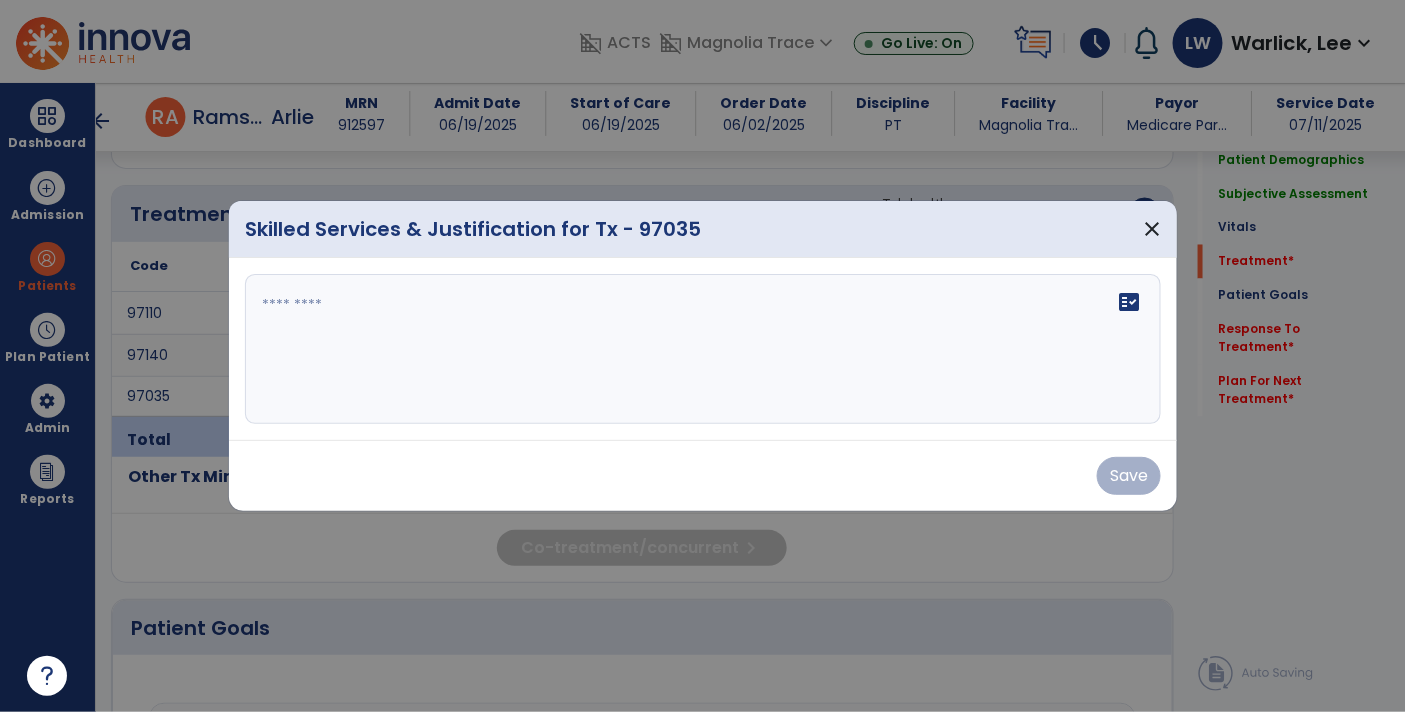 scroll, scrollTop: 1068, scrollLeft: 0, axis: vertical 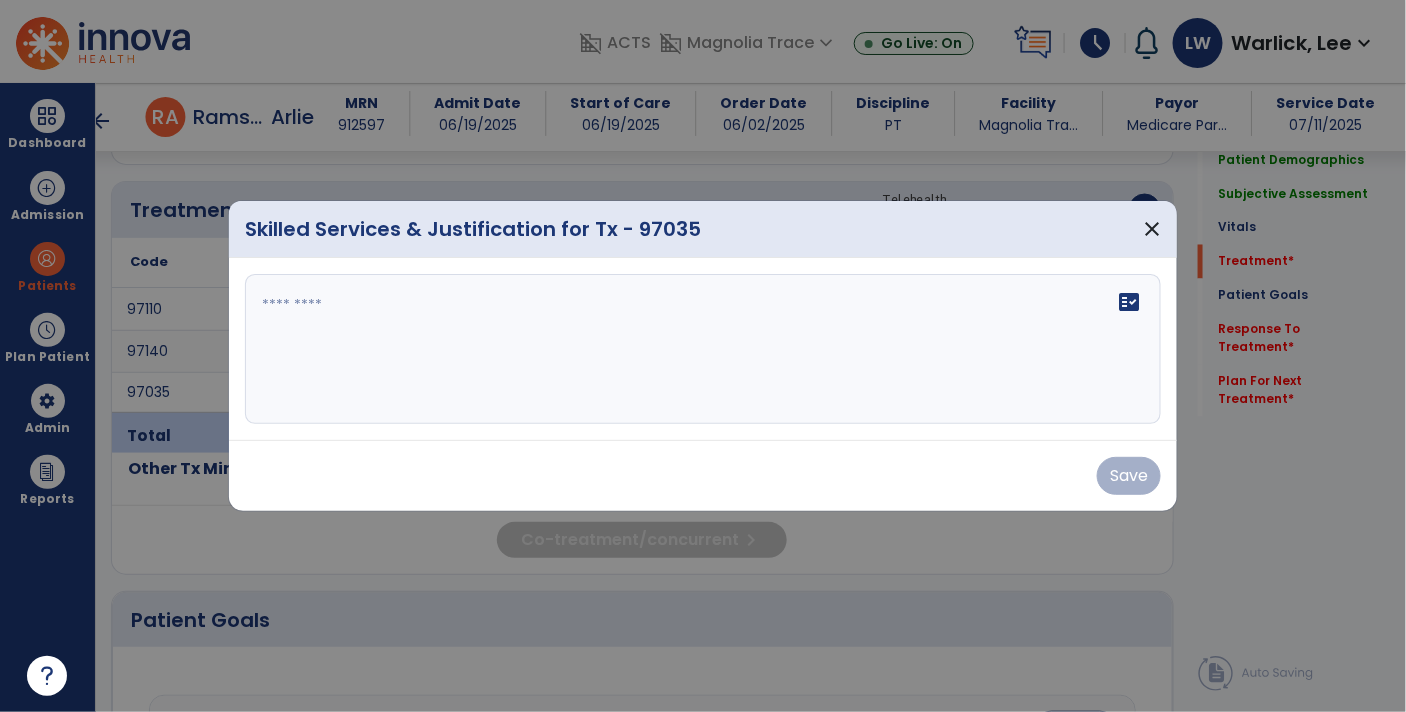 click at bounding box center [703, 349] 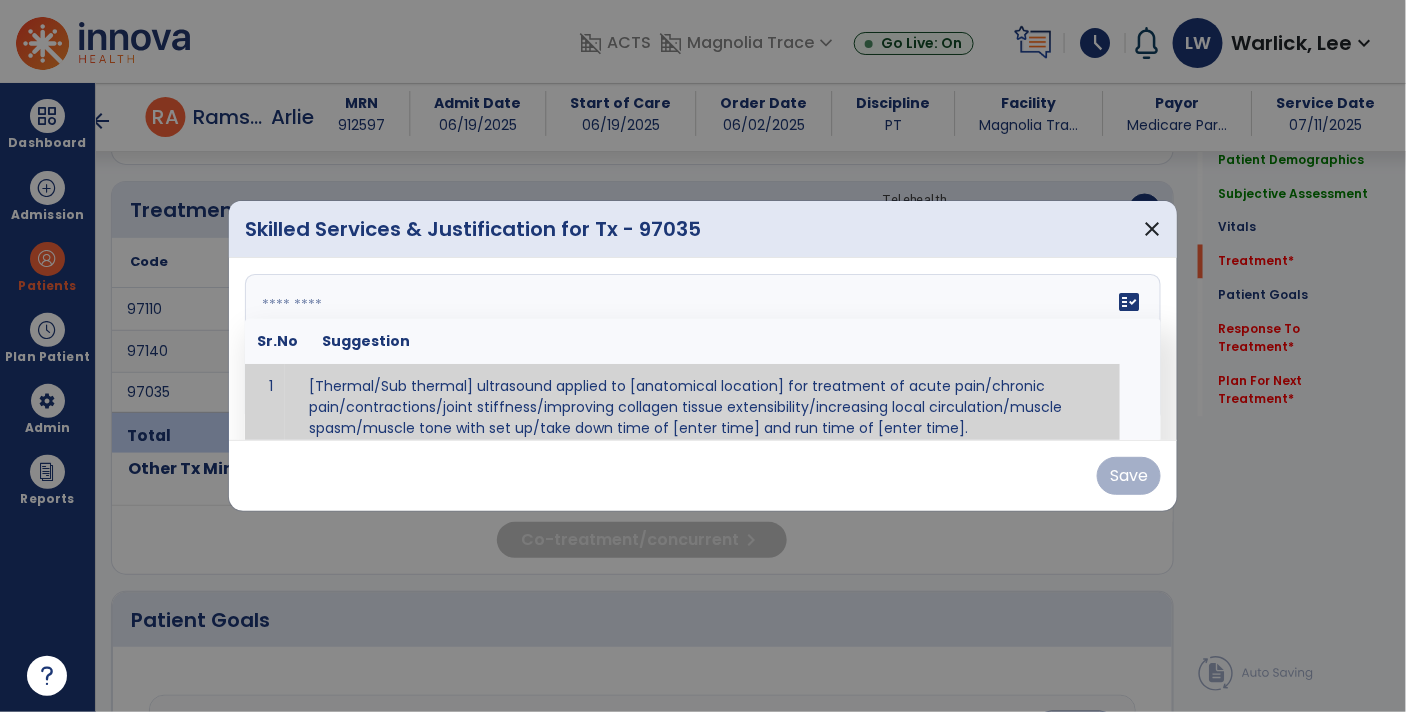 scroll, scrollTop: 11, scrollLeft: 0, axis: vertical 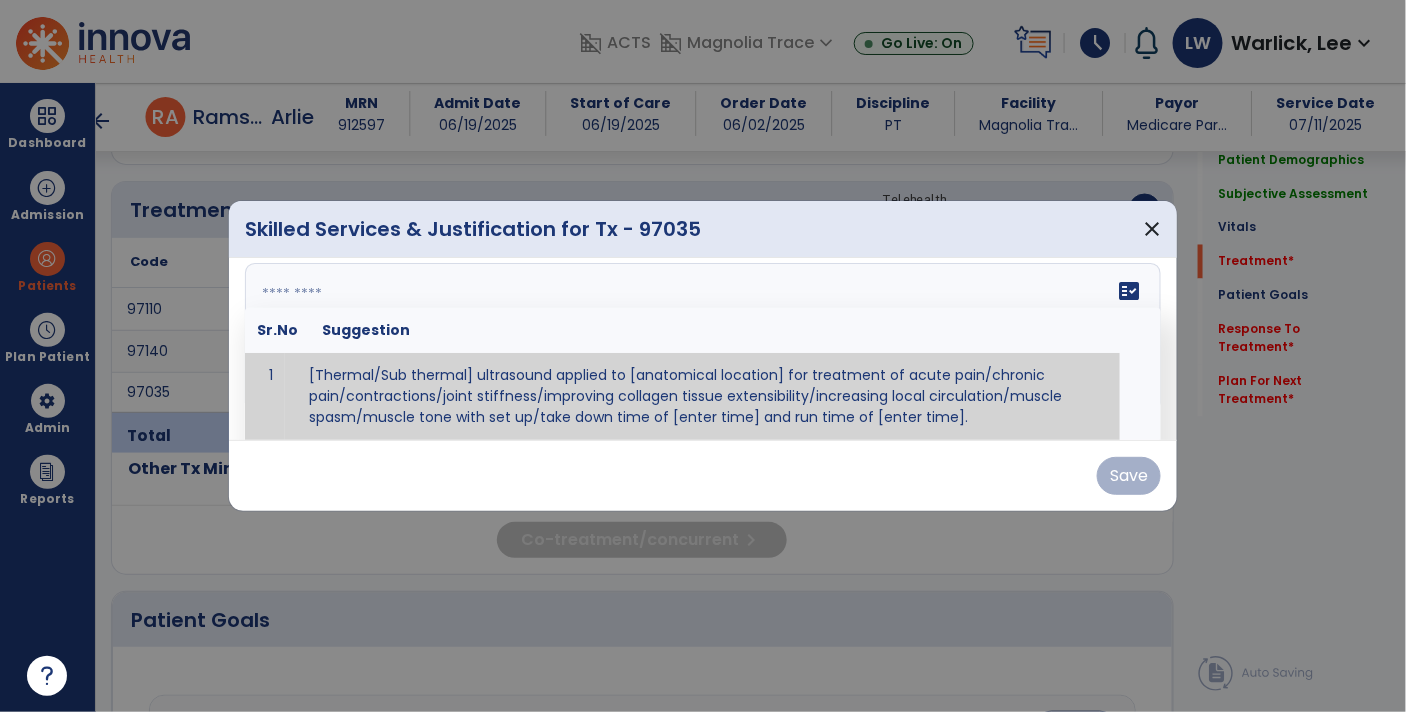 paste on "**********" 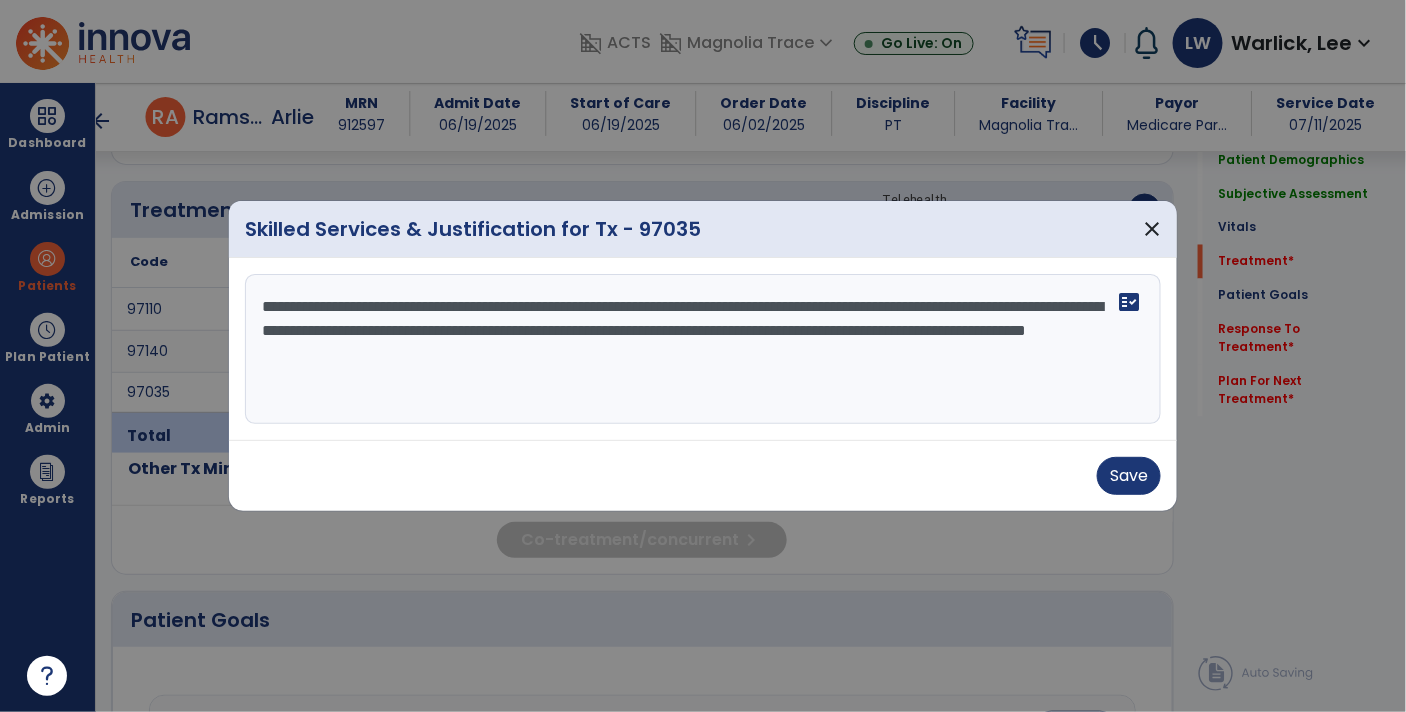 scroll, scrollTop: 0, scrollLeft: 0, axis: both 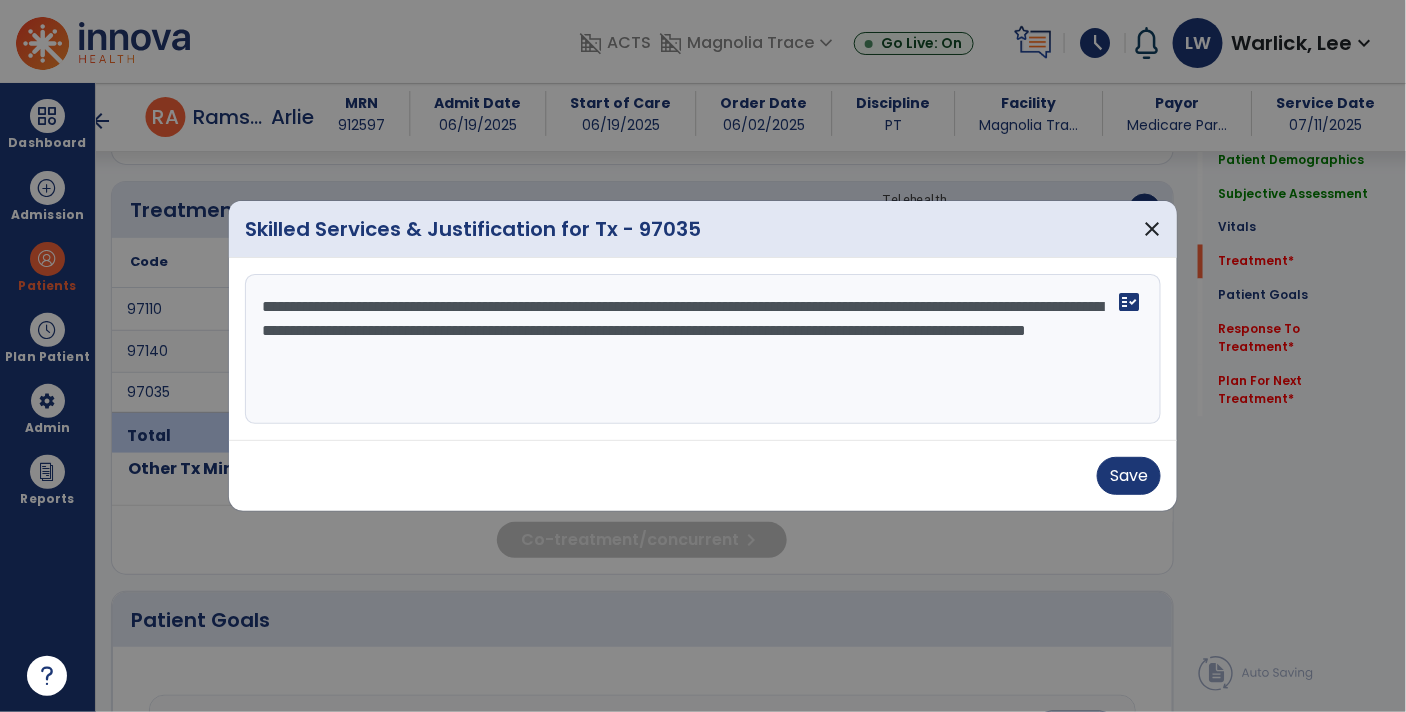 click on "**********" at bounding box center [703, 349] 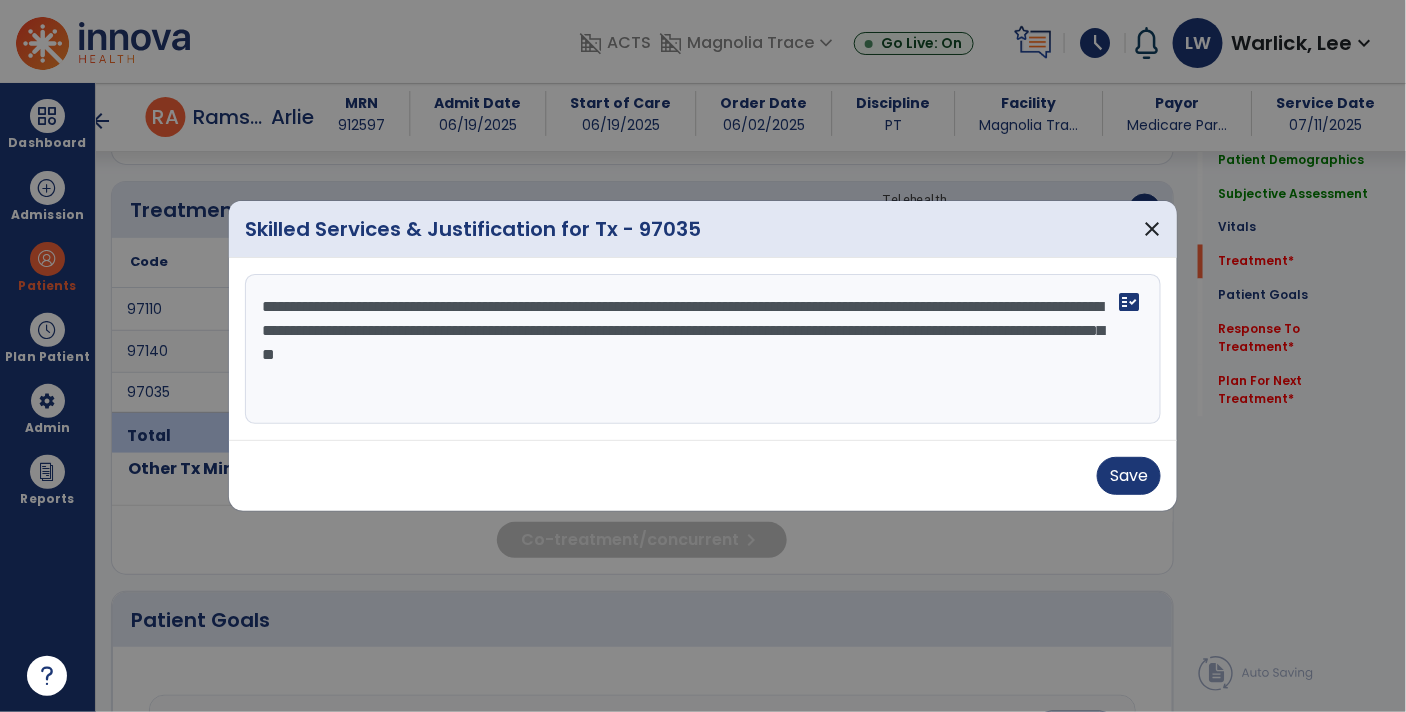click on "**********" at bounding box center (703, 349) 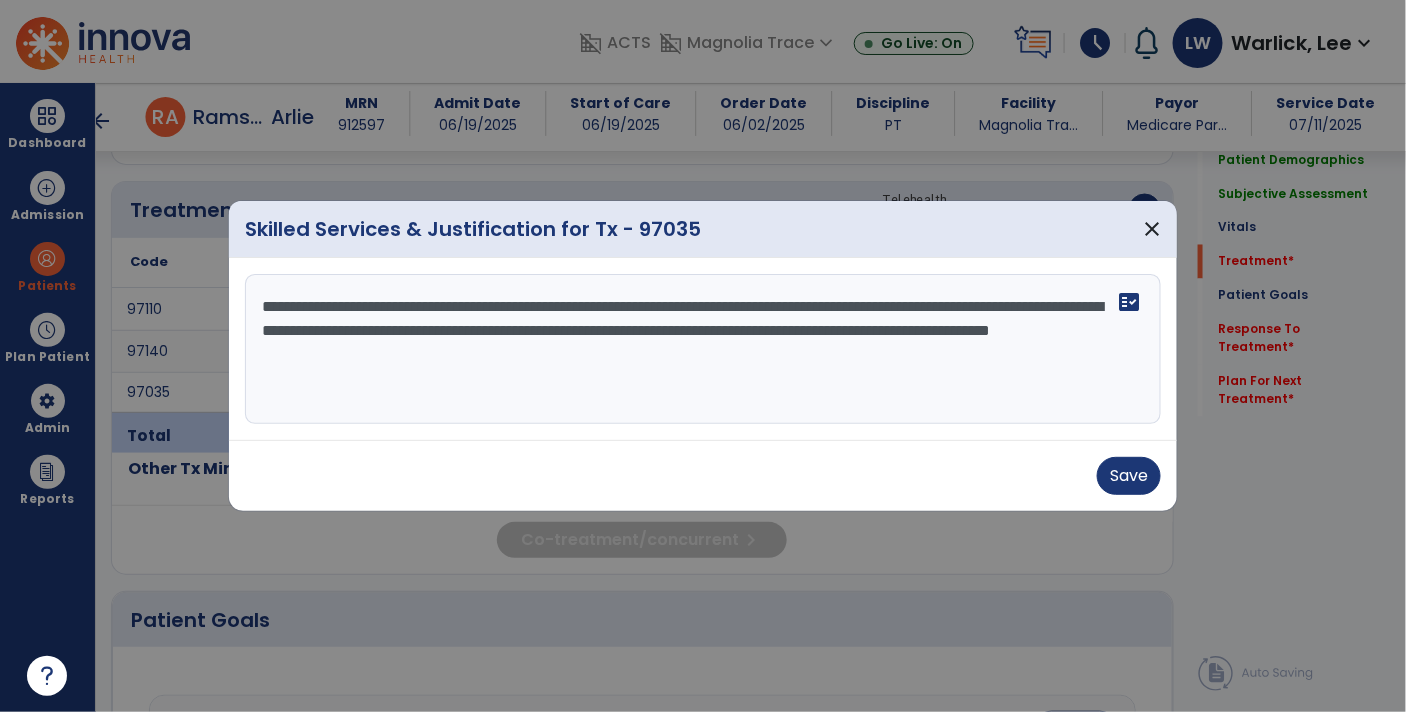 click on "**********" at bounding box center [703, 349] 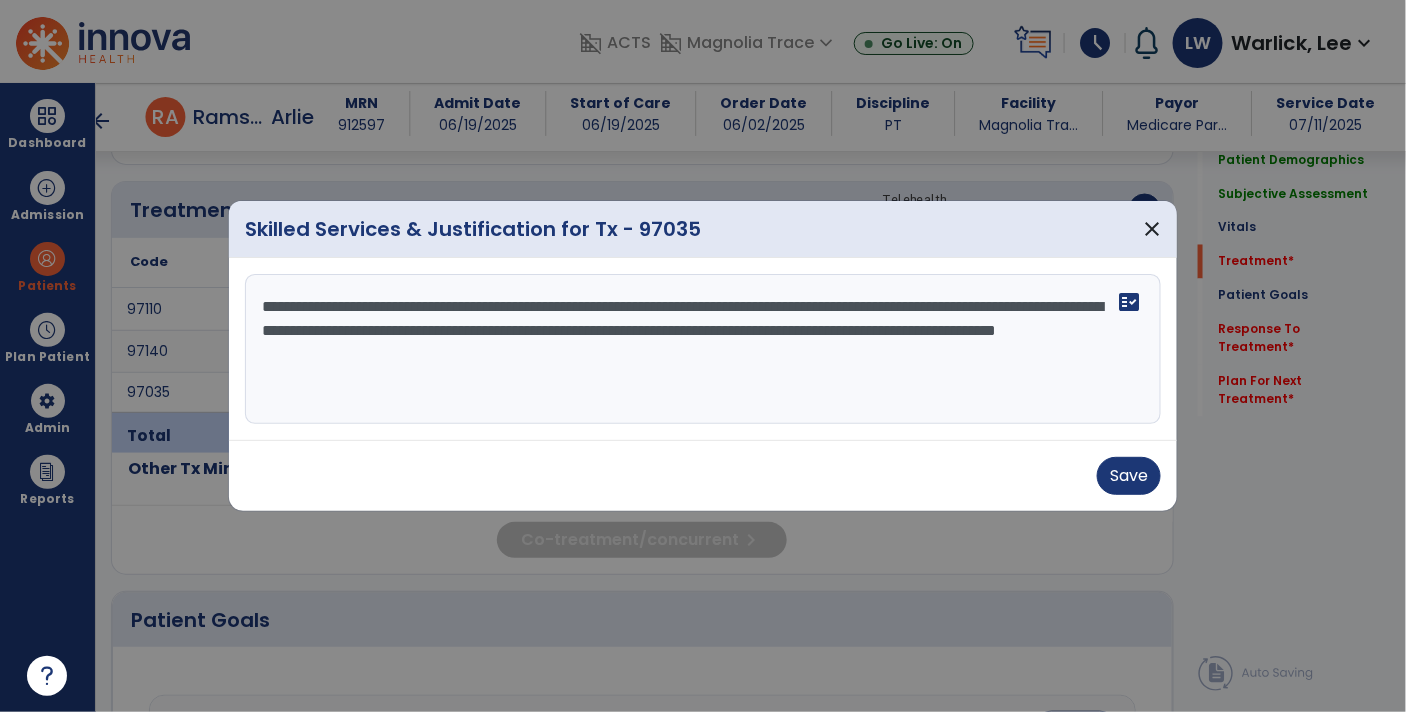 click on "**********" at bounding box center [703, 349] 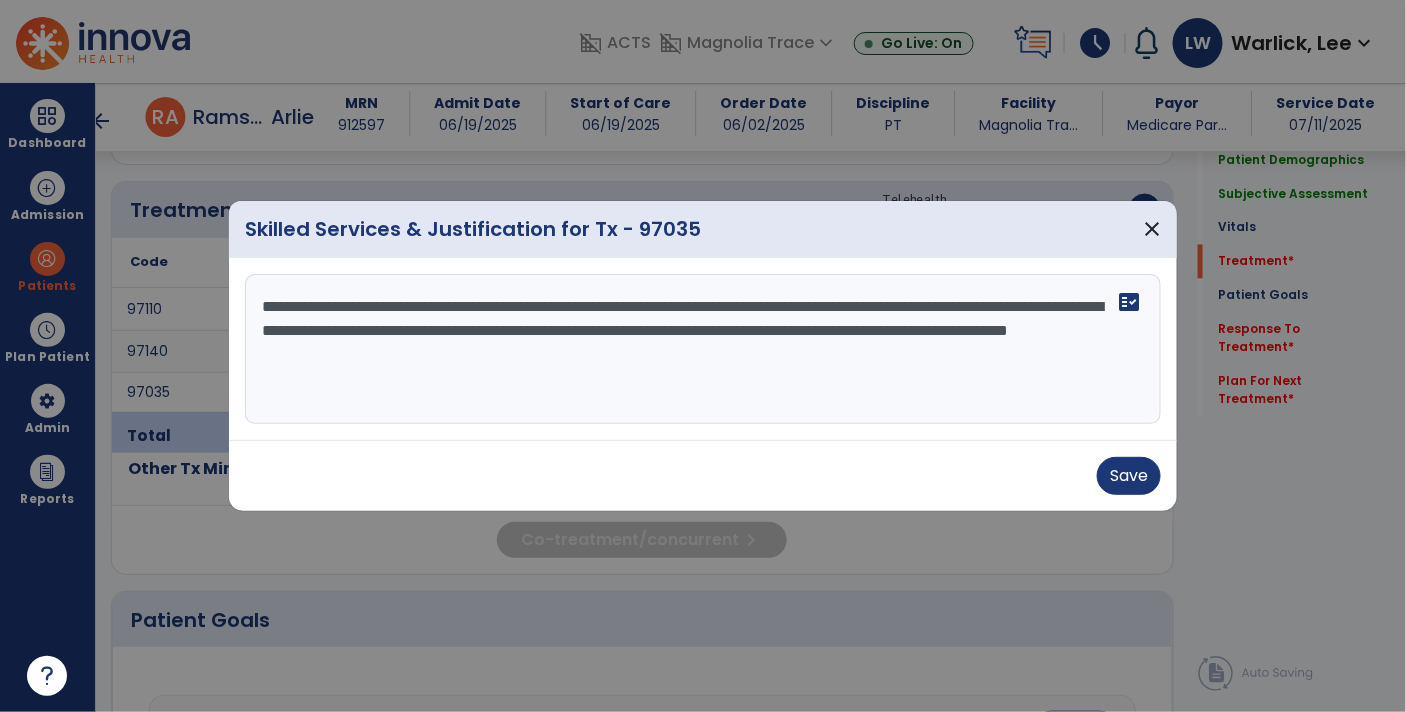 click on "**********" at bounding box center [703, 349] 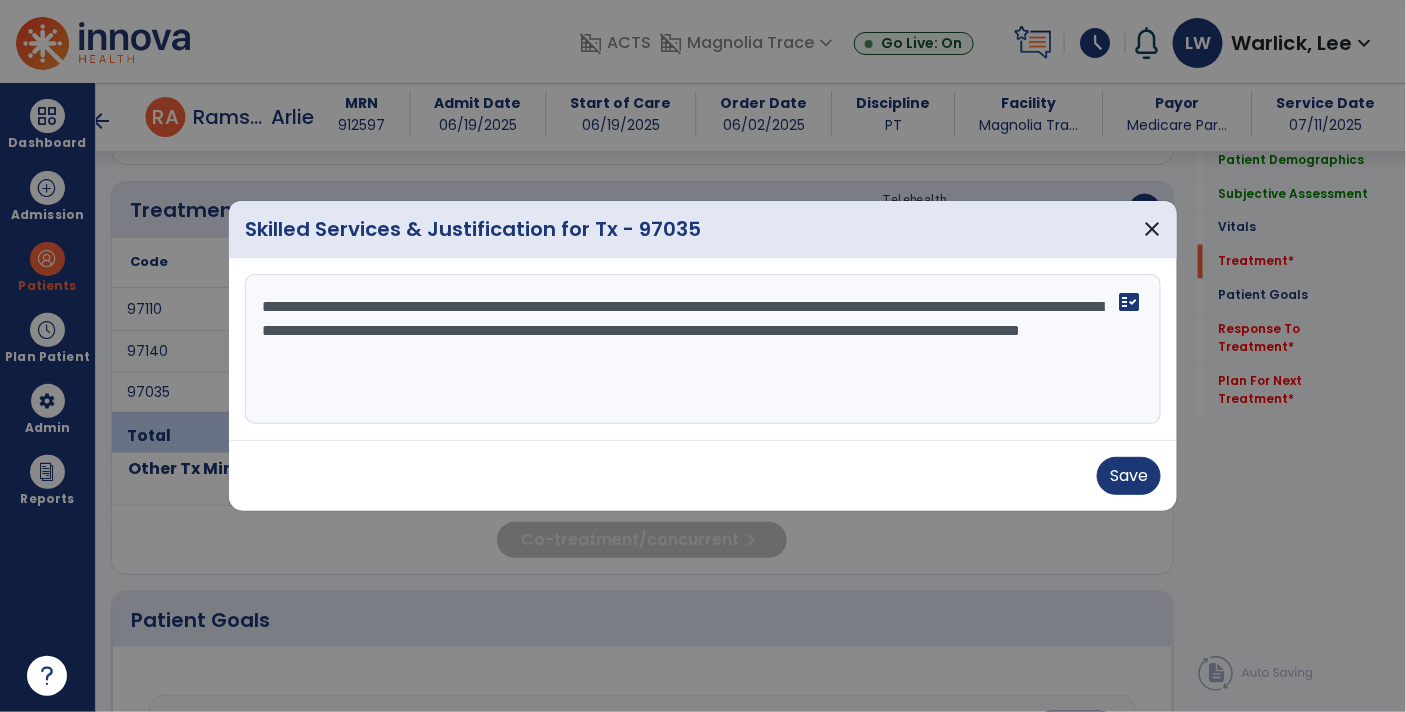click on "**********" at bounding box center [703, 349] 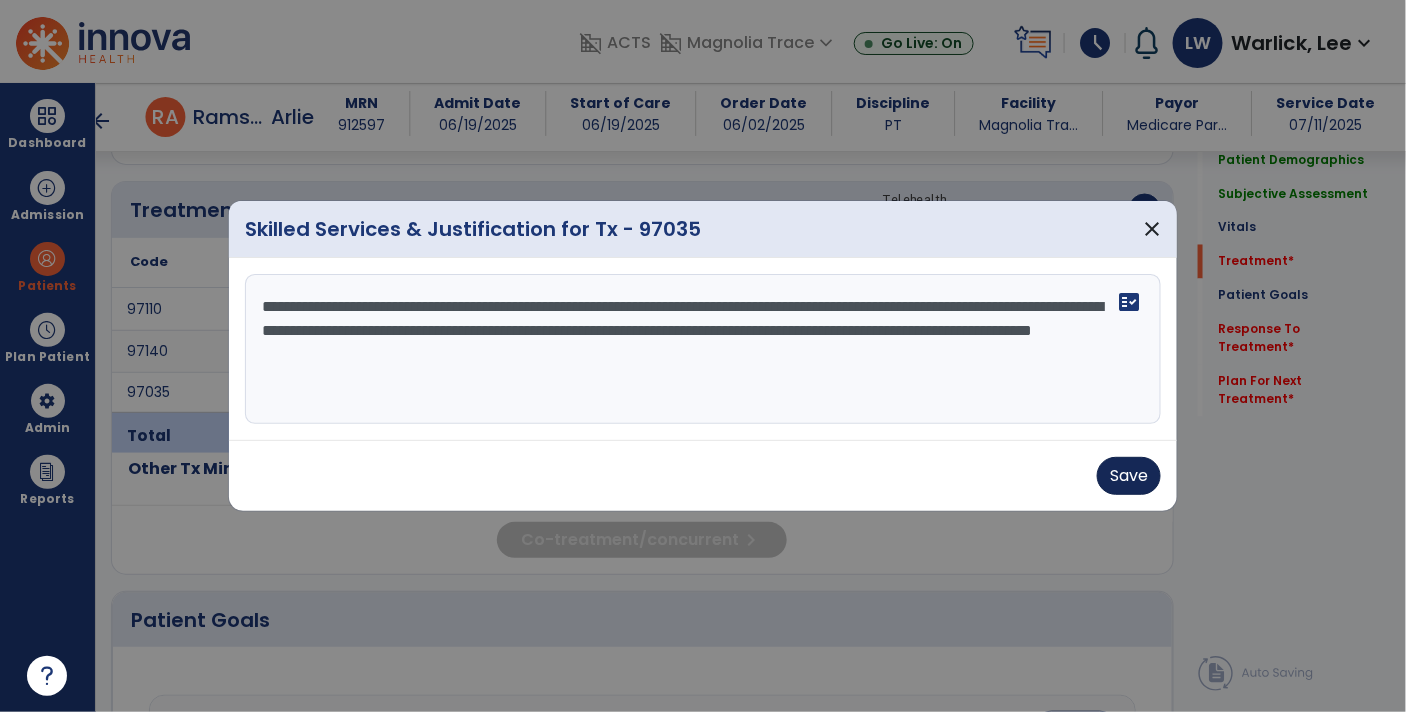 type on "**********" 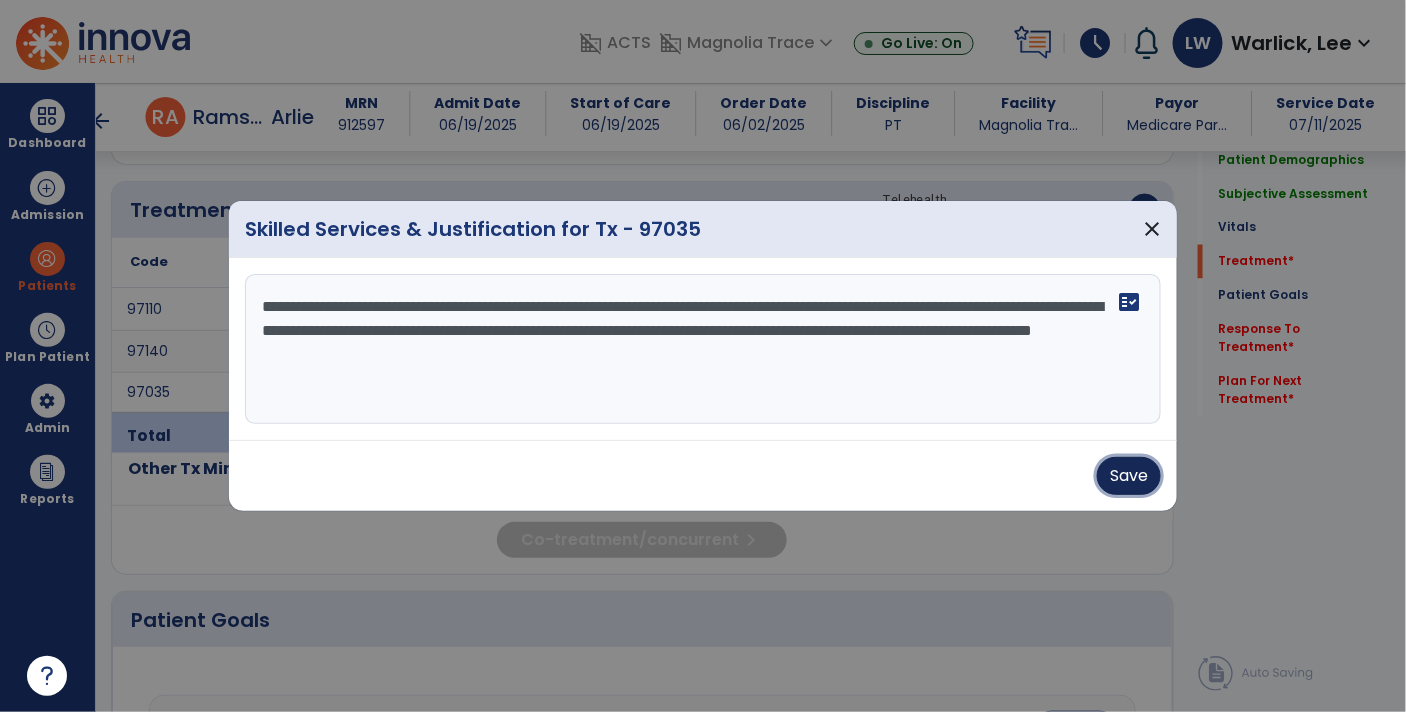 click on "Save" at bounding box center (1129, 476) 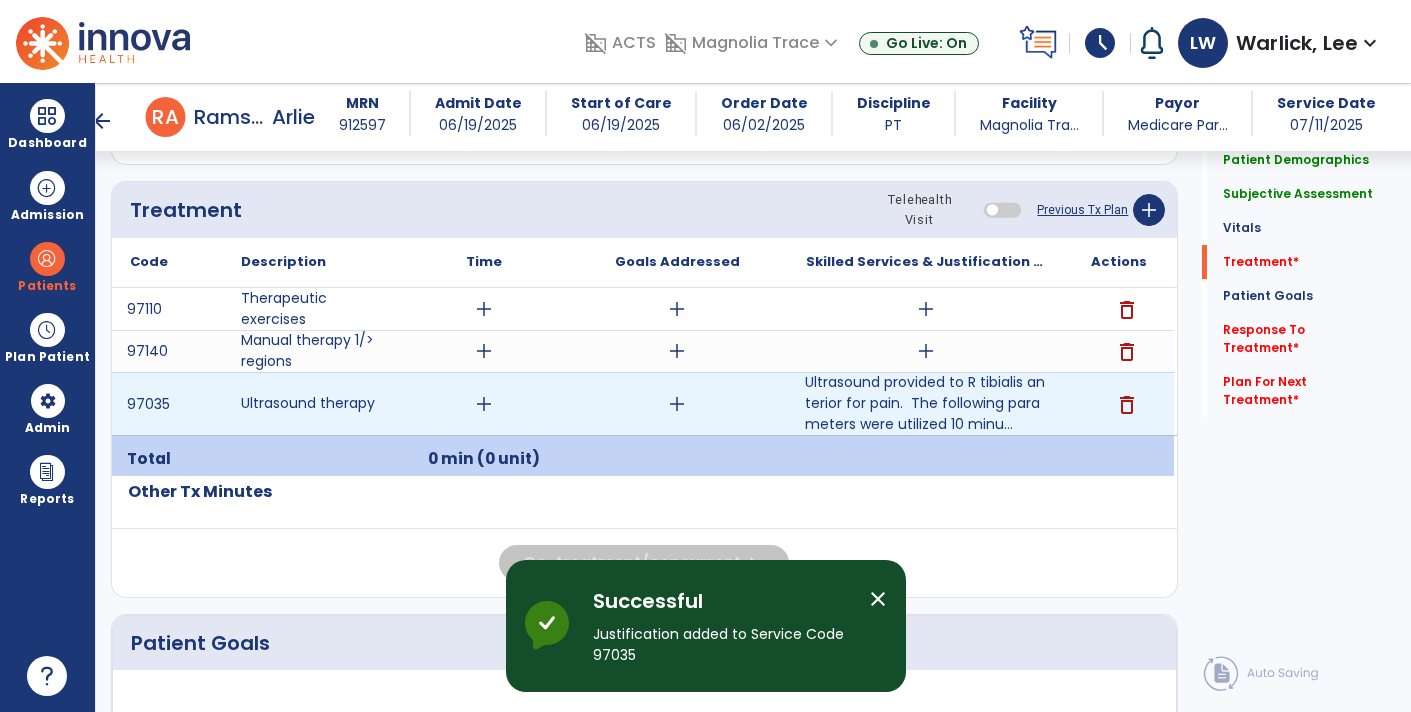 click on "add" at bounding box center [484, 404] 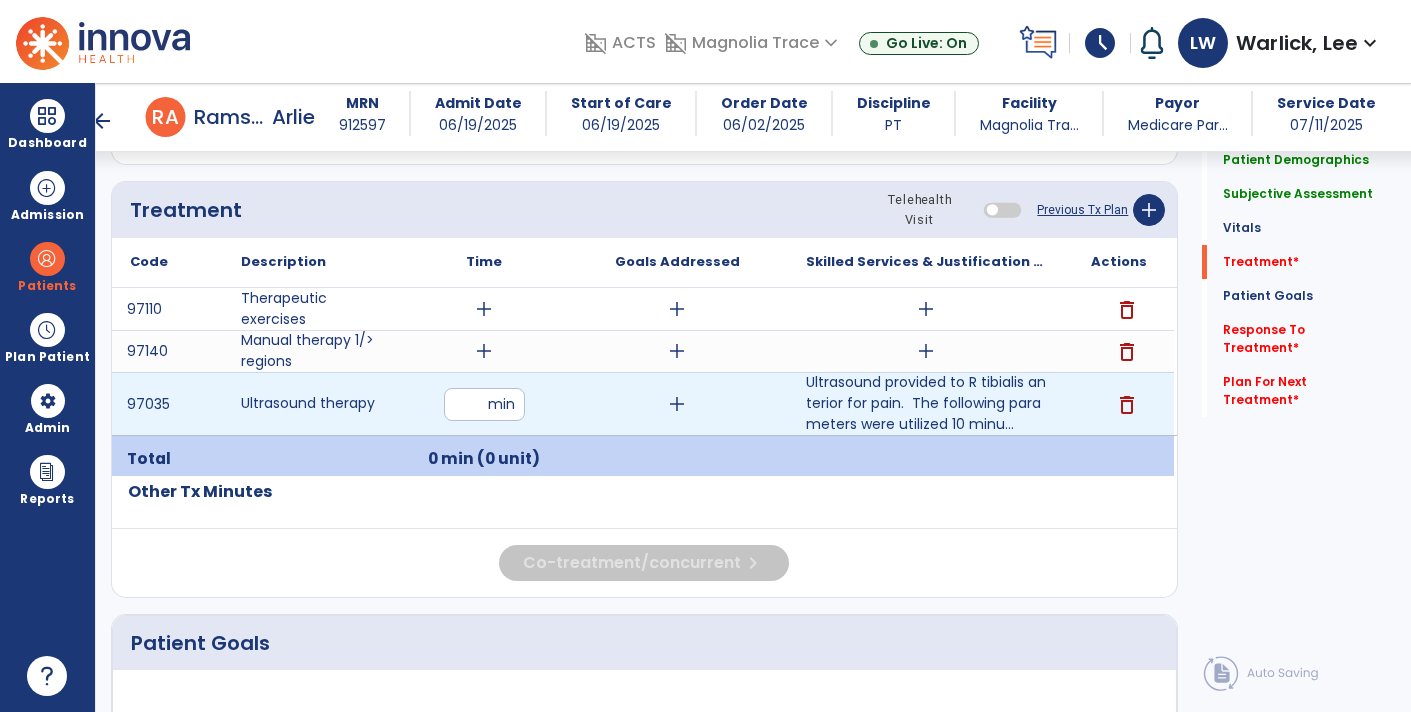 type on "**" 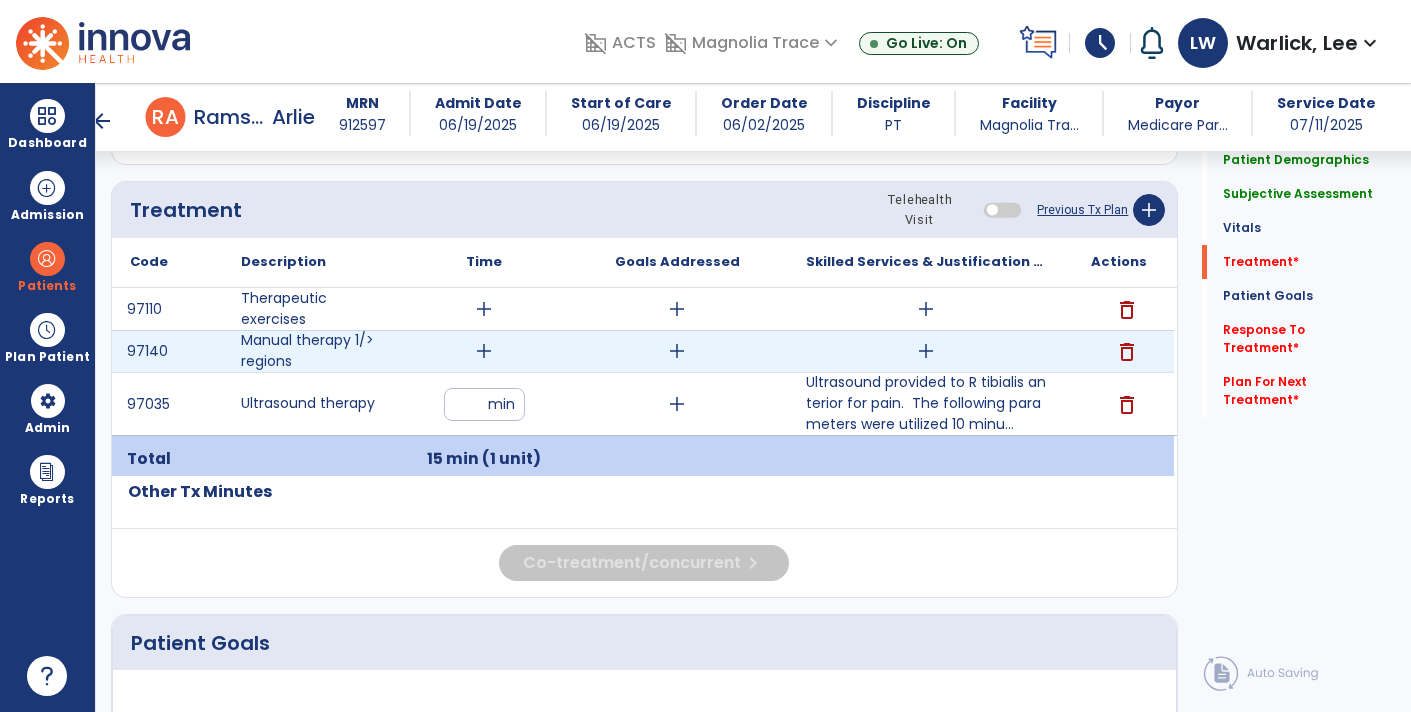 click on "add" at bounding box center [926, 351] 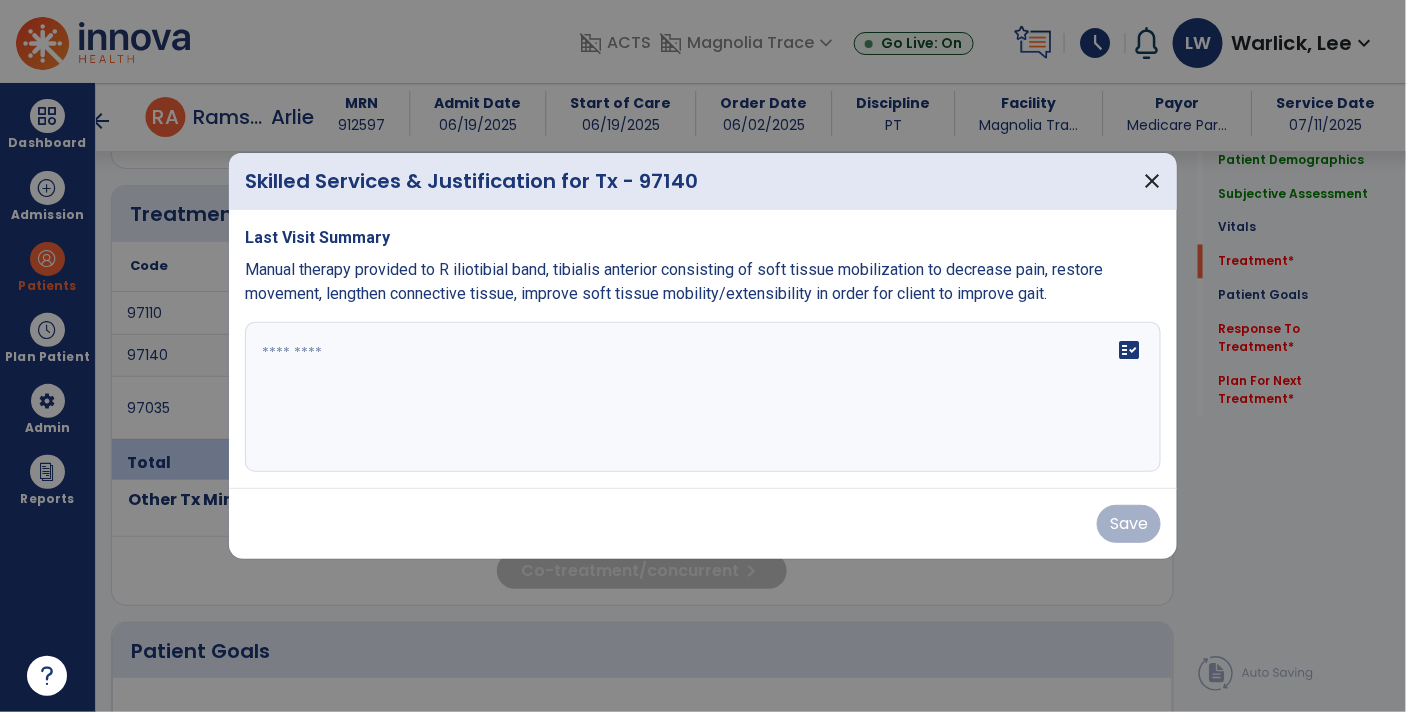 scroll, scrollTop: 1068, scrollLeft: 0, axis: vertical 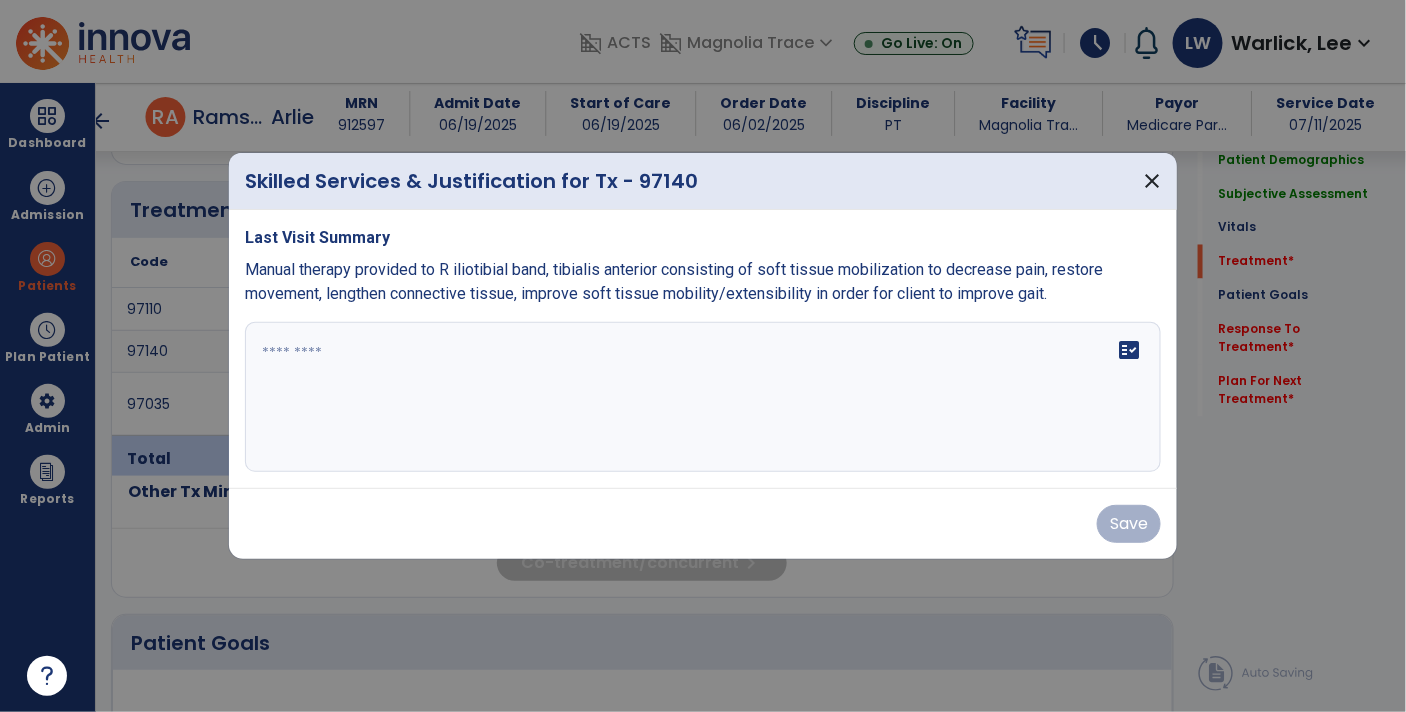 click at bounding box center [703, 397] 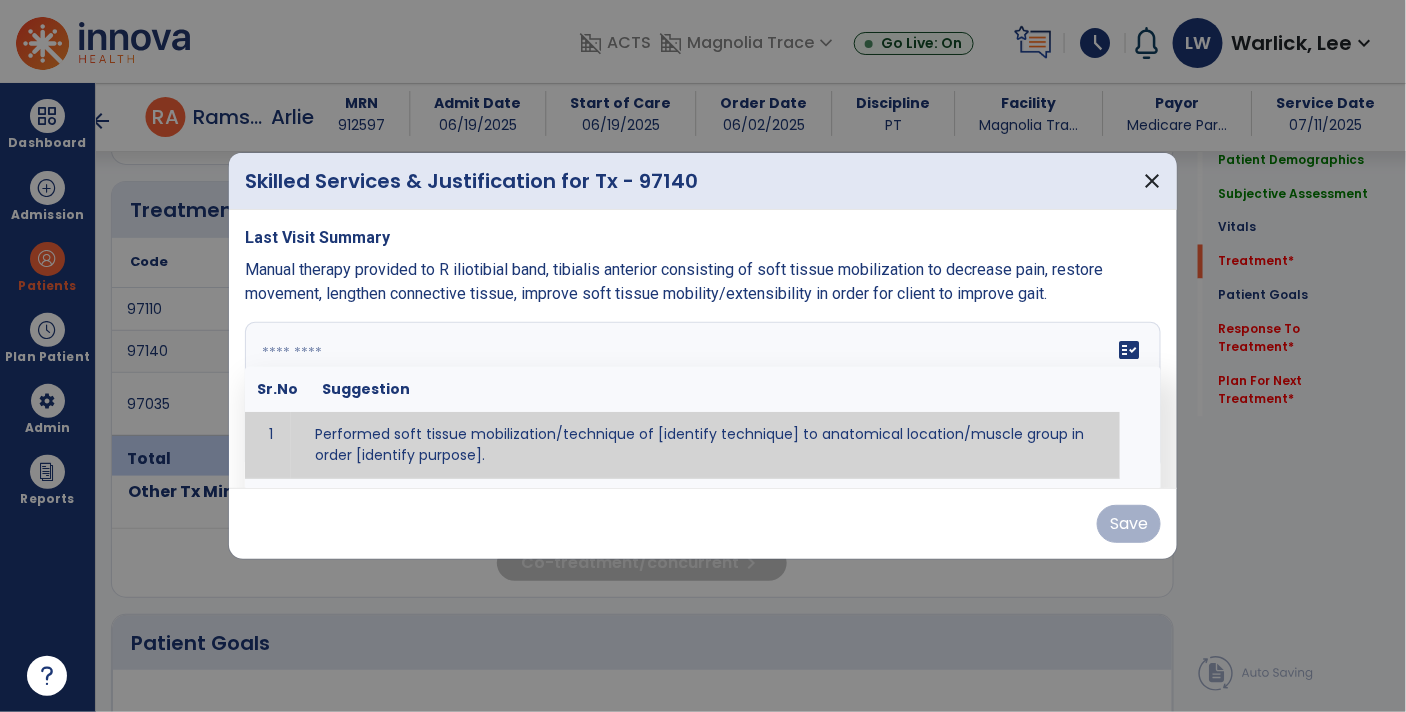 paste on "**********" 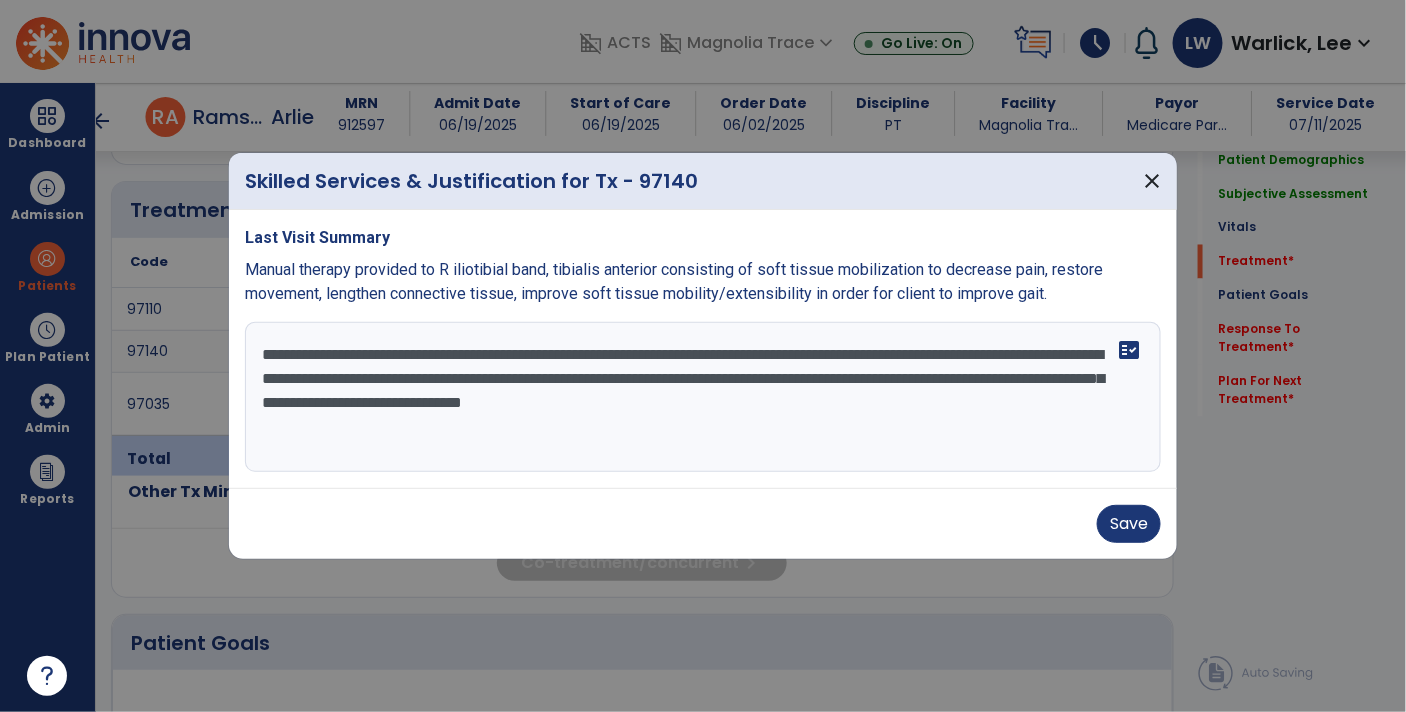 click on "**********" at bounding box center [703, 397] 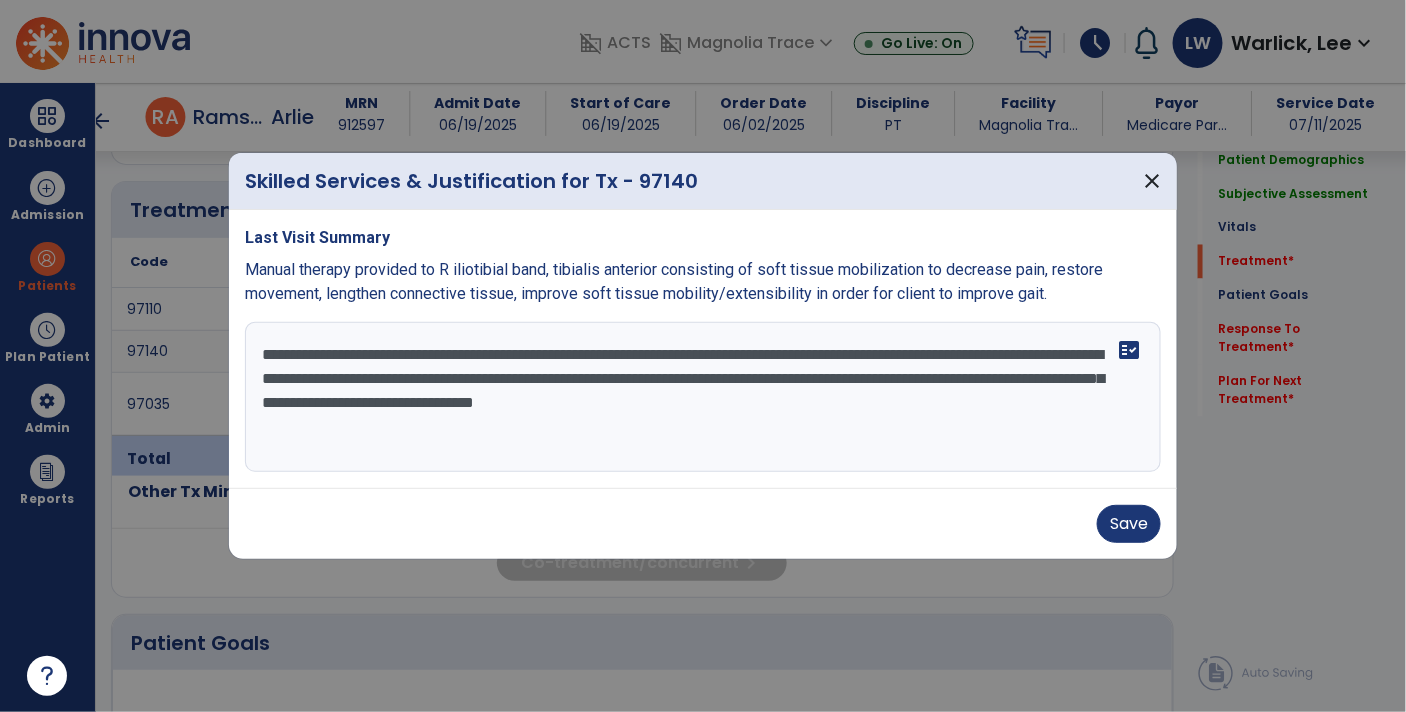 click on "**********" at bounding box center (703, 397) 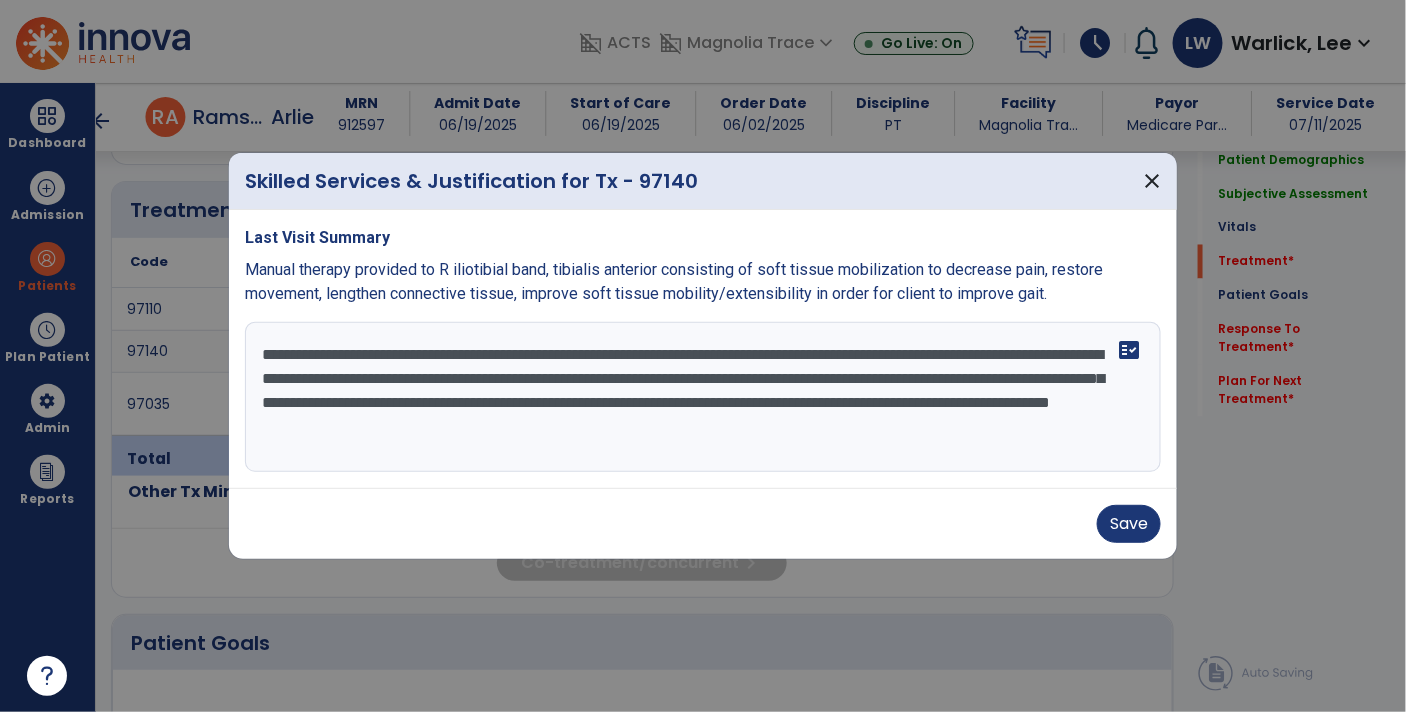 click on "**********" at bounding box center (703, 397) 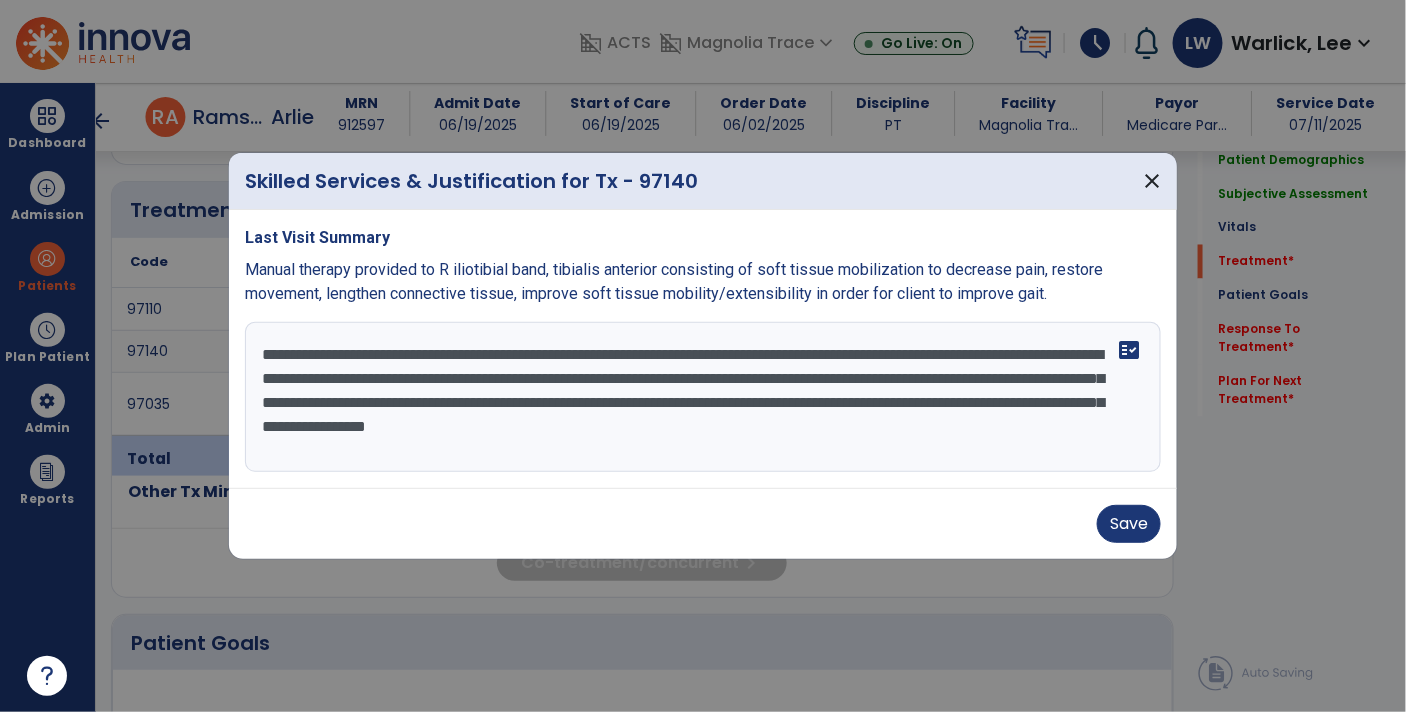 drag, startPoint x: 262, startPoint y: 405, endPoint x: 438, endPoint y: 396, distance: 176.22997 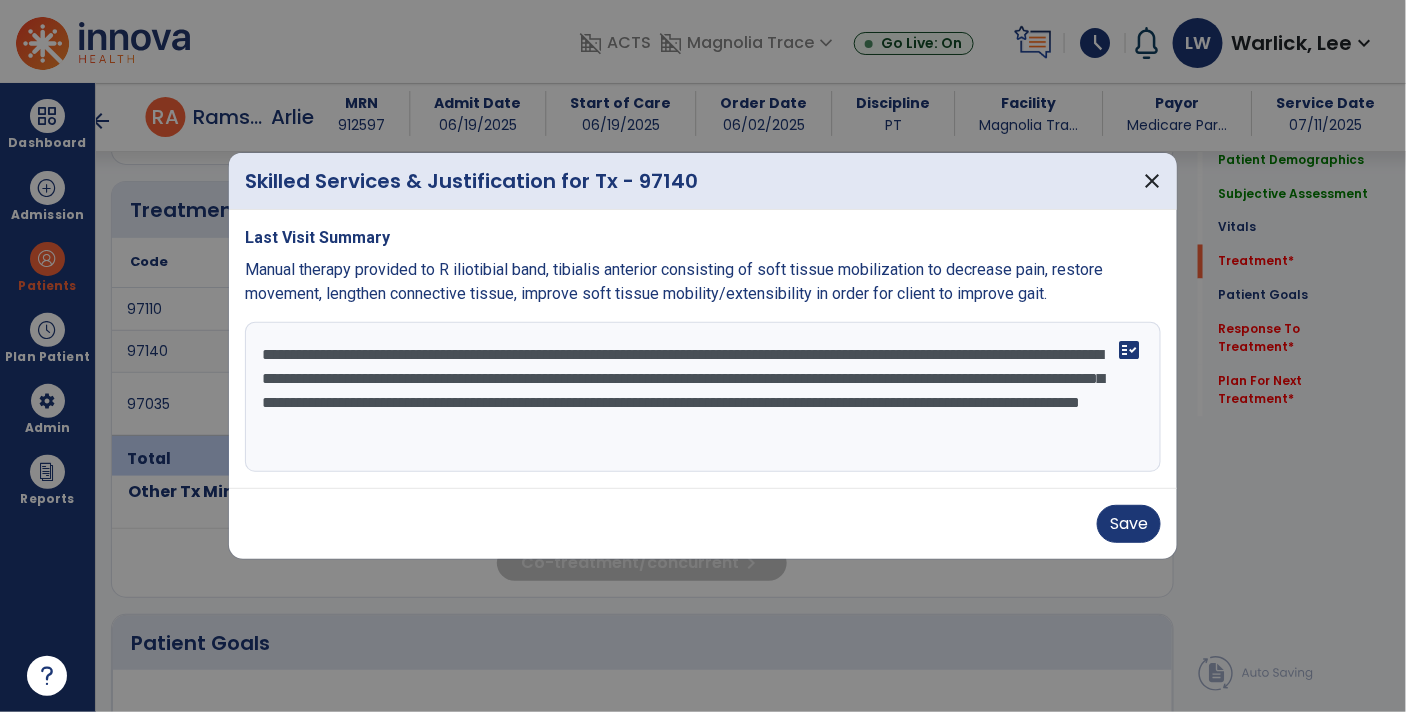 click on "**********" at bounding box center [703, 397] 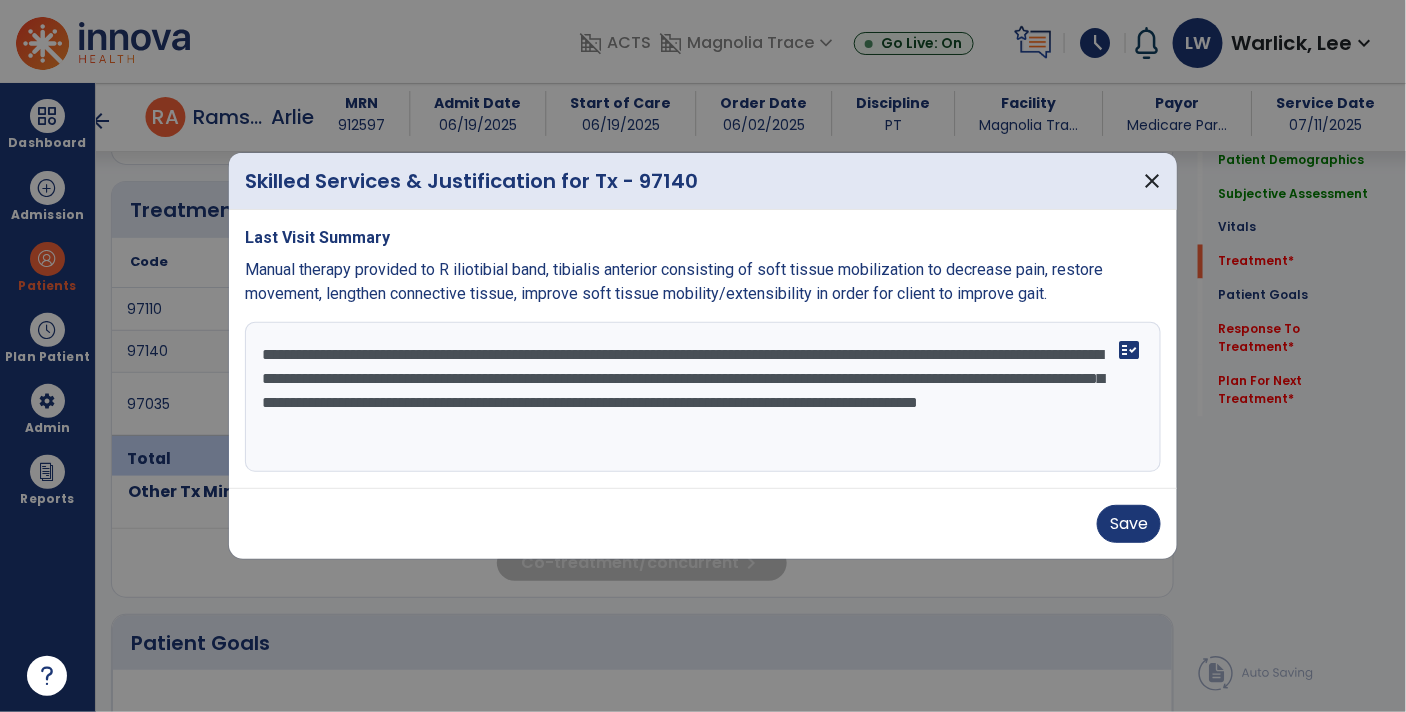 click on "**********" at bounding box center [703, 397] 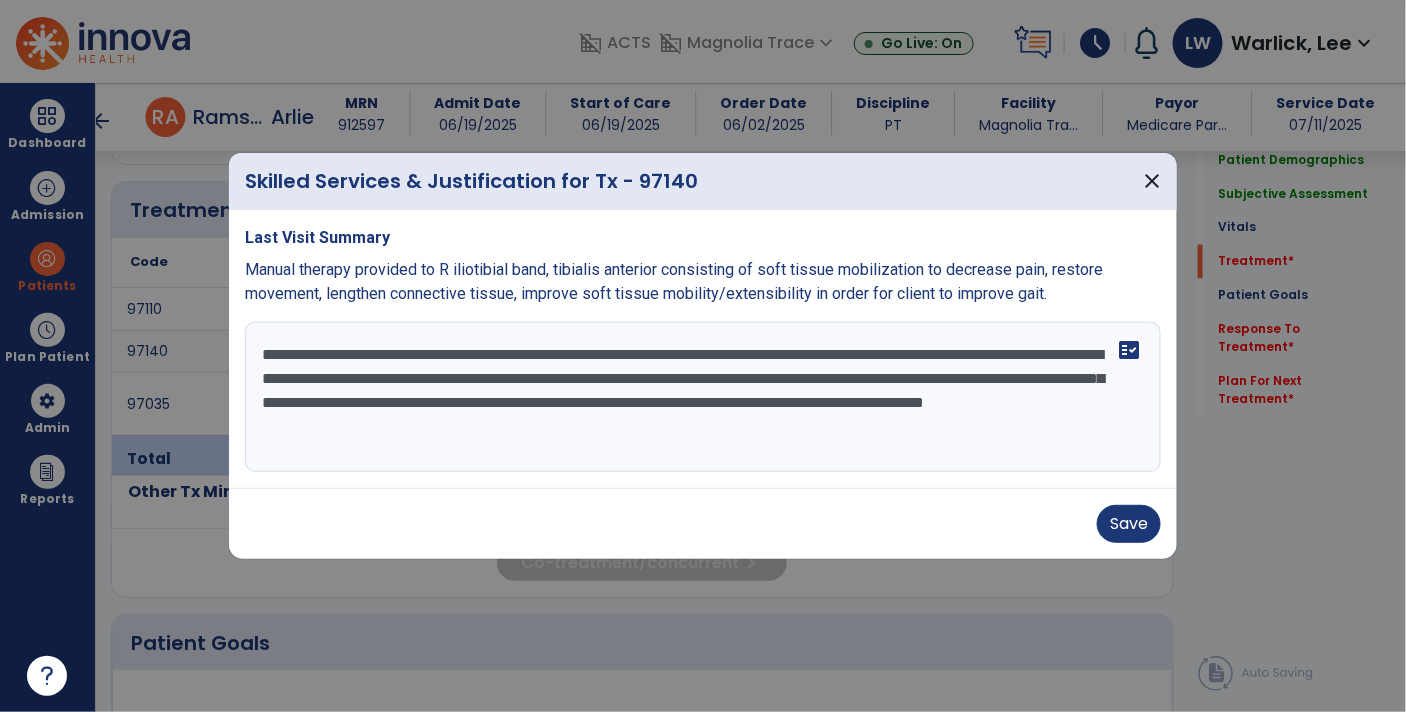 click on "**********" at bounding box center [703, 397] 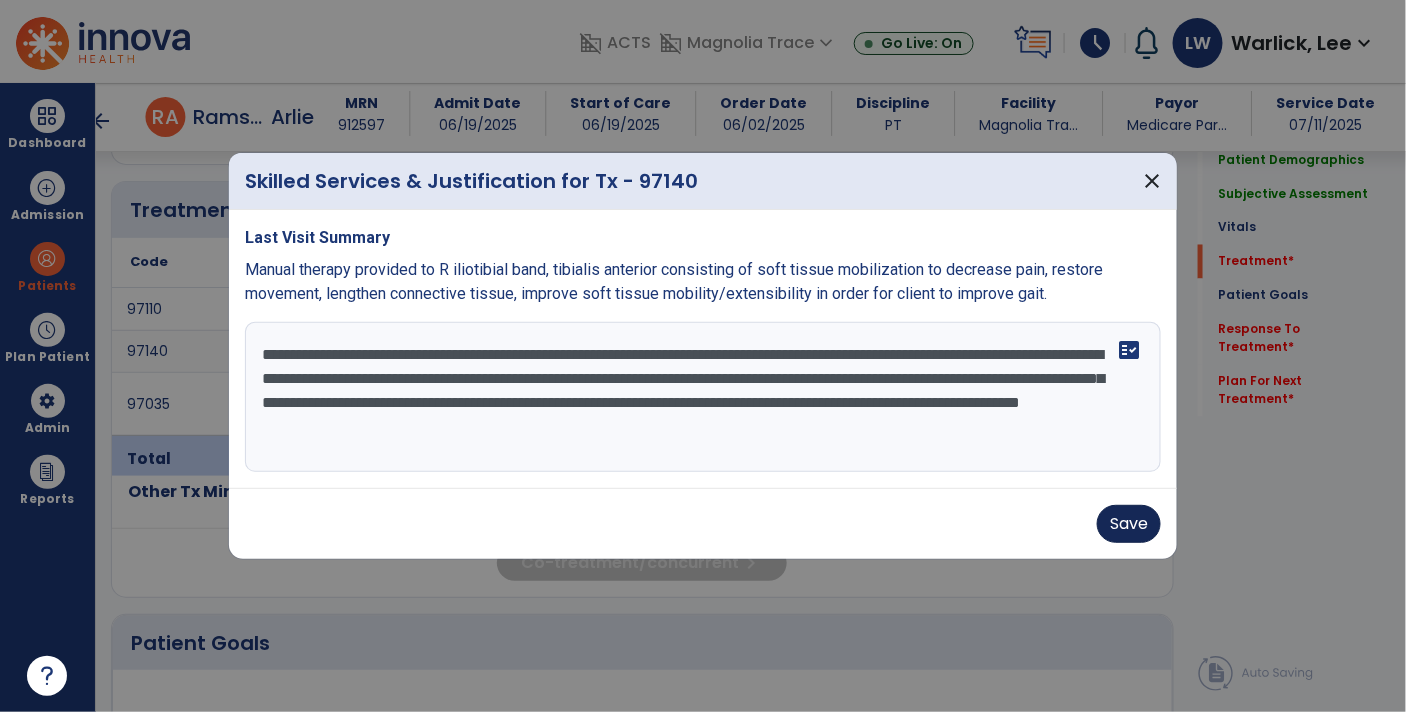 type on "**********" 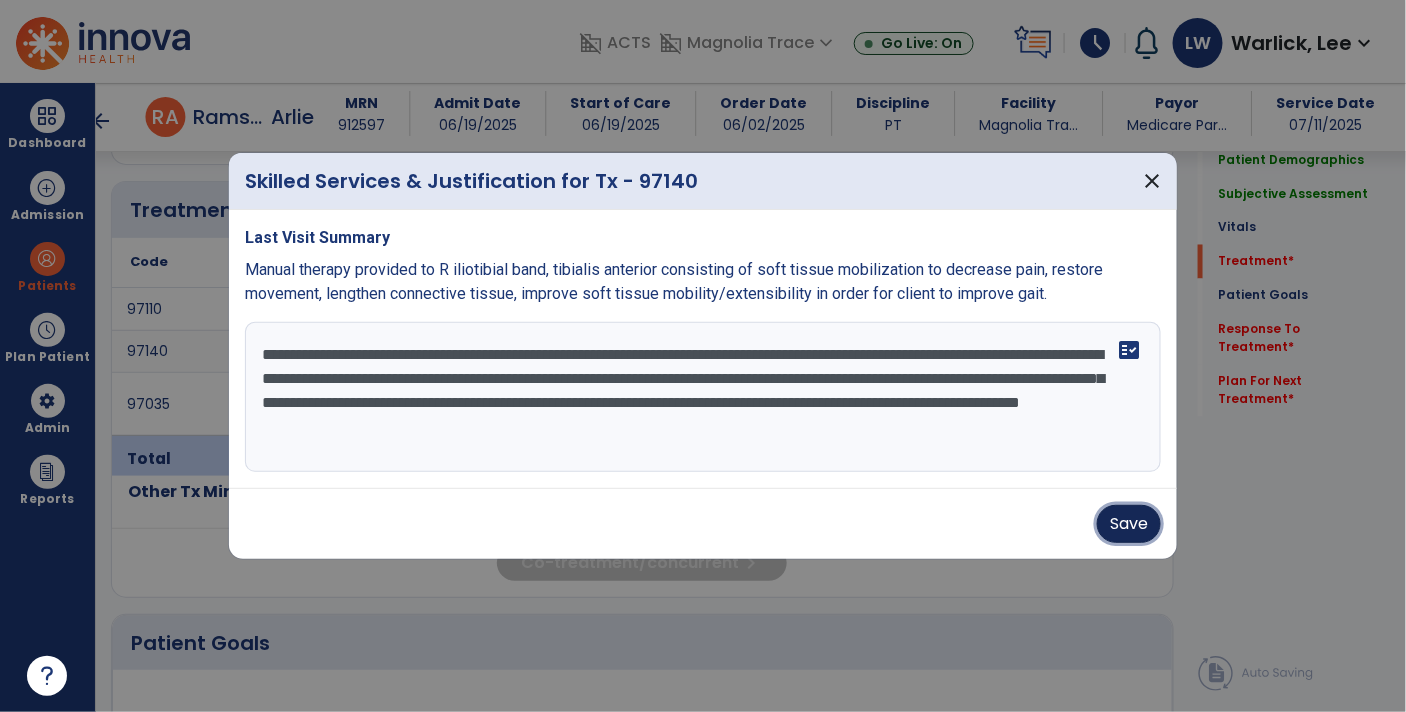 click on "Save" at bounding box center (1129, 524) 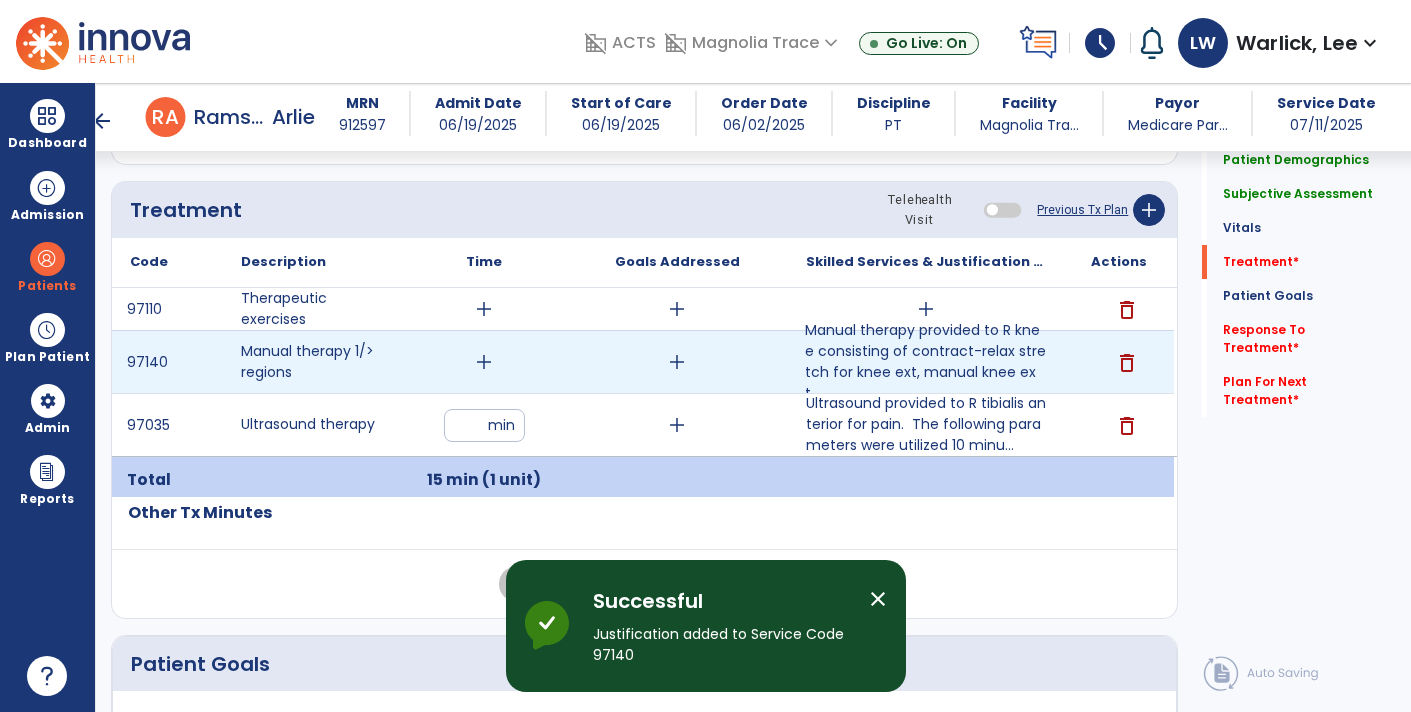 click on "add" at bounding box center [484, 362] 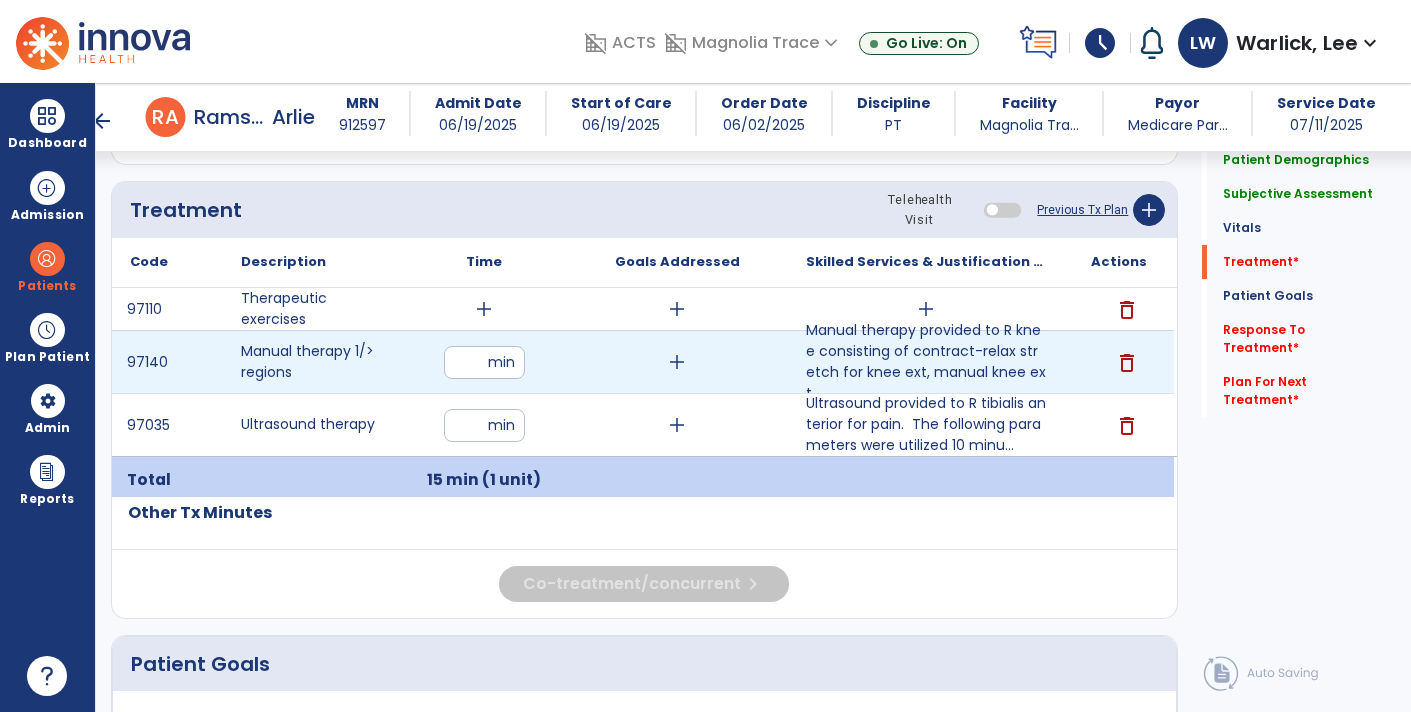 type on "**" 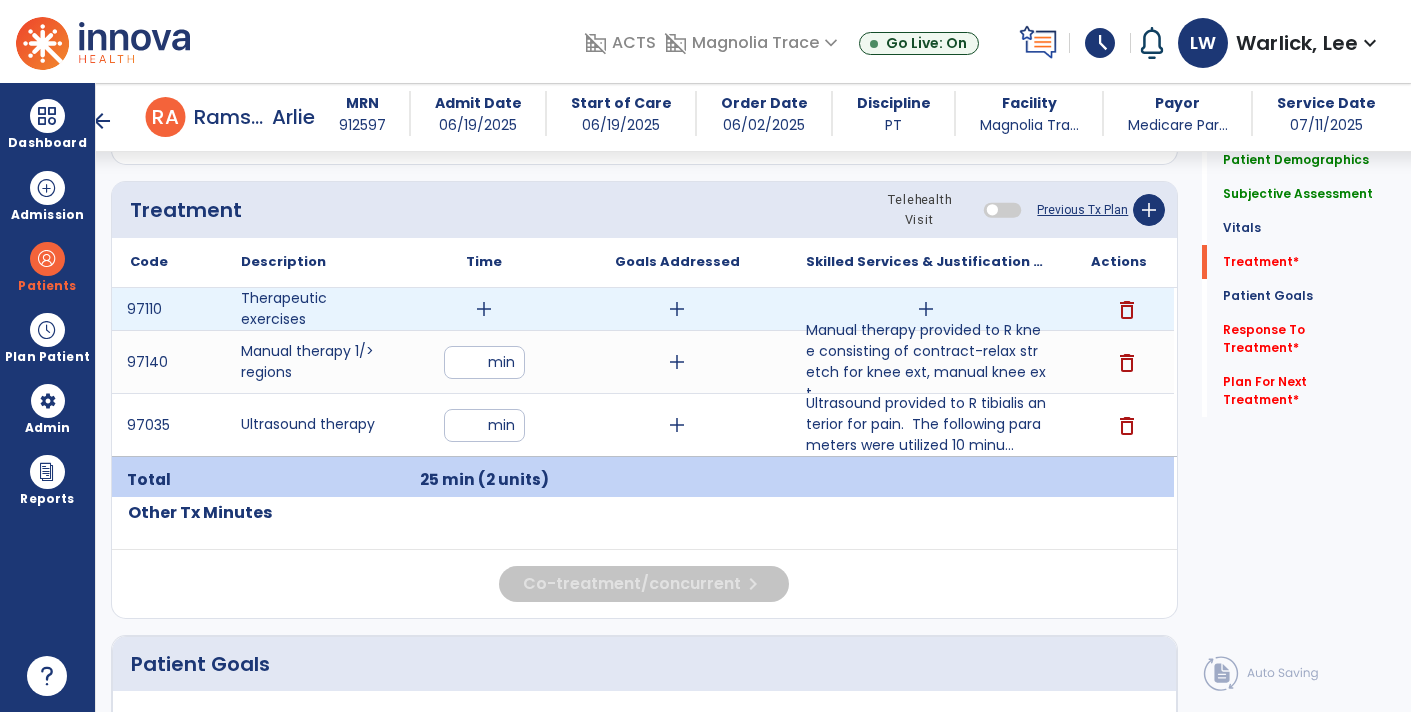 click on "add" at bounding box center (926, 309) 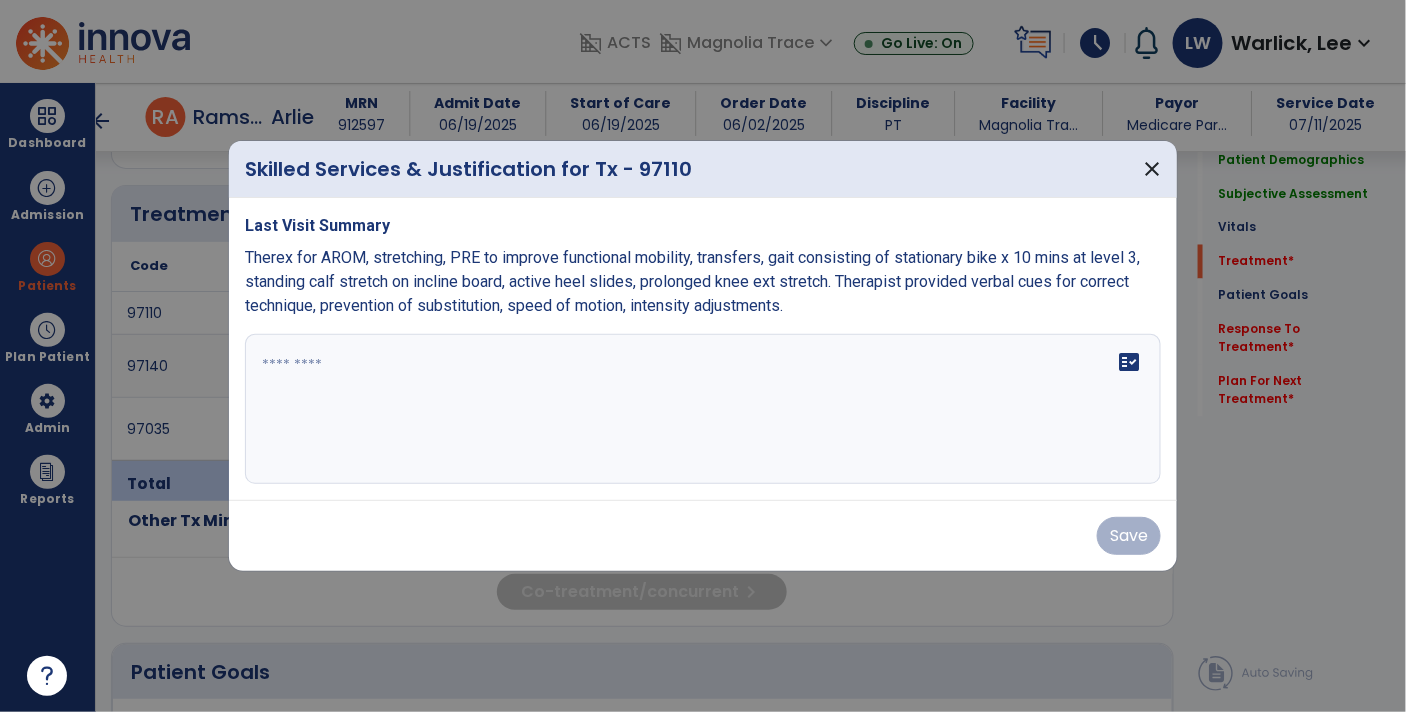 scroll, scrollTop: 1068, scrollLeft: 0, axis: vertical 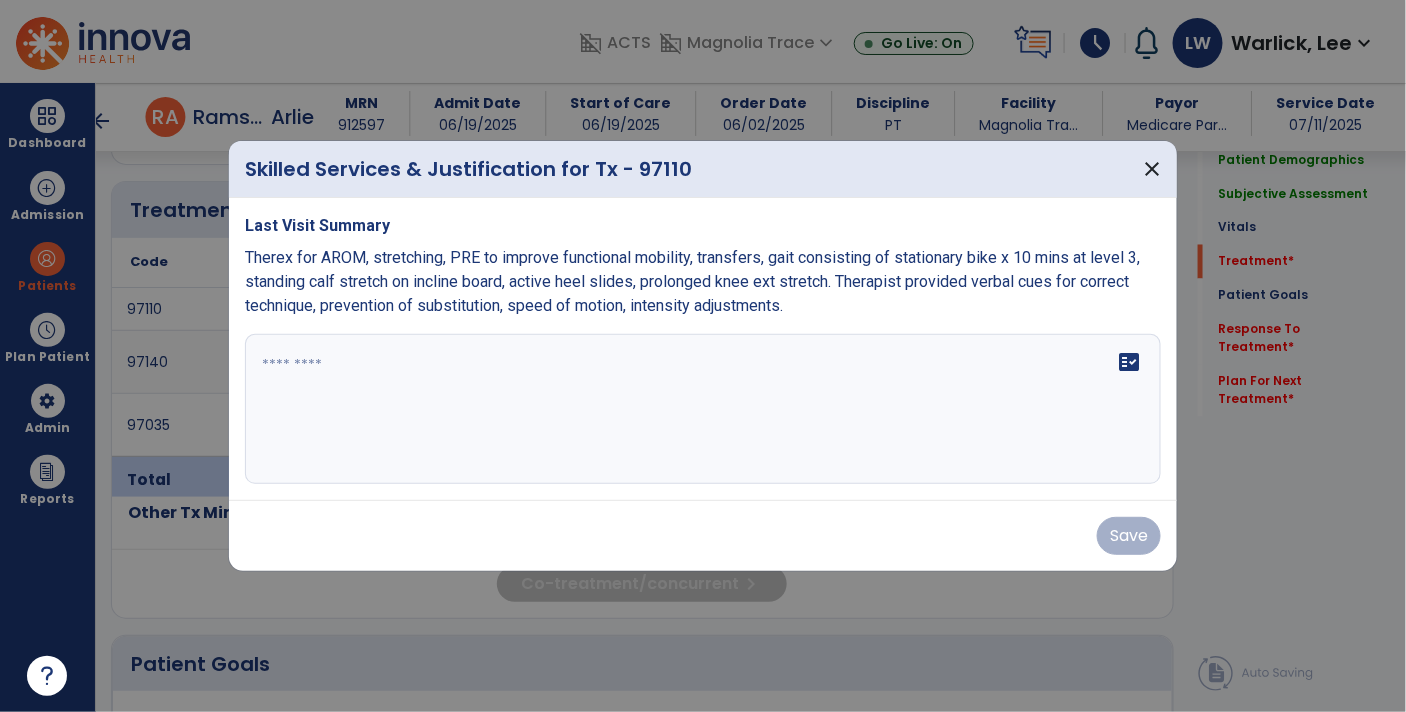 click on "Therex for AROM, stretching, PRE to improve functional mobility, transfers, gait consisting of stationary bike x 10 mins at level 3, standing calf stretch on incline board, active heel slides, prolonged knee ext stretch. Therapist provided verbal cues for correct technique, prevention of substitution, speed of motion, intensity adjustments." at bounding box center [692, 281] 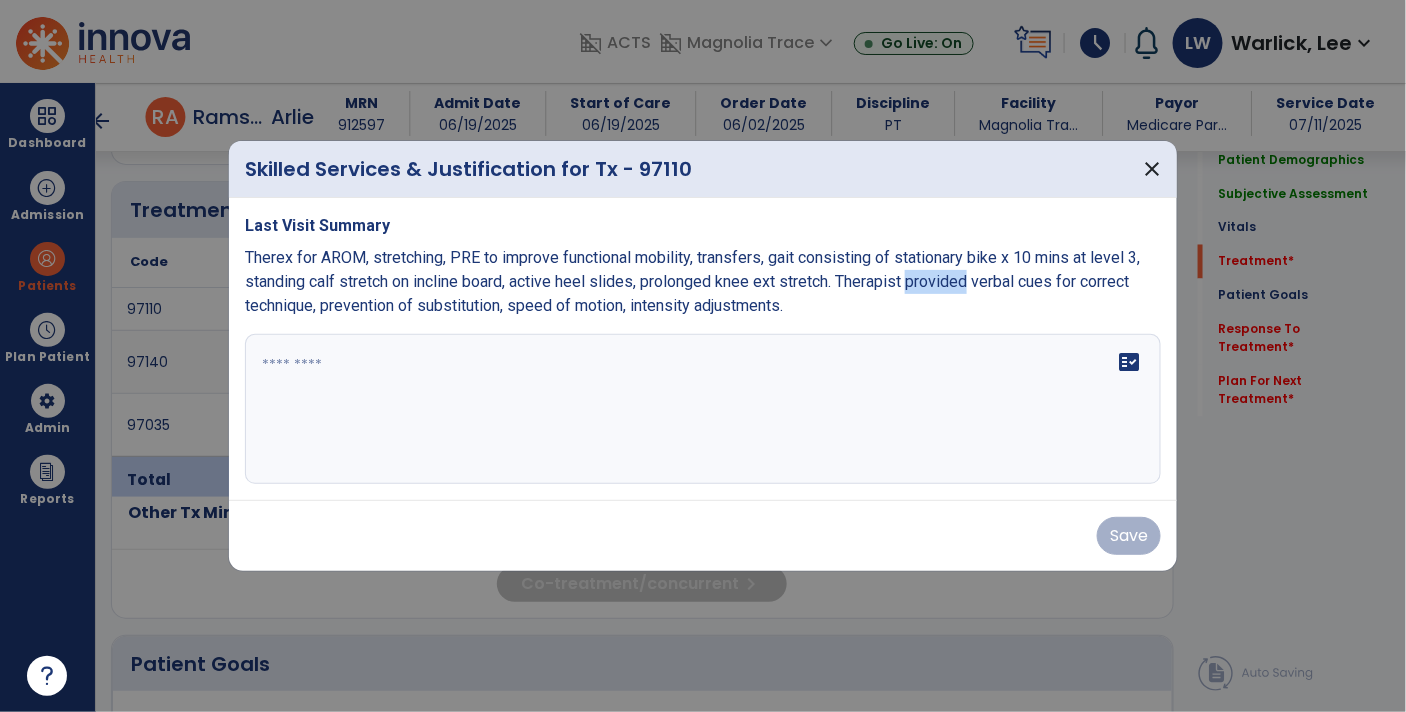 click on "Therex for AROM, stretching, PRE to improve functional mobility, transfers, gait consisting of stationary bike x 10 mins at level 3, standing calf stretch on incline board, active heel slides, prolonged knee ext stretch. Therapist provided verbal cues for correct technique, prevention of substitution, speed of motion, intensity adjustments." at bounding box center (692, 281) 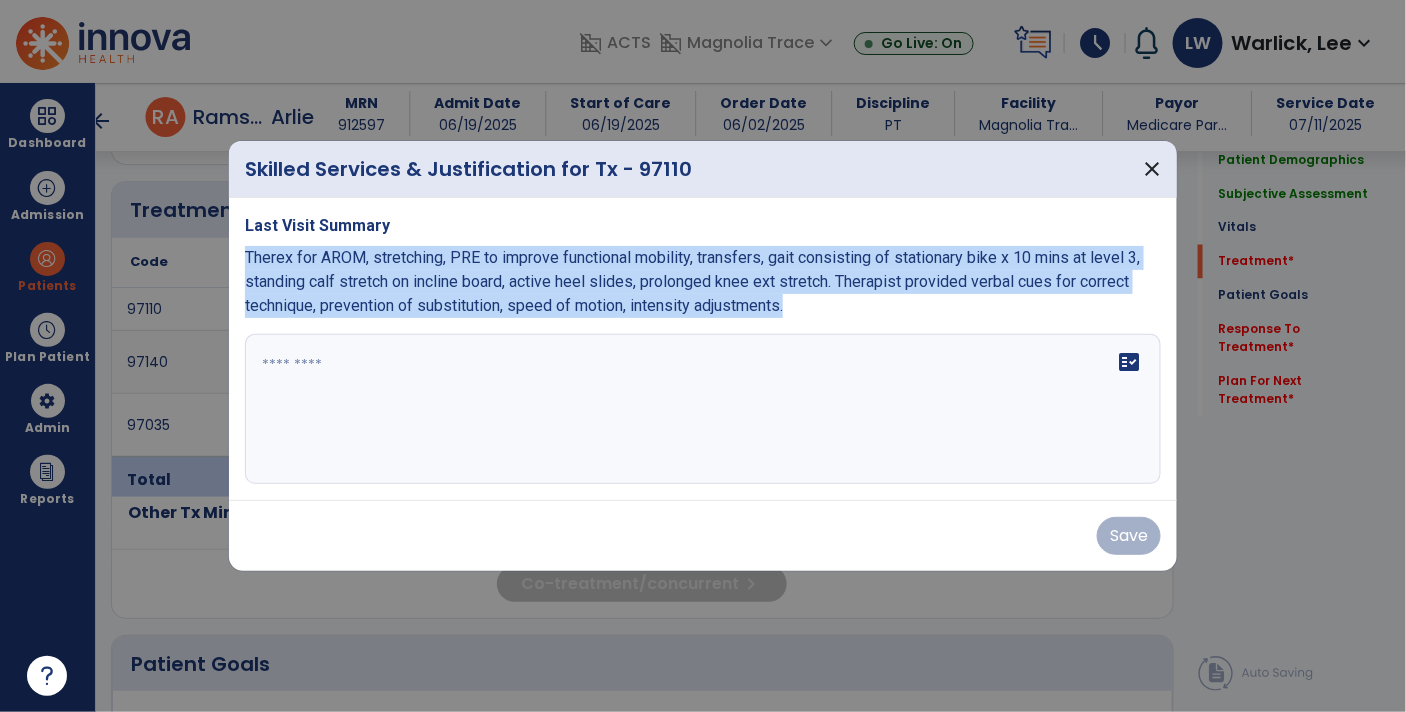 copy on "Therex for AROM, stretching, PRE to improve functional mobility, transfers, gait consisting of stationary bike x 10 mins at level 3, standing calf stretch on incline board, active heel slides, prolonged knee ext stretch. Therapist provided verbal cues for correct technique, prevention of substitution, speed of motion, intensity adjustments." 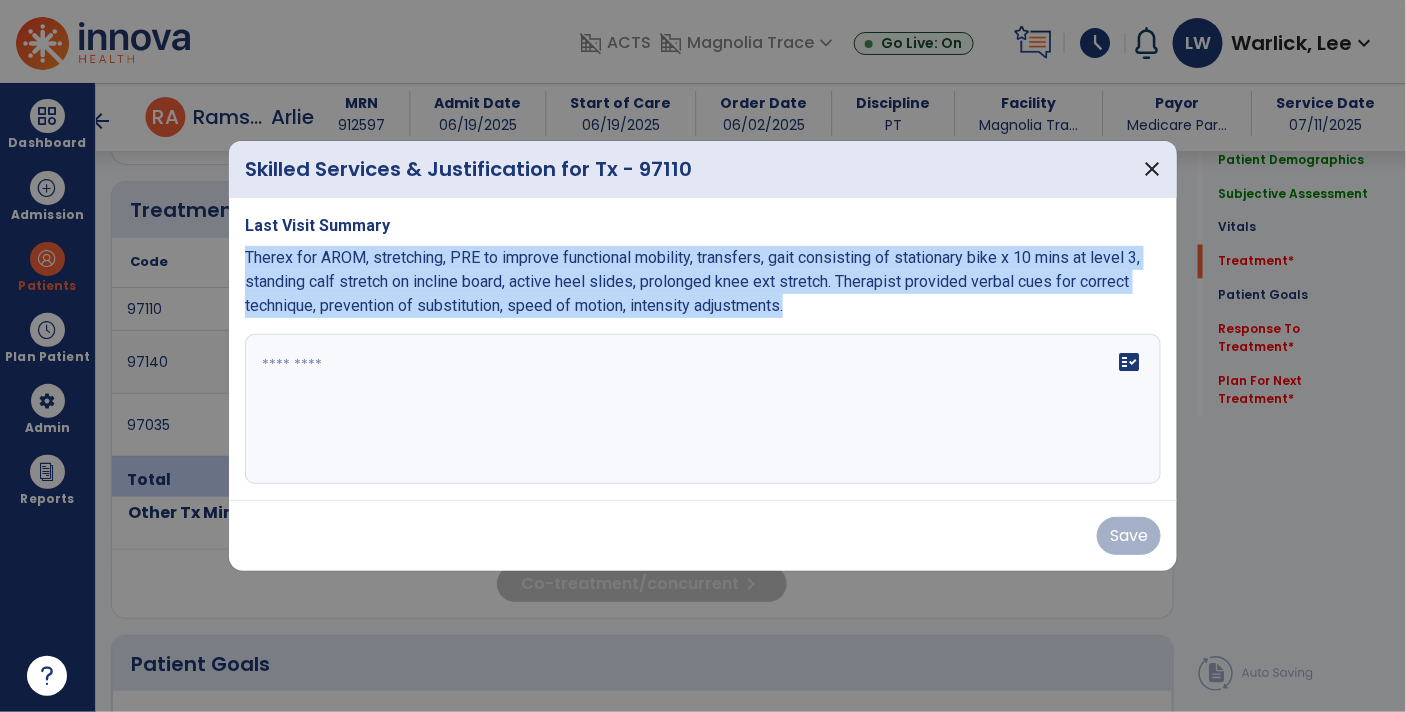click on "fact_check" at bounding box center (703, 409) 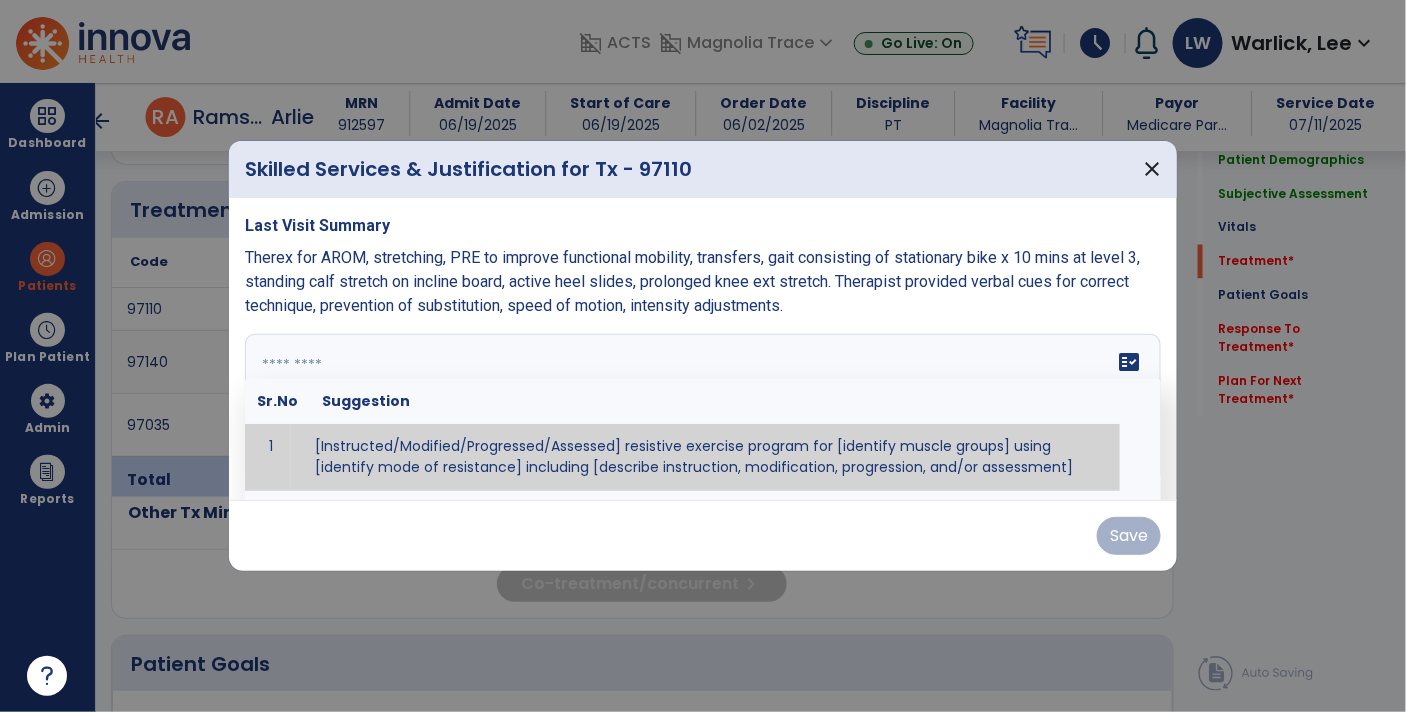 paste on "**********" 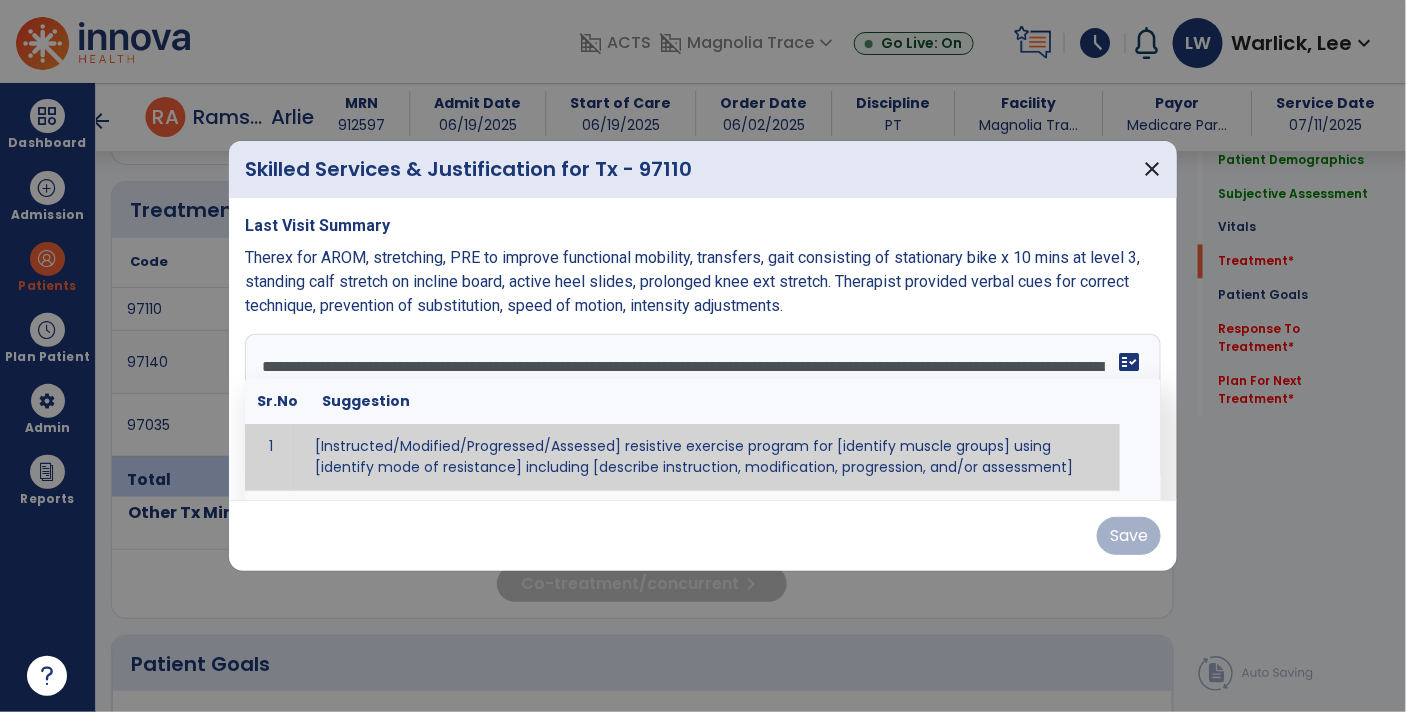 scroll, scrollTop: 14, scrollLeft: 0, axis: vertical 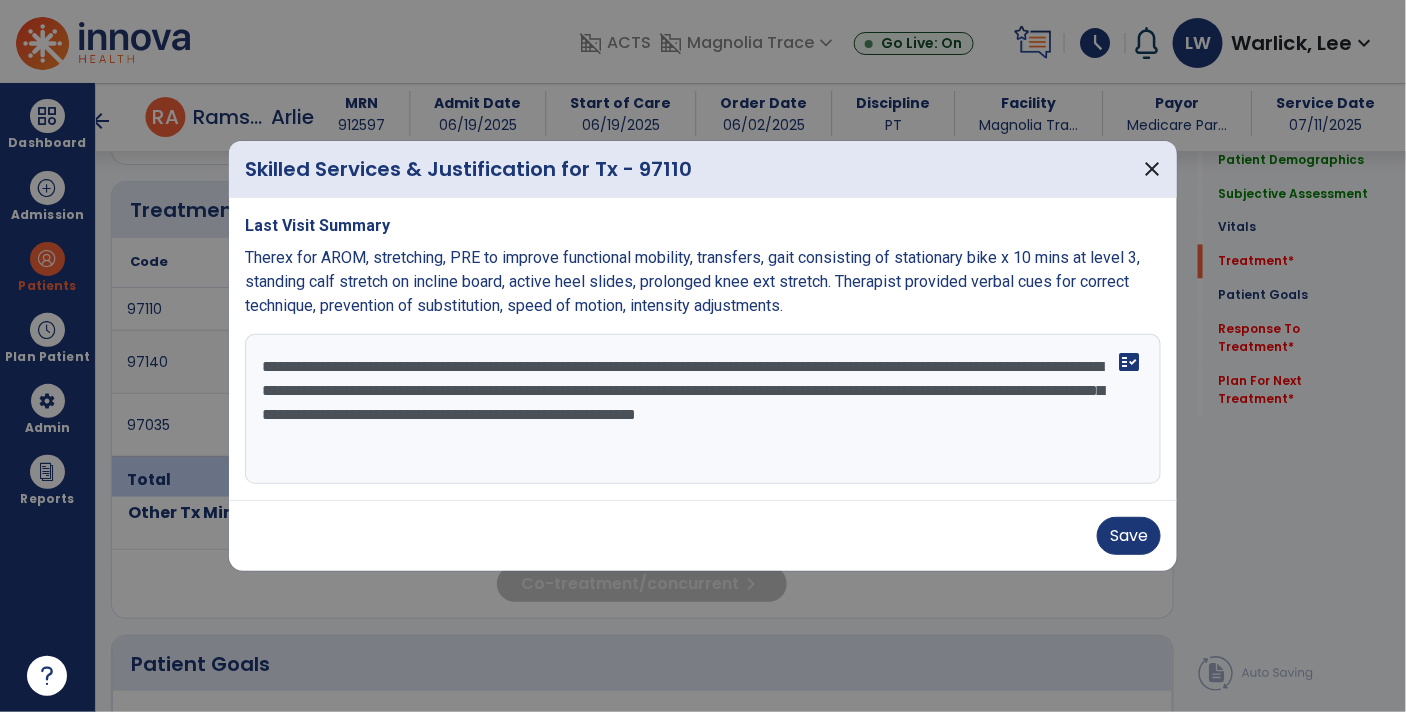 click on "**********" at bounding box center [703, 409] 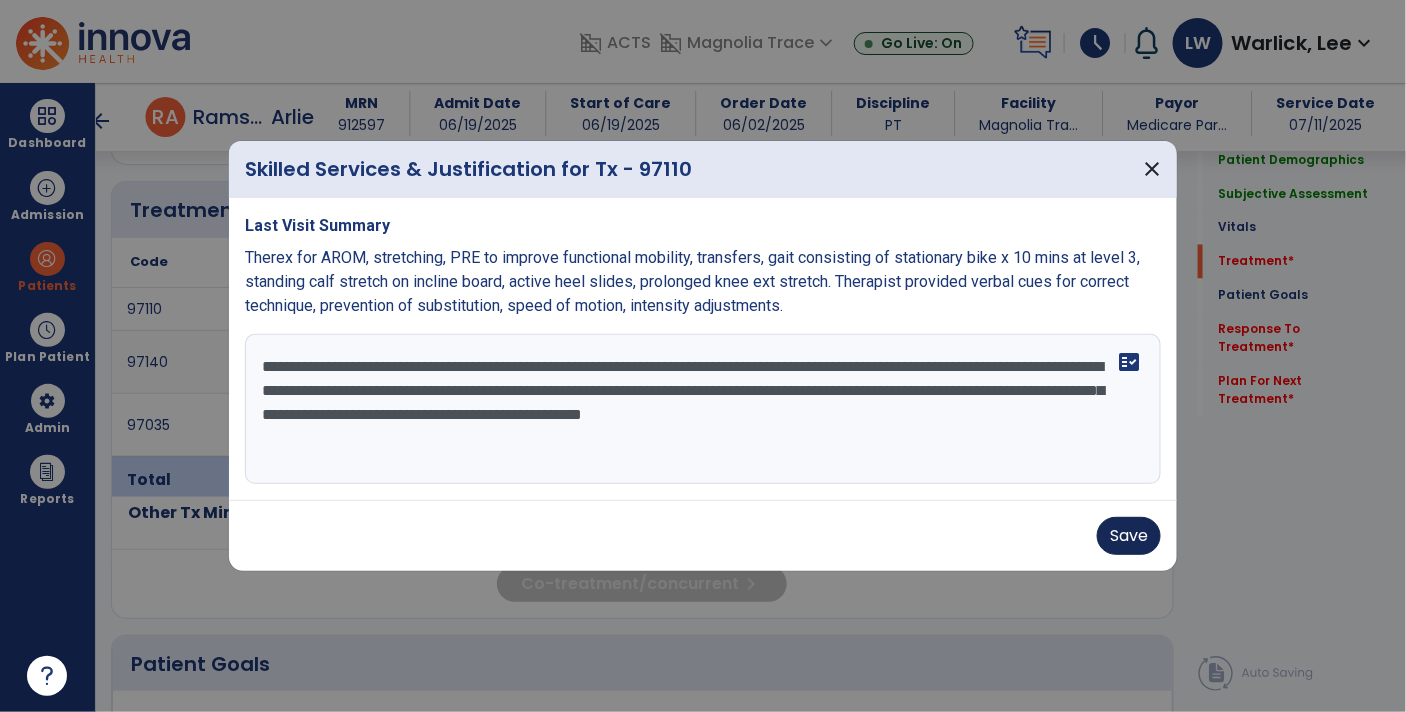 type on "**********" 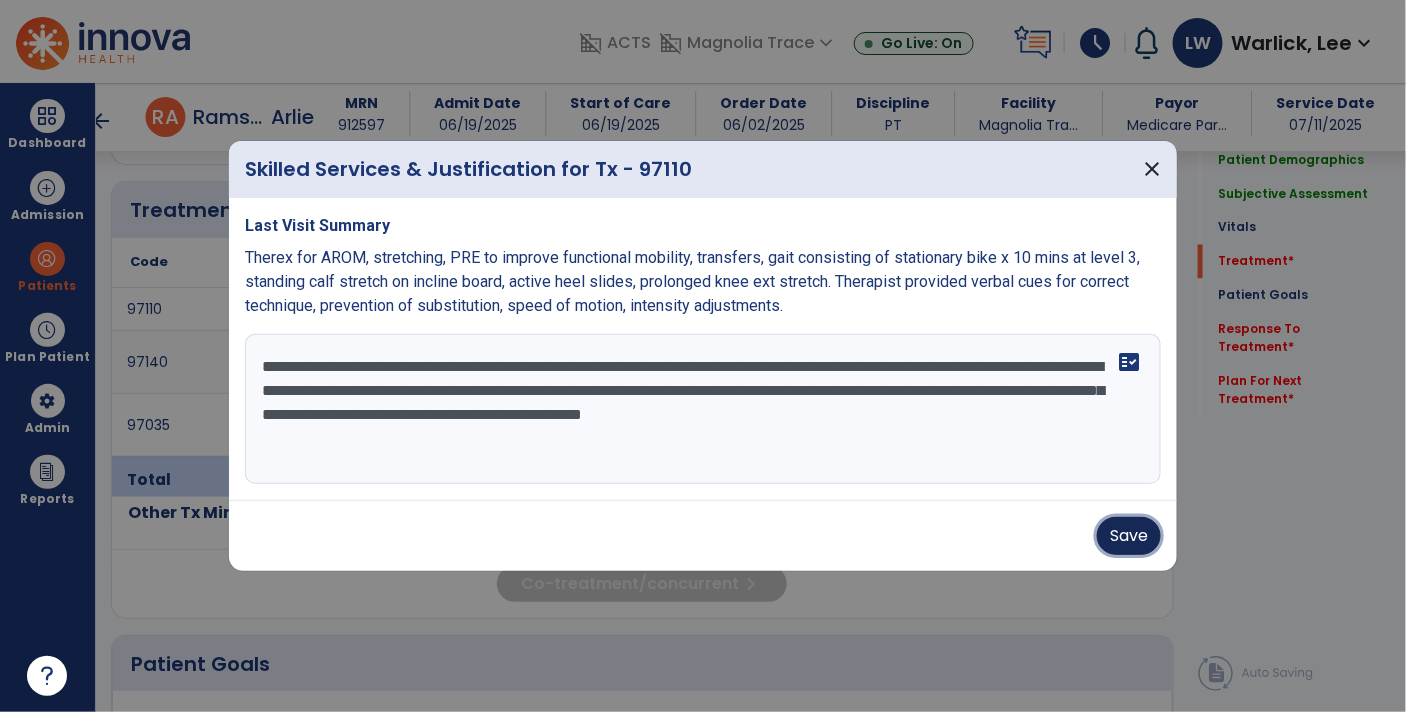 click on "Save" at bounding box center [1129, 536] 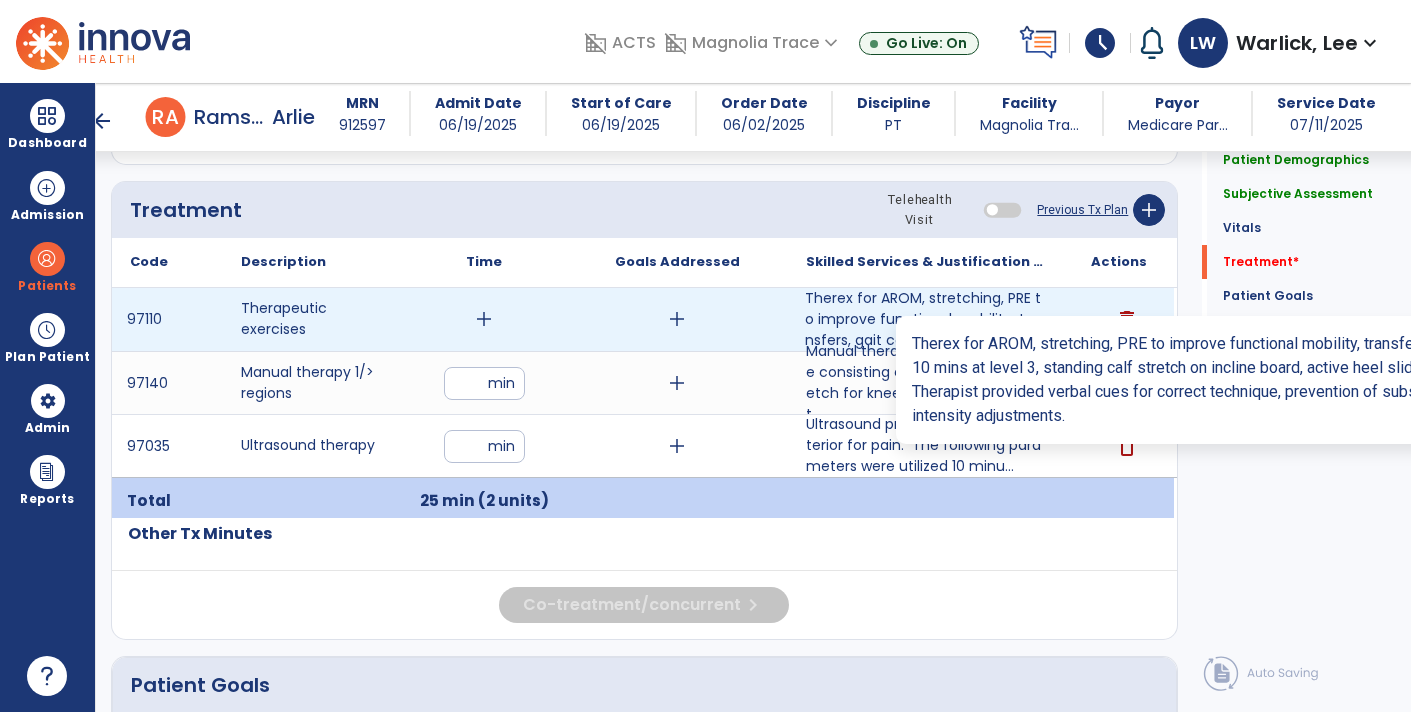 click on "Therex for AROM, stretching, PRE to improve functional mobility, transfers, gait consisting of Nuste..." at bounding box center (926, 319) 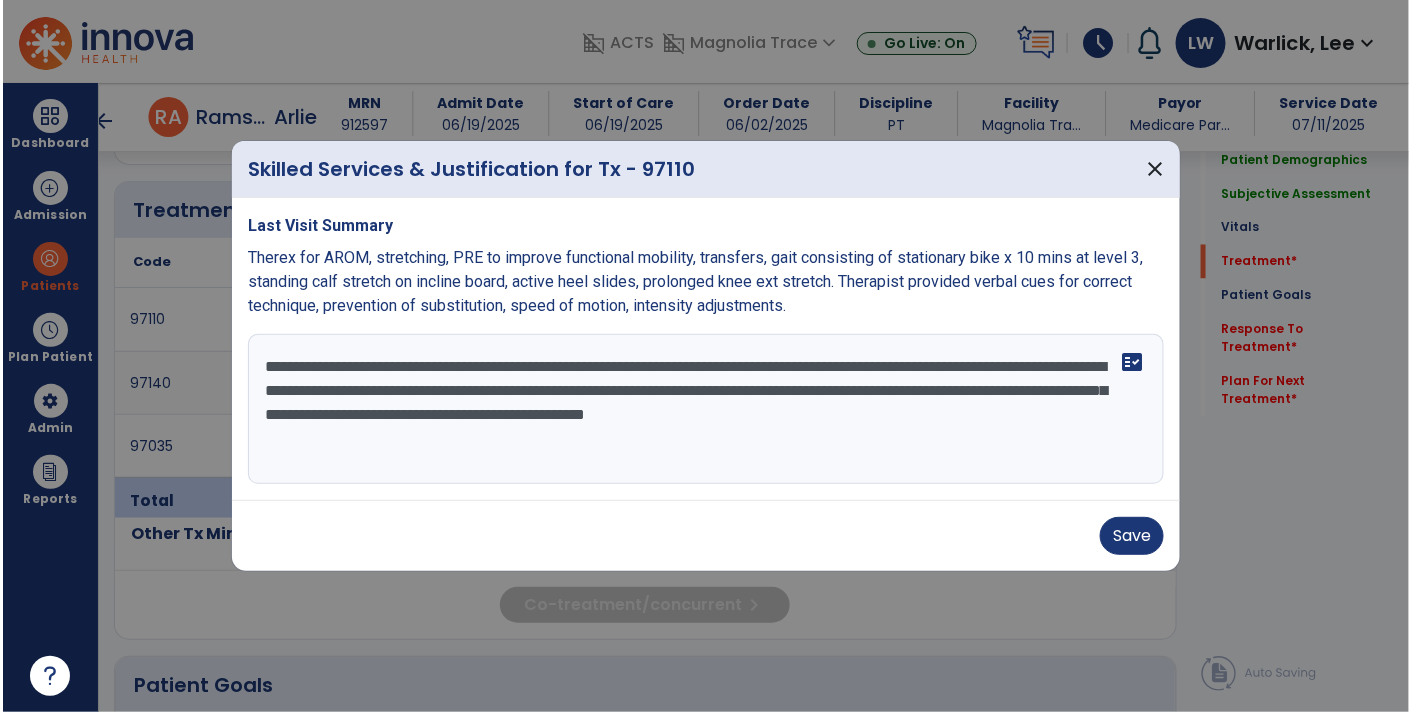 scroll, scrollTop: 1068, scrollLeft: 0, axis: vertical 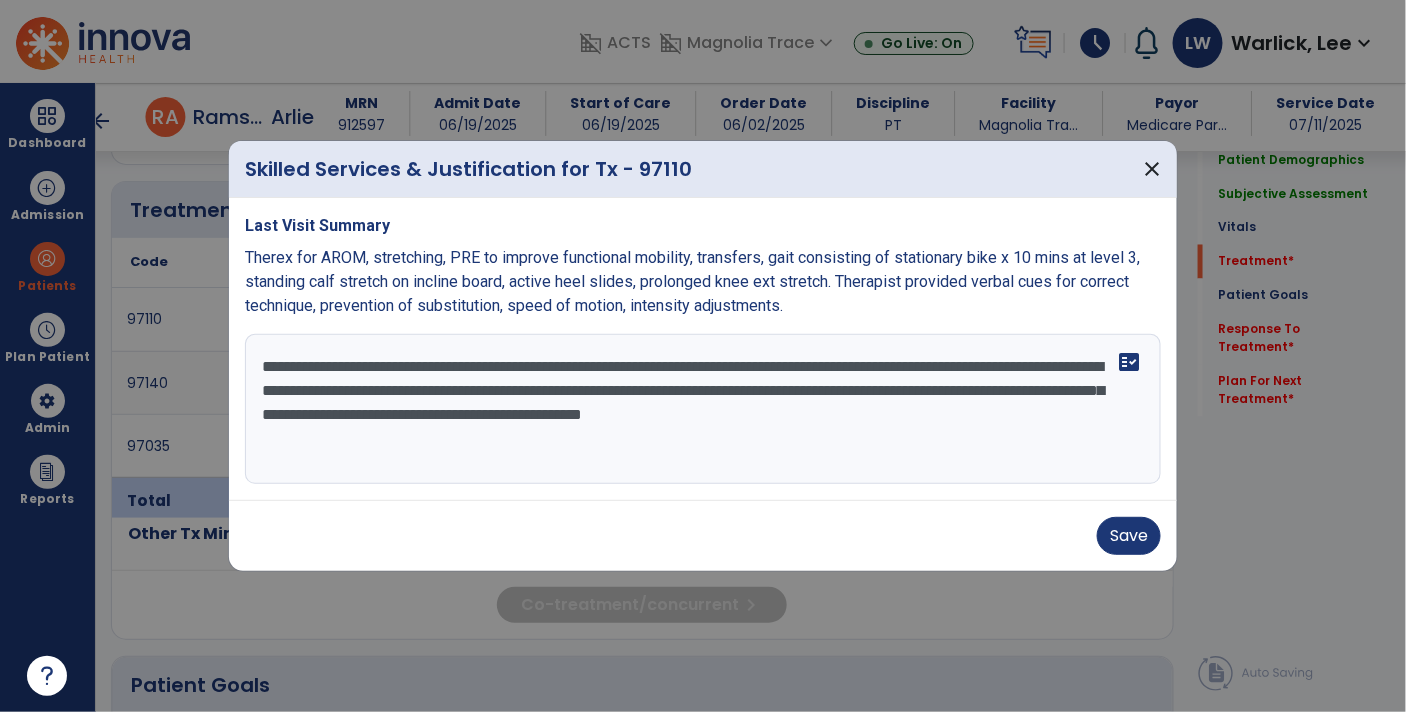 drag, startPoint x: 385, startPoint y: 391, endPoint x: 1046, endPoint y: 386, distance: 661.0189 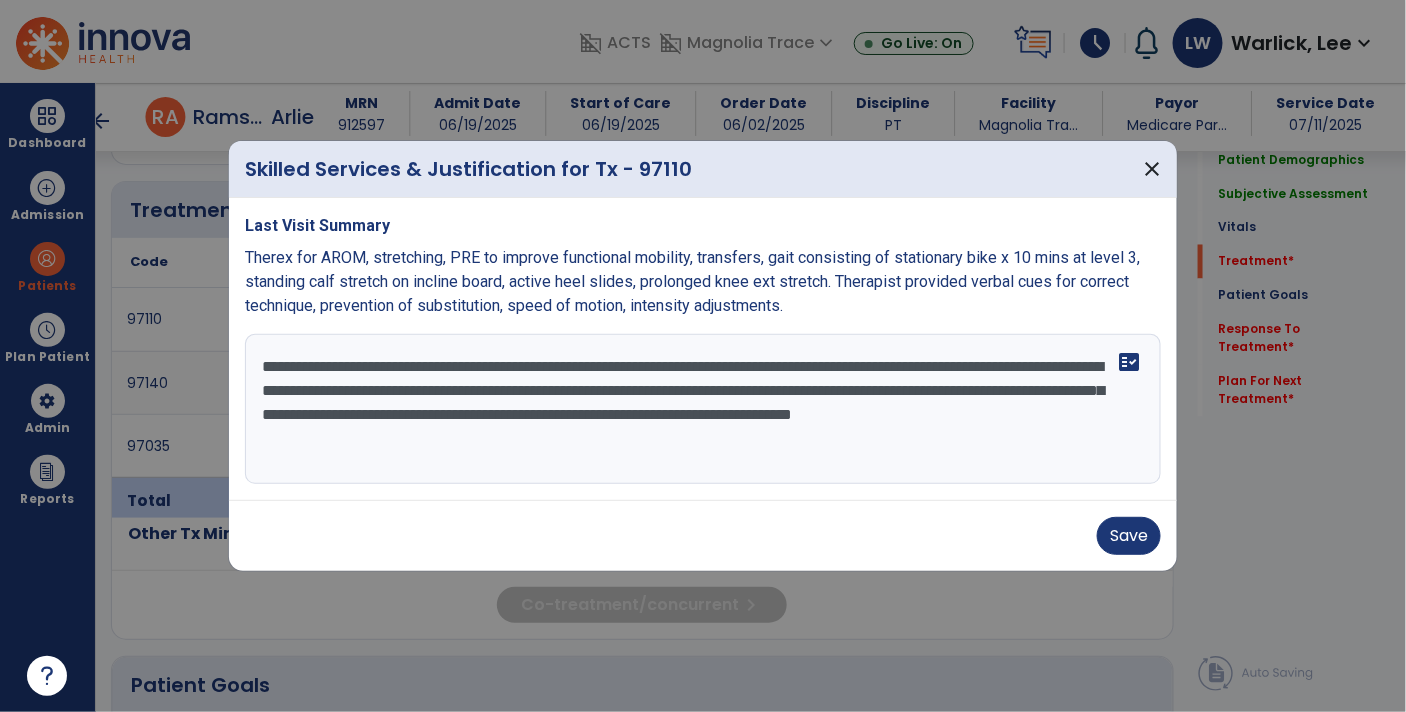 click on "**********" at bounding box center (703, 409) 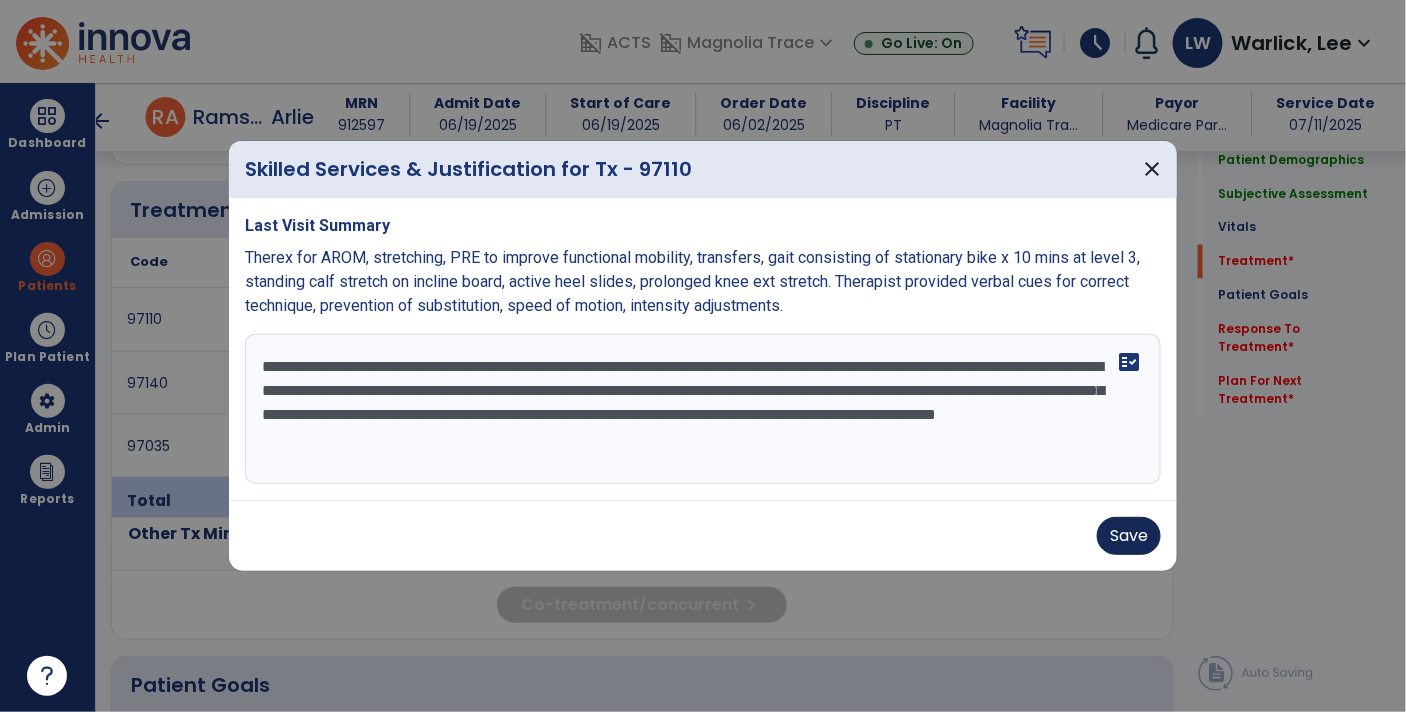 type on "**********" 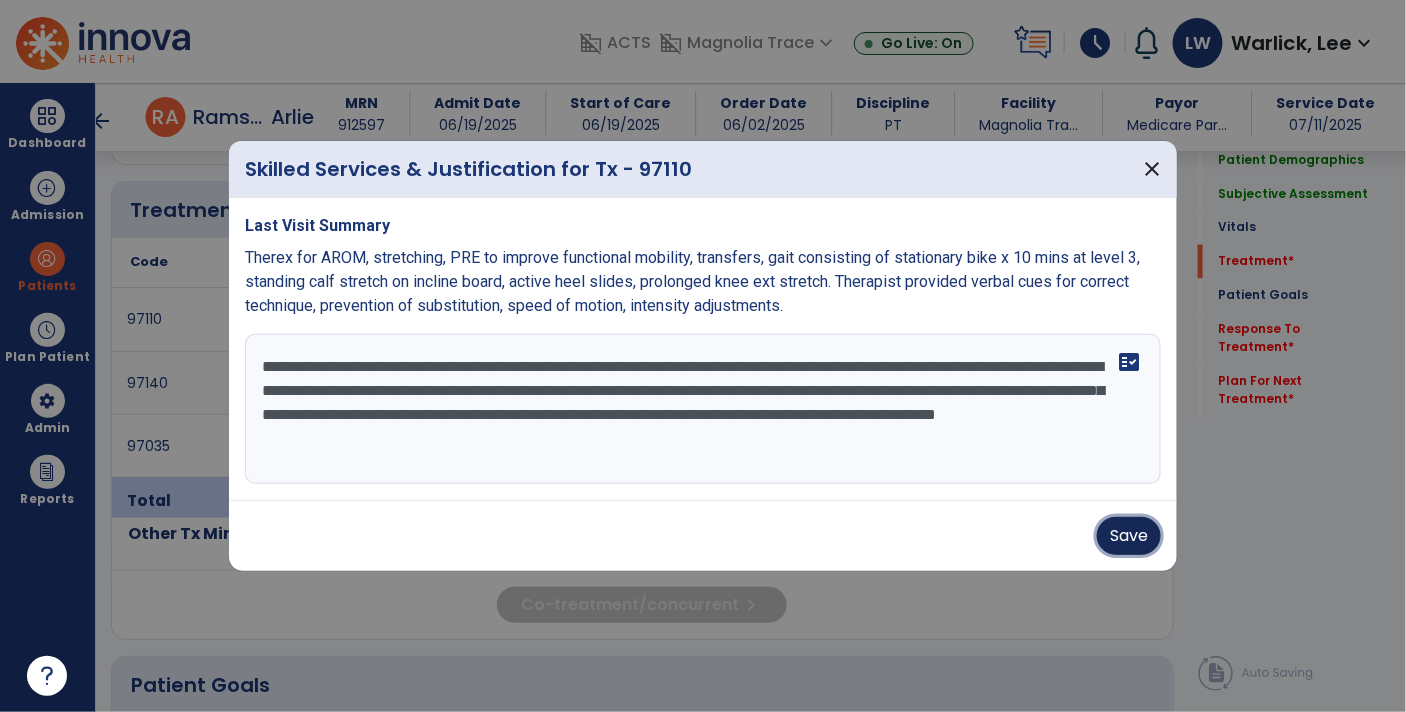 click on "Save" at bounding box center [1129, 536] 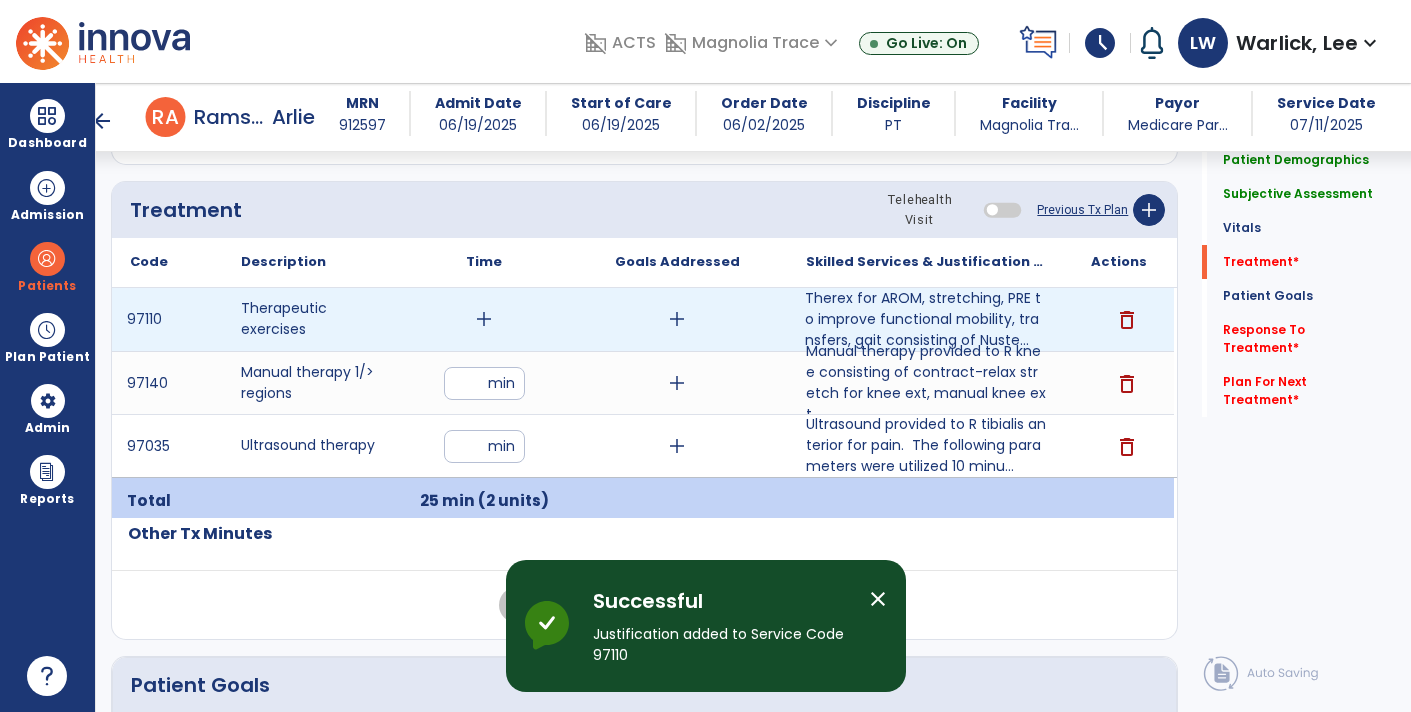 click on "add" at bounding box center [484, 319] 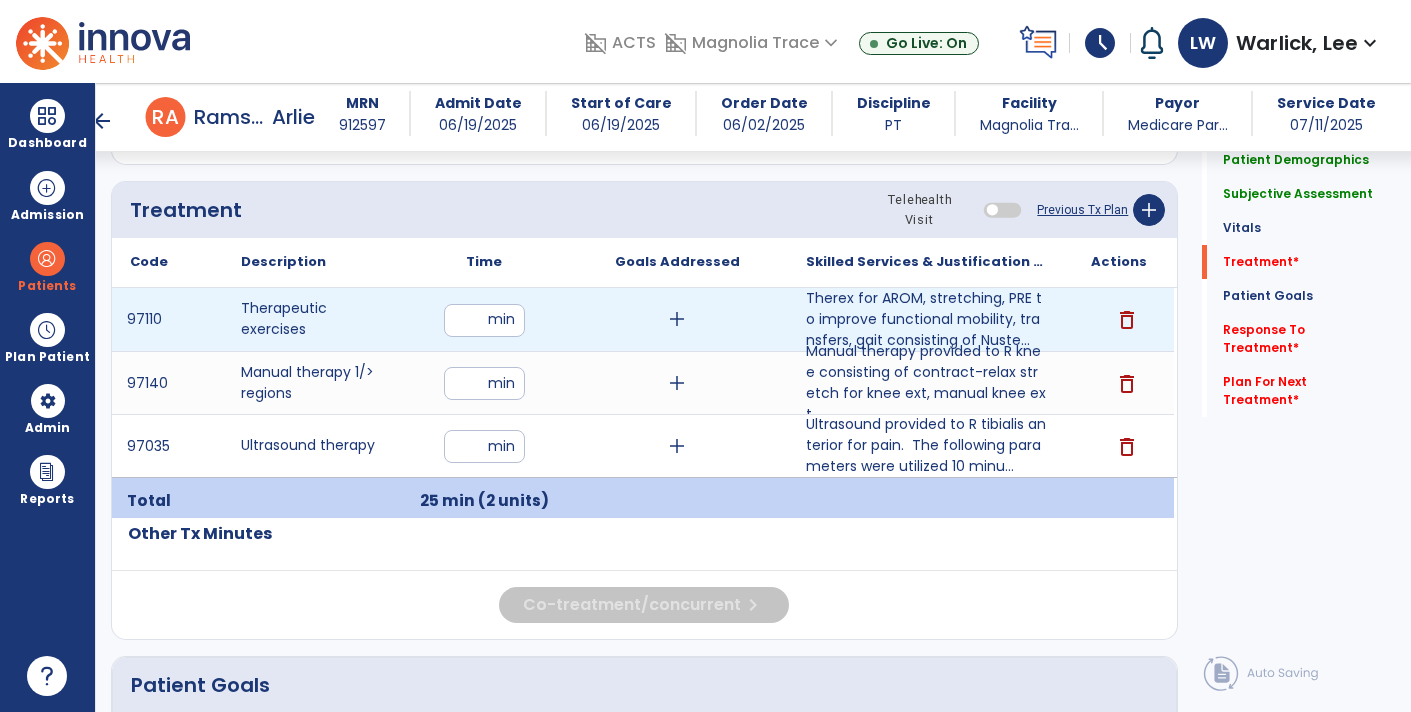 type on "**" 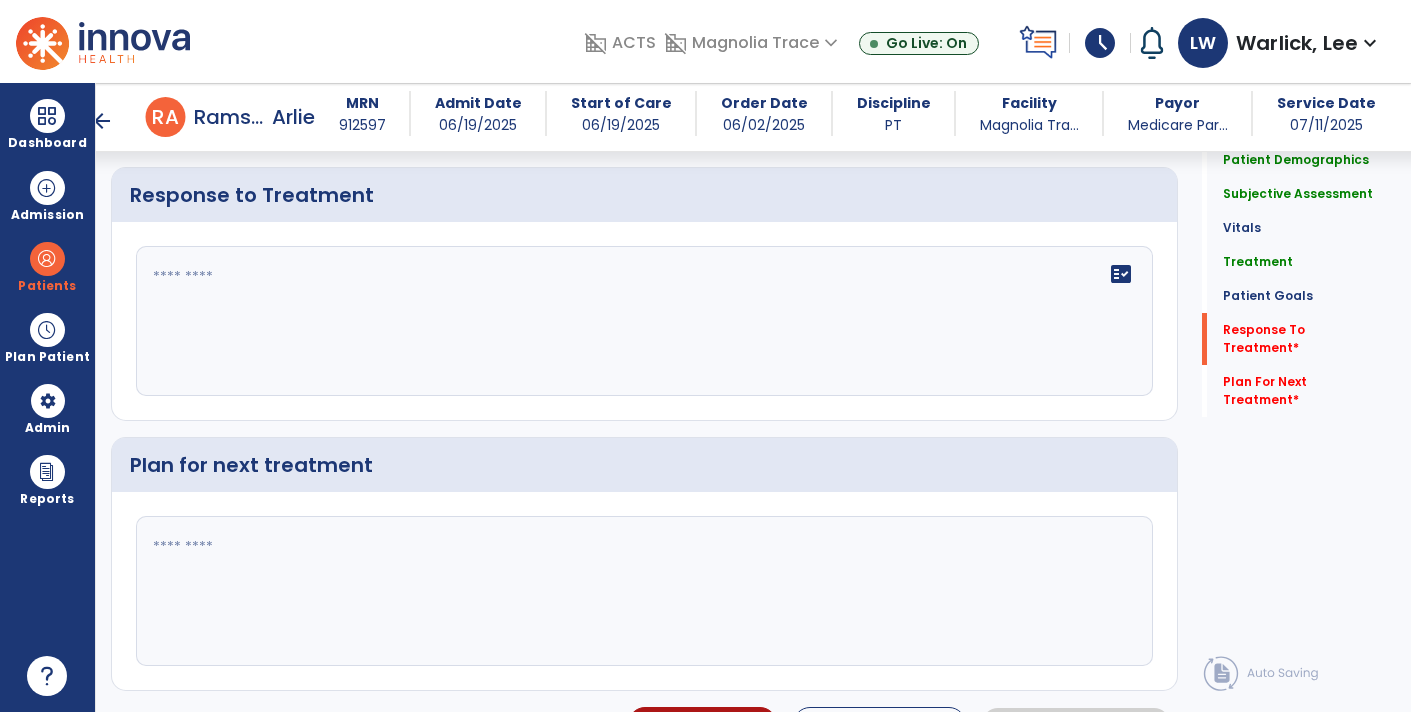 scroll, scrollTop: 2860, scrollLeft: 0, axis: vertical 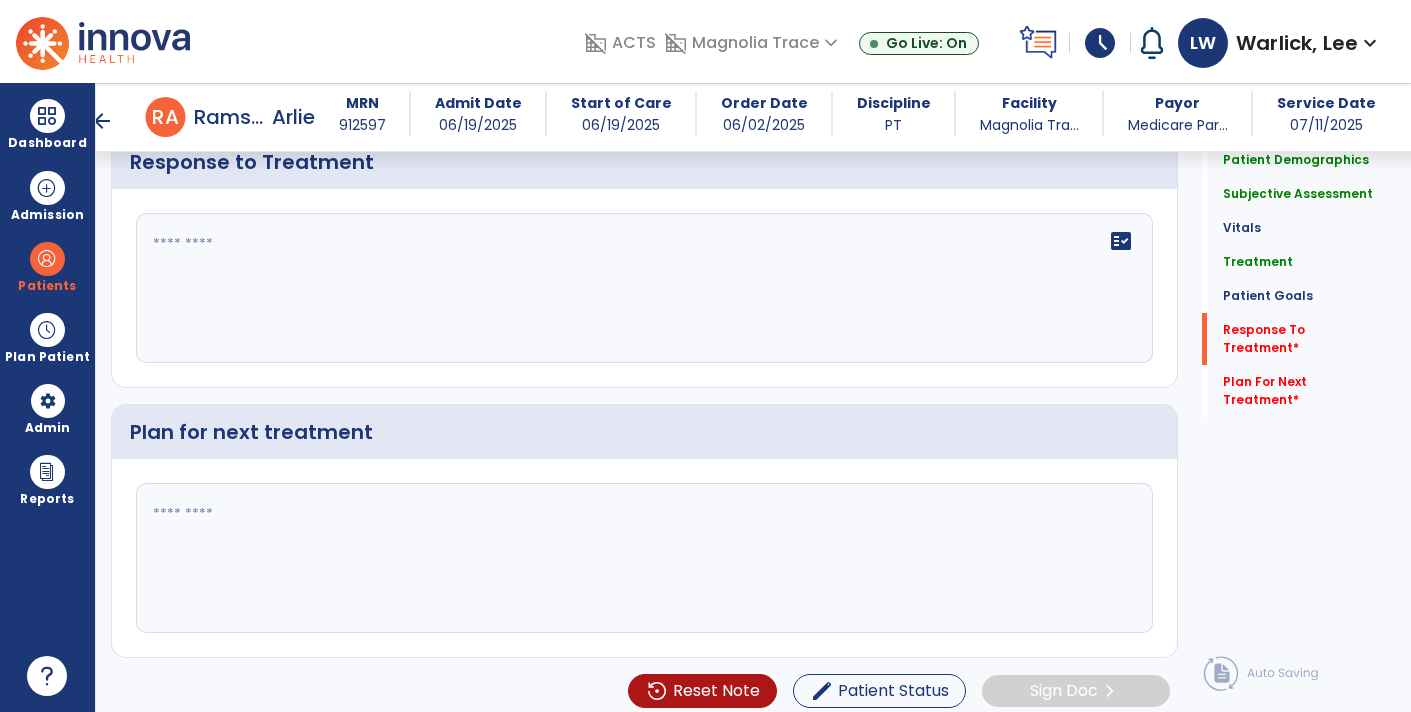 click on "fact_check" 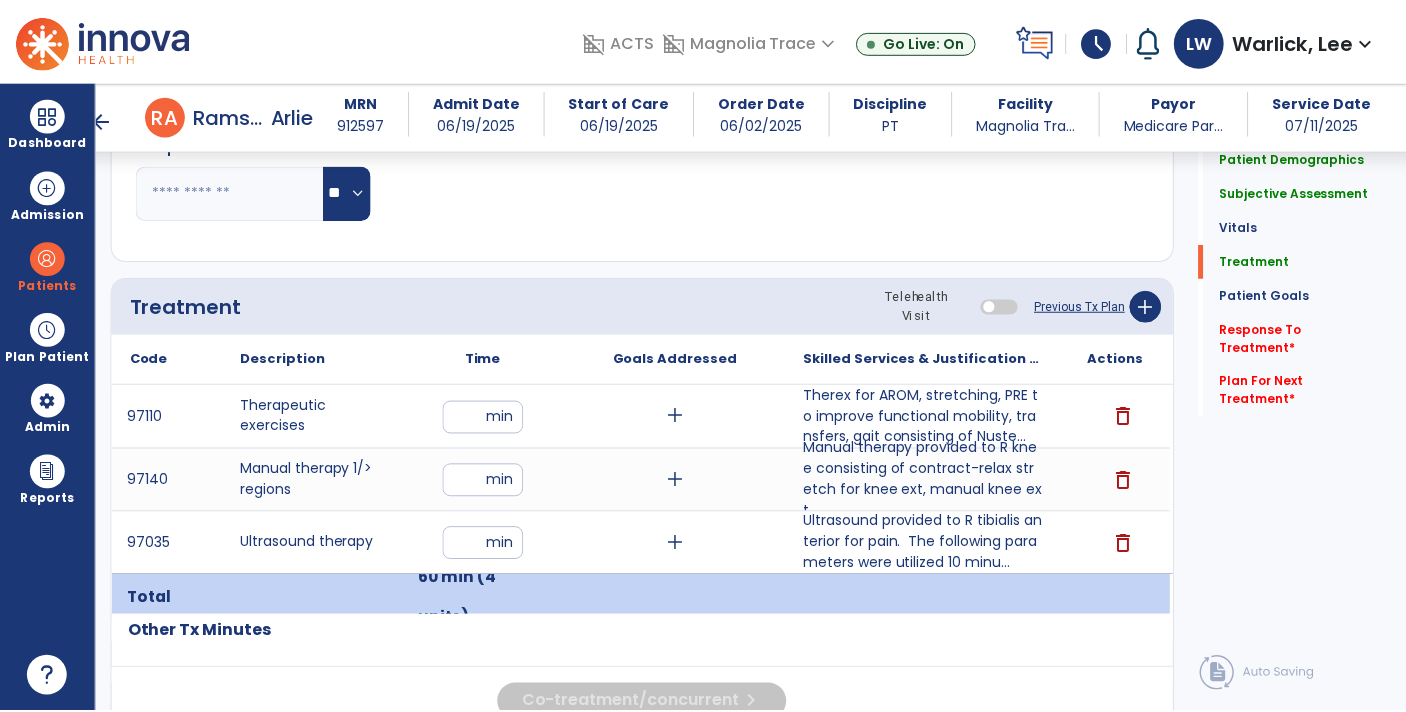 scroll, scrollTop: 999, scrollLeft: 0, axis: vertical 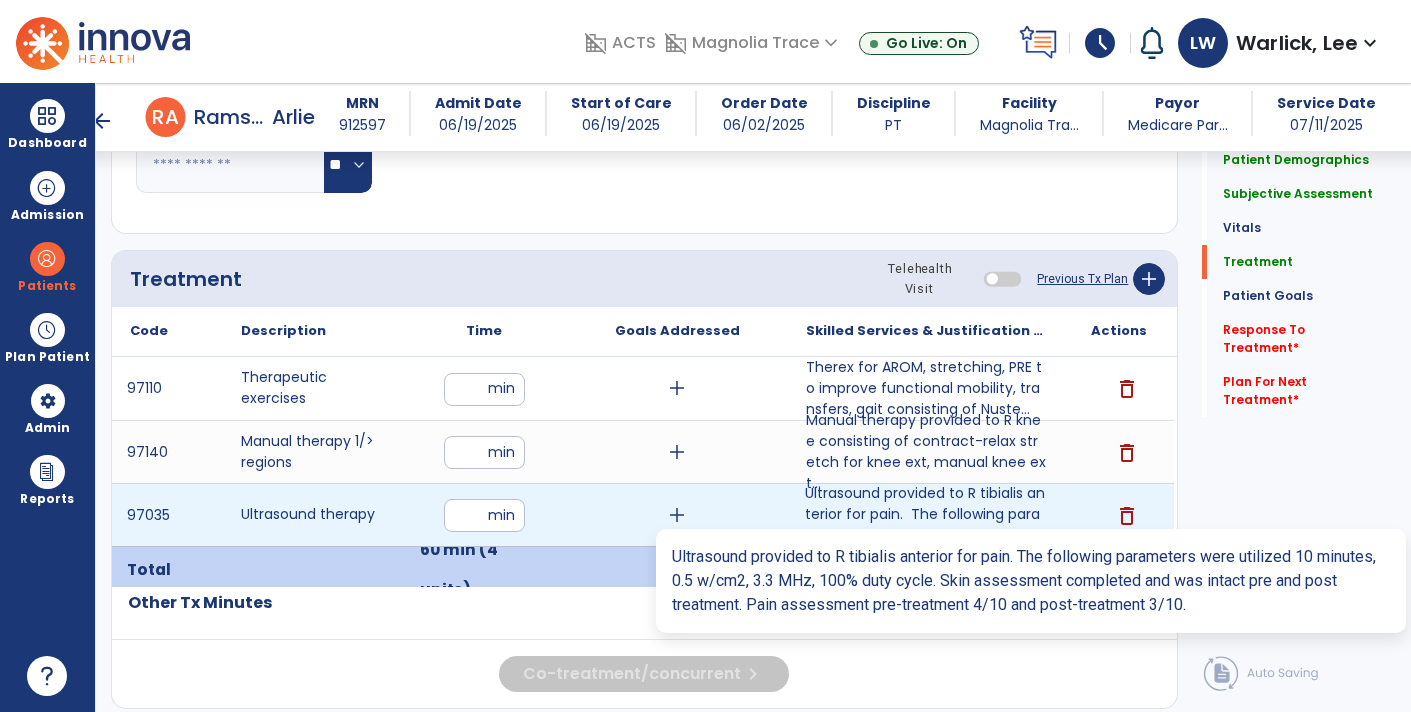 click on "Ultrasound provided to R tibialis anterior for pain.  The following parameters were utilized 10 minu..." at bounding box center [926, 514] 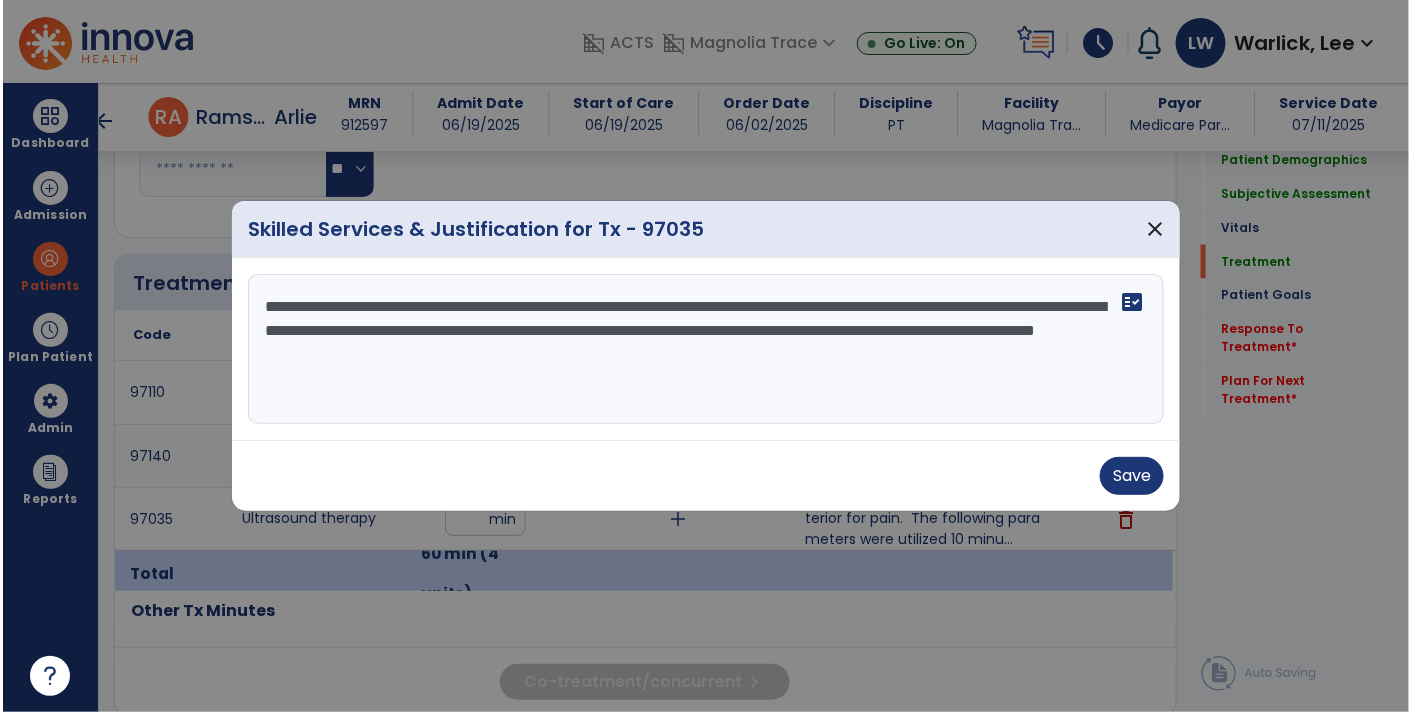 scroll, scrollTop: 999, scrollLeft: 0, axis: vertical 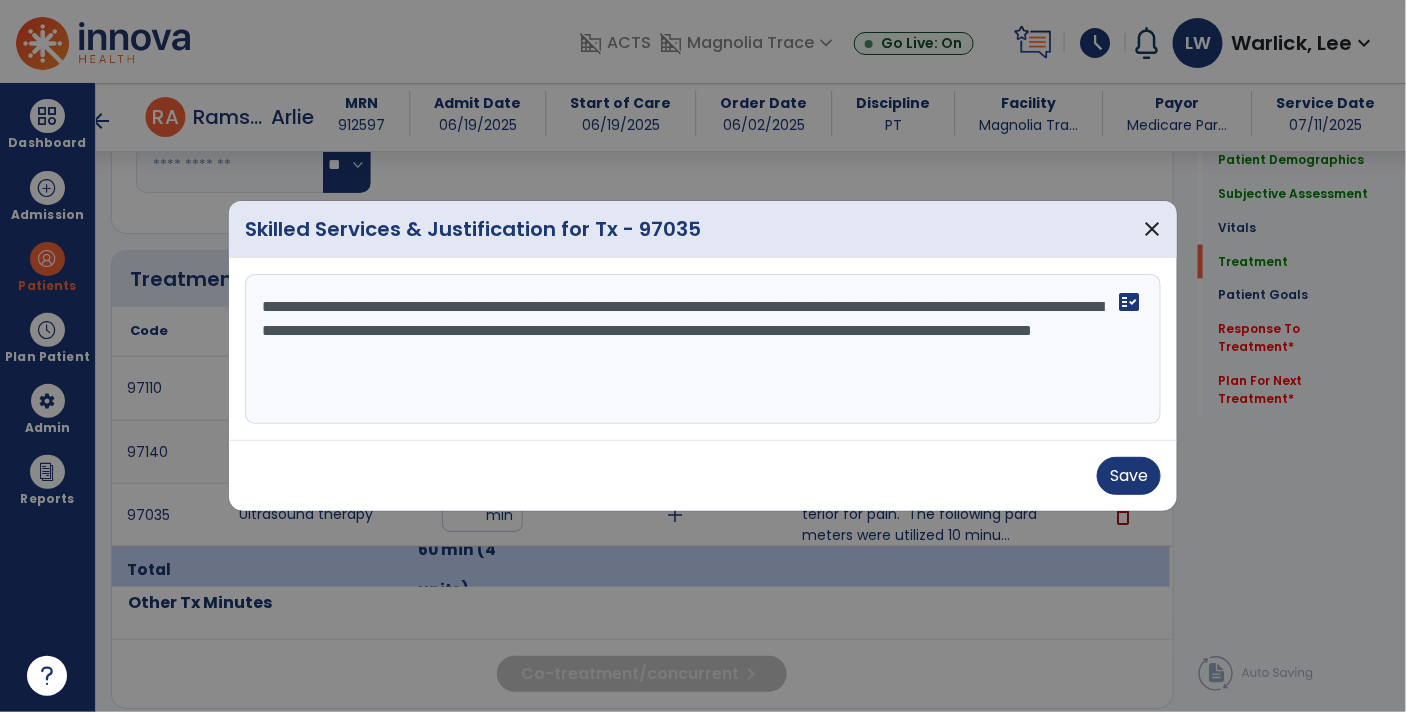 click on "**********" at bounding box center [703, 349] 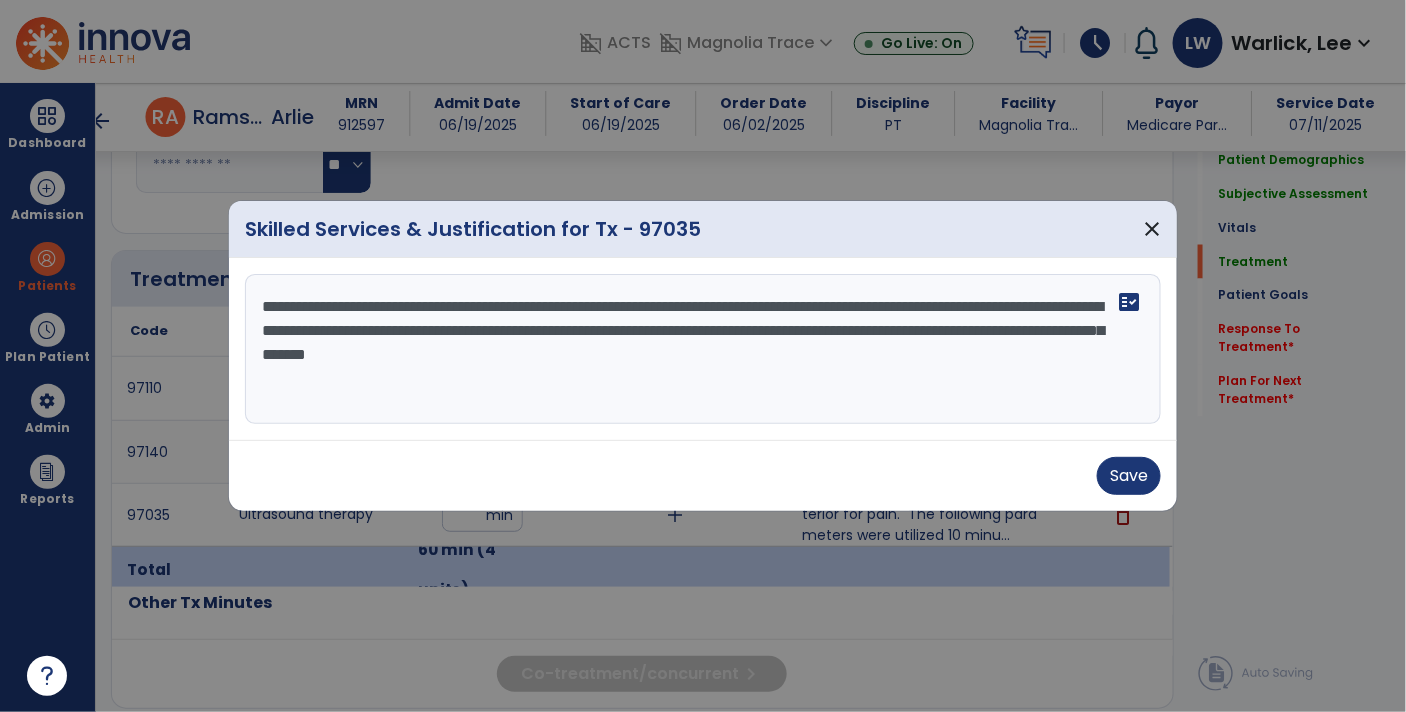 click on "**********" at bounding box center [703, 349] 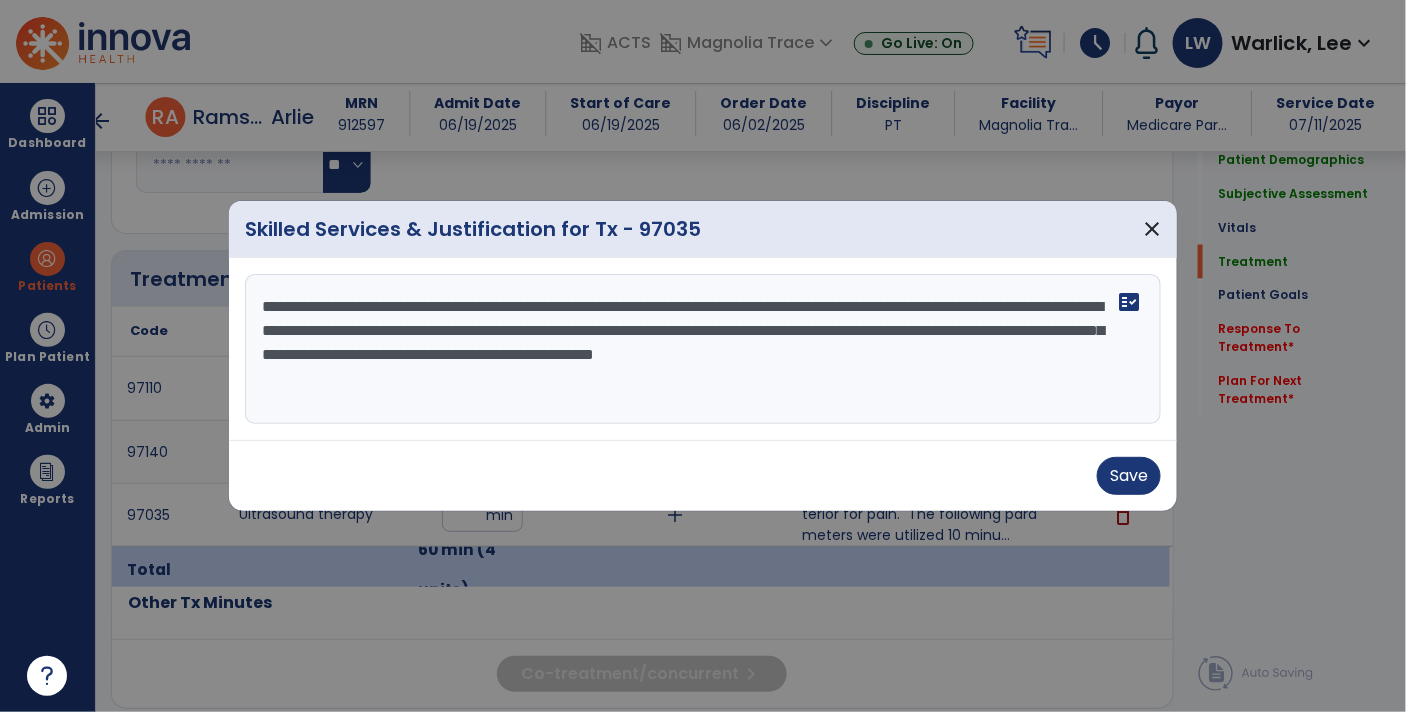 click on "**********" at bounding box center (703, 349) 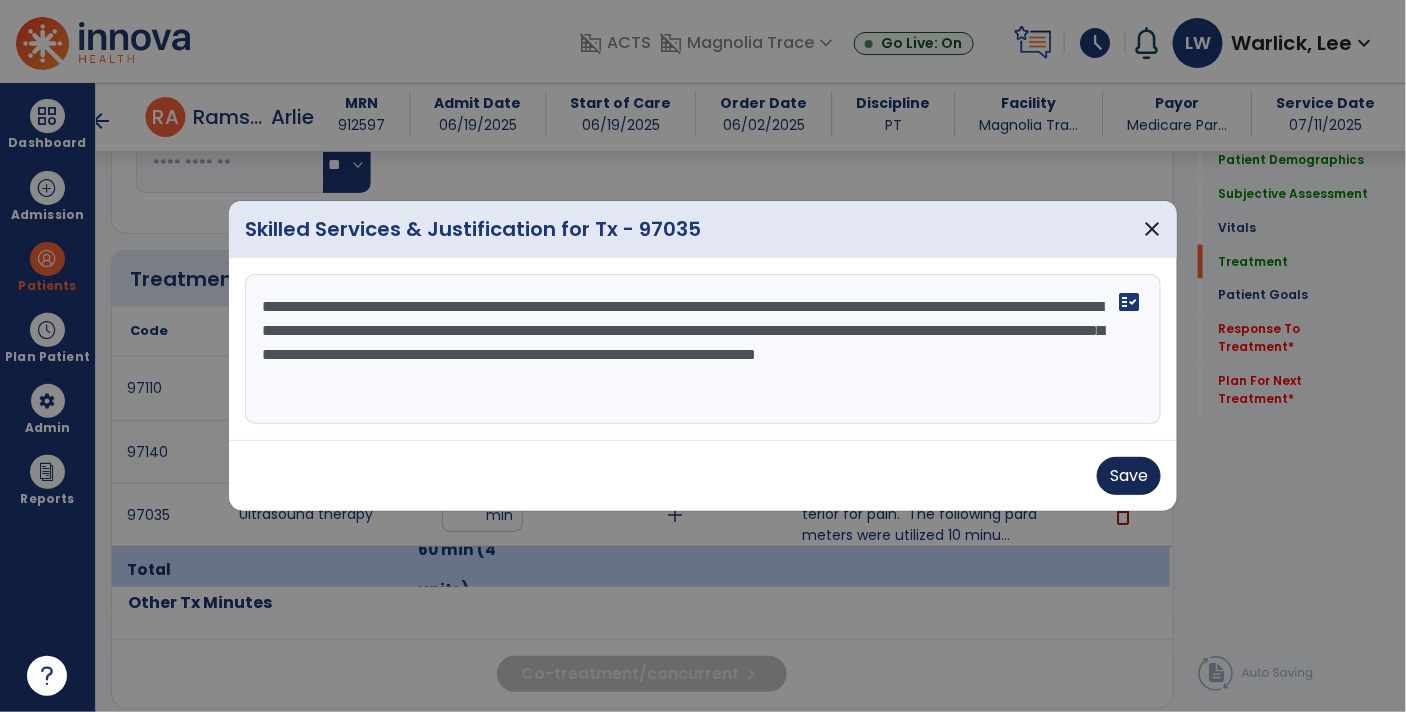 type on "**********" 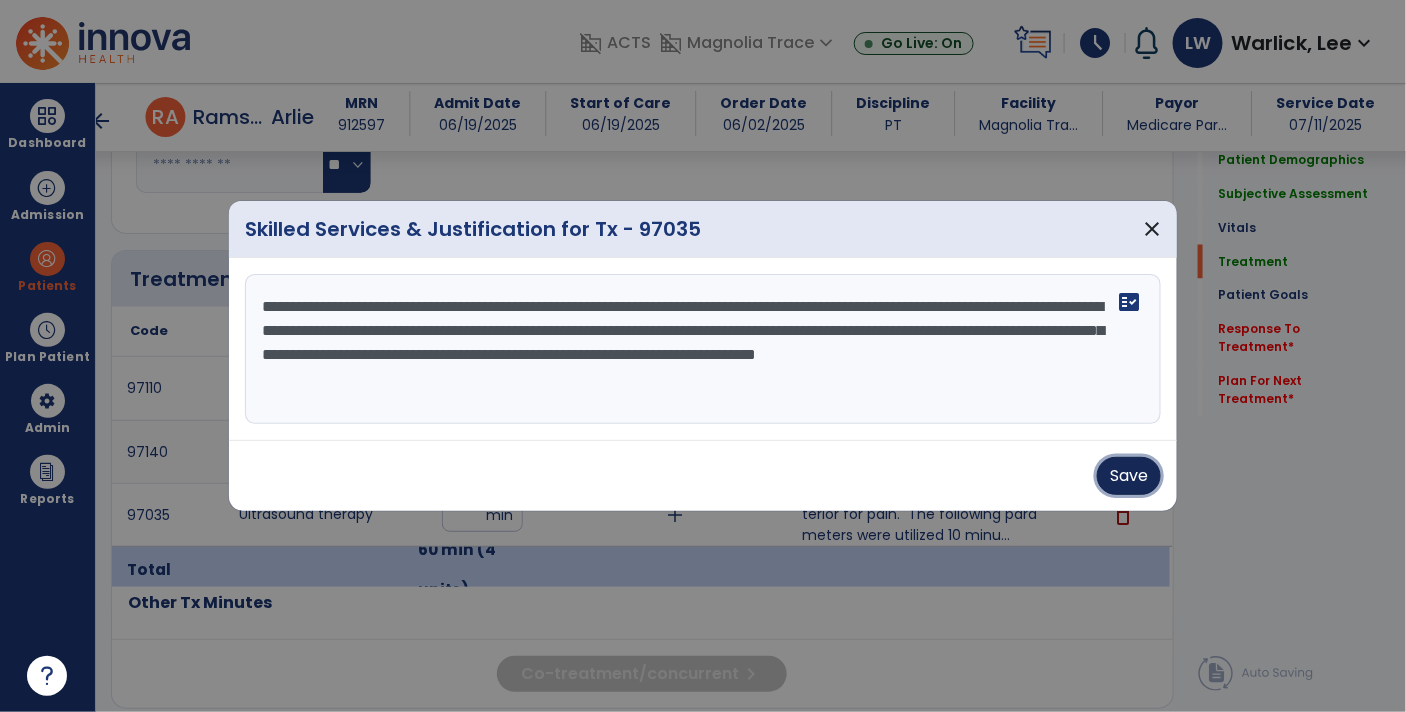 click on "Save" at bounding box center (1129, 476) 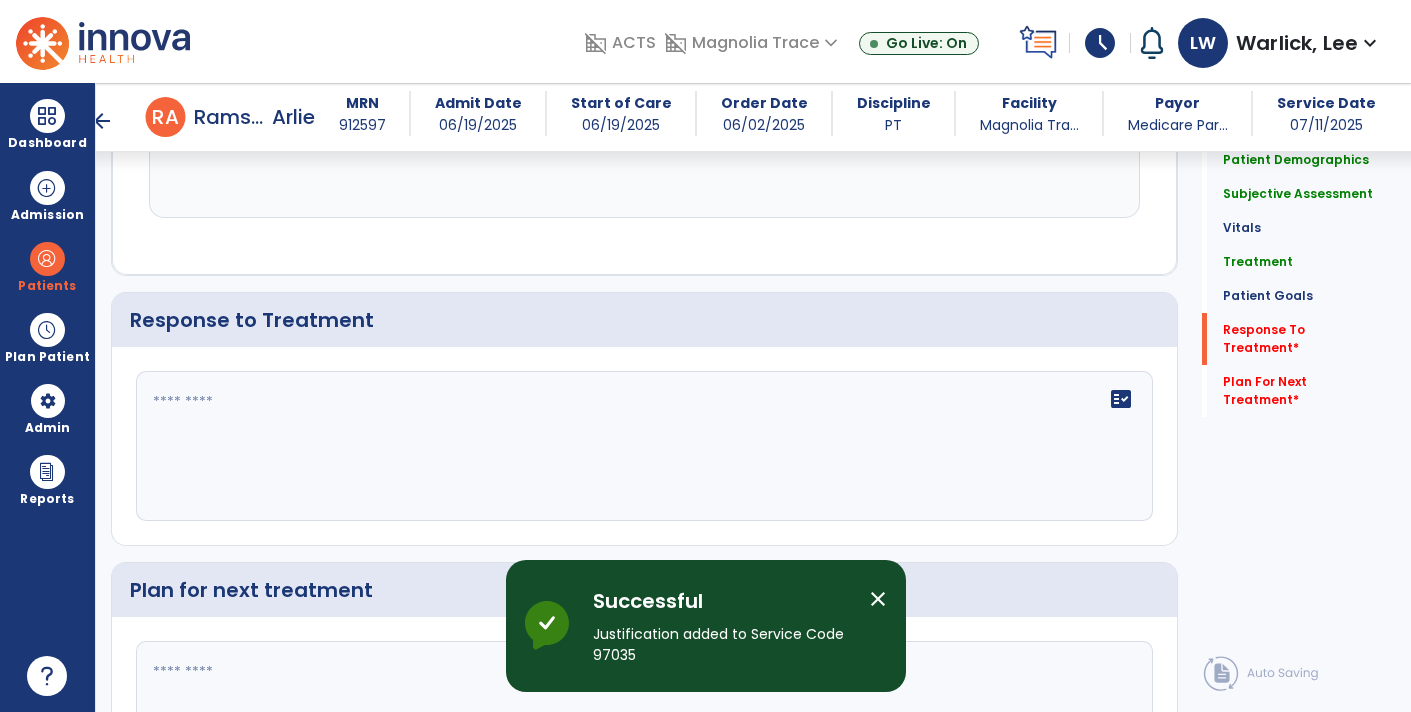 scroll, scrollTop: 2860, scrollLeft: 0, axis: vertical 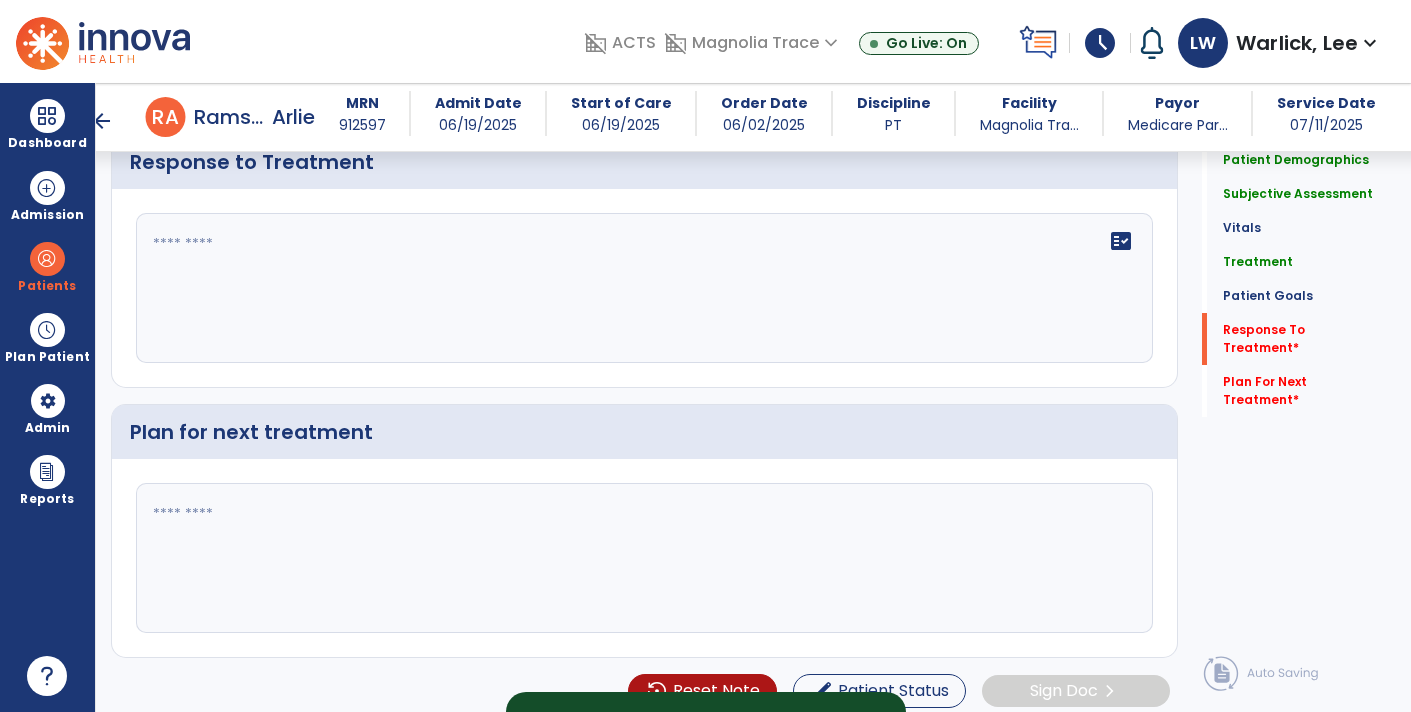 click on "fact_check" 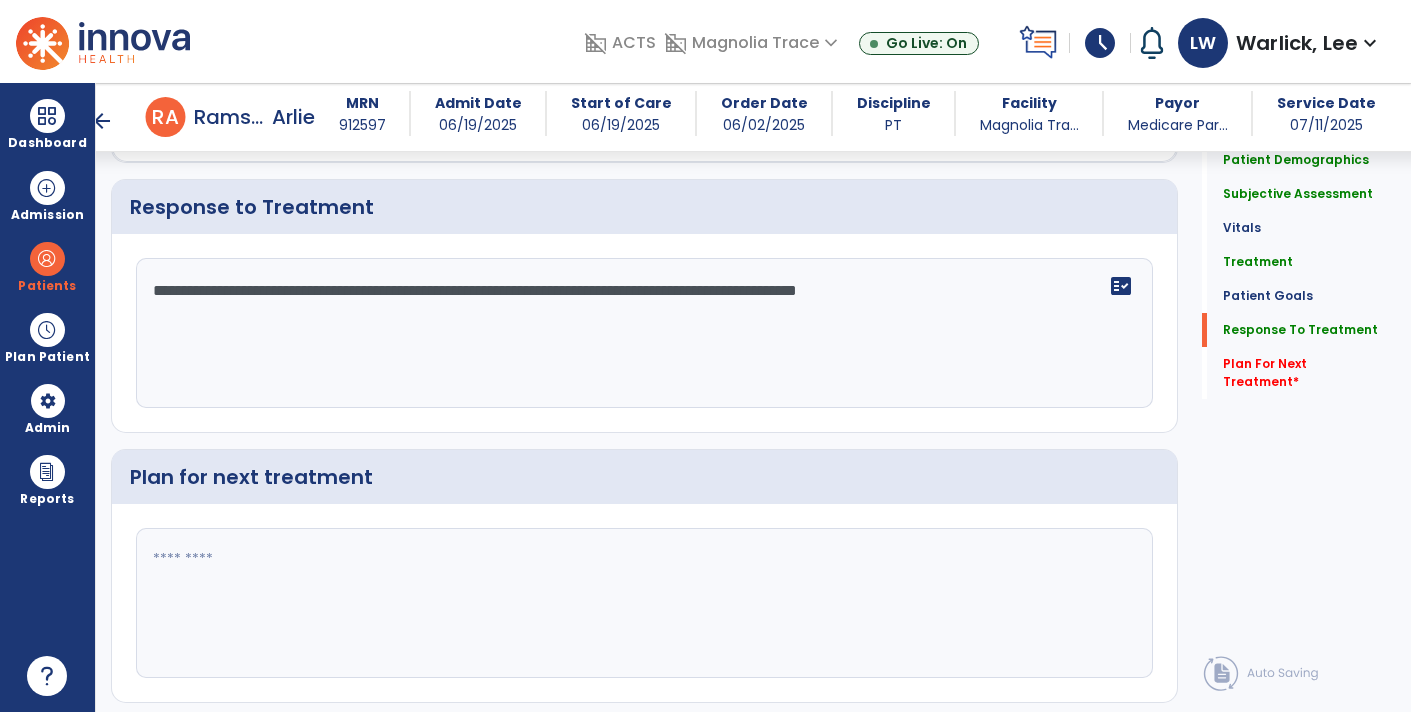 scroll, scrollTop: 2860, scrollLeft: 0, axis: vertical 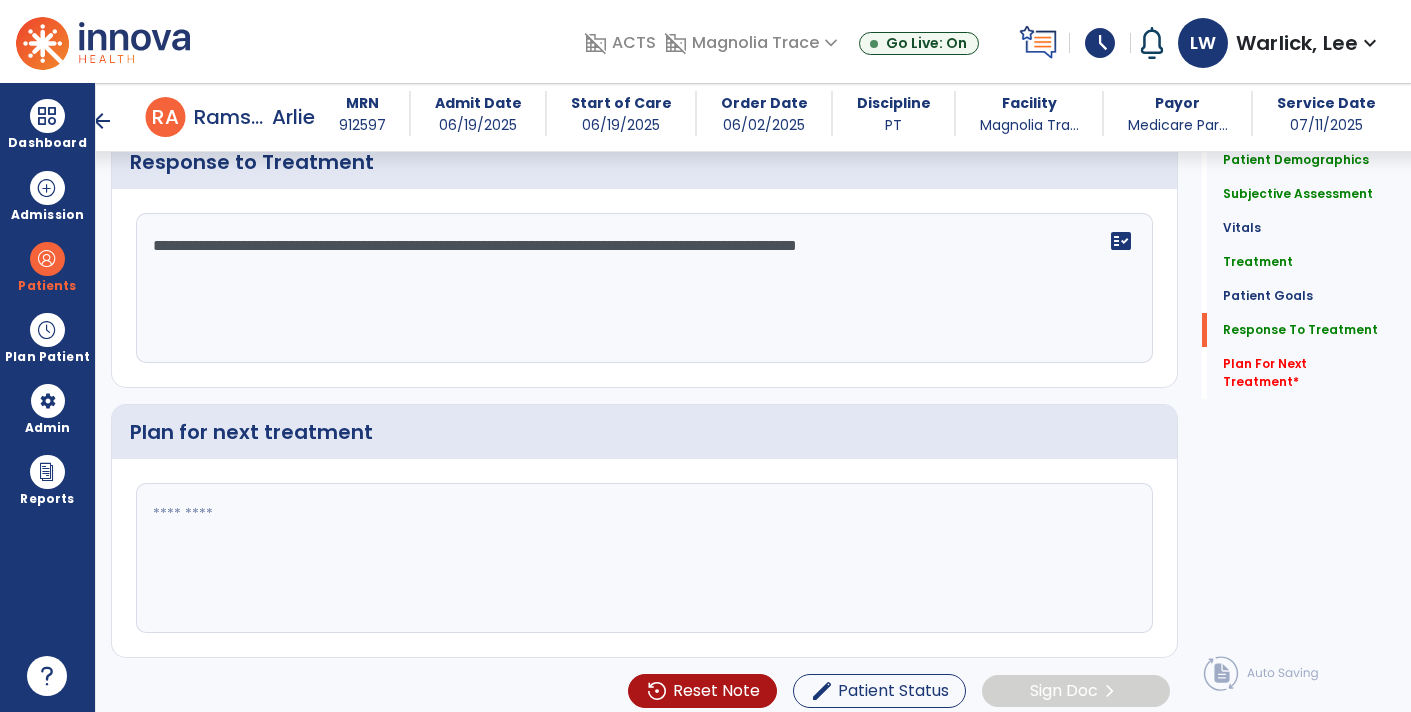type on "**********" 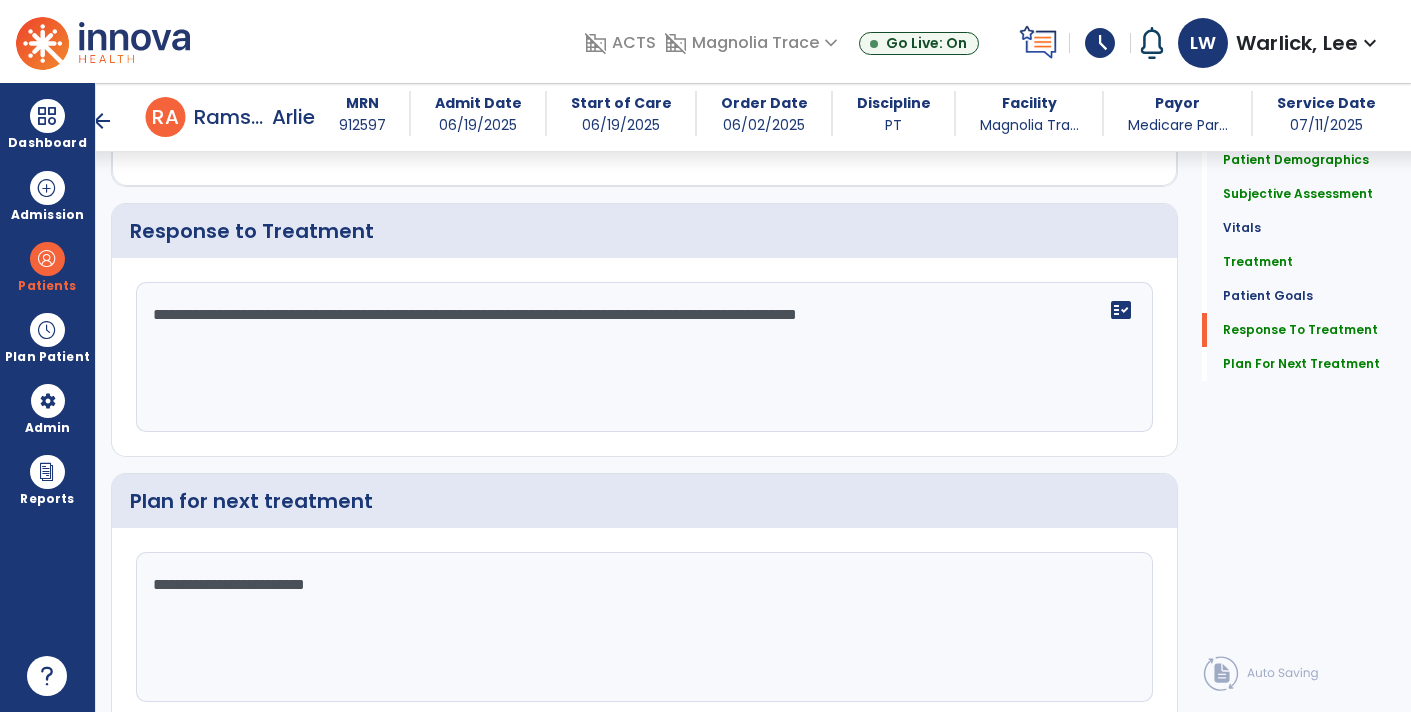scroll, scrollTop: 2860, scrollLeft: 0, axis: vertical 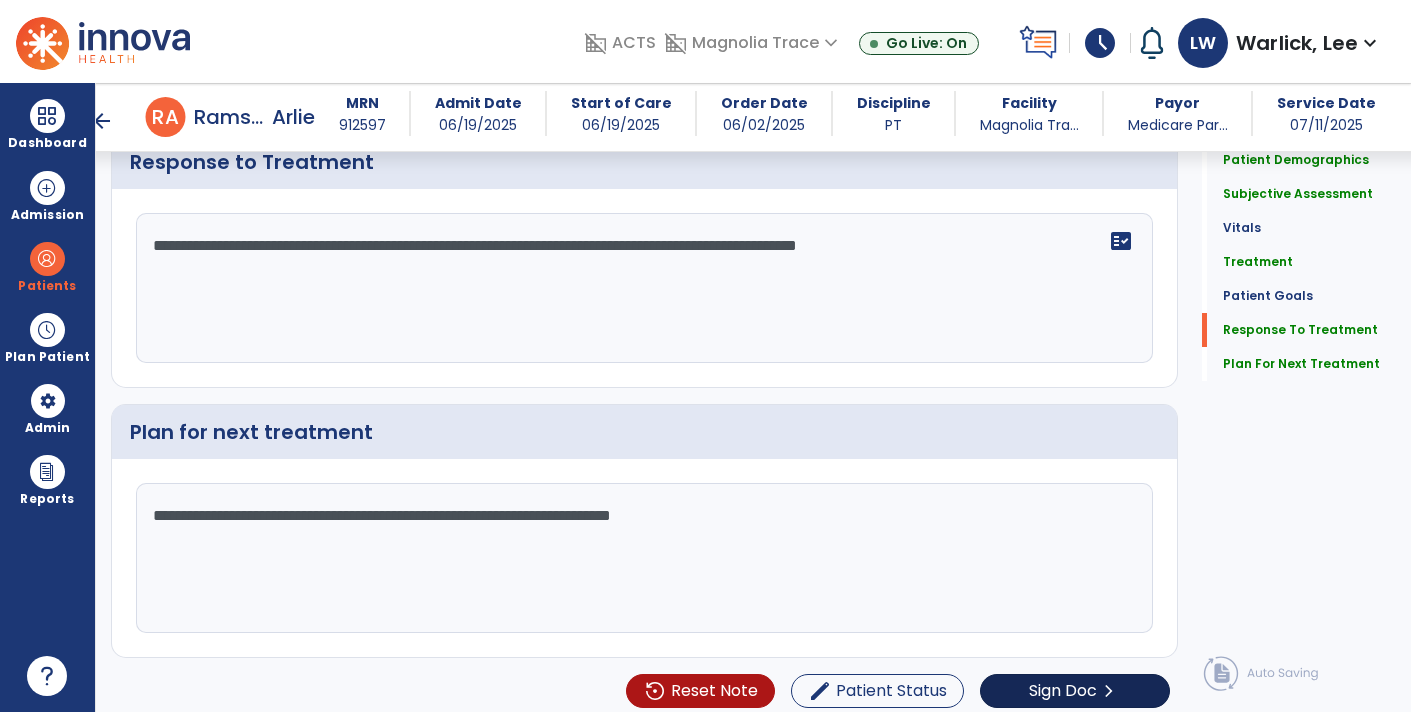 type on "**********" 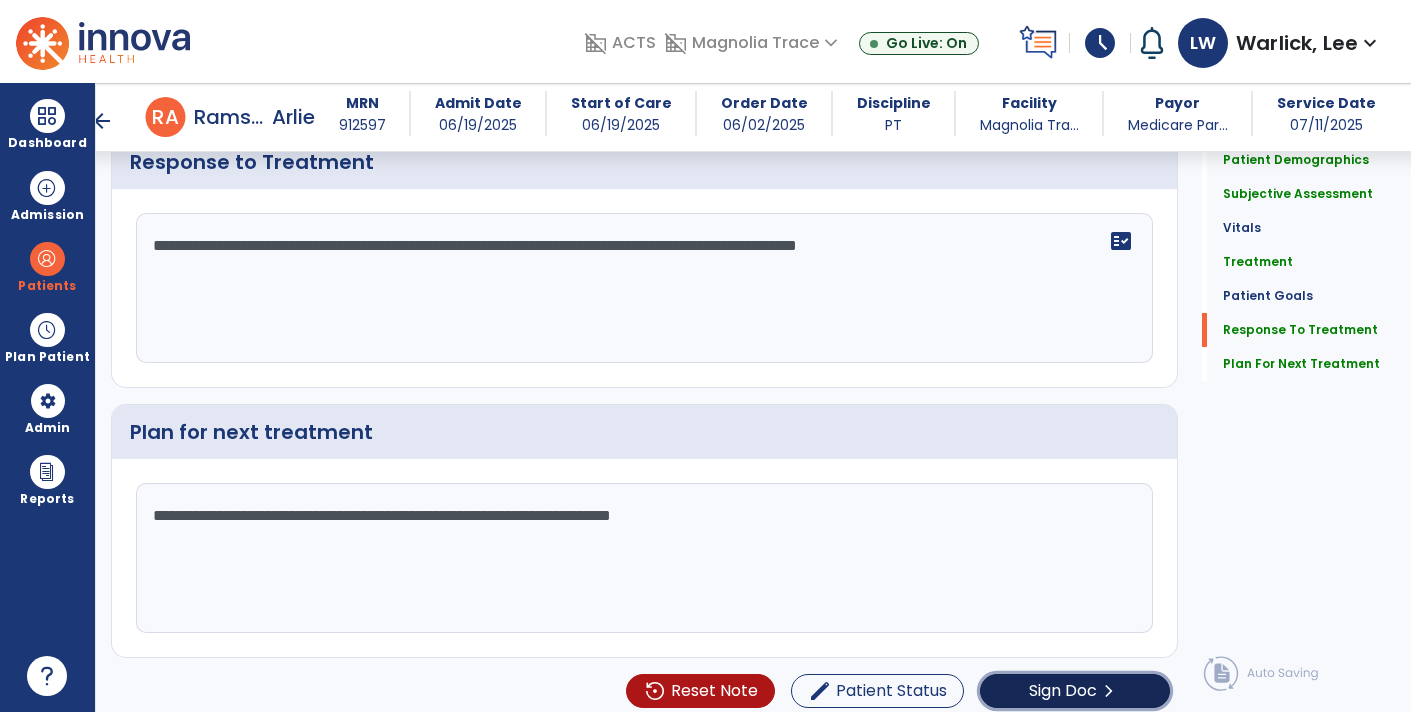 click on "chevron_right" 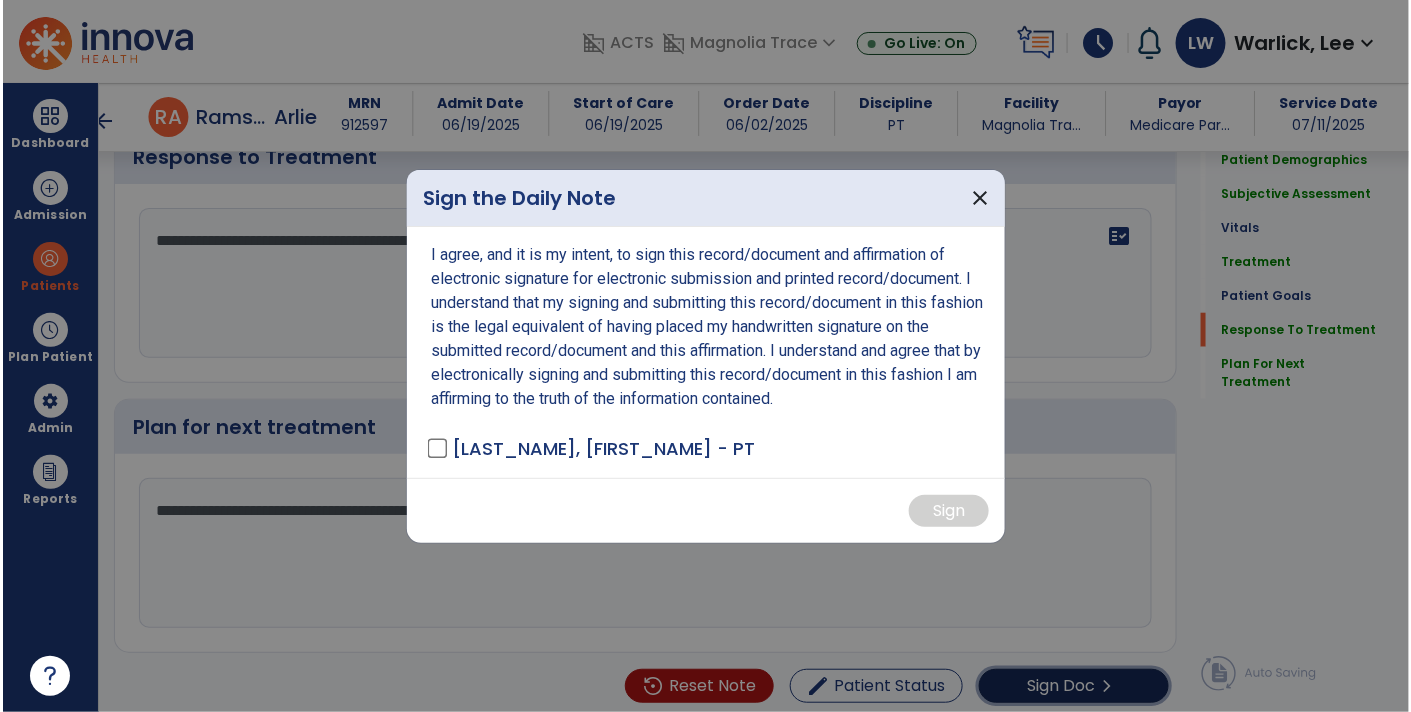 scroll, scrollTop: 2860, scrollLeft: 0, axis: vertical 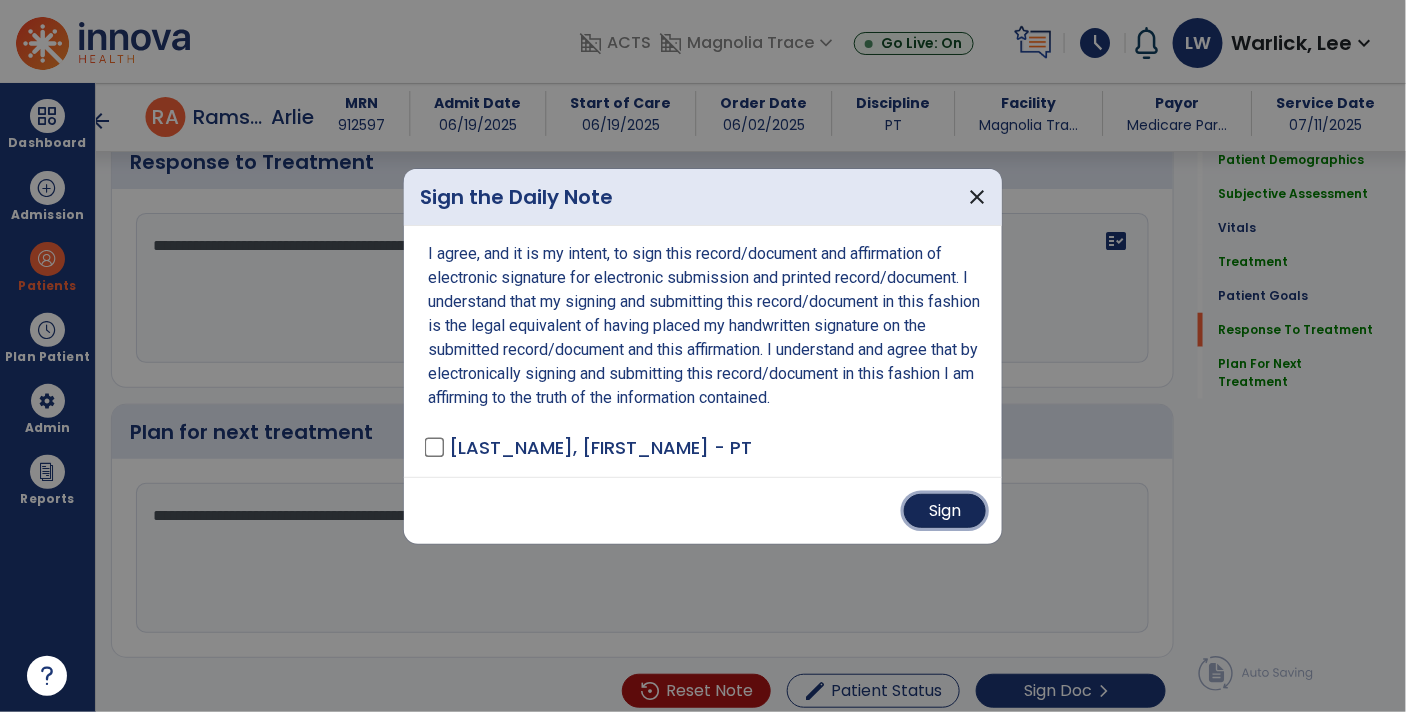 click on "Sign" at bounding box center (945, 511) 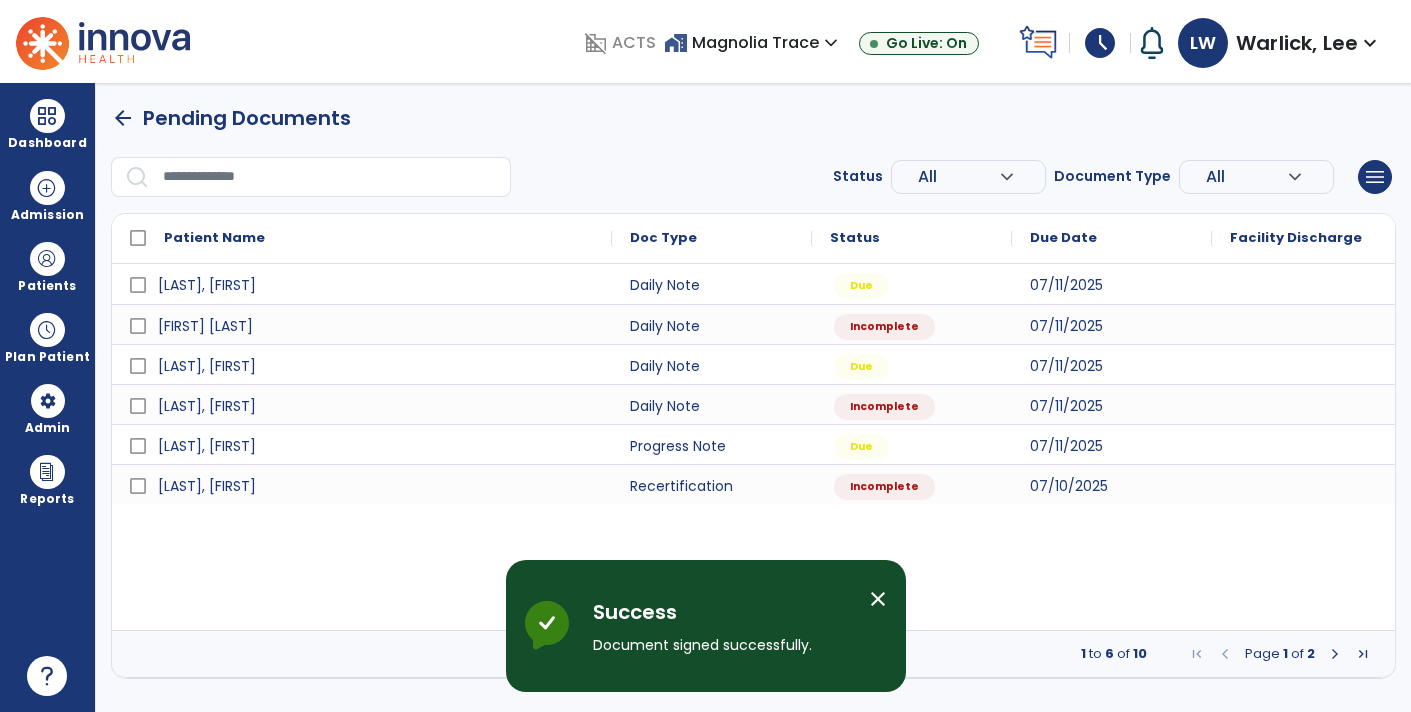 scroll, scrollTop: 0, scrollLeft: 0, axis: both 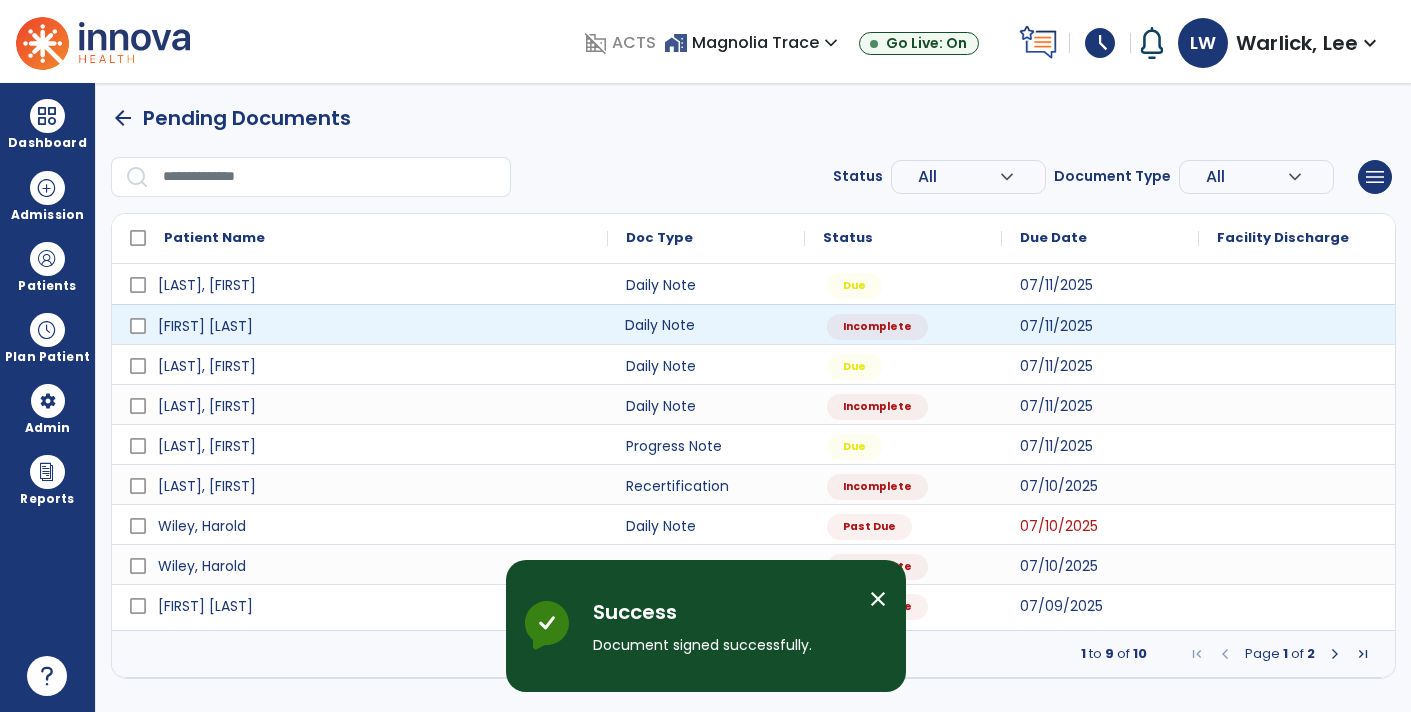 click on "Daily Note" at bounding box center [706, 324] 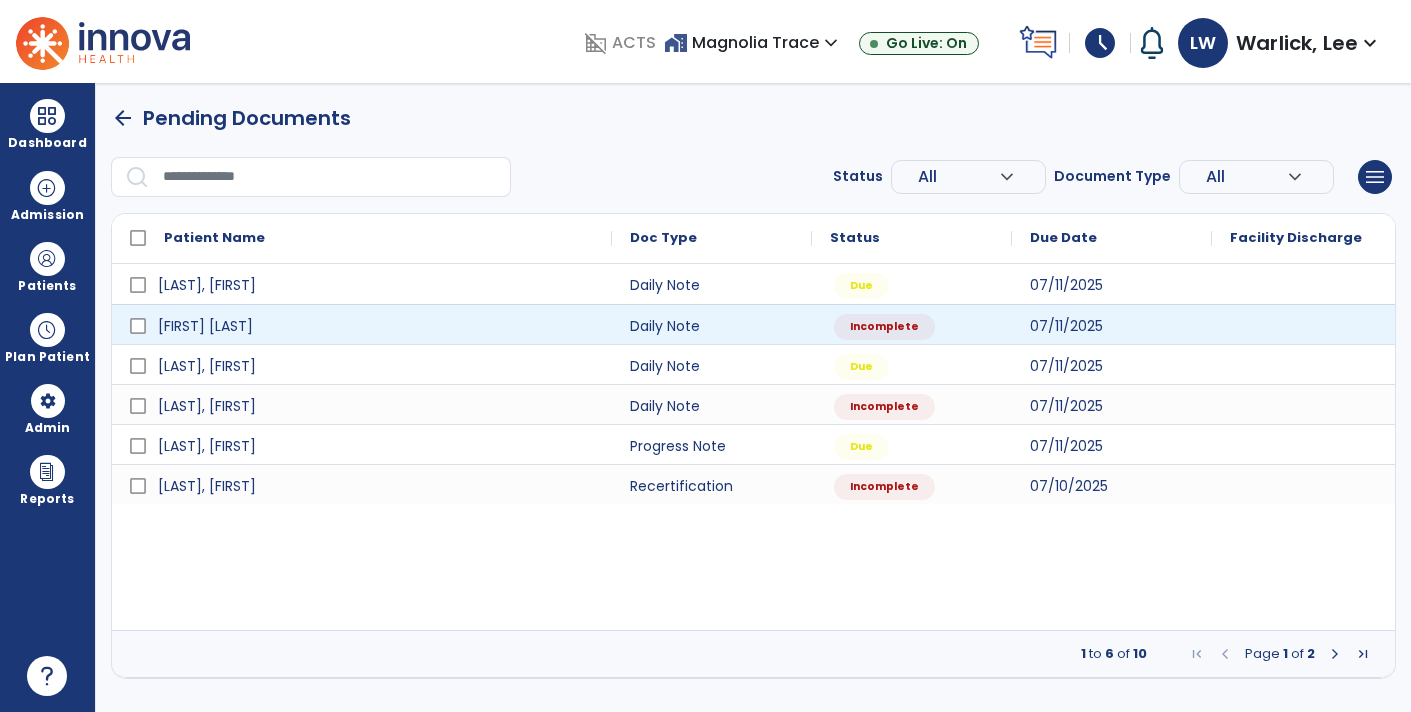 select on "*" 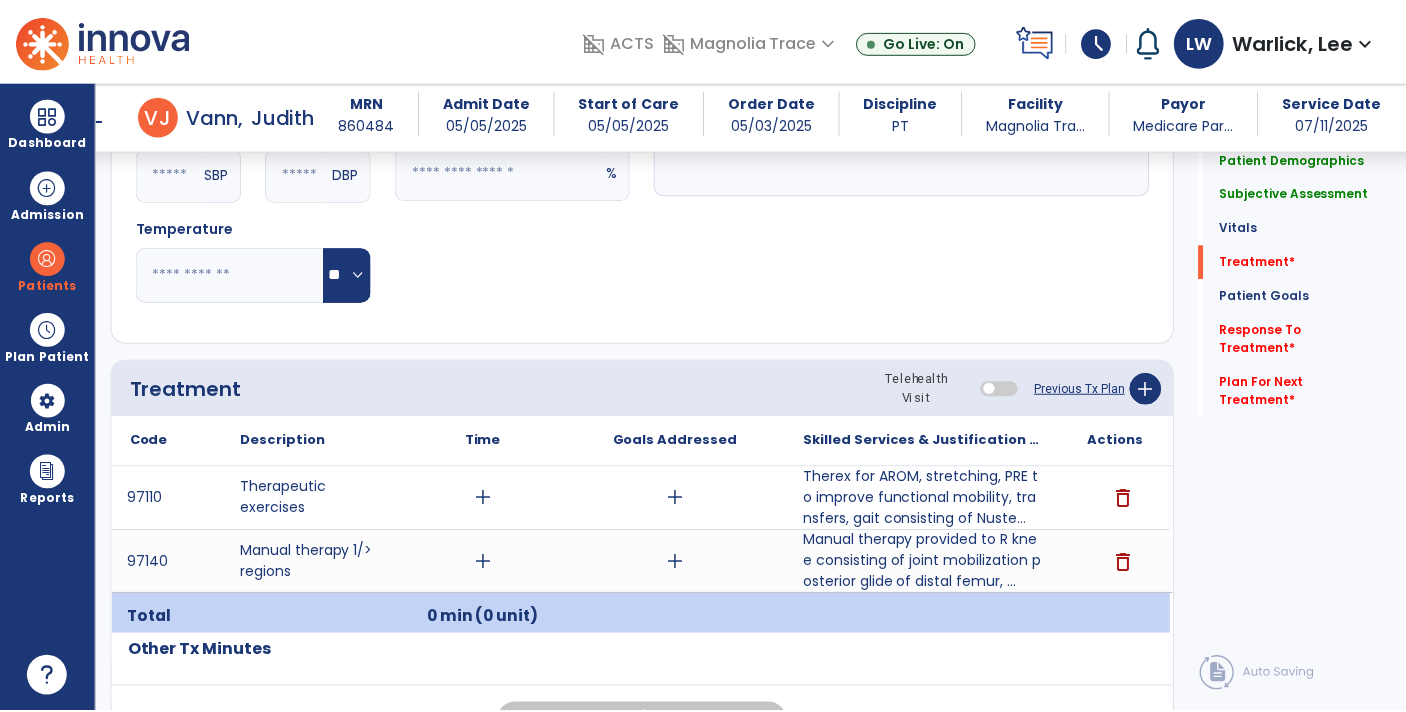 scroll, scrollTop: 900, scrollLeft: 0, axis: vertical 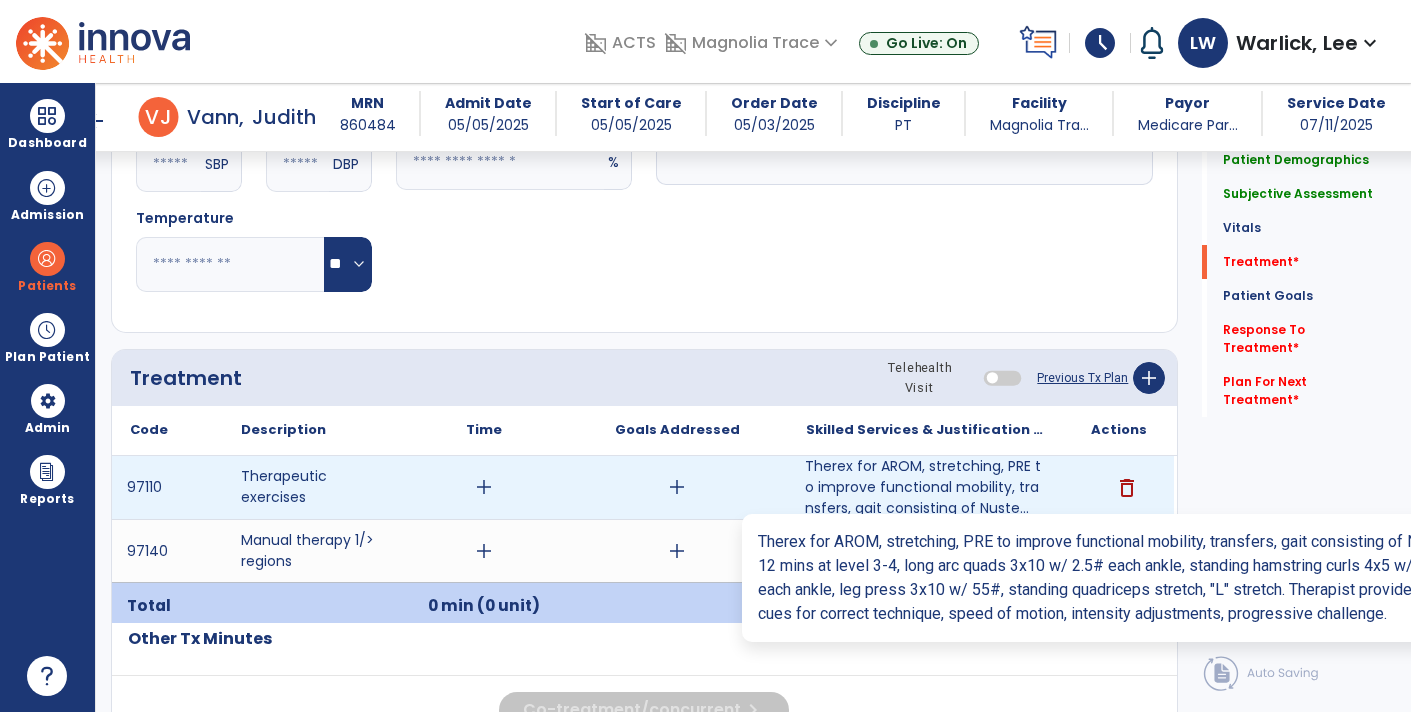 click on "Therex for AROM, stretching, PRE to improve functional mobility, transfers, gait consisting of Nuste..." at bounding box center (926, 487) 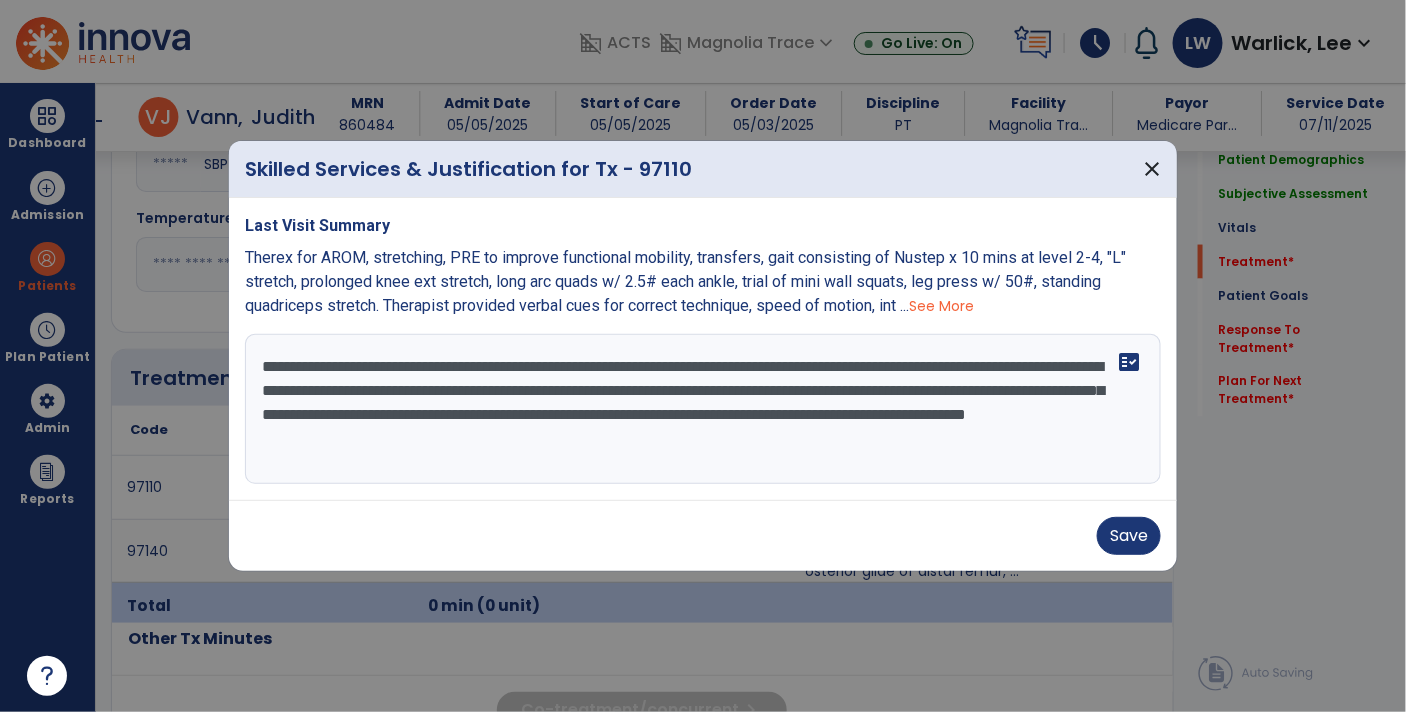 scroll, scrollTop: 900, scrollLeft: 0, axis: vertical 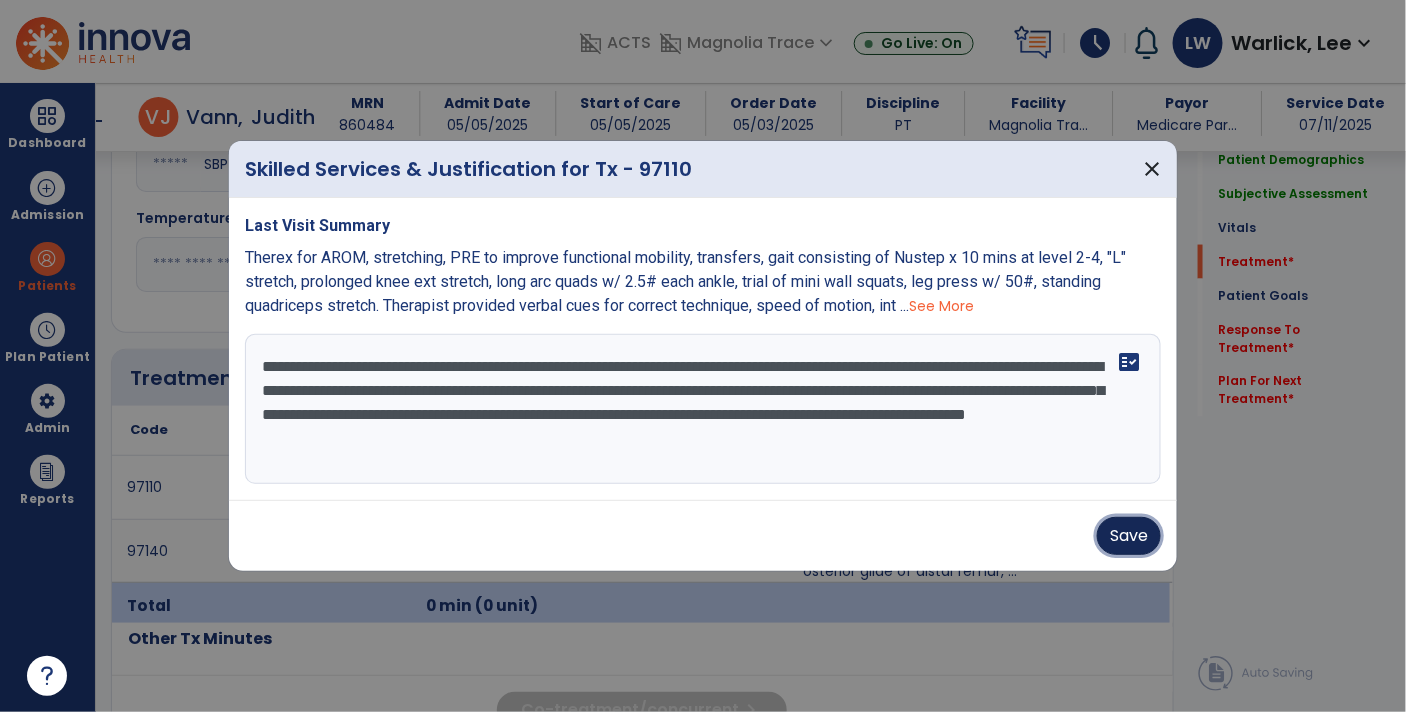 click on "Save" at bounding box center [1129, 536] 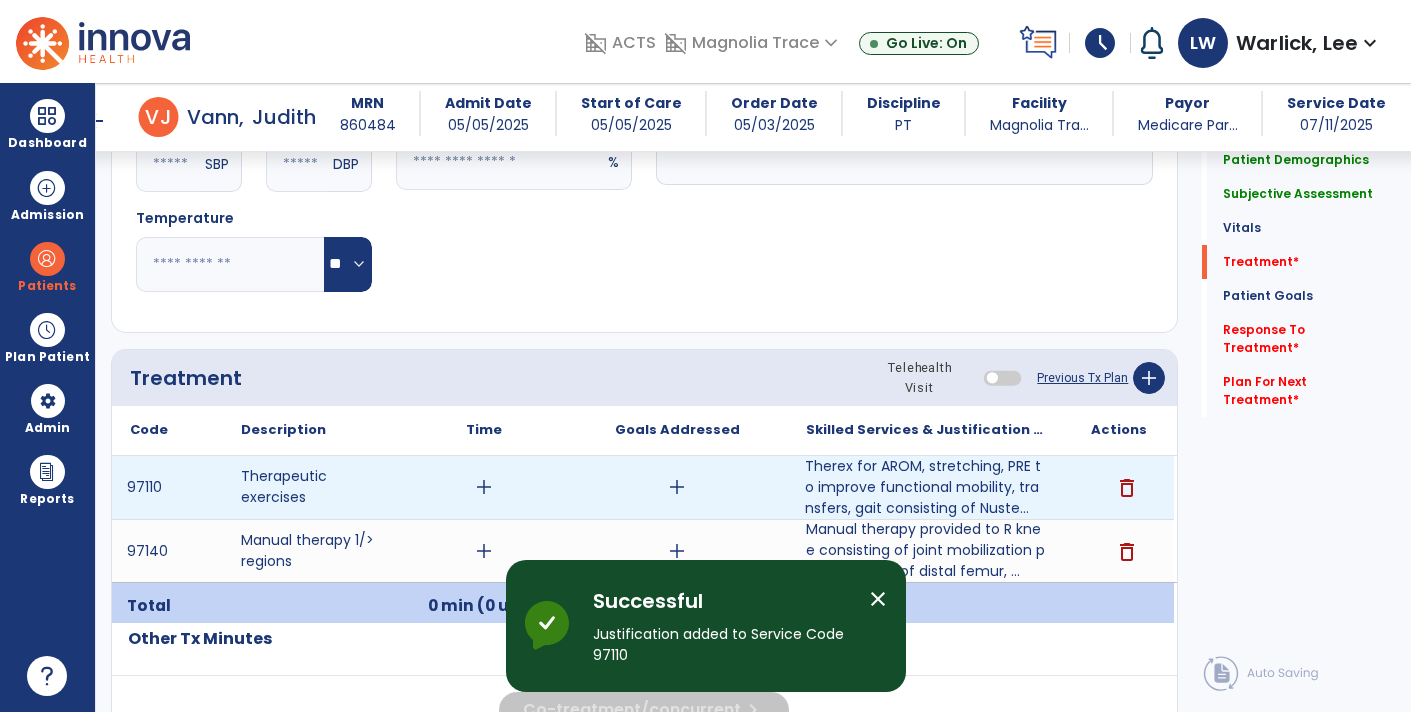 click on "add" at bounding box center [484, 487] 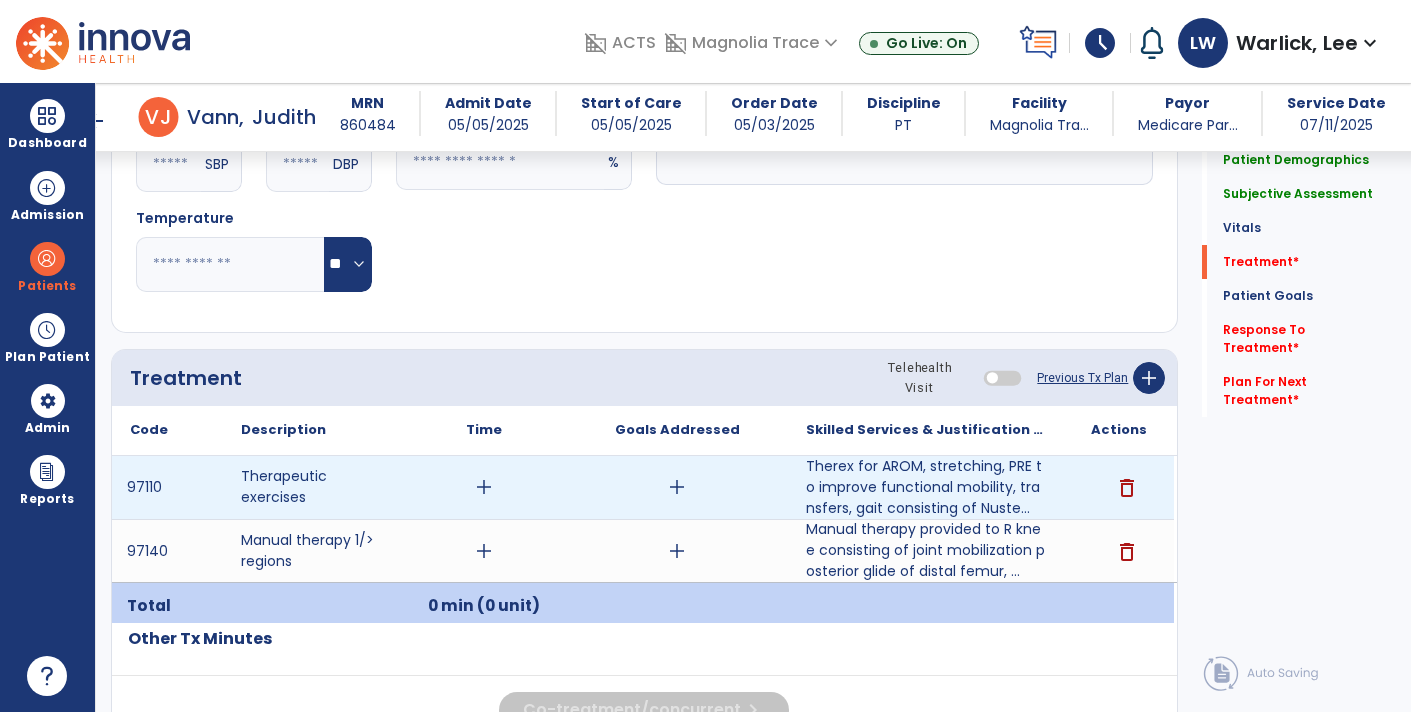 click on "add" at bounding box center [484, 487] 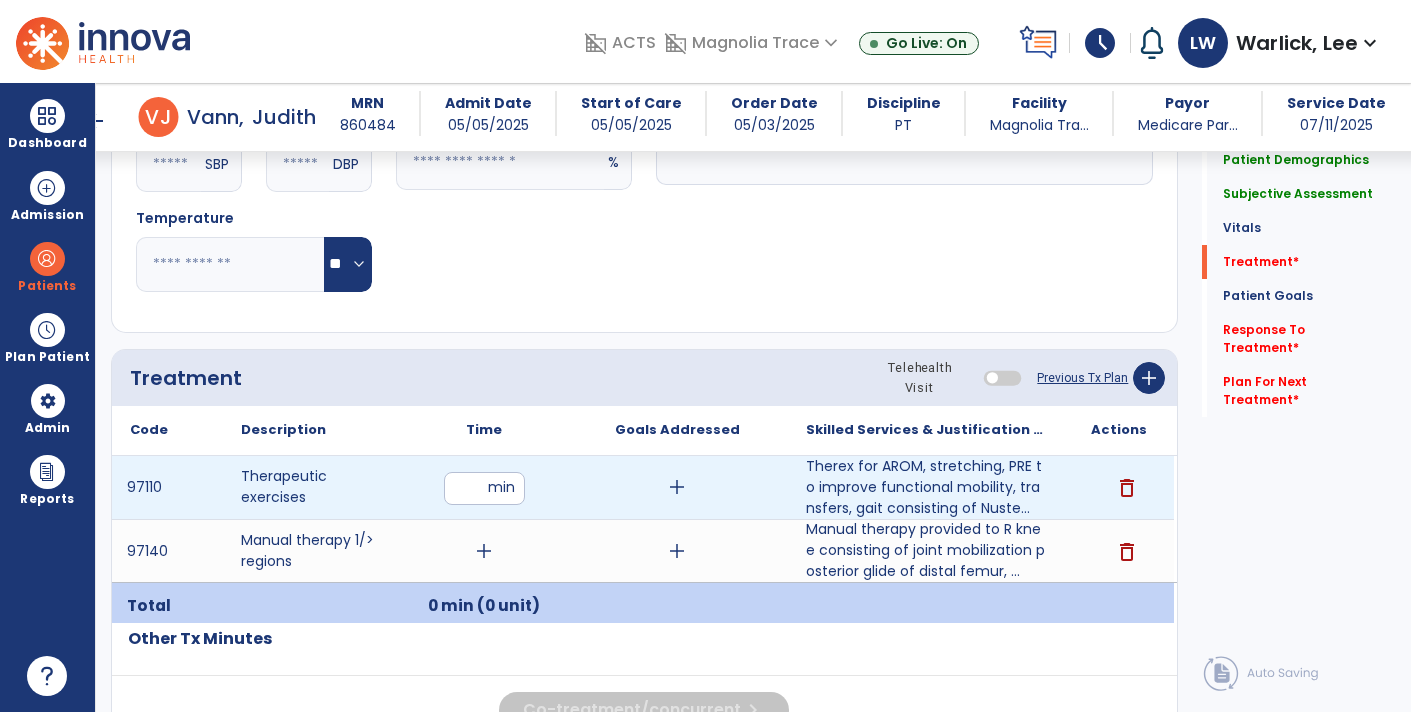 type on "**" 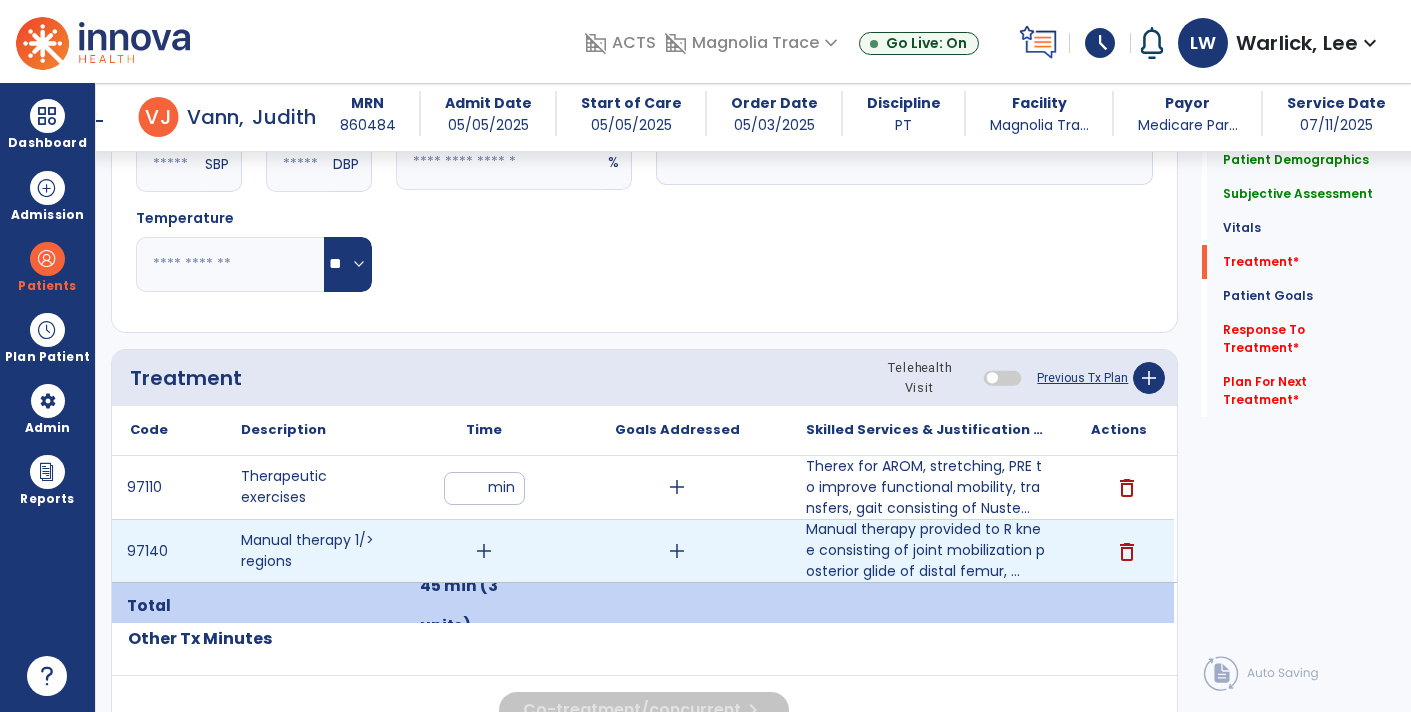 click on "add" at bounding box center (484, 551) 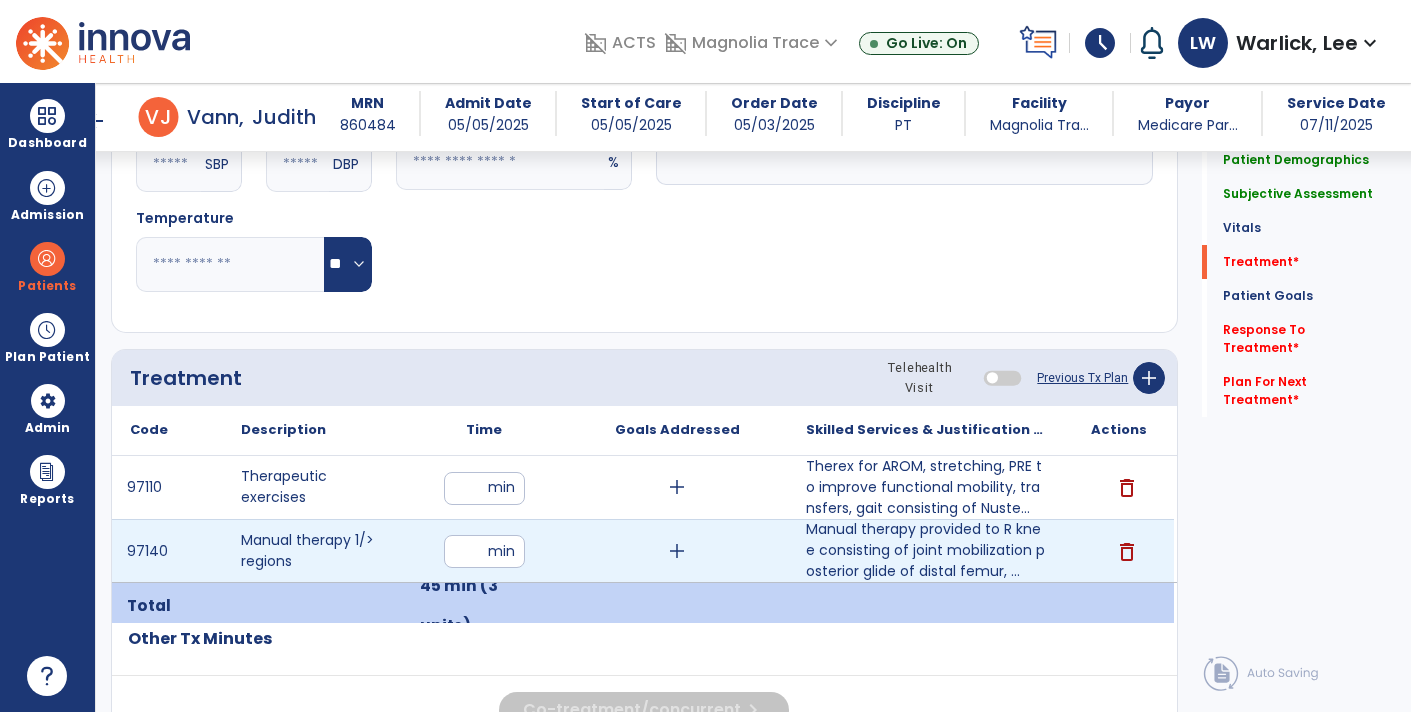 type on "**" 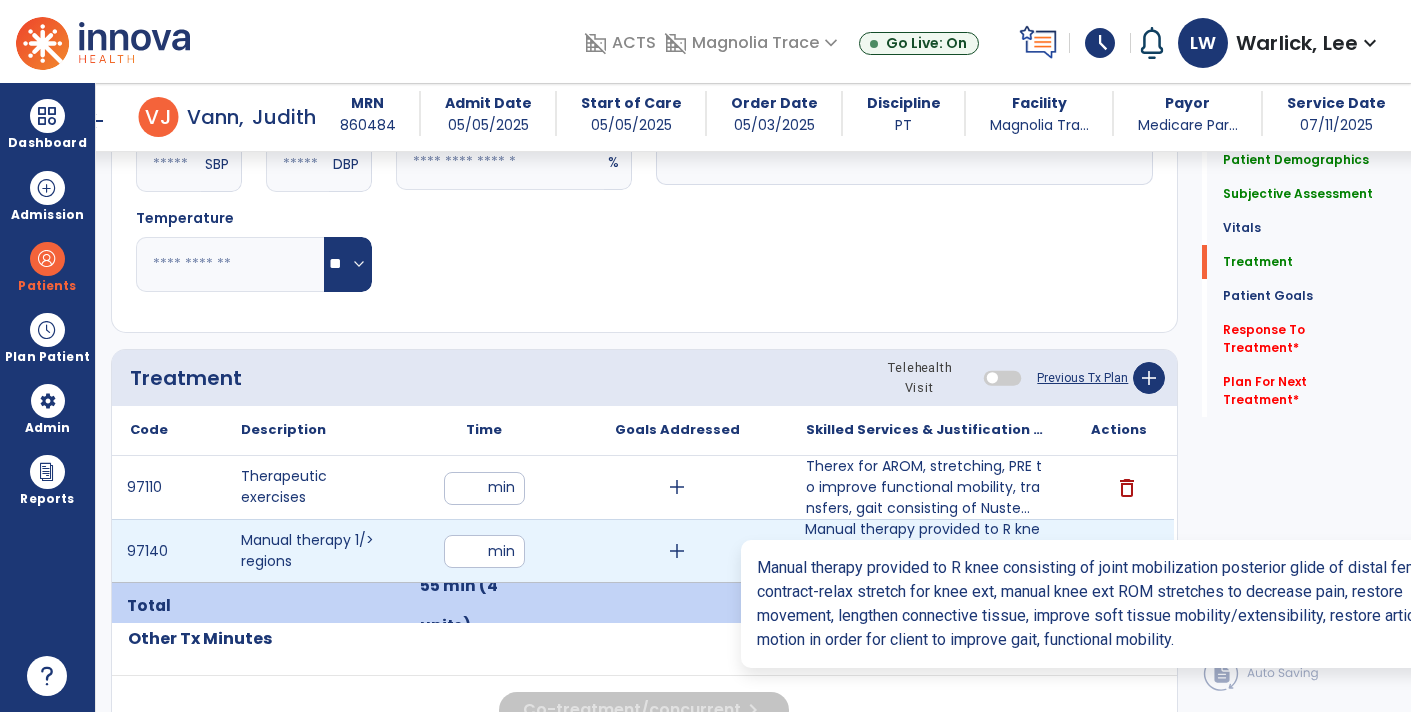 click on "Manual therapy provided to R knee consisting of joint mobilization posterior glide of distal femur, ..." at bounding box center [926, 550] 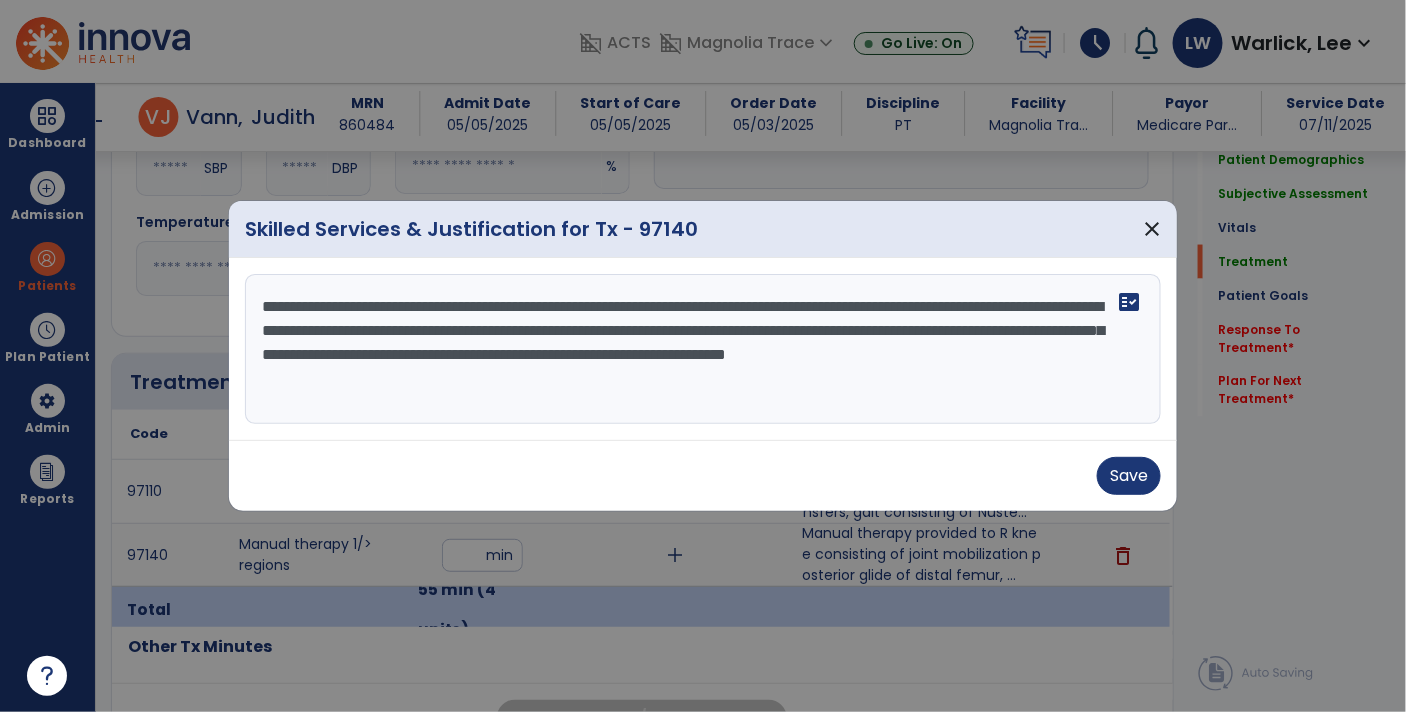 scroll, scrollTop: 900, scrollLeft: 0, axis: vertical 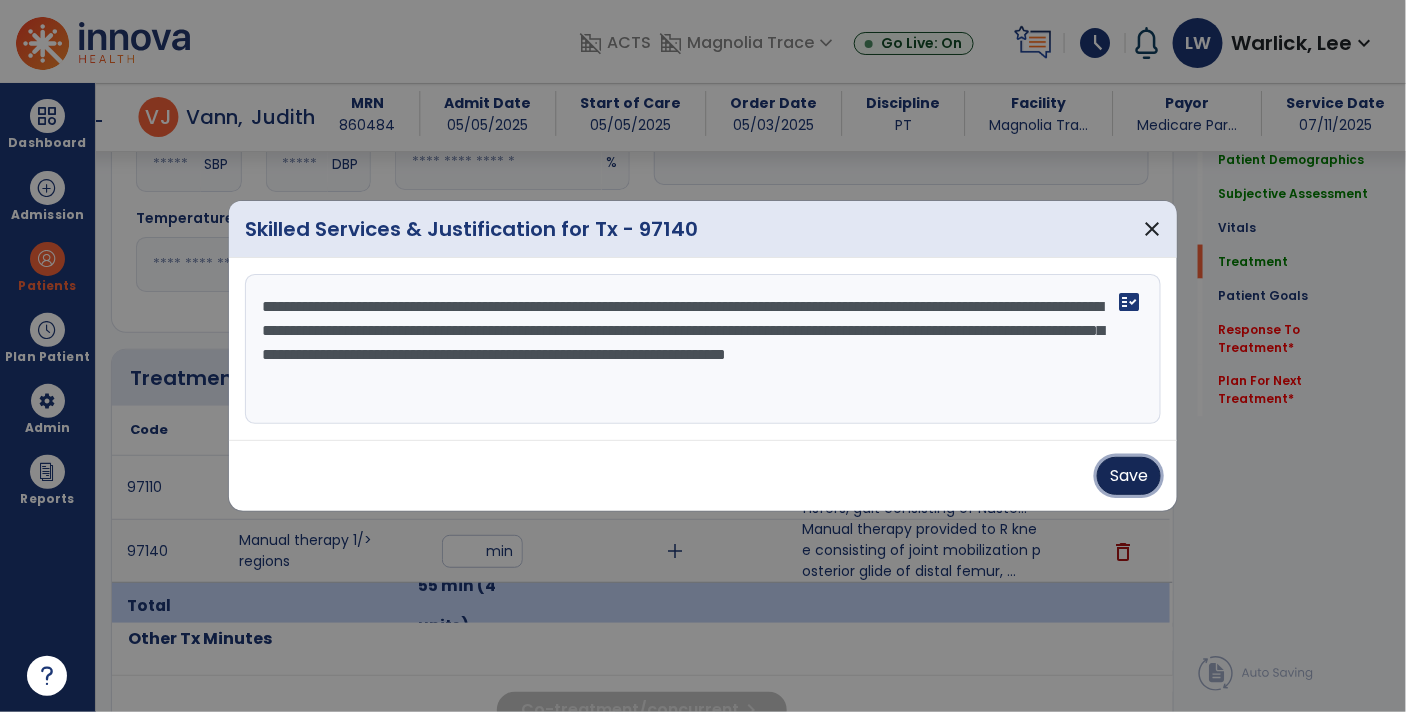 click on "Save" at bounding box center [1129, 476] 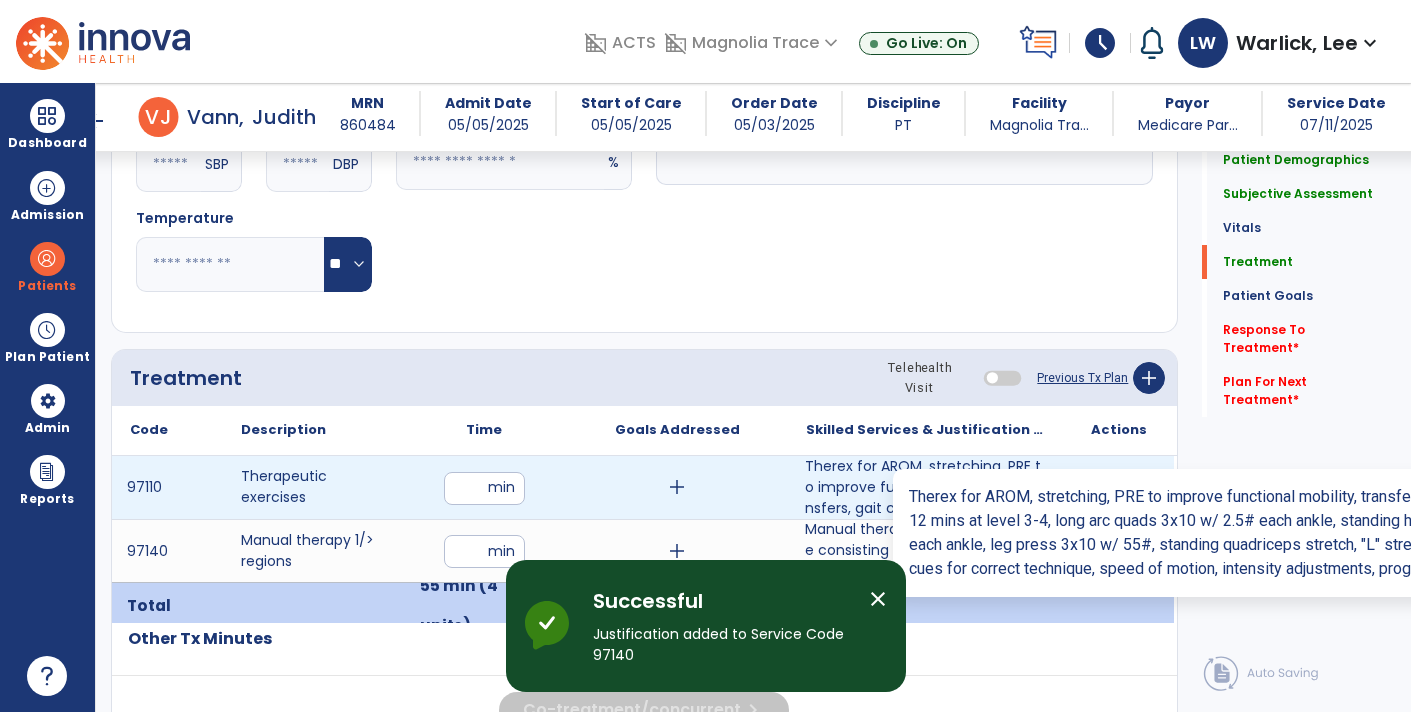 click on "Therex for AROM, stretching, PRE to improve functional mobility, transfers, gait consisting of Nuste..." at bounding box center [926, 487] 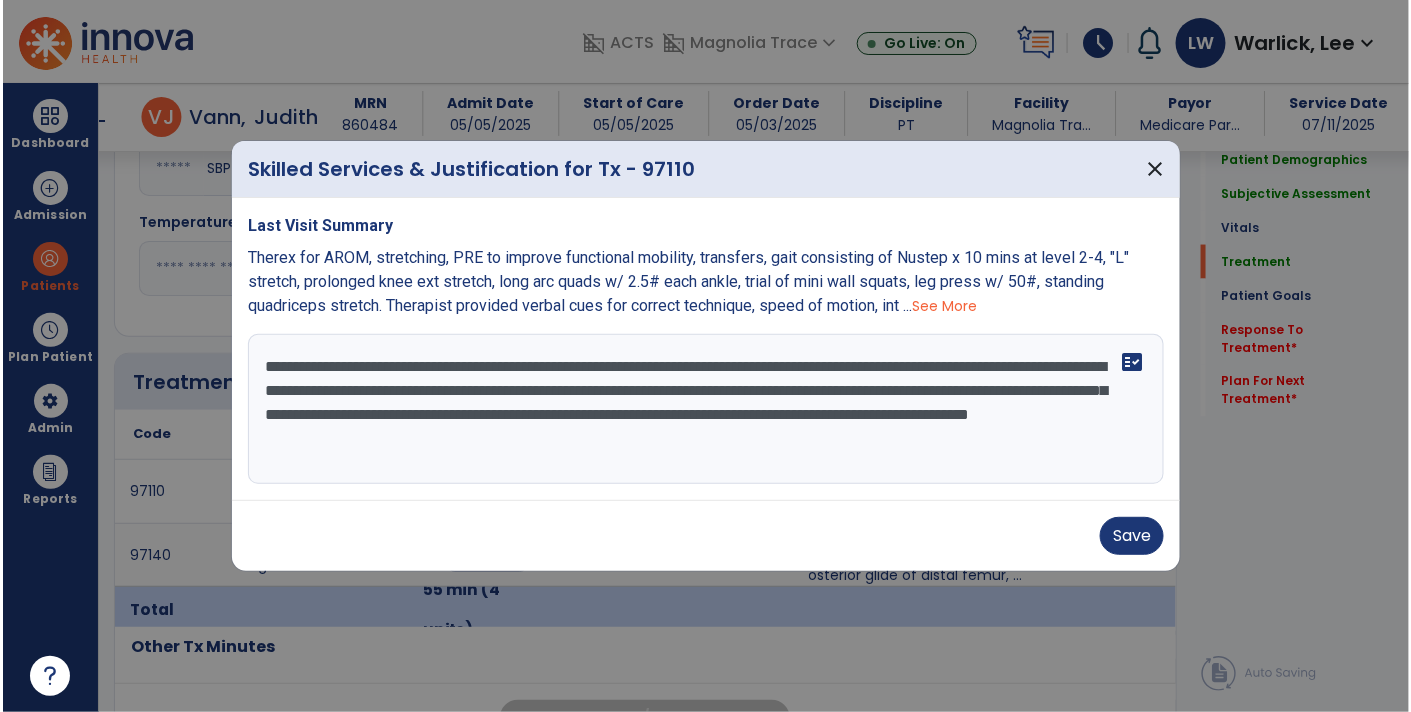 scroll, scrollTop: 900, scrollLeft: 0, axis: vertical 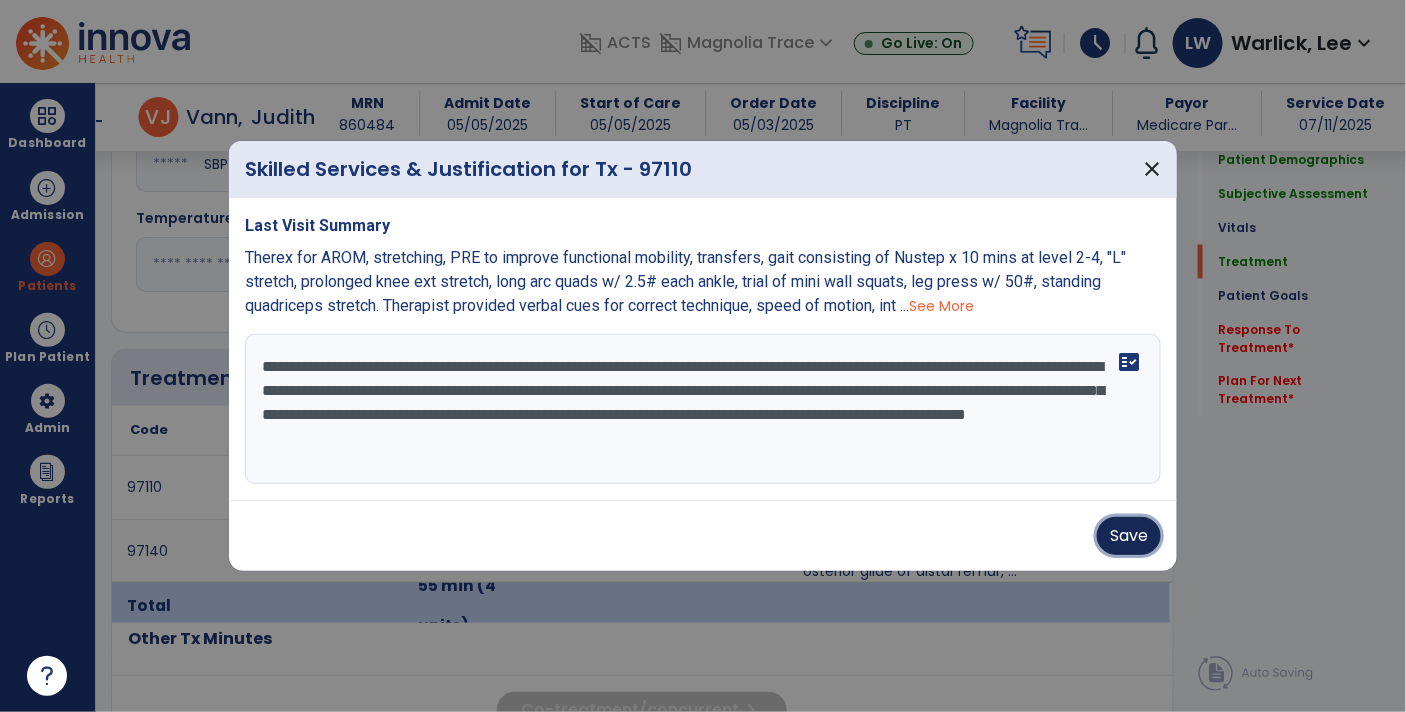 click on "Save" at bounding box center [1129, 536] 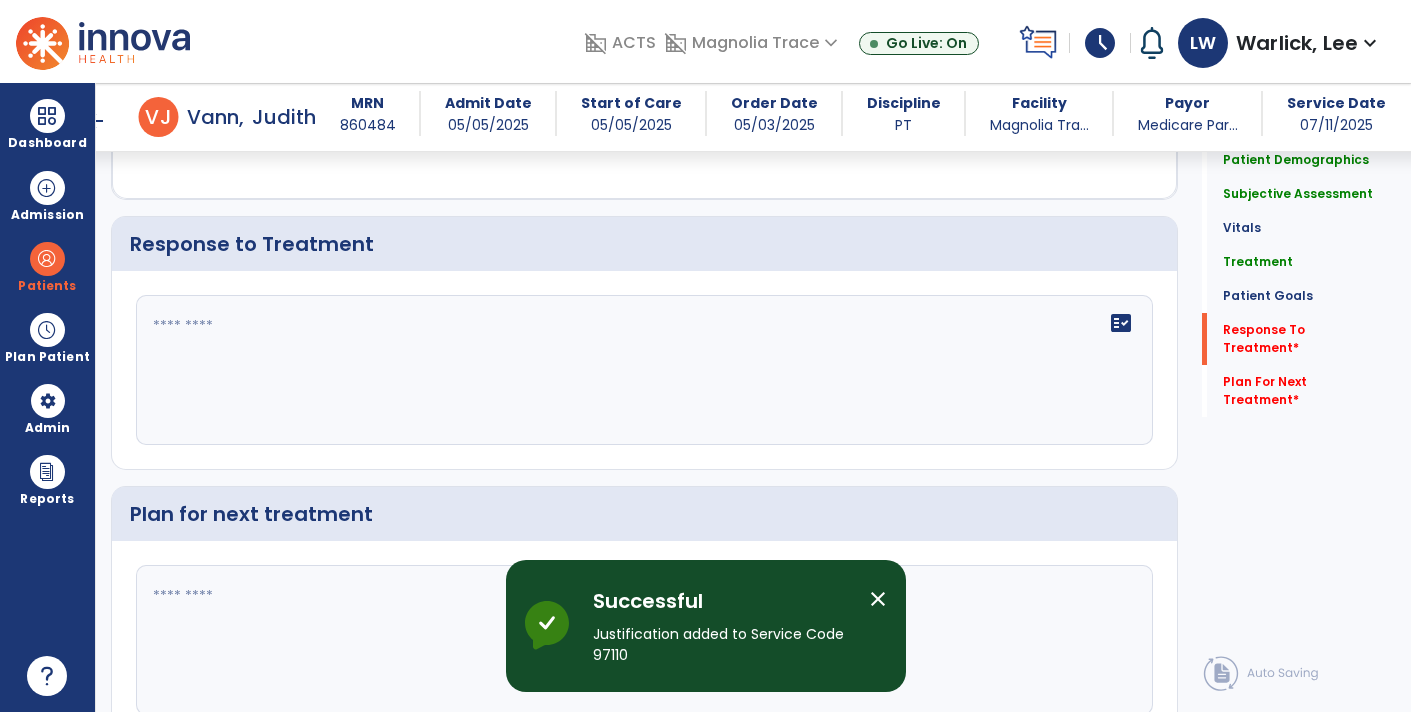 scroll, scrollTop: 2919, scrollLeft: 0, axis: vertical 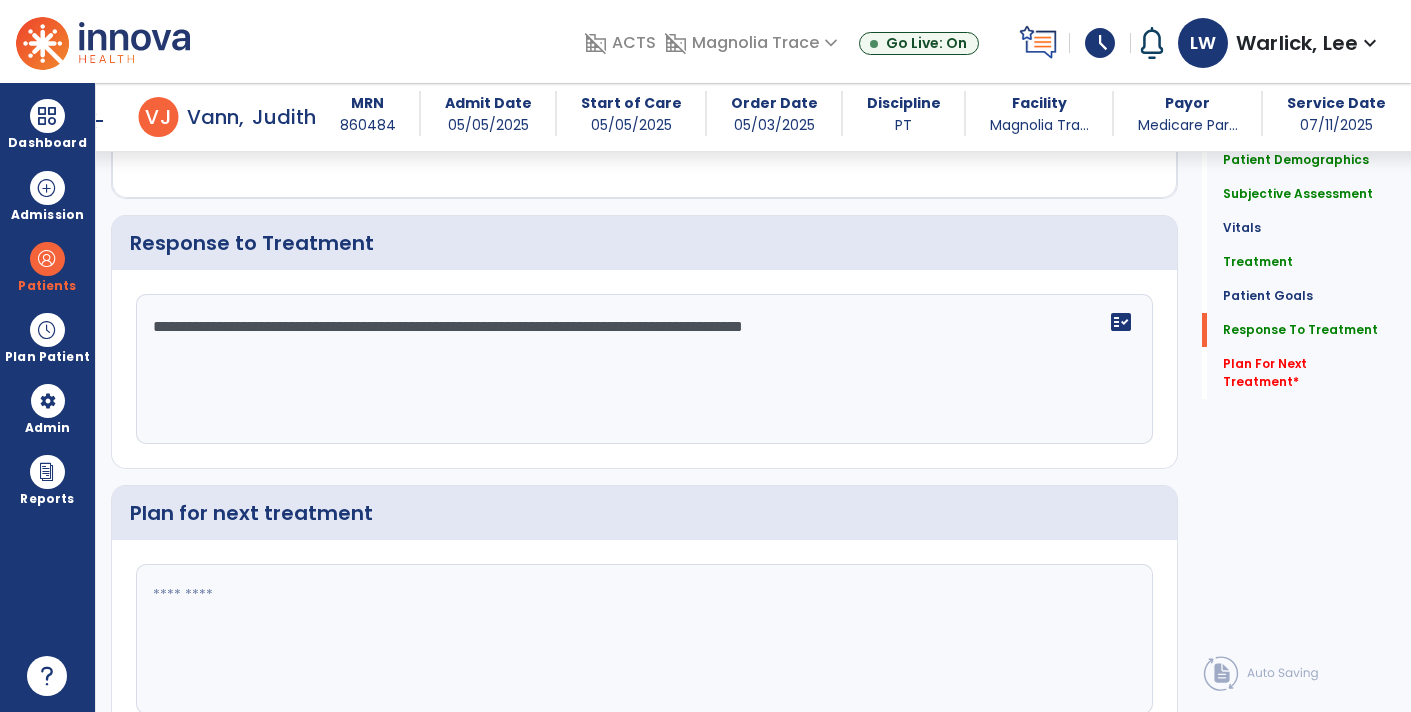 type on "**********" 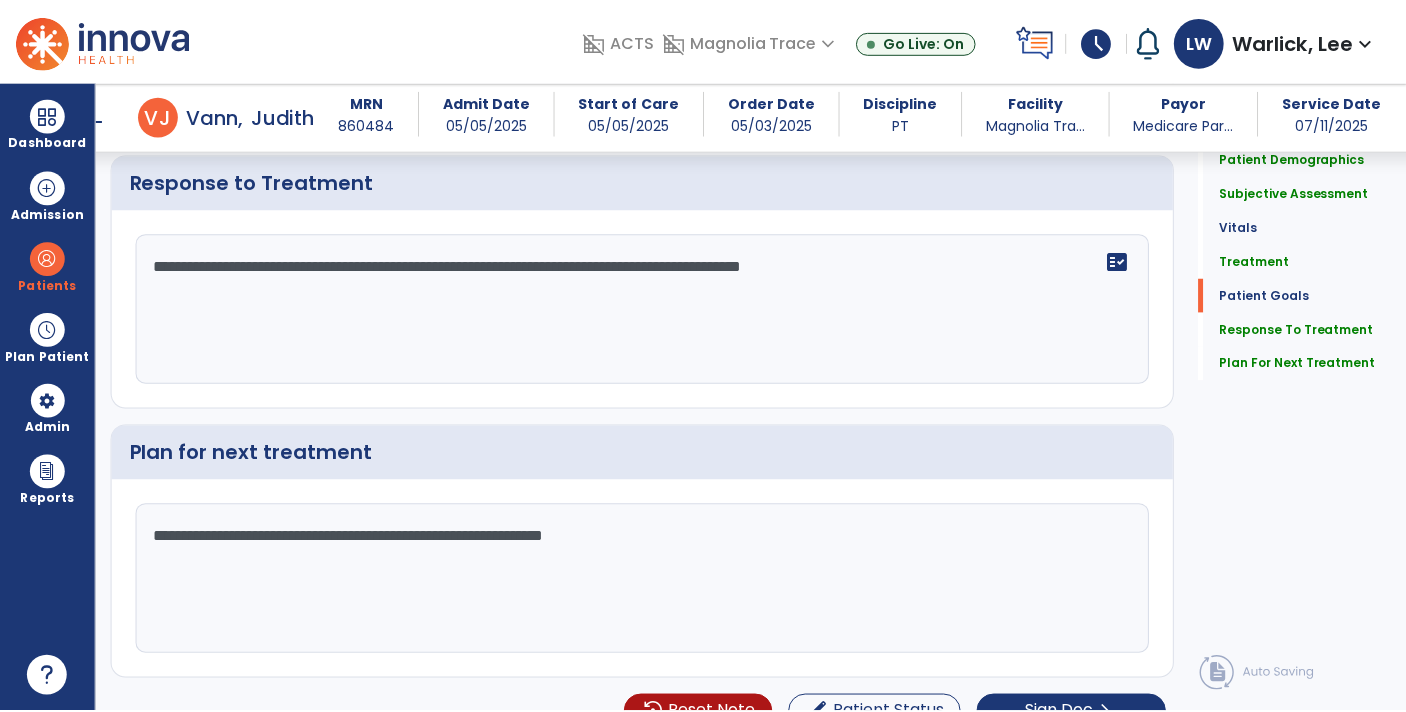 scroll, scrollTop: 3001, scrollLeft: 0, axis: vertical 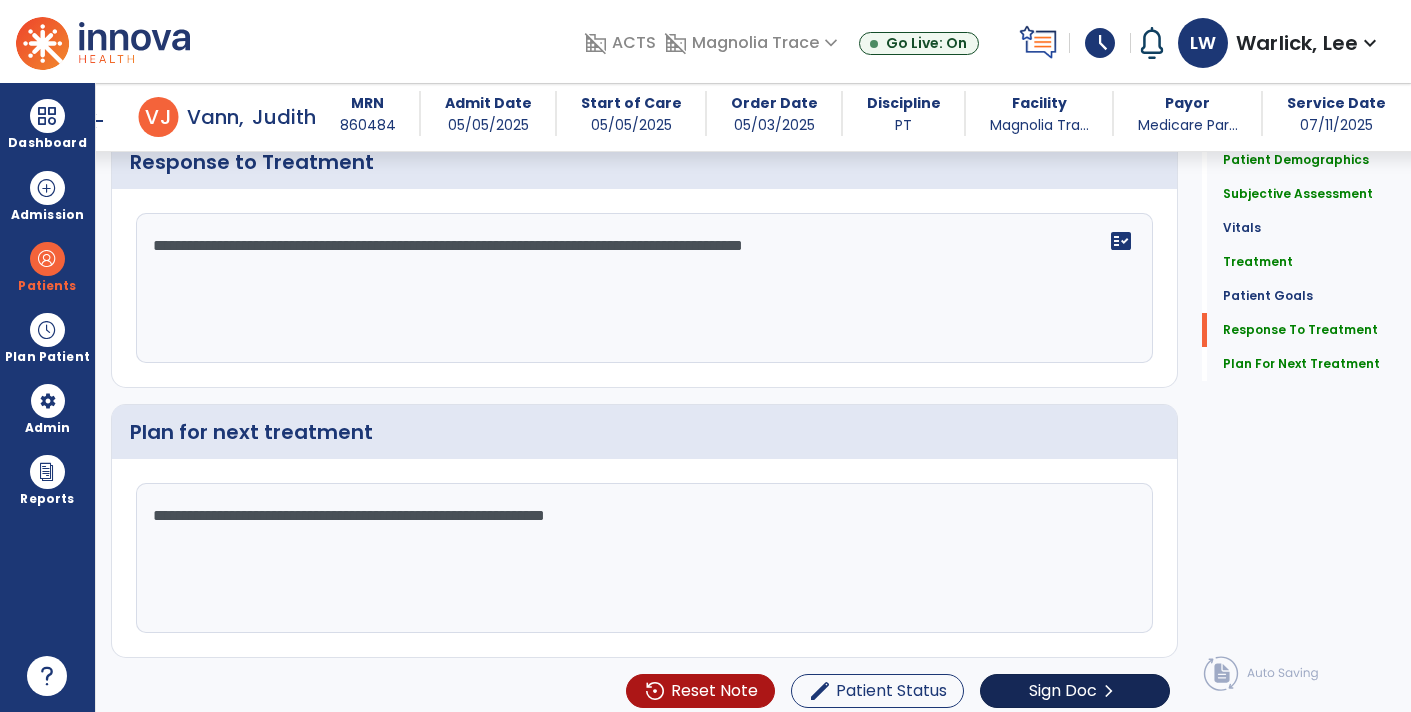 type on "**********" 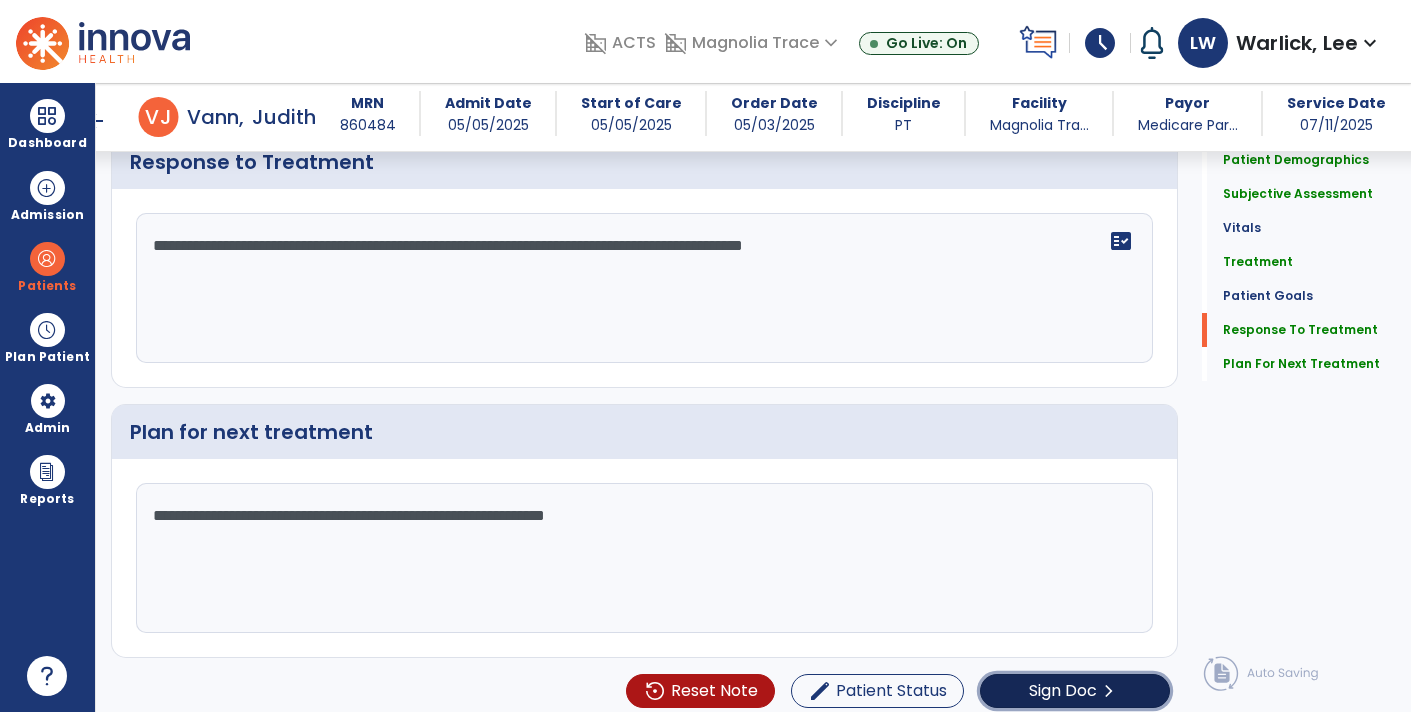 click on "Sign Doc" 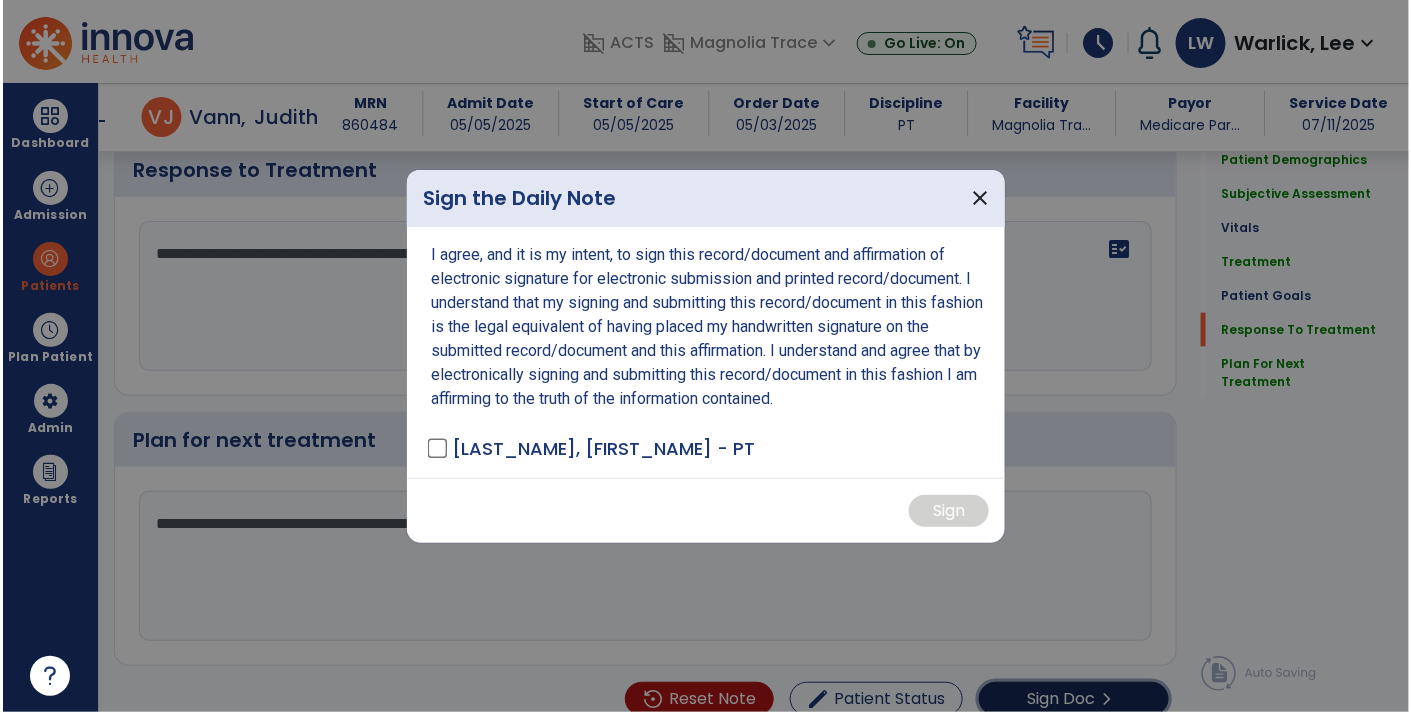 scroll, scrollTop: 3001, scrollLeft: 0, axis: vertical 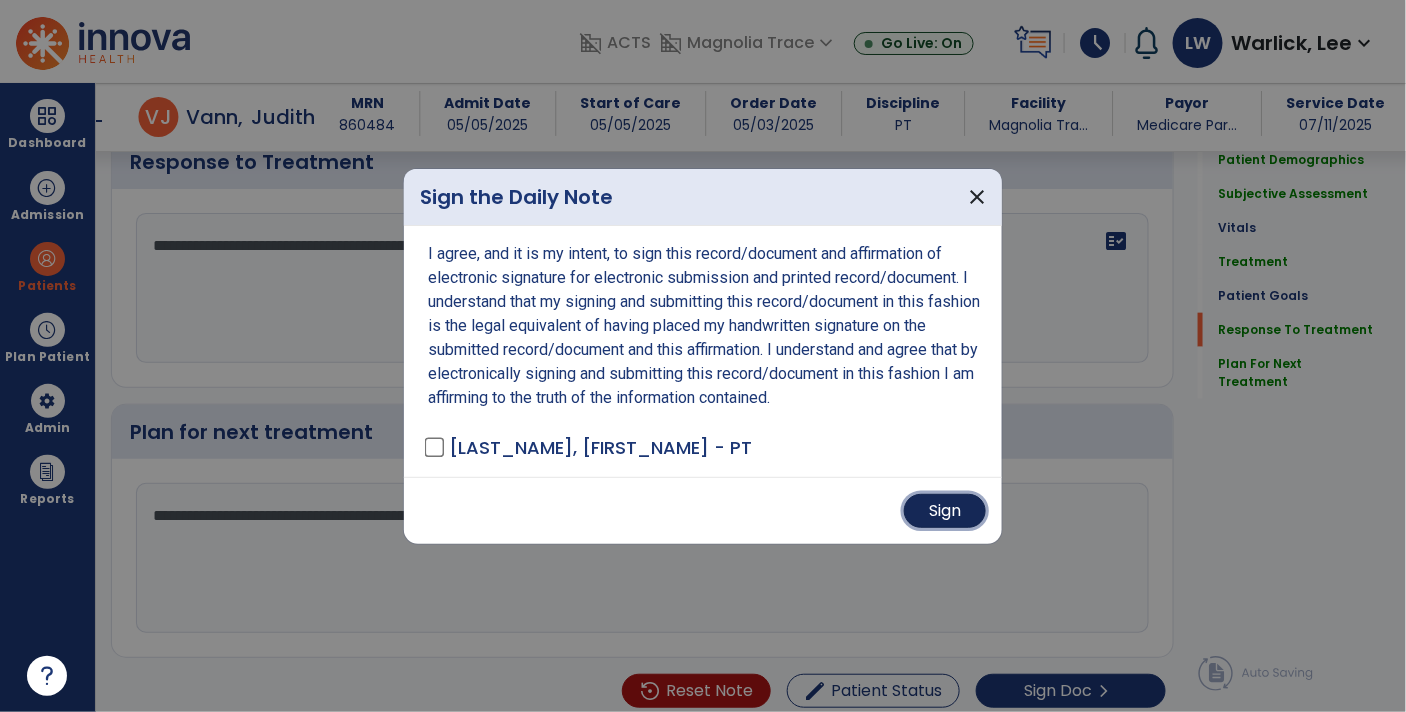 click on "Sign" at bounding box center [945, 511] 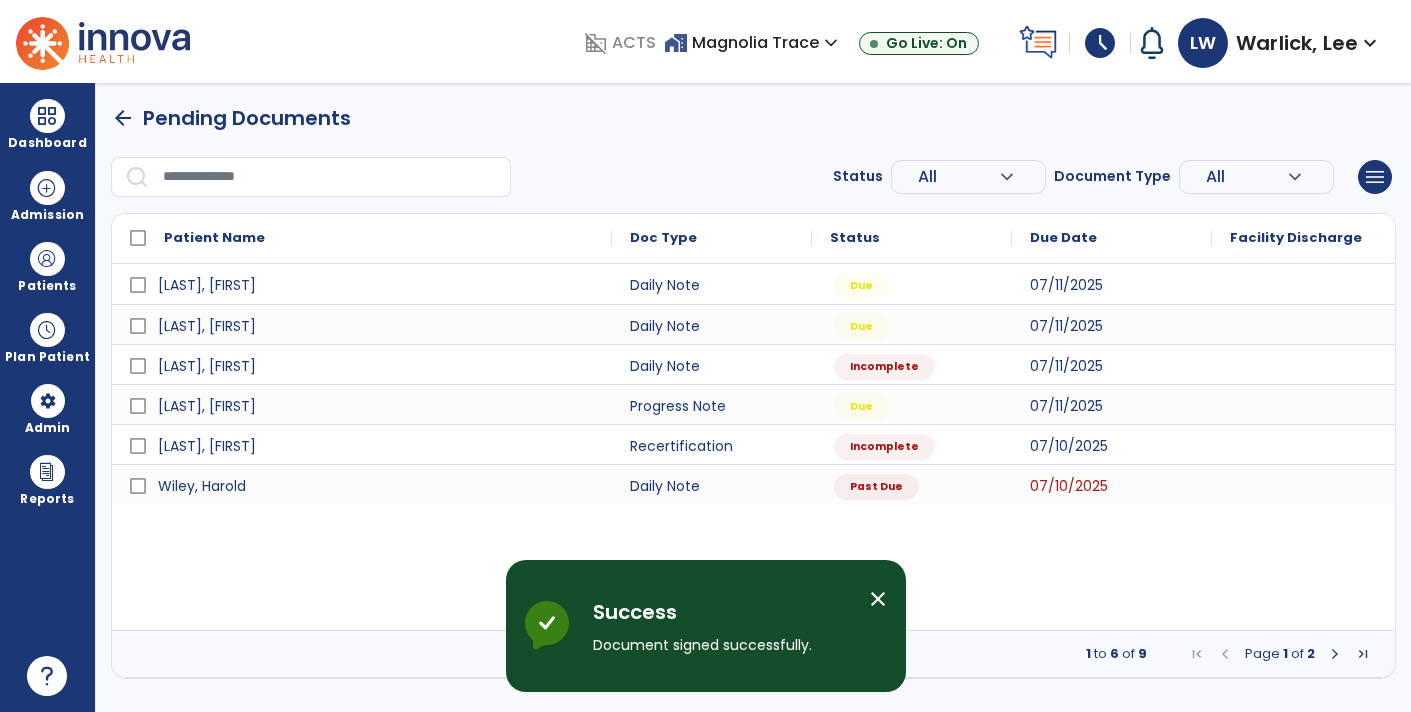 scroll, scrollTop: 0, scrollLeft: 0, axis: both 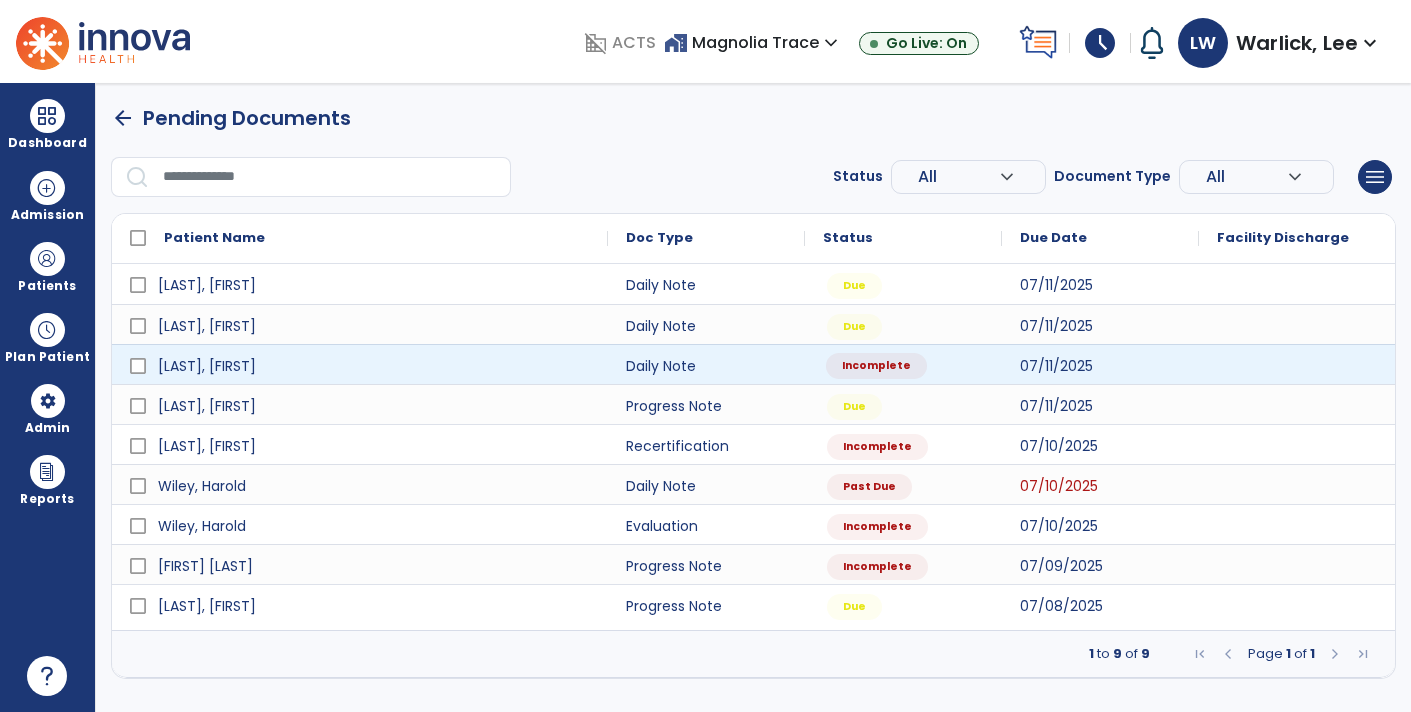 click on "Incomplete" at bounding box center (876, 366) 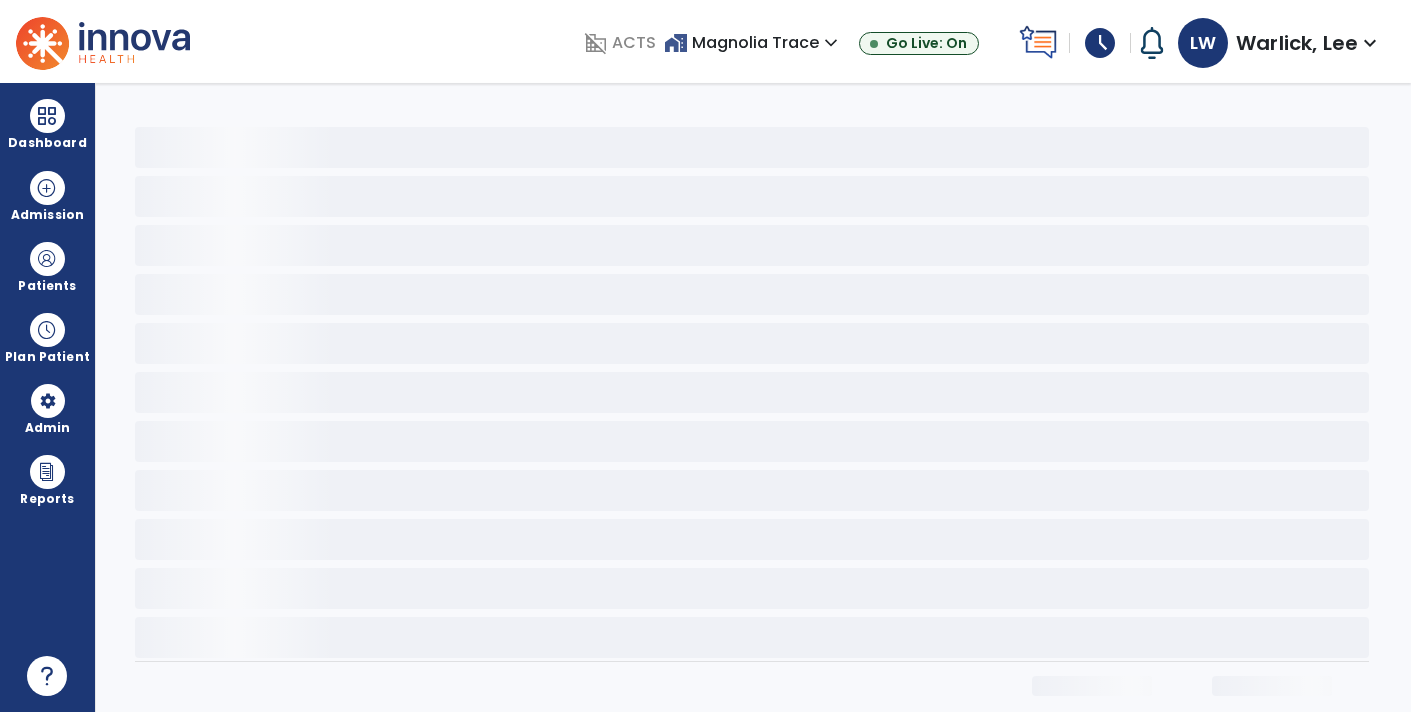 select on "*" 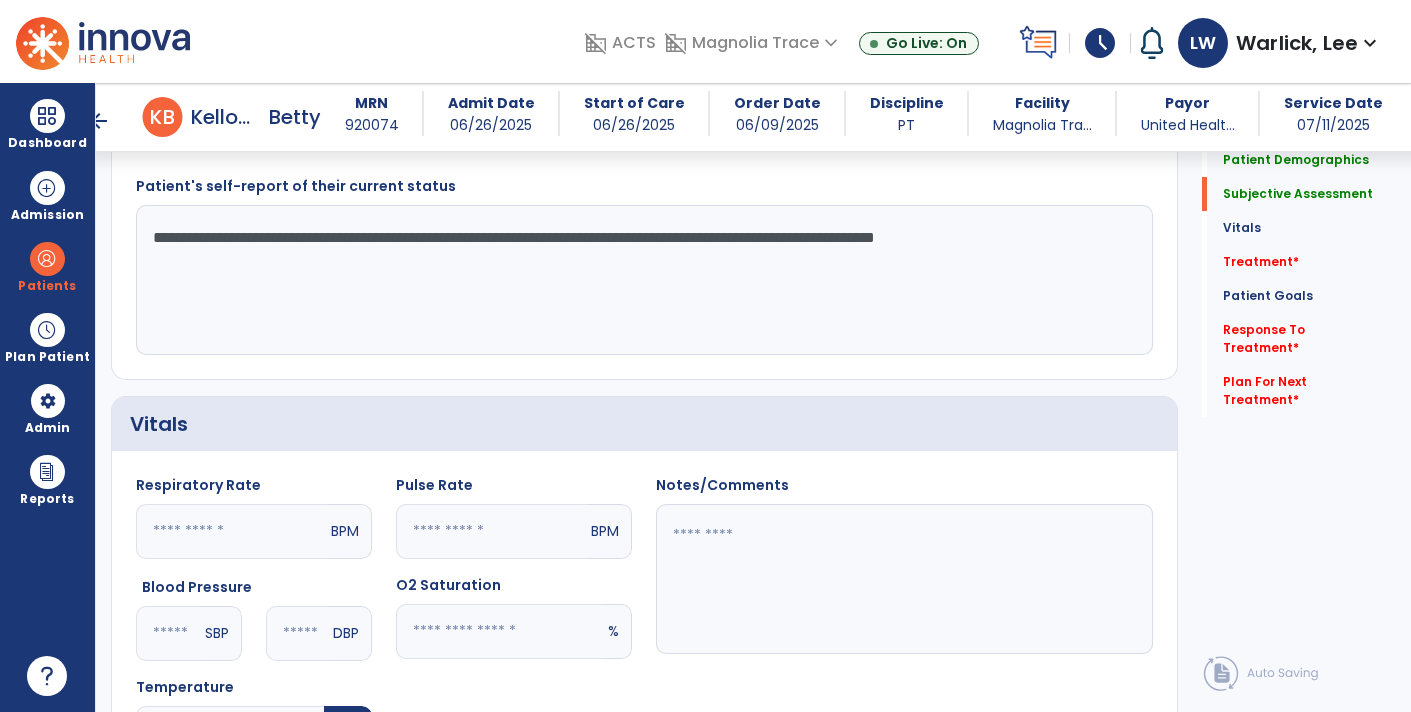 scroll, scrollTop: 432, scrollLeft: 0, axis: vertical 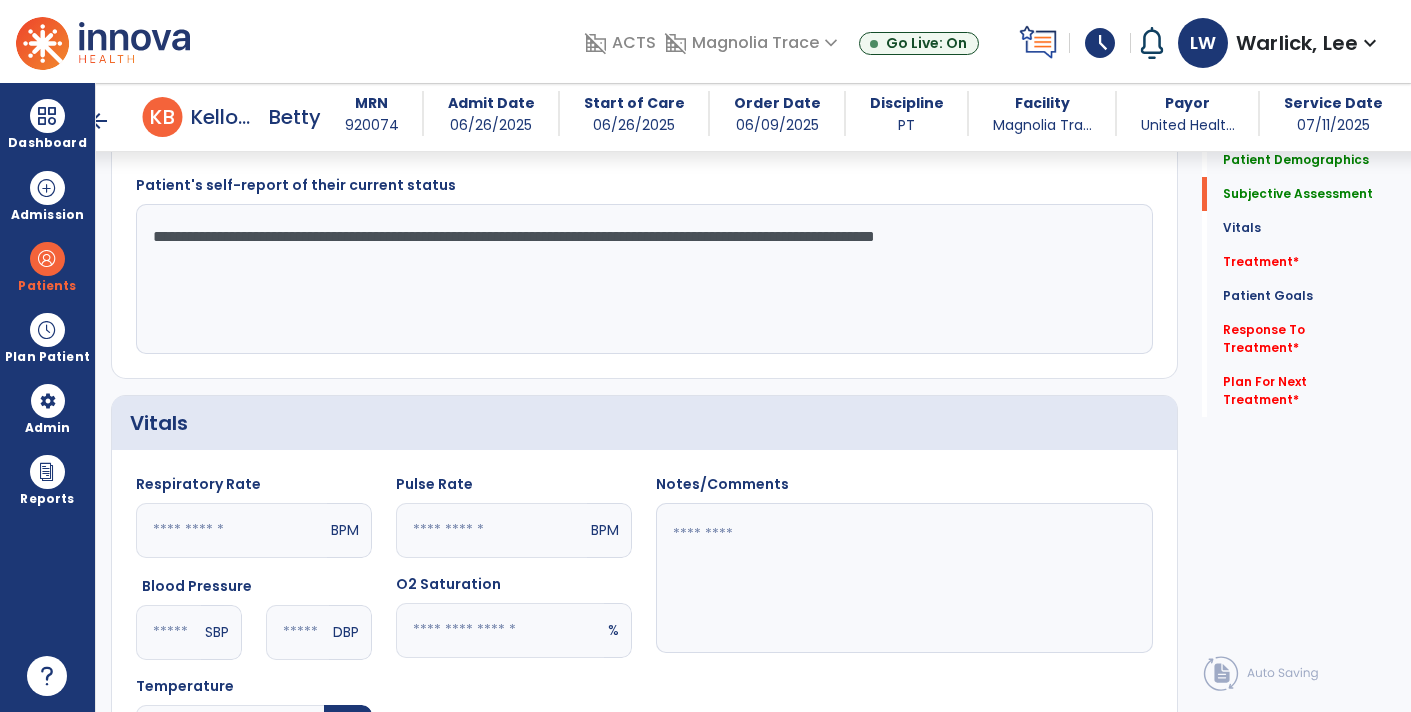 click on "**********" 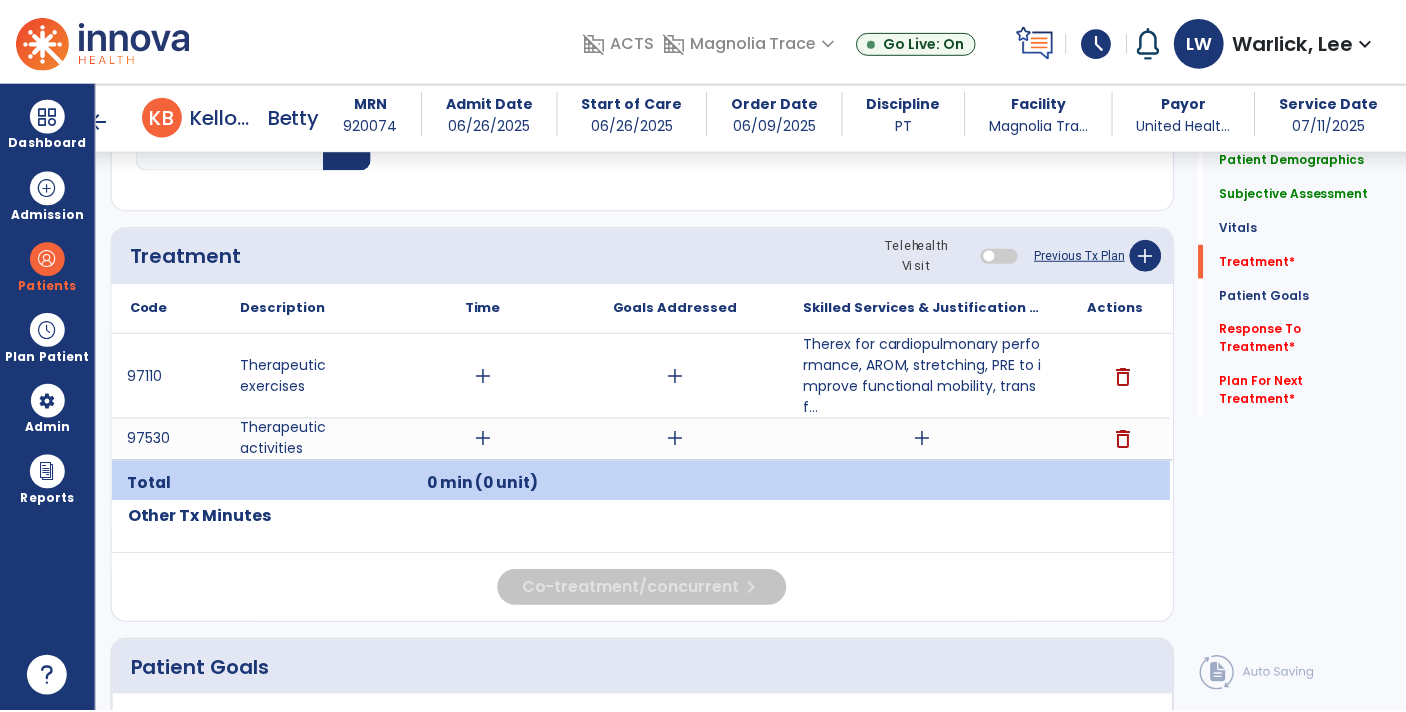 scroll, scrollTop: 1028, scrollLeft: 0, axis: vertical 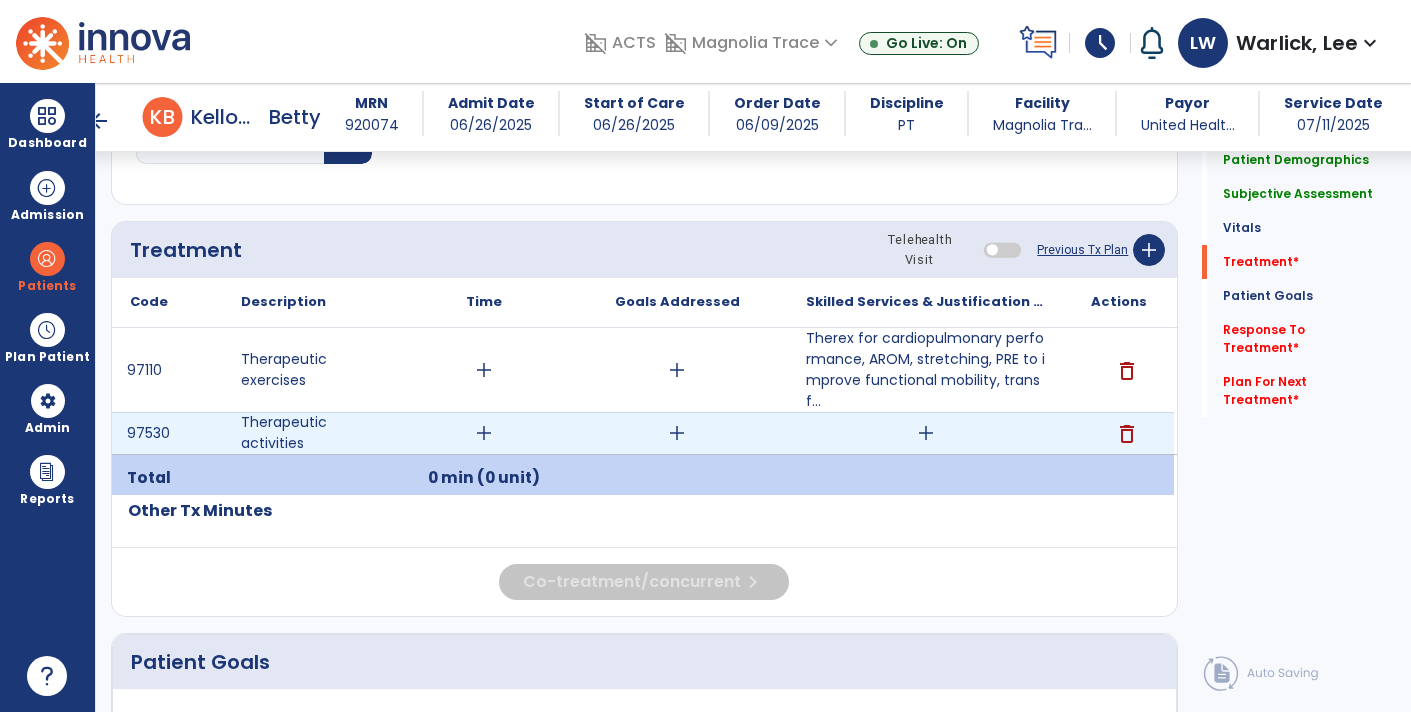 type on "**********" 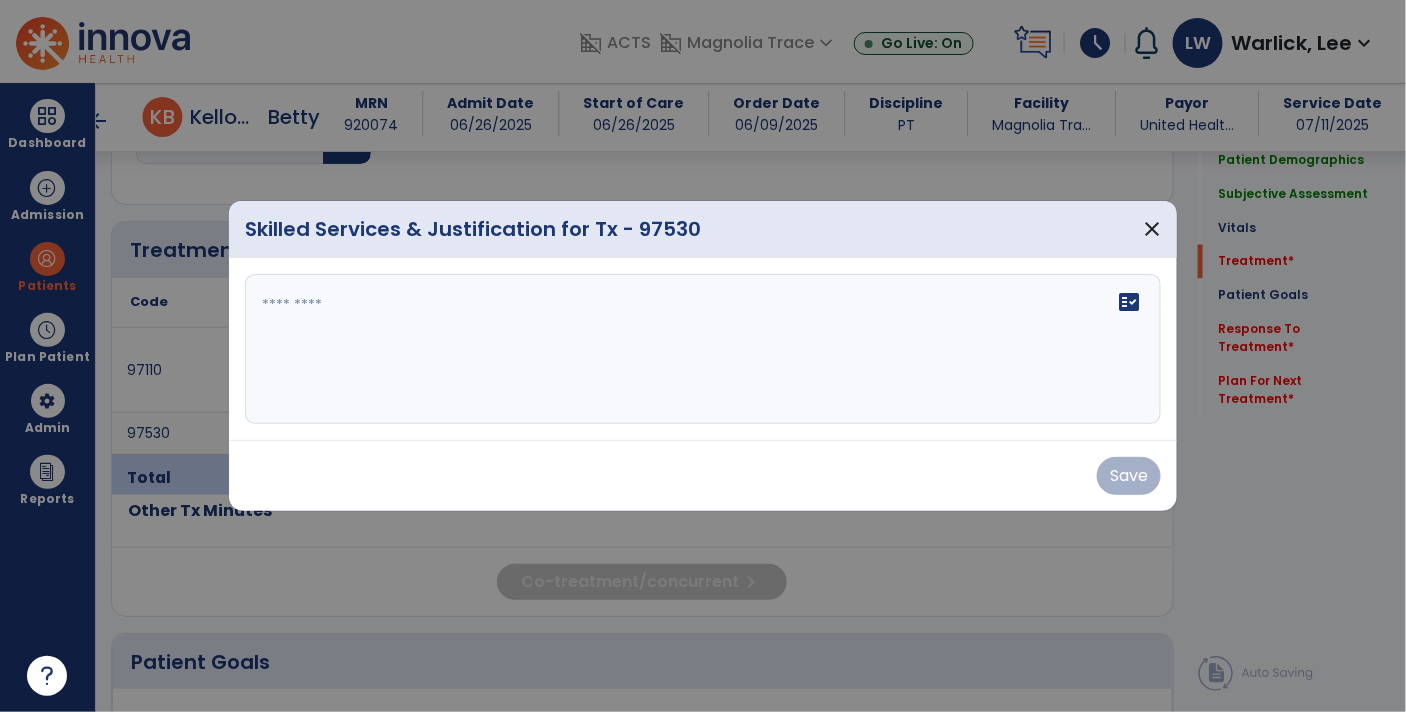 scroll, scrollTop: 1028, scrollLeft: 0, axis: vertical 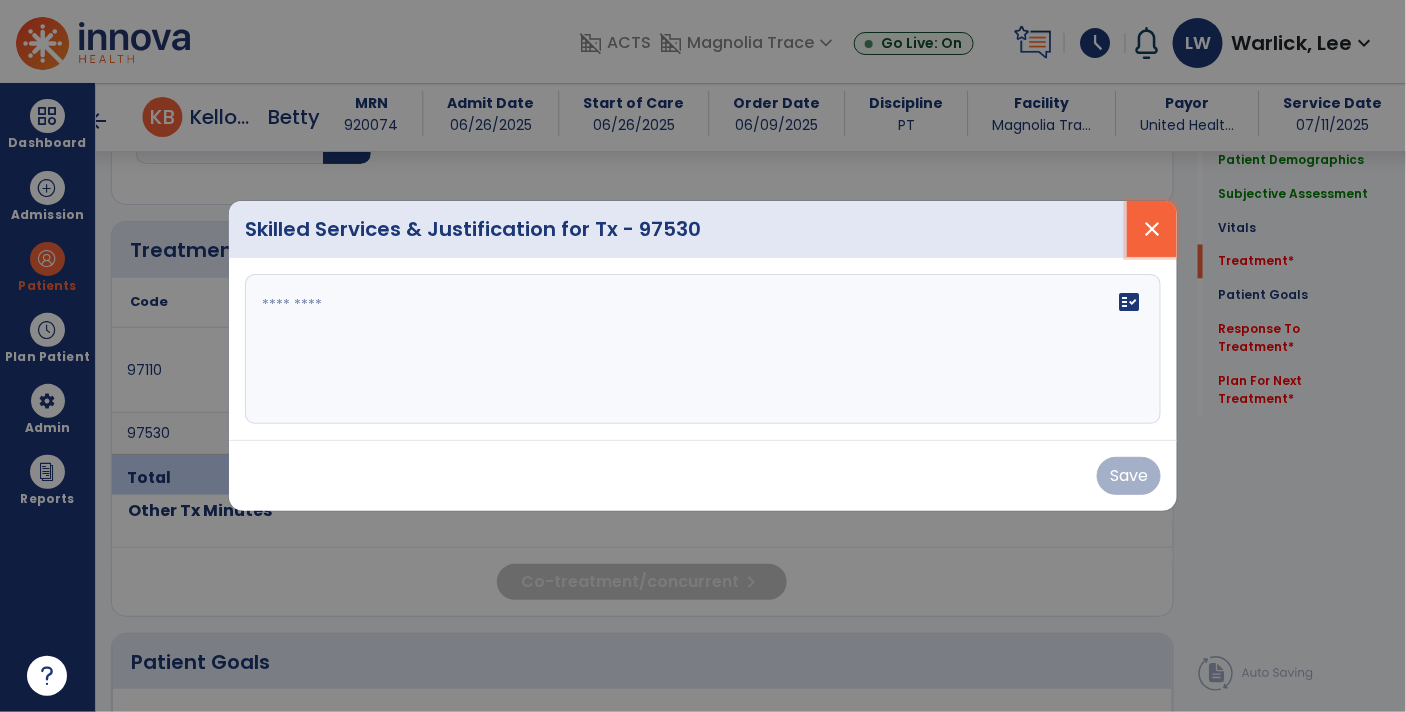 click on "close" at bounding box center [1152, 229] 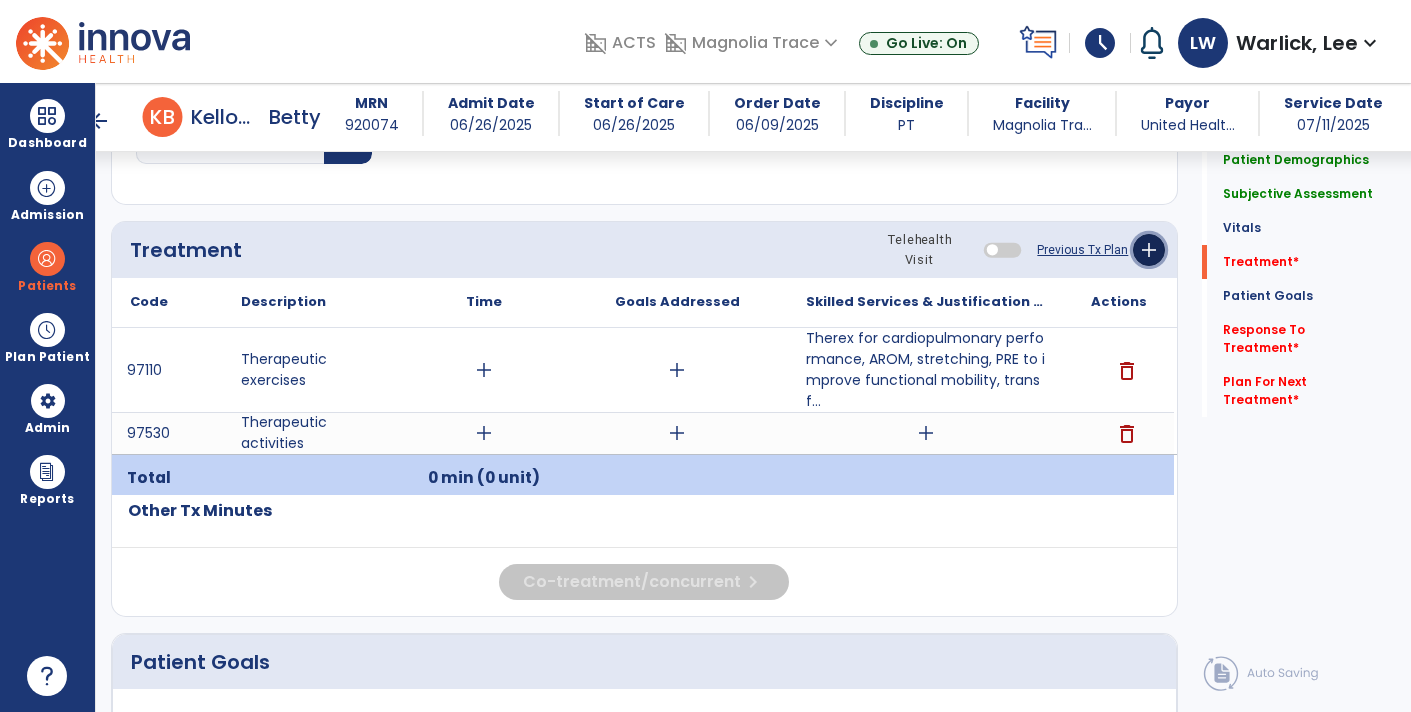click on "add" 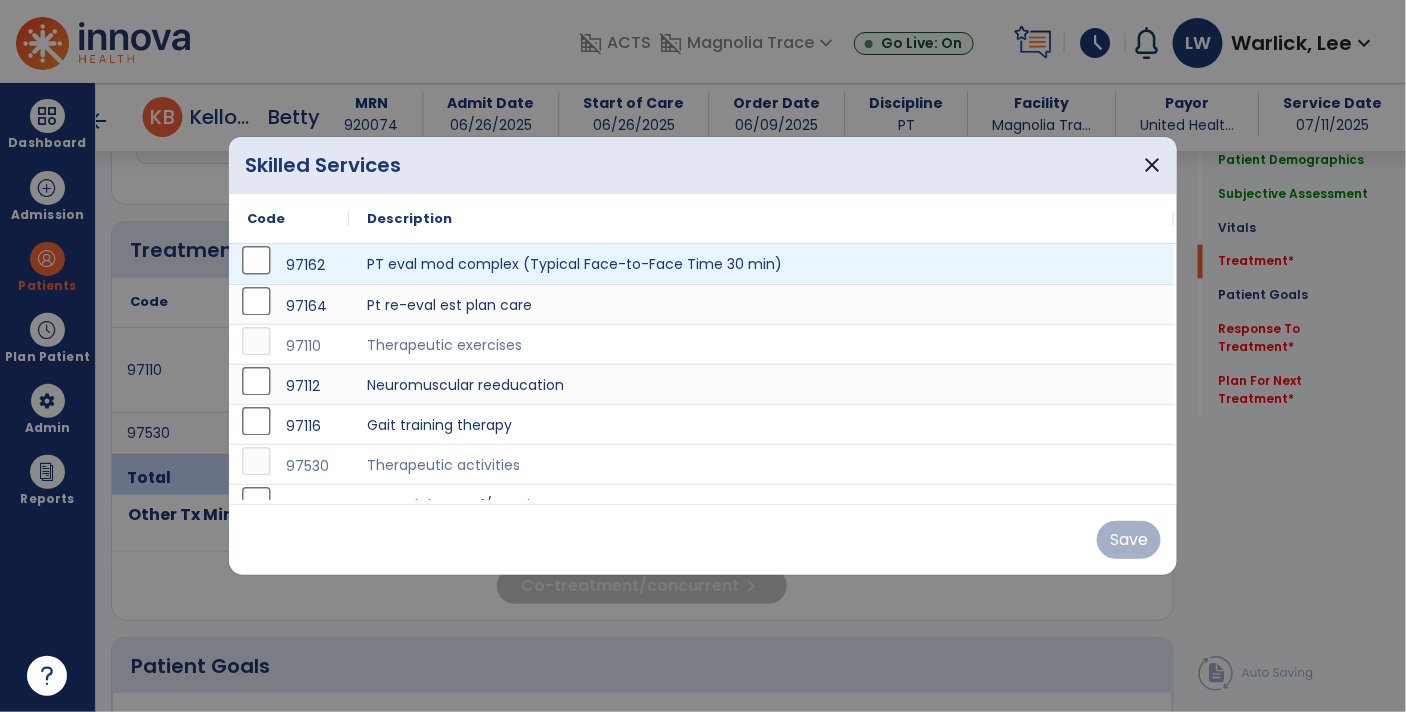 scroll, scrollTop: 1028, scrollLeft: 0, axis: vertical 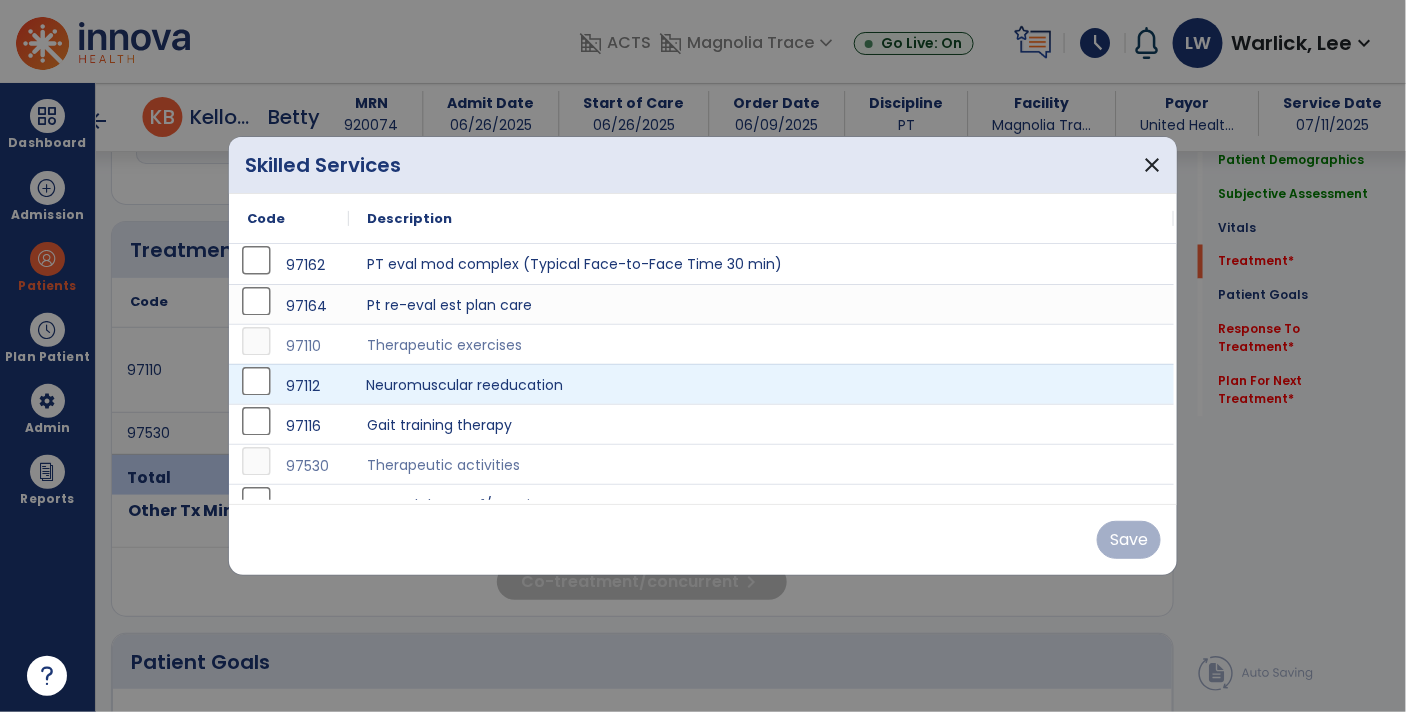 click on "Neuromuscular reeducation" at bounding box center (761, 384) 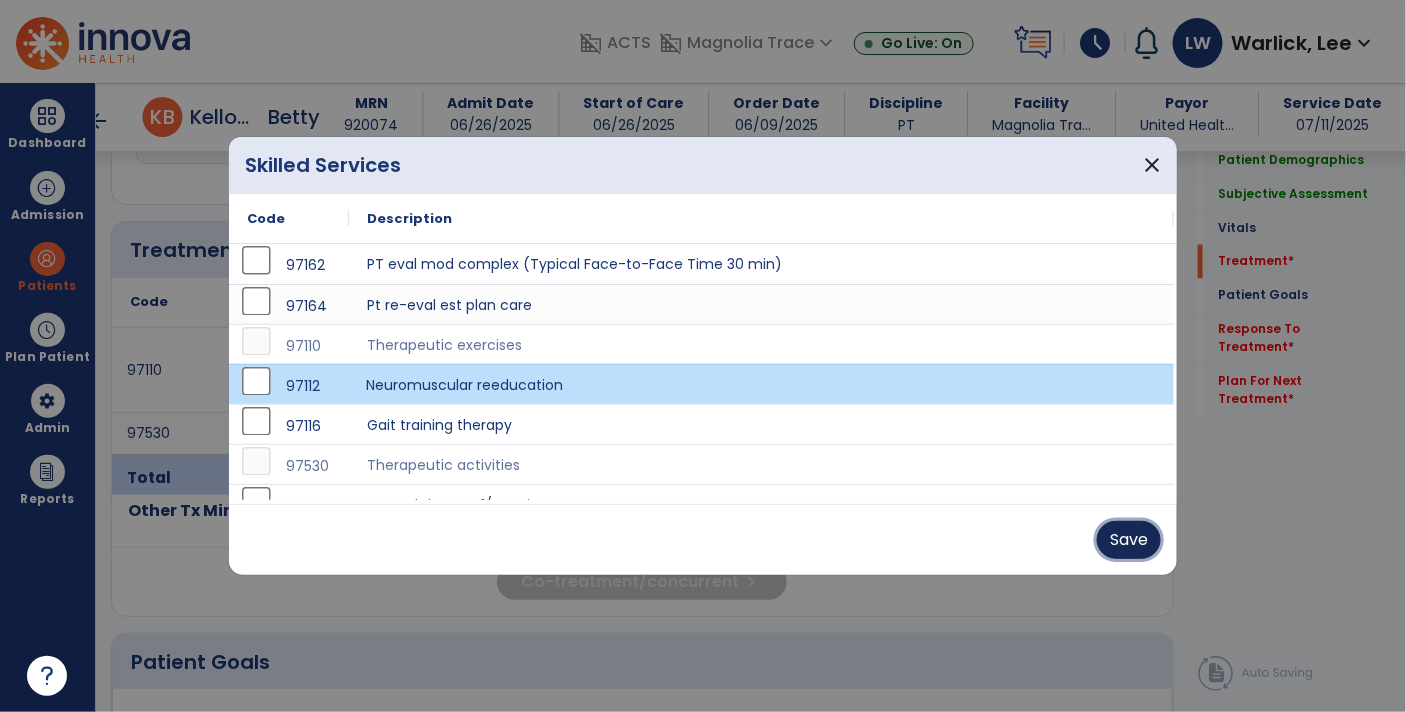 click on "Save" at bounding box center [1129, 540] 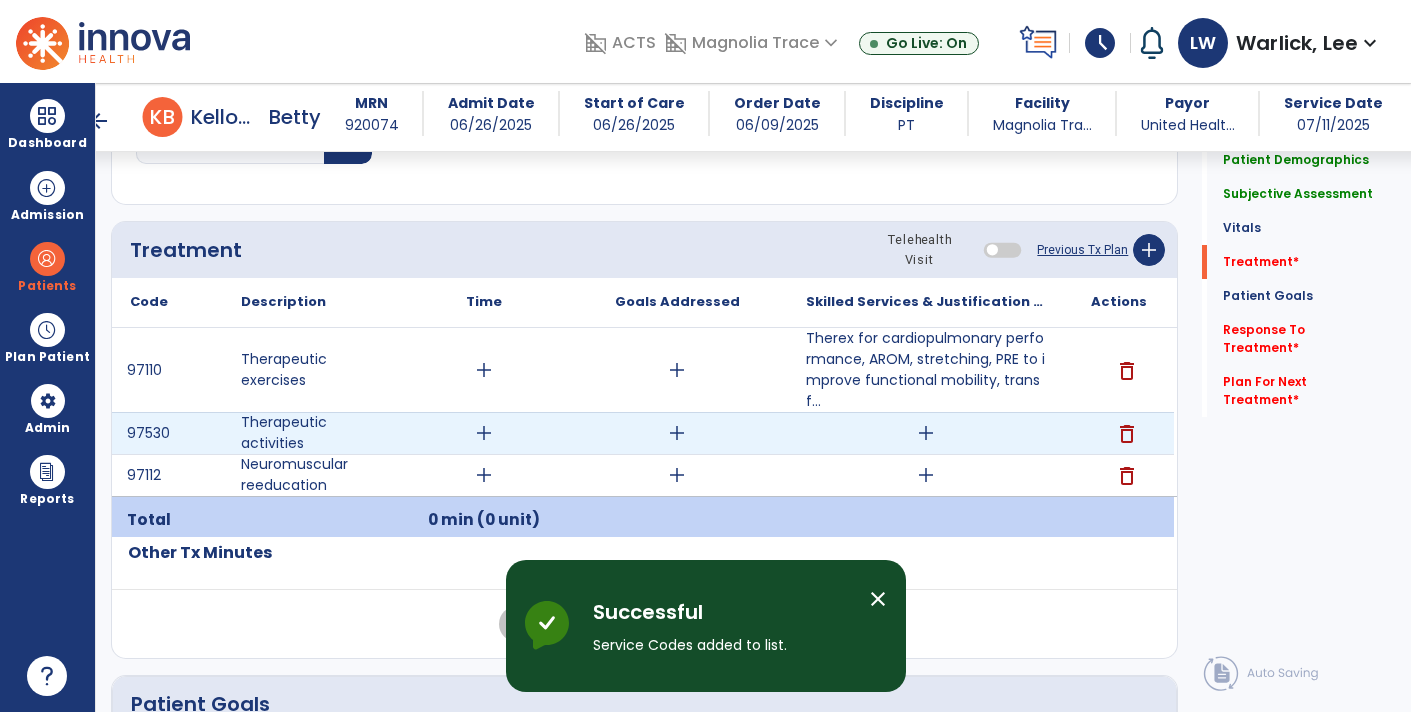 click on "delete" at bounding box center (1127, 434) 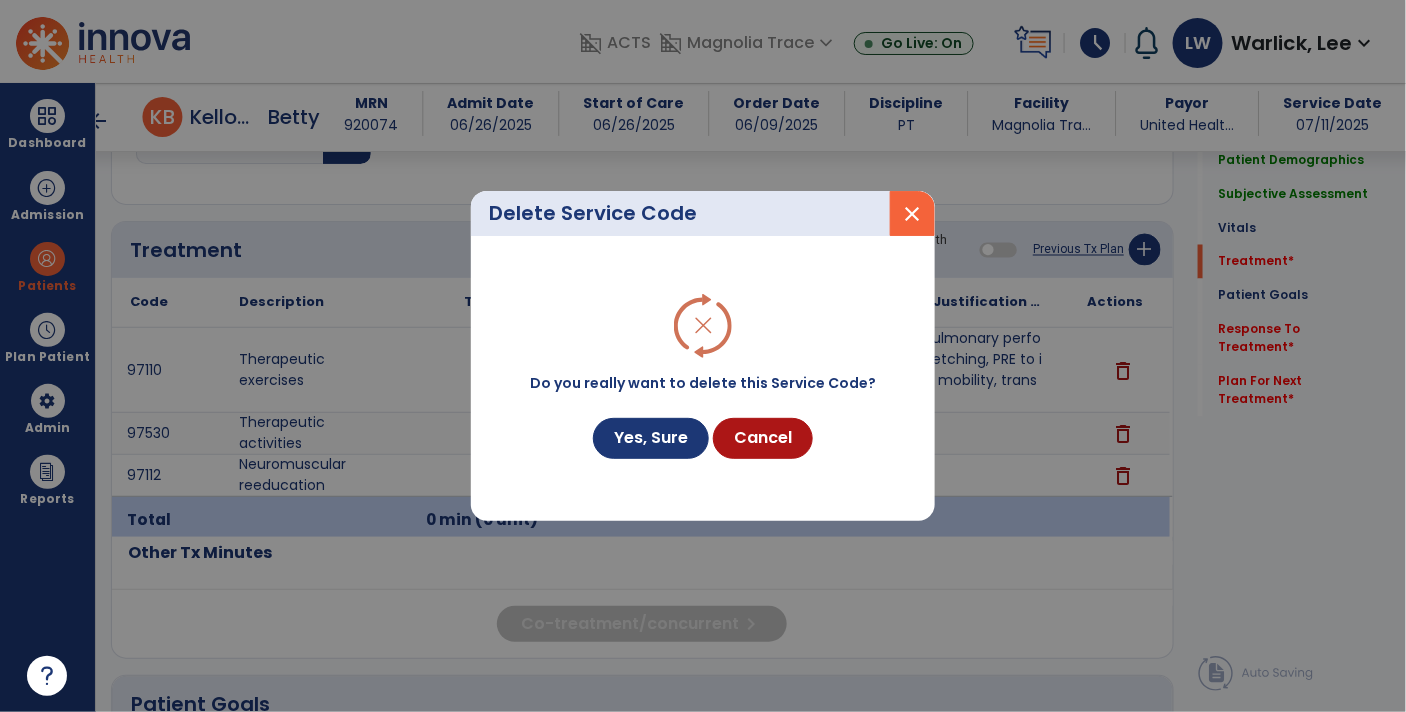 scroll, scrollTop: 1028, scrollLeft: 0, axis: vertical 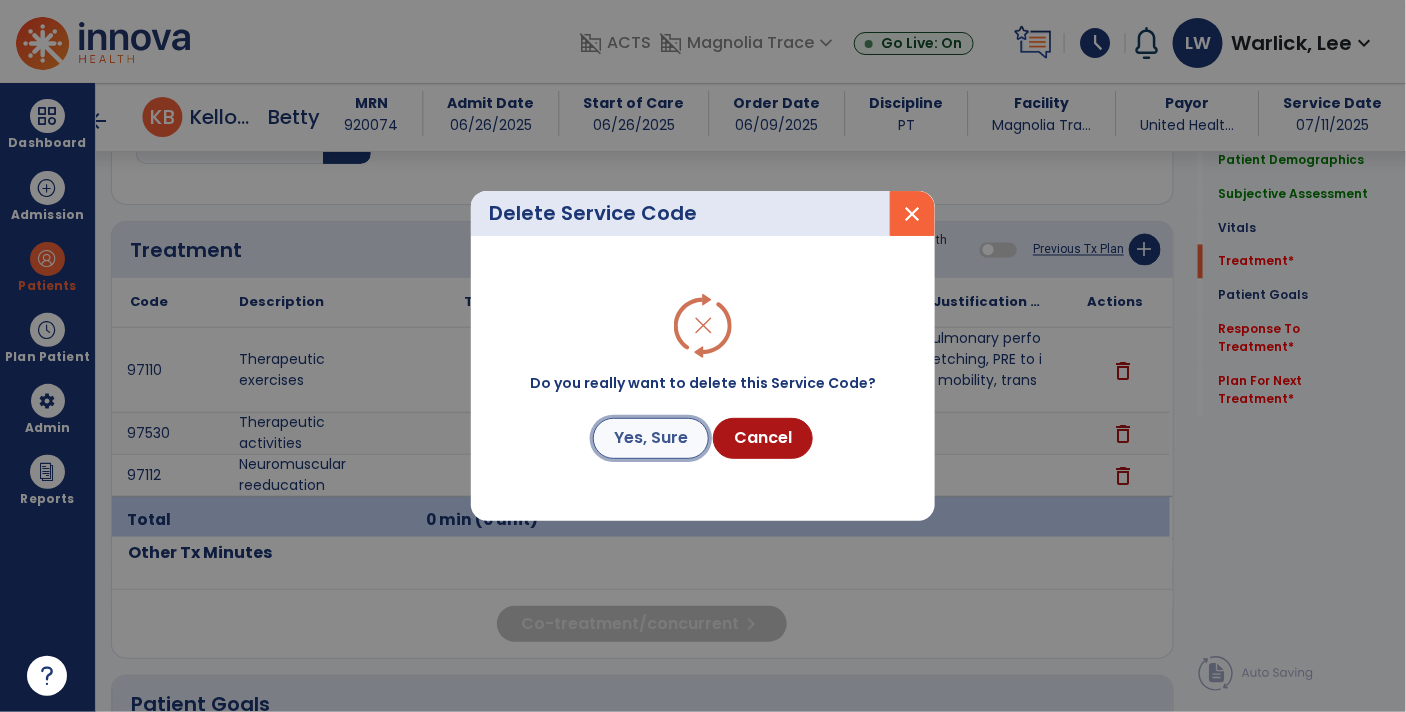 click on "Yes, Sure" at bounding box center [651, 438] 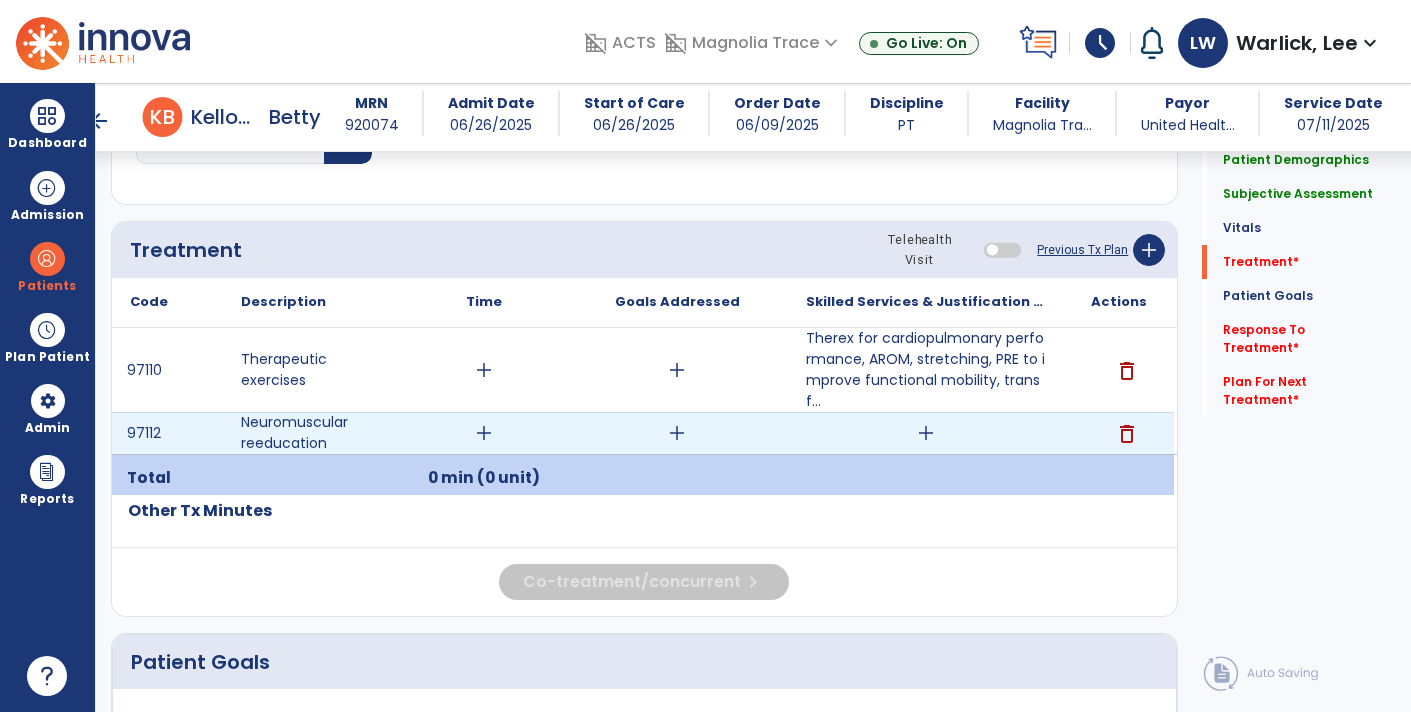 click on "delete" at bounding box center (1127, 434) 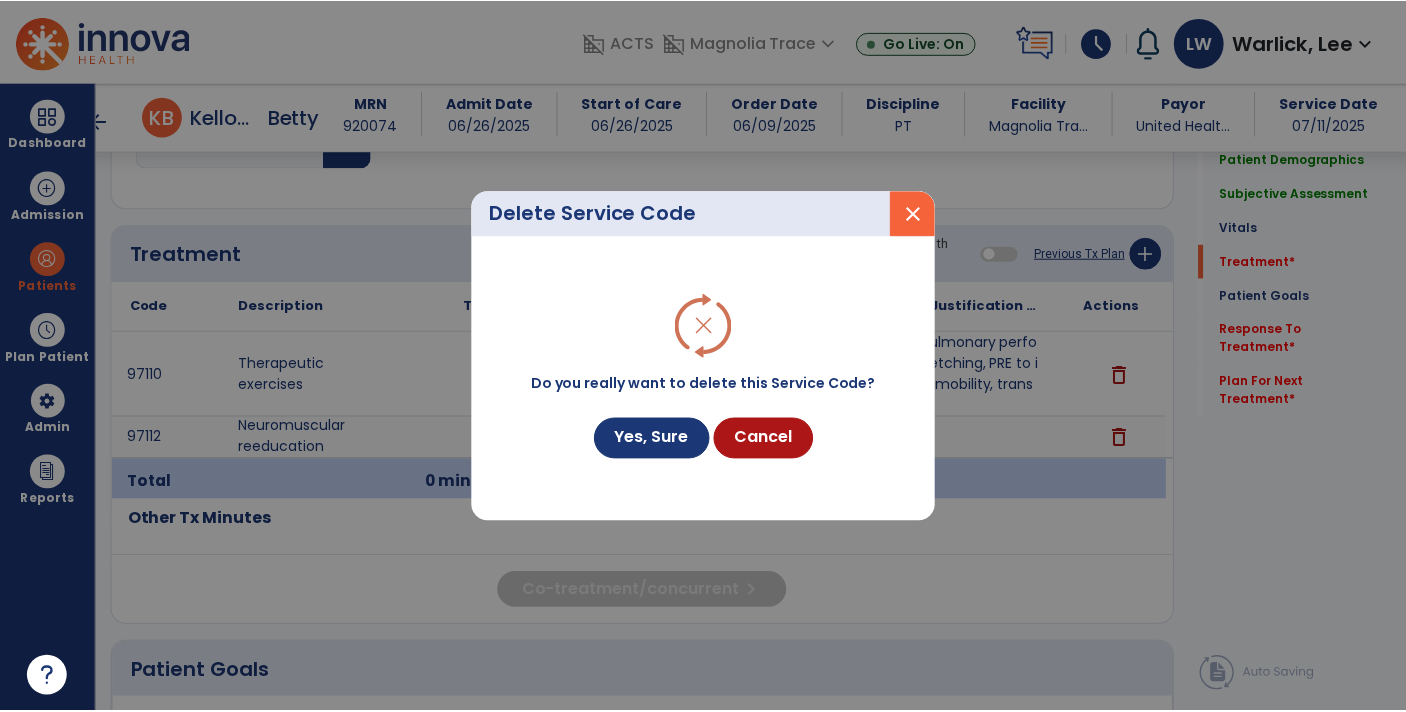 scroll, scrollTop: 1028, scrollLeft: 0, axis: vertical 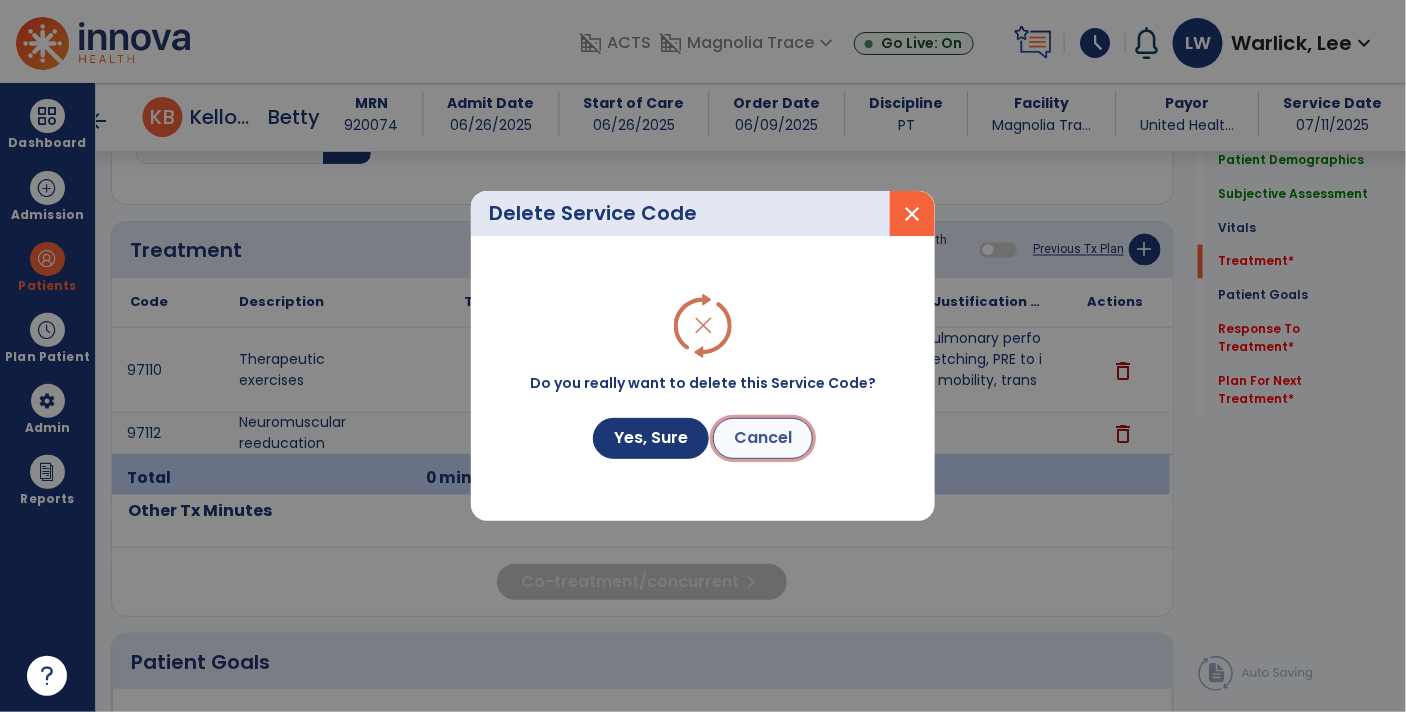 click on "Cancel" at bounding box center [763, 438] 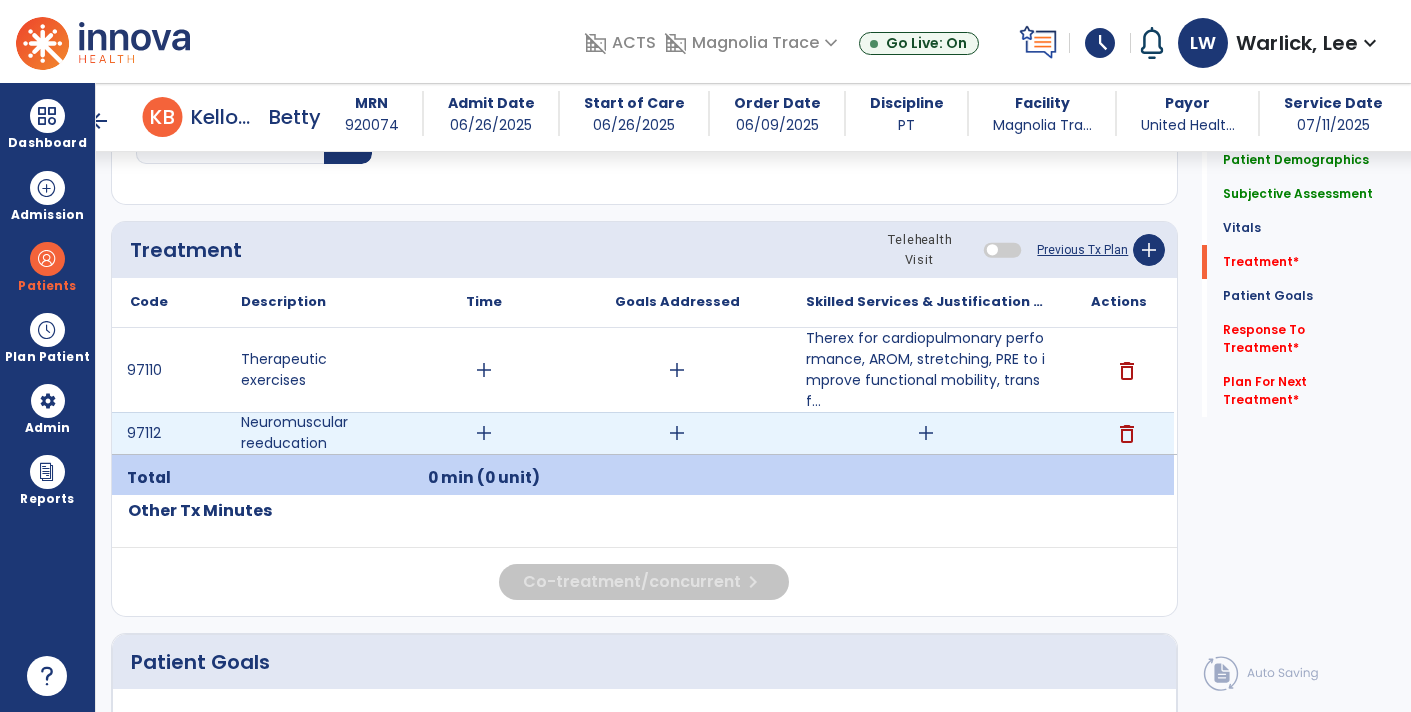 click on "add" at bounding box center (926, 433) 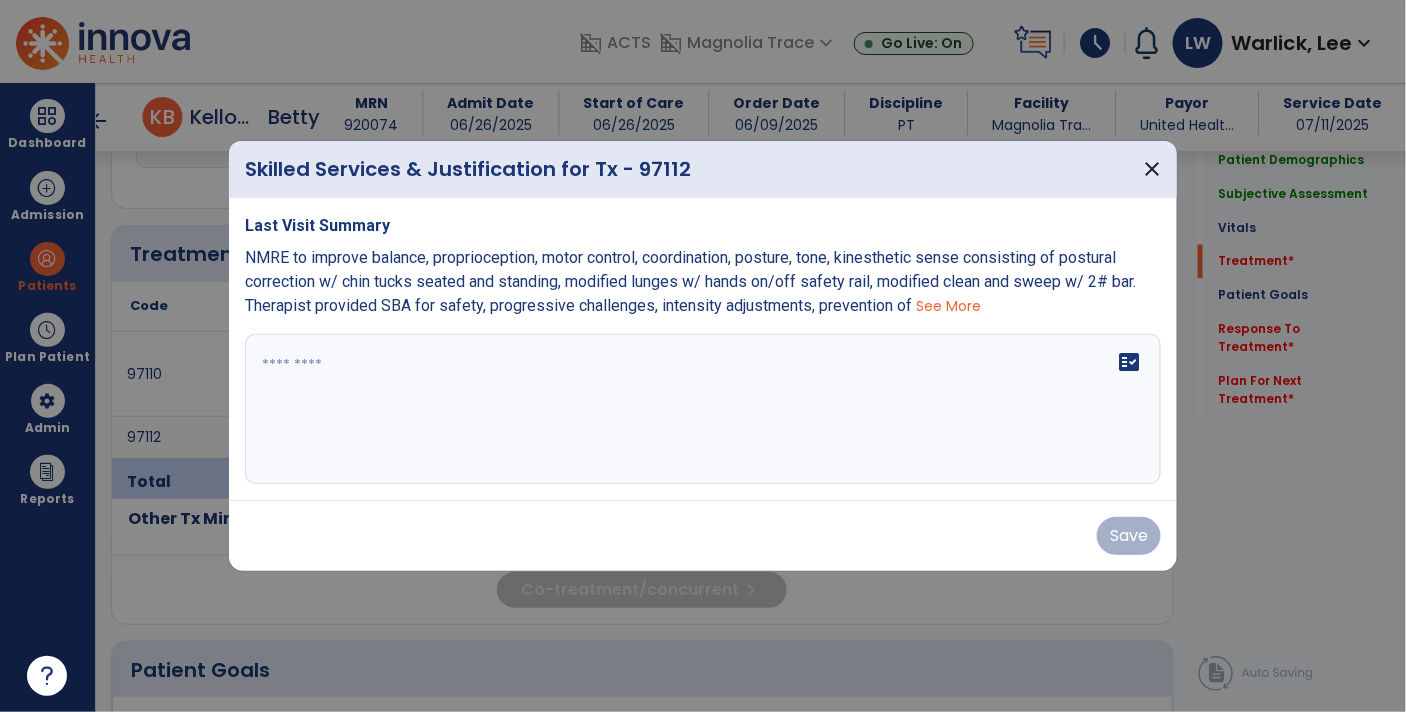 scroll, scrollTop: 1028, scrollLeft: 0, axis: vertical 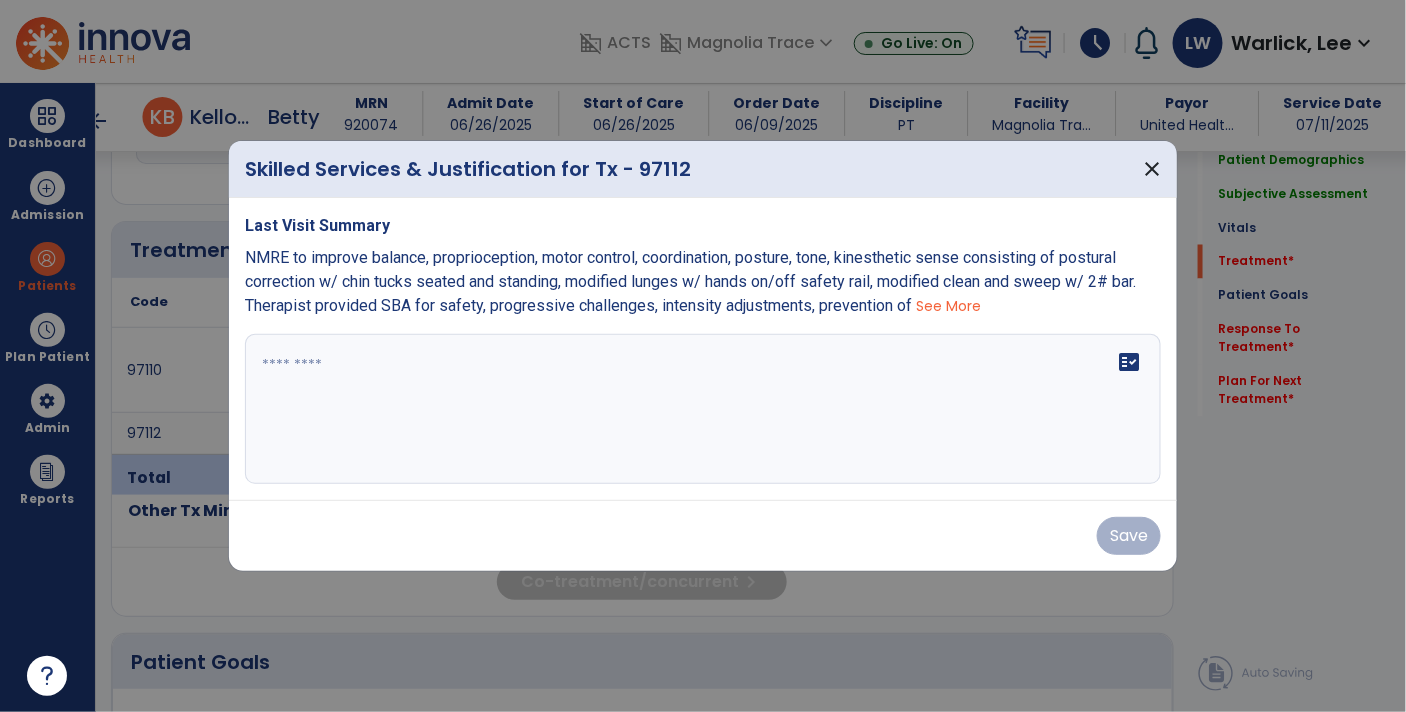 click on "See More" at bounding box center [948, 306] 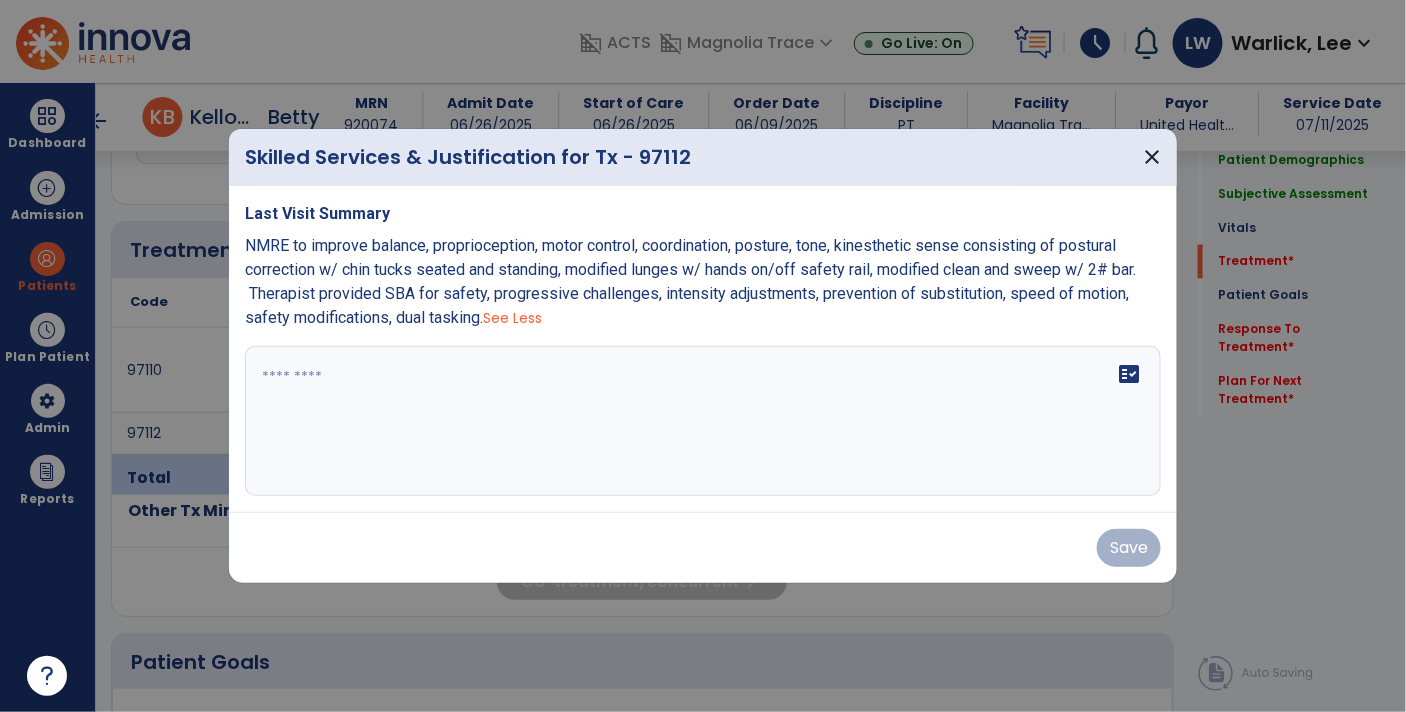 click on "NMRE to improve balance, proprioception, motor control, coordination, posture, tone, kinesthetic sense consisting of postural correction w/ chin tucks seated and standing, modified lunges w/ hands on/off safety rail, modified clean and sweep w/ 2# bar.  Therapist provided SBA for safety, progressive challenges, intensity adjustments, prevention of substitution, speed of motion, safety modifications, dual tasking." at bounding box center (690, 281) 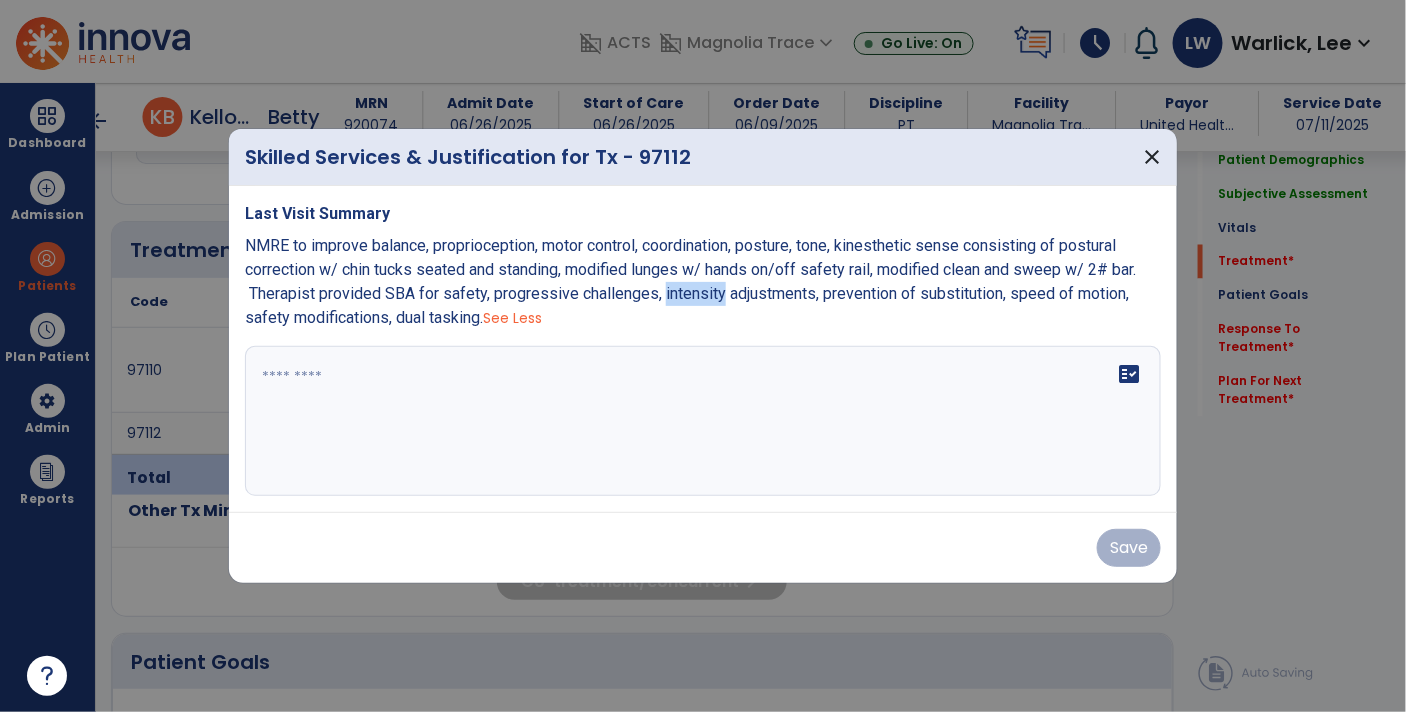 click on "NMRE to improve balance, proprioception, motor control, coordination, posture, tone, kinesthetic sense consisting of postural correction w/ chin tucks seated and standing, modified lunges w/ hands on/off safety rail, modified clean and sweep w/ 2# bar.  Therapist provided SBA for safety, progressive challenges, intensity adjustments, prevention of substitution, speed of motion, safety modifications, dual tasking." at bounding box center [690, 281] 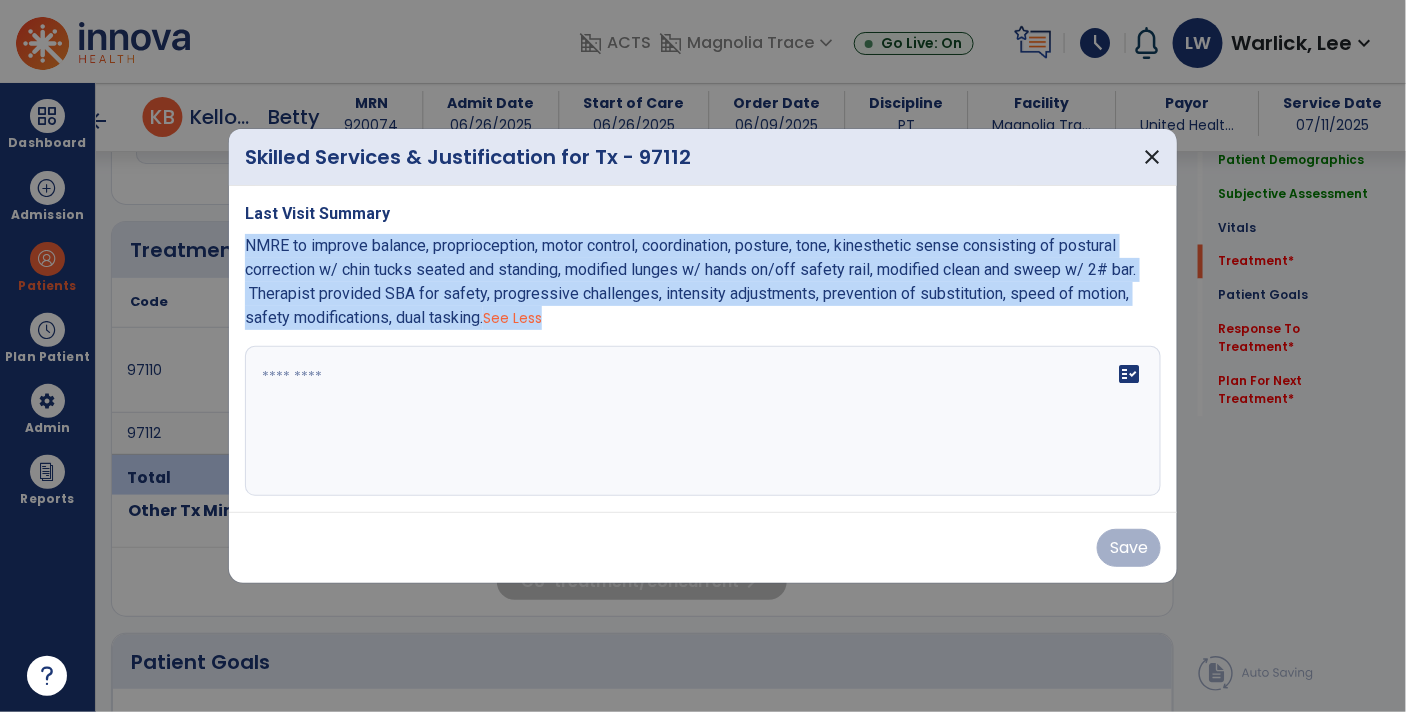 copy on "NMRE to improve balance, proprioception, motor control, coordination, posture, tone, kinesthetic sense consisting of postural correction w/ chin tucks seated and standing, modified lunges w/ hands on/off safety rail, modified clean and sweep w/ 2# bar. Therapist provided SBA for safety, progressive challenges, intensity adjustments, prevention of substitution, speed of motion, safety modifications, dual tasking. See Less" 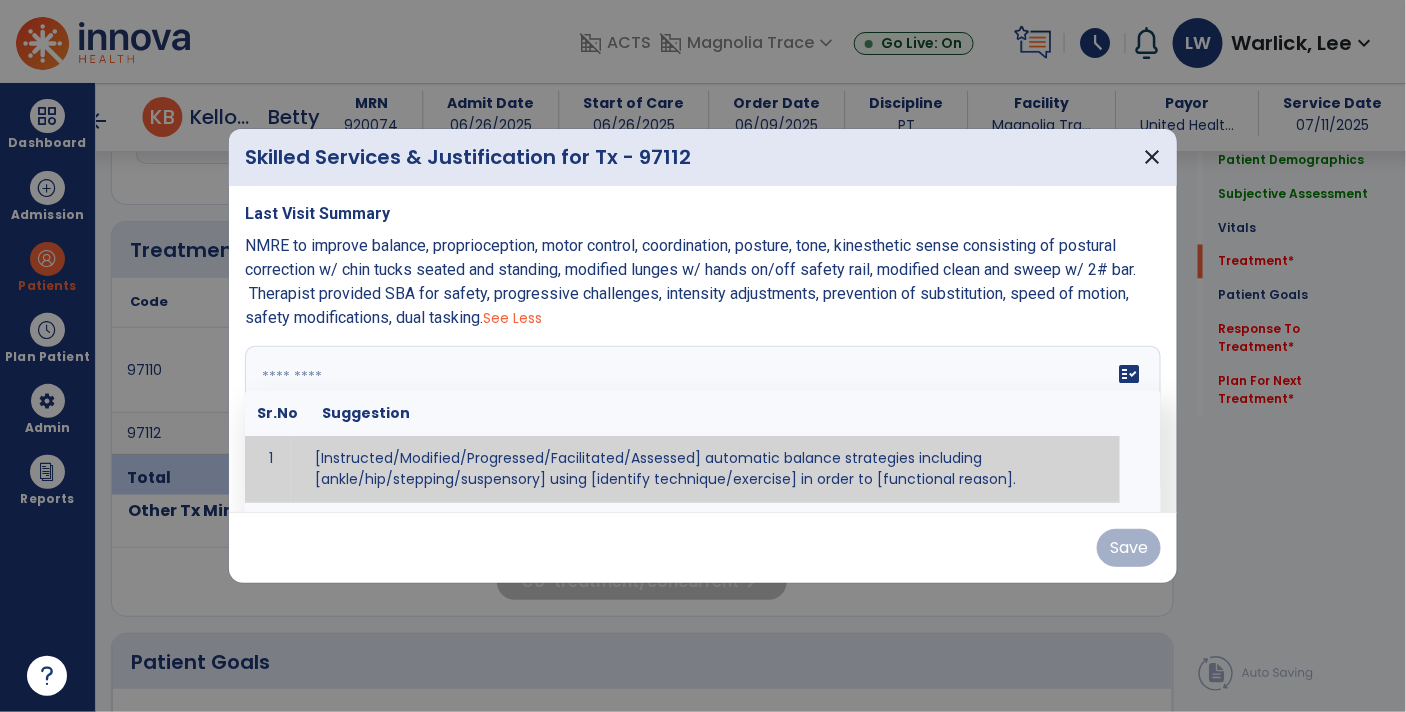 paste on "**********" 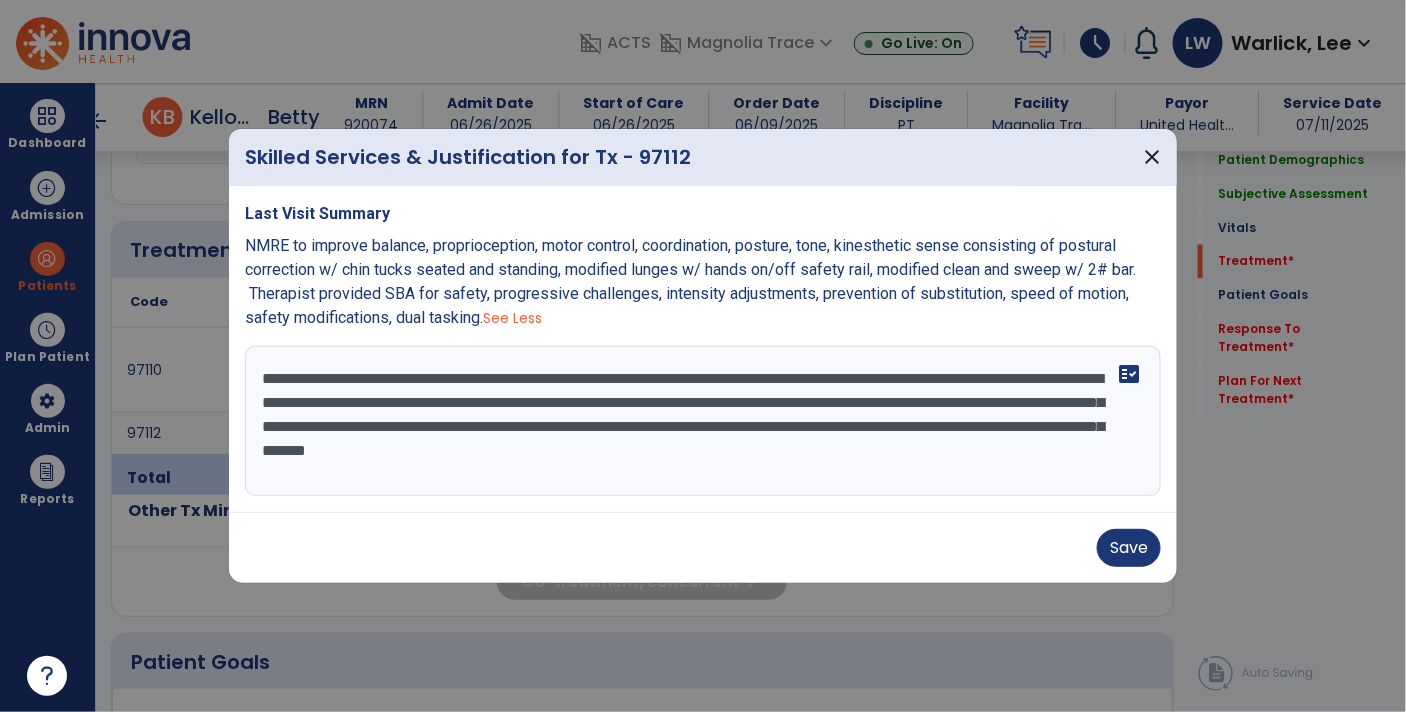 scroll, scrollTop: 38, scrollLeft: 0, axis: vertical 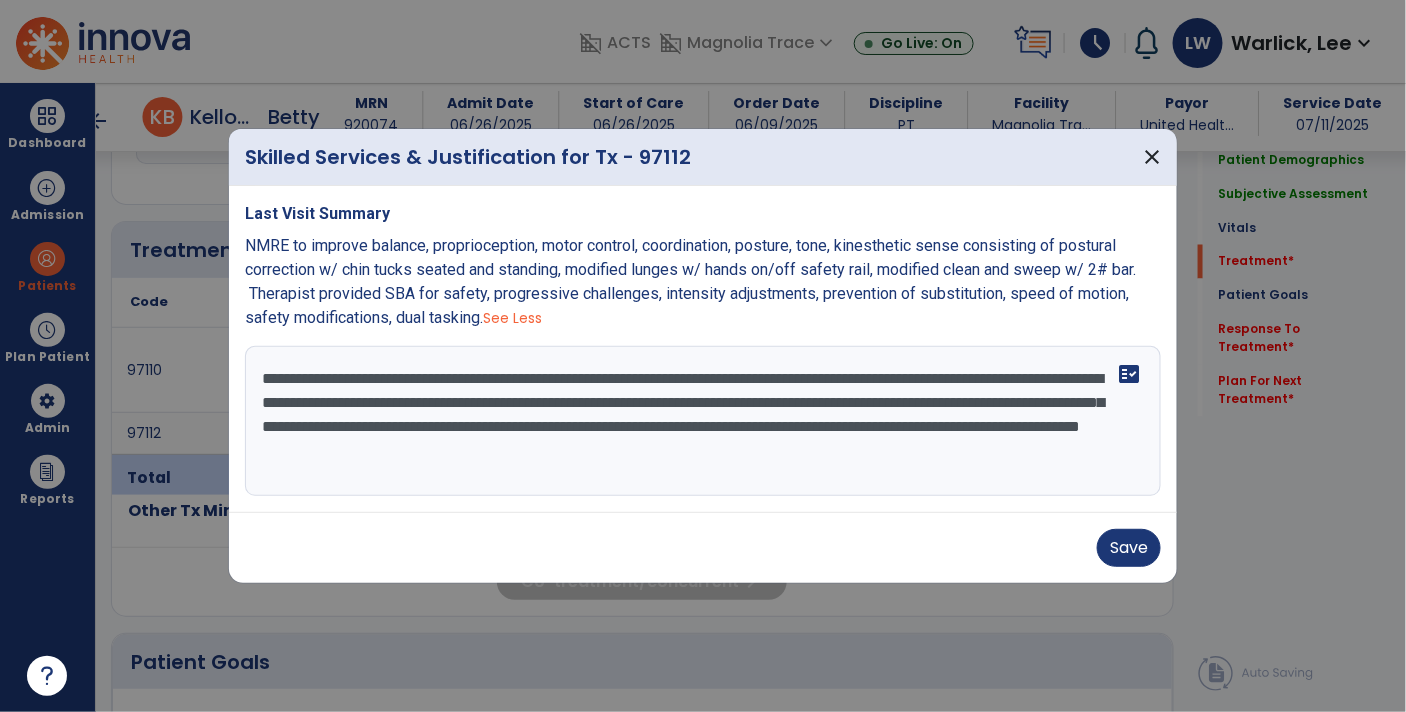 click on "**********" at bounding box center [703, 421] 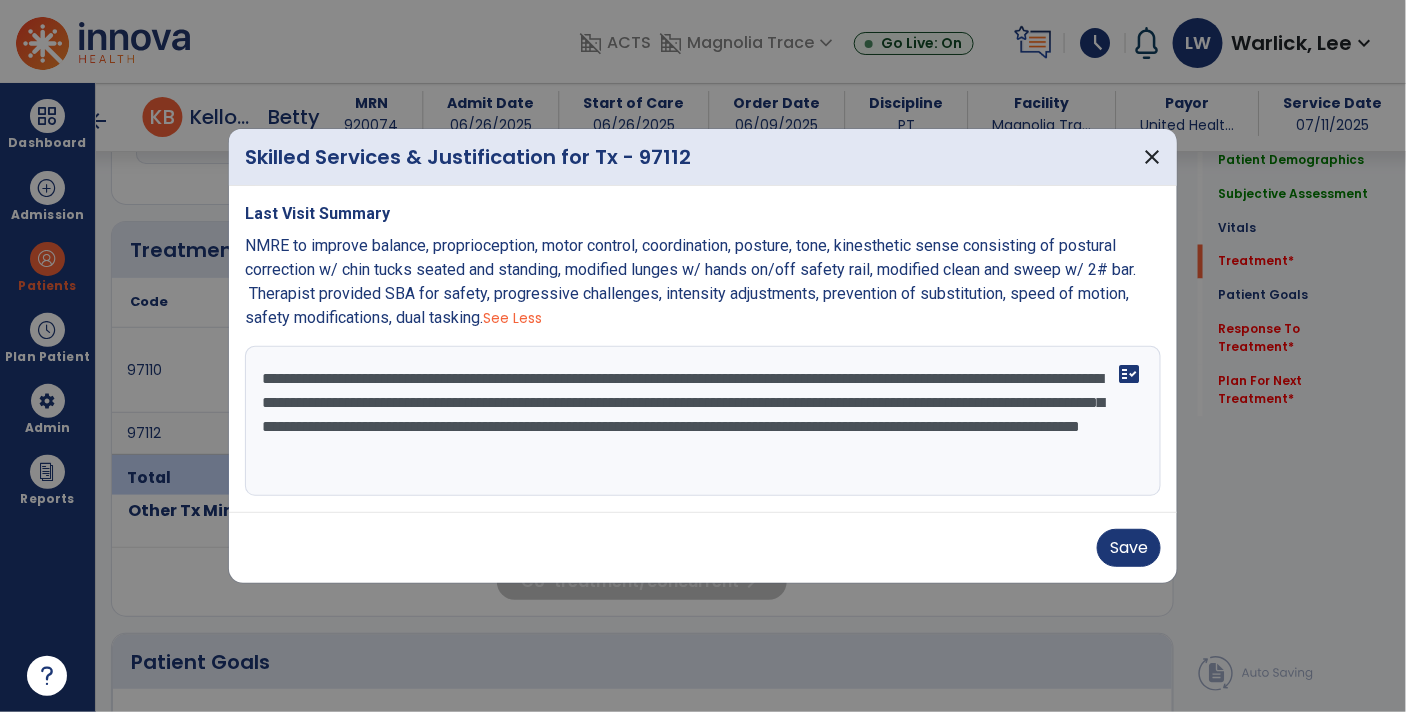 click on "**********" at bounding box center (703, 421) 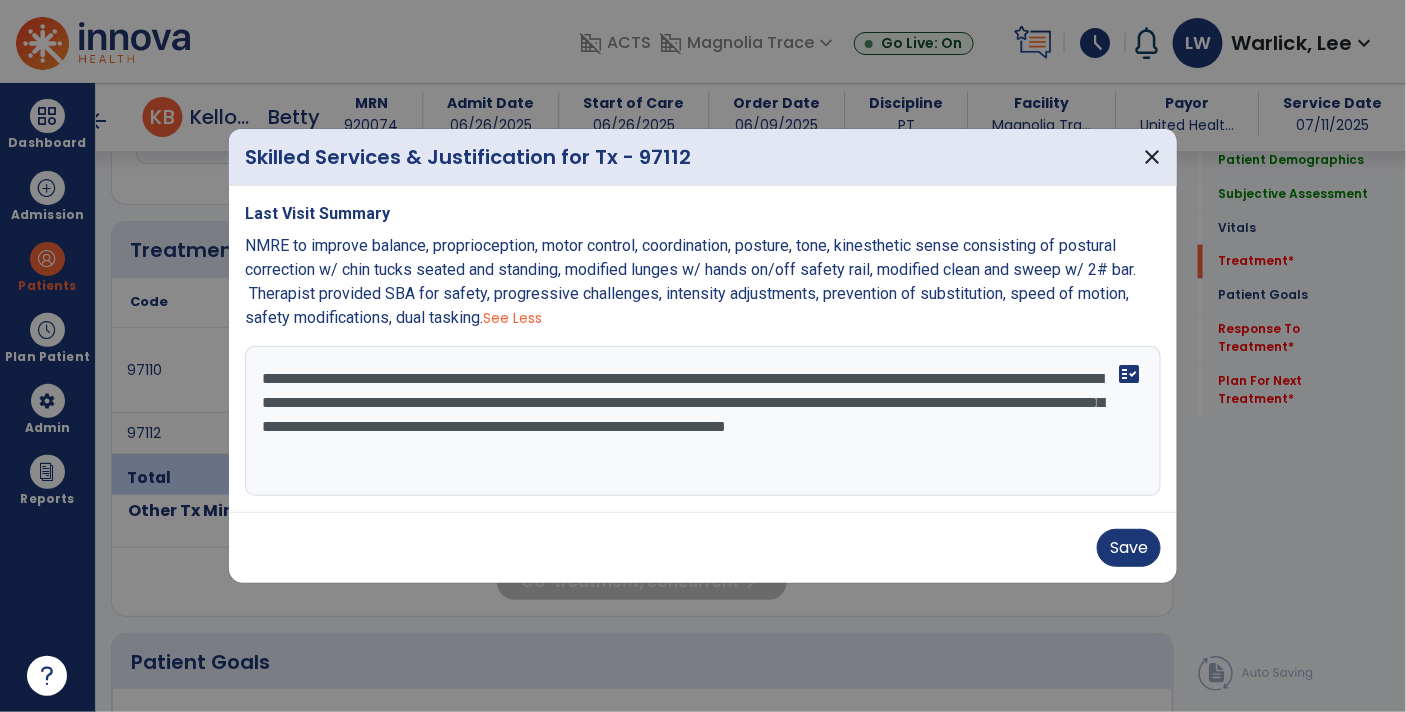 click on "**********" at bounding box center [703, 421] 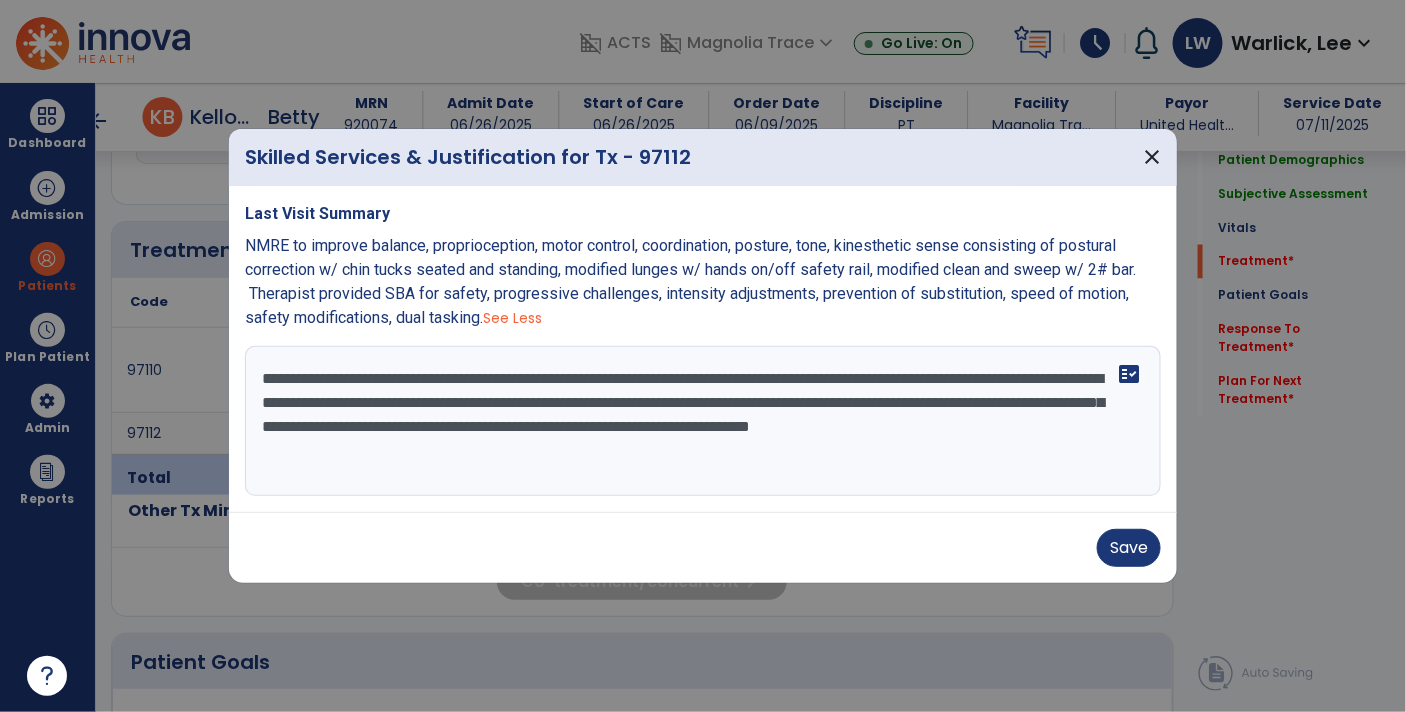 drag, startPoint x: 688, startPoint y: 432, endPoint x: 666, endPoint y: 456, distance: 32.55764 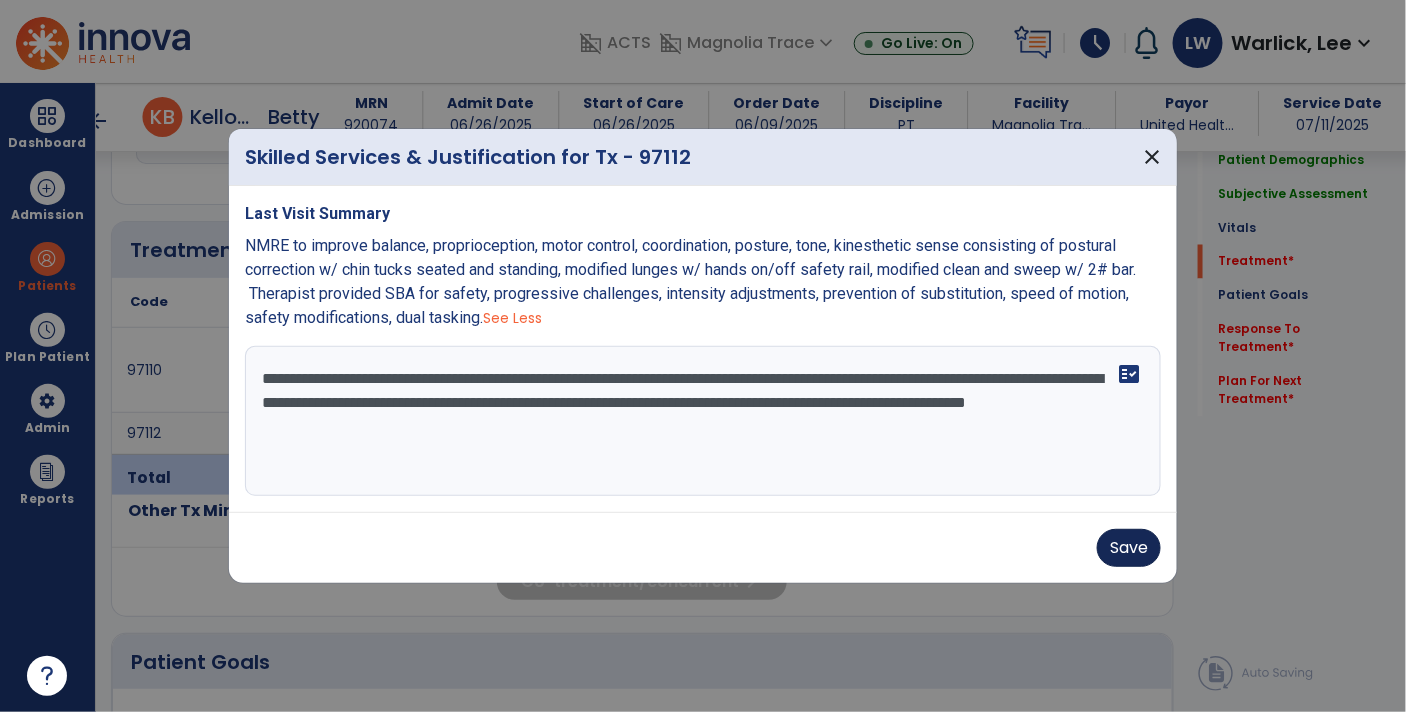 type on "**********" 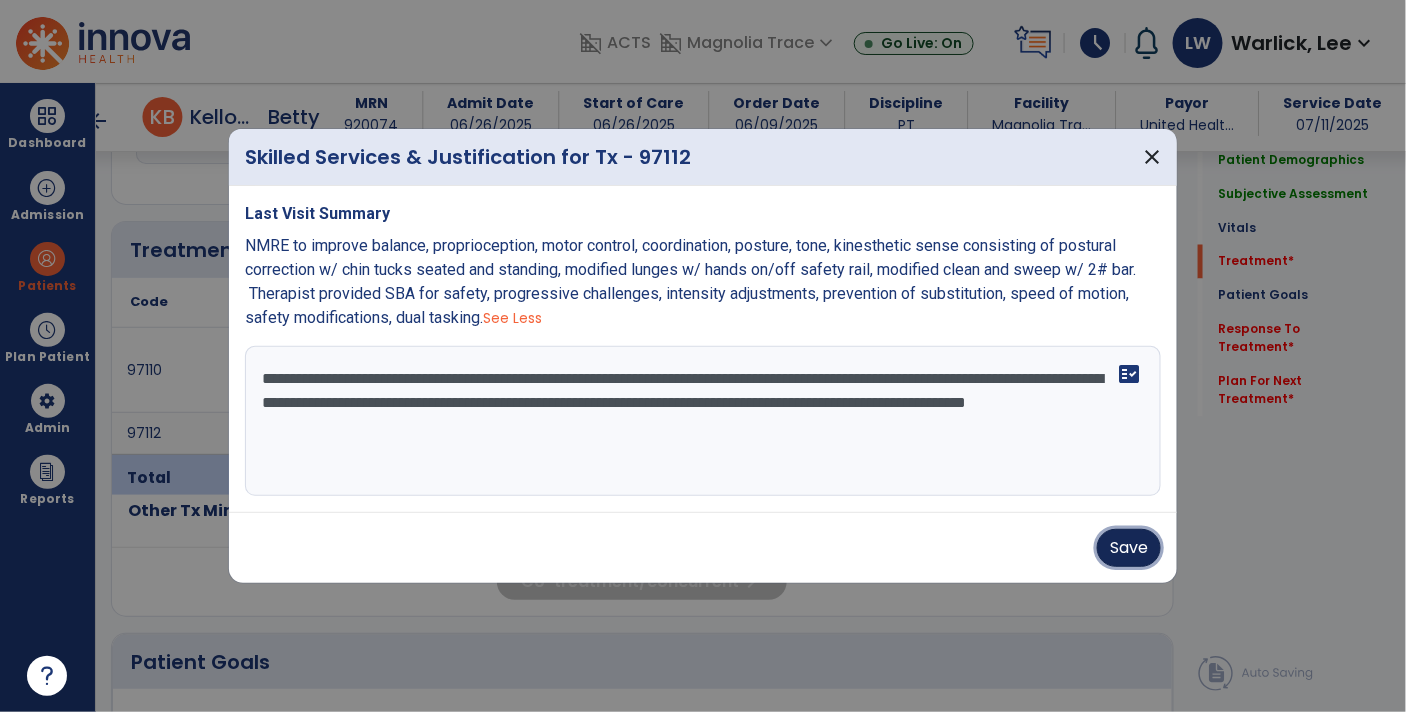 click on "Save" at bounding box center (1129, 548) 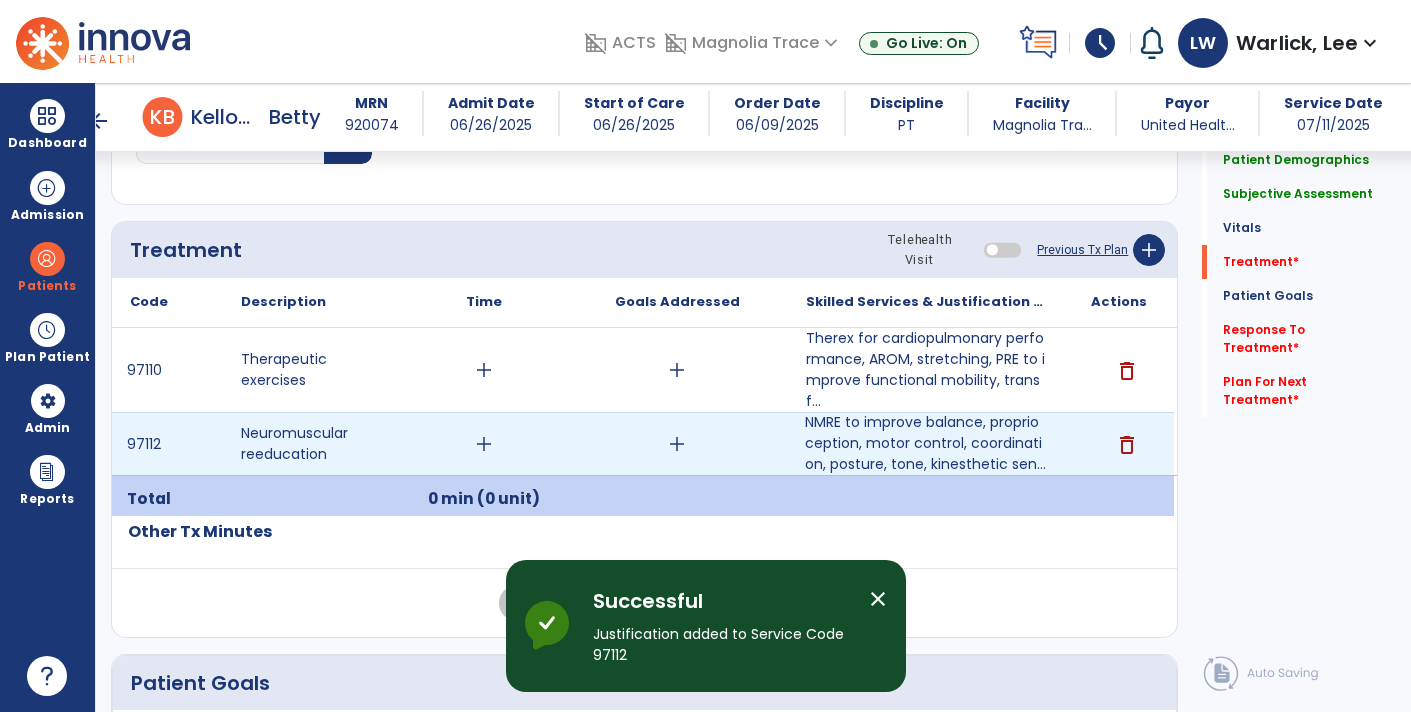 click on "add" at bounding box center (484, 444) 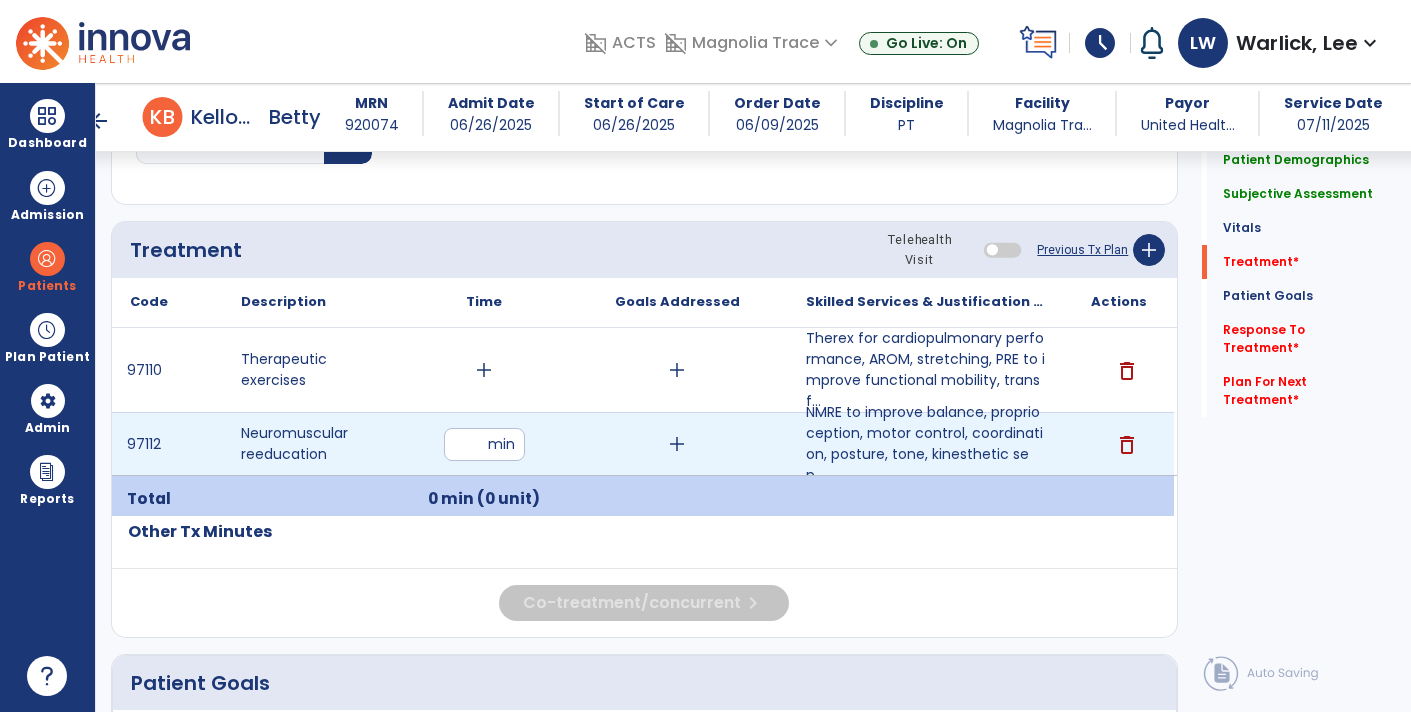 type on "**" 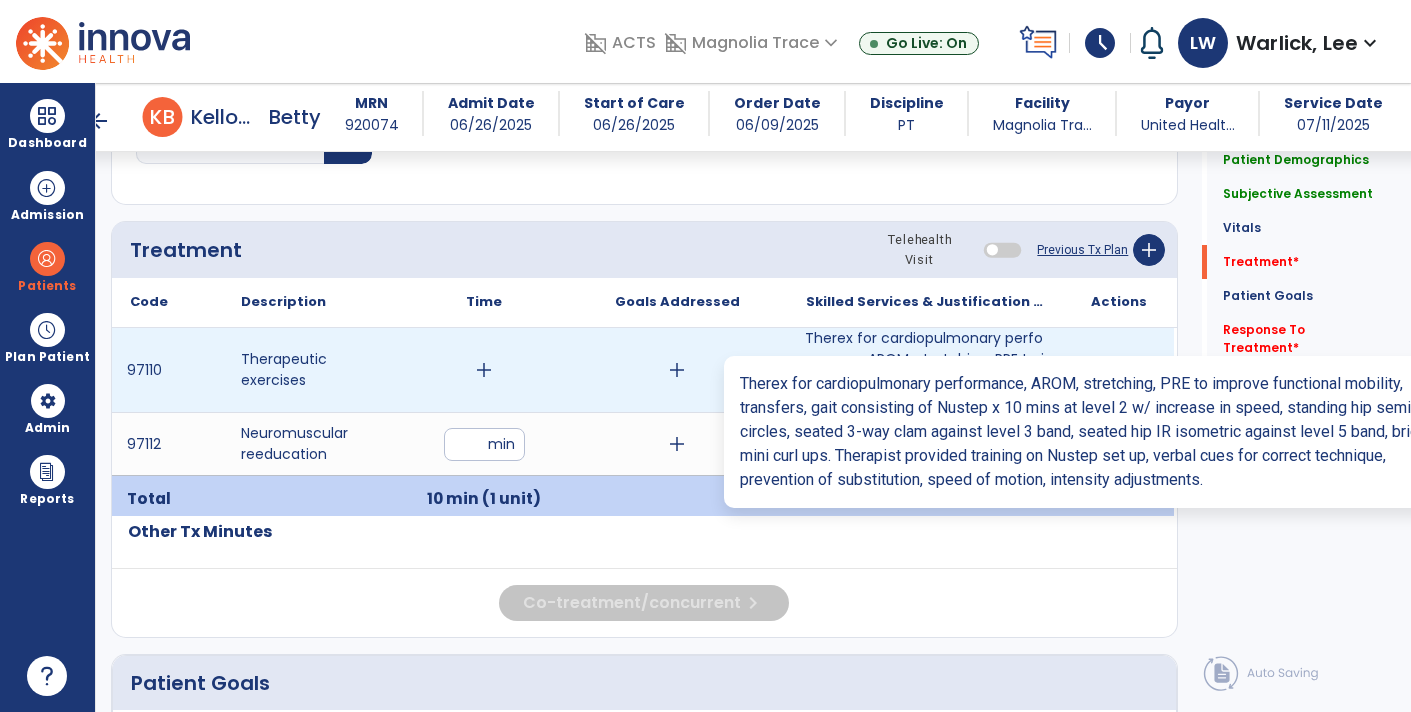 click on "Therex for cardiopulmonary performance, AROM, stretching, PRE to improve functional mobility, transf..." at bounding box center [926, 370] 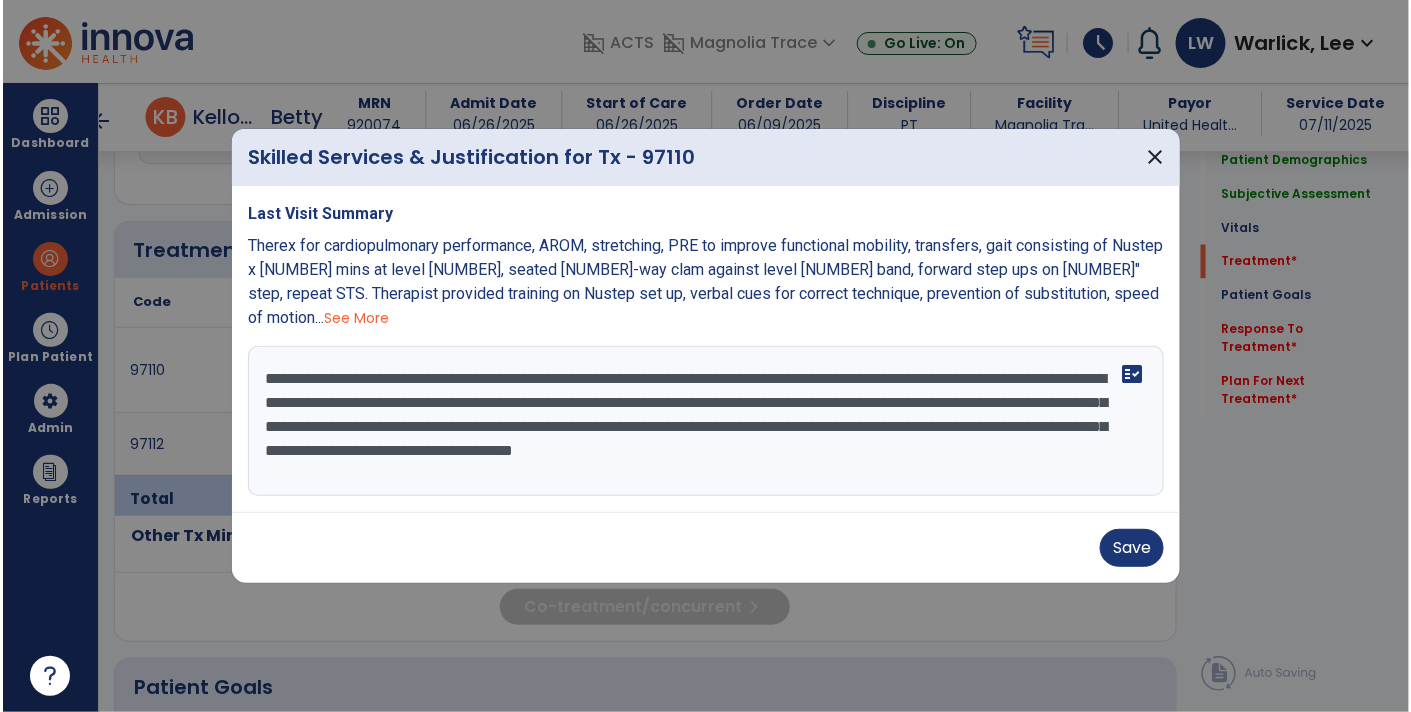 scroll, scrollTop: 1028, scrollLeft: 0, axis: vertical 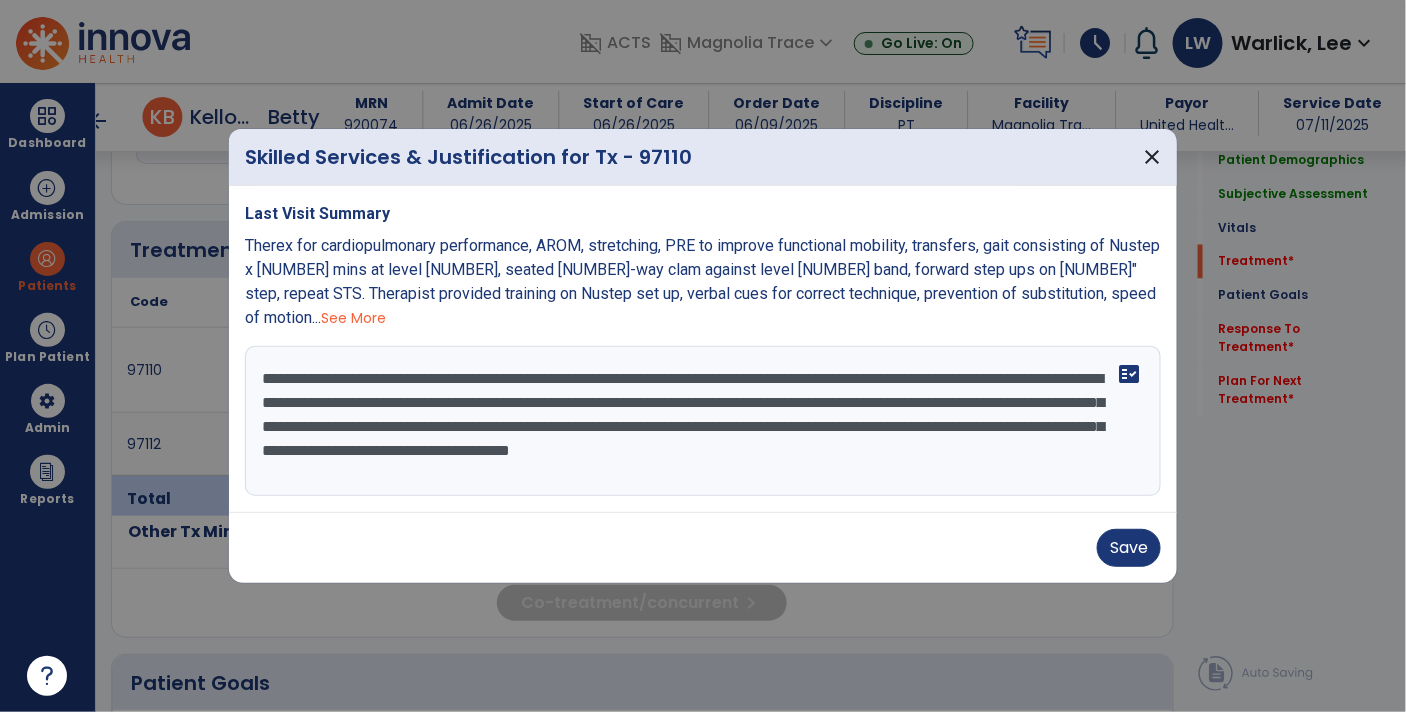 click on "**********" at bounding box center (703, 421) 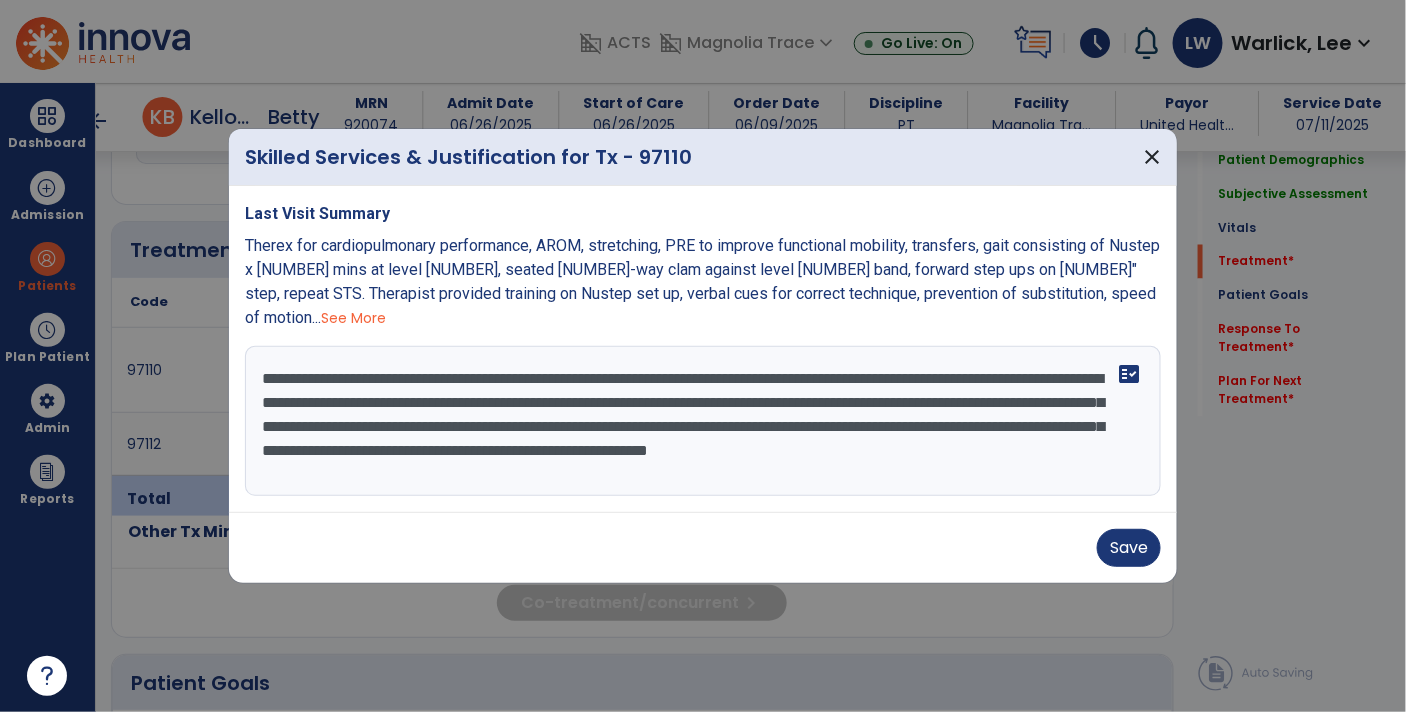 type on "**********" 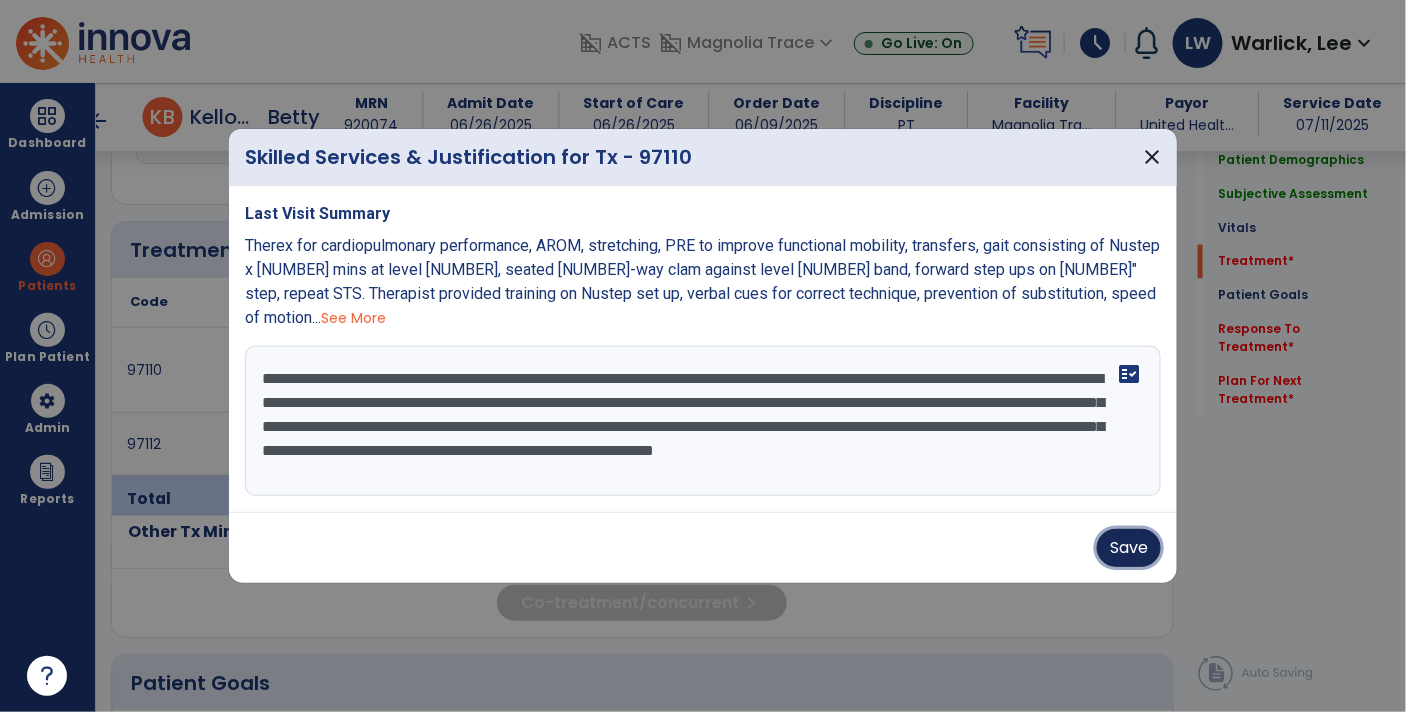 click on "Save" at bounding box center [1129, 548] 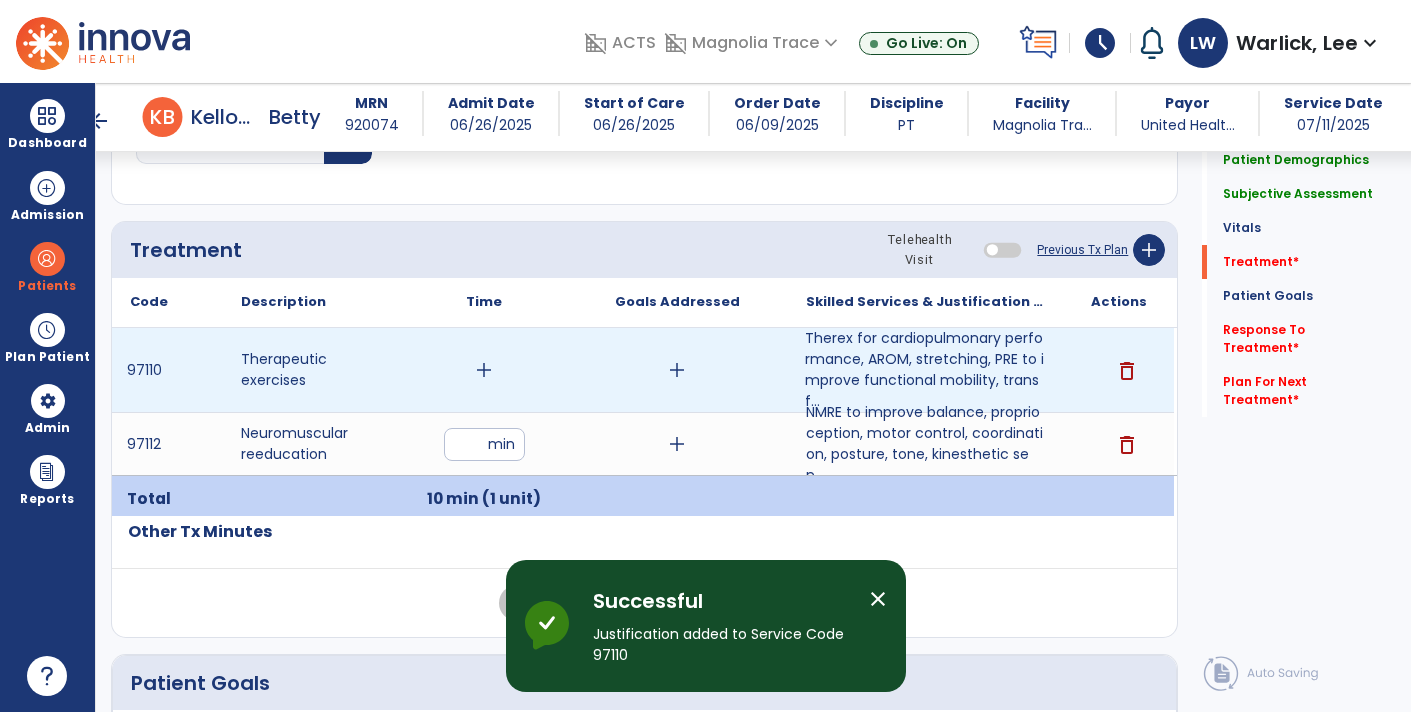 click on "add" at bounding box center [484, 370] 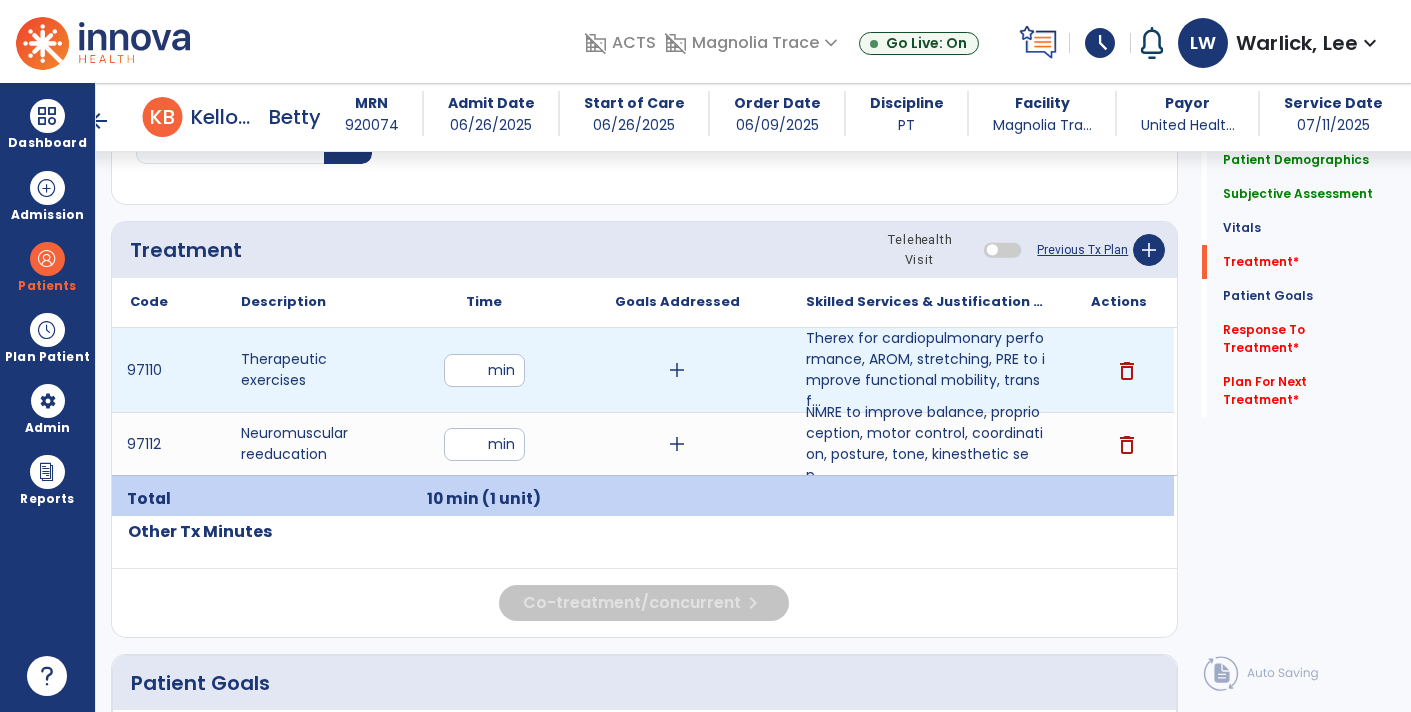 type on "**" 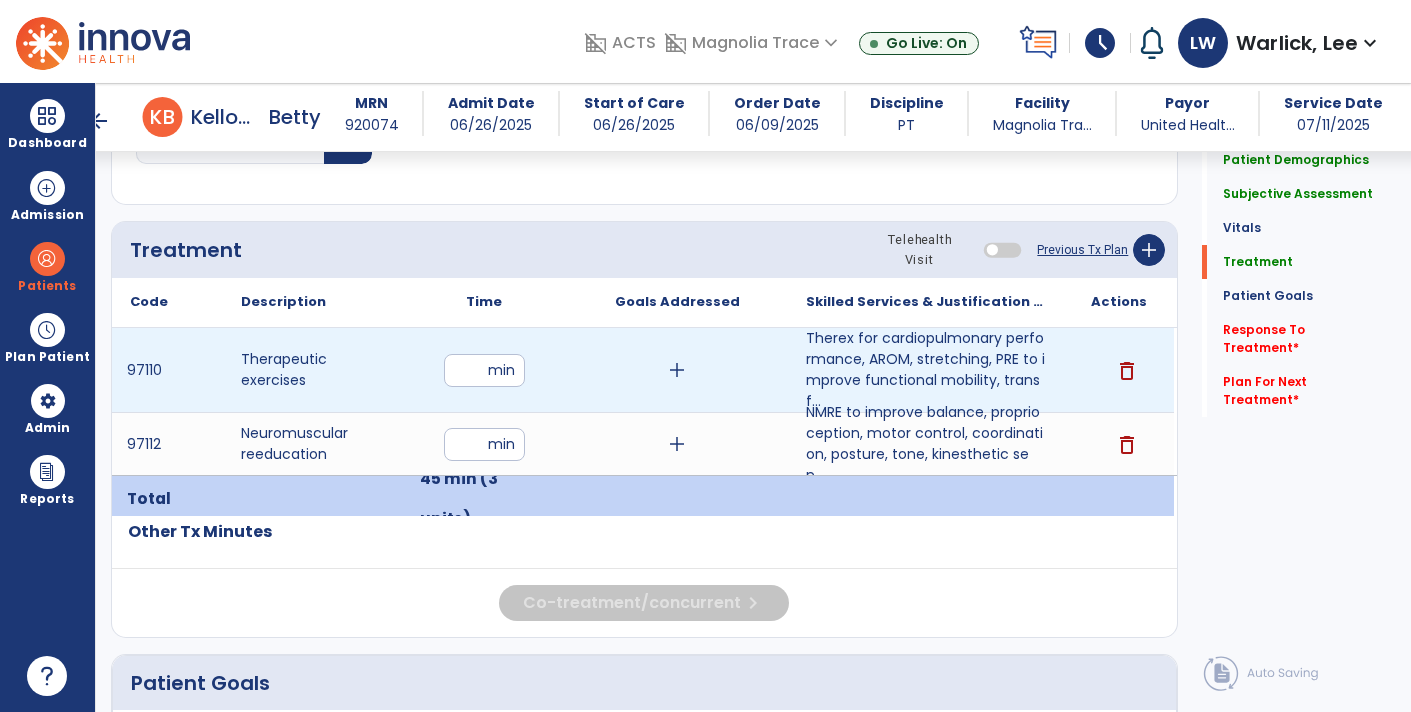 click on "**" at bounding box center [484, 370] 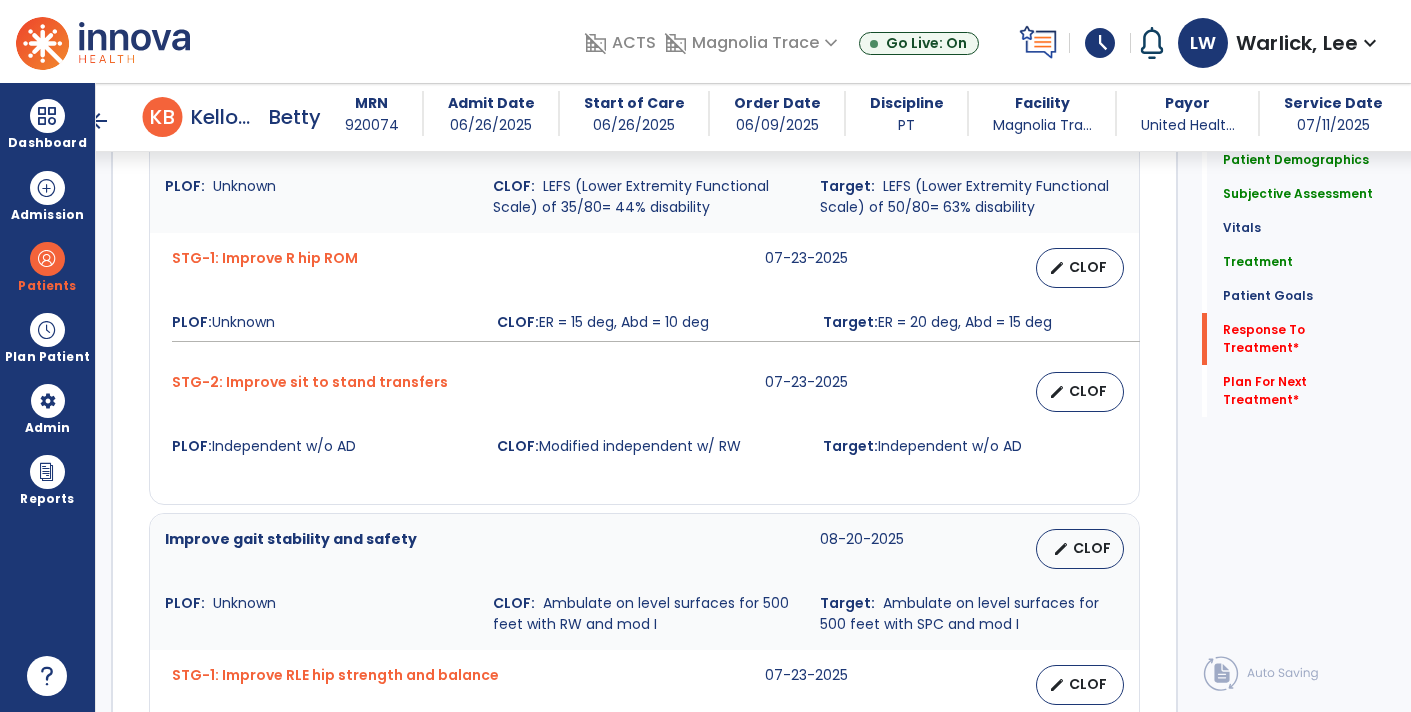 scroll, scrollTop: 2481, scrollLeft: 0, axis: vertical 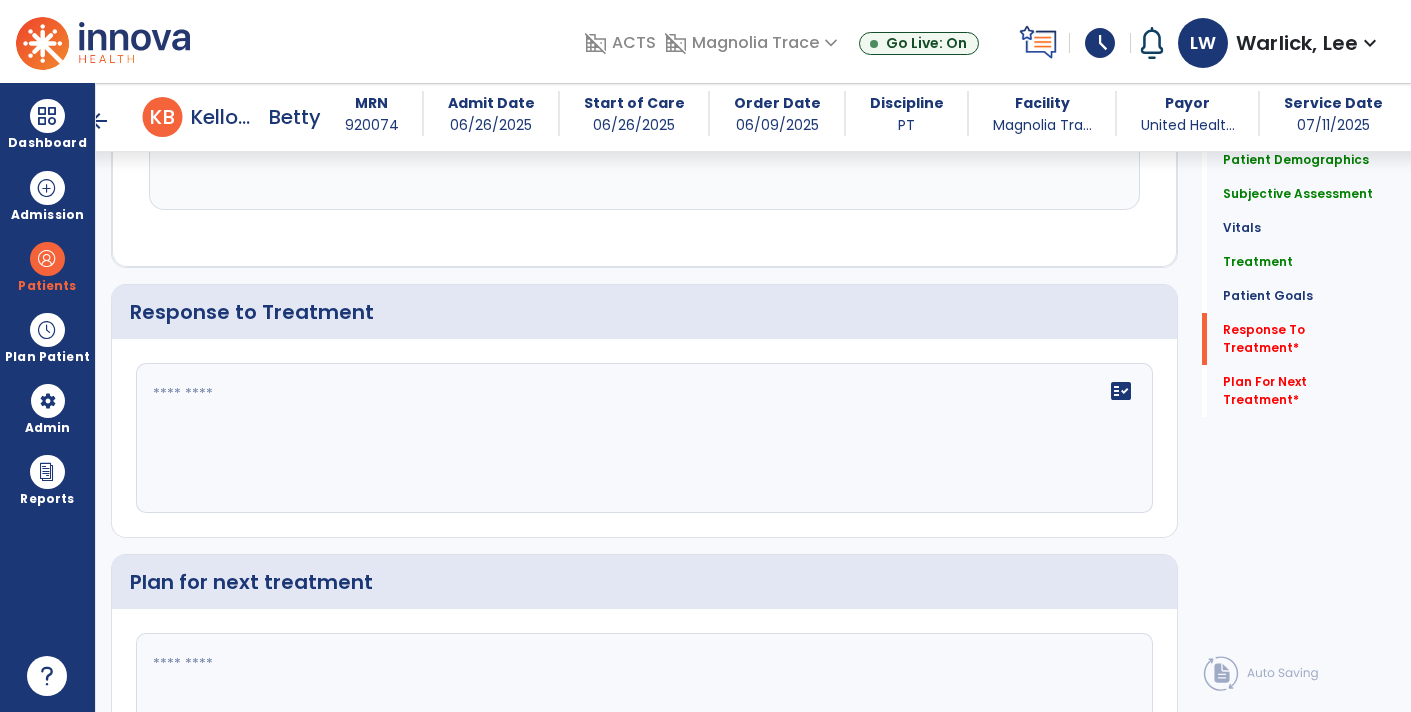click on "fact_check" 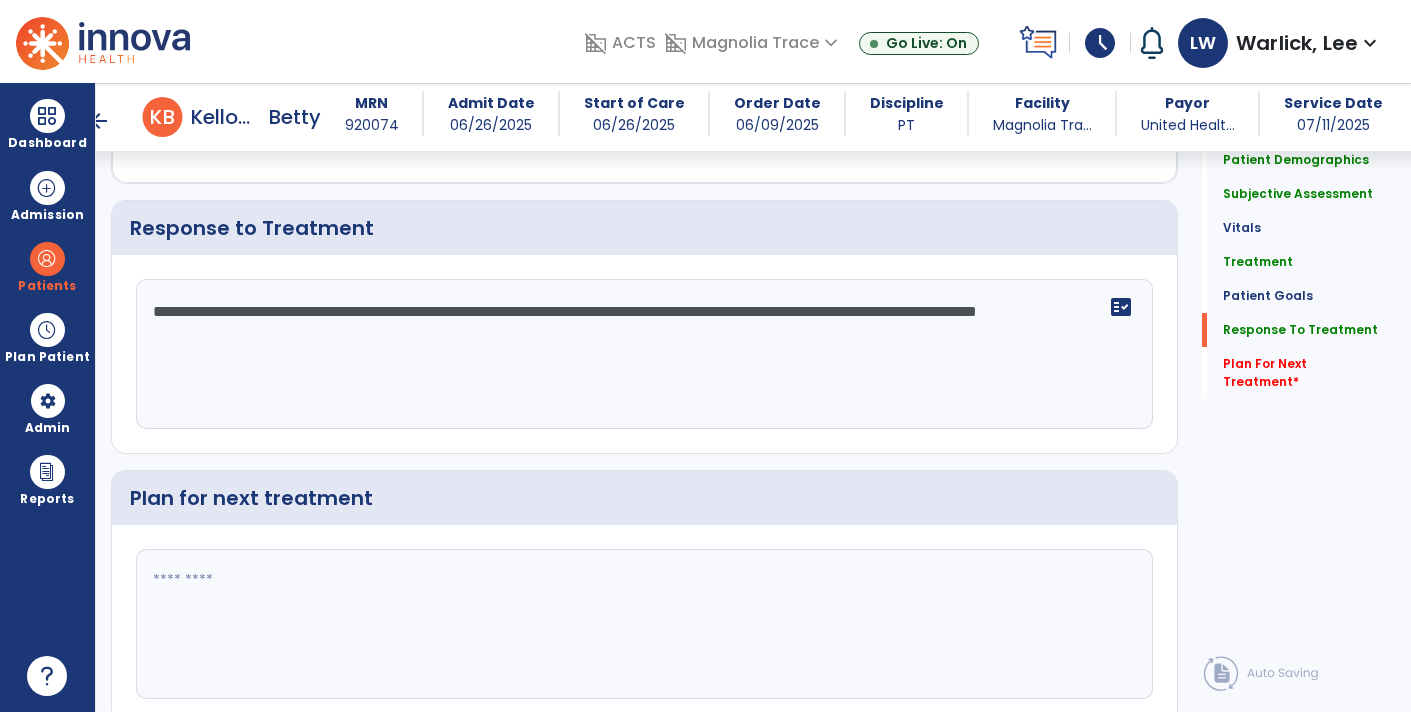 scroll, scrollTop: 2632, scrollLeft: 0, axis: vertical 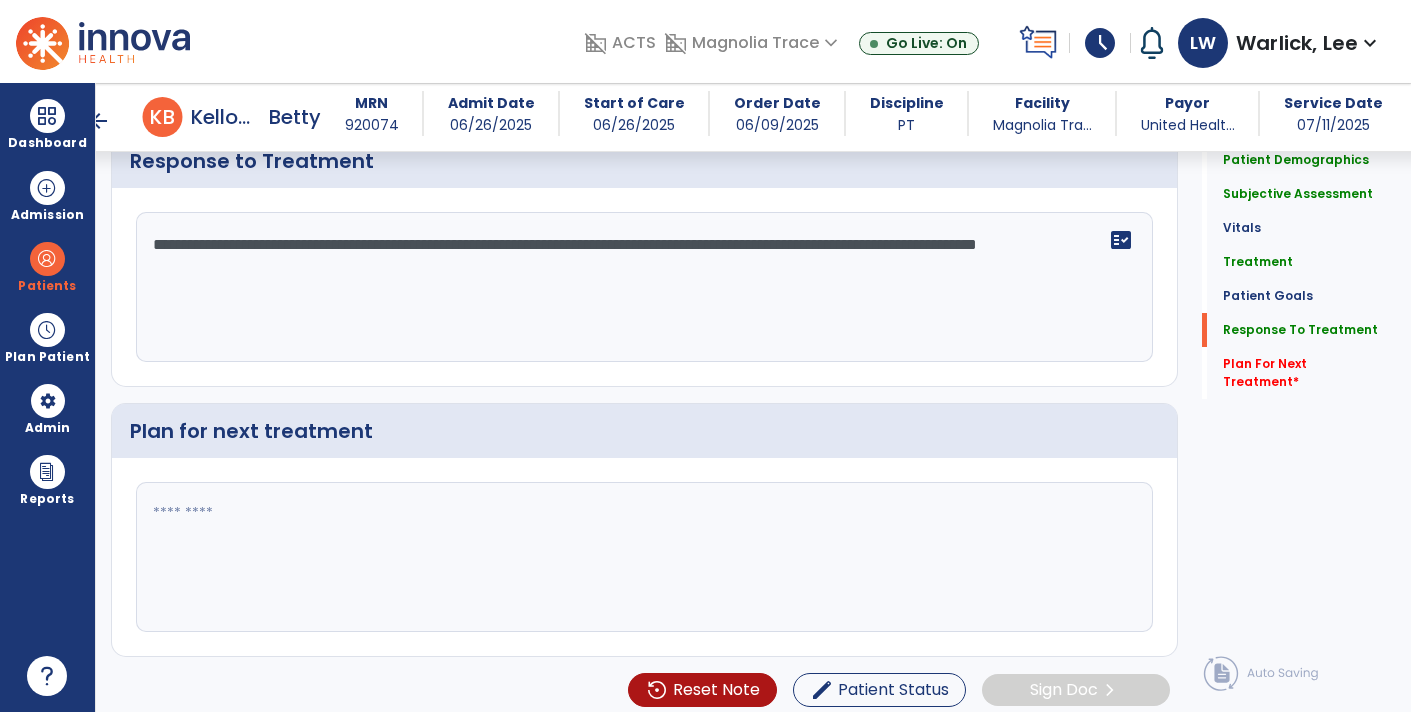 click on "**********" 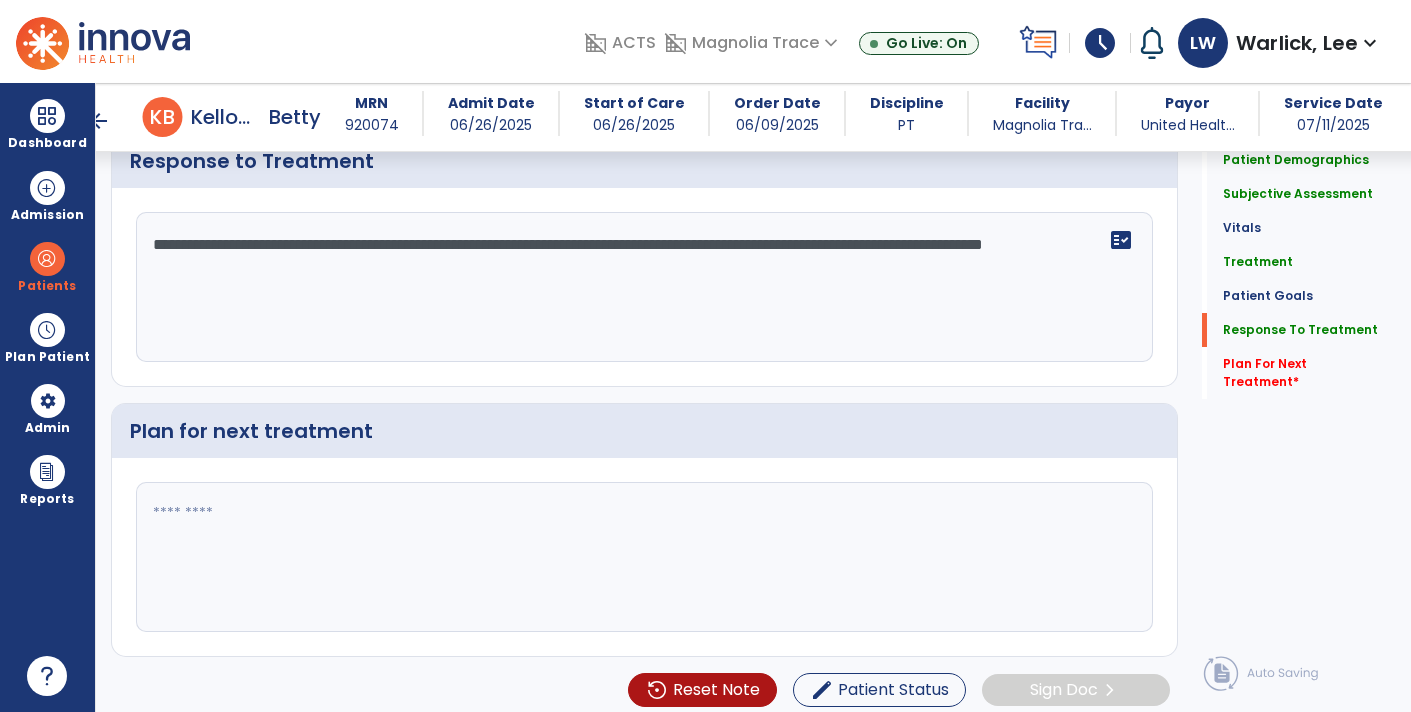 type on "**********" 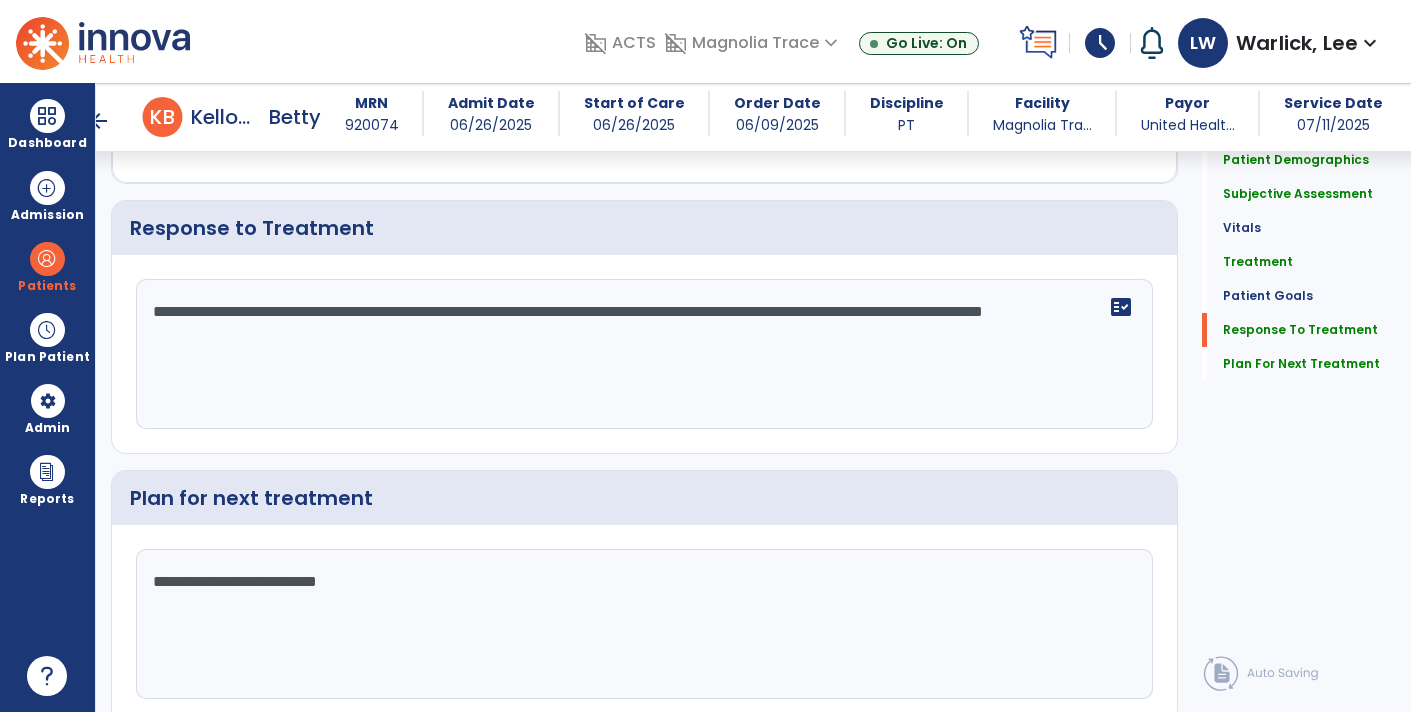 scroll, scrollTop: 2632, scrollLeft: 0, axis: vertical 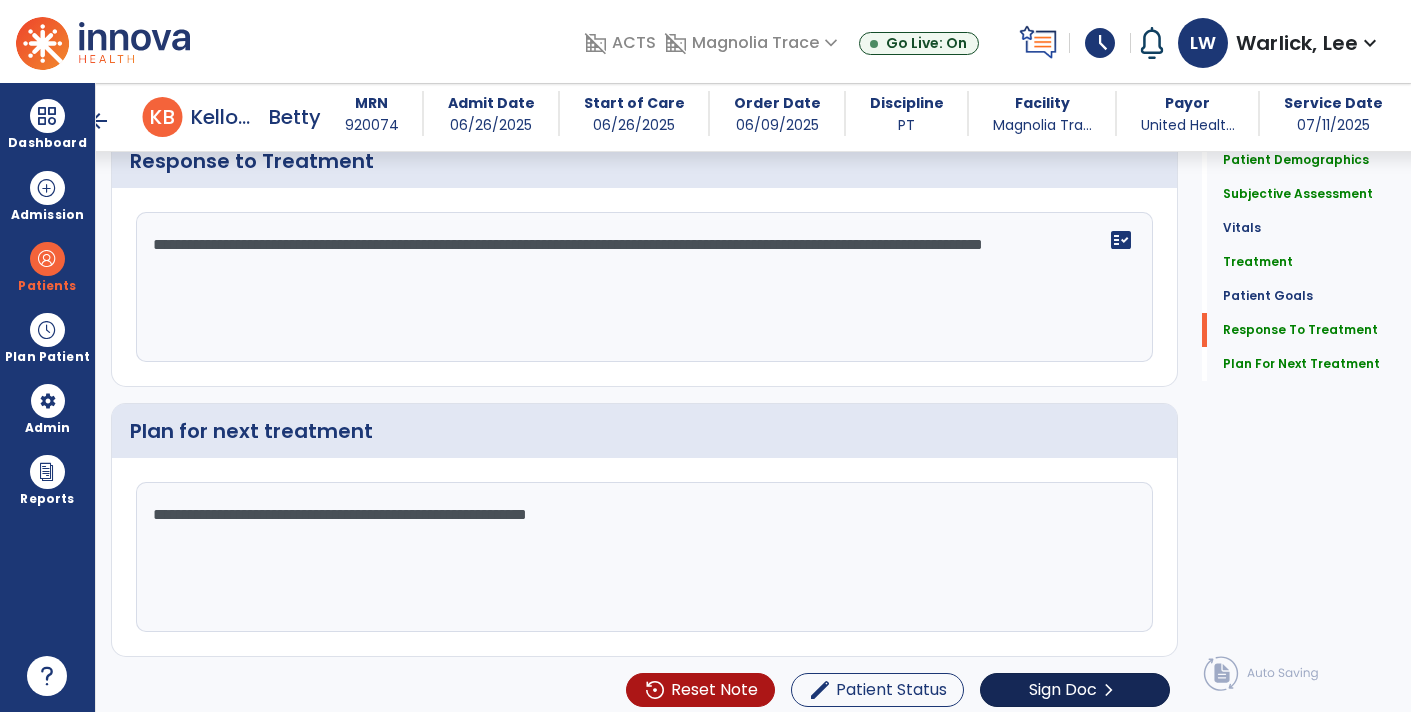 type on "**********" 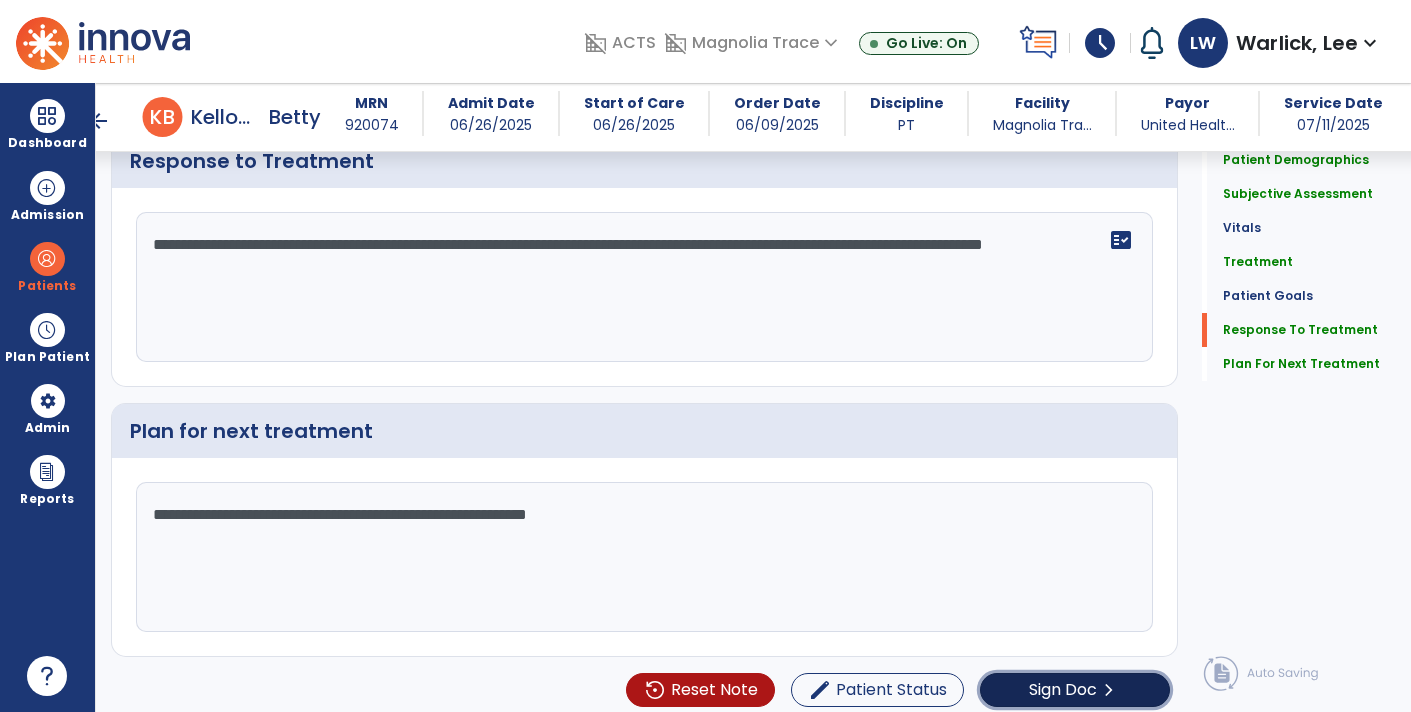 click on "Sign Doc  chevron_right" 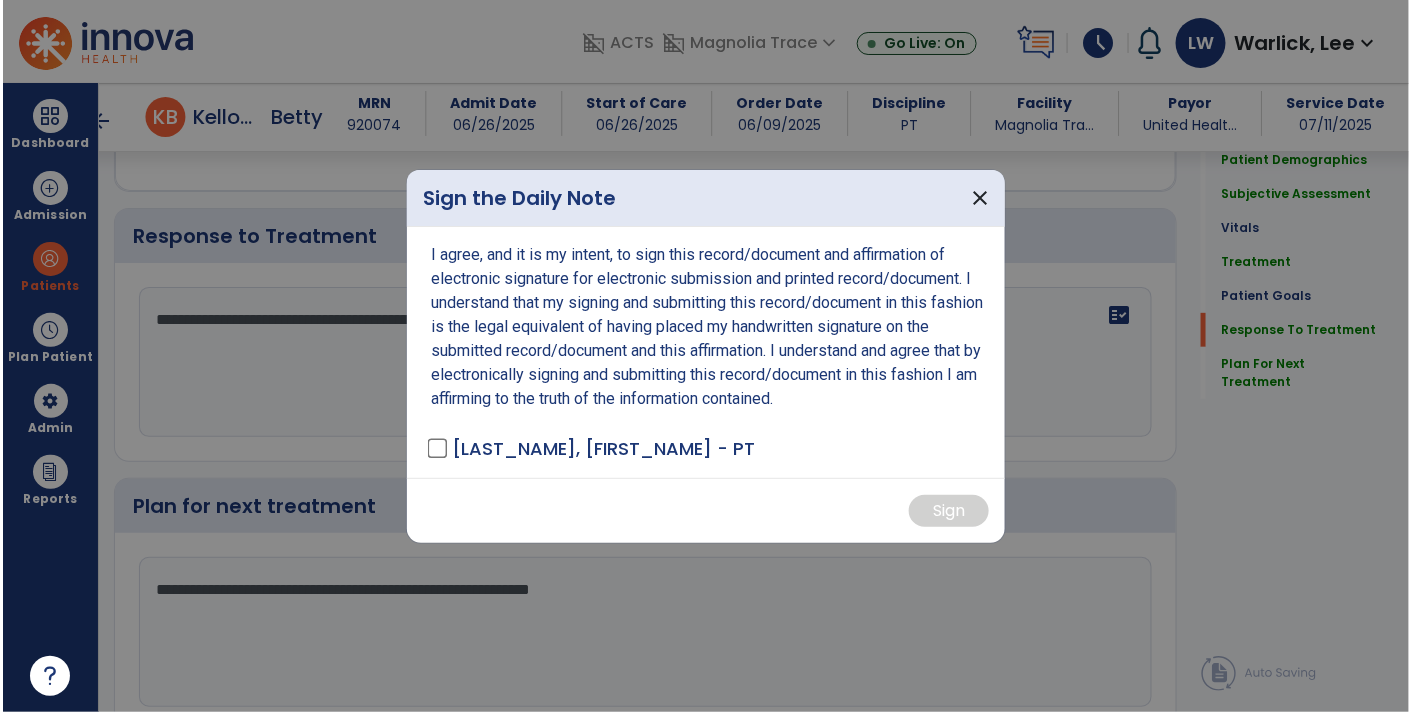 scroll, scrollTop: 2632, scrollLeft: 0, axis: vertical 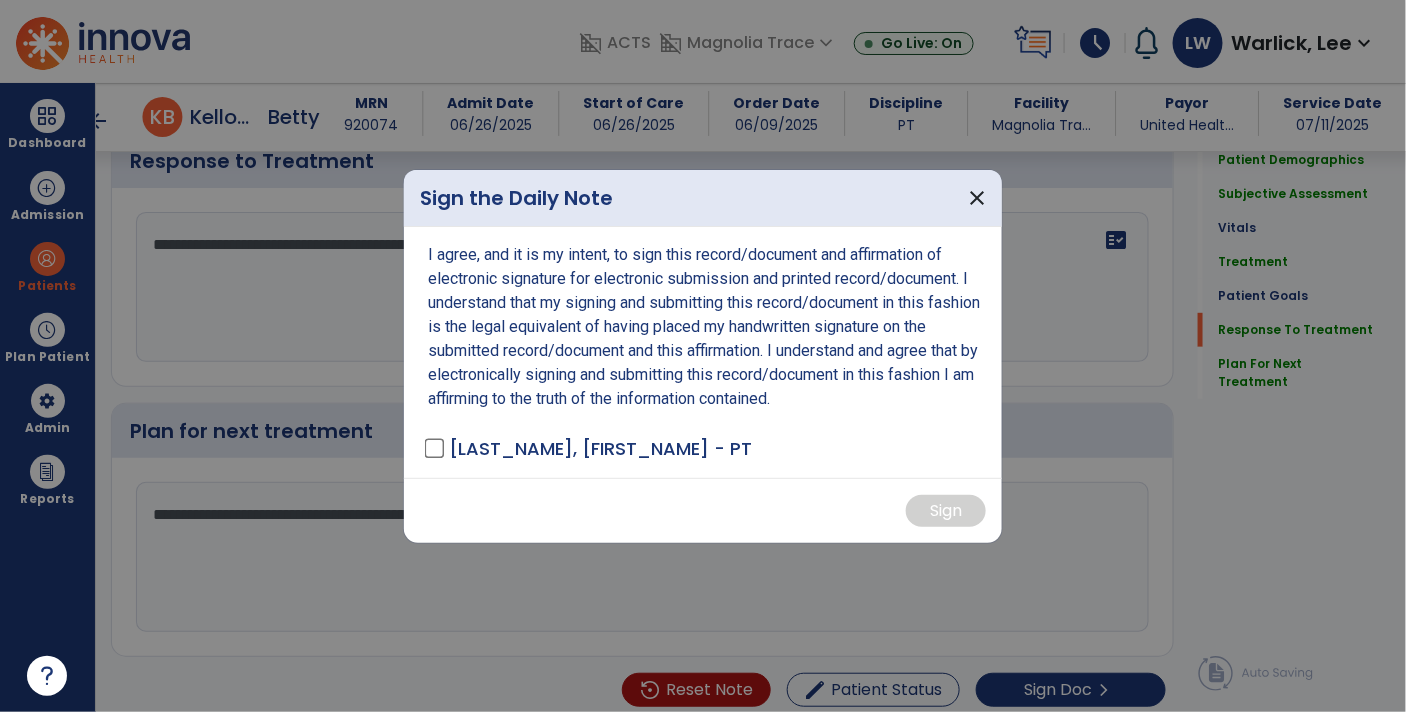 click on "[LAST_NAME], [FIRST_NAME] - PT" at bounding box center [600, 448] 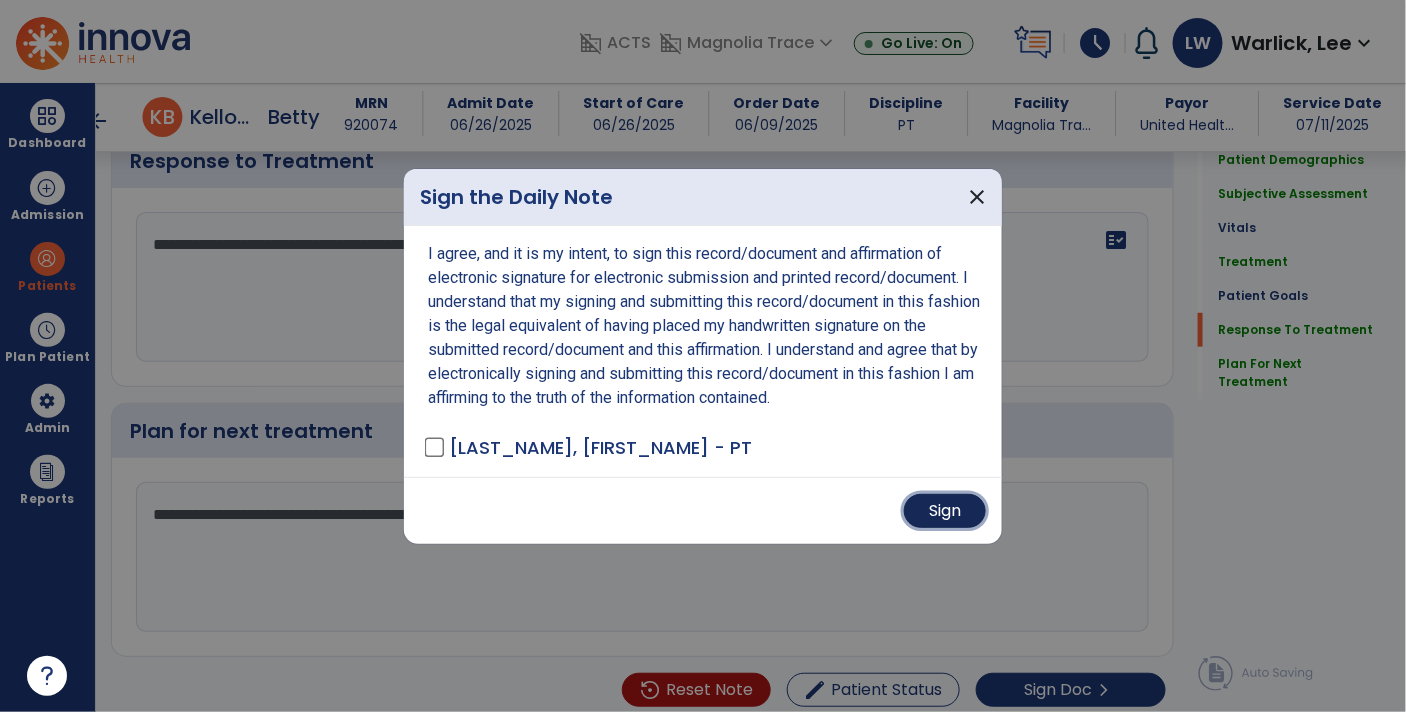 click on "Sign" at bounding box center (945, 511) 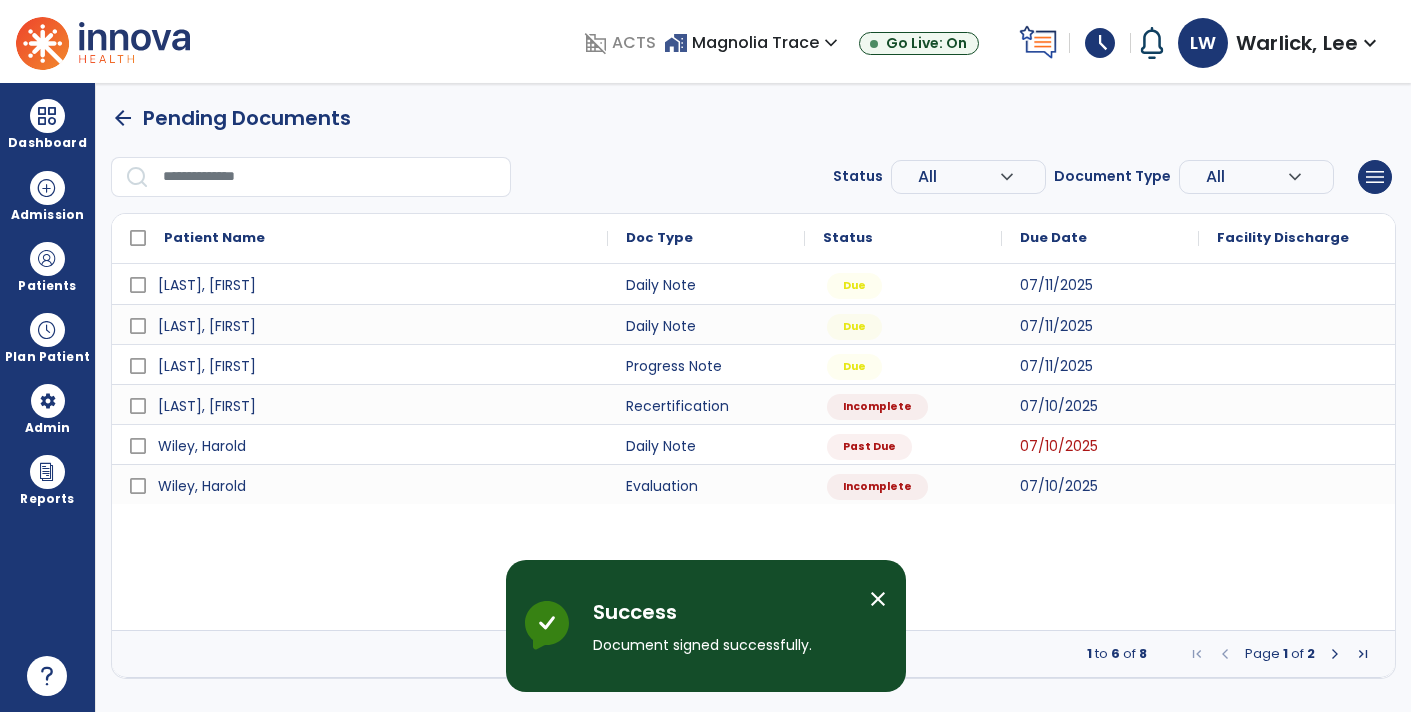 scroll, scrollTop: 0, scrollLeft: 0, axis: both 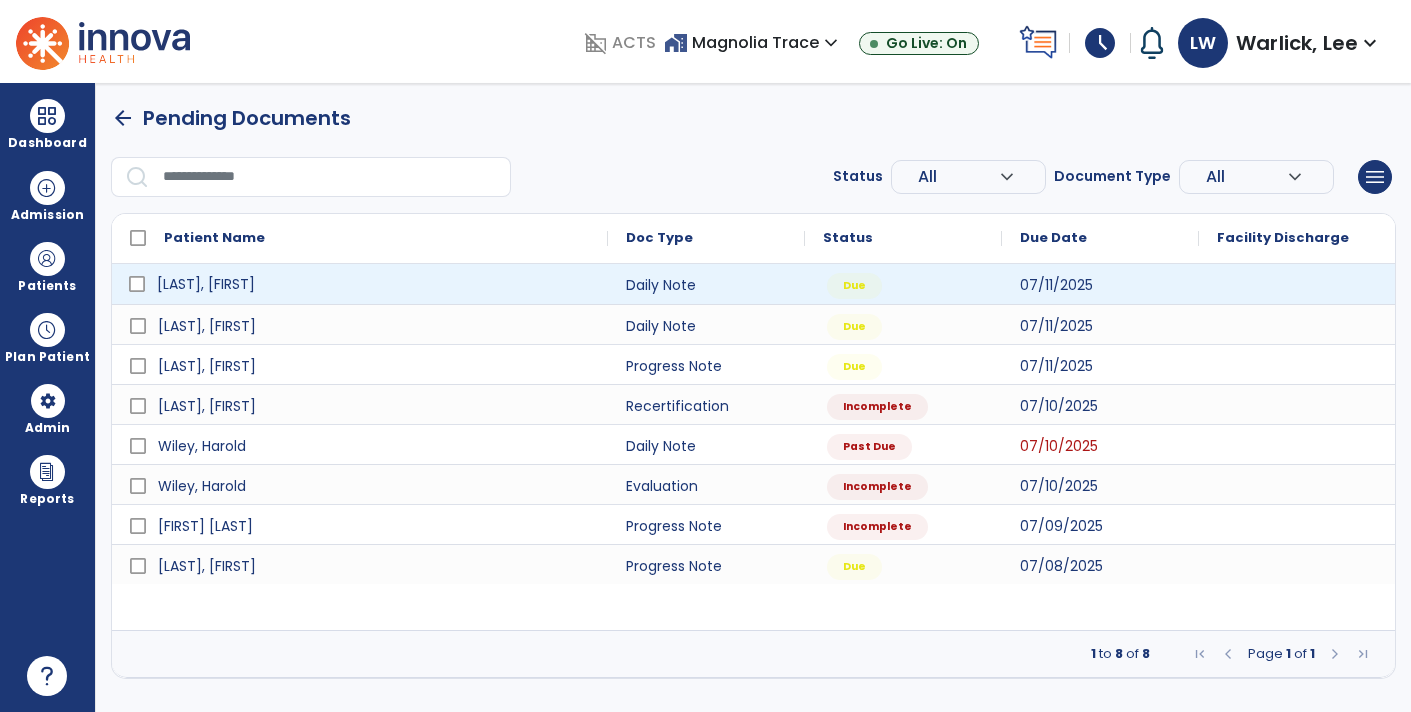 click on "[LAST], [FIRST]" at bounding box center [374, 284] 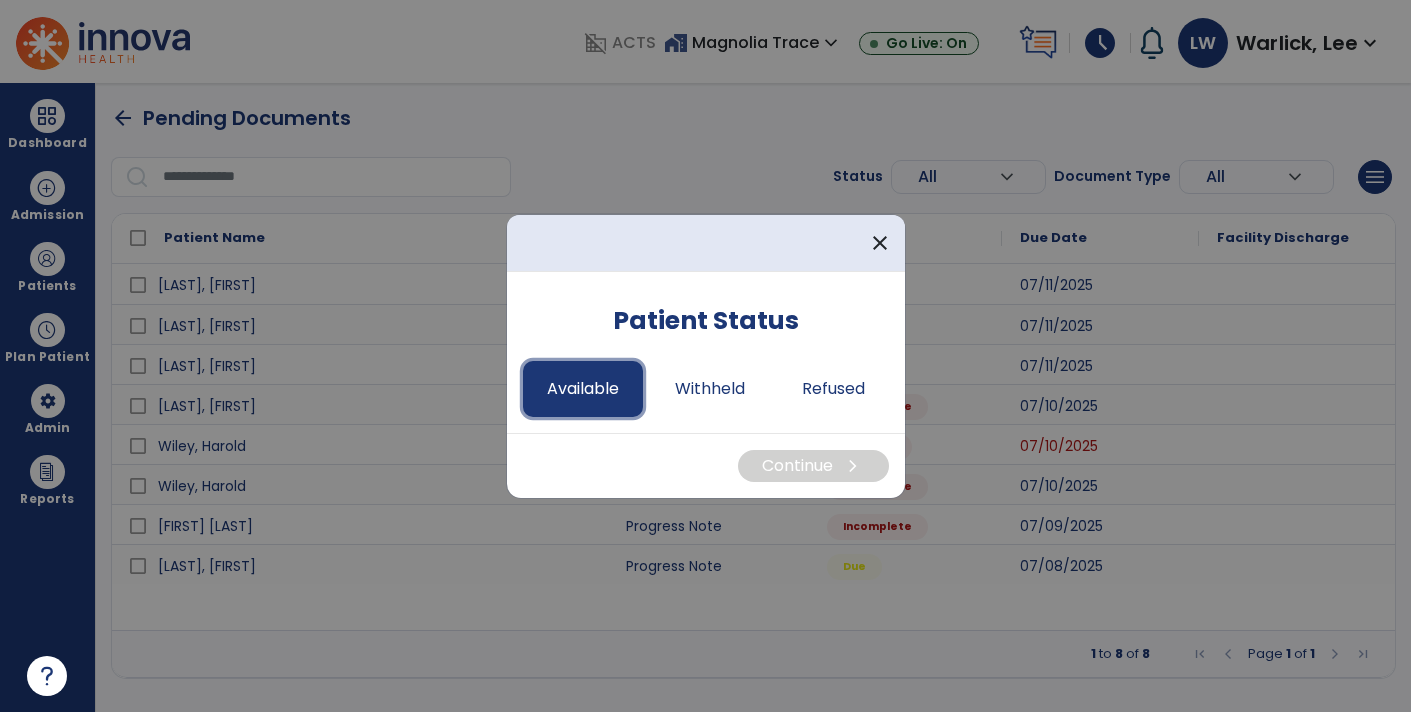 click on "Available" at bounding box center (583, 389) 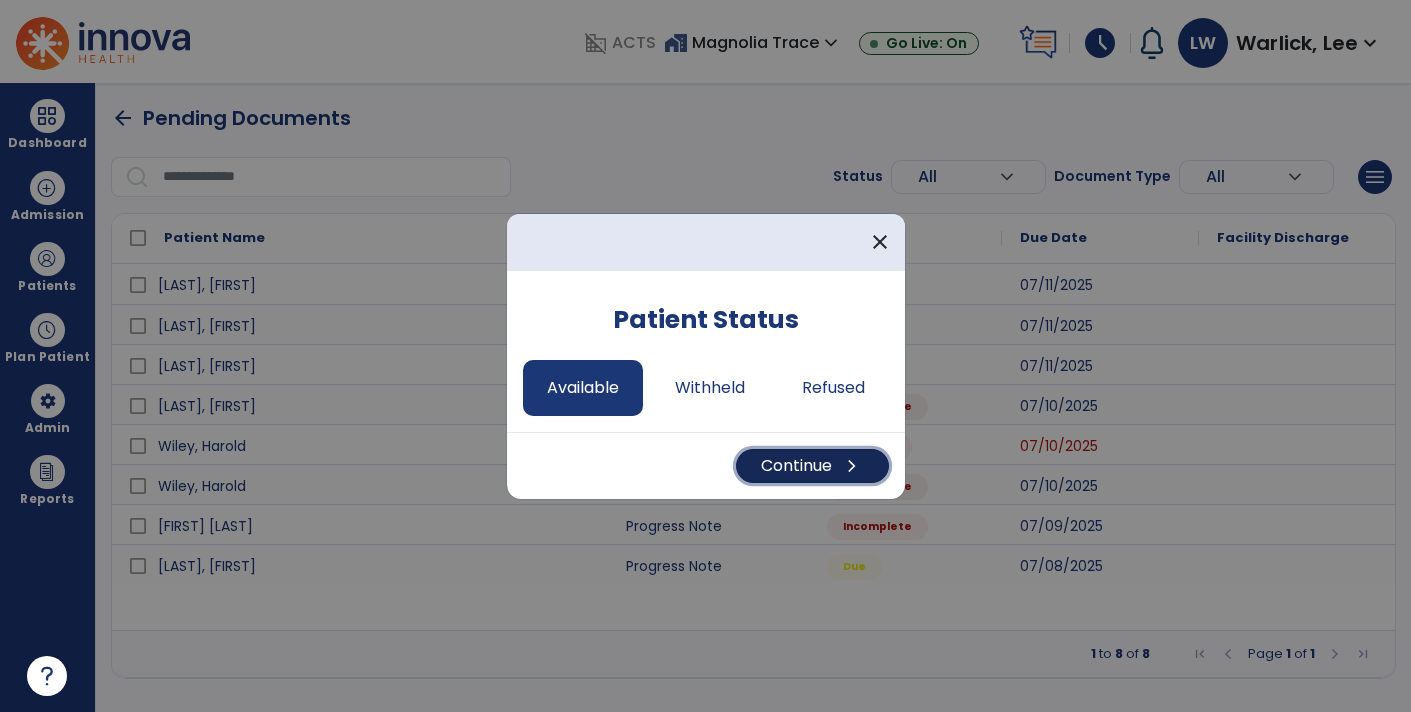 click on "Continue   chevron_right" at bounding box center (812, 466) 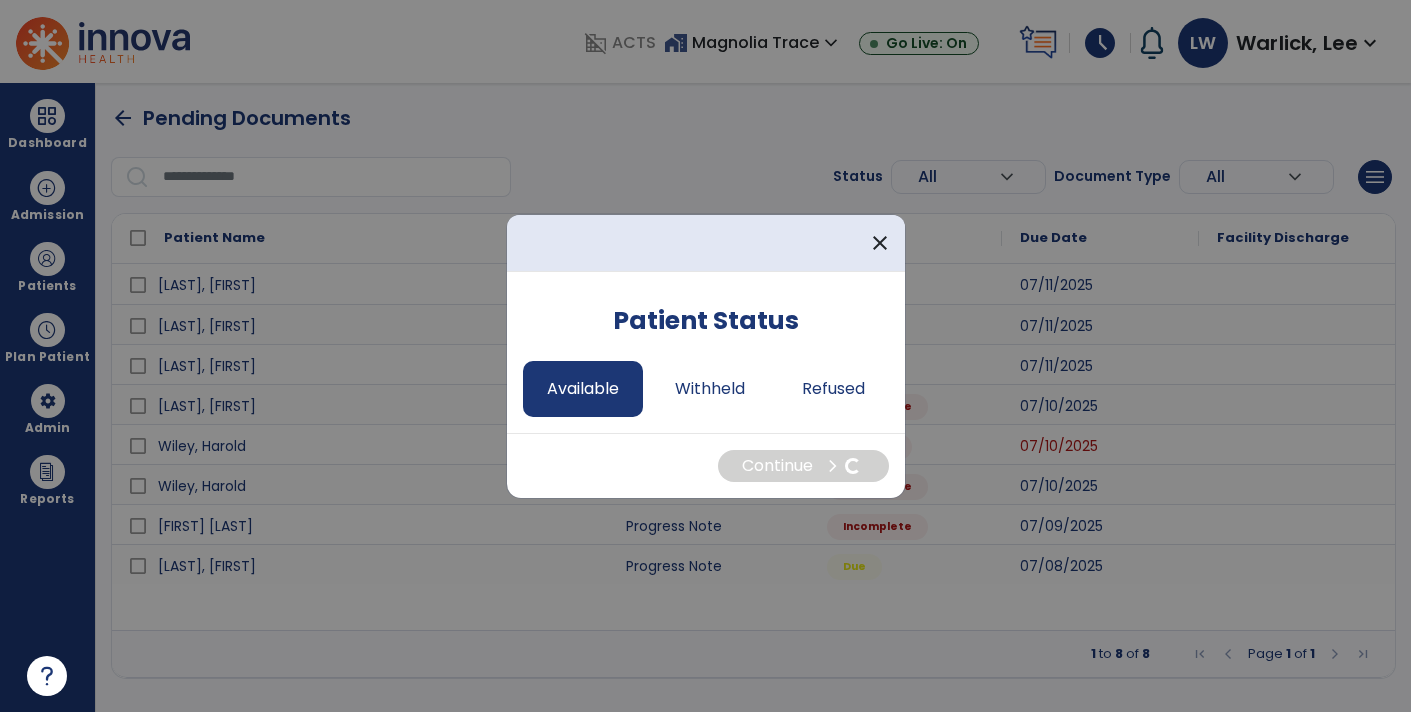 select on "*" 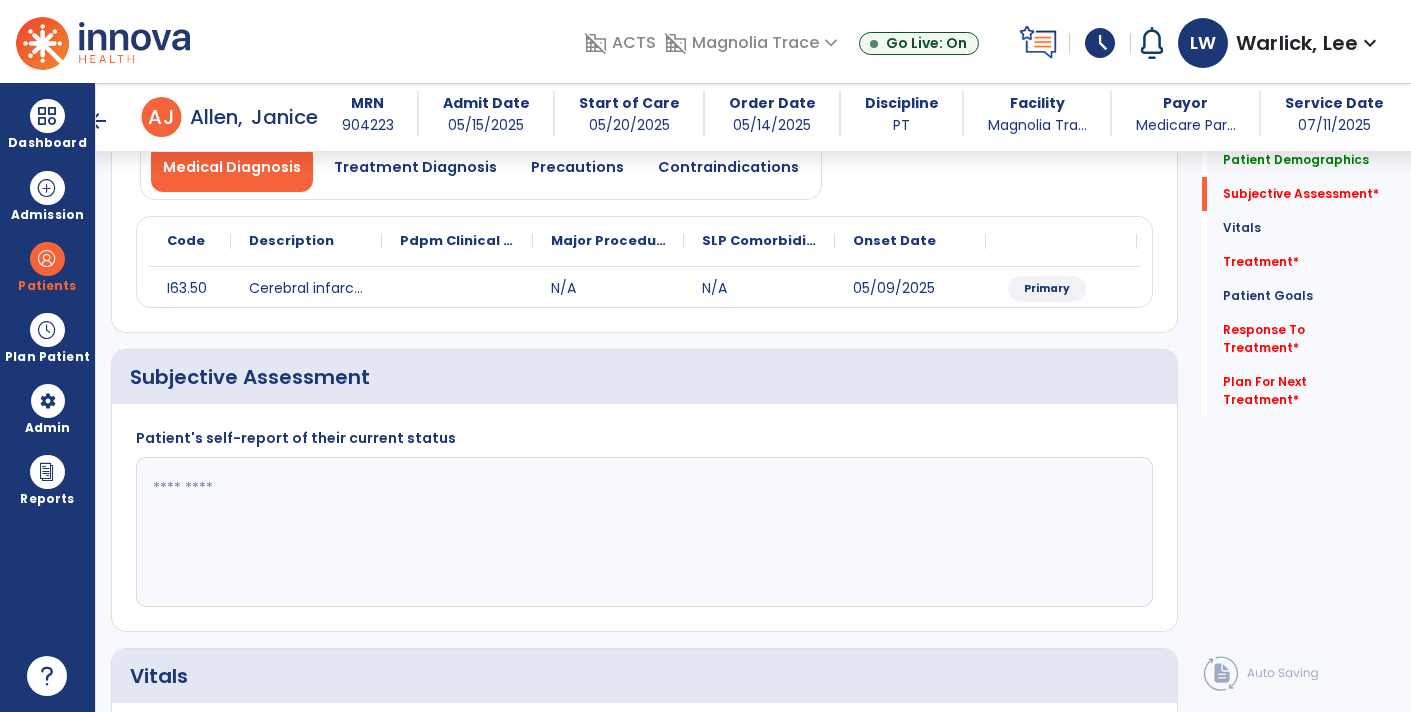 scroll, scrollTop: 185, scrollLeft: 0, axis: vertical 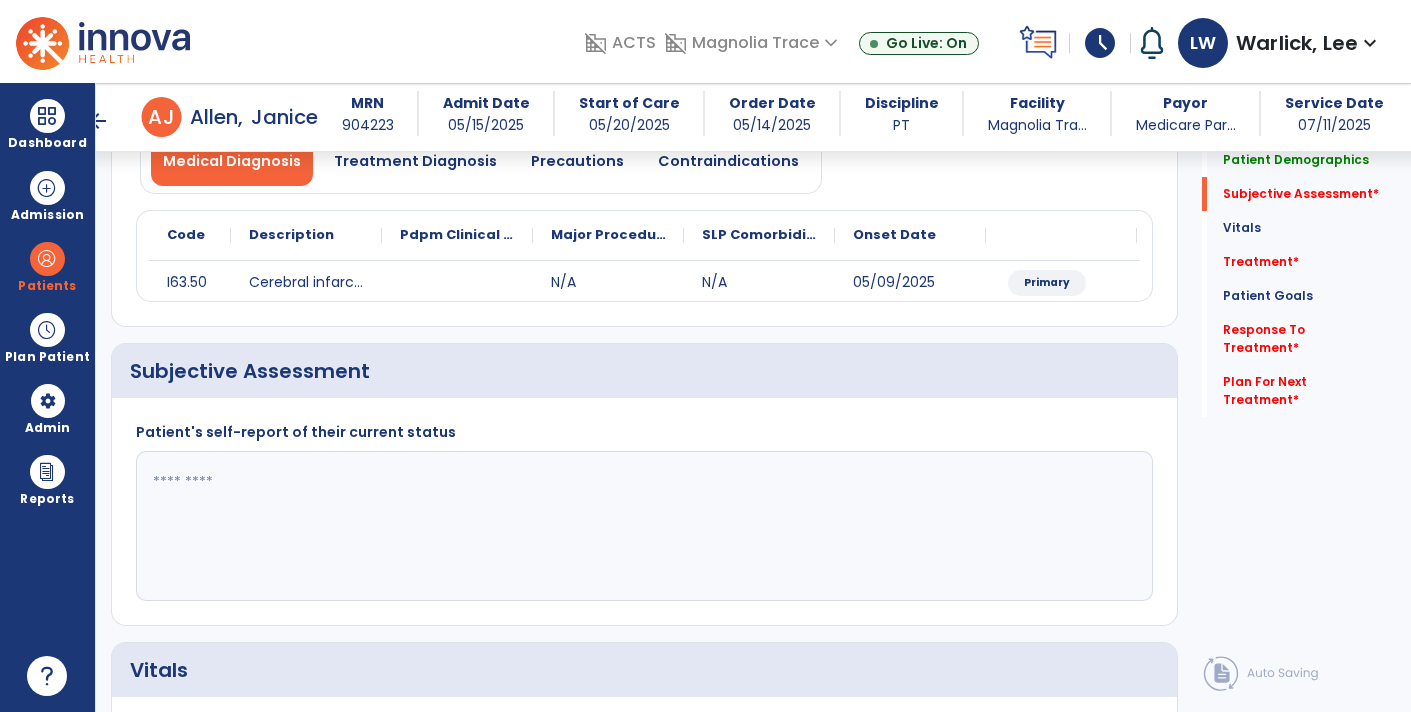 click 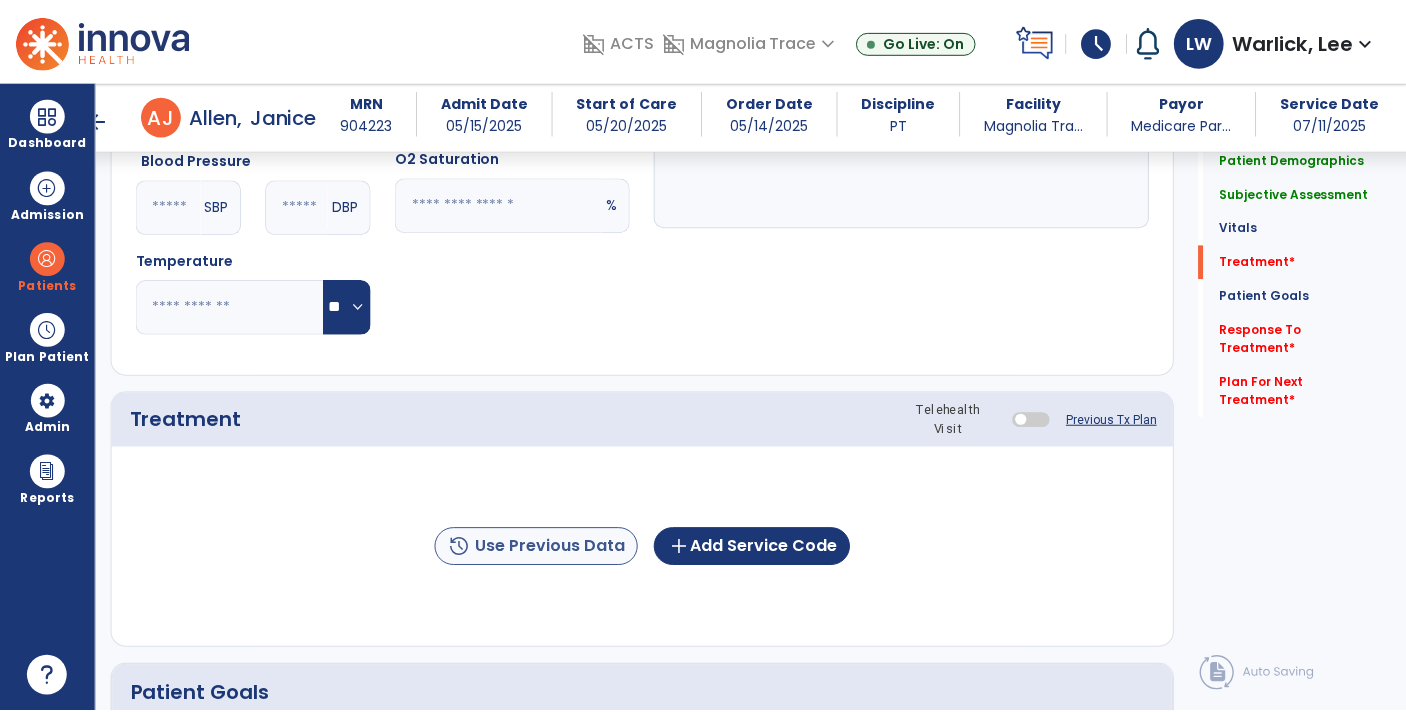 scroll, scrollTop: 989, scrollLeft: 0, axis: vertical 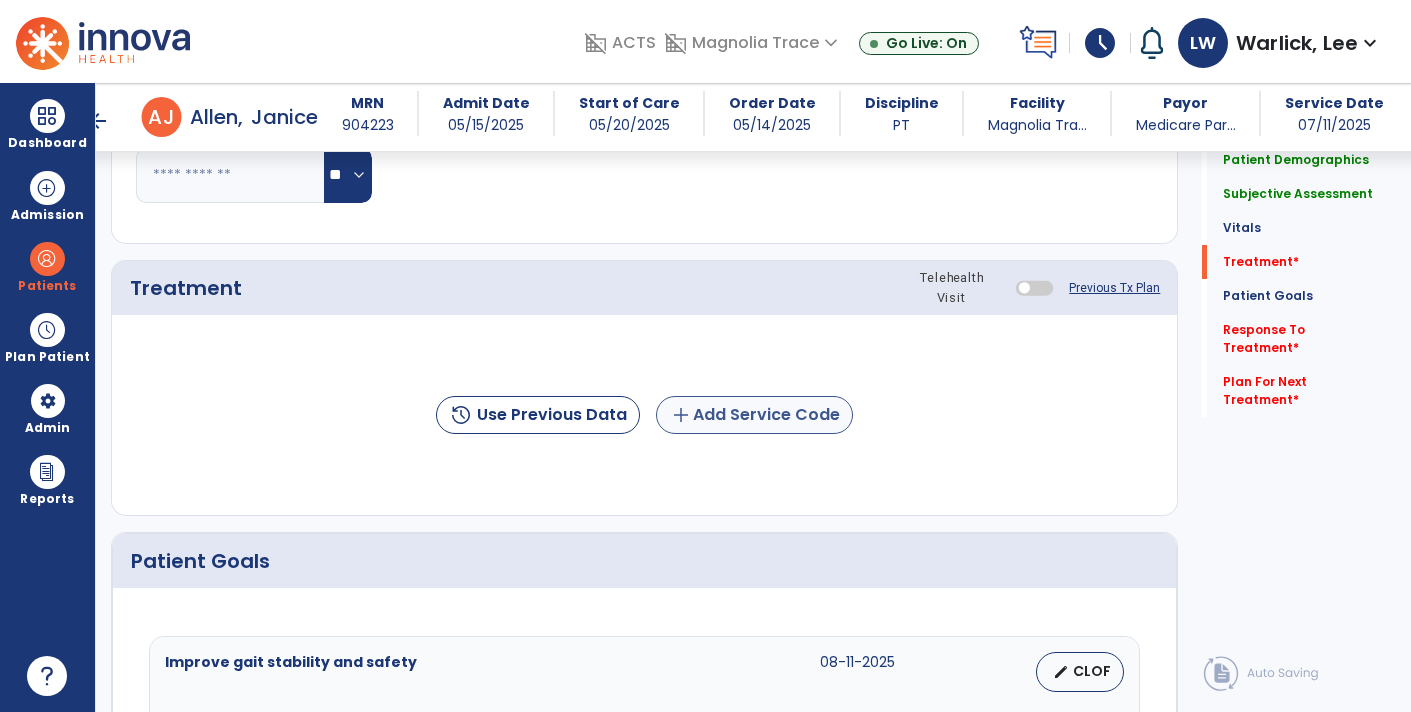 type on "**********" 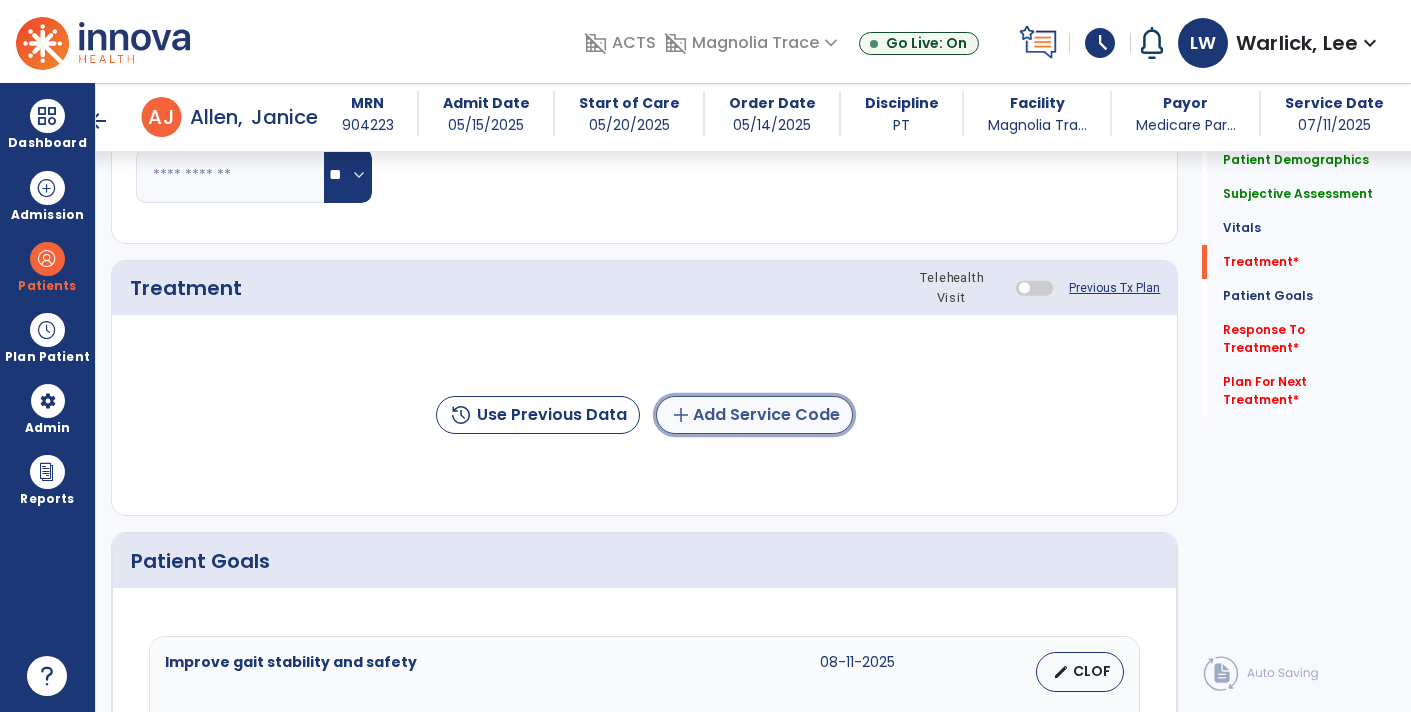 click on "add  Add Service Code" 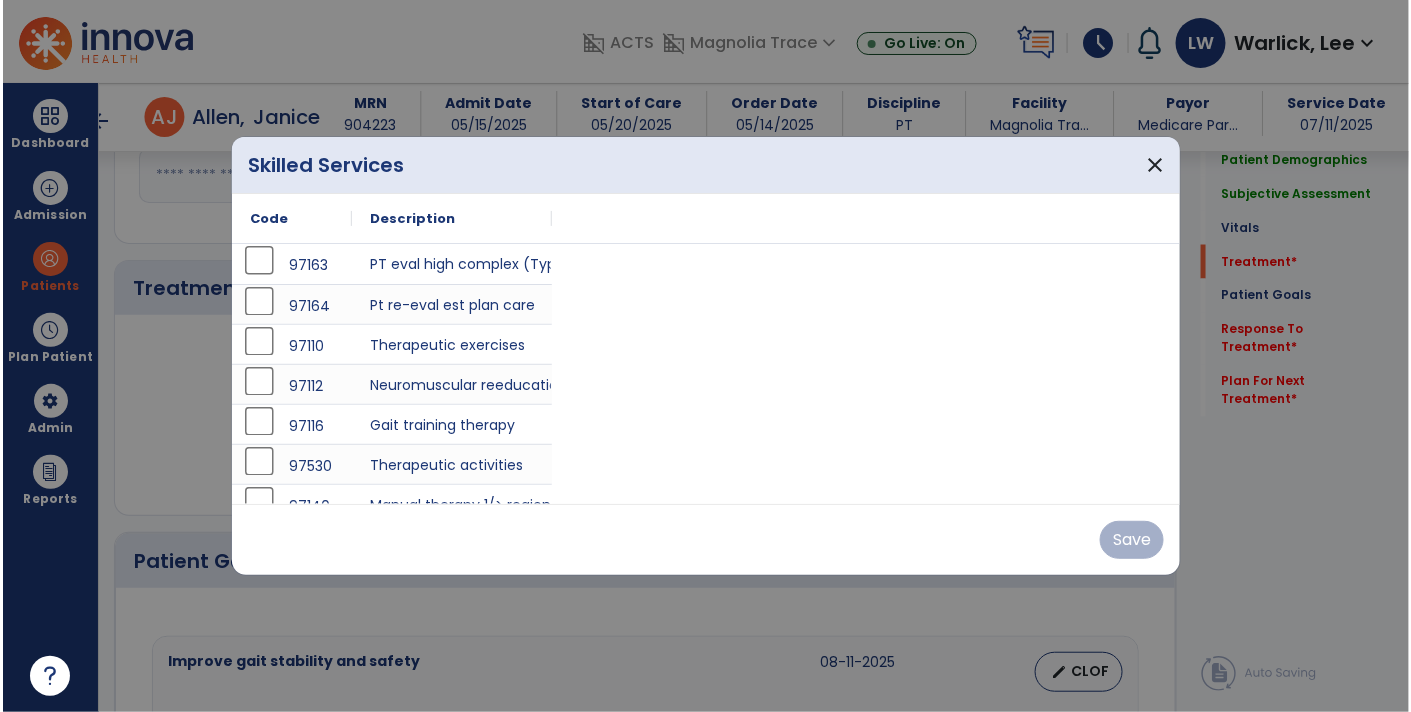 scroll, scrollTop: 989, scrollLeft: 0, axis: vertical 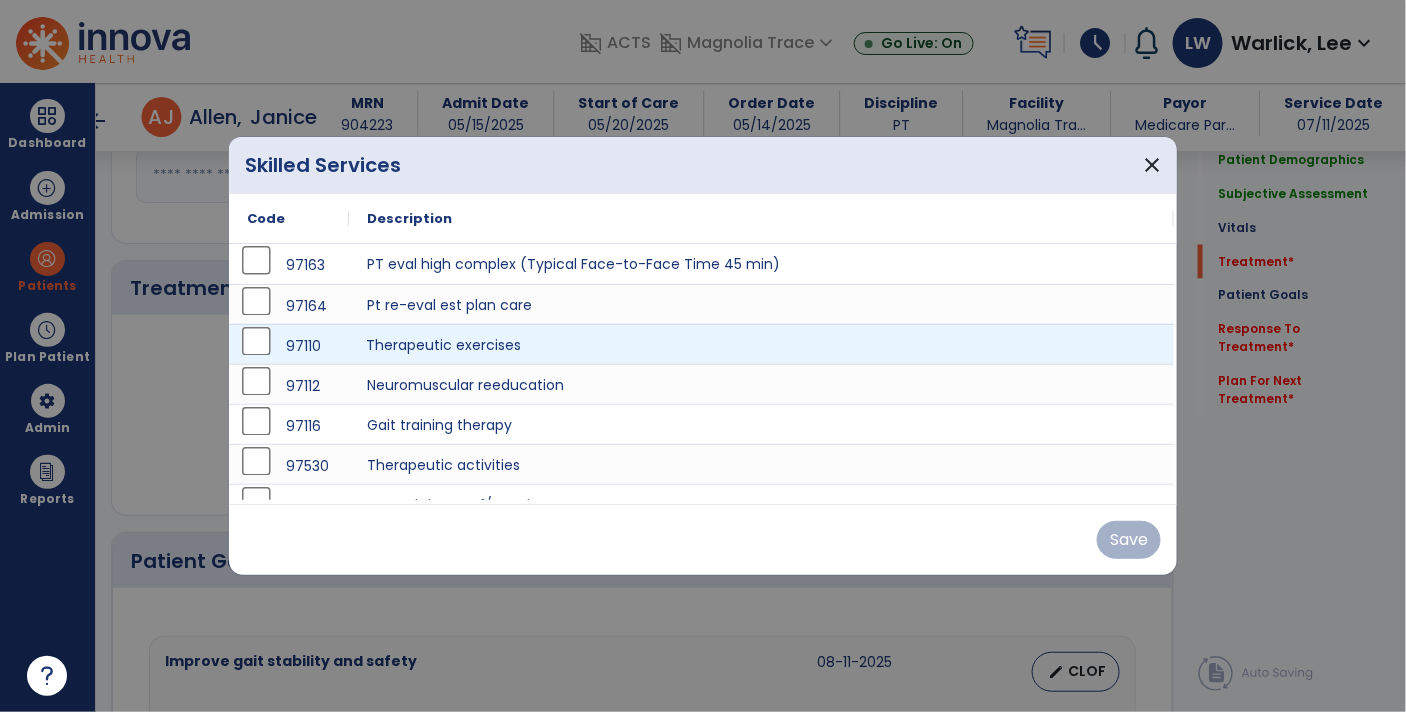 click on "Therapeutic exercises" at bounding box center (761, 344) 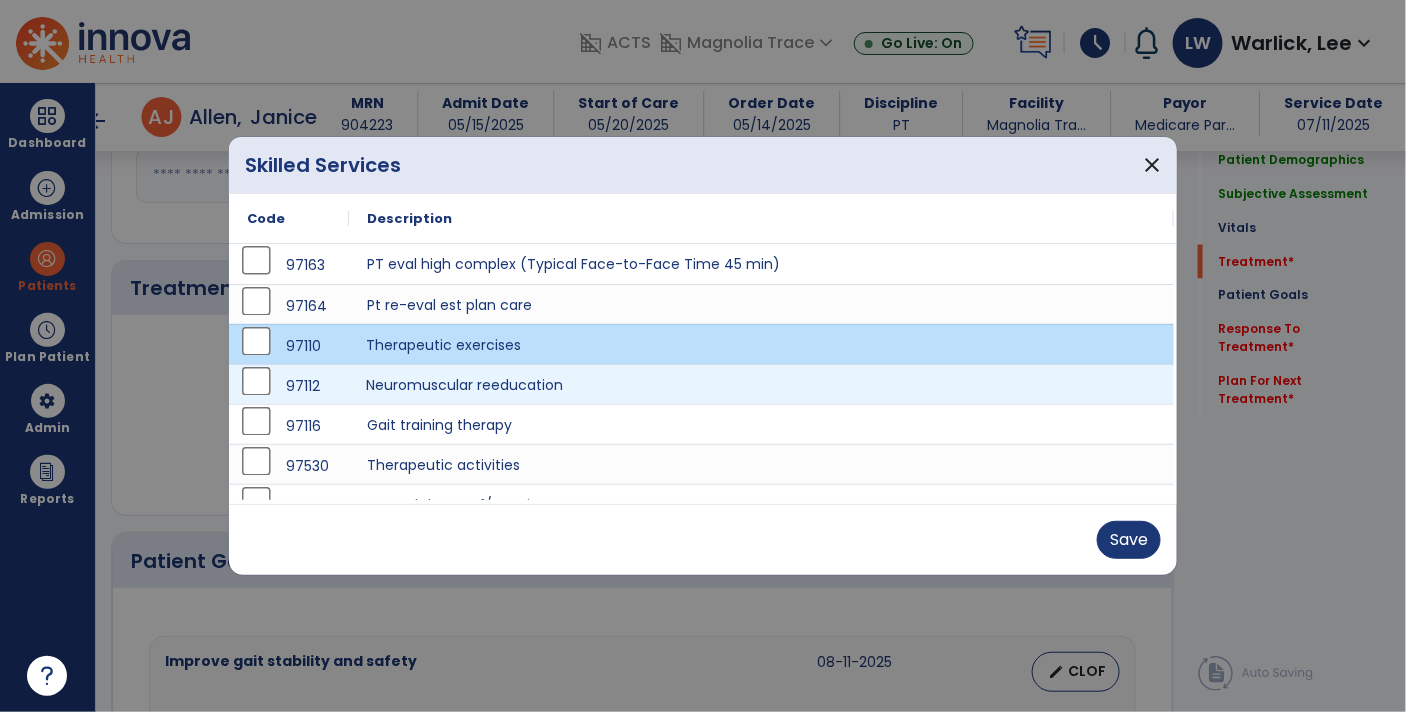 click on "Neuromuscular reeducation" at bounding box center [761, 384] 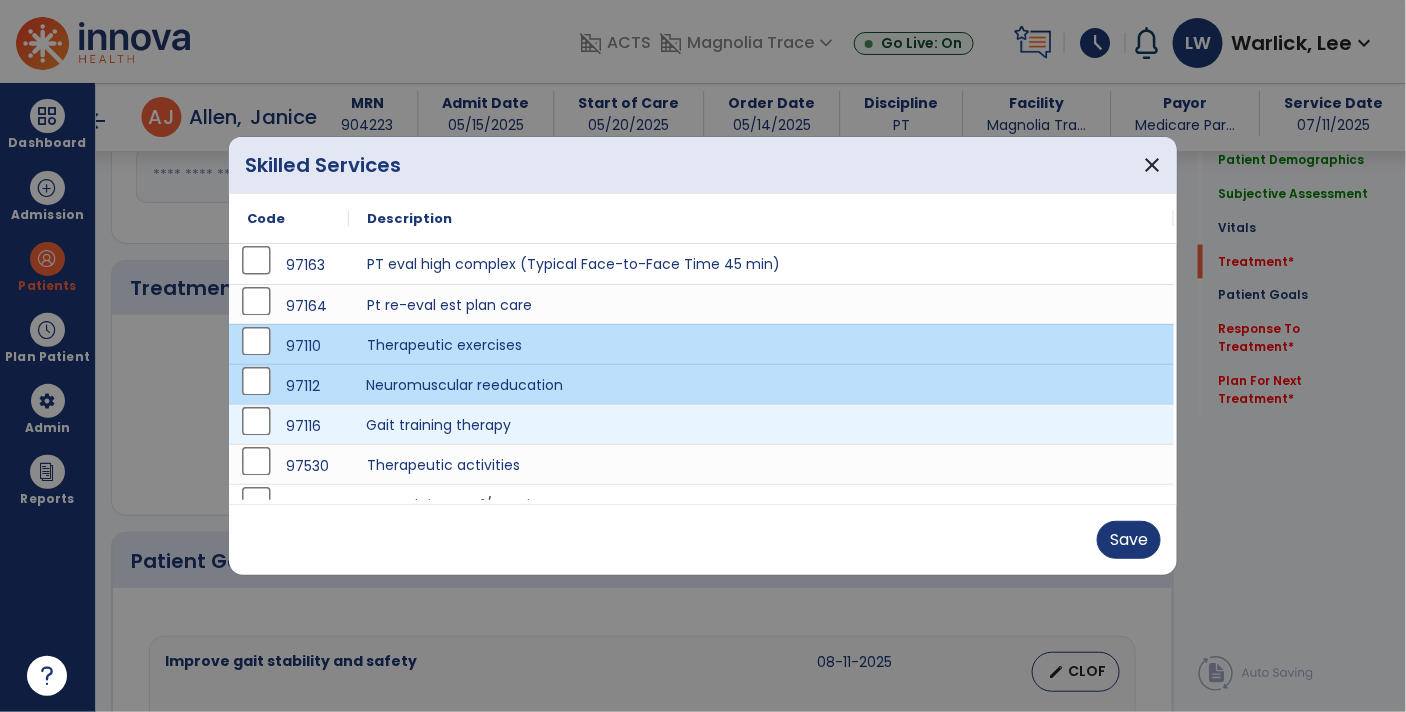 click on "Gait training therapy" at bounding box center [761, 424] 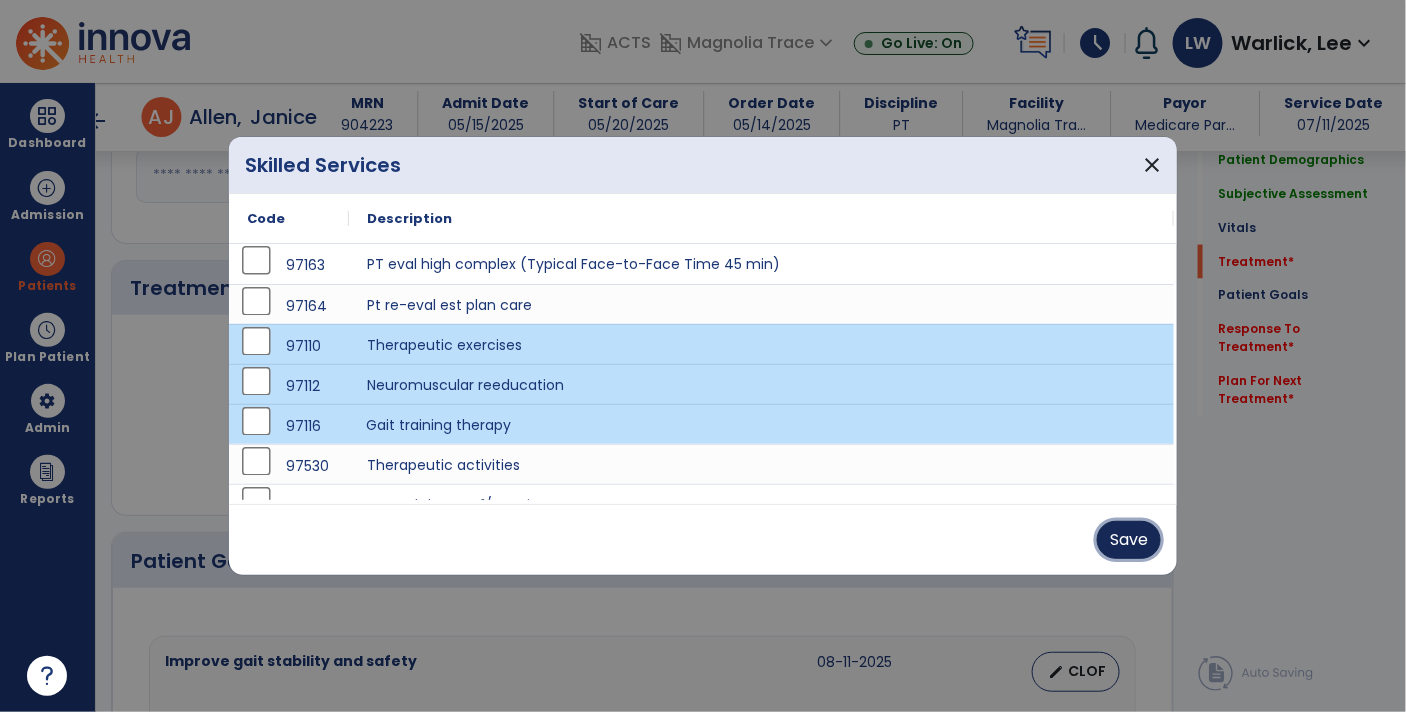 click on "Save" at bounding box center [1129, 540] 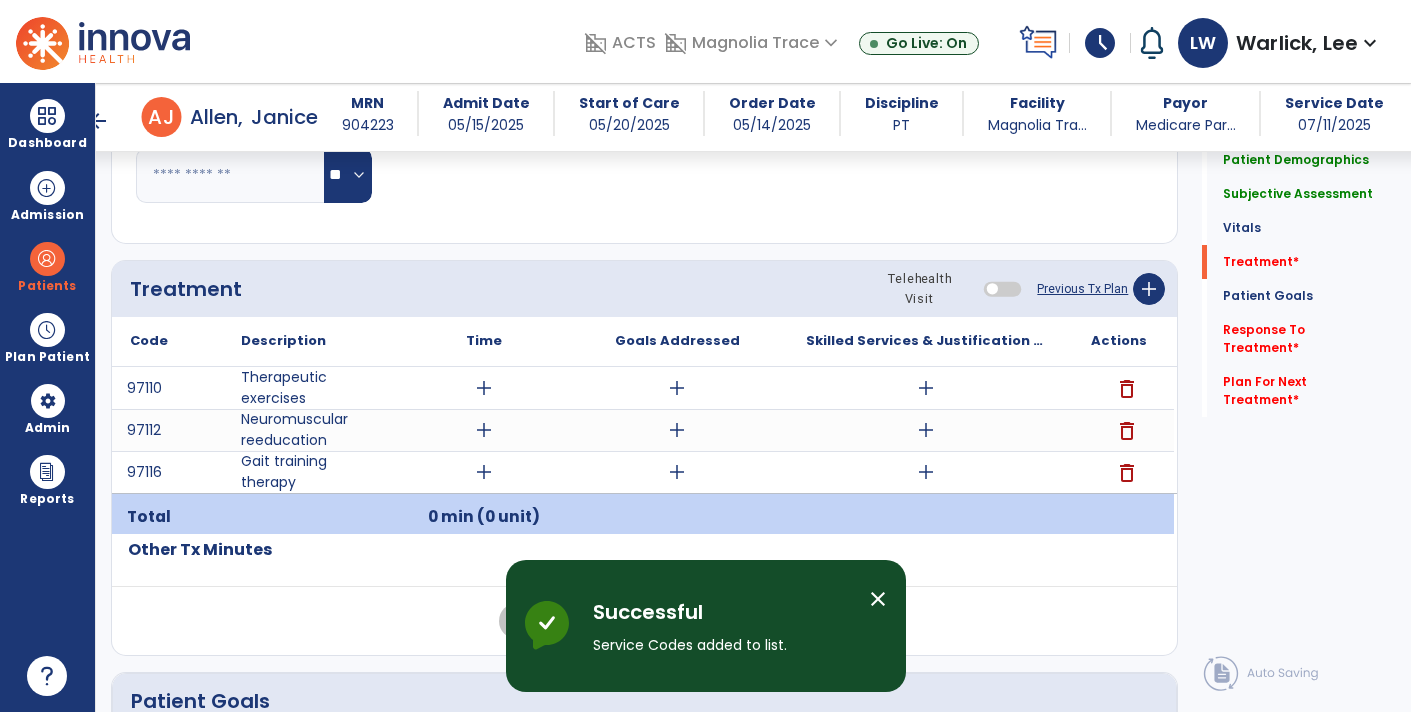 click on "arrow_back" at bounding box center (98, 121) 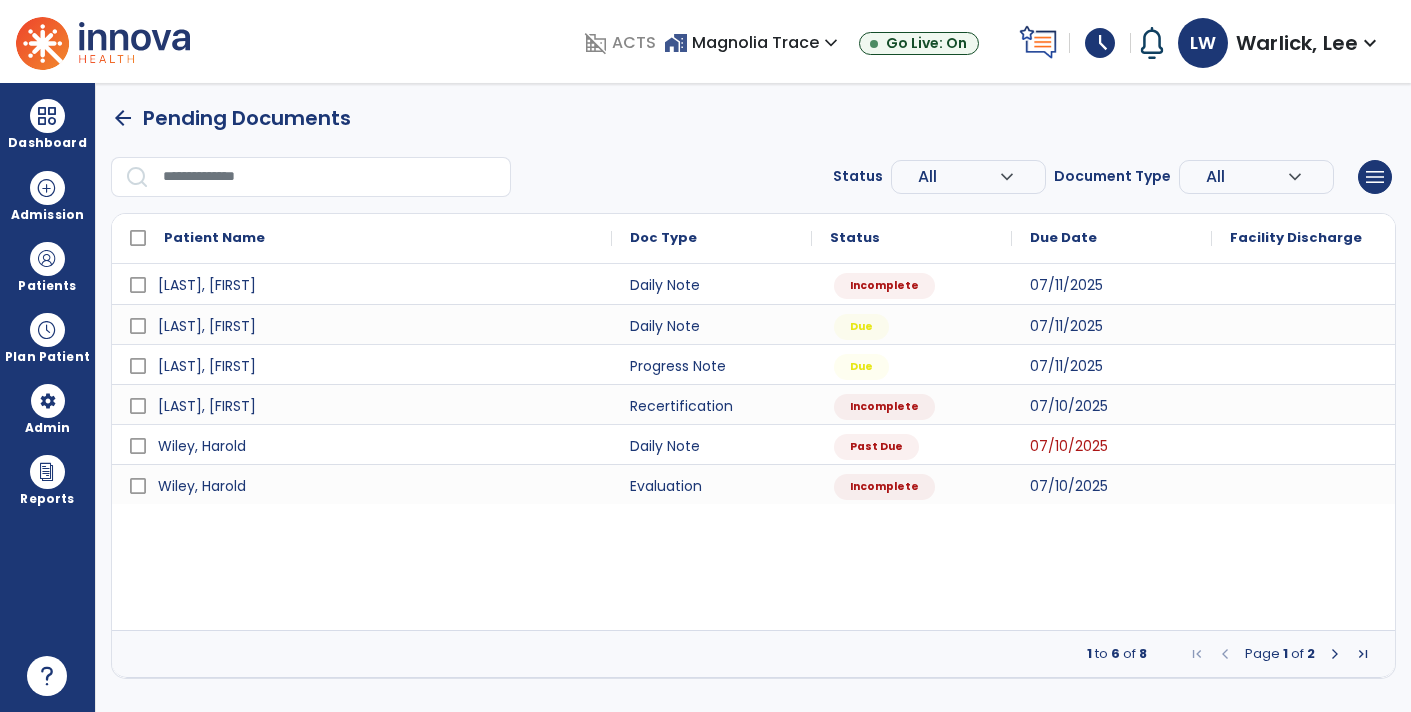scroll, scrollTop: 0, scrollLeft: 0, axis: both 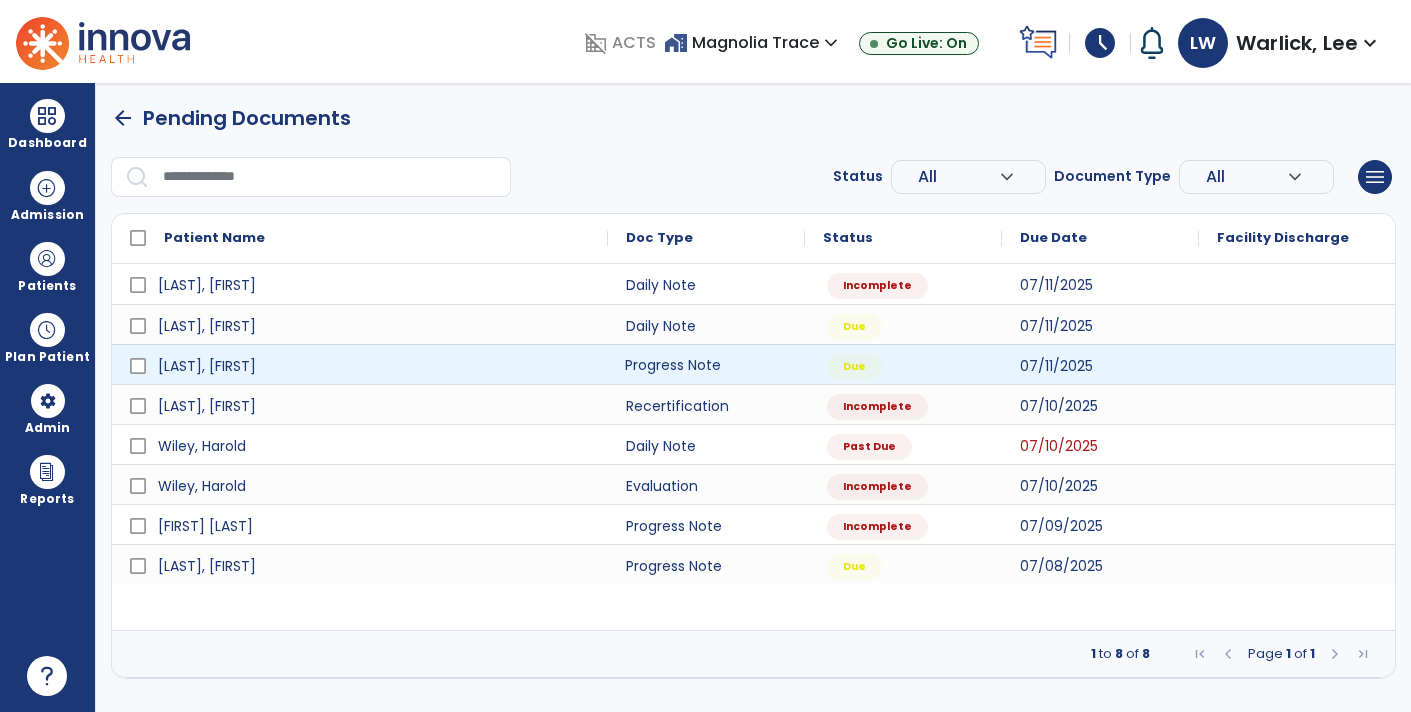 click on "Progress Note" at bounding box center (706, 364) 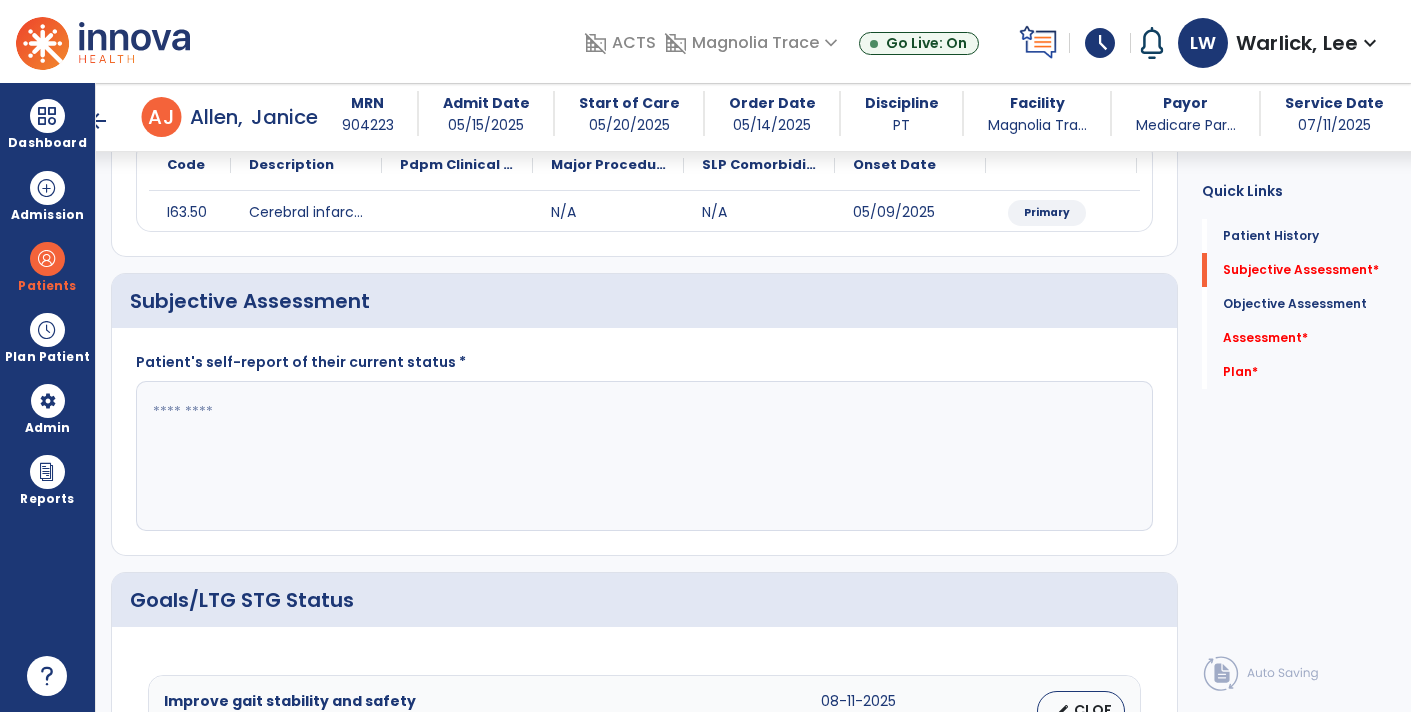 scroll, scrollTop: 266, scrollLeft: 0, axis: vertical 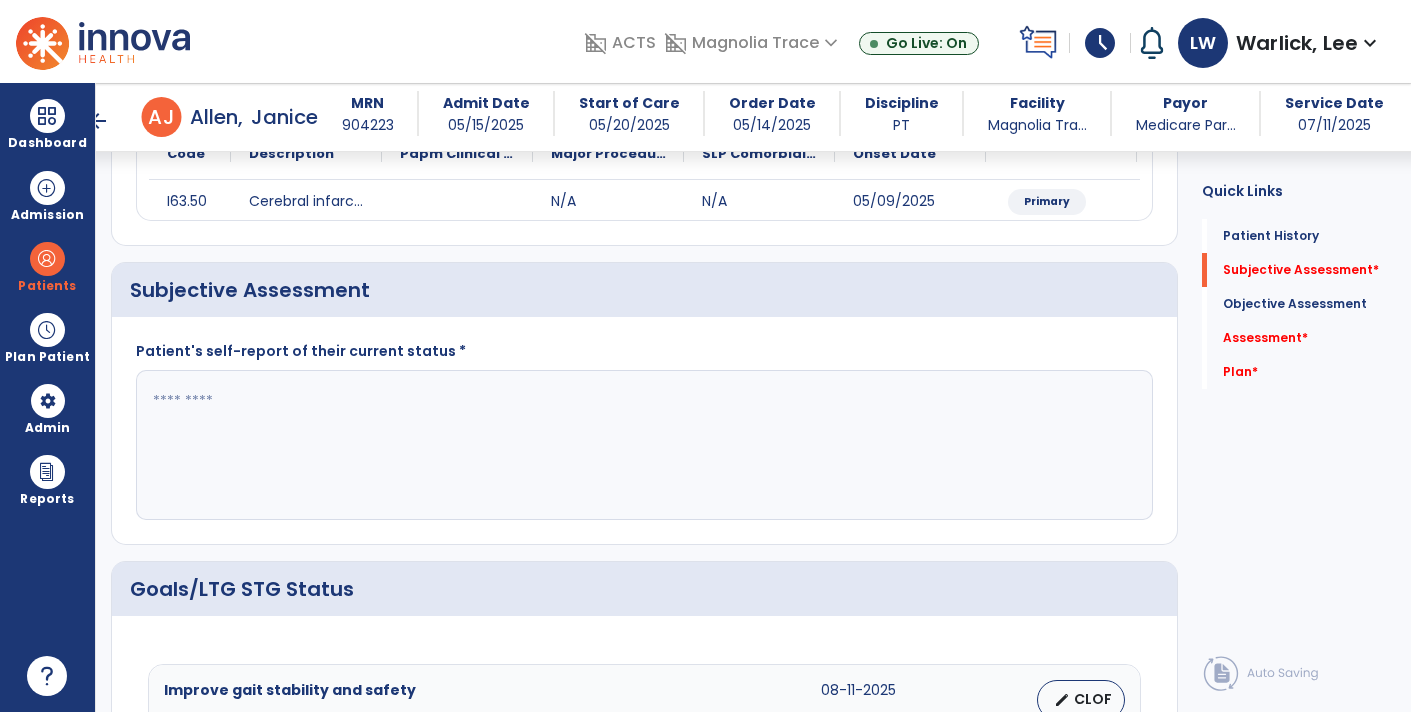 click 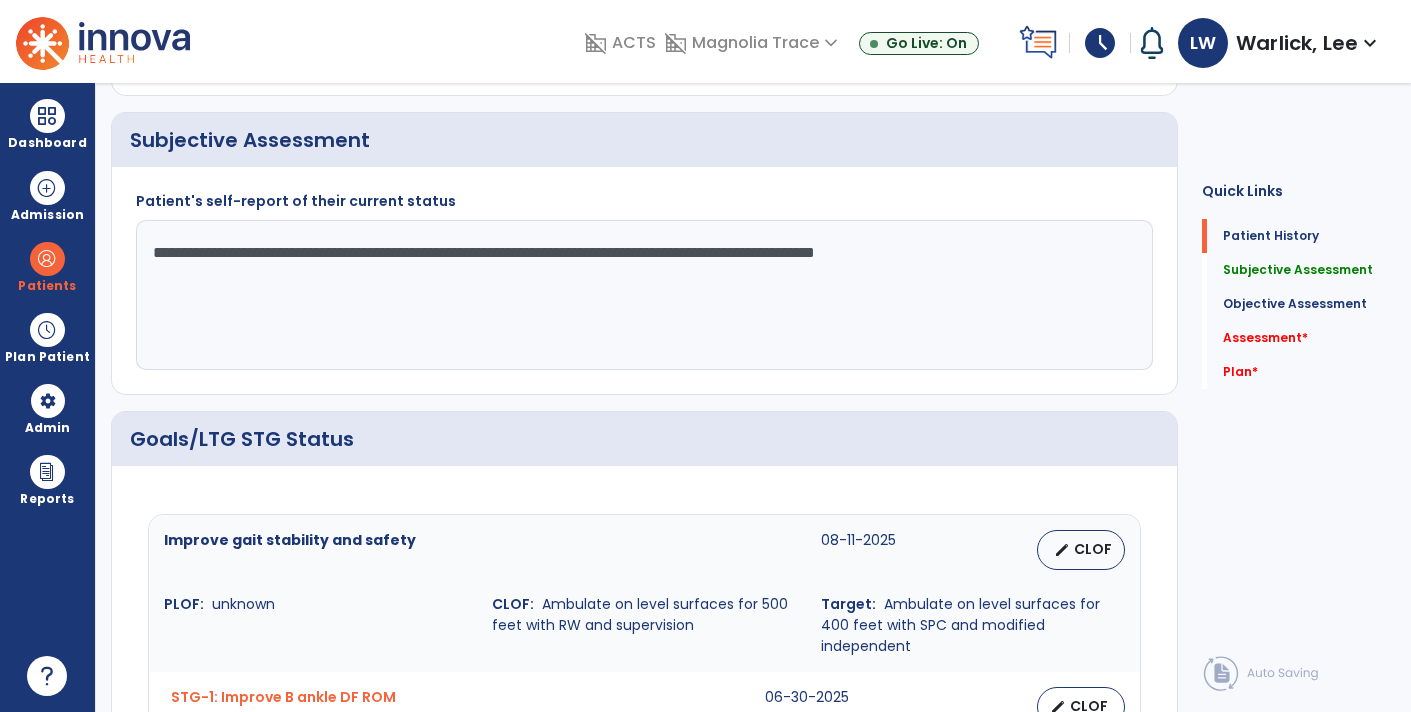 scroll, scrollTop: 0, scrollLeft: 0, axis: both 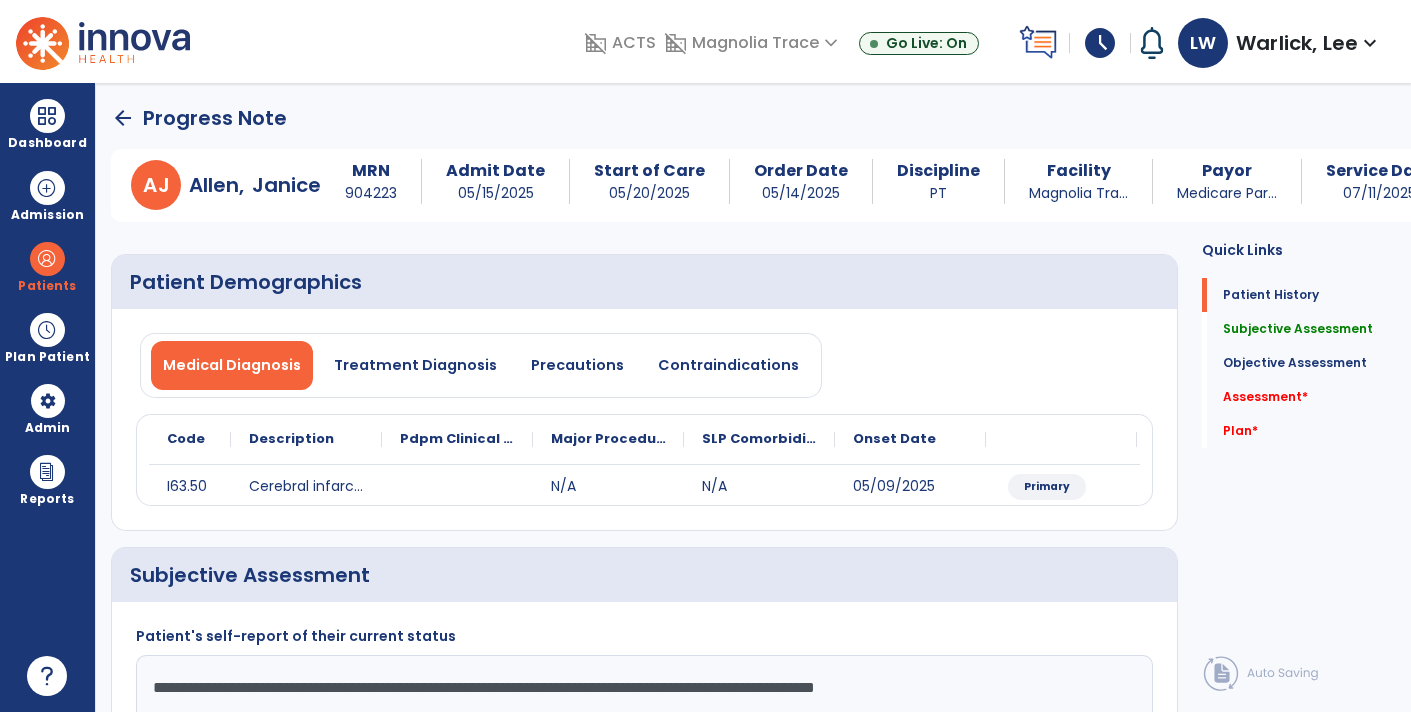 type on "**********" 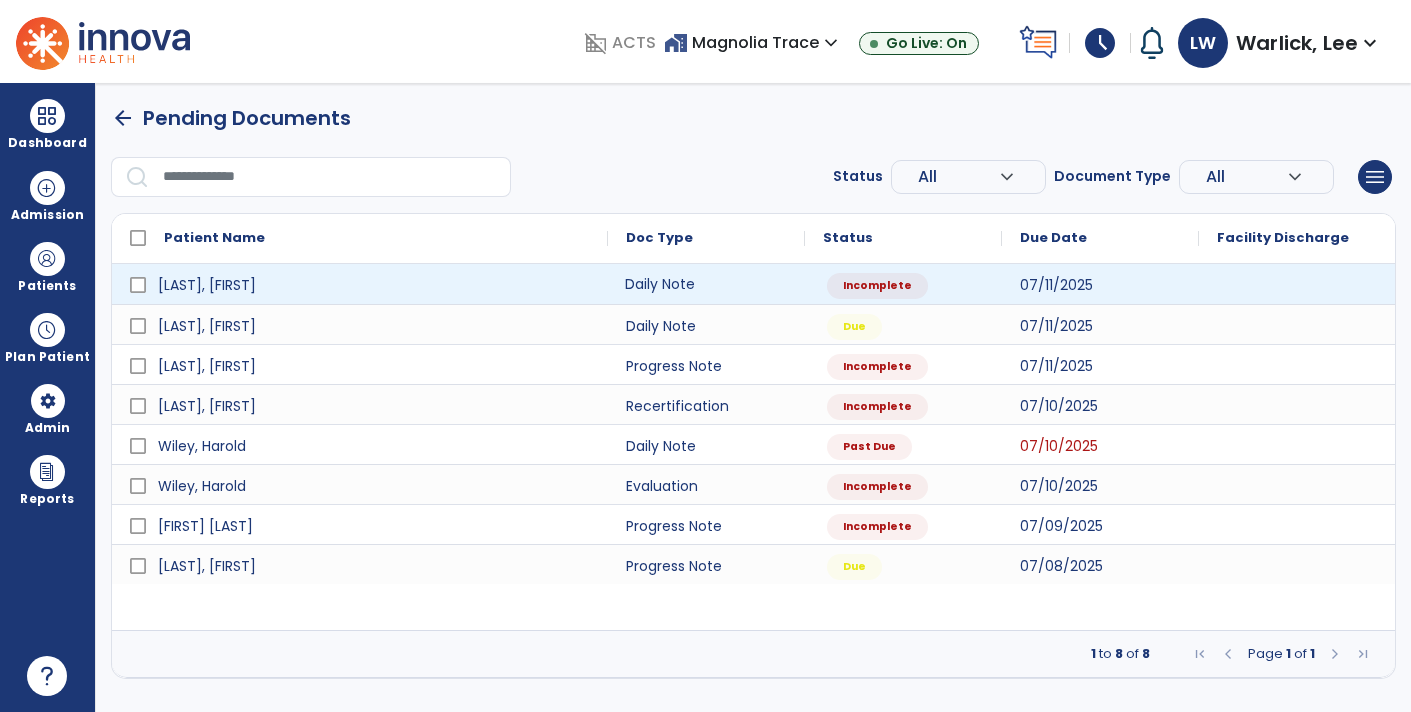 click on "Daily Note" at bounding box center (706, 284) 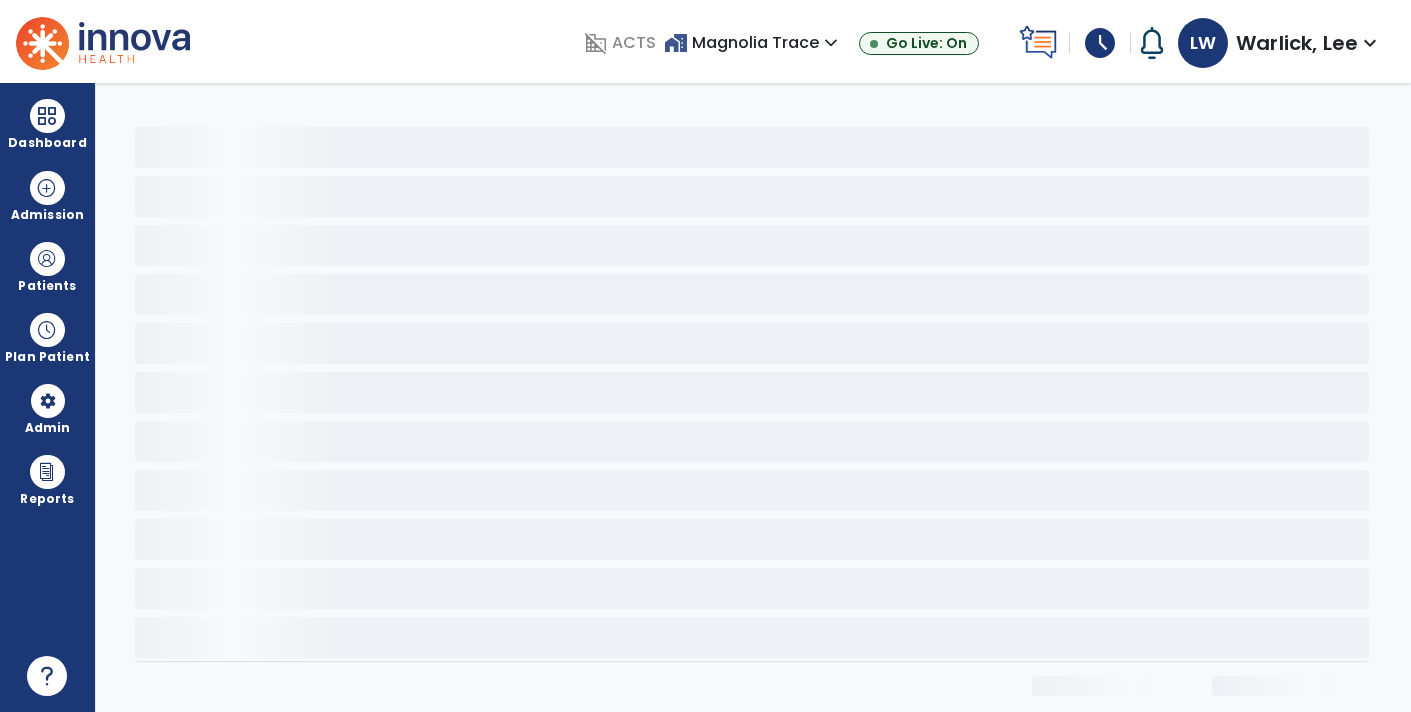 select on "*" 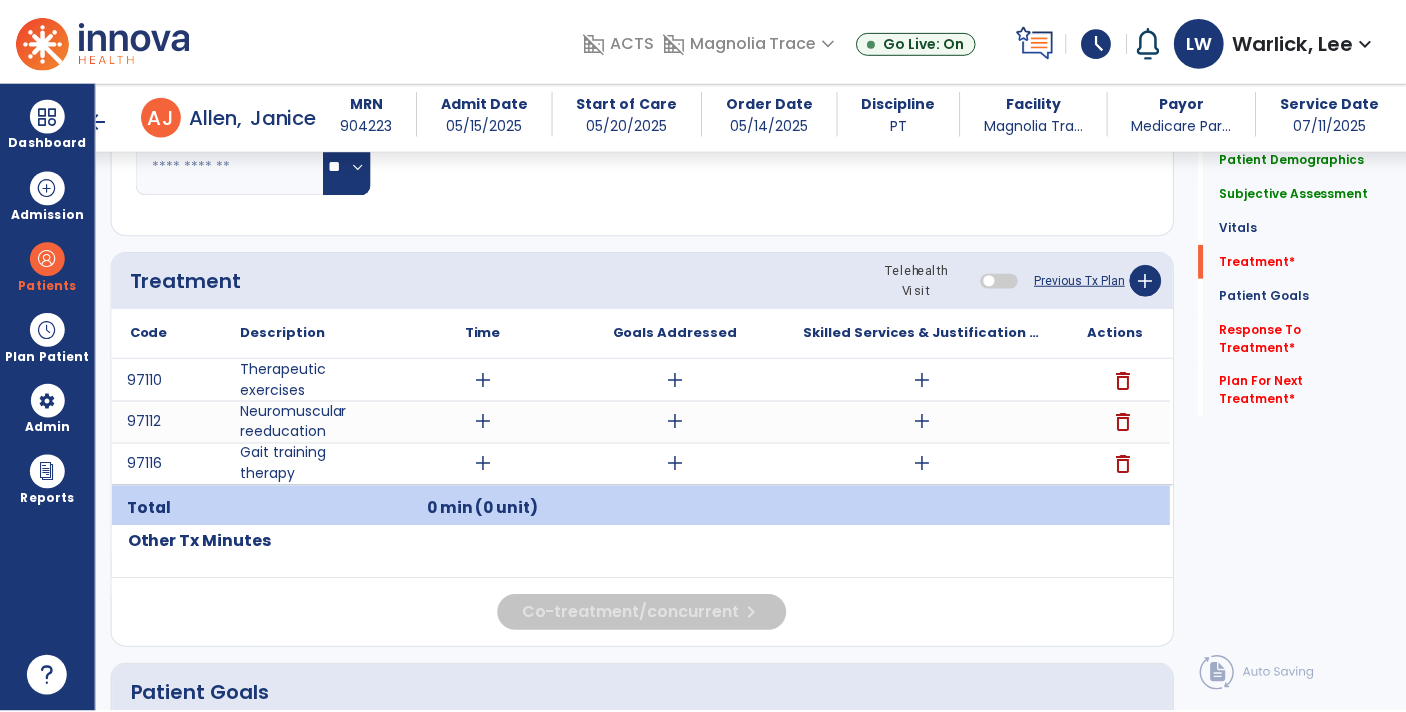 scroll, scrollTop: 996, scrollLeft: 0, axis: vertical 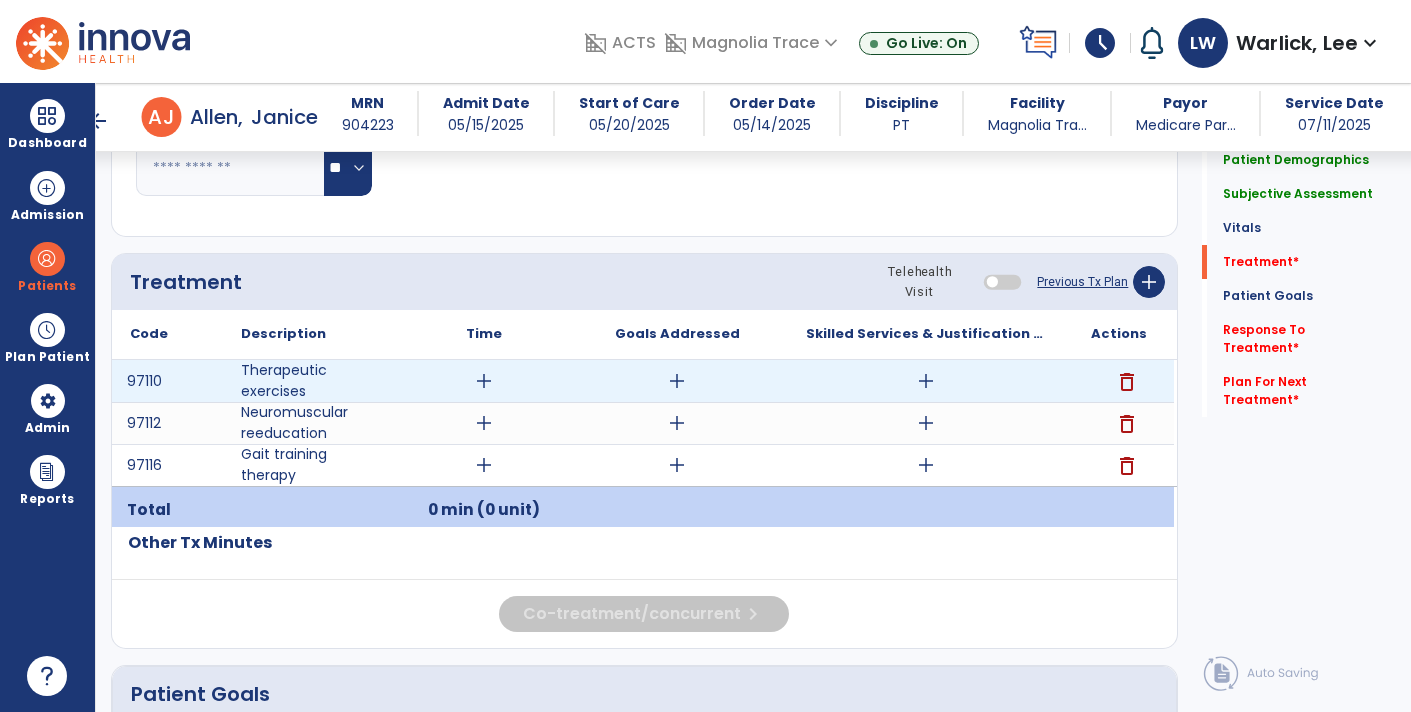 click on "add" at bounding box center [926, 381] 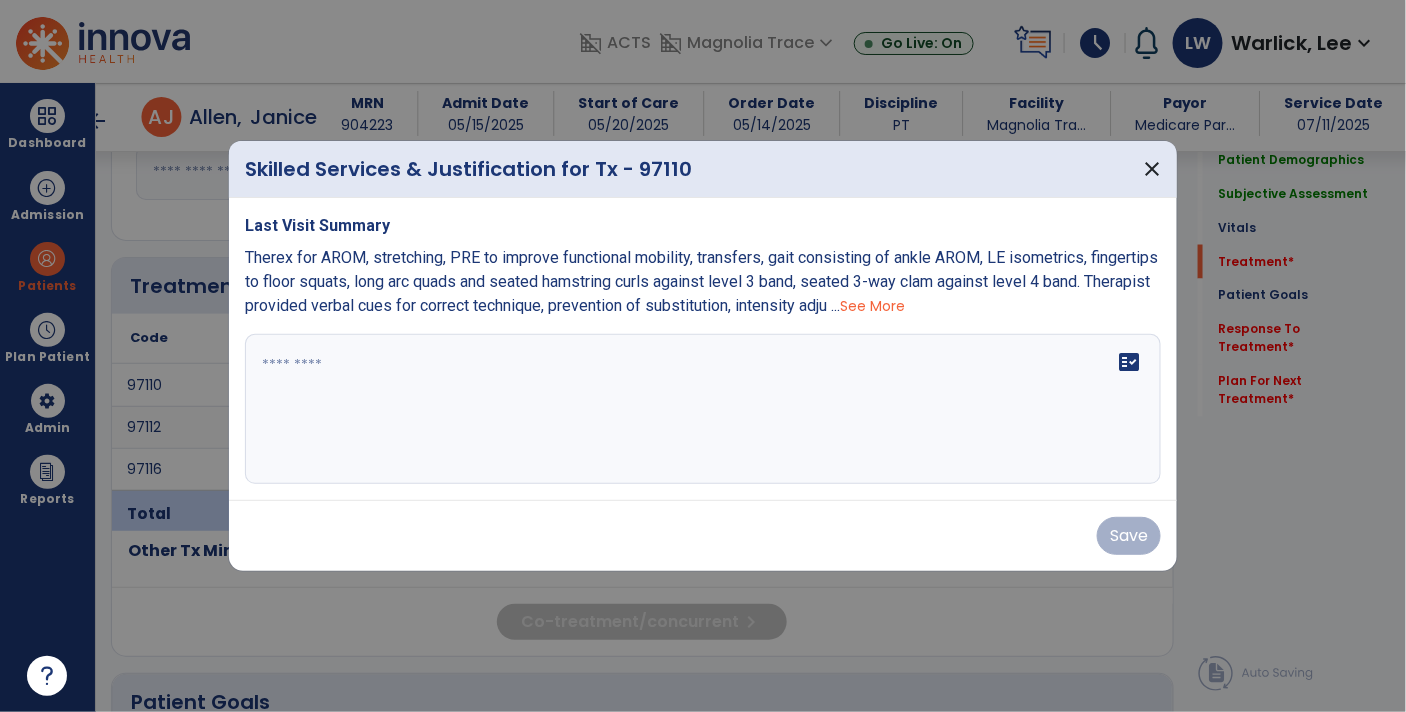 scroll, scrollTop: 996, scrollLeft: 0, axis: vertical 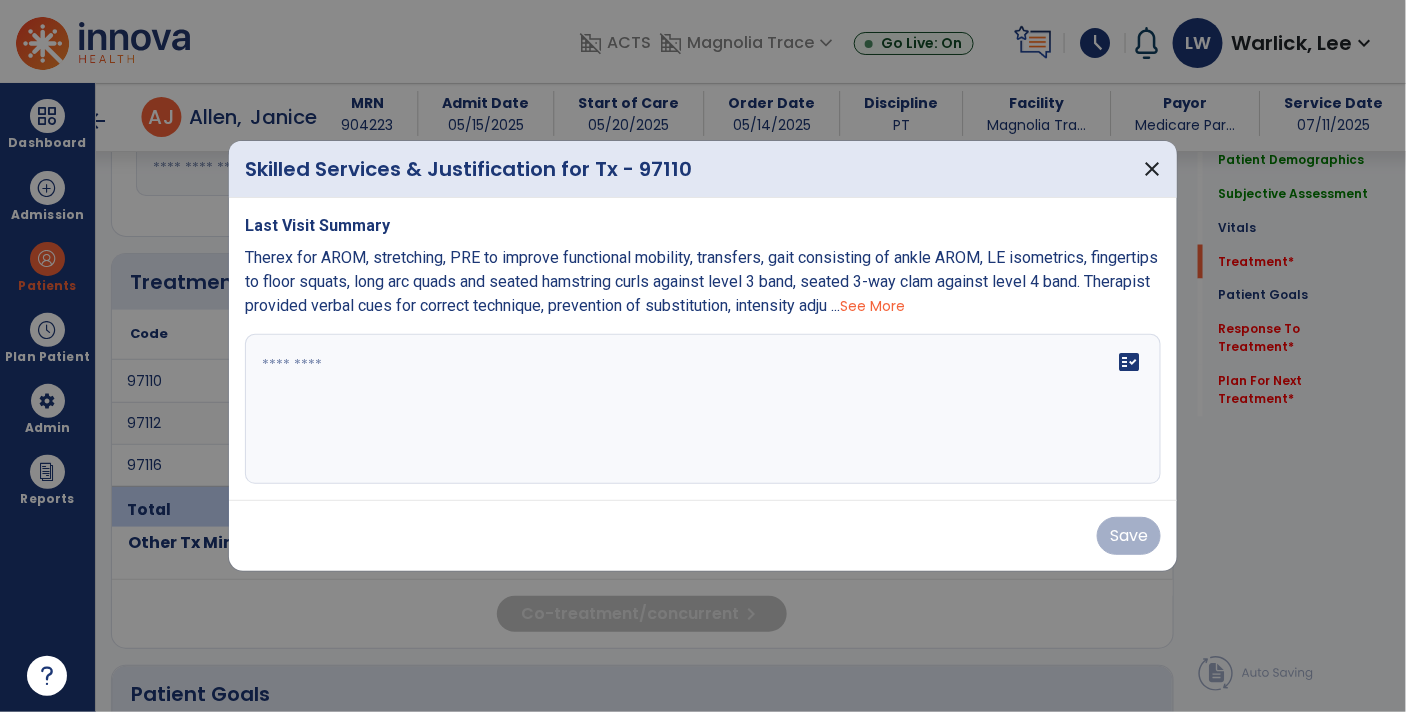 click on "See More" at bounding box center (872, 306) 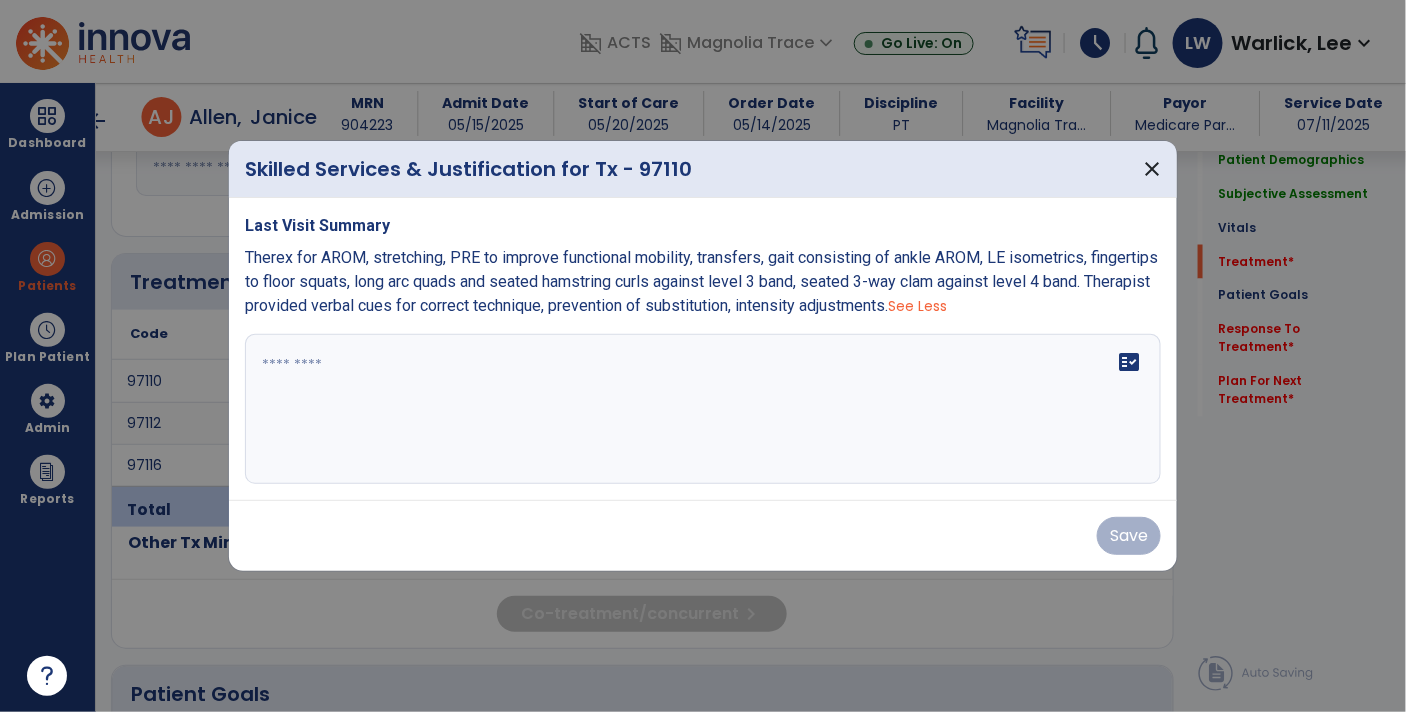 click on "Therex for AROM, stretching, PRE to improve functional mobility, transfers, gait consisting of ankle AROM, LE isometrics, fingertips to floor squats, long arc quads and seated hamstring curls against level 3 band, seated 3-way clam against level 4 band. Therapist provided verbal cues for correct technique, prevention of substitution, intensity adjustments." at bounding box center [701, 281] 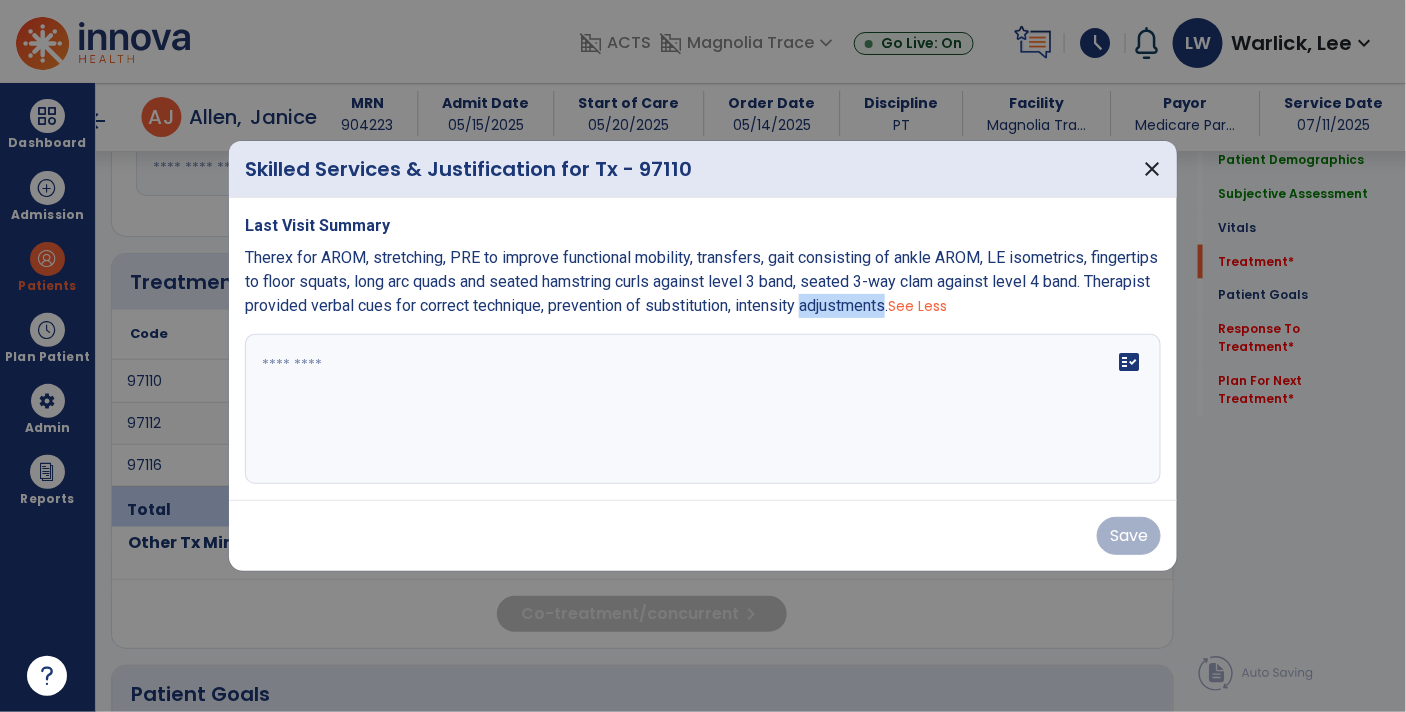 click on "Therex for AROM, stretching, PRE to improve functional mobility, transfers, gait consisting of ankle AROM, LE isometrics, fingertips to floor squats, long arc quads and seated hamstring curls against level 3 band, seated 3-way clam against level 4 band. Therapist provided verbal cues for correct technique, prevention of substitution, intensity adjustments." at bounding box center (701, 281) 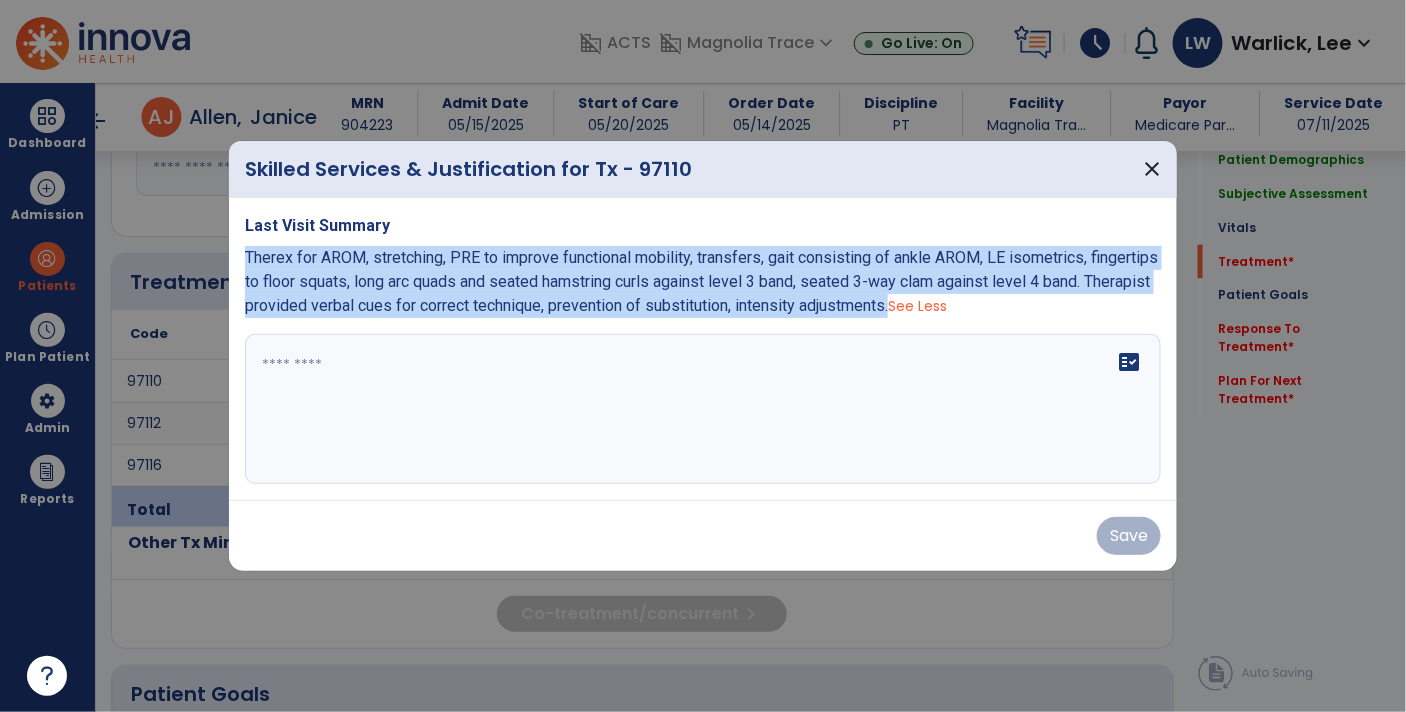 copy on "Therex for AROM, stretching, PRE to improve functional mobility, transfers, gait consisting of ankle AROM, LE isometrics, fingertips to floor squats, long arc quads and seated hamstring curls against level 3 band, seated 3-way clam against level 4 band. Therapist provided verbal cues for correct technique, prevention of substitution, intensity adjustments." 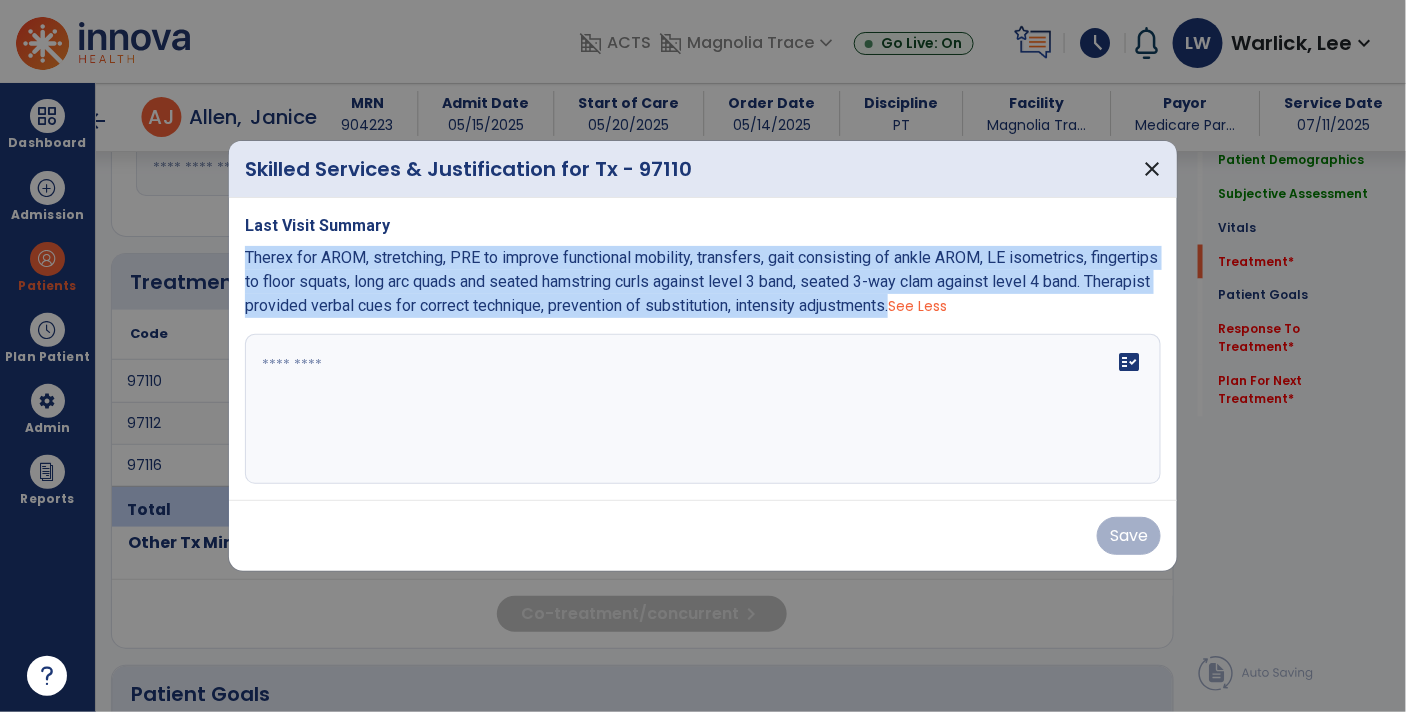 click on "fact_check" at bounding box center [703, 409] 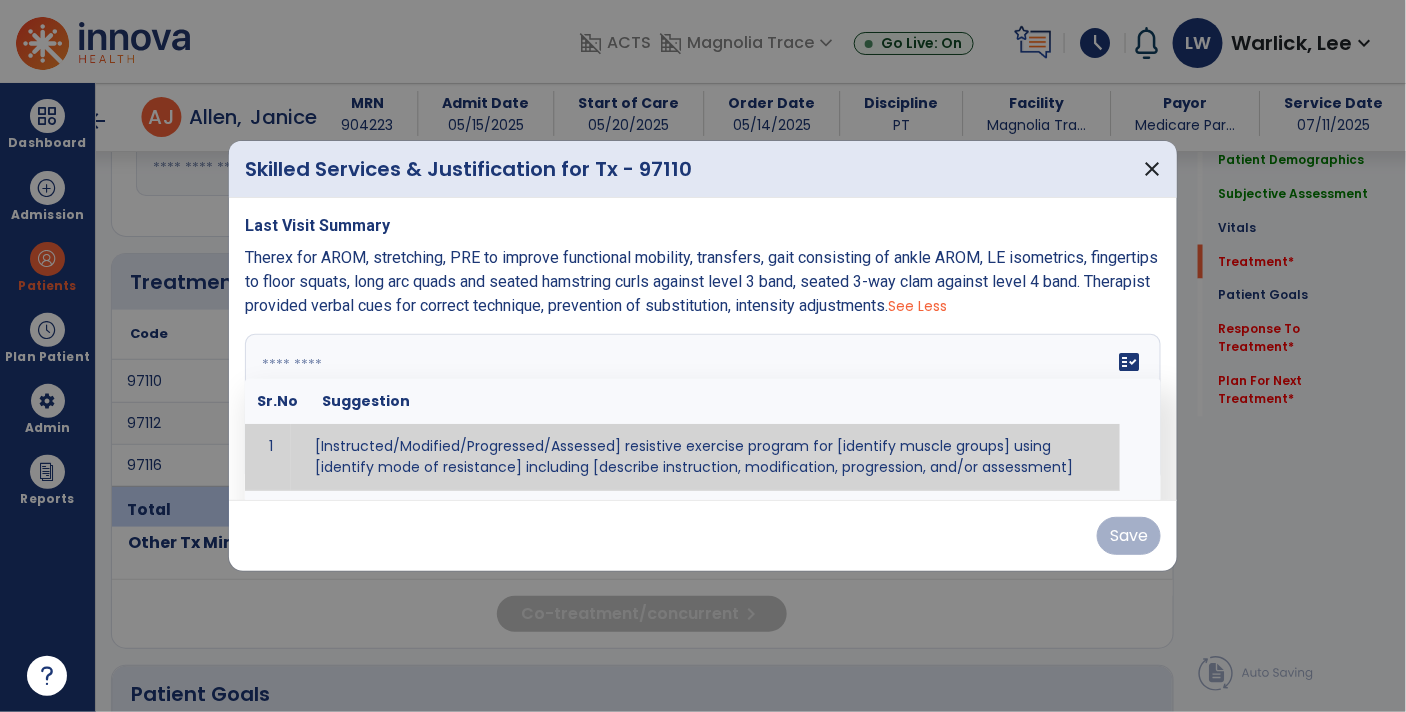 paste on "**********" 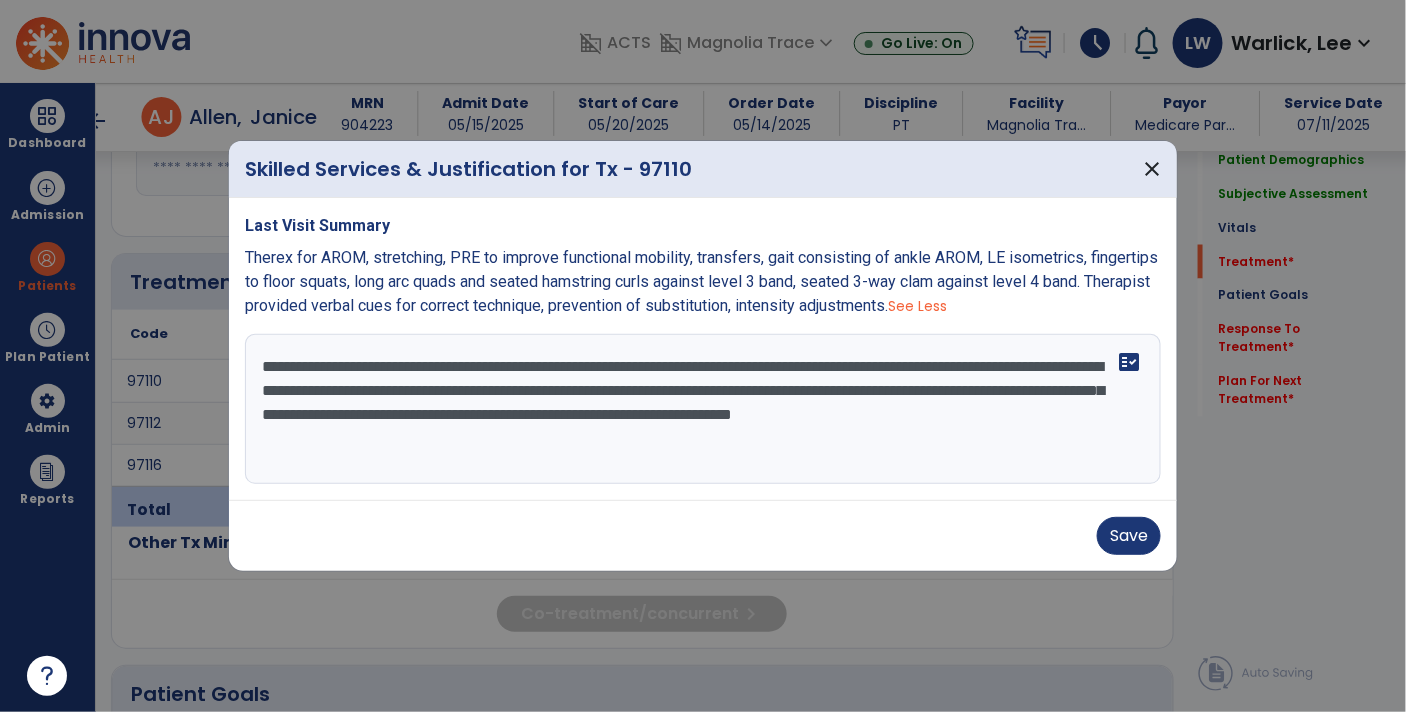 click on "**********" at bounding box center [703, 409] 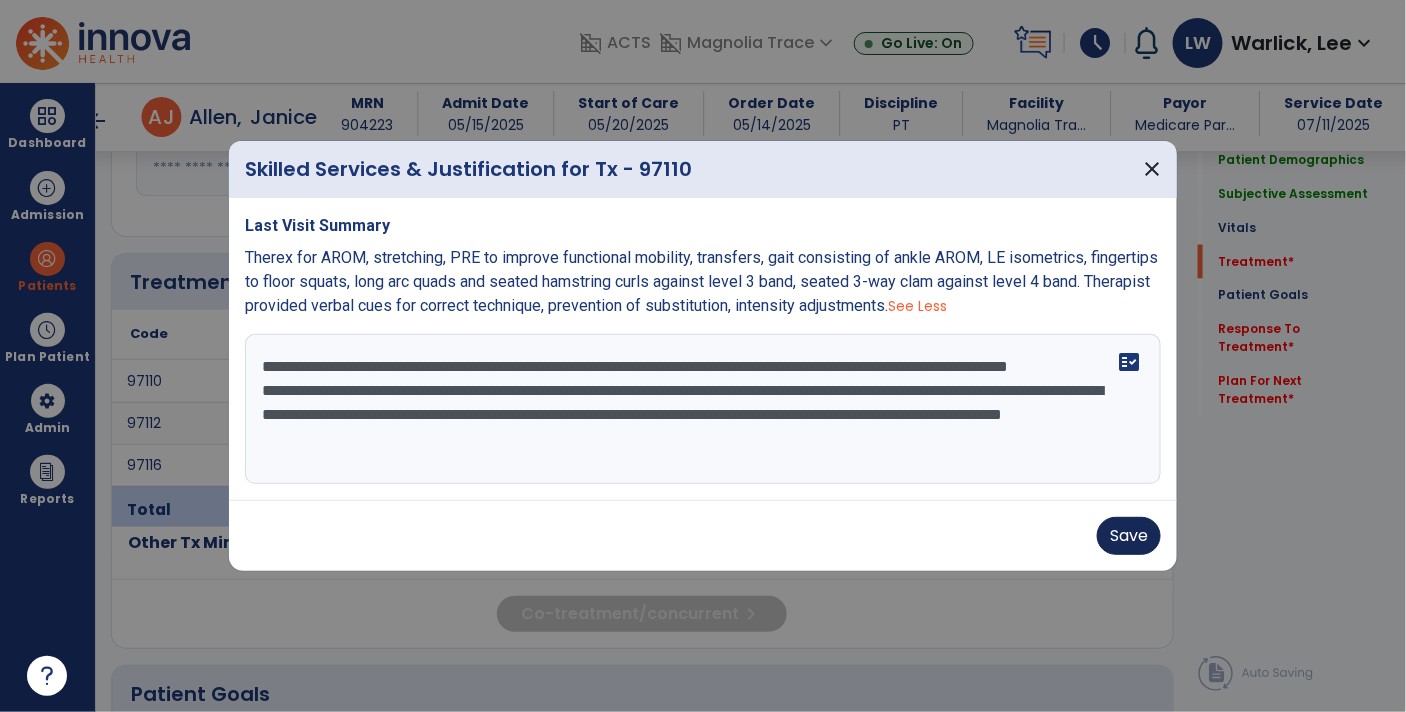 type on "**********" 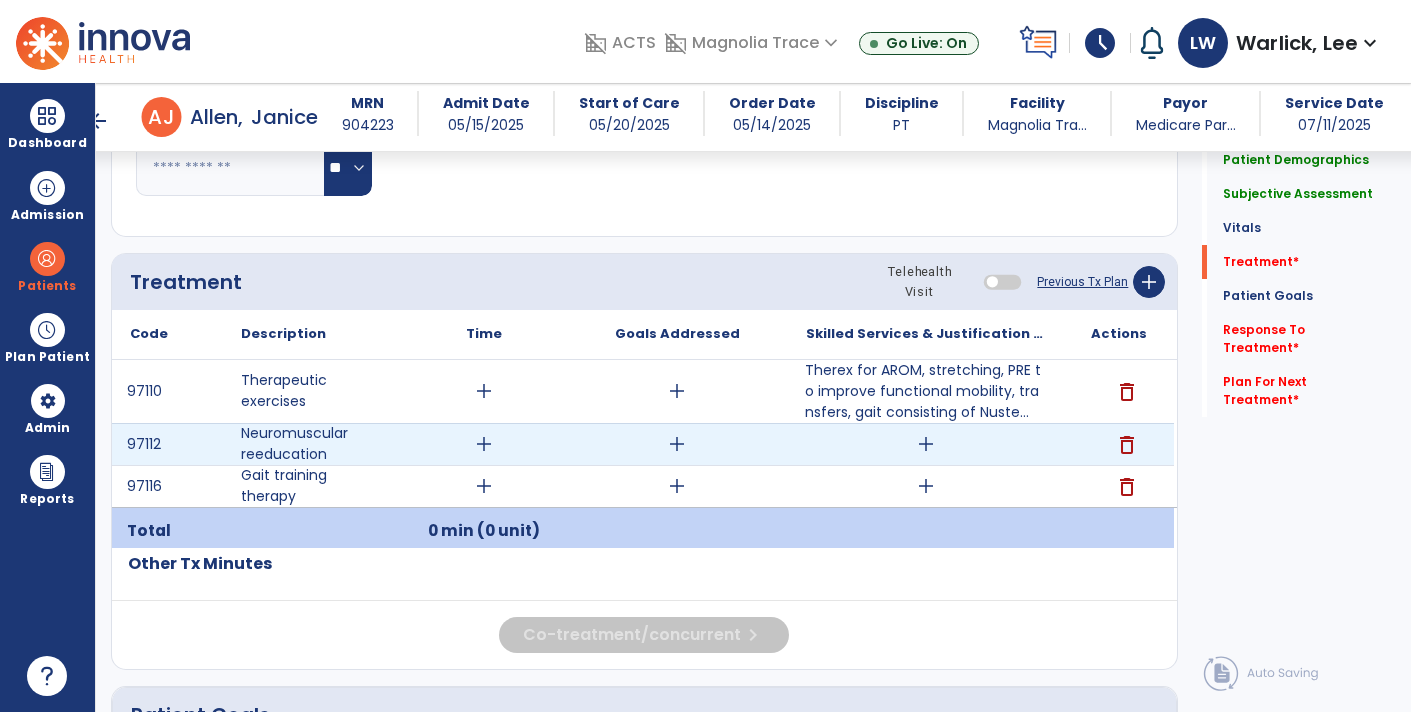click on "add" at bounding box center (926, 444) 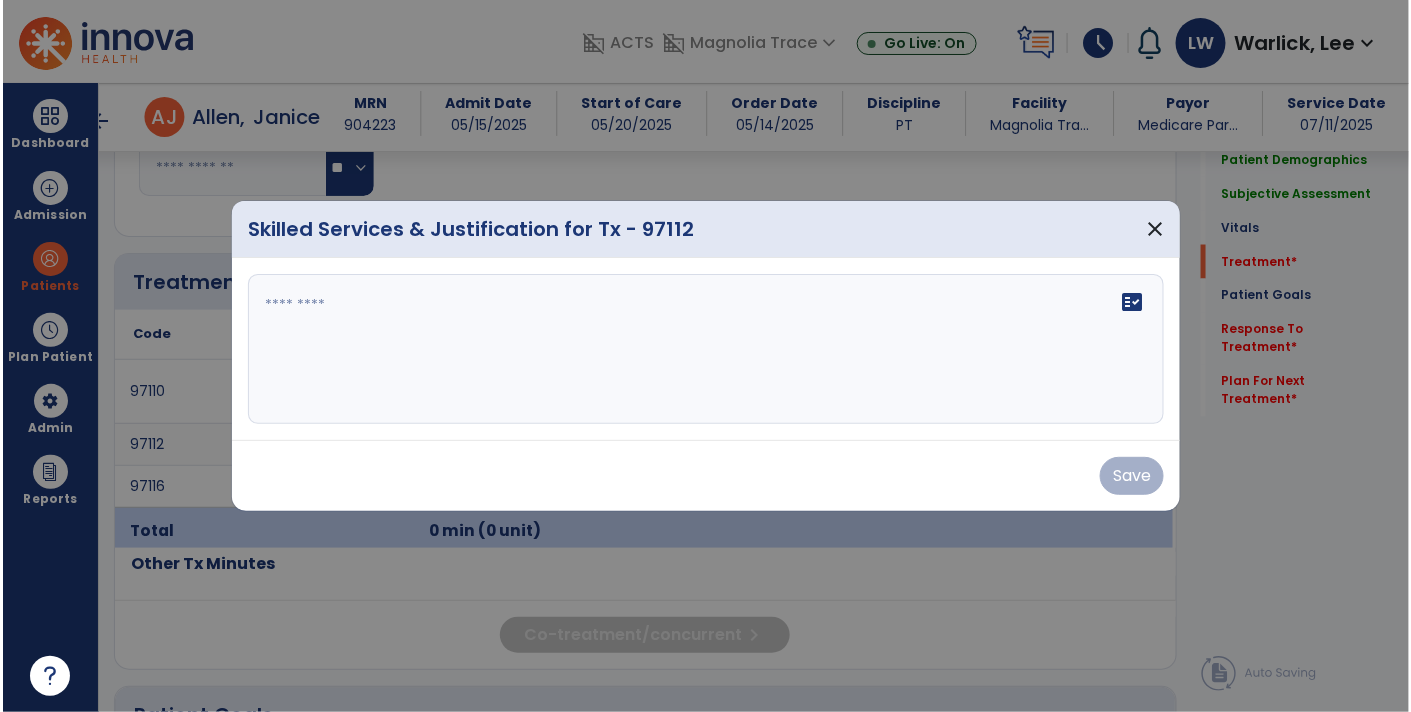 scroll, scrollTop: 996, scrollLeft: 0, axis: vertical 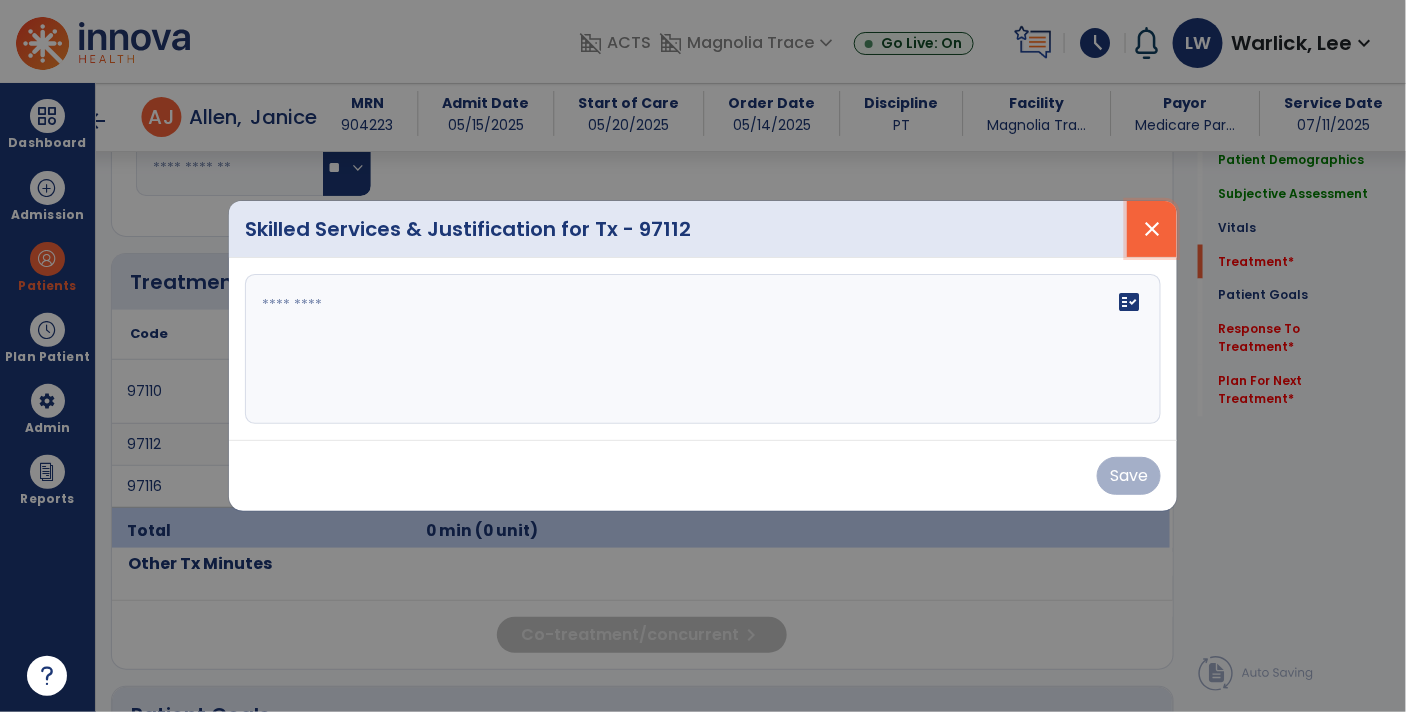 click on "close" at bounding box center (1152, 229) 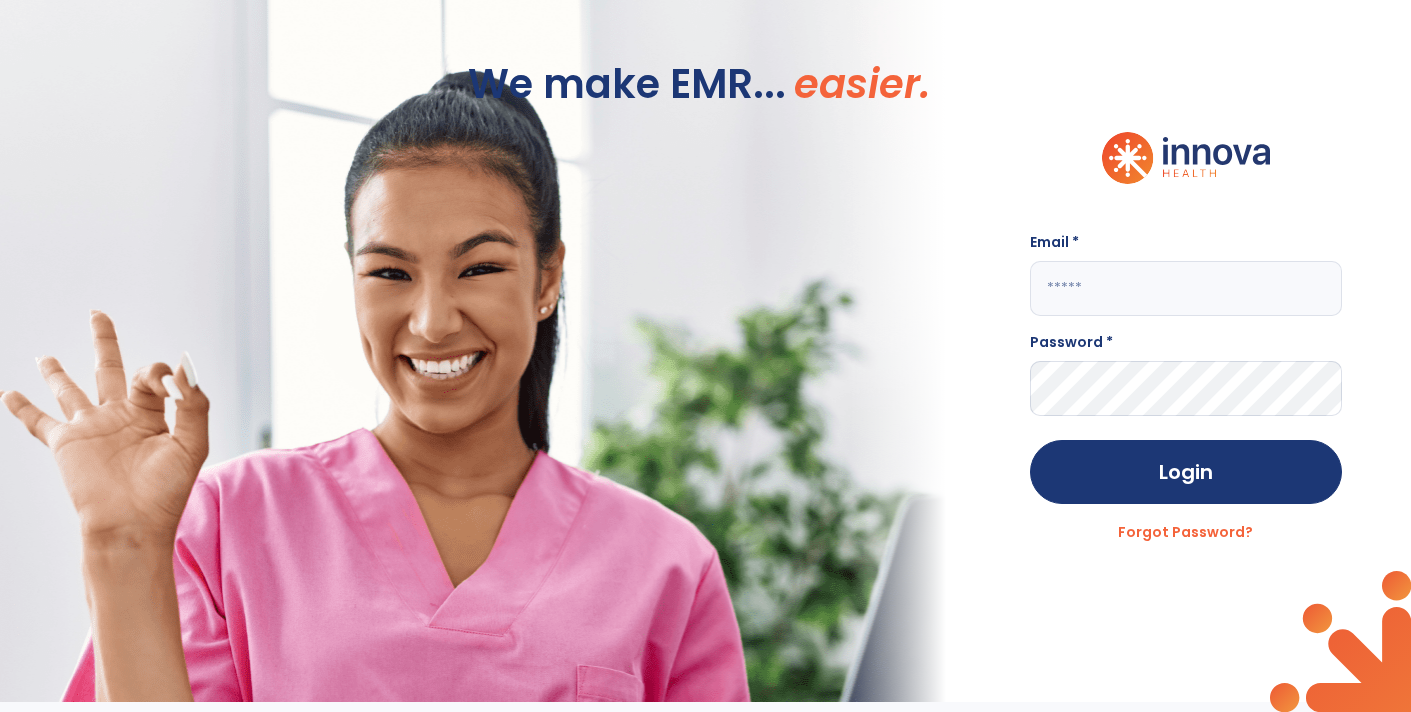 type on "**********" 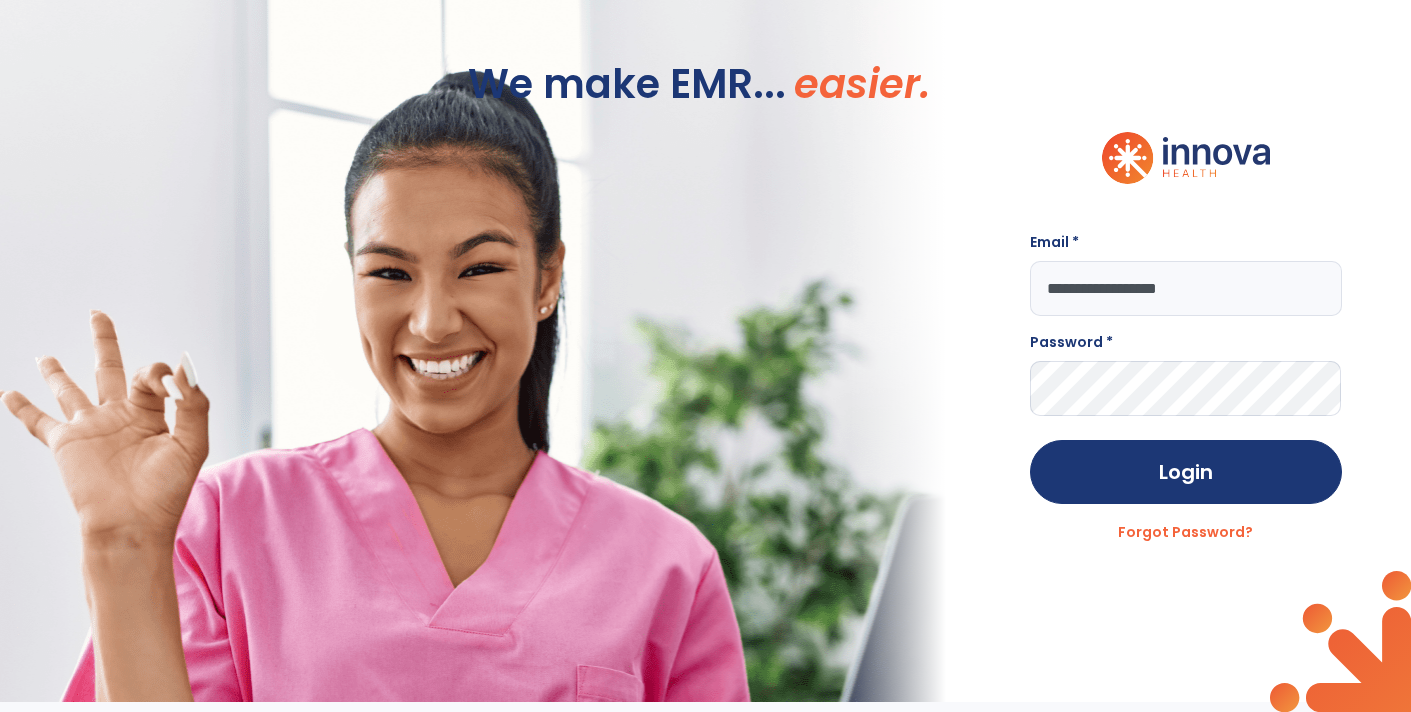 scroll, scrollTop: 0, scrollLeft: 0, axis: both 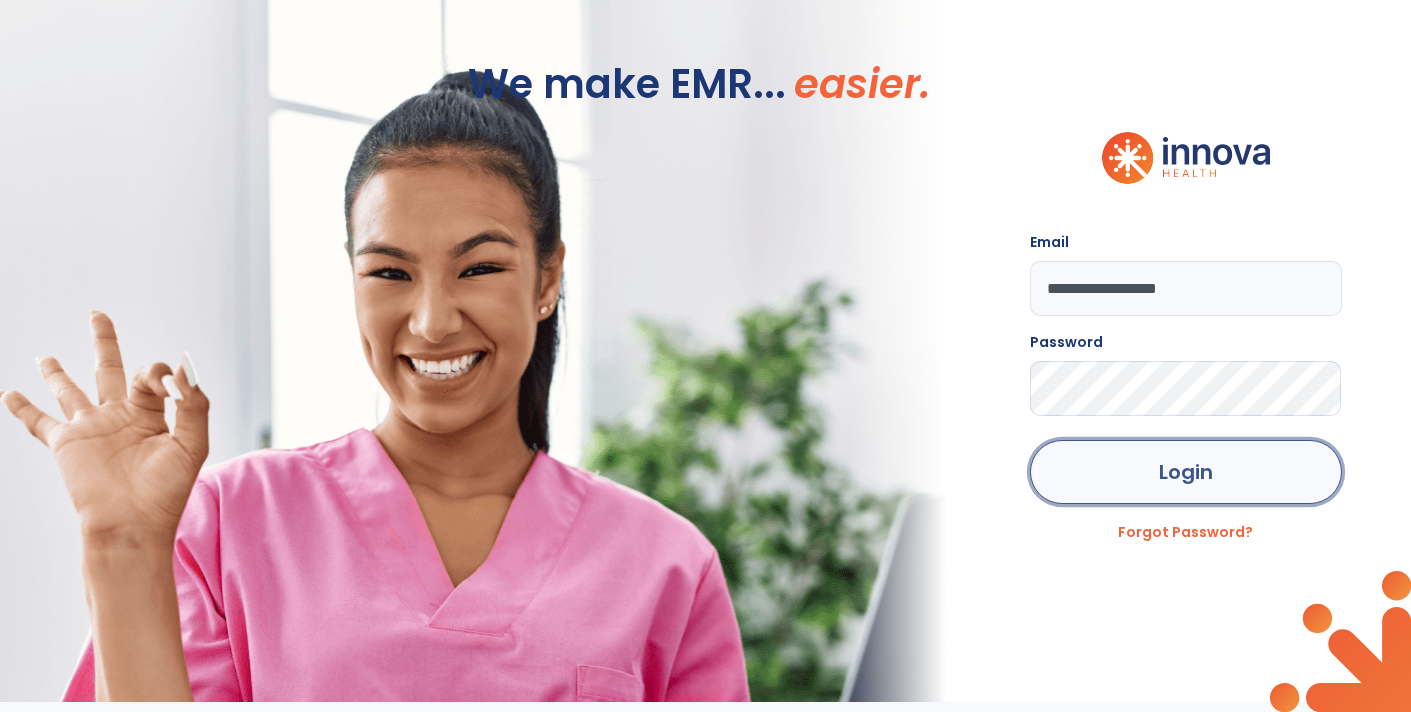 click on "Login" 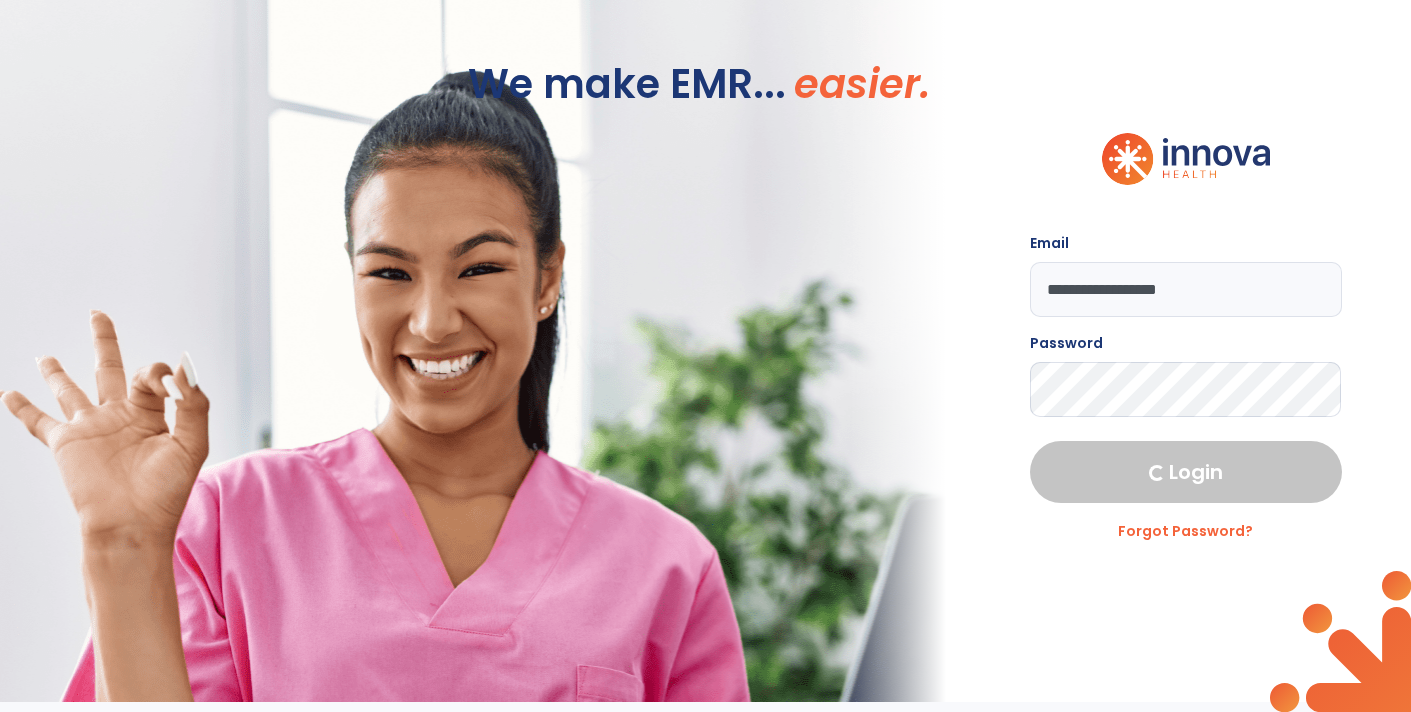 select on "****" 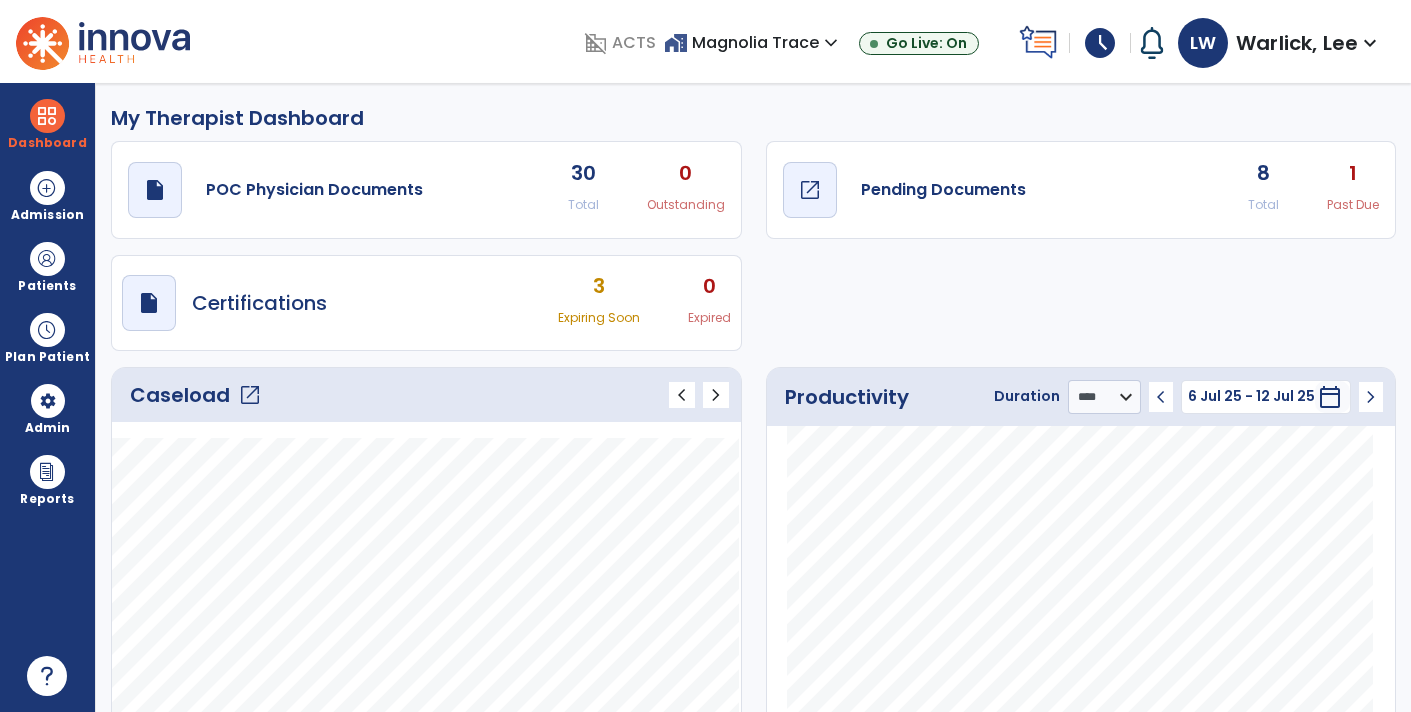 click on "draft   open_in_new  Pending Documents" 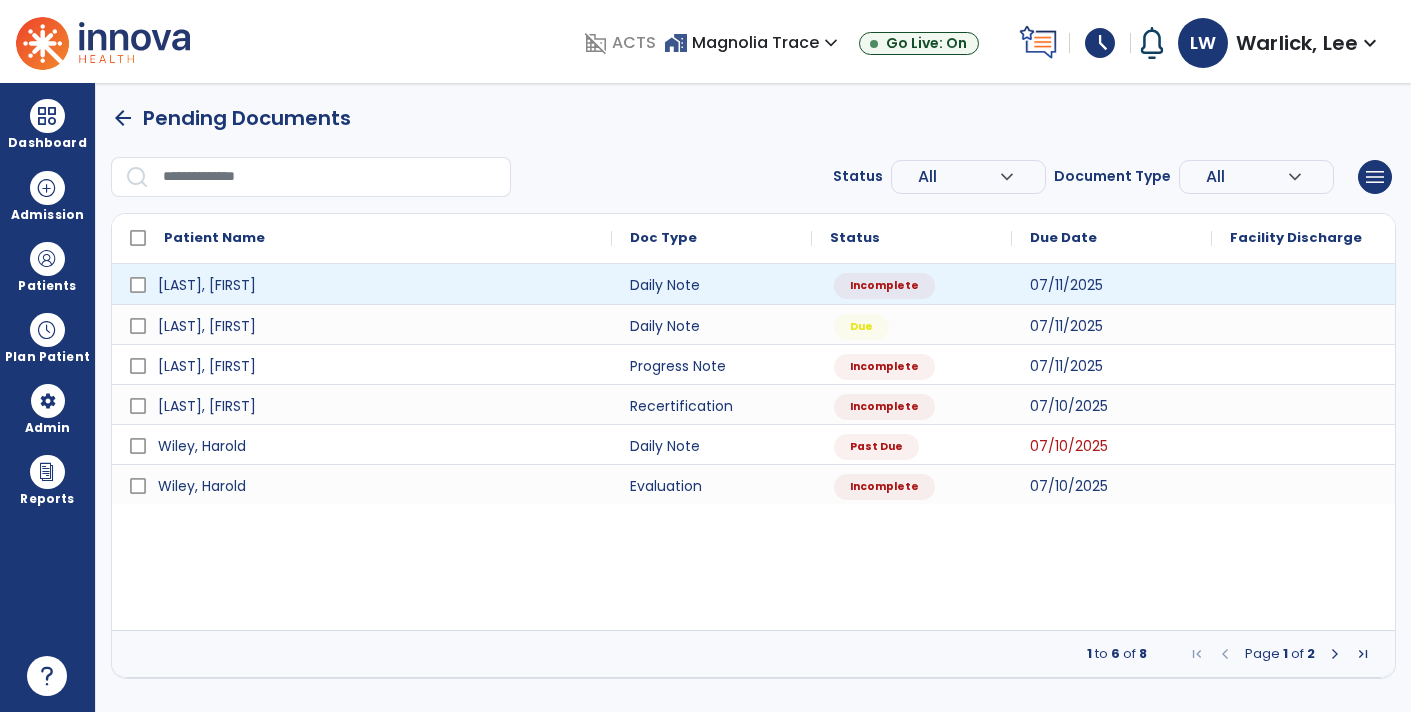 scroll, scrollTop: 0, scrollLeft: 0, axis: both 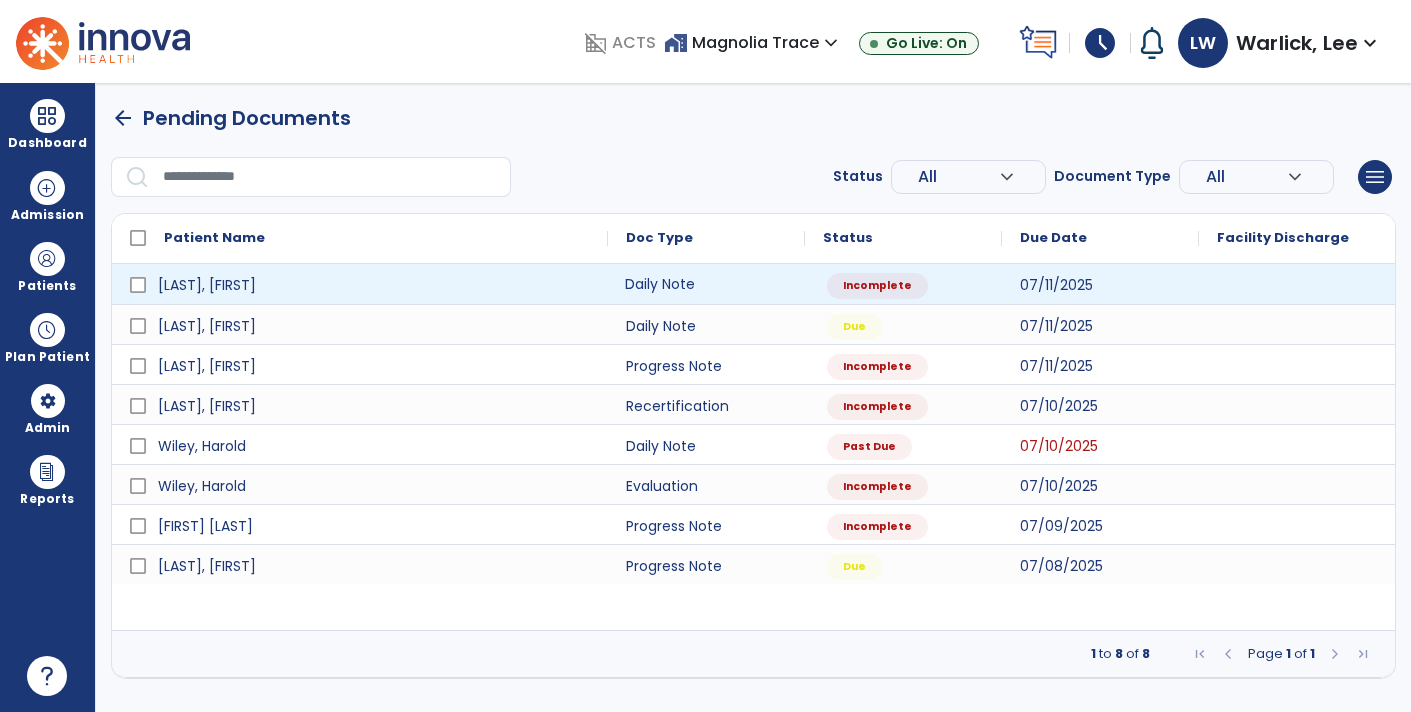 click on "Daily Note" at bounding box center [706, 284] 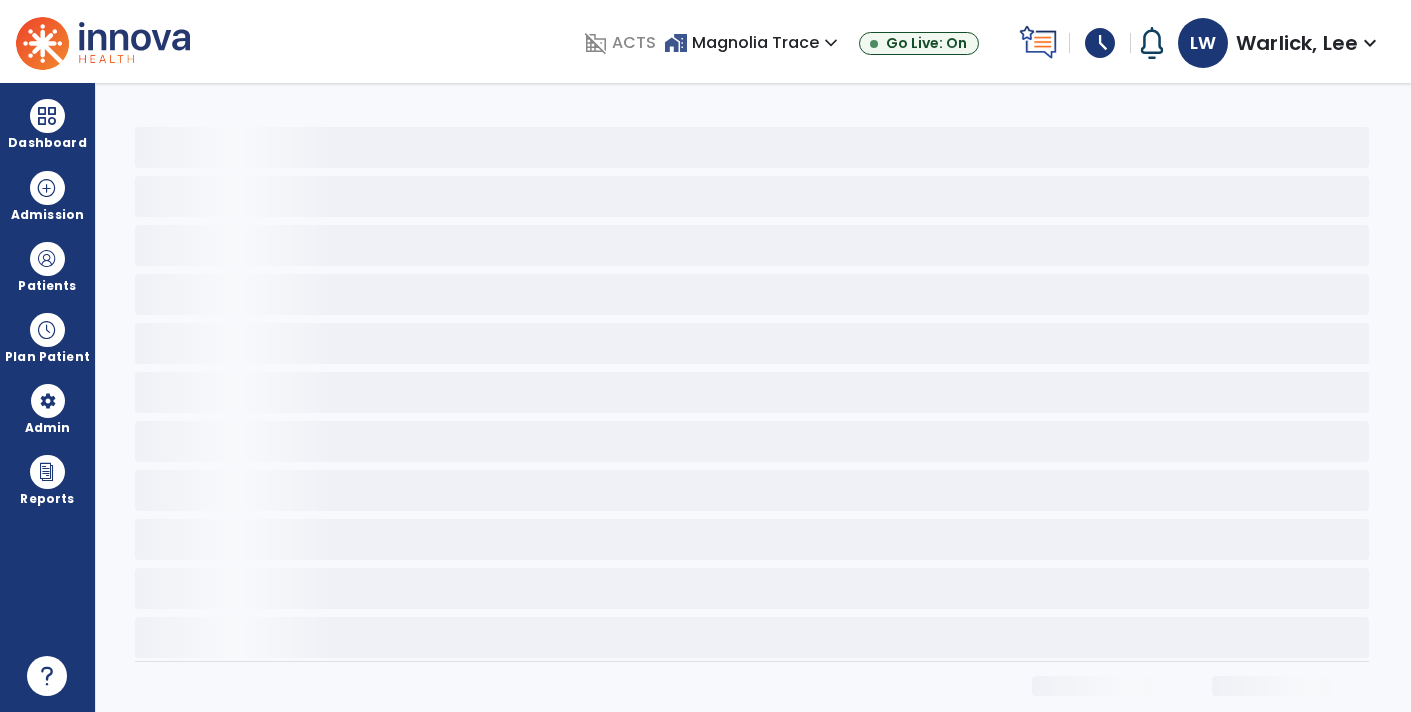 select on "*" 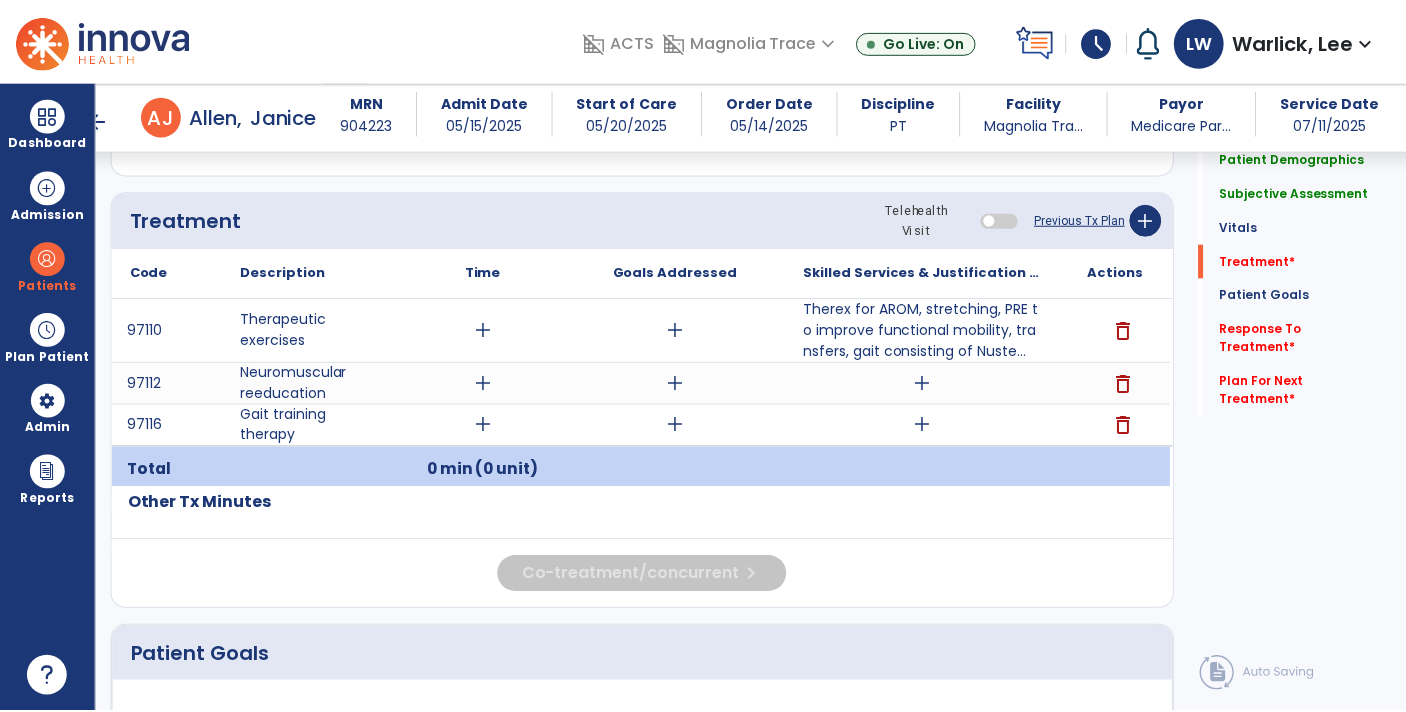 scroll, scrollTop: 1067, scrollLeft: 0, axis: vertical 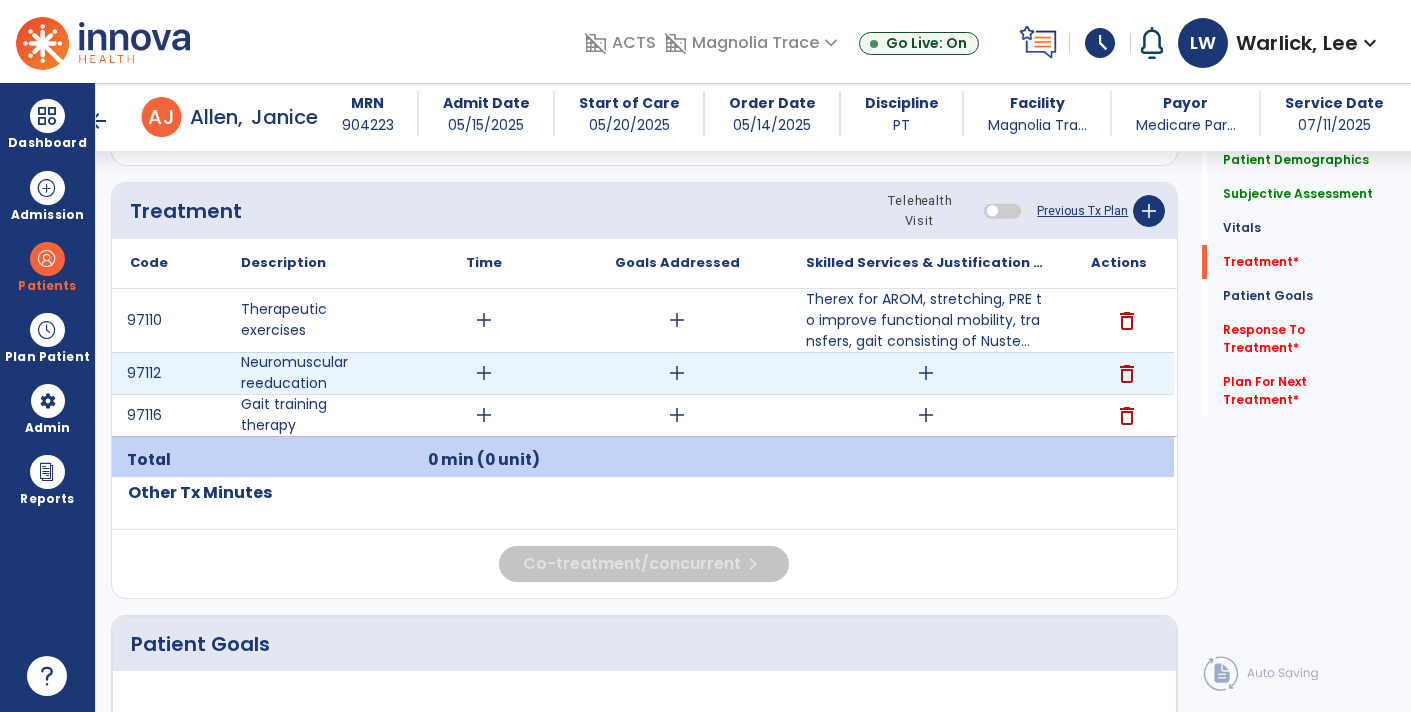 click on "add" at bounding box center [926, 373] 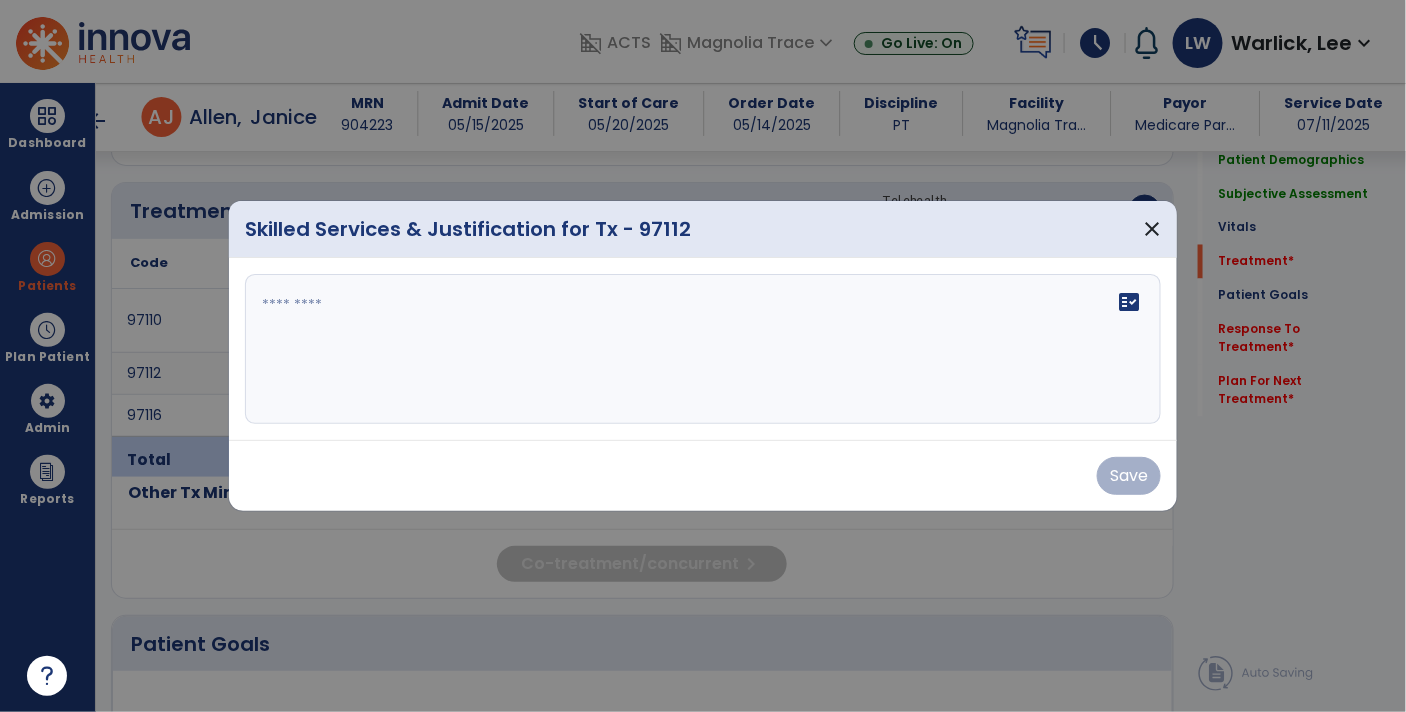scroll, scrollTop: 1067, scrollLeft: 0, axis: vertical 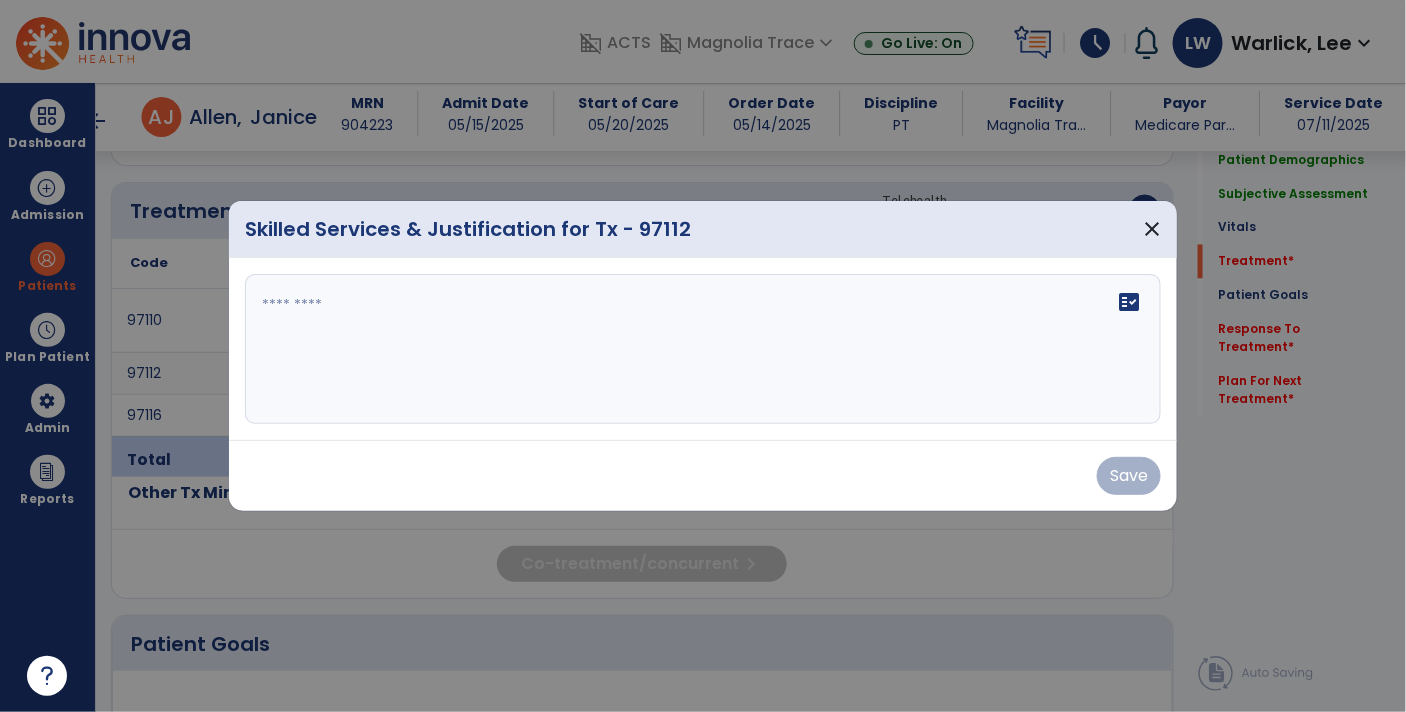 click on "fact_check" at bounding box center [703, 349] 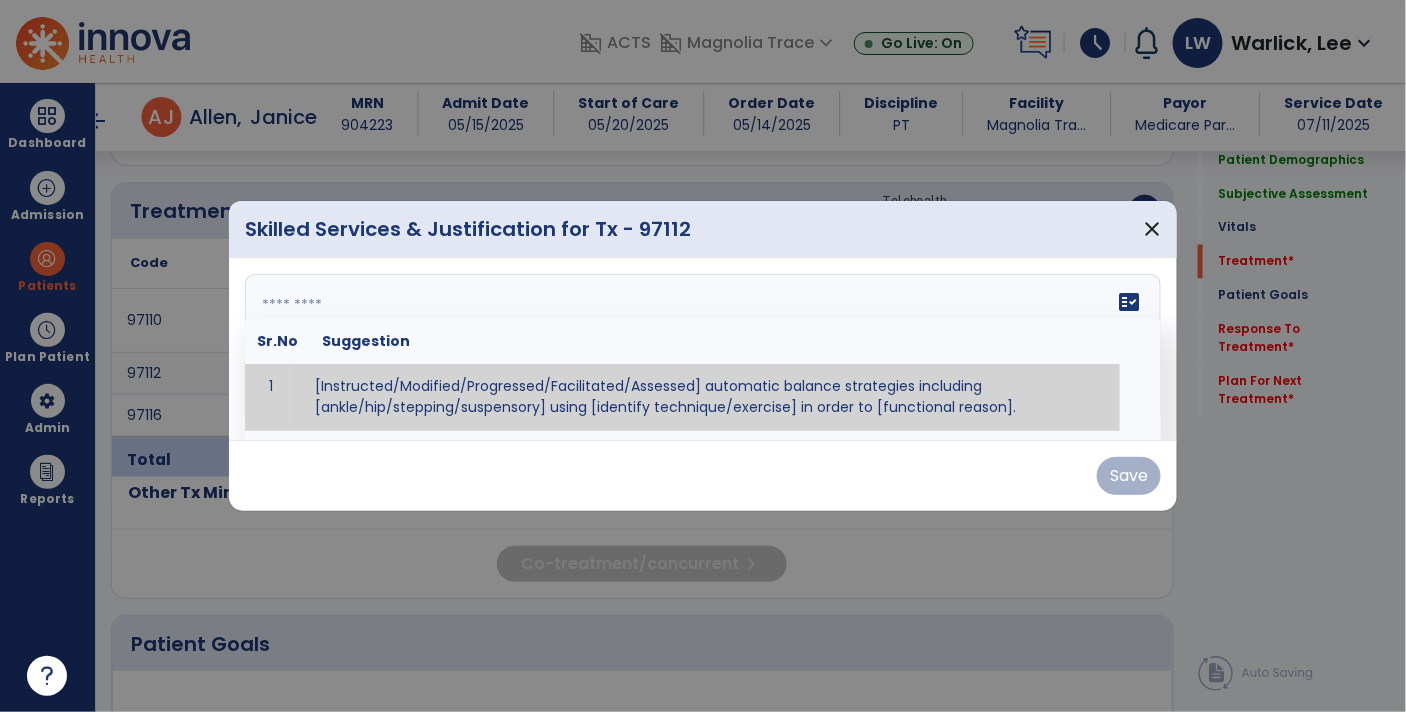 paste on "**********" 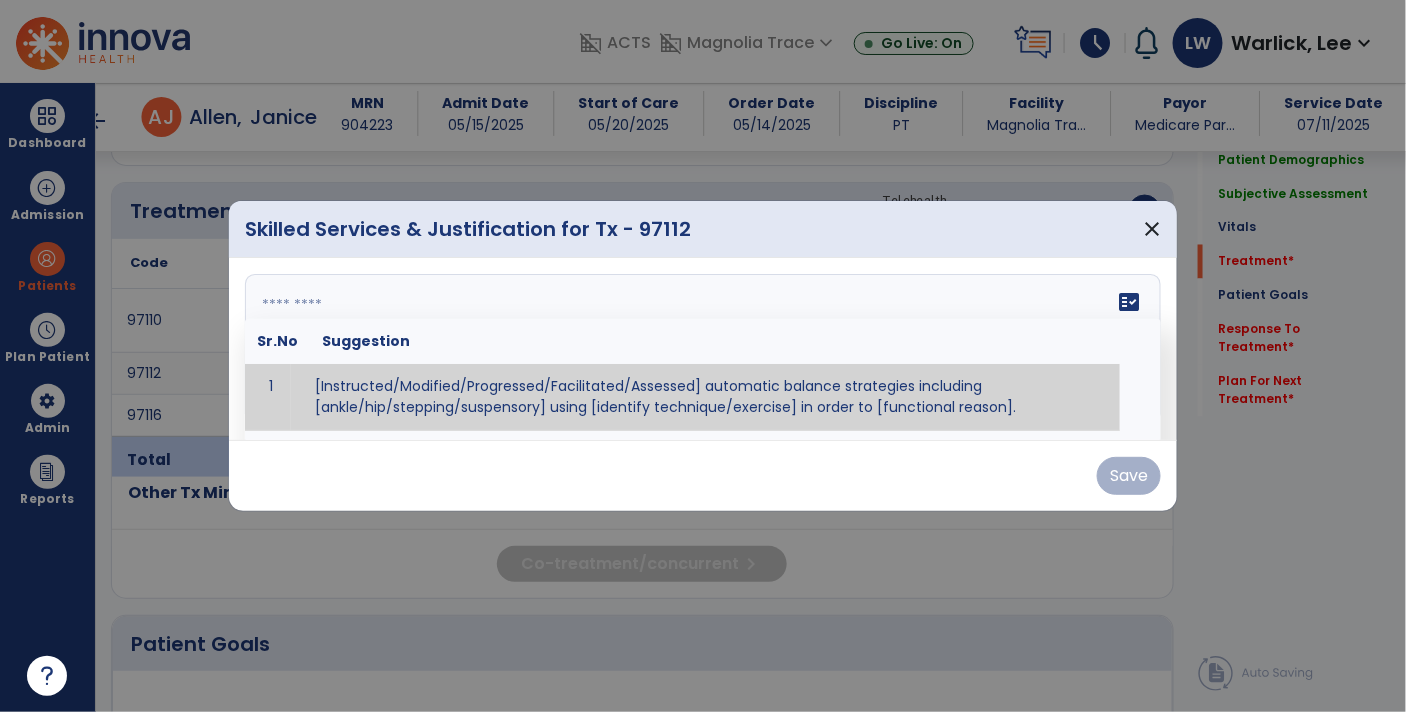 type on "**********" 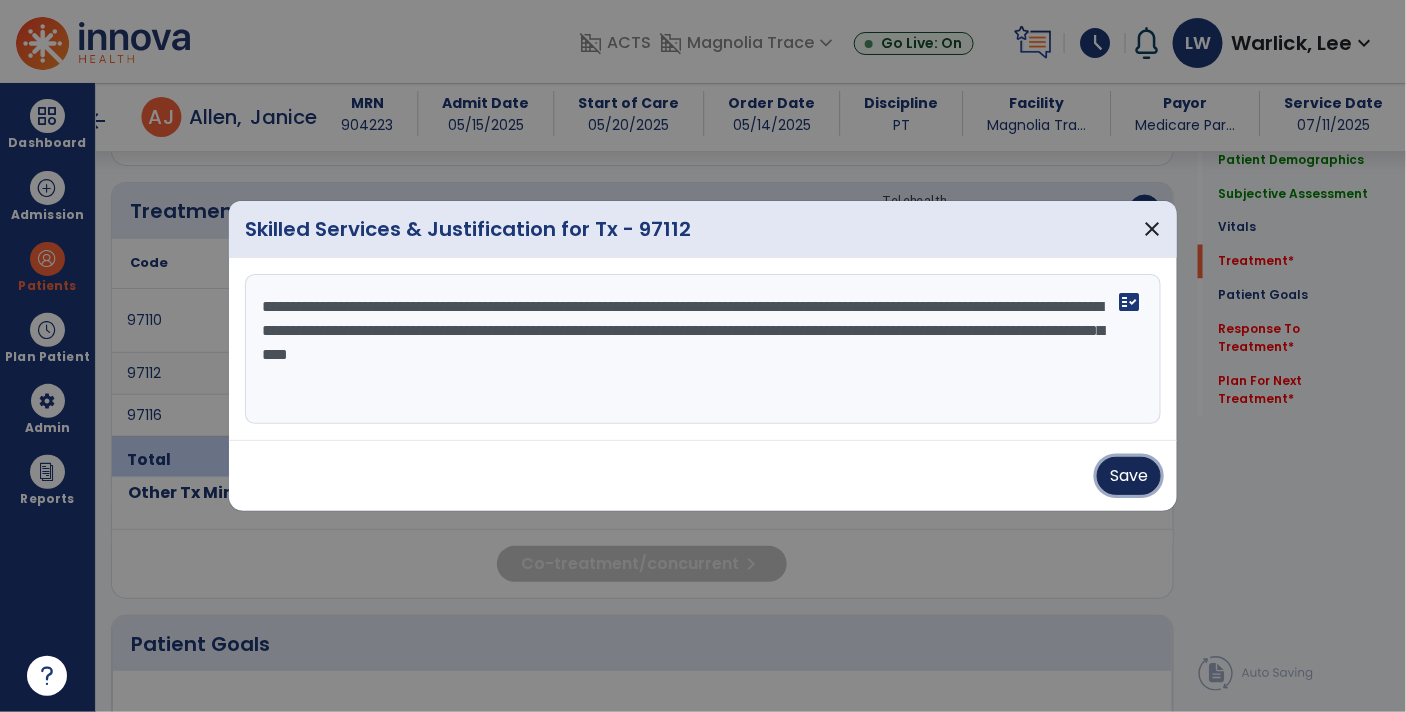 click on "Save" at bounding box center (1129, 476) 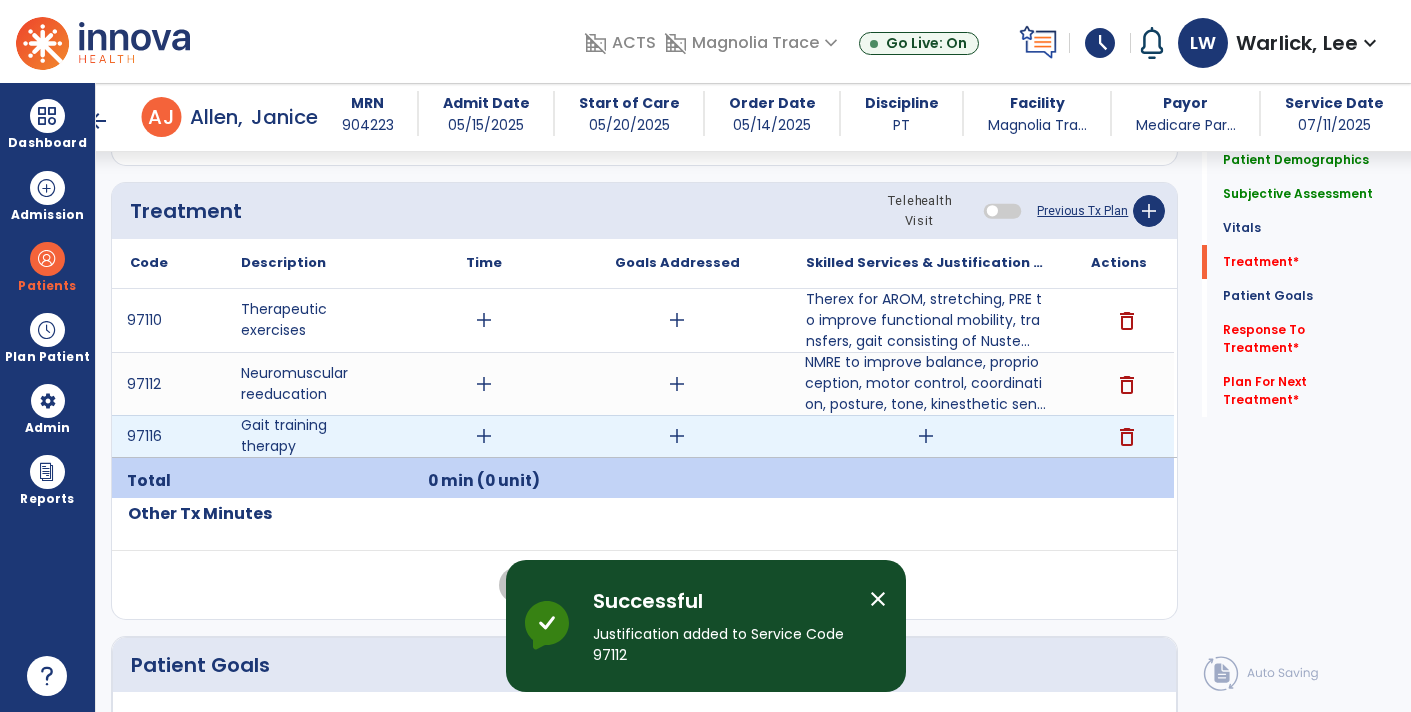 click on "add" at bounding box center (926, 436) 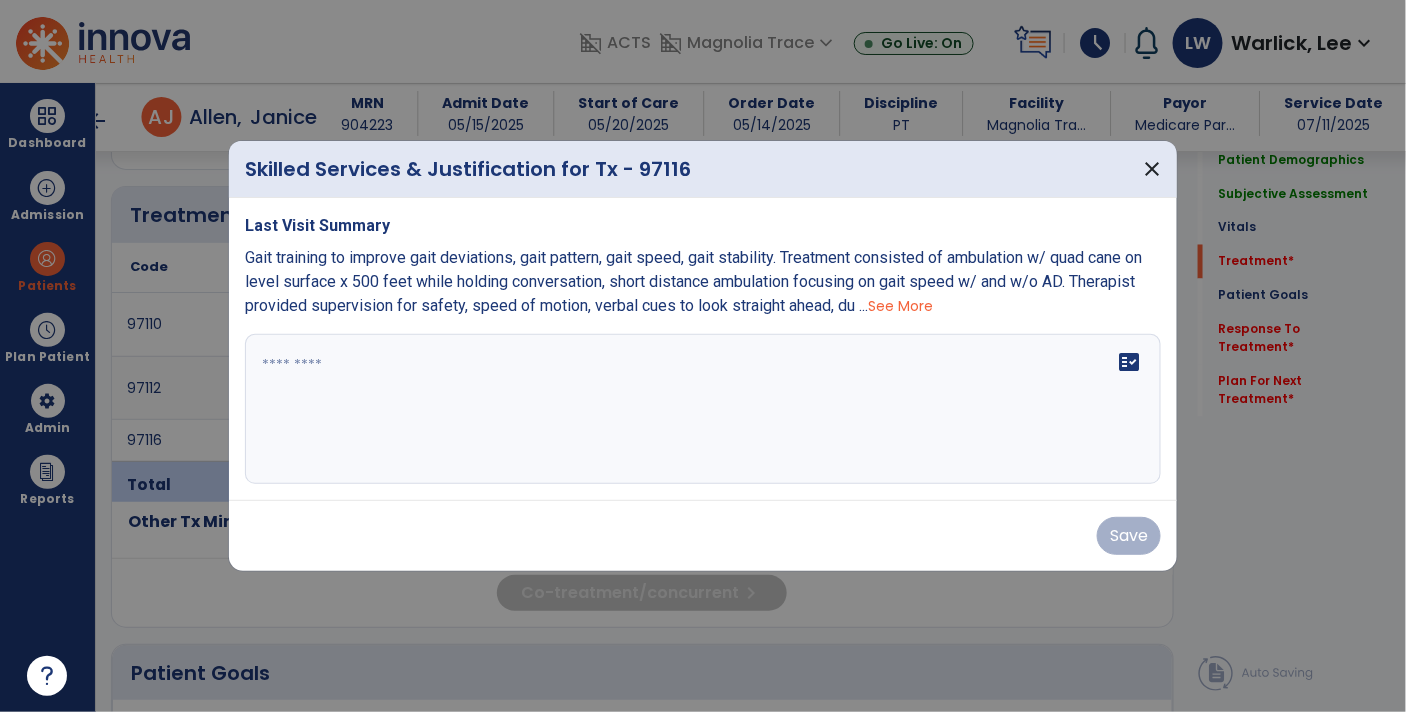 scroll, scrollTop: 1067, scrollLeft: 0, axis: vertical 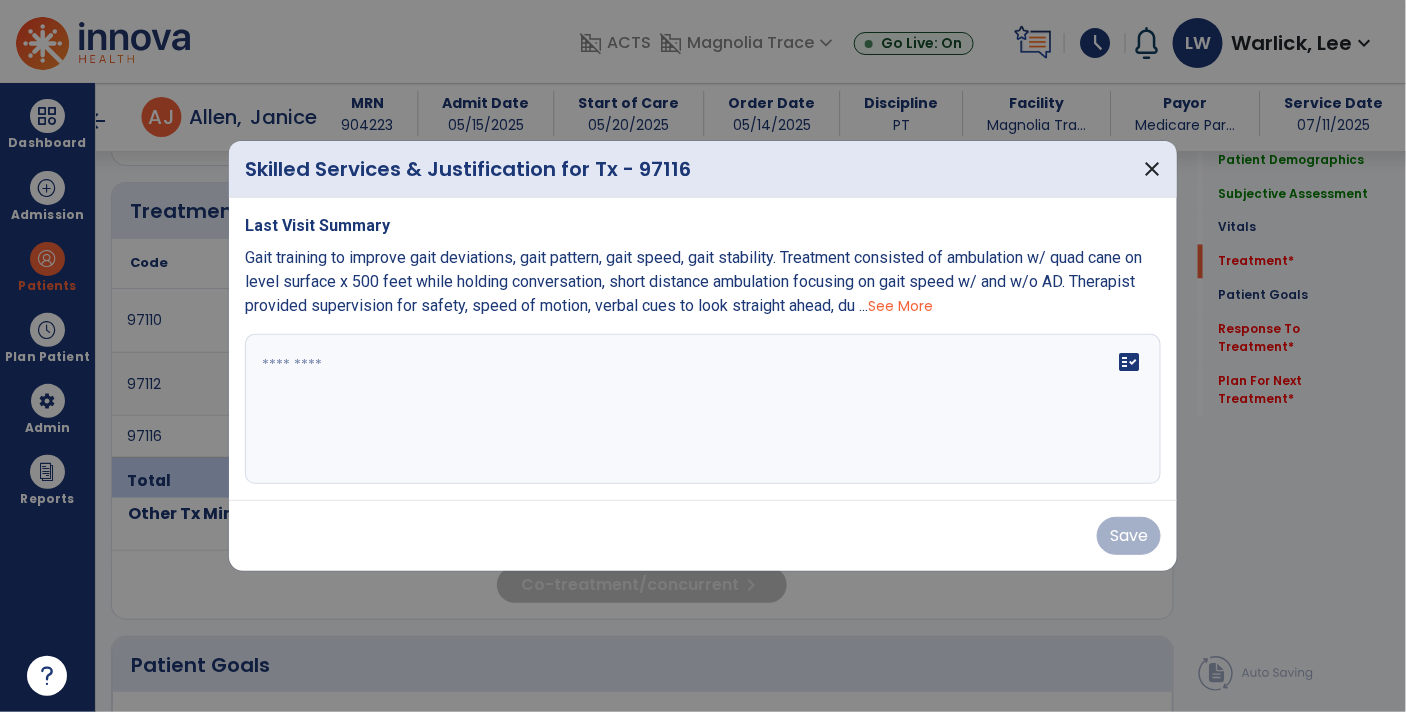 click on "See More" at bounding box center (900, 306) 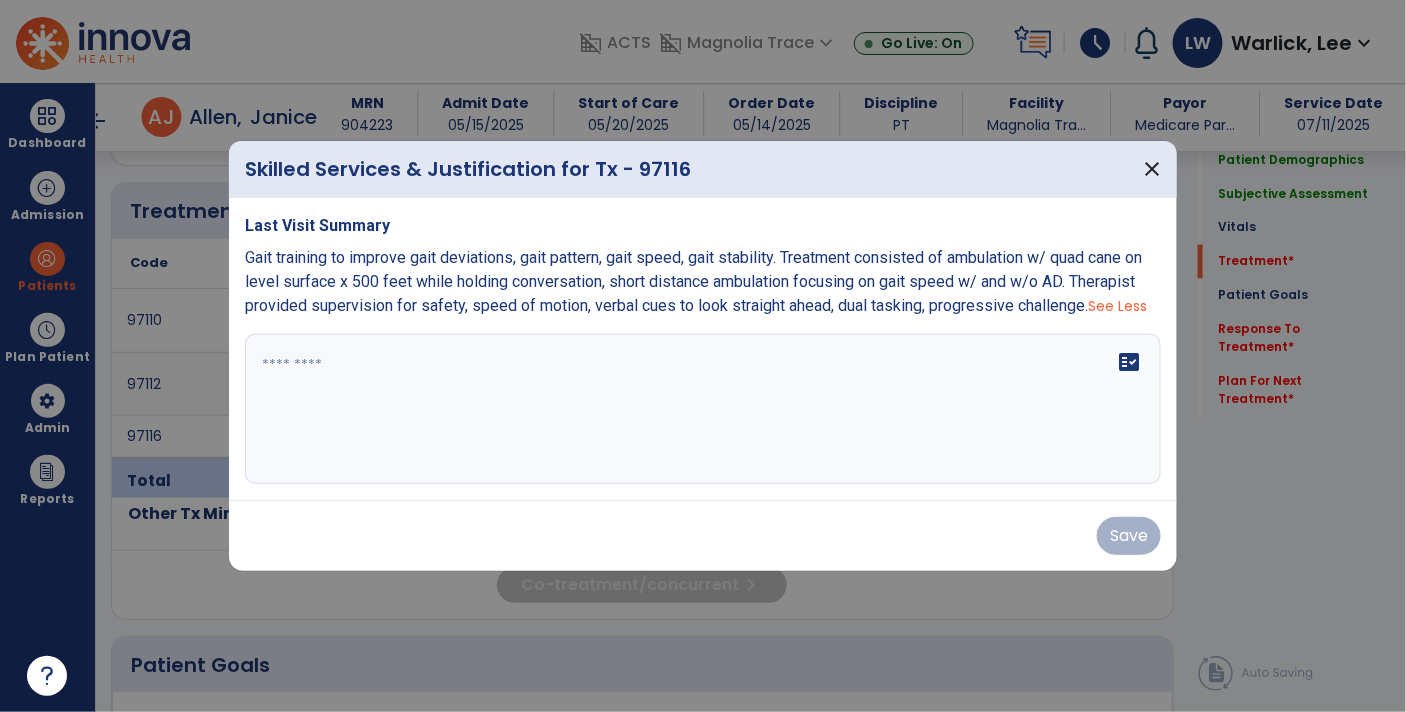 click on "Gait training to improve gait deviations, gait pattern, gait speed, gait stability. Treatment consisted of ambulation w/ quad cane on level surface x 500 feet while holding conversation, short distance ambulation focusing on gait speed w/ and w/o AD.  Therapist provided supervision for safety, speed of motion, verbal cues to look straight ahead, dual tasking, progressive challenge." at bounding box center [693, 281] 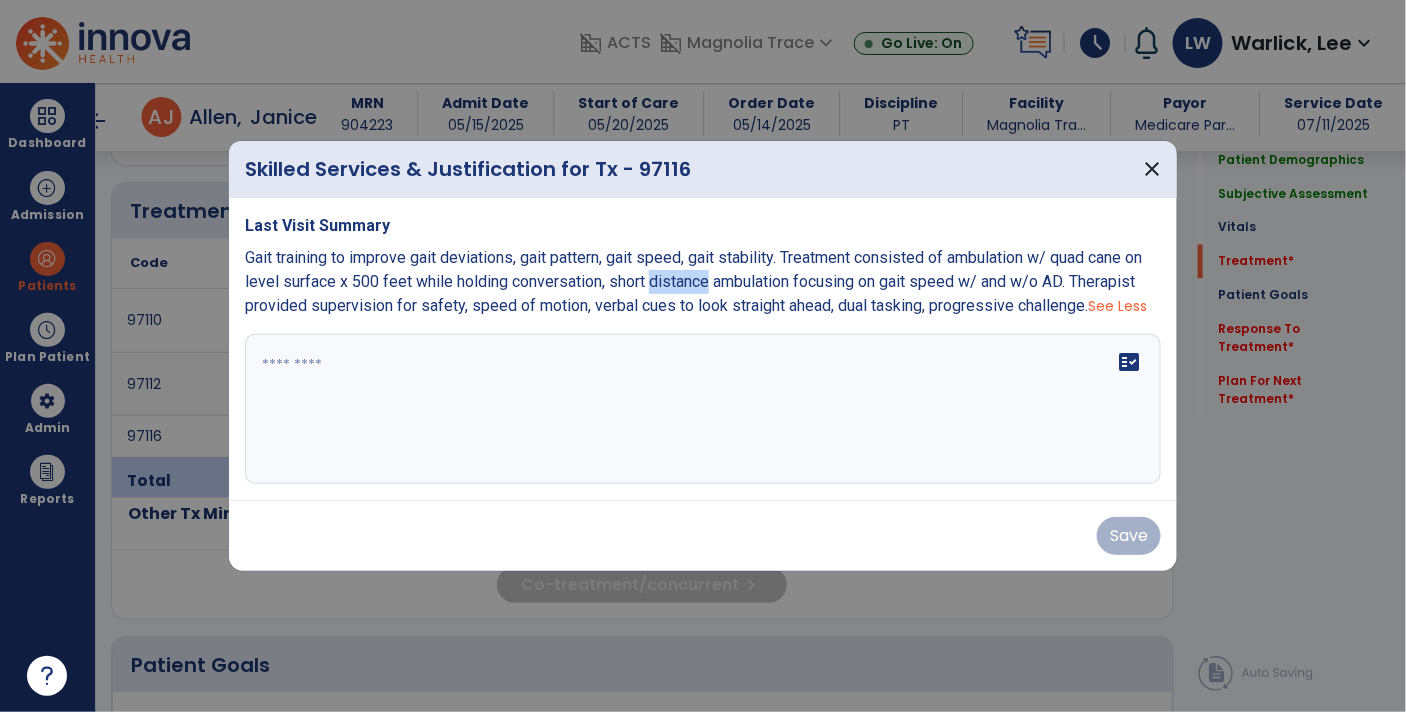 click on "Gait training to improve gait deviations, gait pattern, gait speed, gait stability. Treatment consisted of ambulation w/ quad cane on level surface x 500 feet while holding conversation, short distance ambulation focusing on gait speed w/ and w/o AD.  Therapist provided supervision for safety, speed of motion, verbal cues to look straight ahead, dual tasking, progressive challenge." at bounding box center [693, 281] 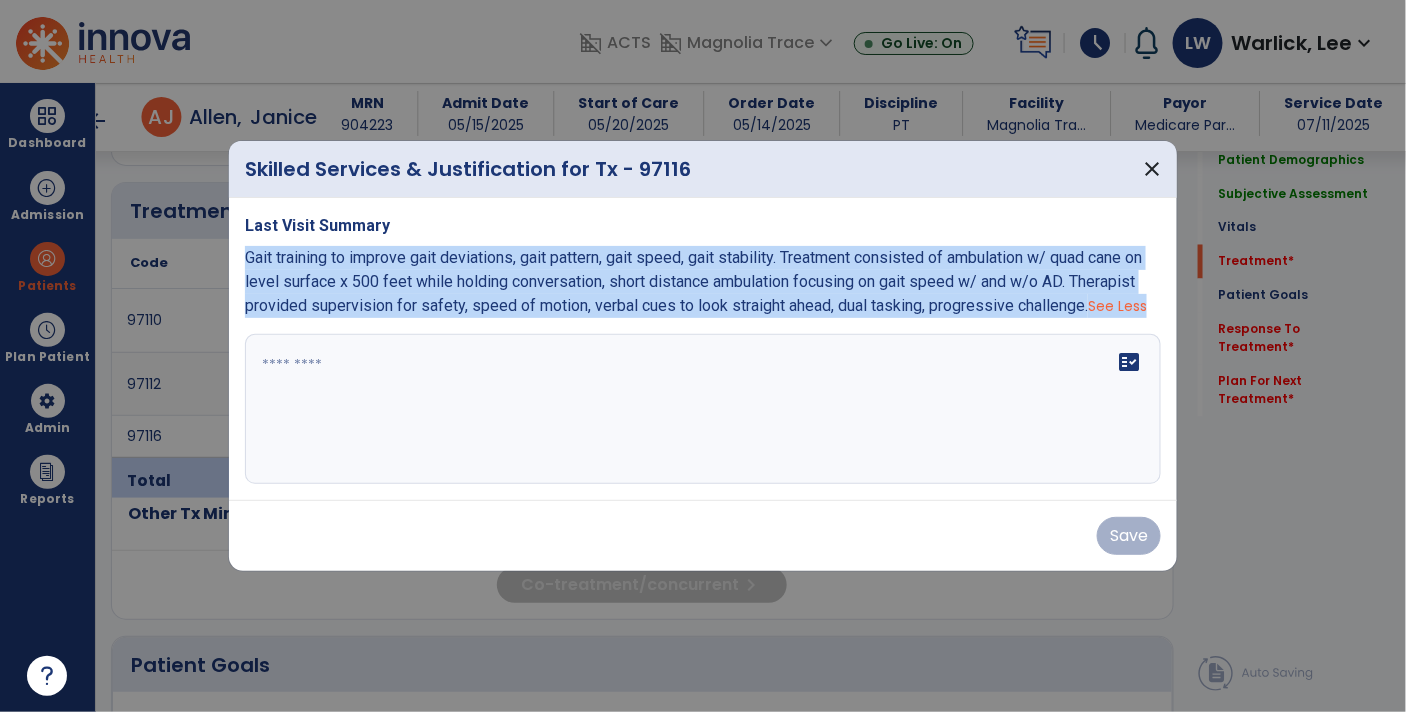 copy on "Gait training to improve gait deviations, gait pattern, gait speed, gait stability. Treatment consisted of ambulation w/ quad cane on level surface x 500 feet while holding conversation, short distance ambulation focusing on gait speed w/ and w/o AD.  Therapist provided supervision for safety, speed of motion, verbal cues to look straight ahead, dual tasking, progressive challenge.  See Less" 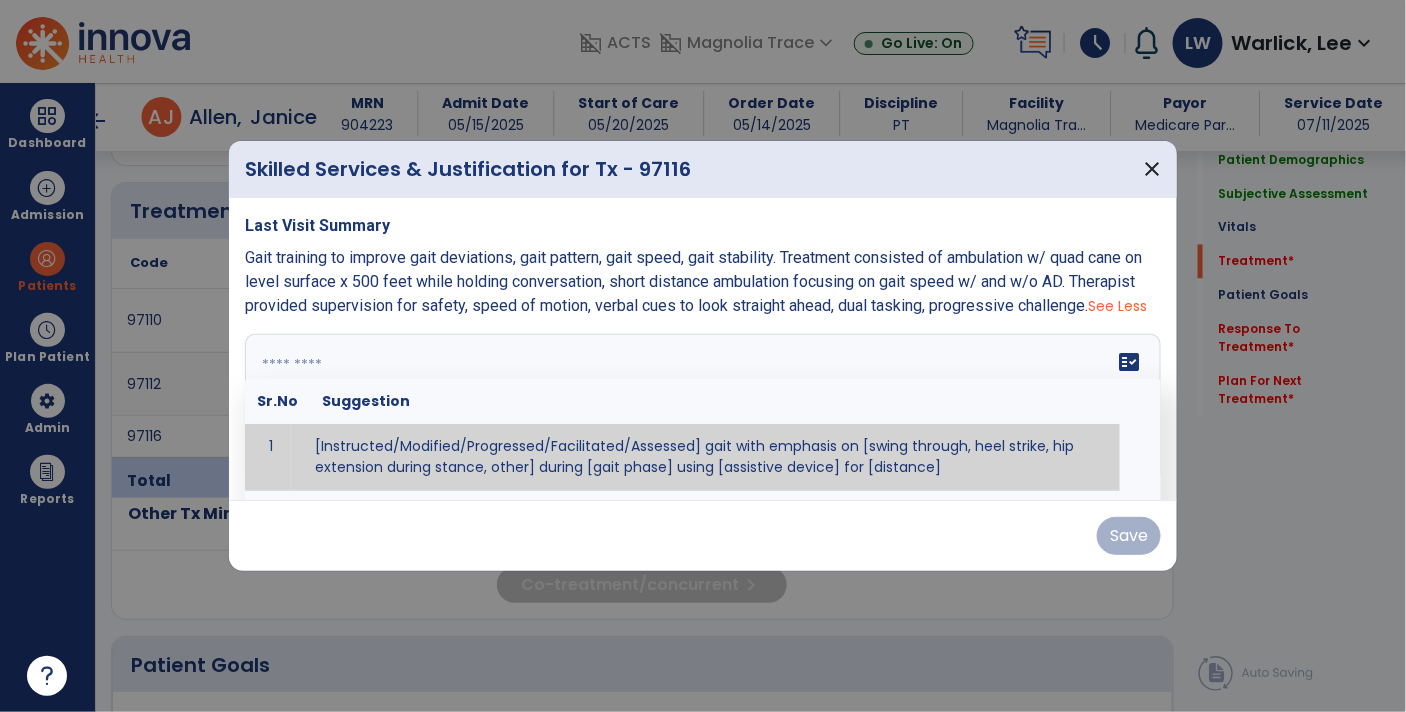 paste on "**********" 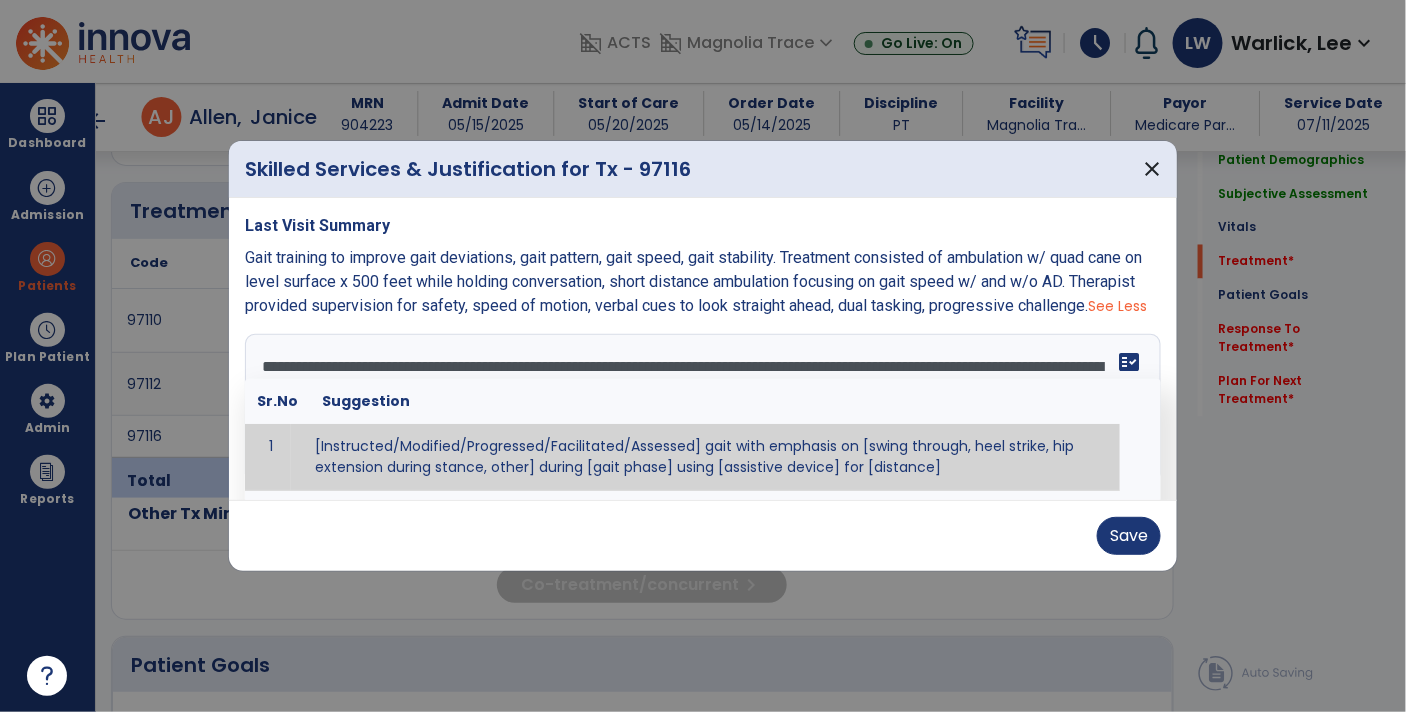 scroll, scrollTop: 15, scrollLeft: 0, axis: vertical 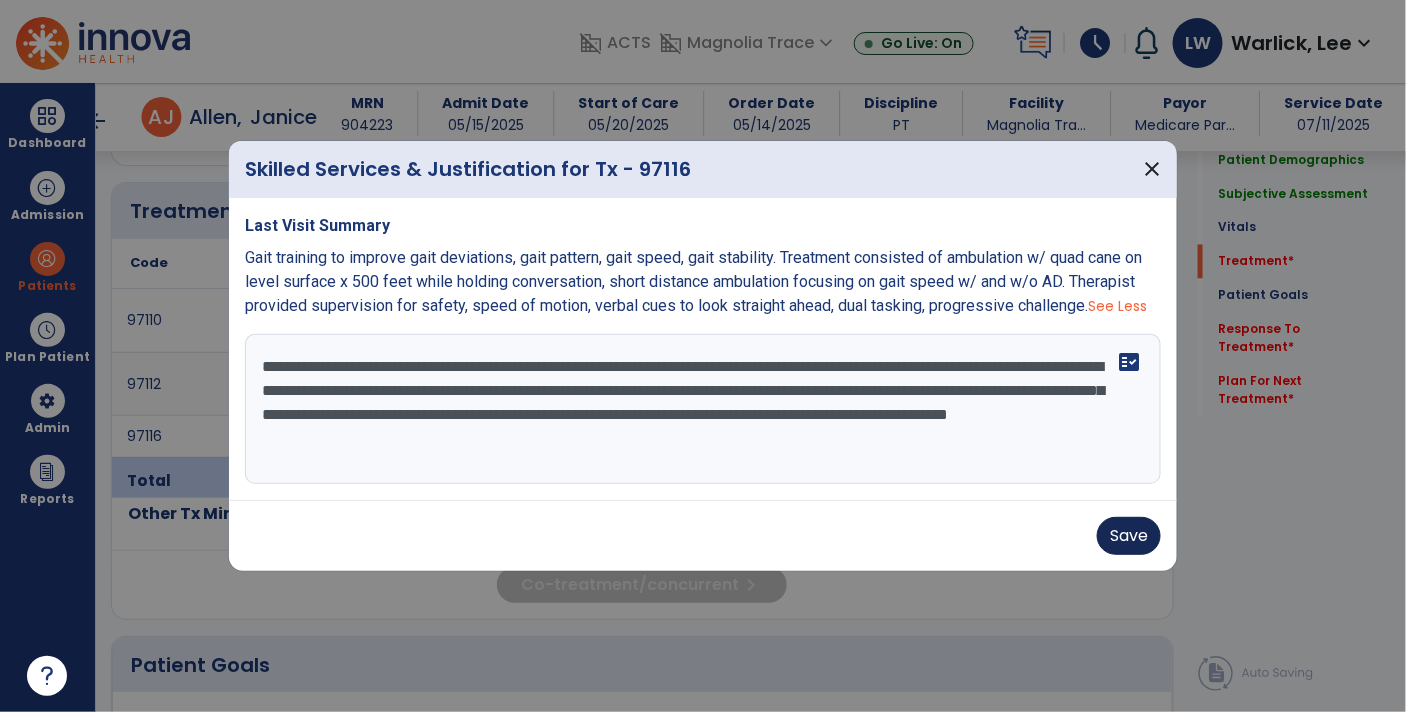 type on "**********" 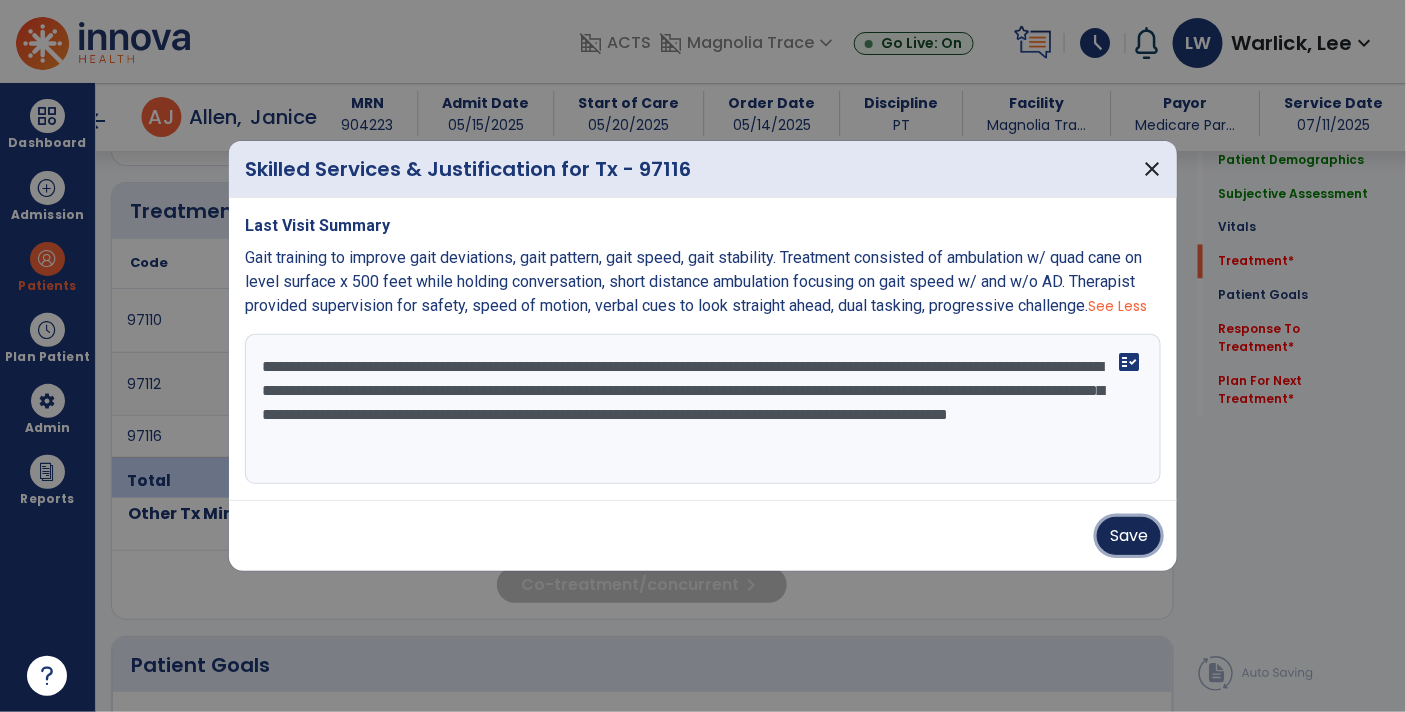 click on "Save" at bounding box center (1129, 536) 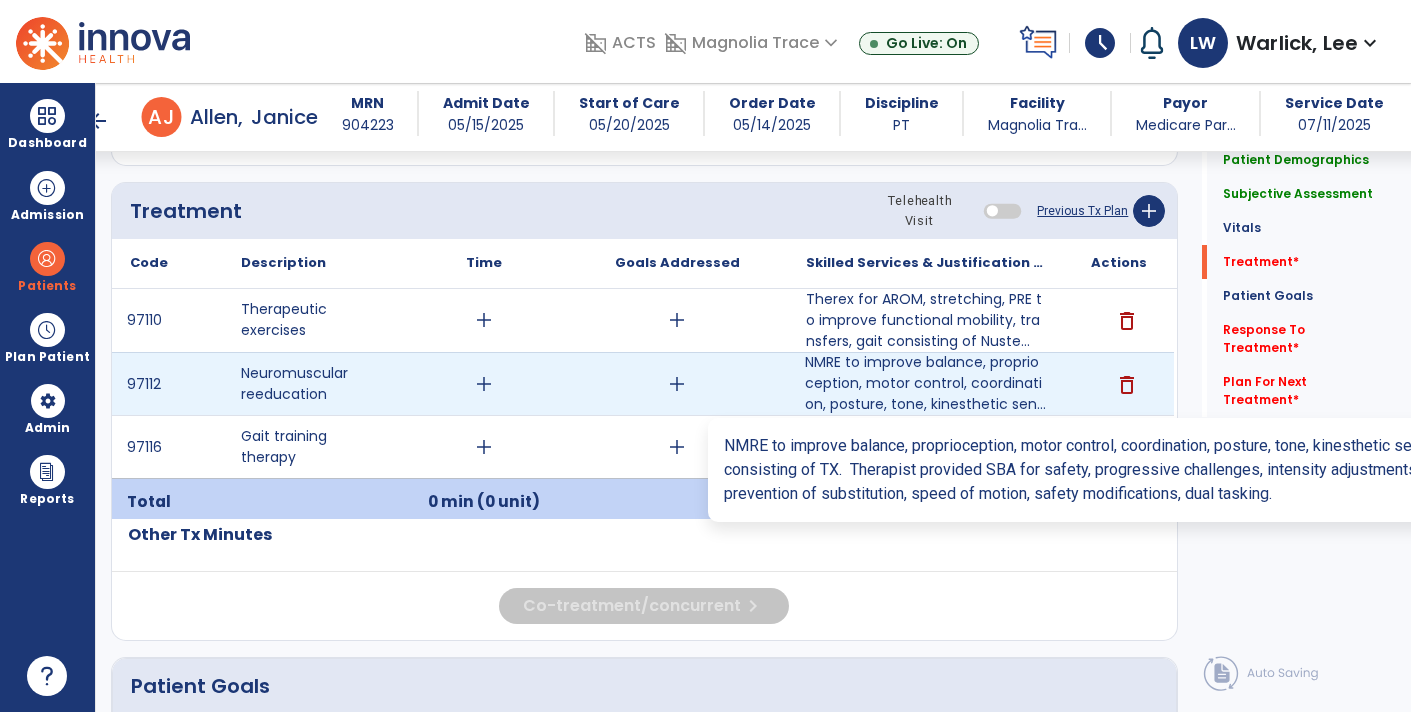 click on "NMRE to improve balance, proprioception, motor control, coordination, posture, tone, kinesthetic sen..." at bounding box center [926, 383] 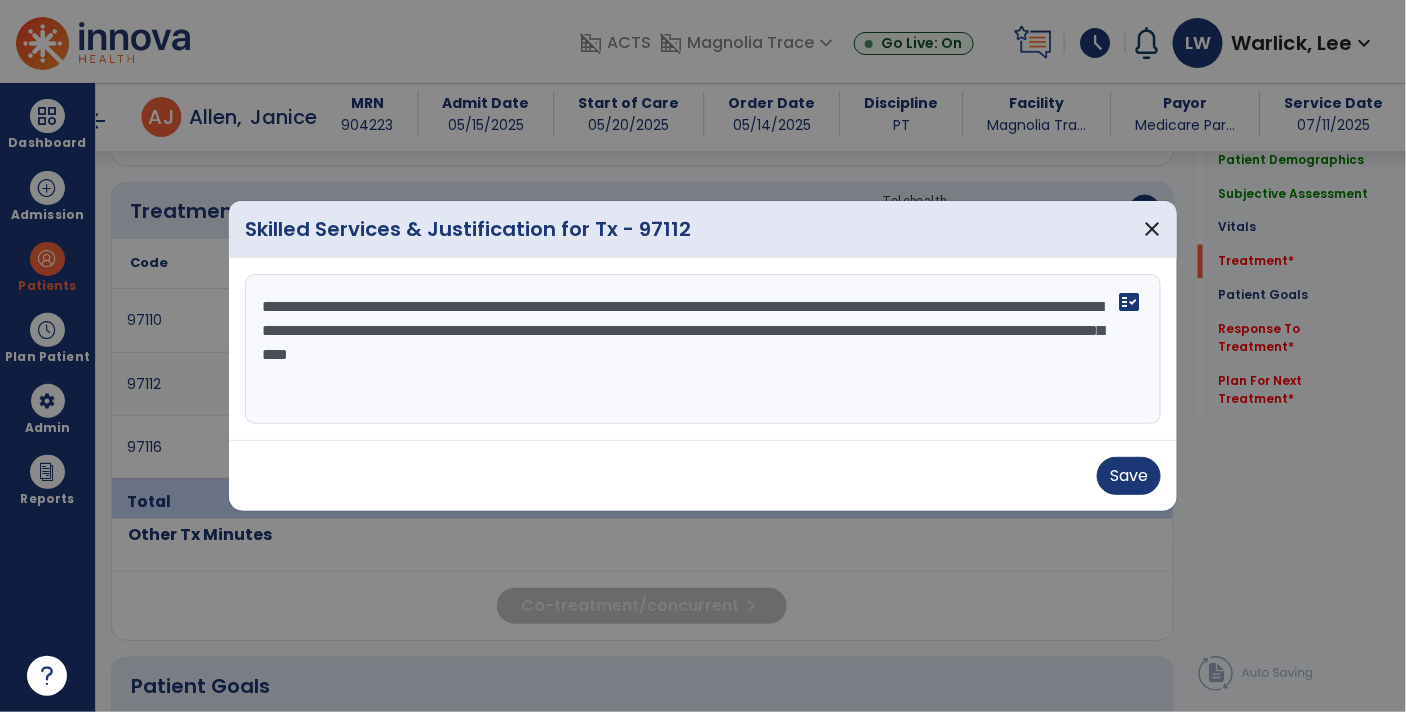 scroll, scrollTop: 1067, scrollLeft: 0, axis: vertical 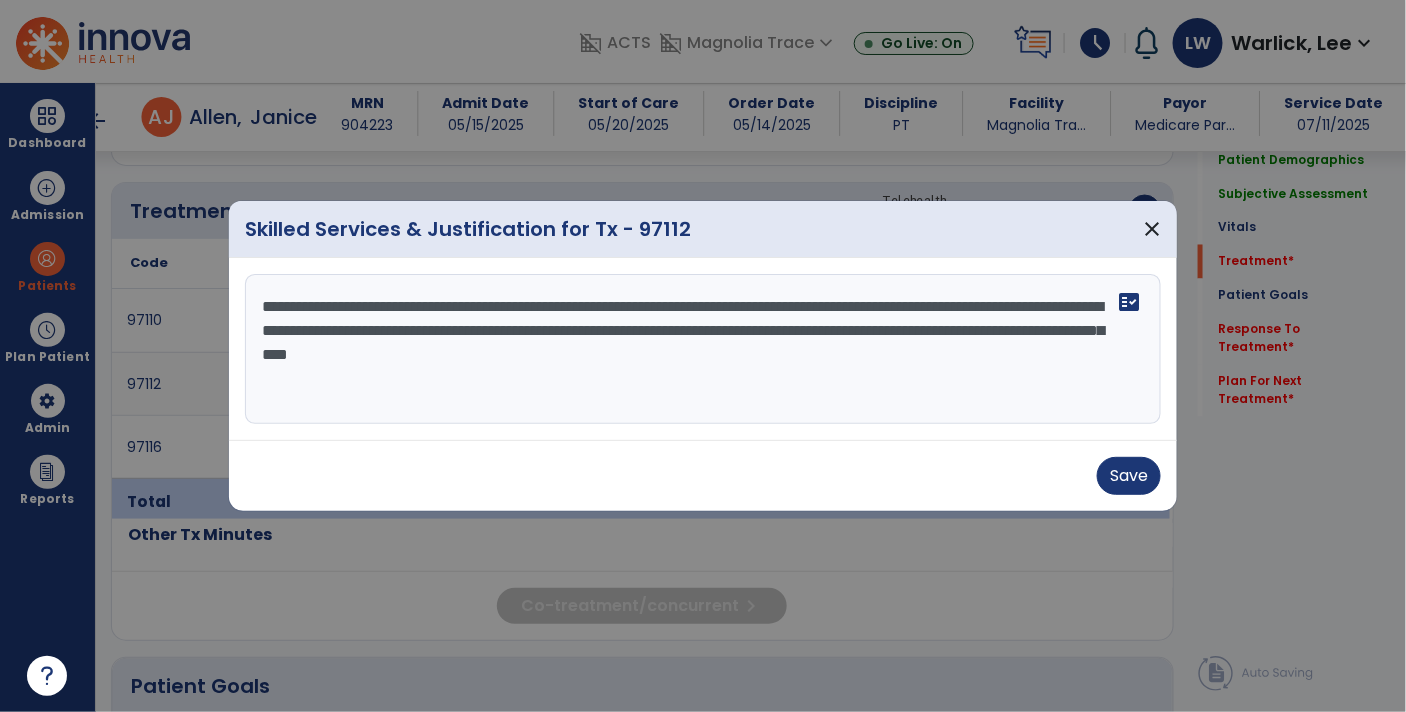 click on "**********" at bounding box center [703, 349] 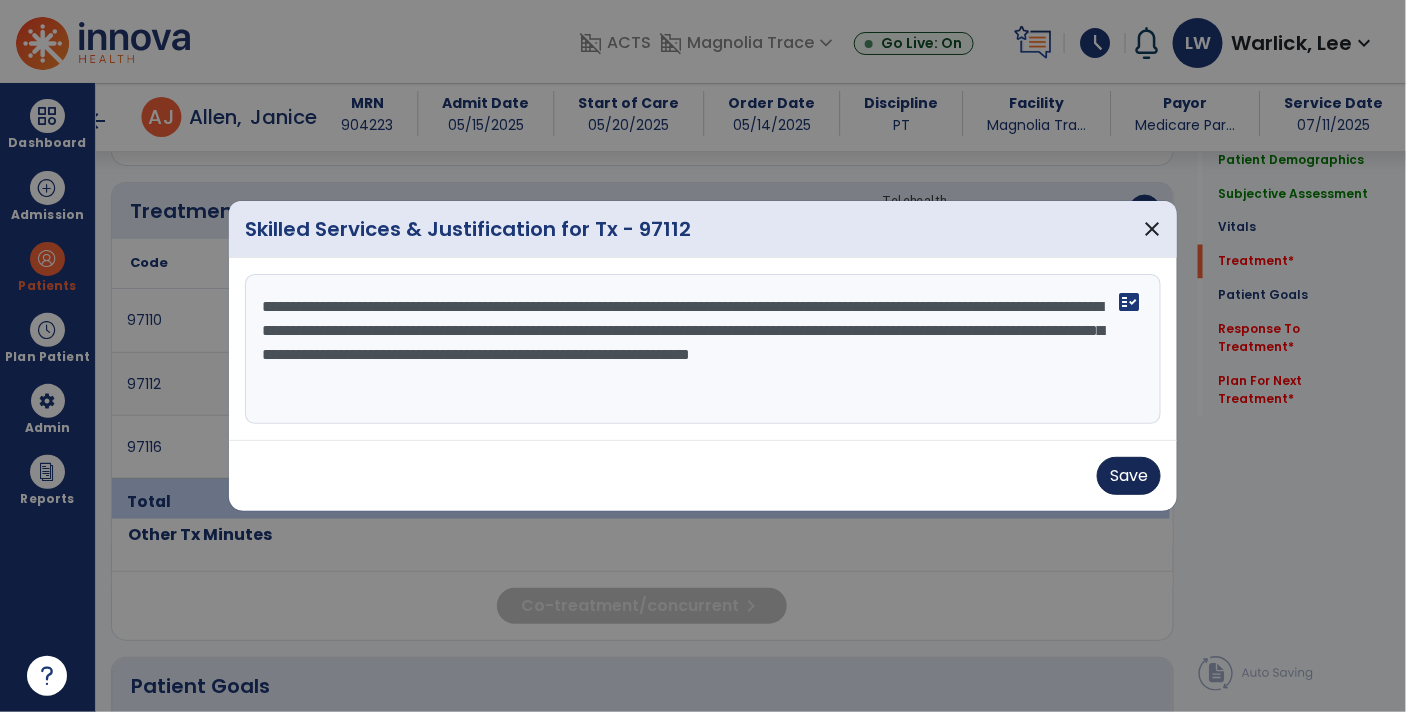 type on "**********" 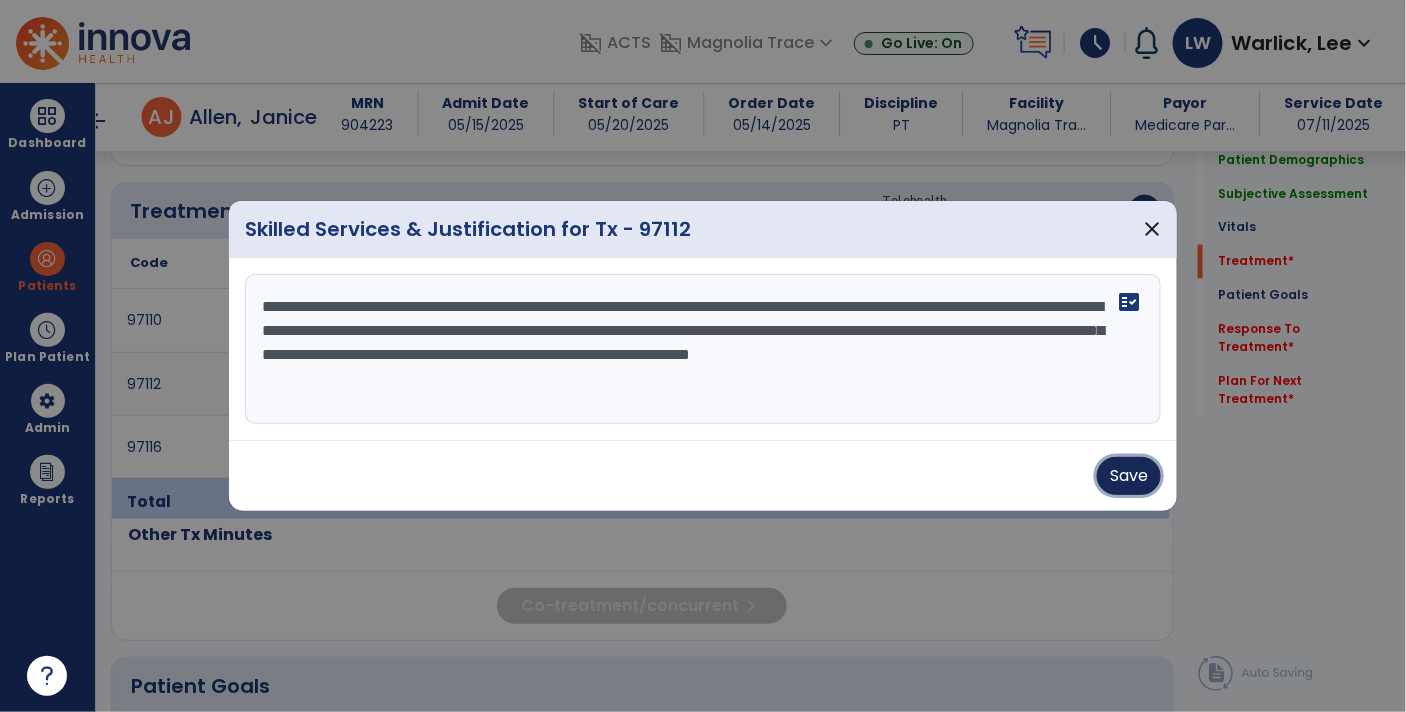 click on "Save" at bounding box center (1129, 476) 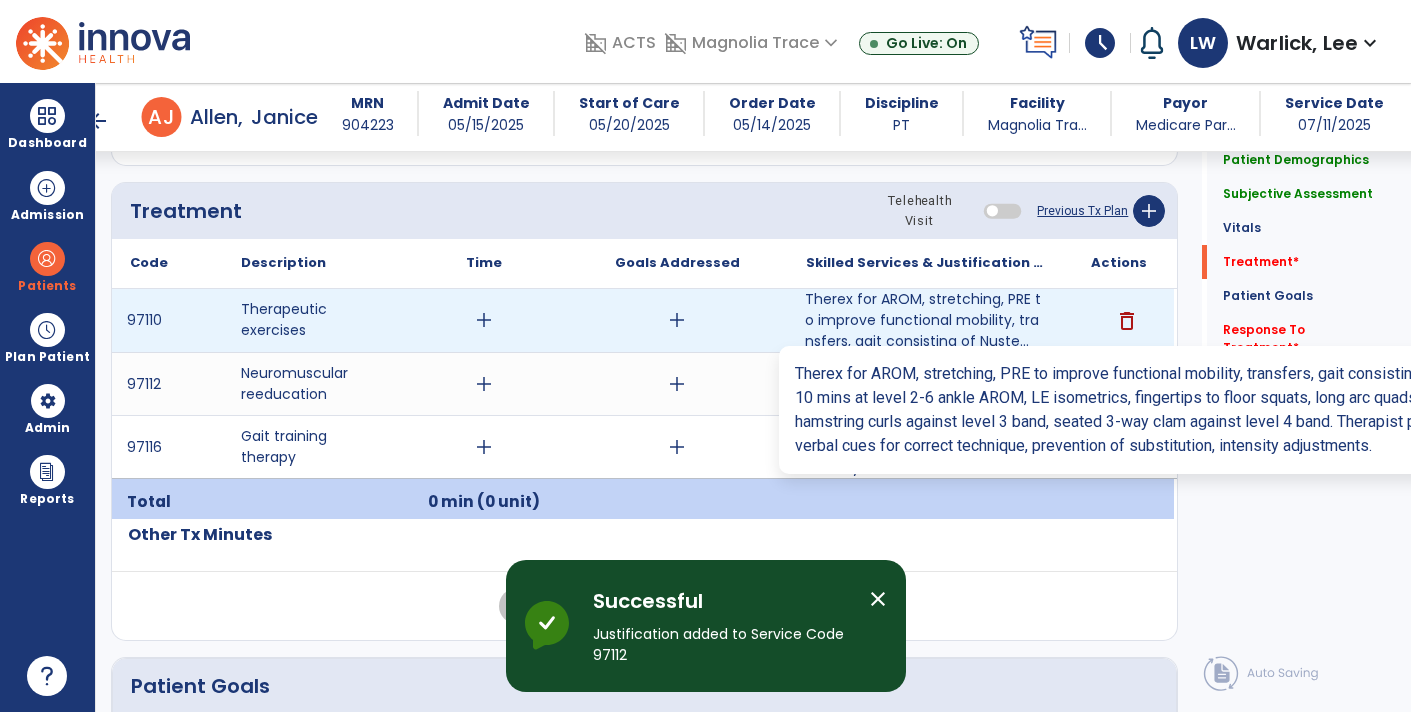 click on "Therex for AROM, stretching, PRE to improve functional mobility, transfers, gait consisting of Nuste..." at bounding box center [926, 320] 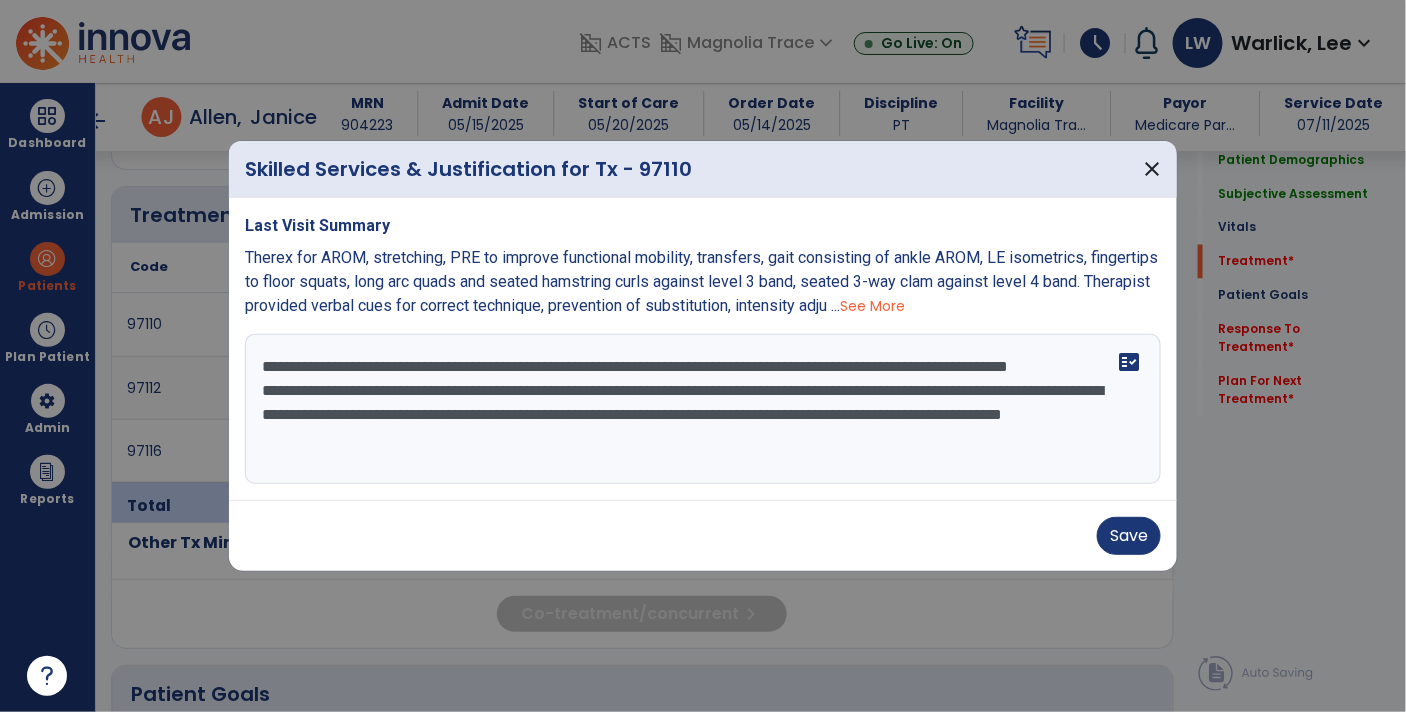 scroll, scrollTop: 1067, scrollLeft: 0, axis: vertical 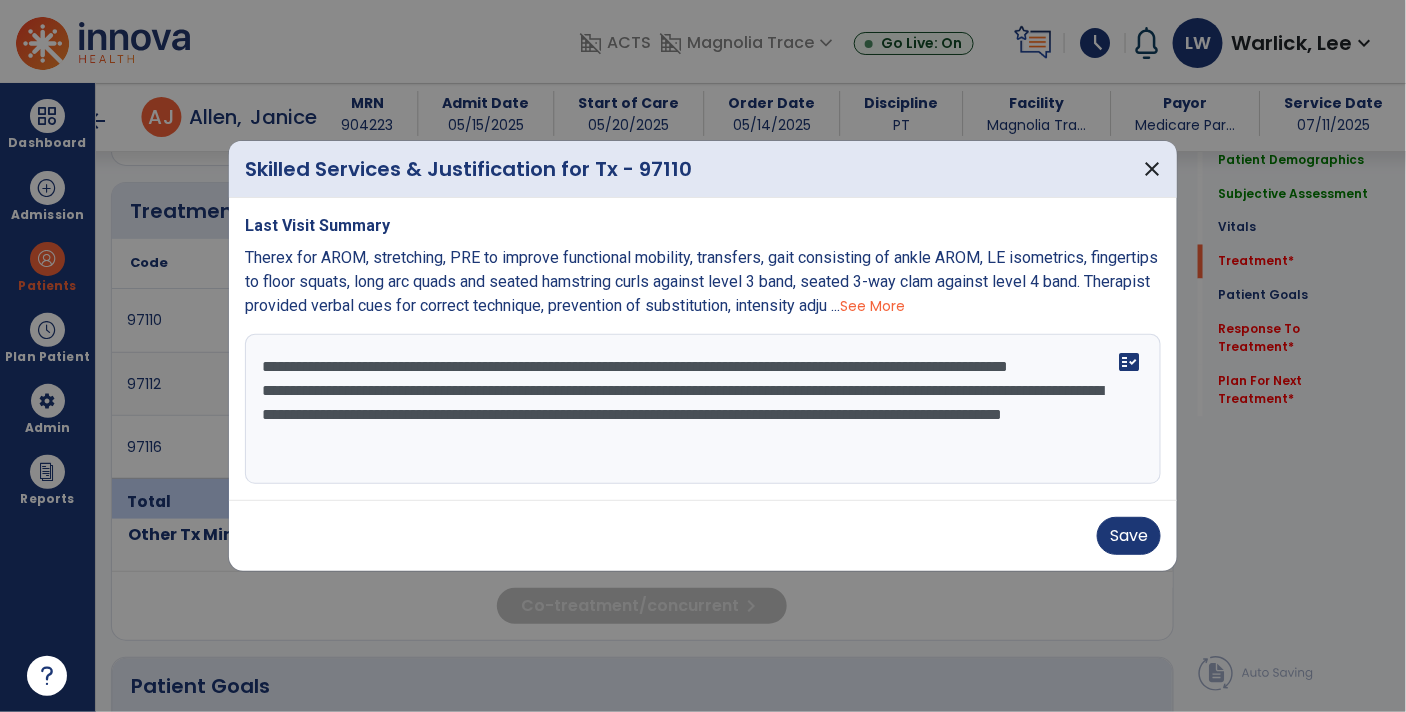 click on "**********" at bounding box center [703, 409] 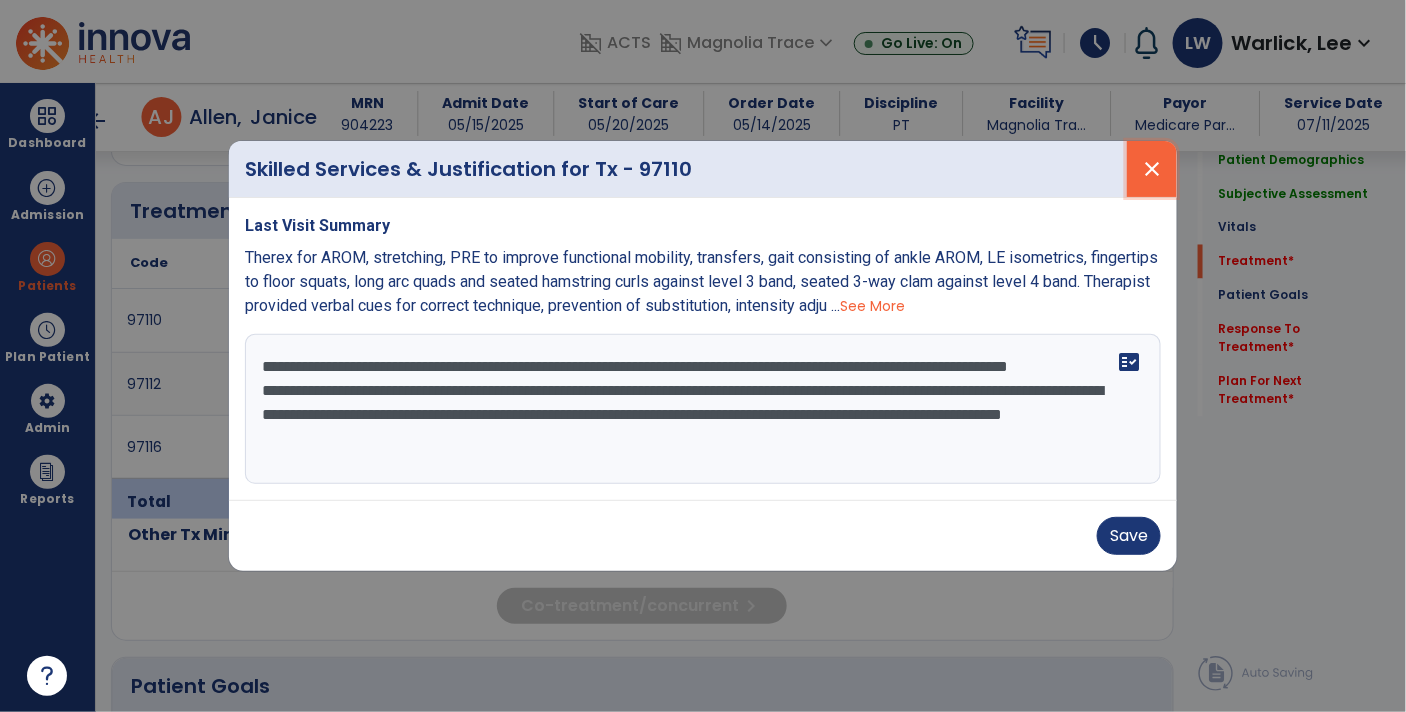 click on "close" at bounding box center (1152, 169) 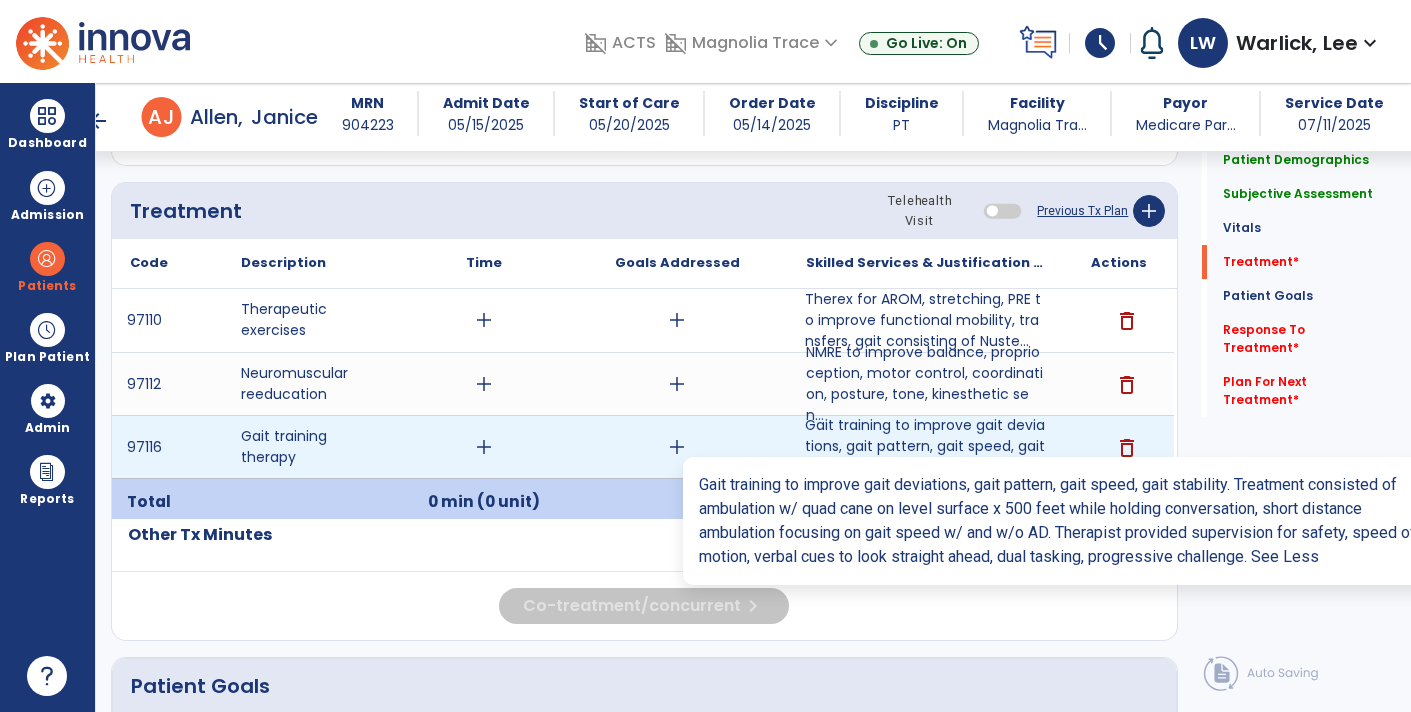 click on "Gait training to improve gait deviations, gait pattern, gait speed, gait stability. Treatment consis..." at bounding box center [926, 446] 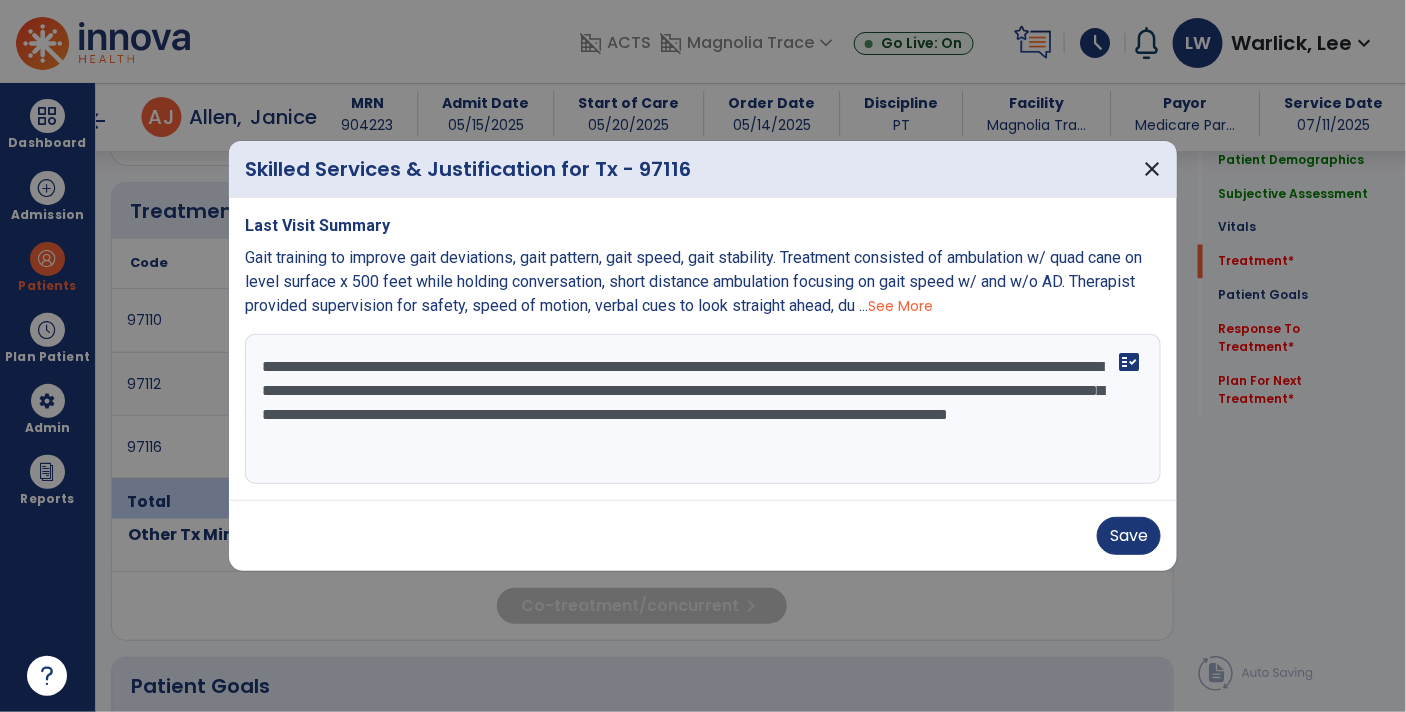 scroll, scrollTop: 1067, scrollLeft: 0, axis: vertical 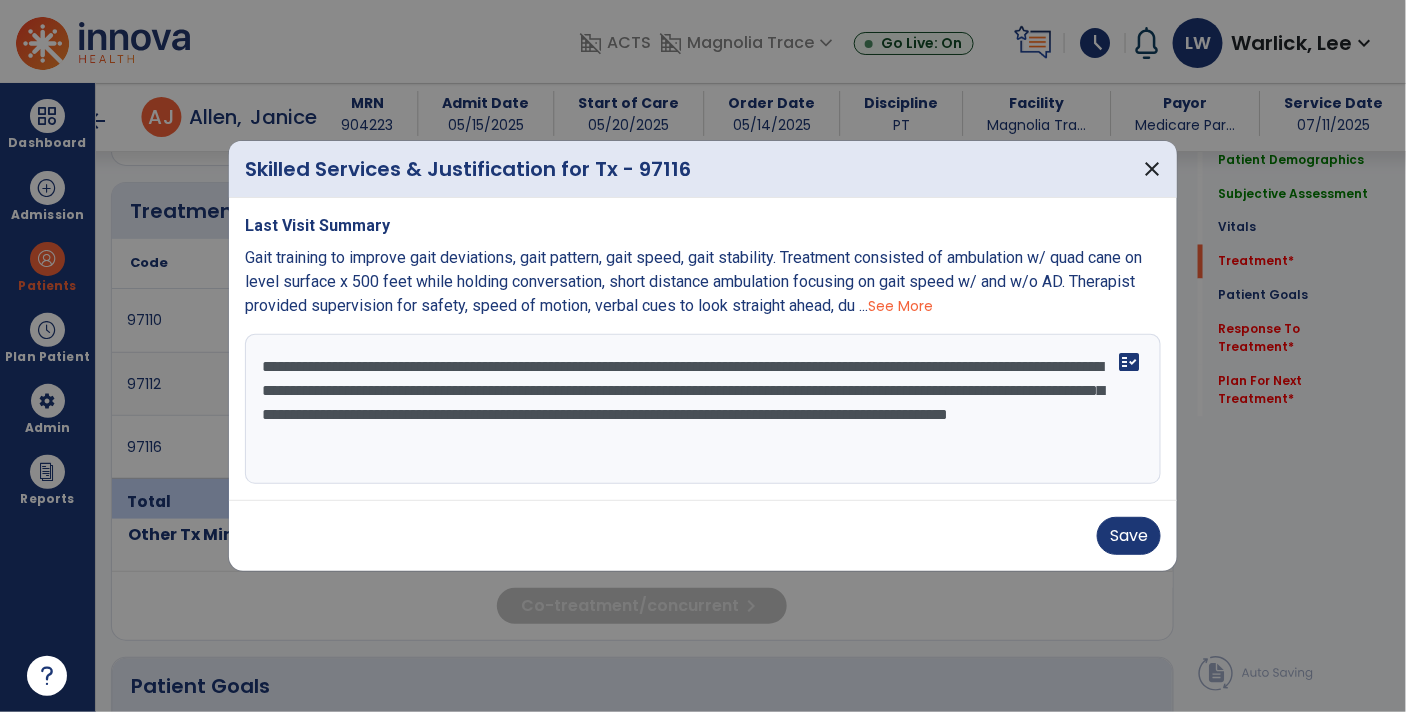 click on "**********" at bounding box center (703, 409) 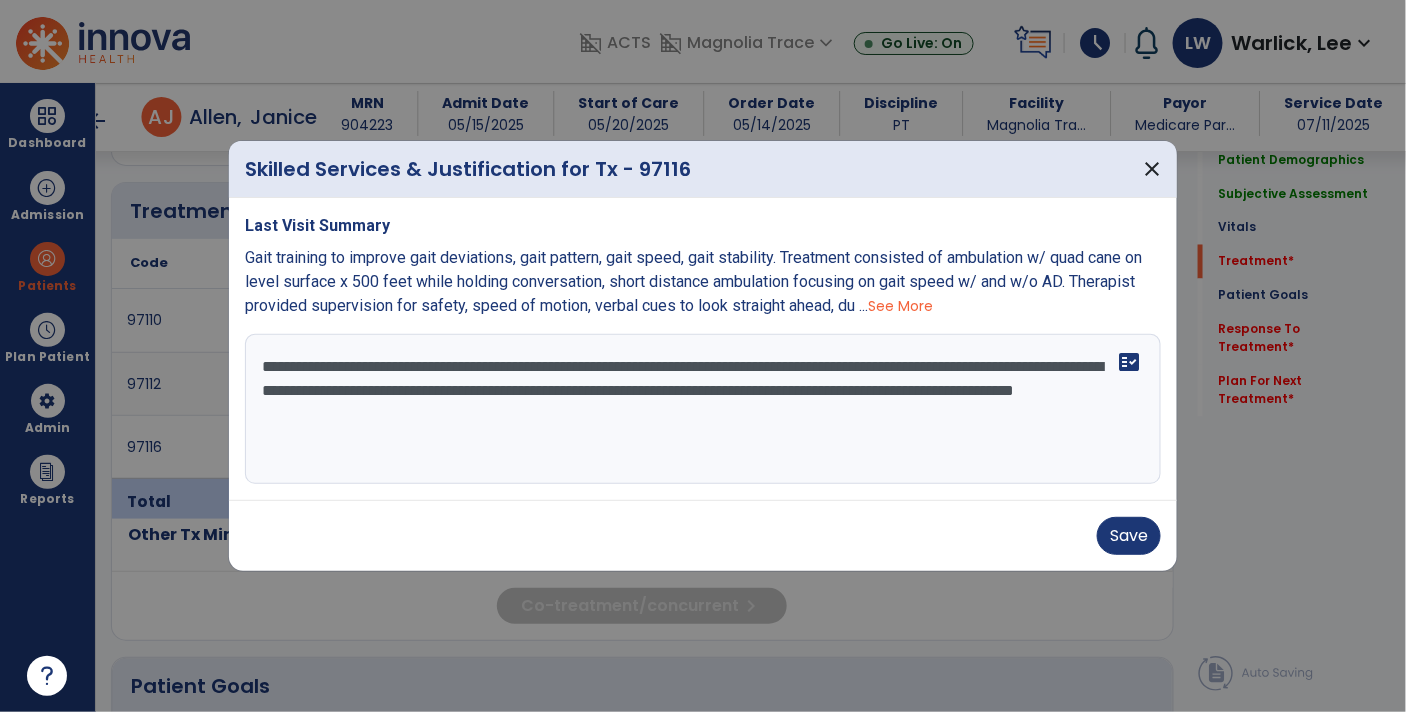 click on "**********" at bounding box center (703, 409) 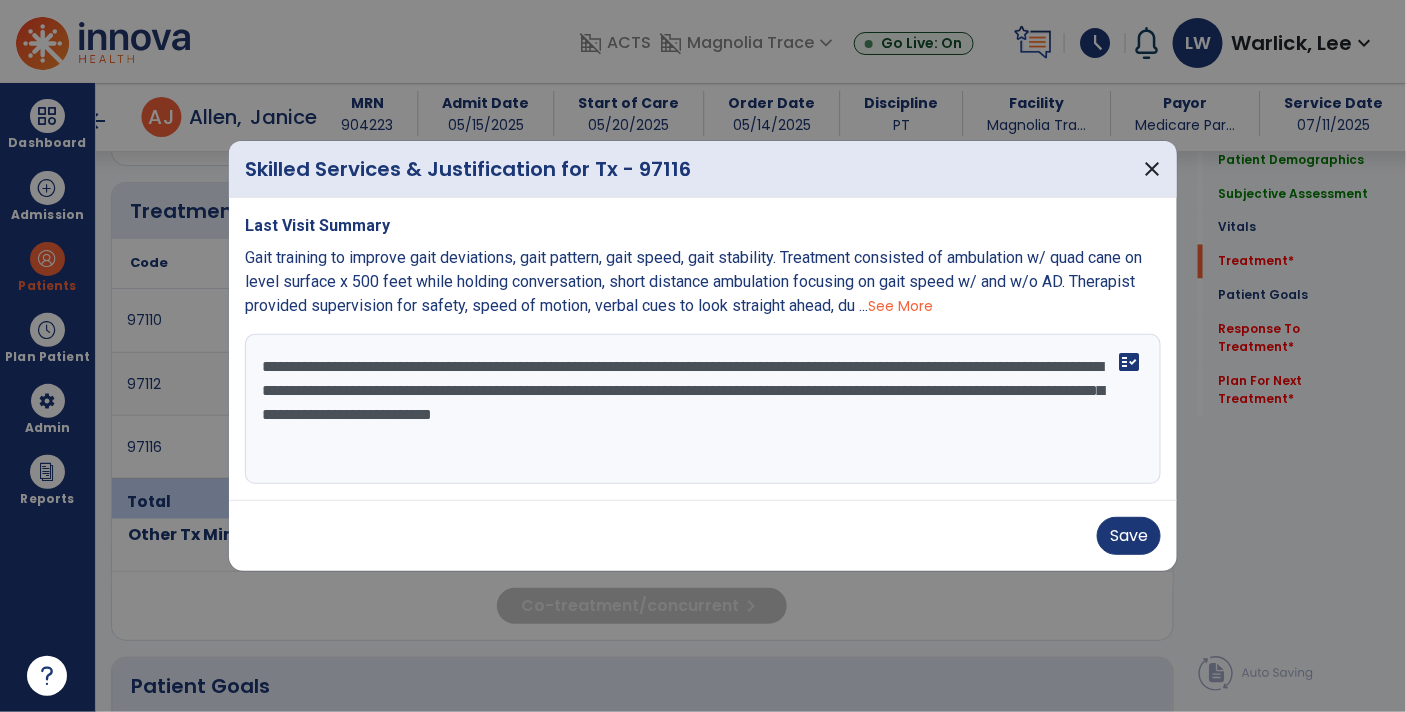 click on "**********" at bounding box center [703, 409] 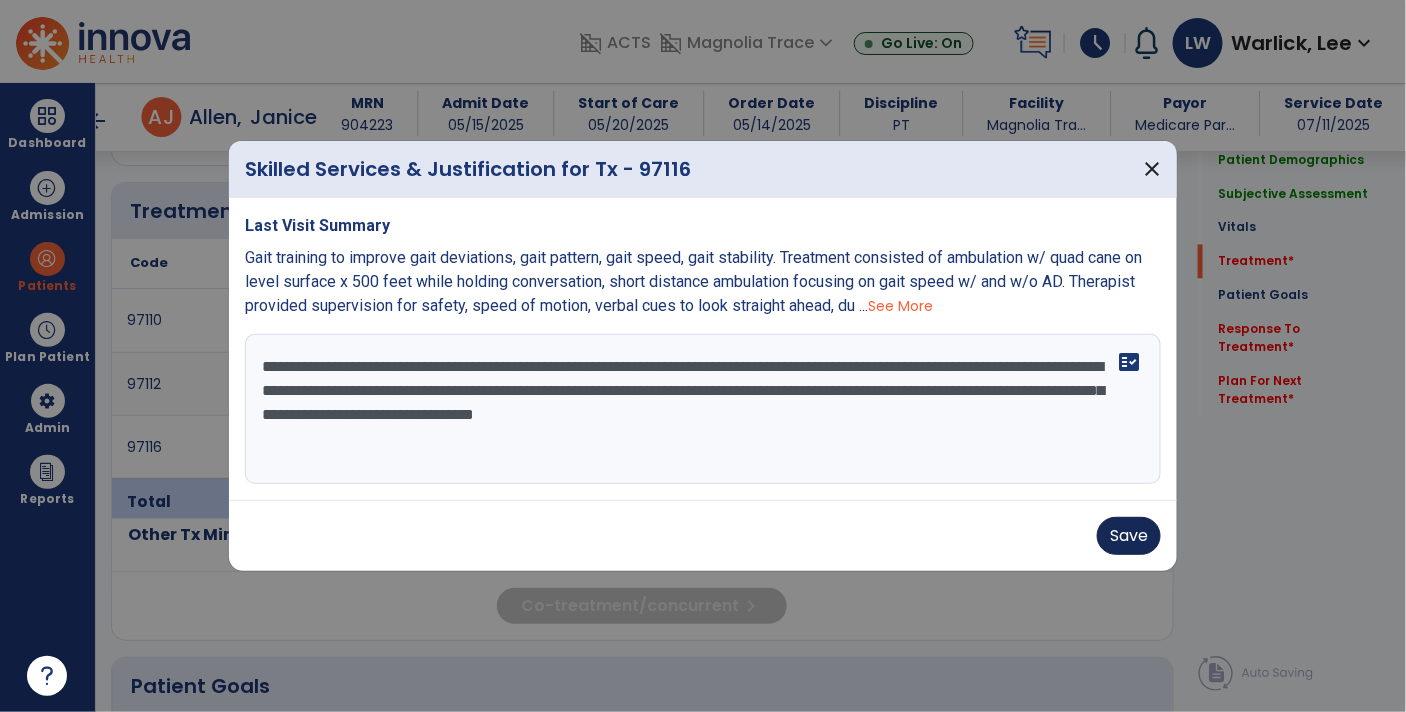 type on "**********" 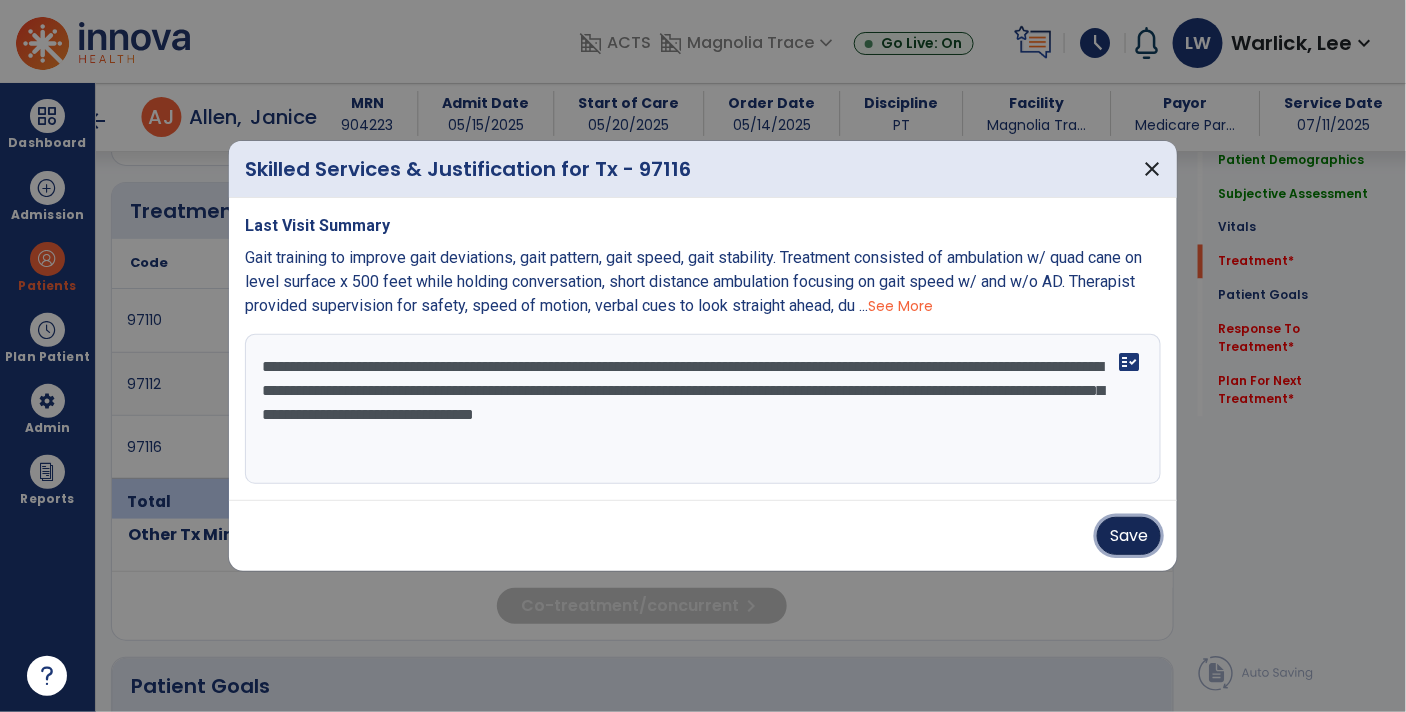 click on "Save" at bounding box center [1129, 536] 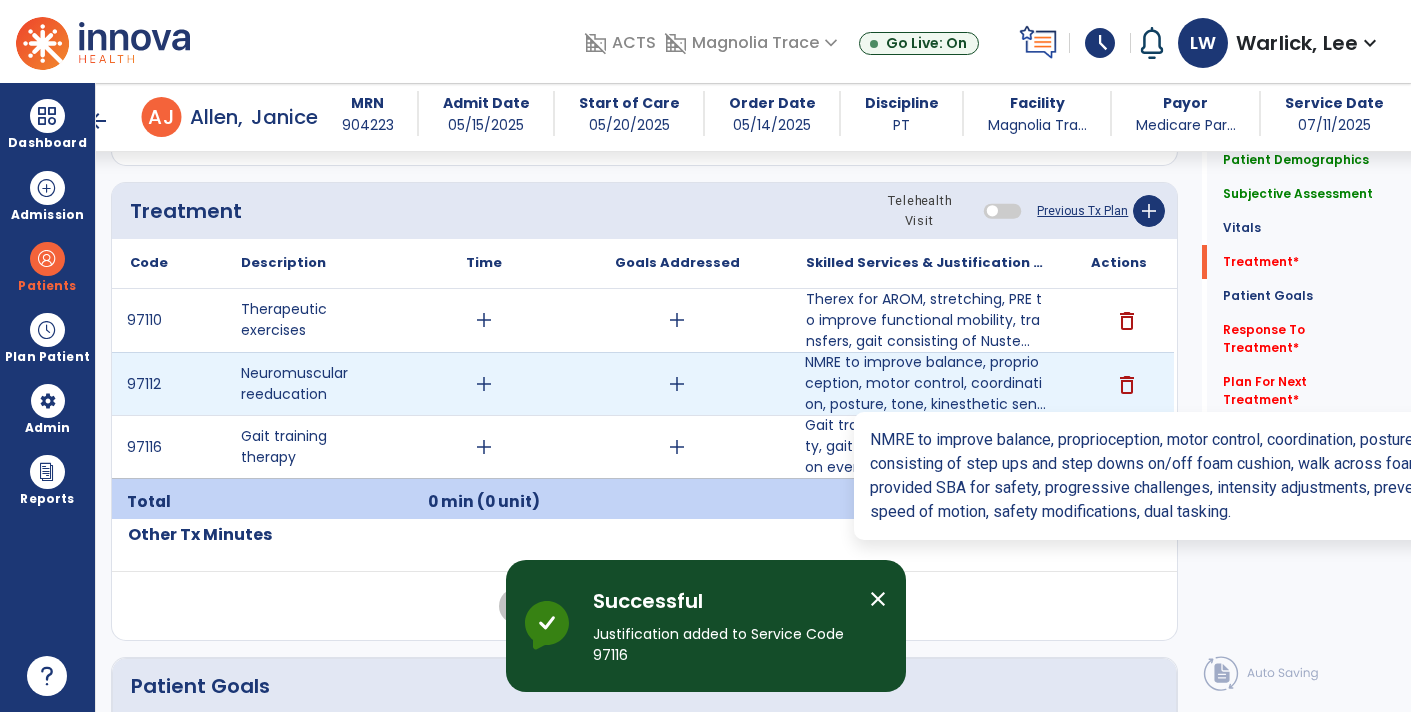 click on "NMRE to improve balance, proprioception, motor control, coordination, posture, tone, kinesthetic sen..." at bounding box center (926, 383) 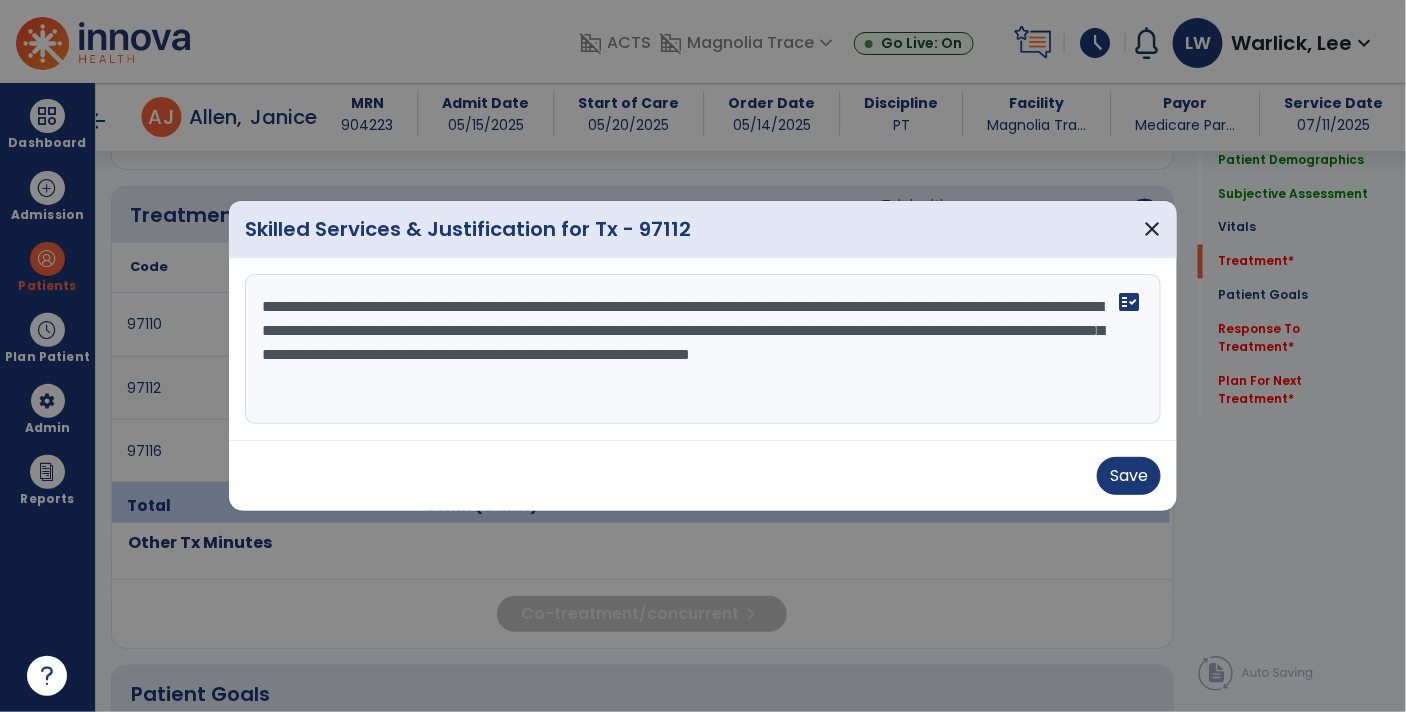 scroll, scrollTop: 1067, scrollLeft: 0, axis: vertical 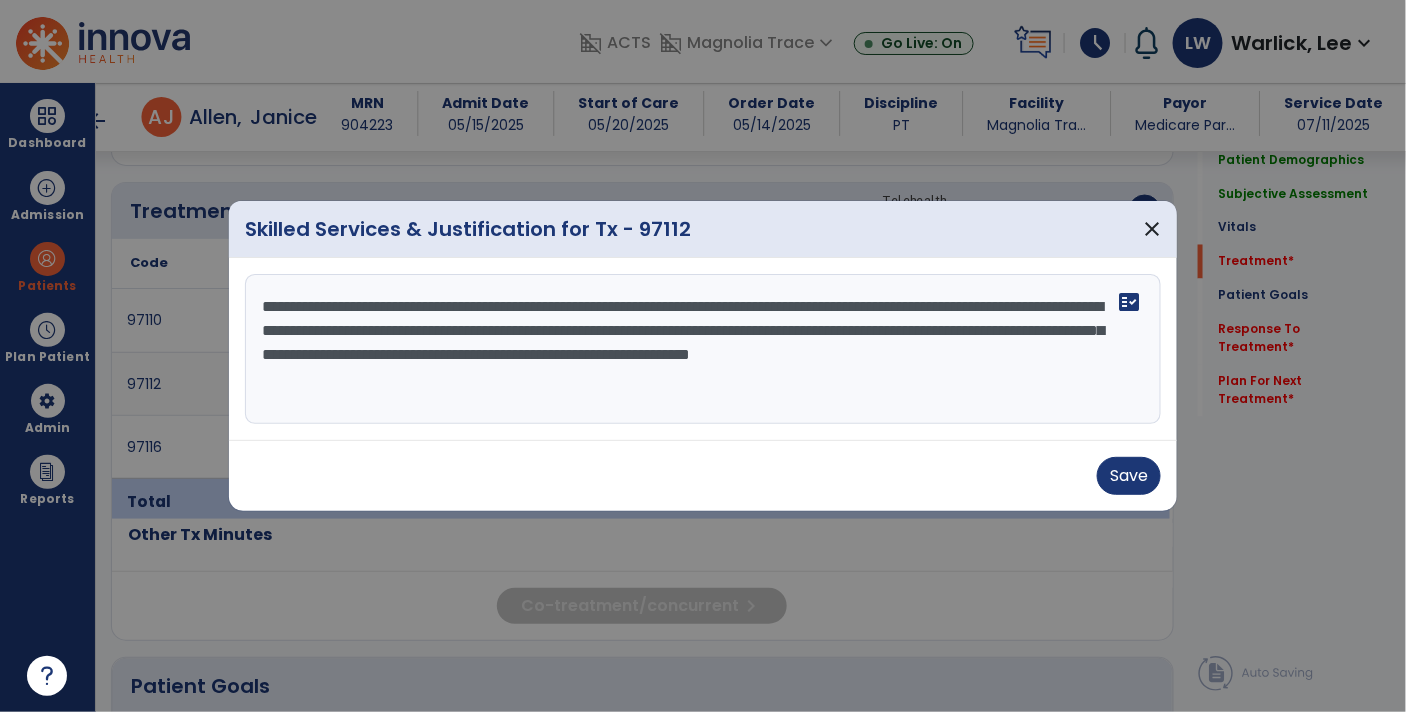 click on "**********" at bounding box center (703, 349) 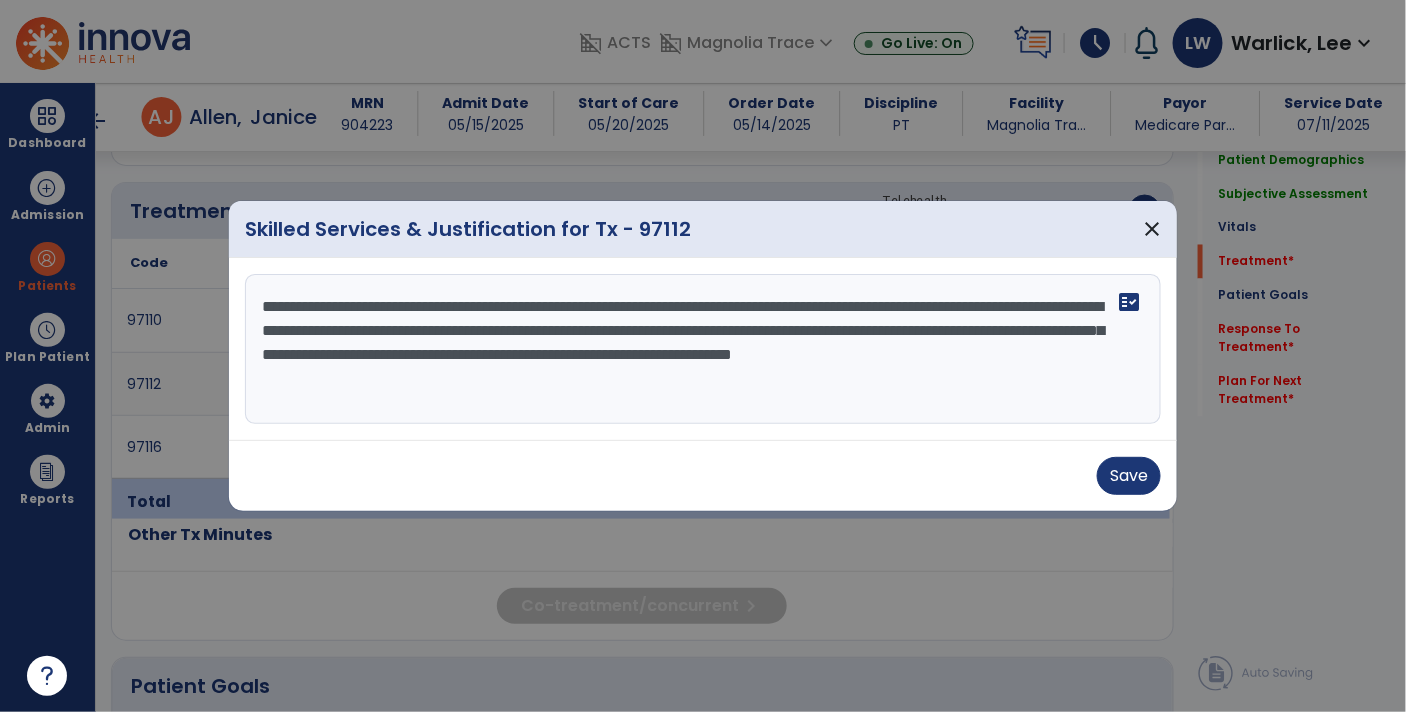 click on "**********" at bounding box center [703, 349] 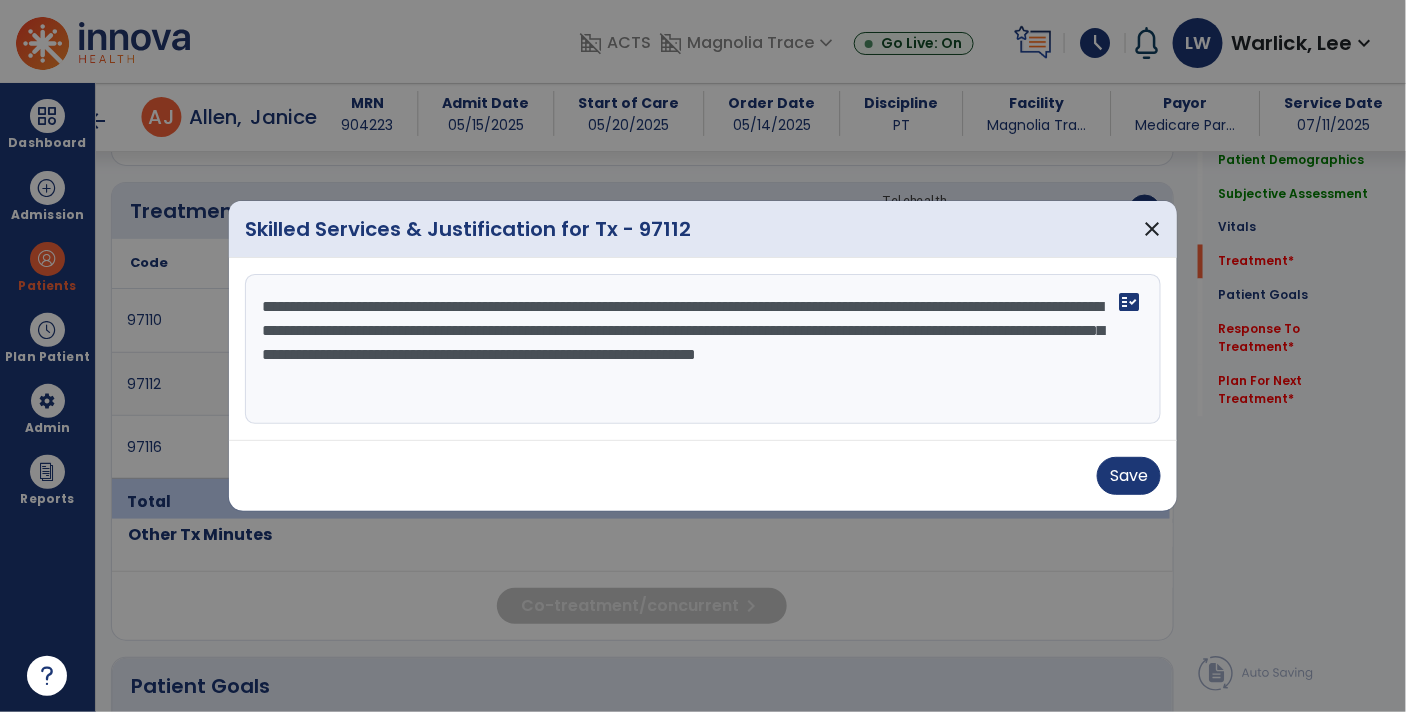 type on "**********" 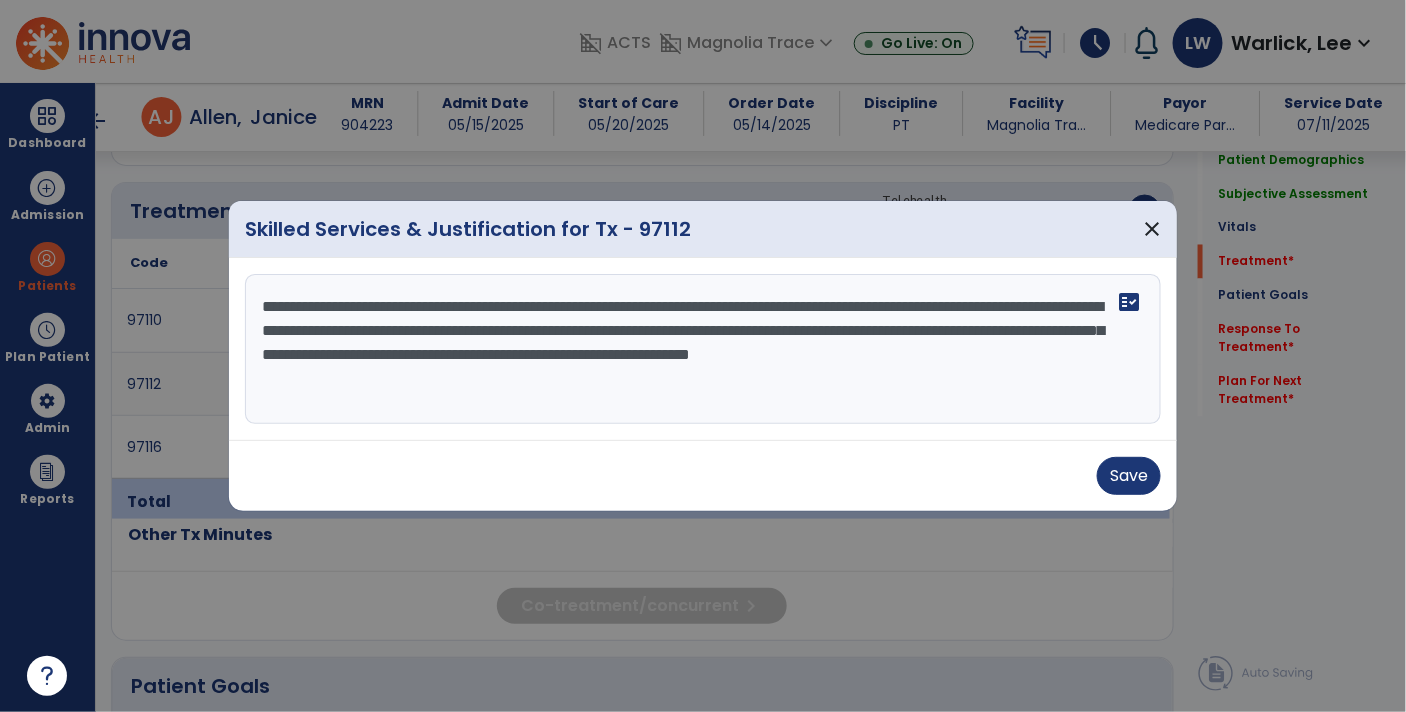 click at bounding box center (703, 356) 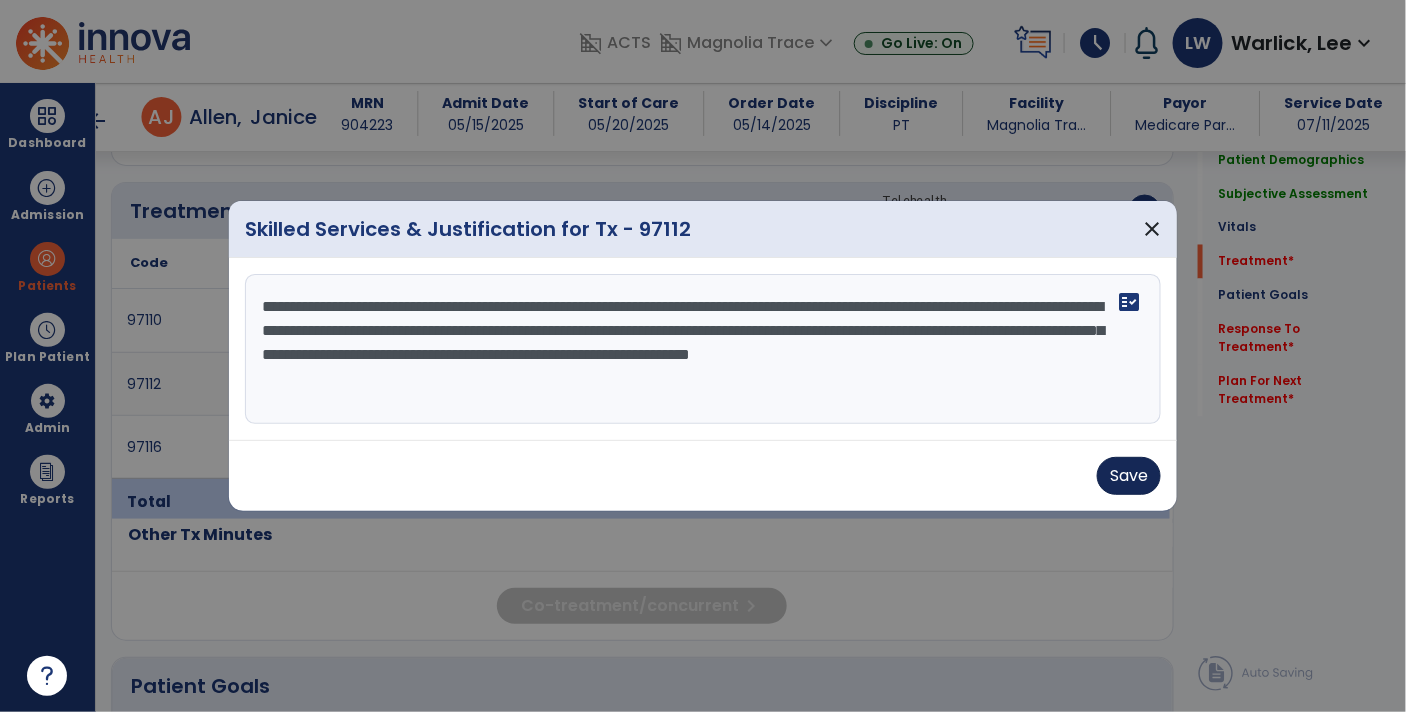 click on "Save" at bounding box center (1129, 476) 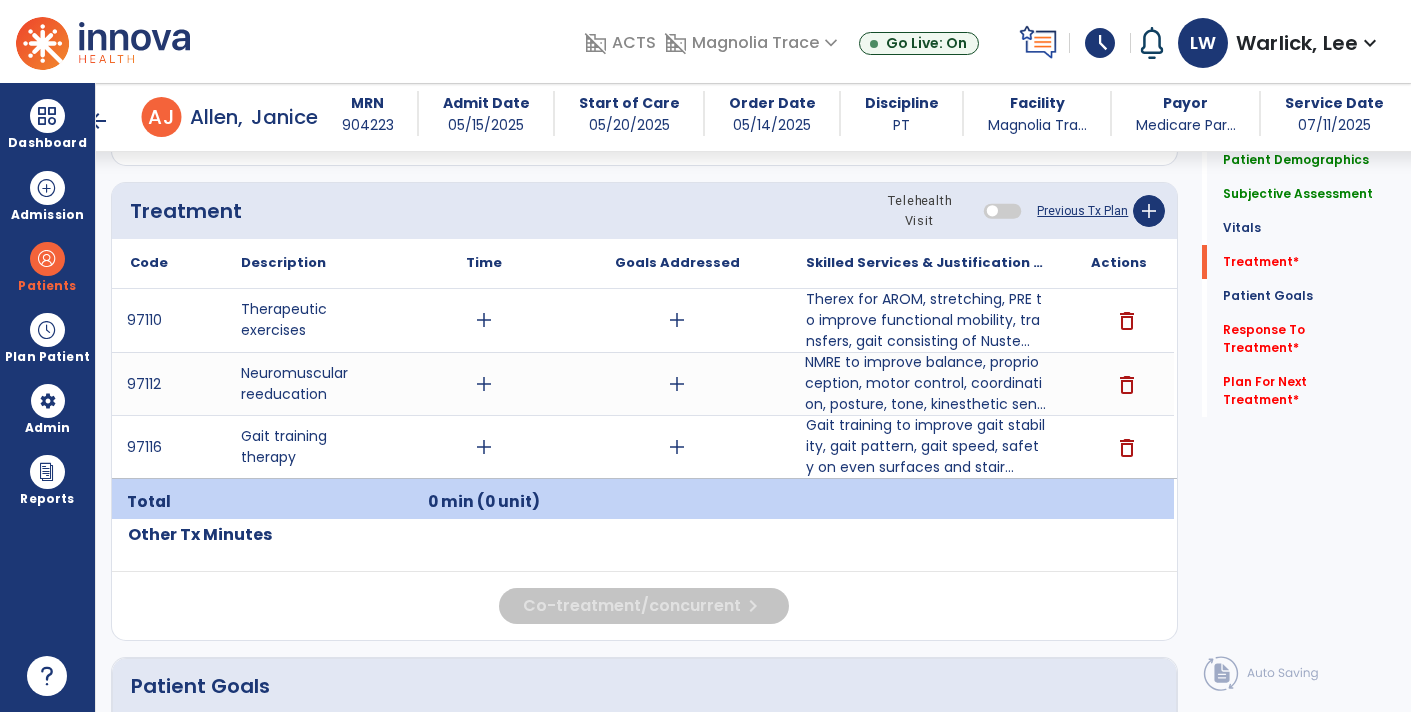 click on "NMRE to improve balance, proprioception, motor control, coordination, posture, tone, kinesthetic sen..." at bounding box center [926, 383] 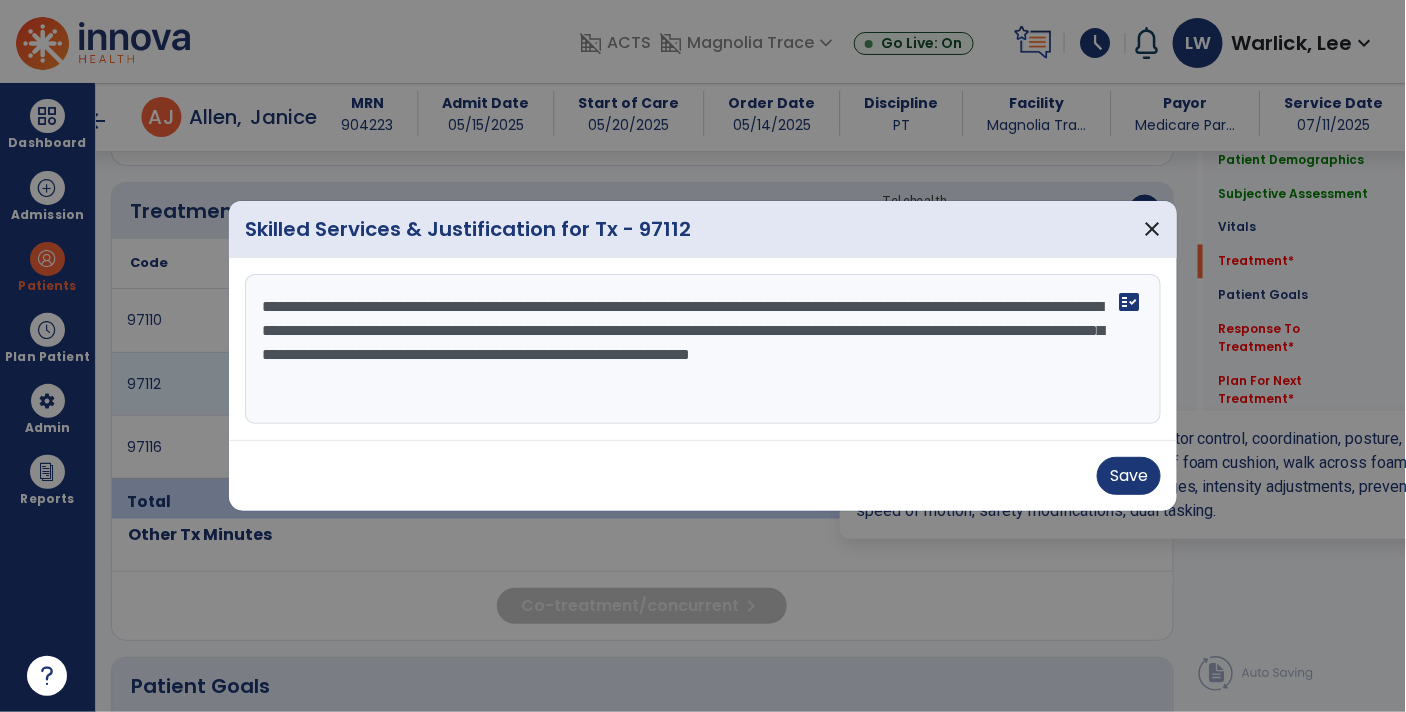 scroll, scrollTop: 1067, scrollLeft: 0, axis: vertical 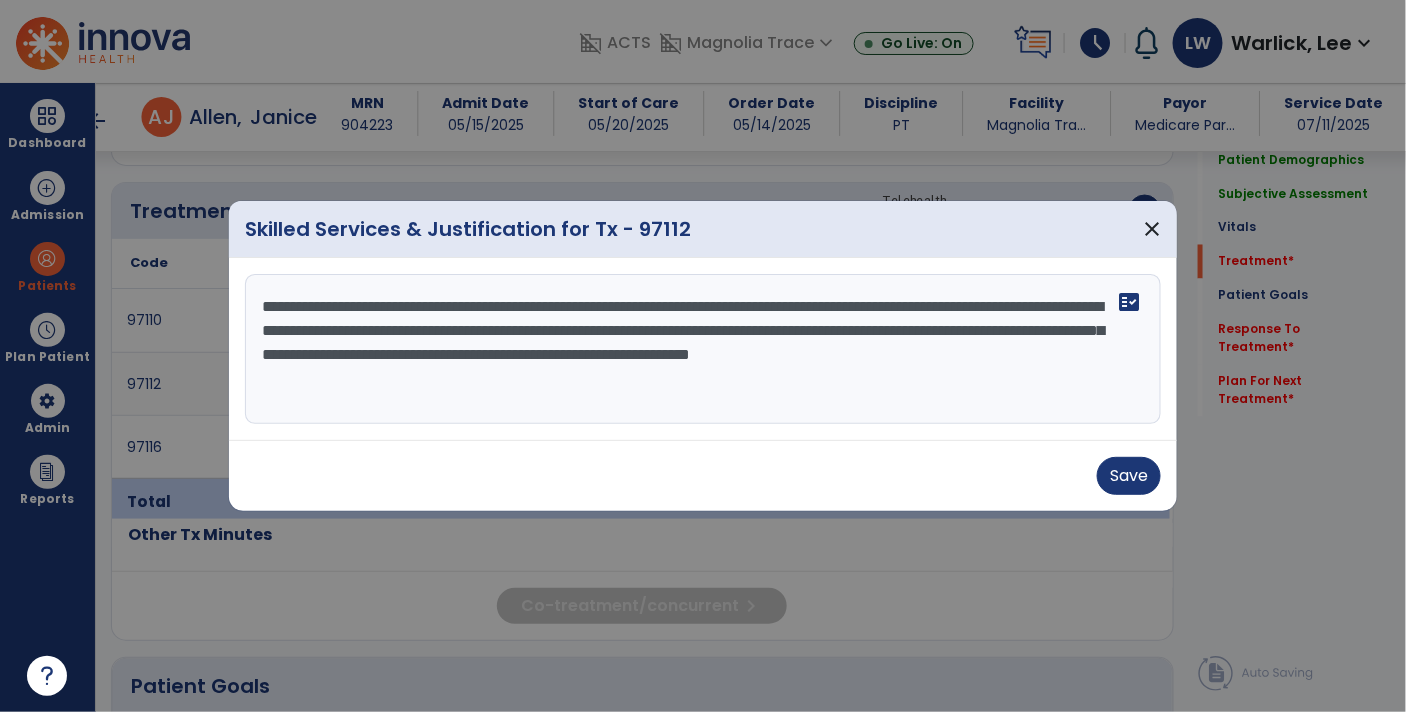 click on "**********" at bounding box center (703, 349) 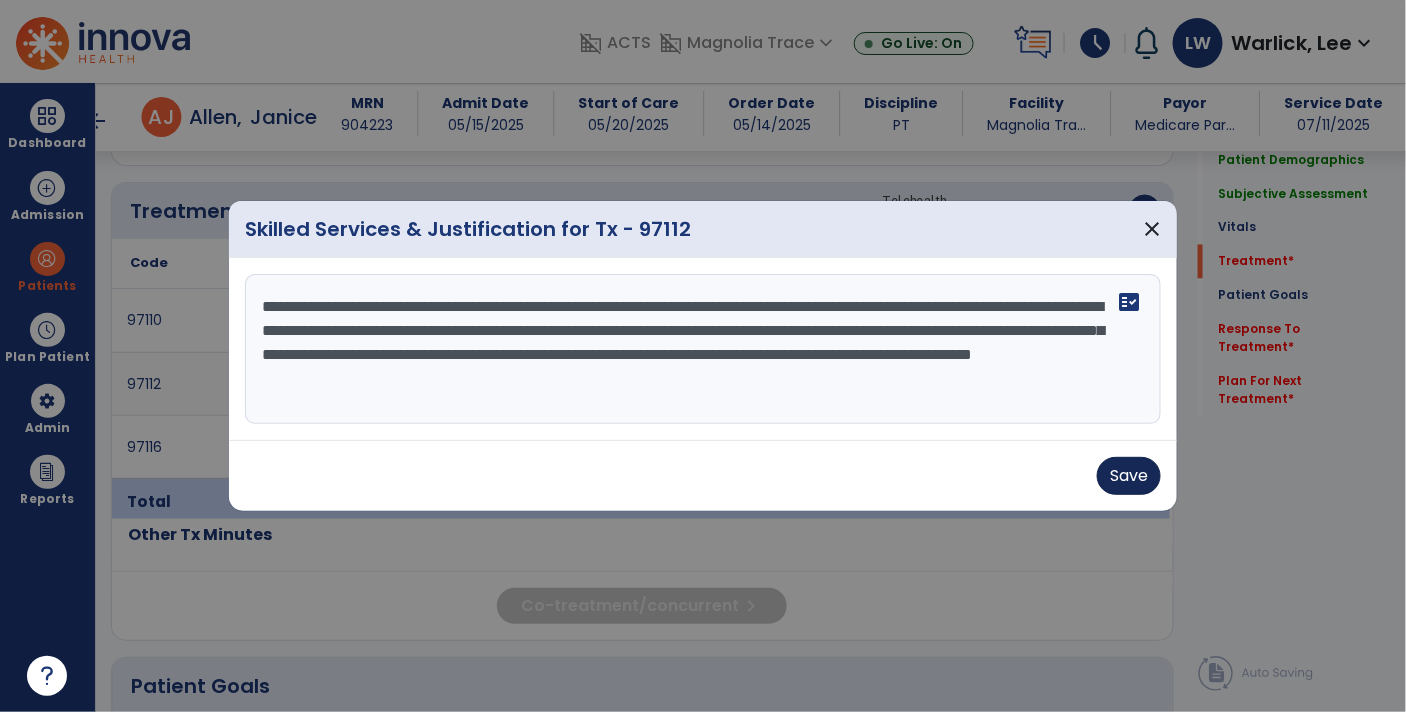 type on "**********" 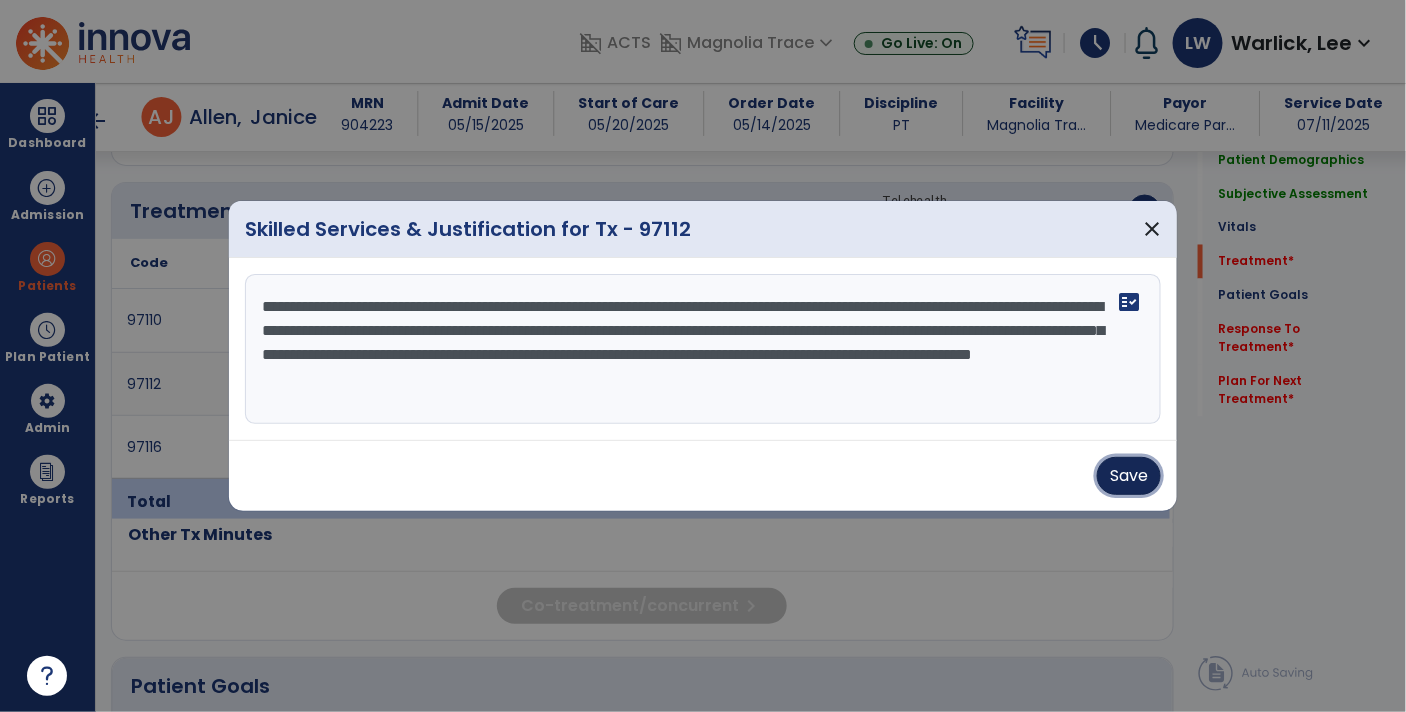 click on "Save" at bounding box center [1129, 476] 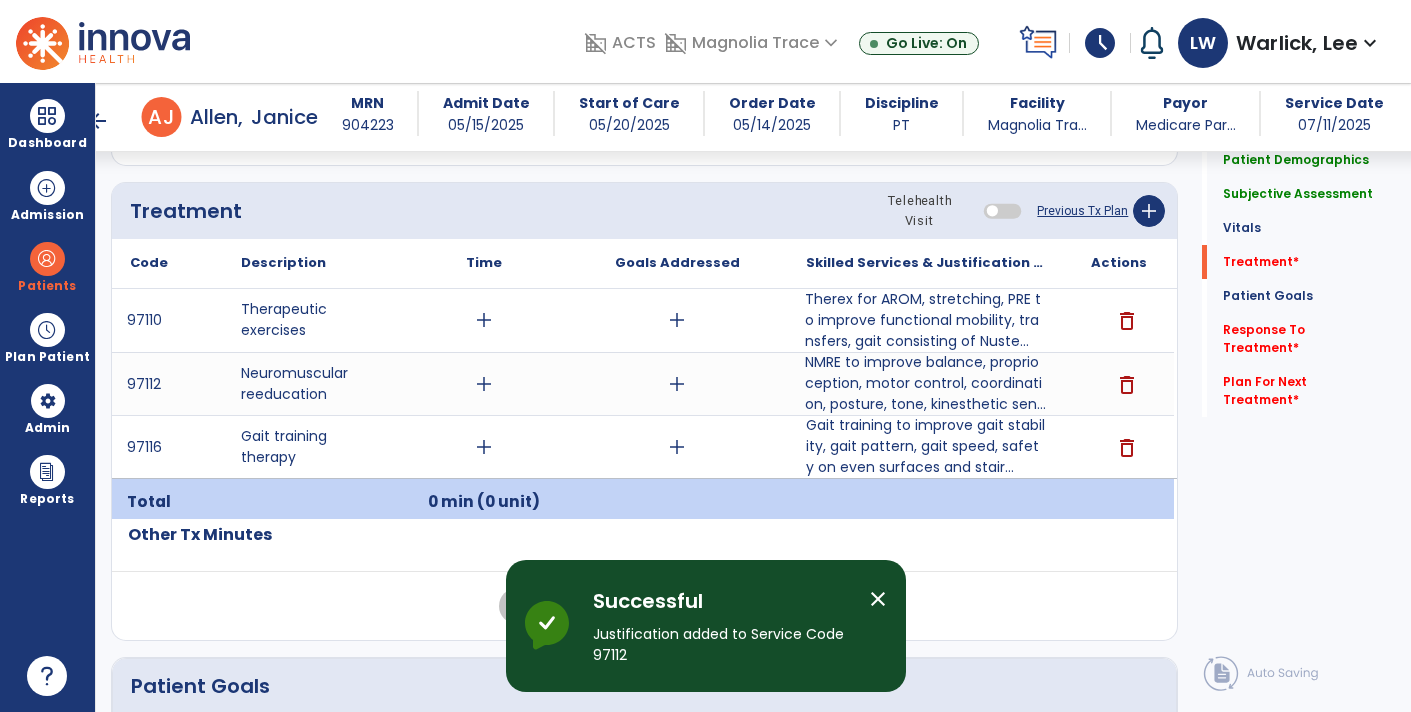 click on "Therex for AROM, stretching, PRE to improve functional mobility, transfers, gait consisting of Nuste..." at bounding box center (926, 320) 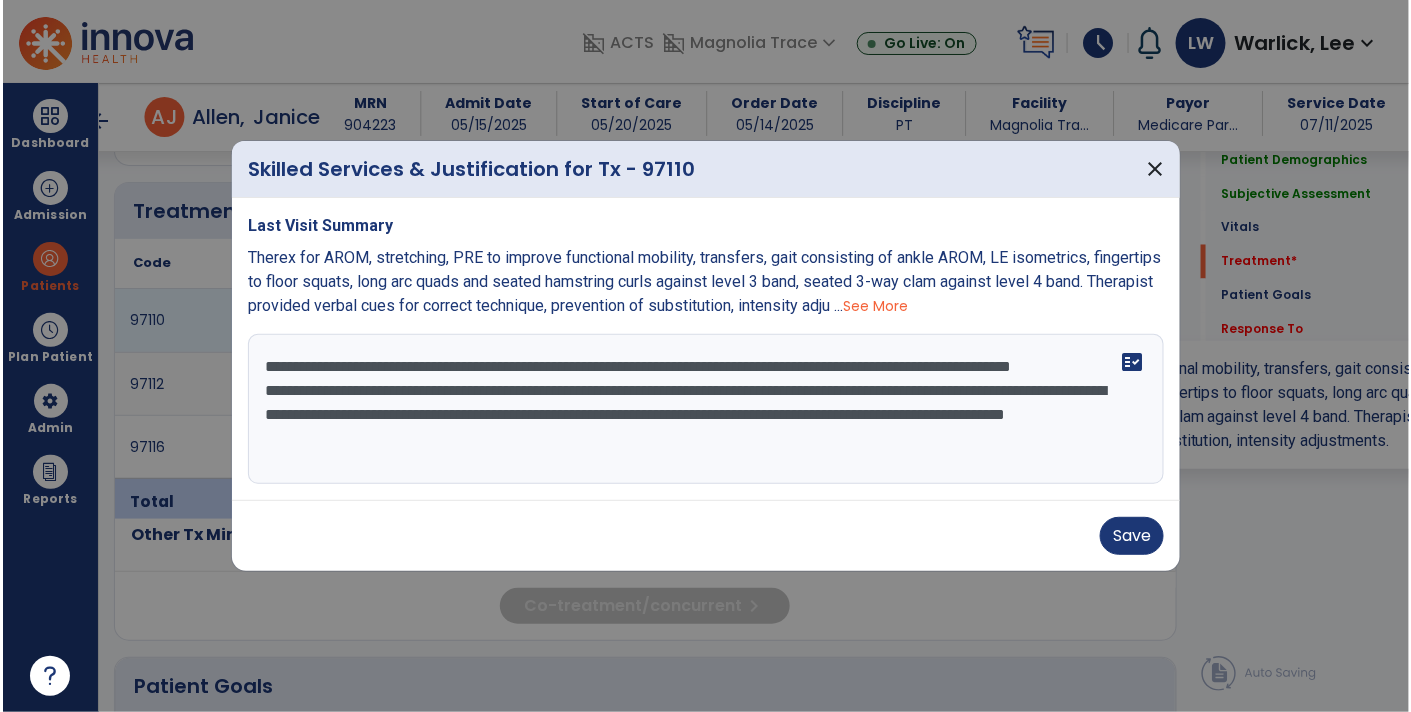 scroll, scrollTop: 1067, scrollLeft: 0, axis: vertical 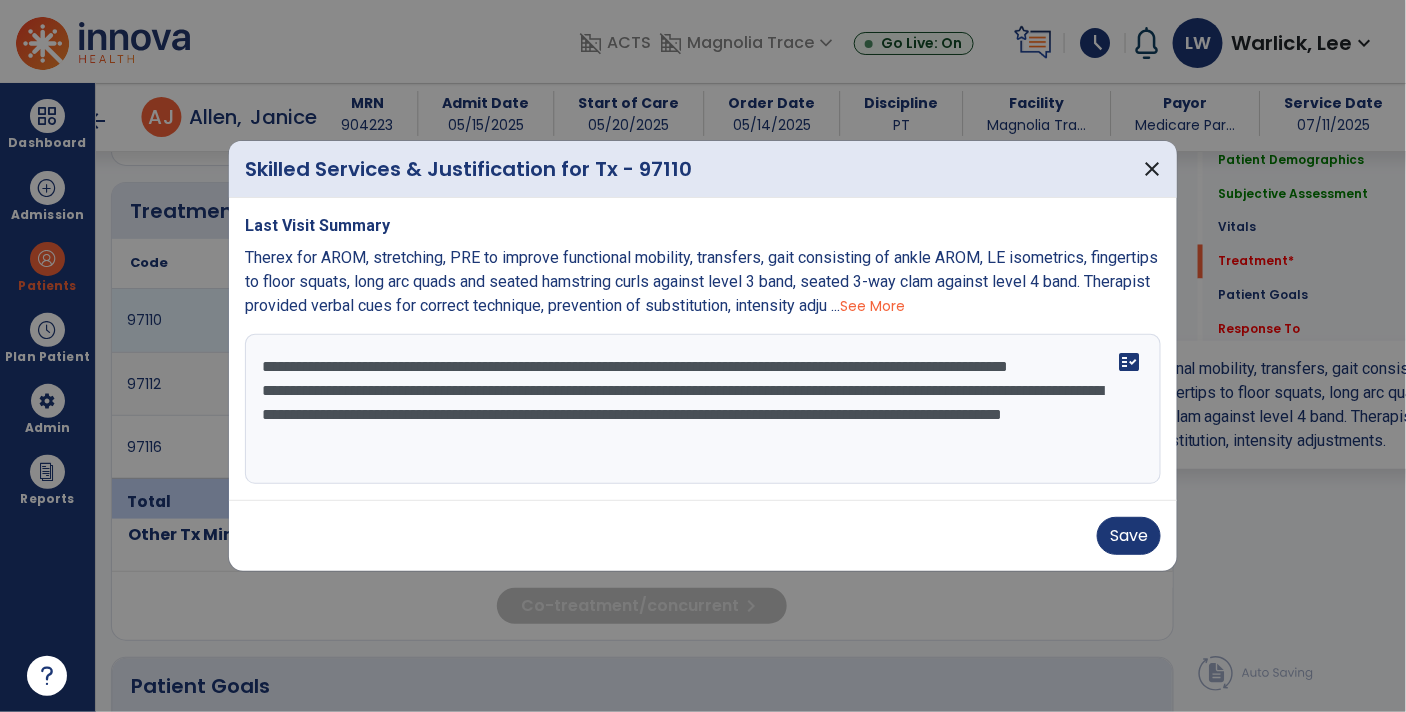 click on "**********" at bounding box center (703, 409) 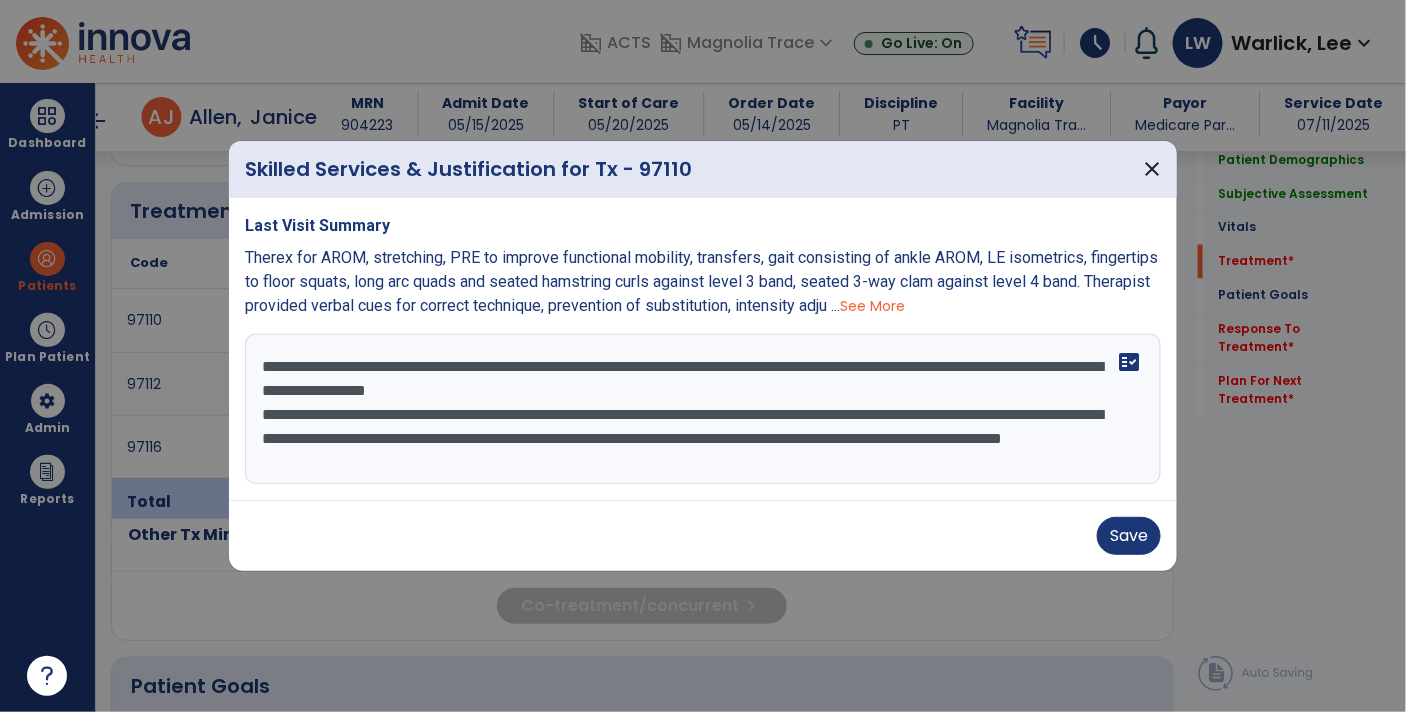 click on "**********" at bounding box center (703, 409) 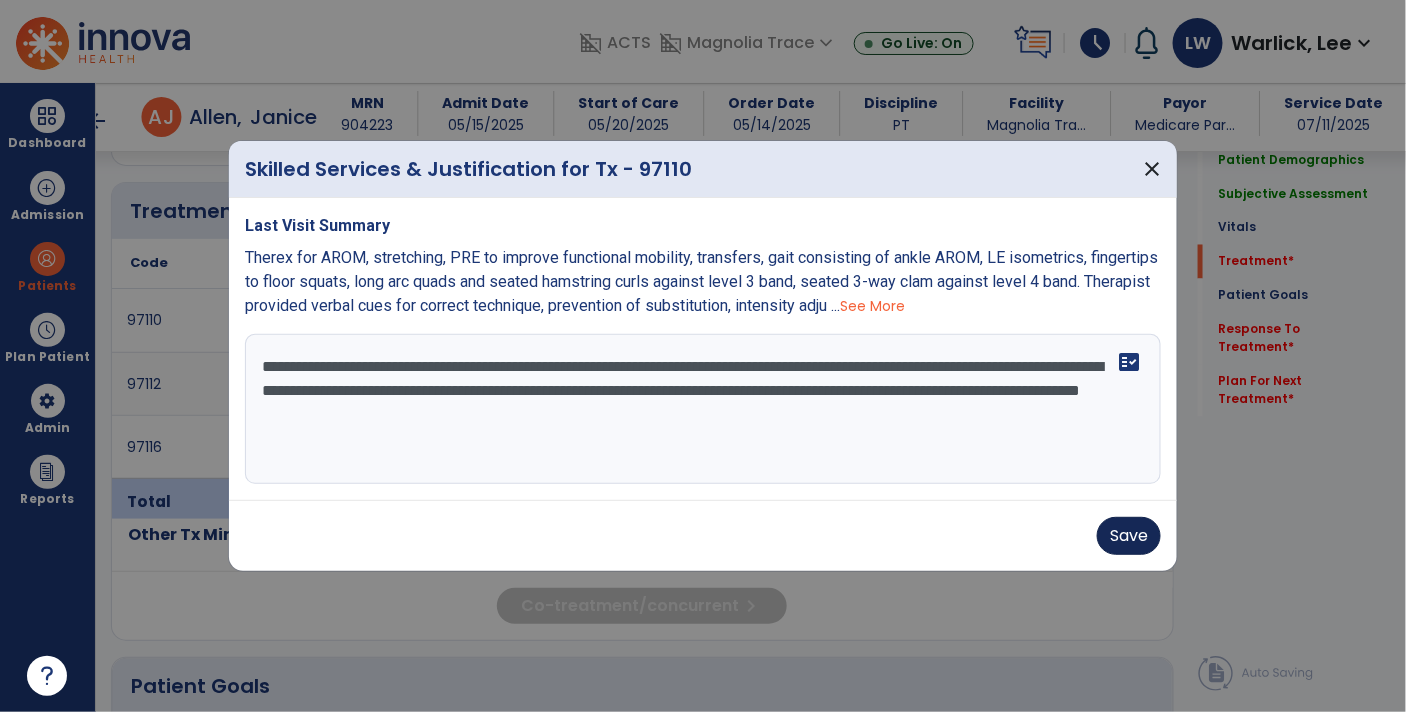 type on "**********" 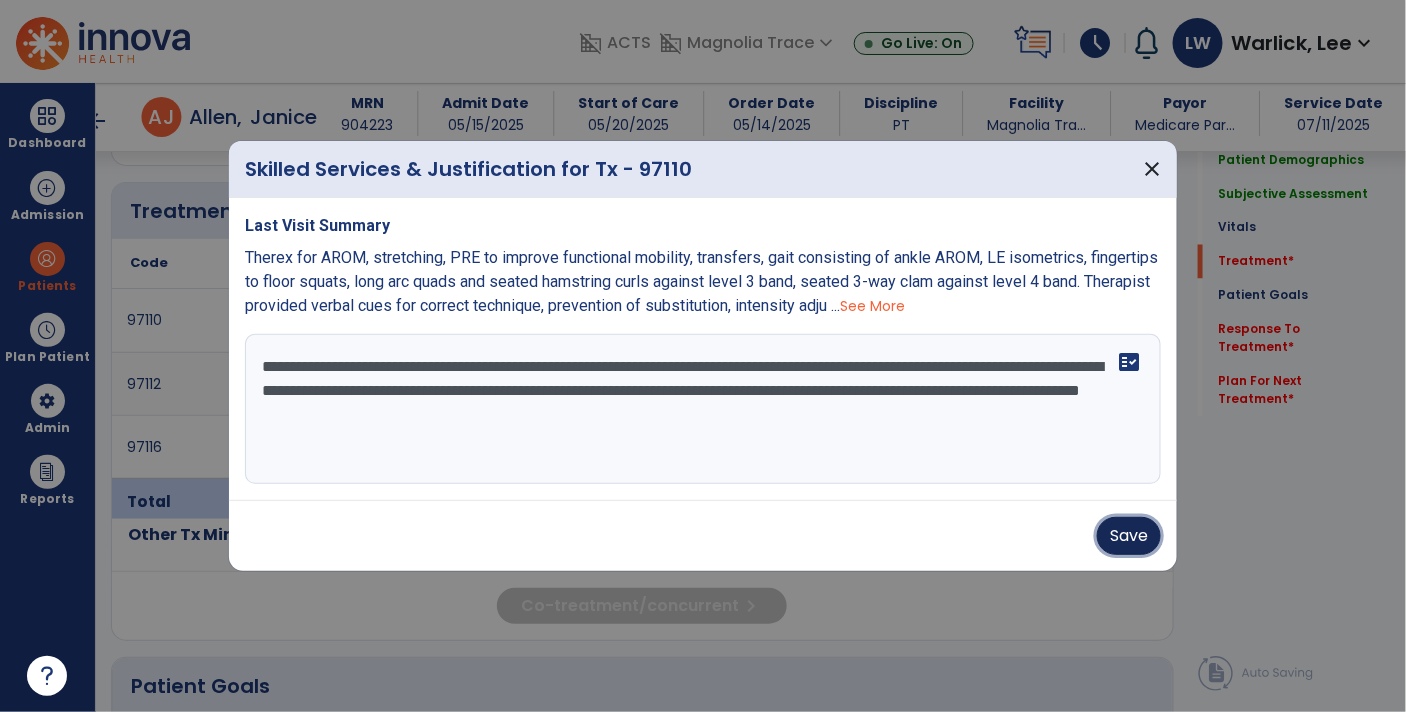 click on "Save" at bounding box center [1129, 536] 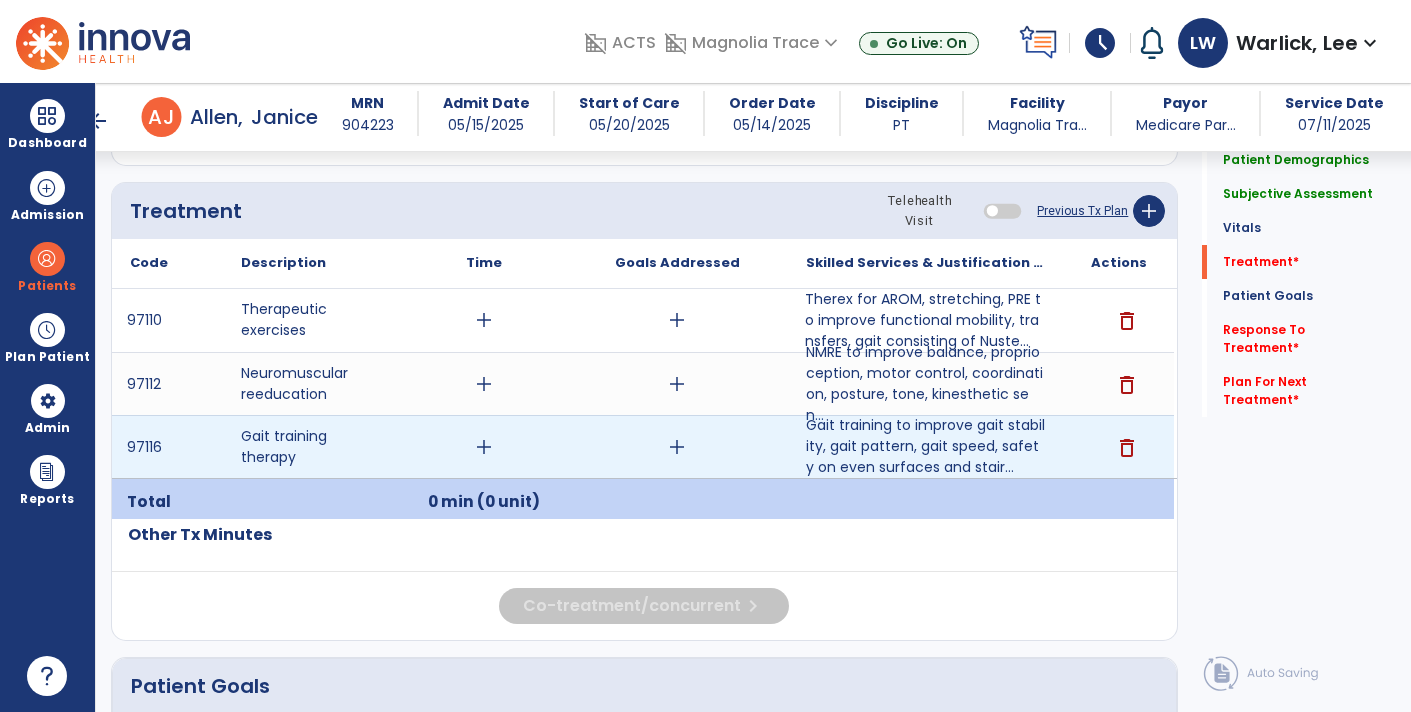 click on "add" at bounding box center [484, 447] 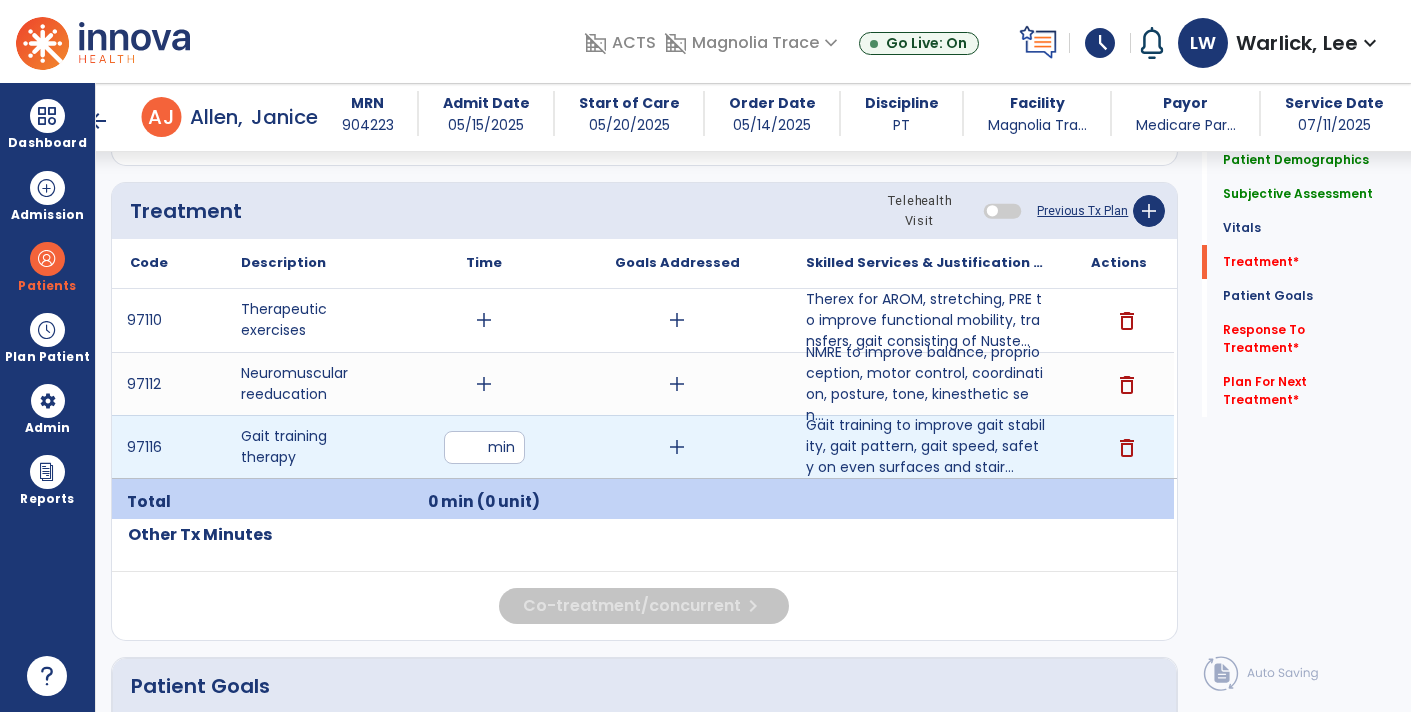 click on "**" at bounding box center [484, 447] 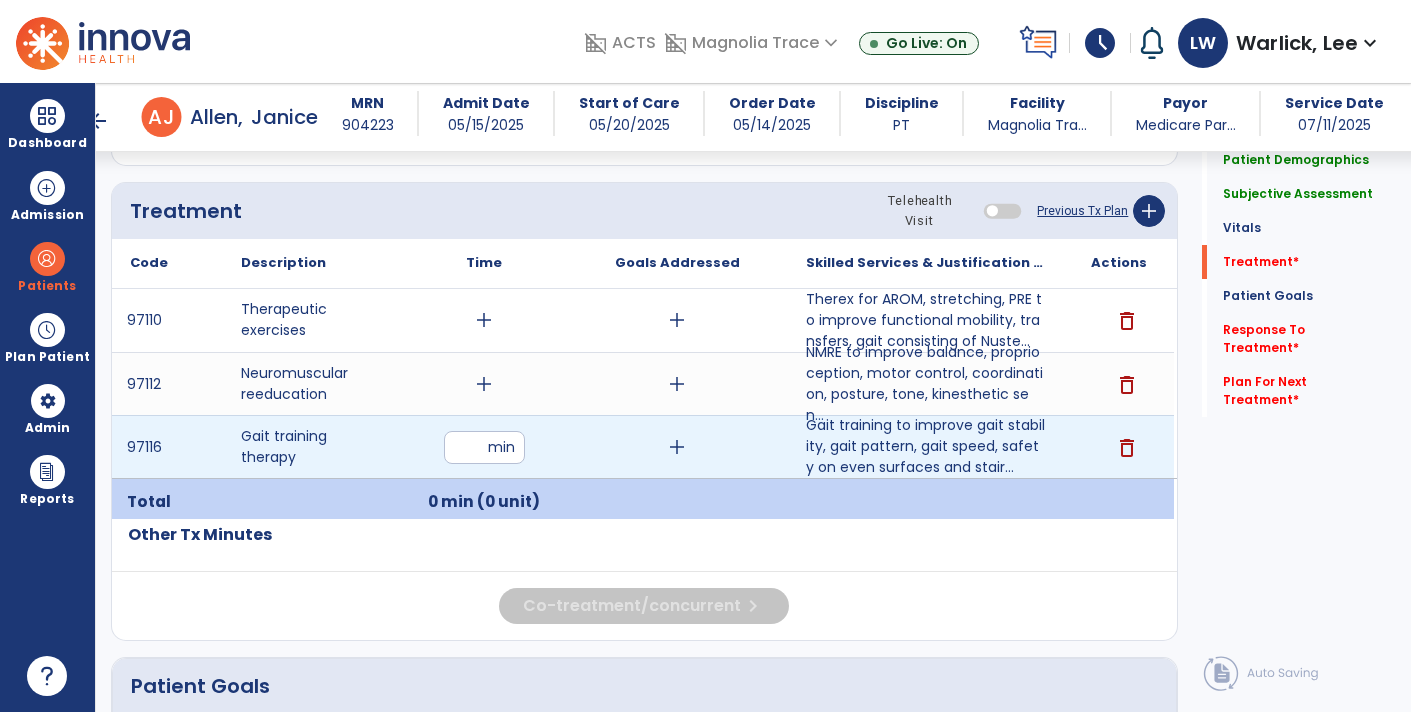 type on "**" 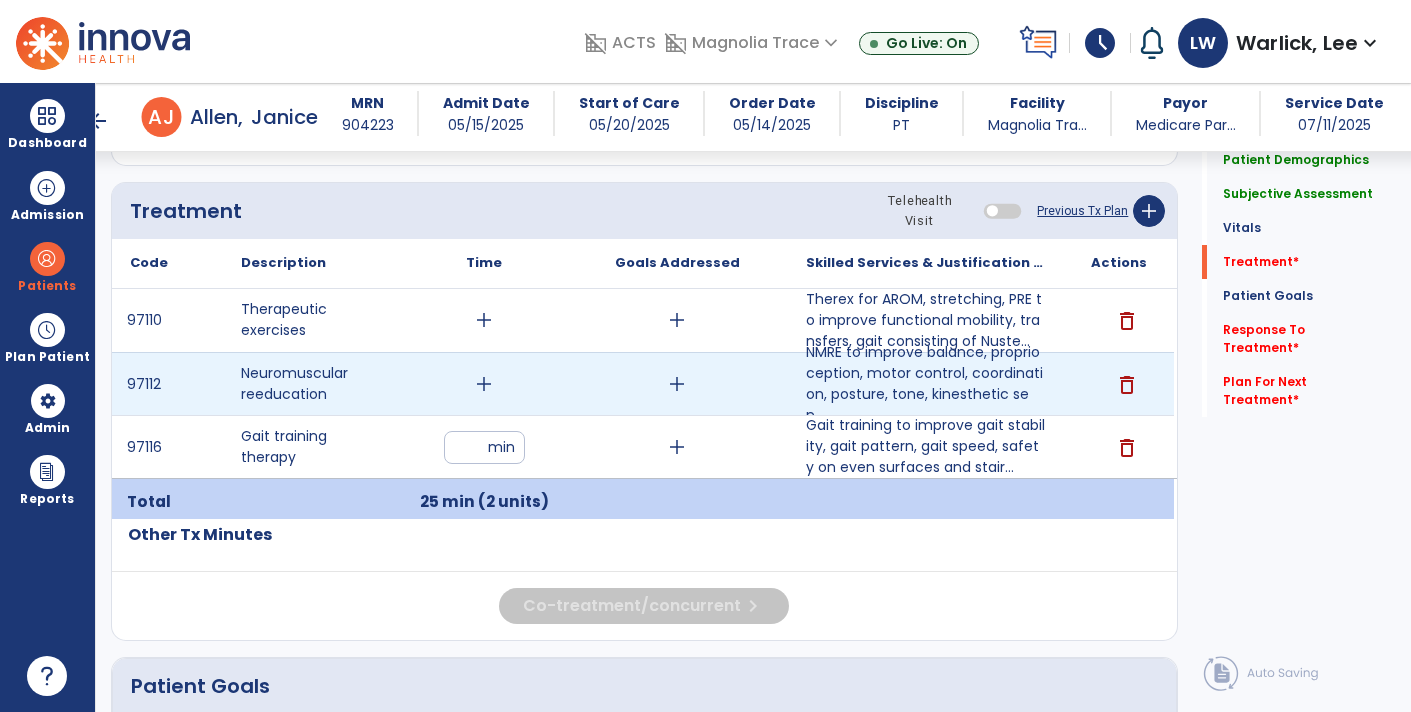 click on "add" at bounding box center (484, 384) 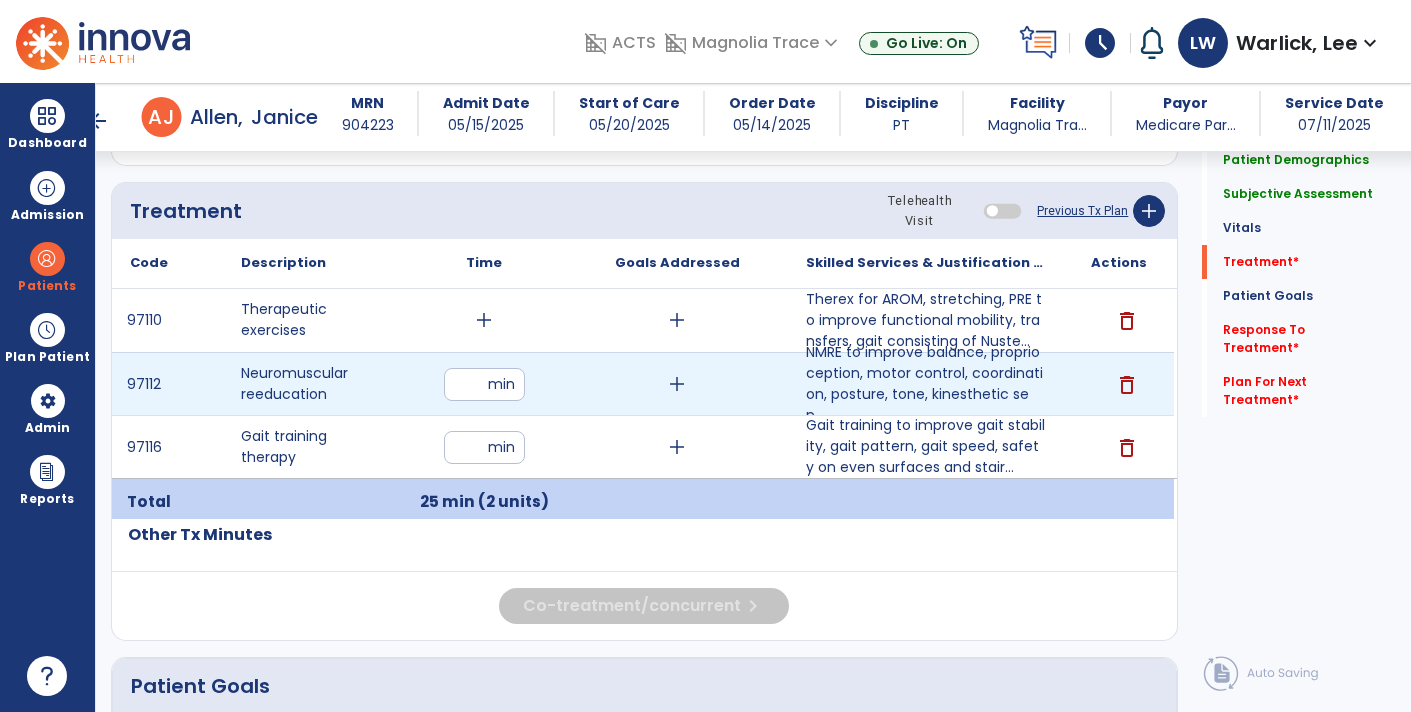 type on "**" 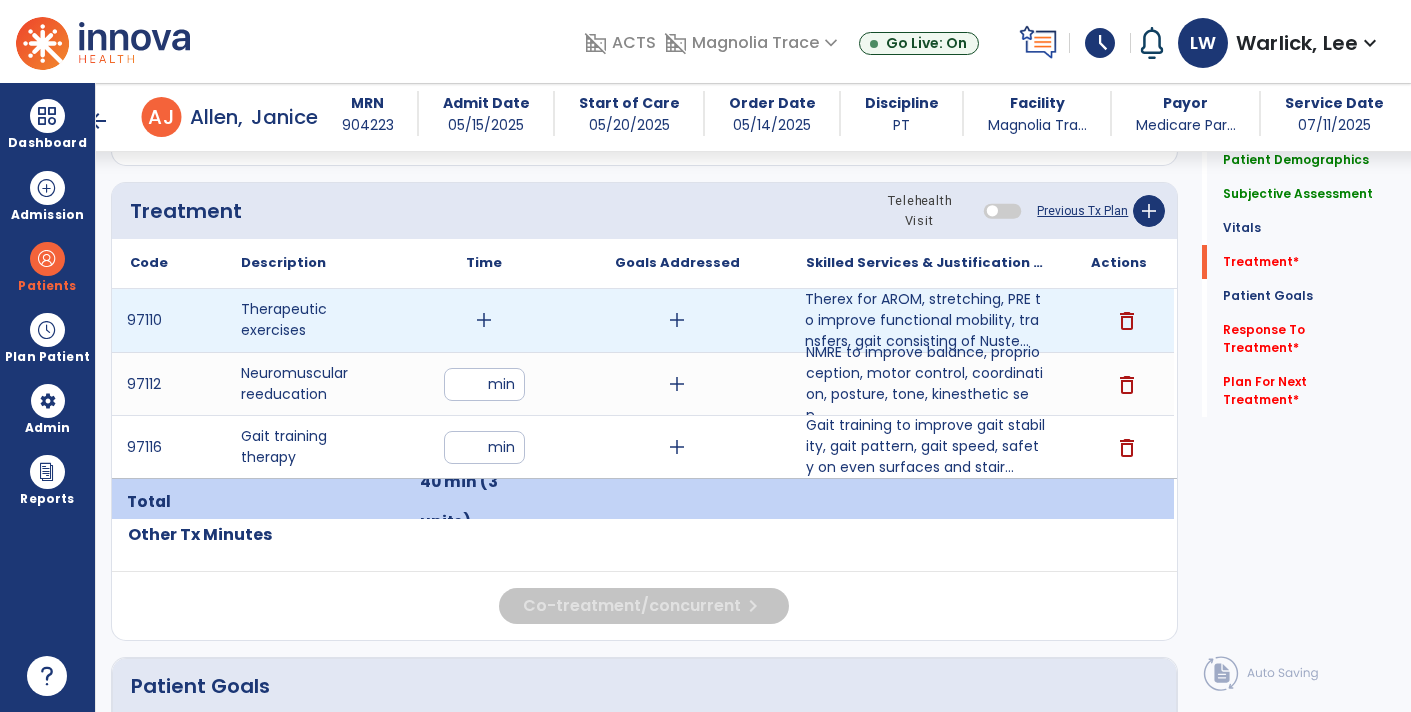 click on "add" at bounding box center [484, 320] 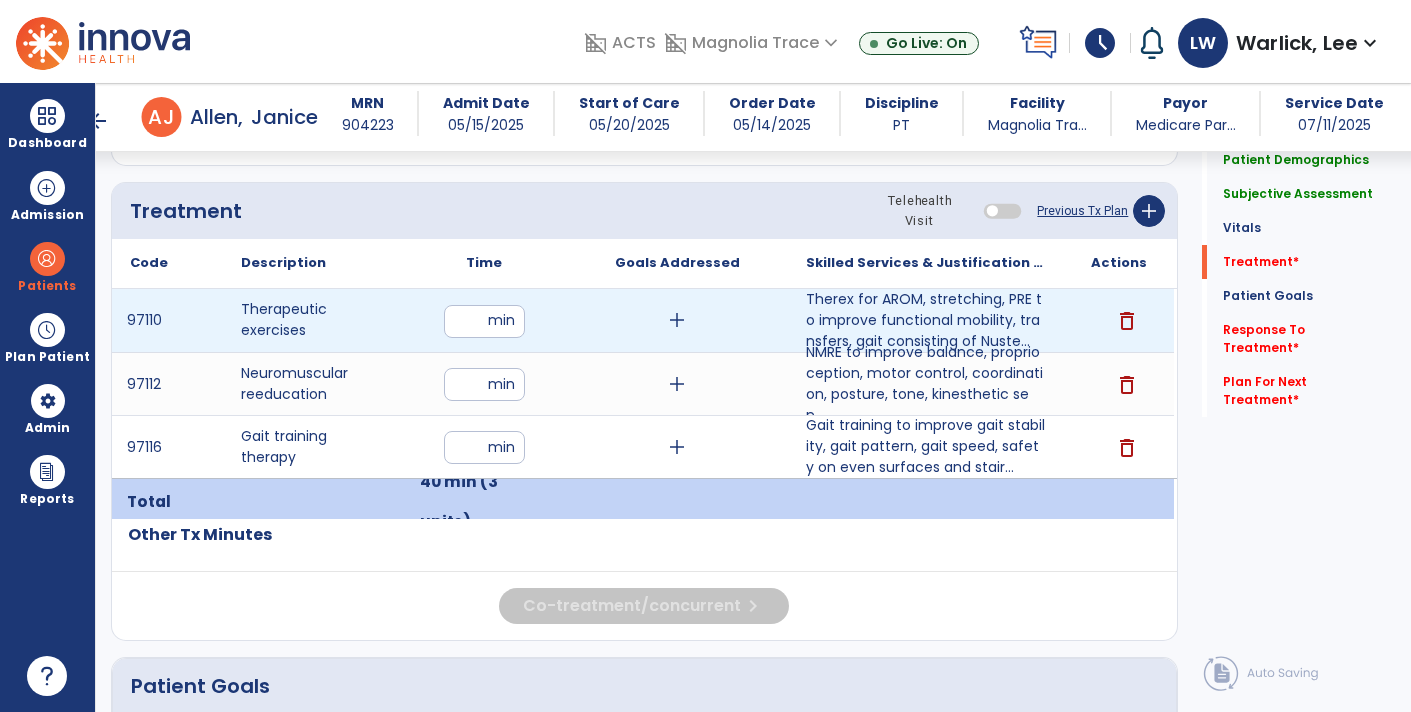 type on "**" 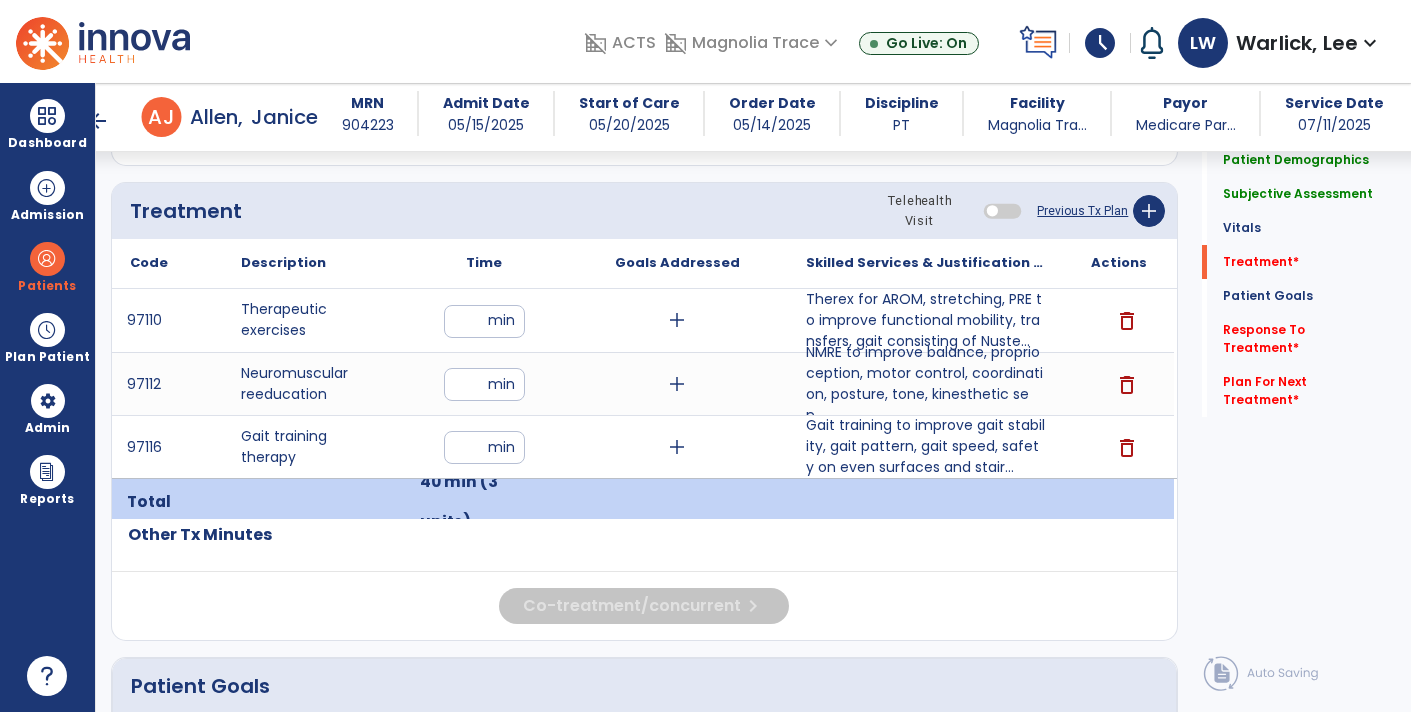 click on "Code
Description
Time" 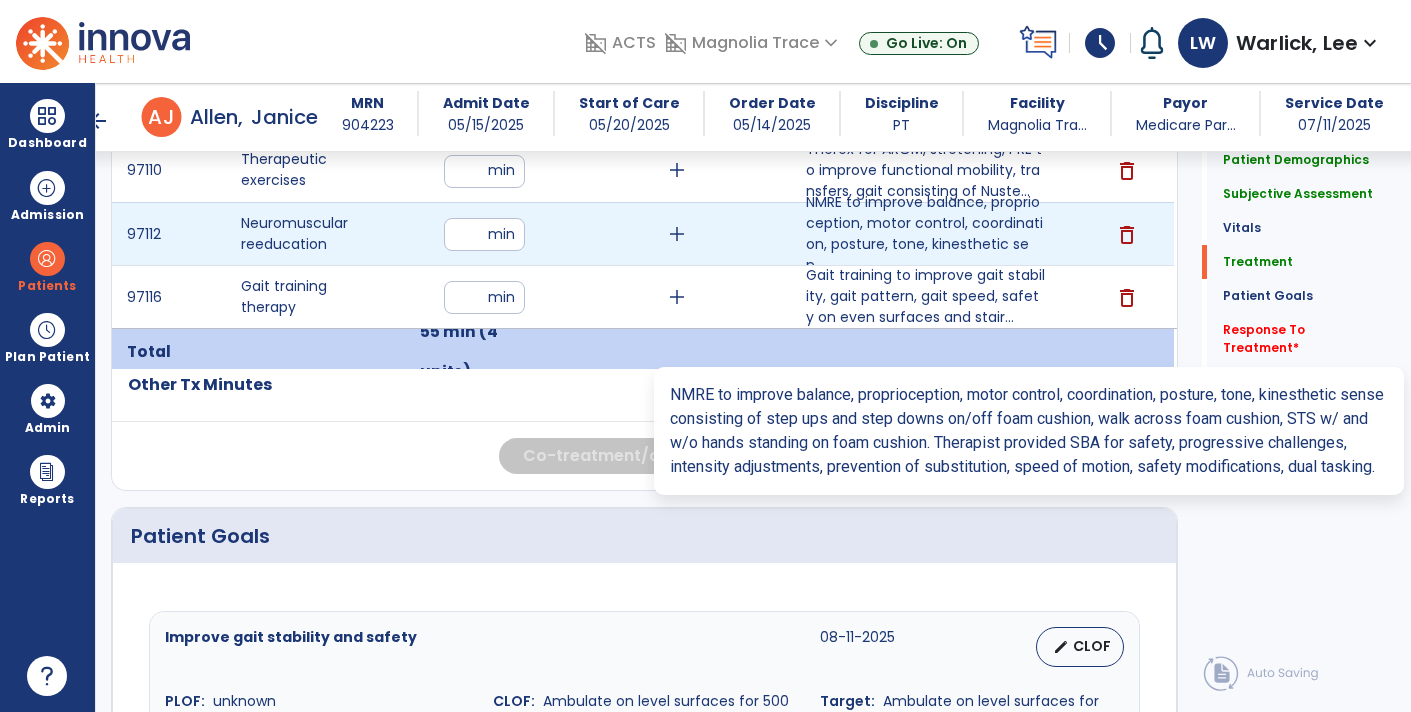 scroll, scrollTop: 1219, scrollLeft: 0, axis: vertical 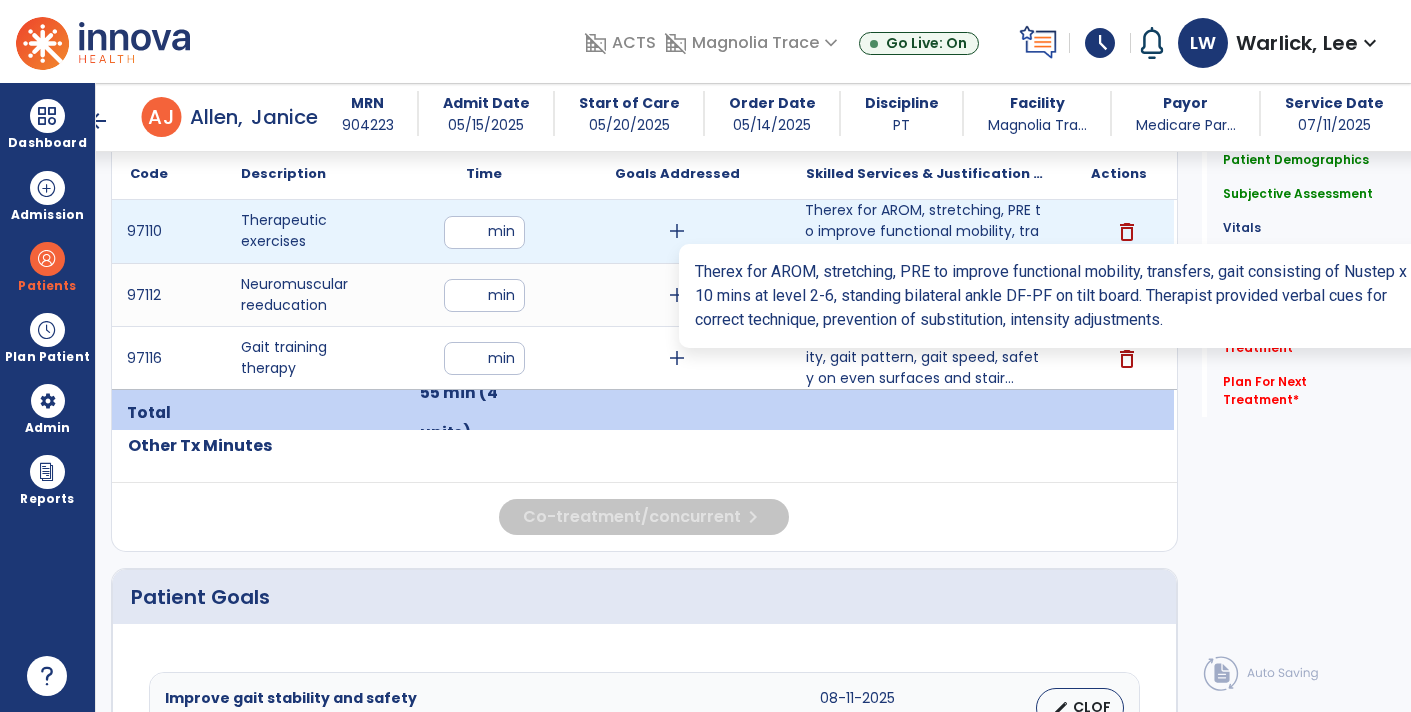 click on "Therex for AROM, stretching, PRE to improve functional mobility, transfers, gait consisting of Nuste..." at bounding box center [926, 231] 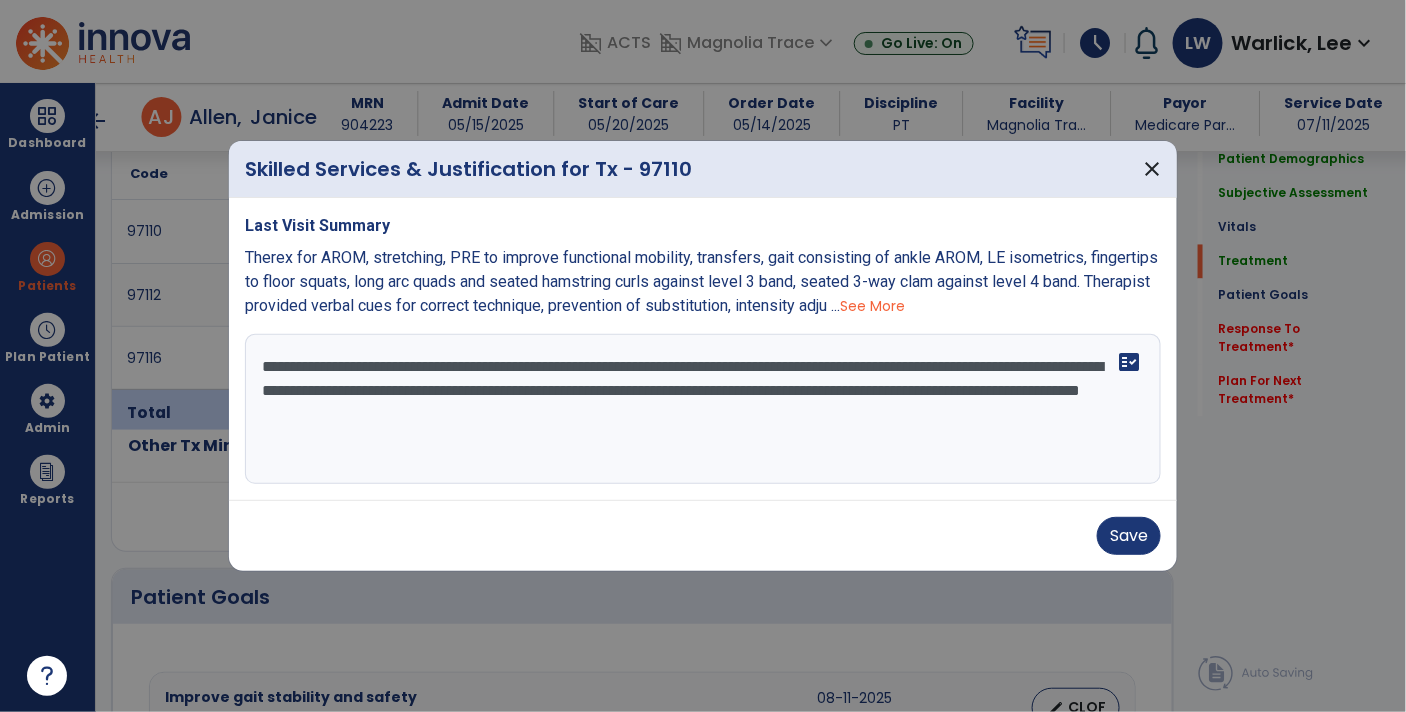 scroll, scrollTop: 1156, scrollLeft: 0, axis: vertical 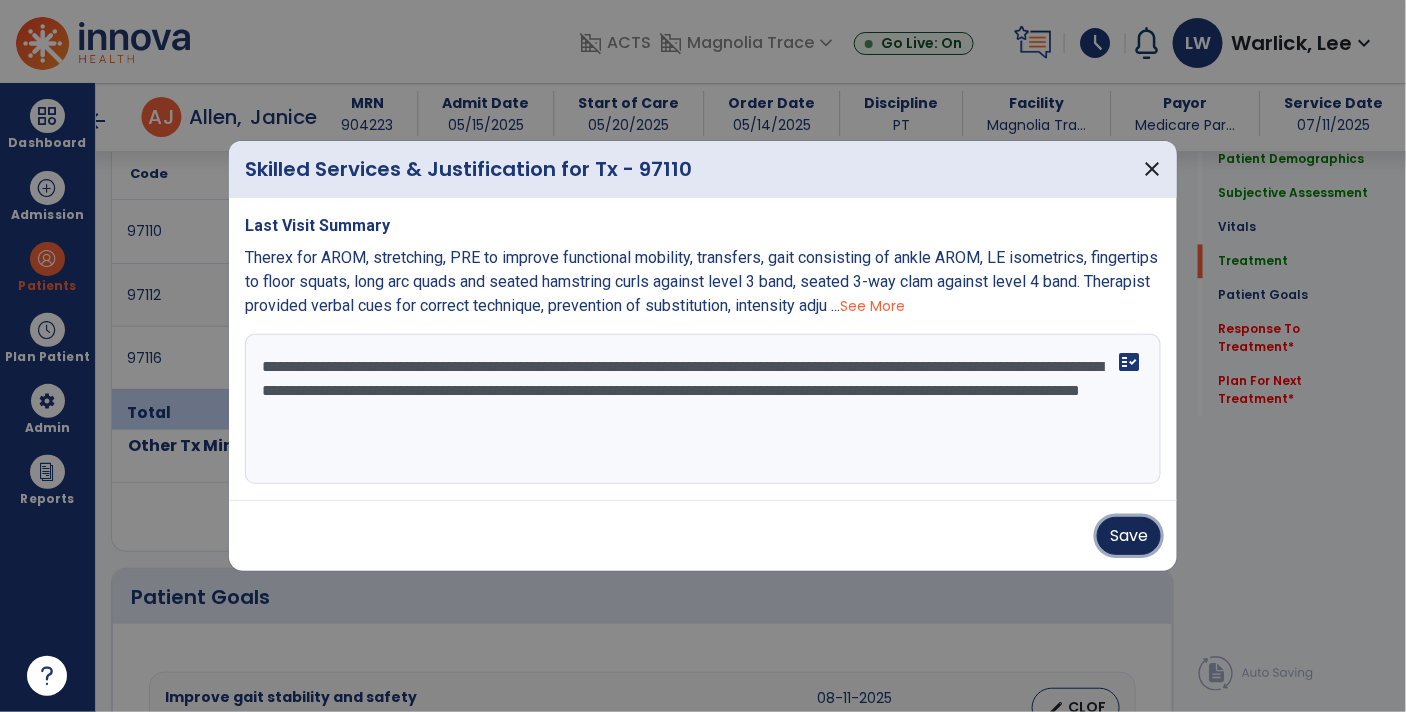 click on "Save" at bounding box center (1129, 536) 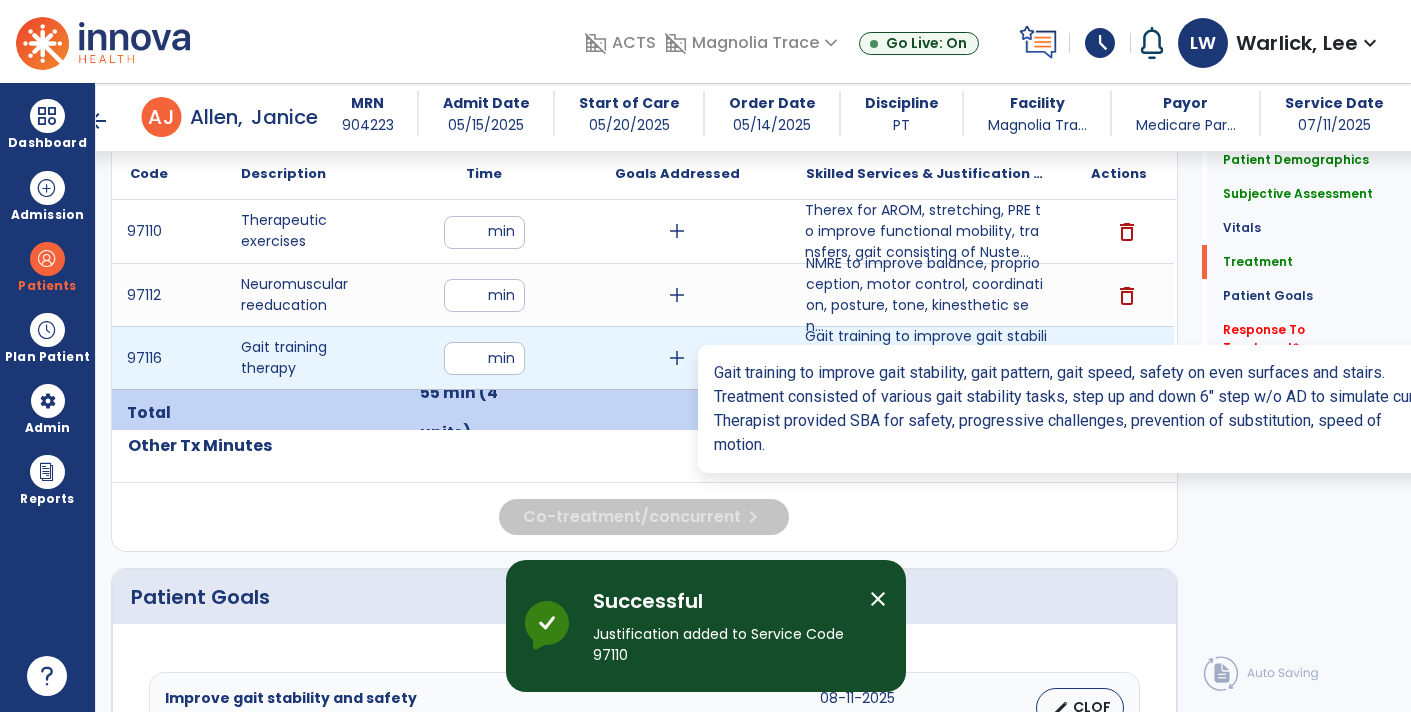 click on "Gait training to improve gait stability, gait pattern, gait speed, safety on even surfaces and stair..." at bounding box center (926, 357) 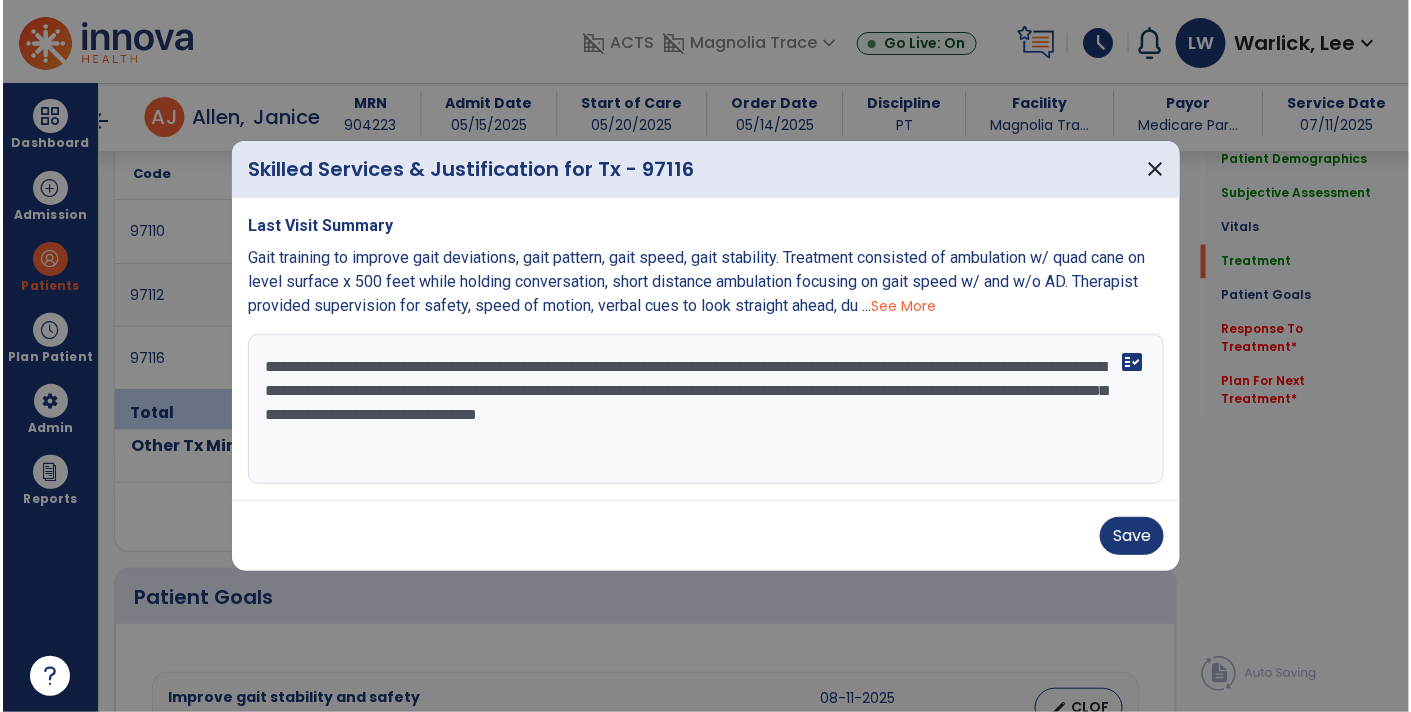 scroll, scrollTop: 1156, scrollLeft: 0, axis: vertical 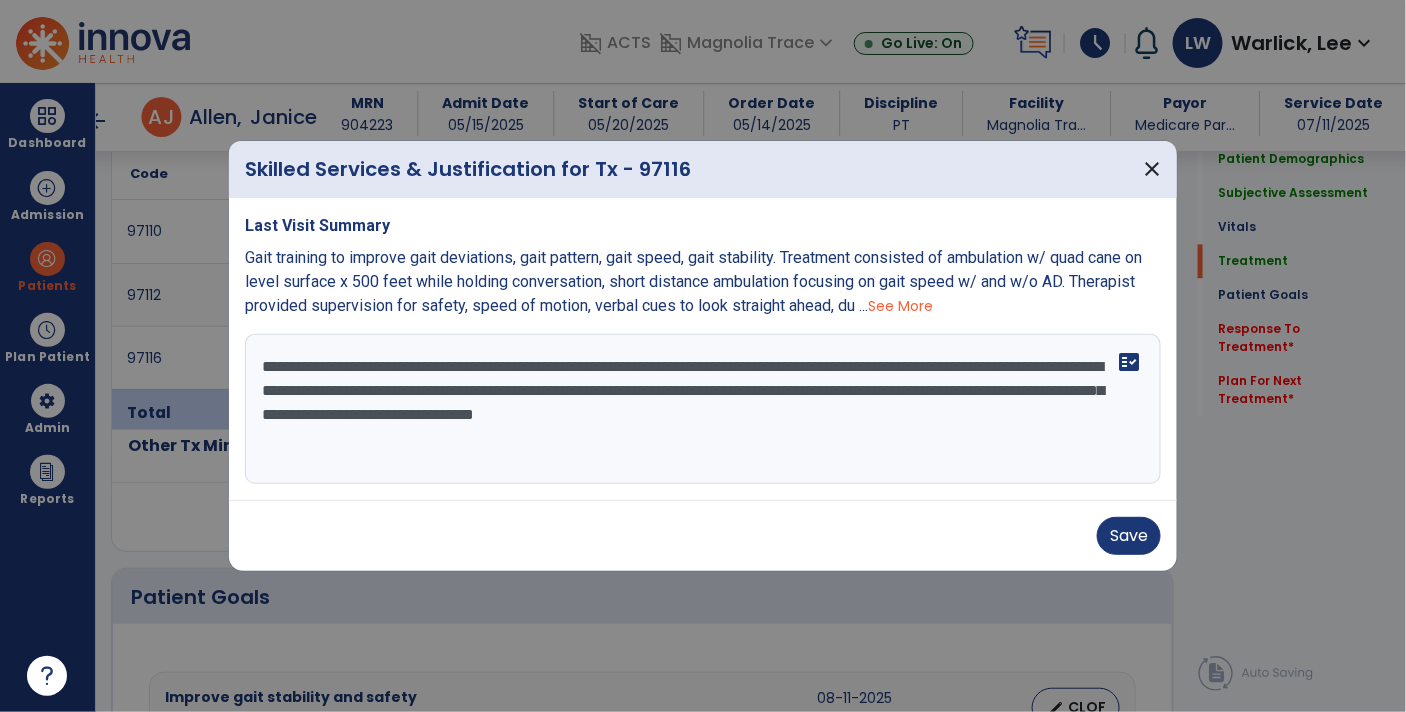 click on "**********" at bounding box center (703, 409) 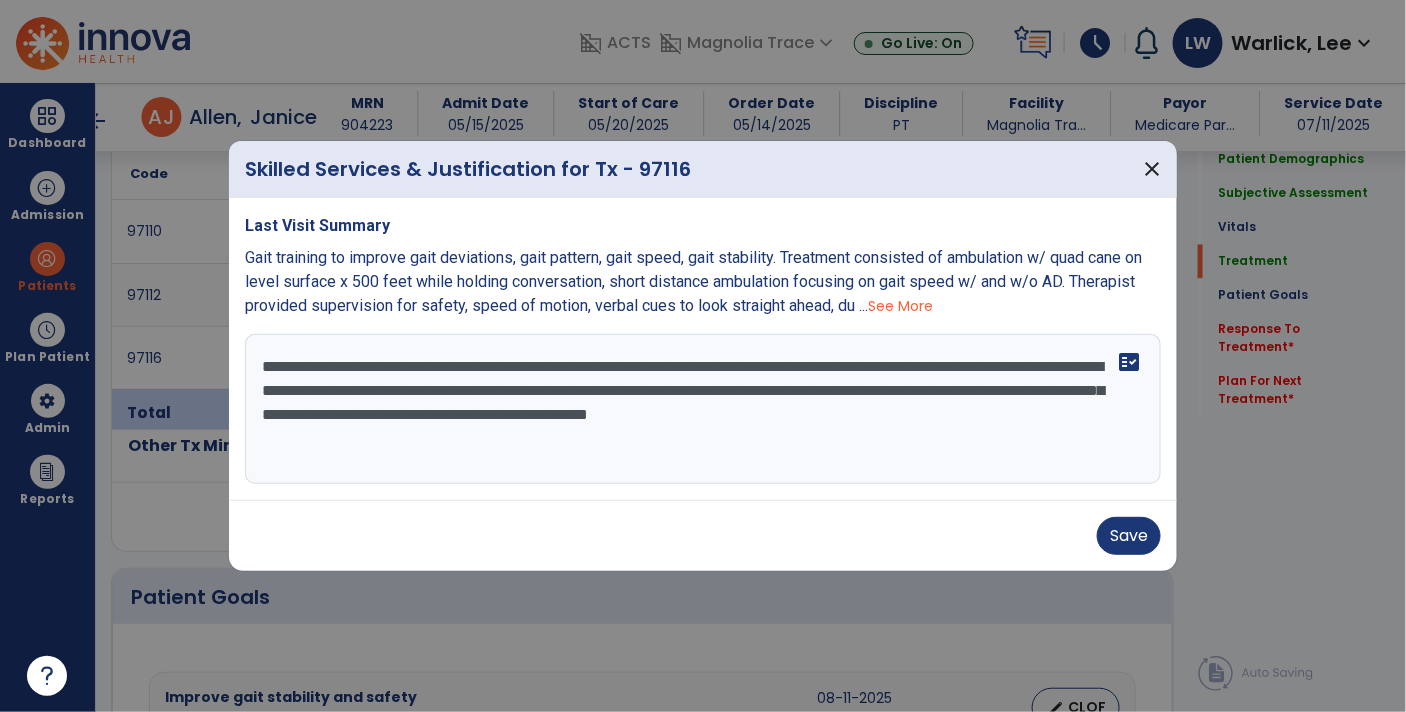 click on "**********" at bounding box center (703, 409) 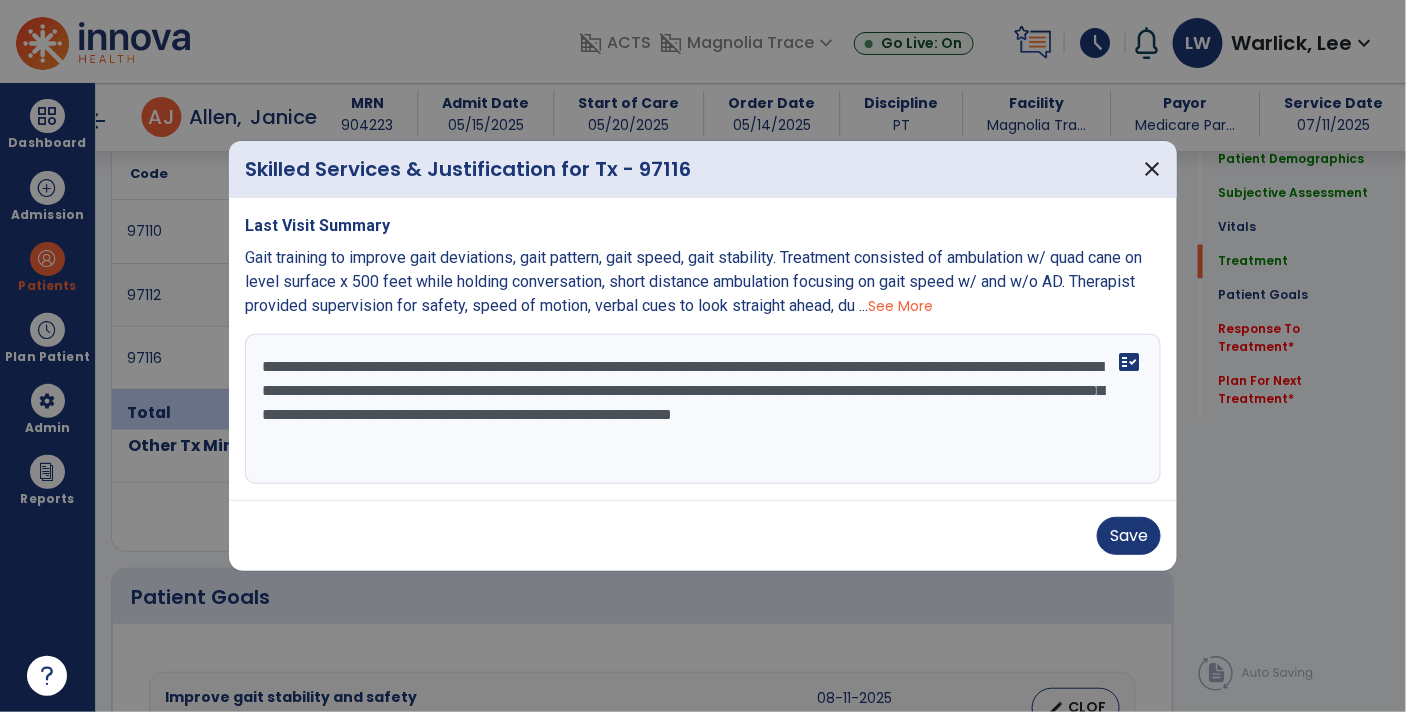 type on "**********" 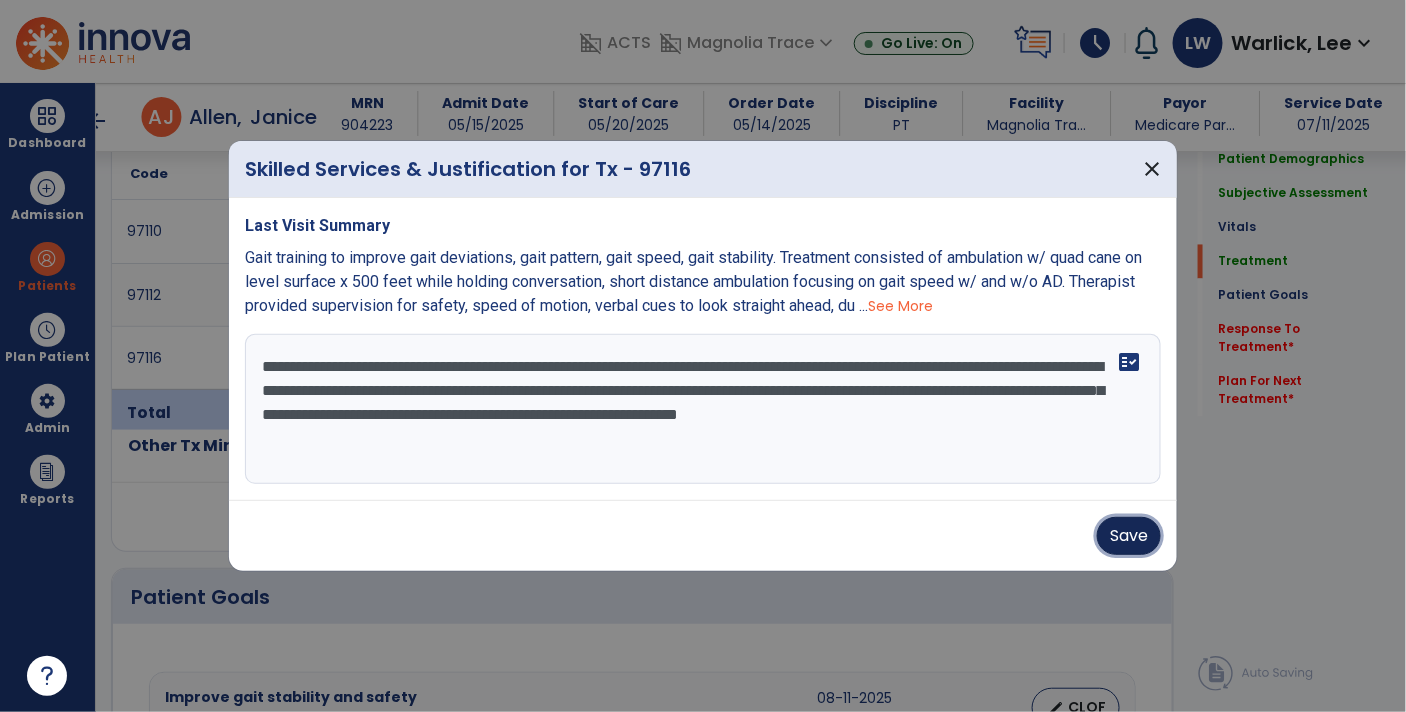 click on "Save" at bounding box center [1129, 536] 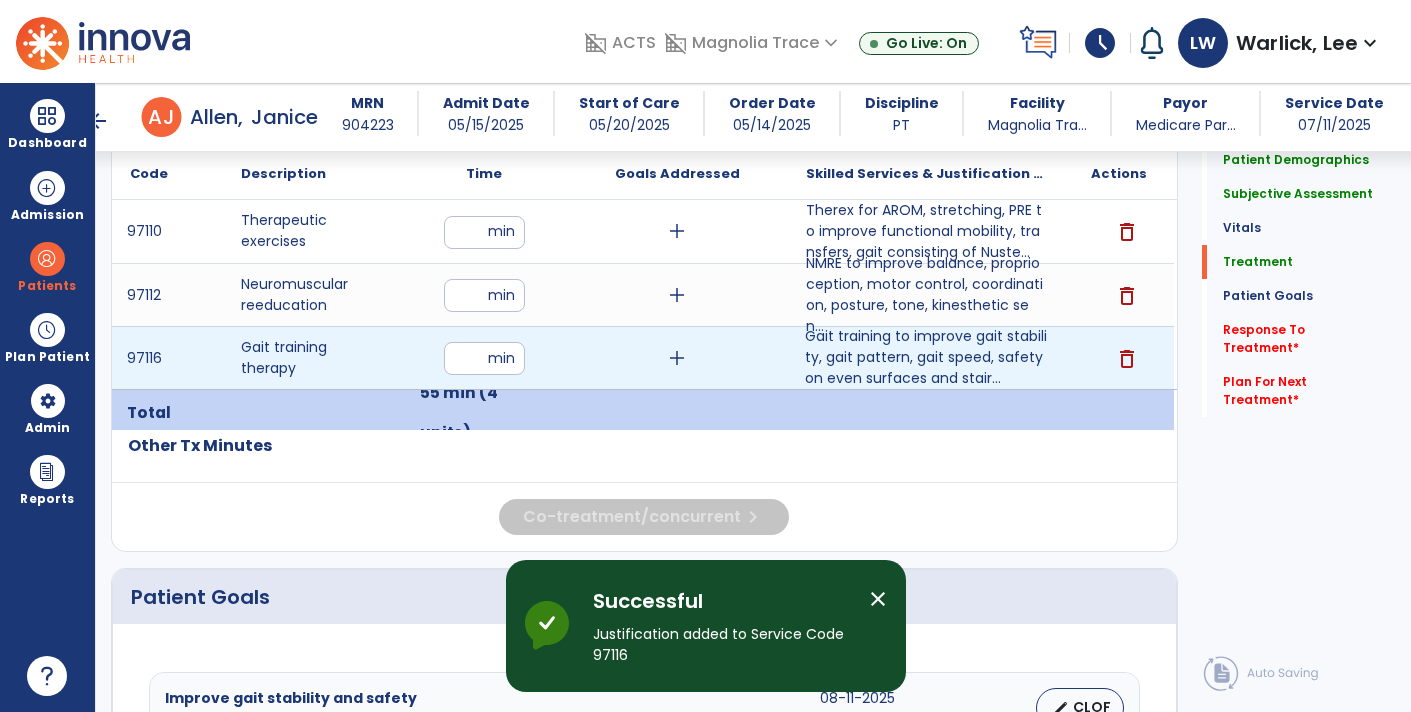 click on "**" at bounding box center (484, 358) 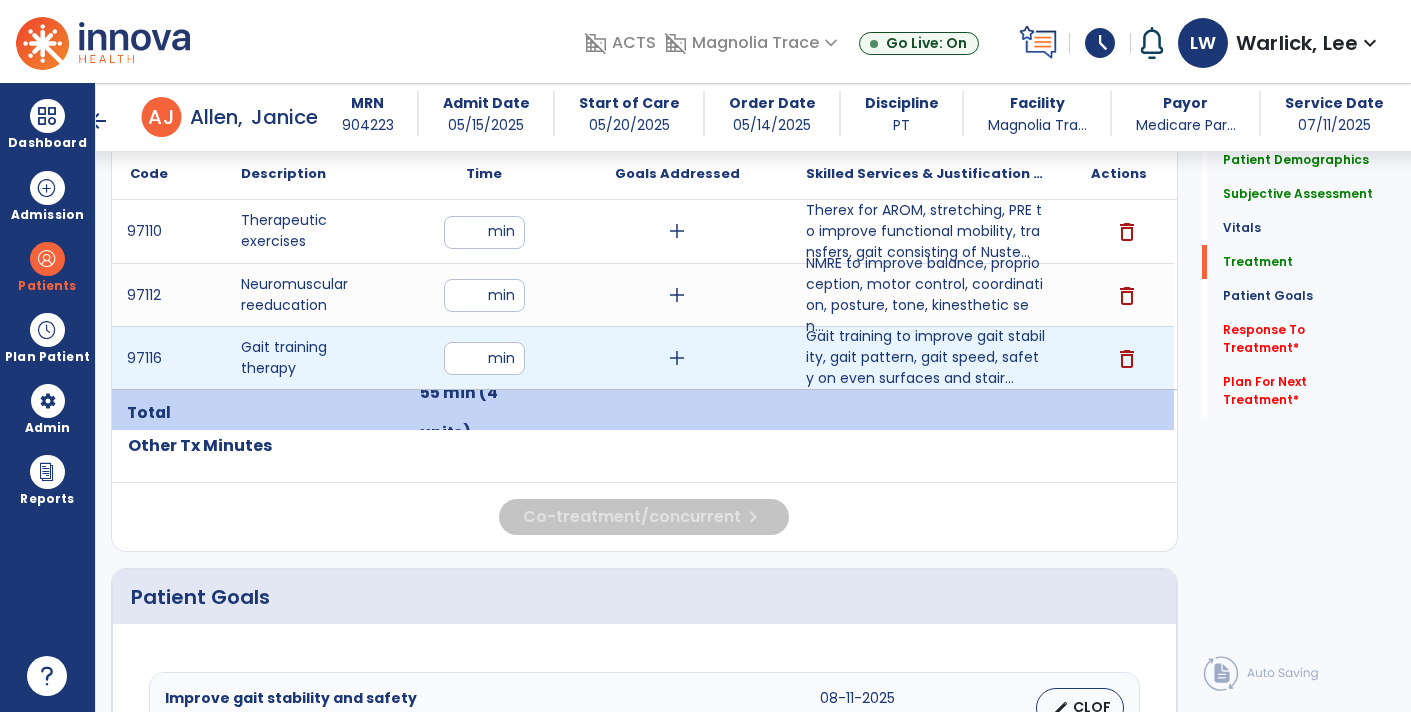 click on "**" at bounding box center [484, 358] 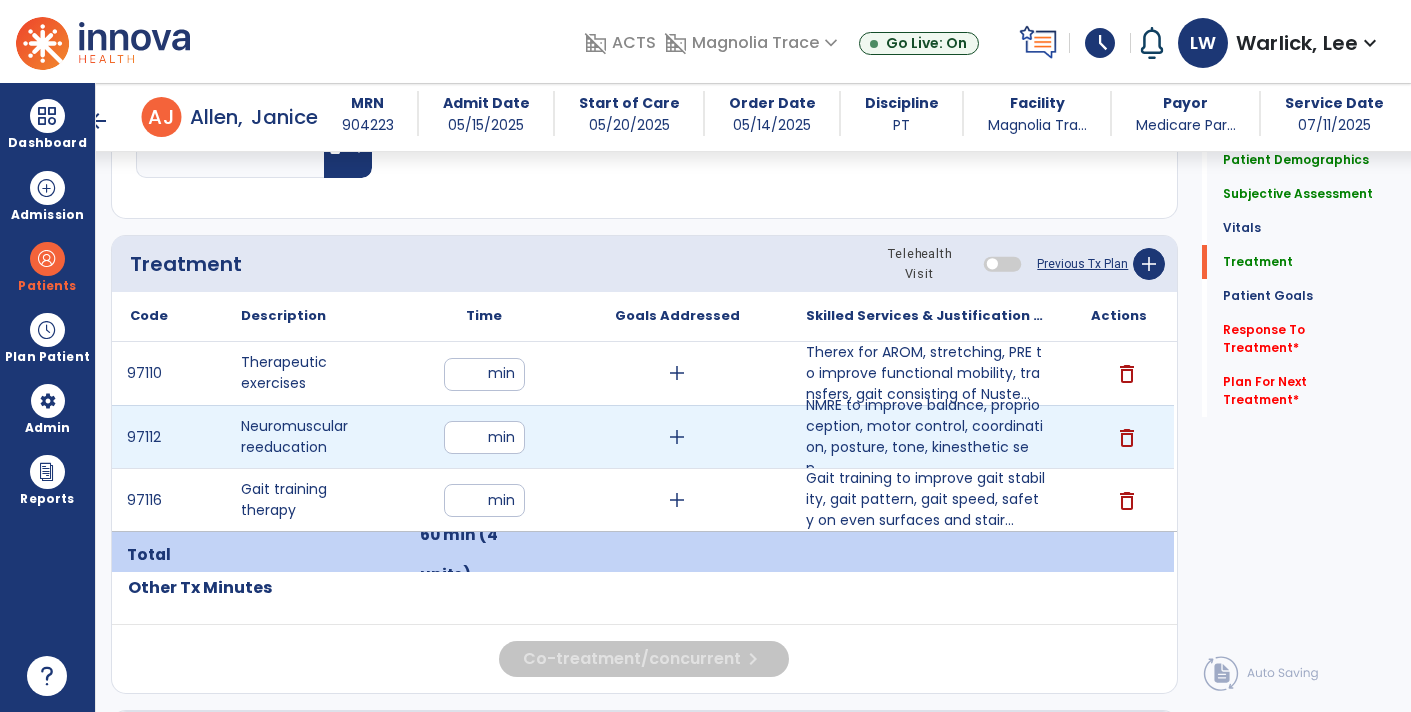 scroll, scrollTop: 1015, scrollLeft: 0, axis: vertical 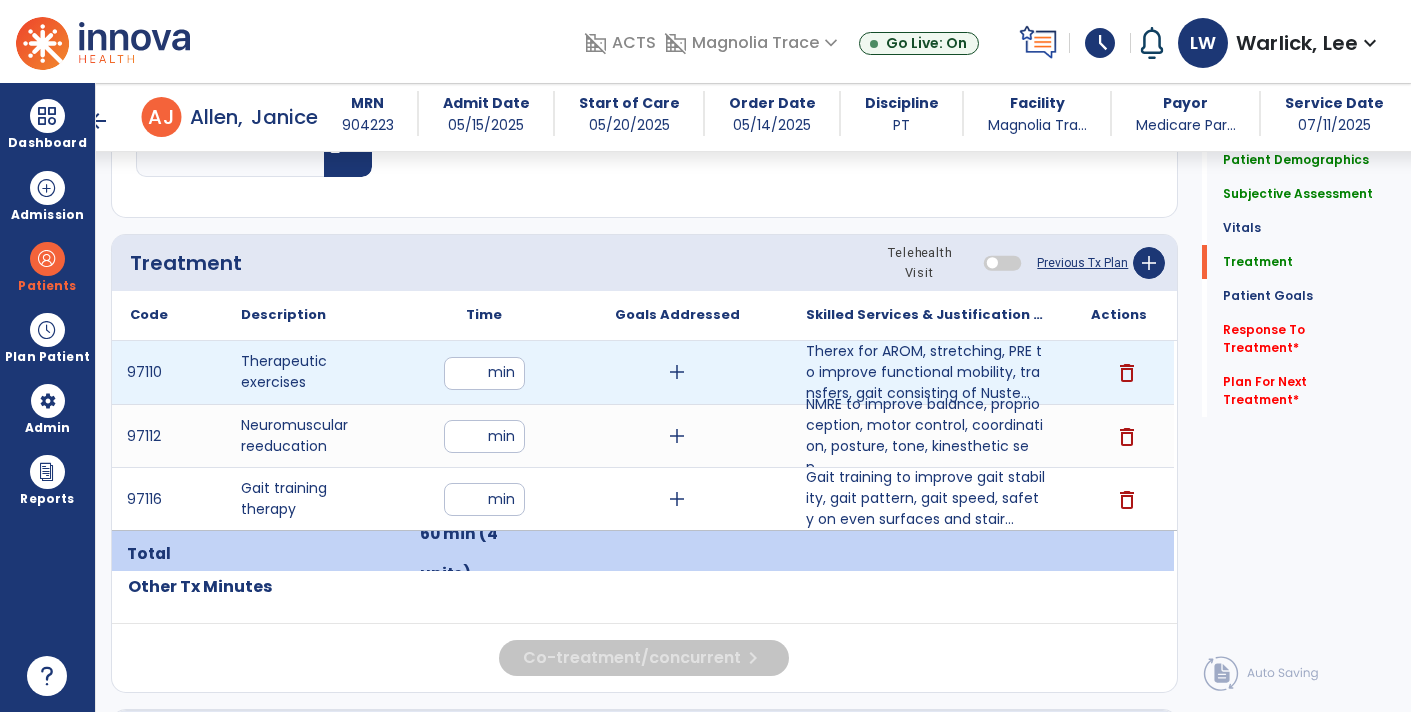 click on "**" at bounding box center [484, 373] 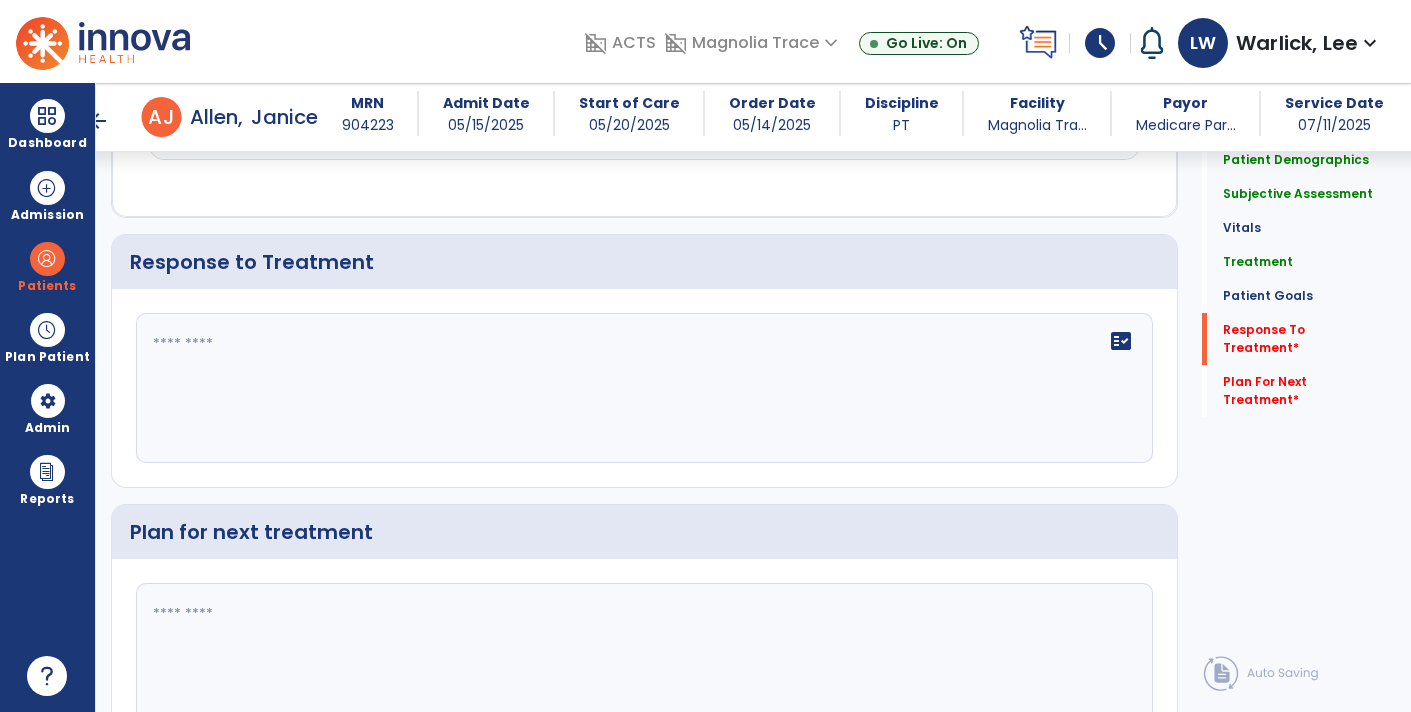 scroll, scrollTop: 2803, scrollLeft: 0, axis: vertical 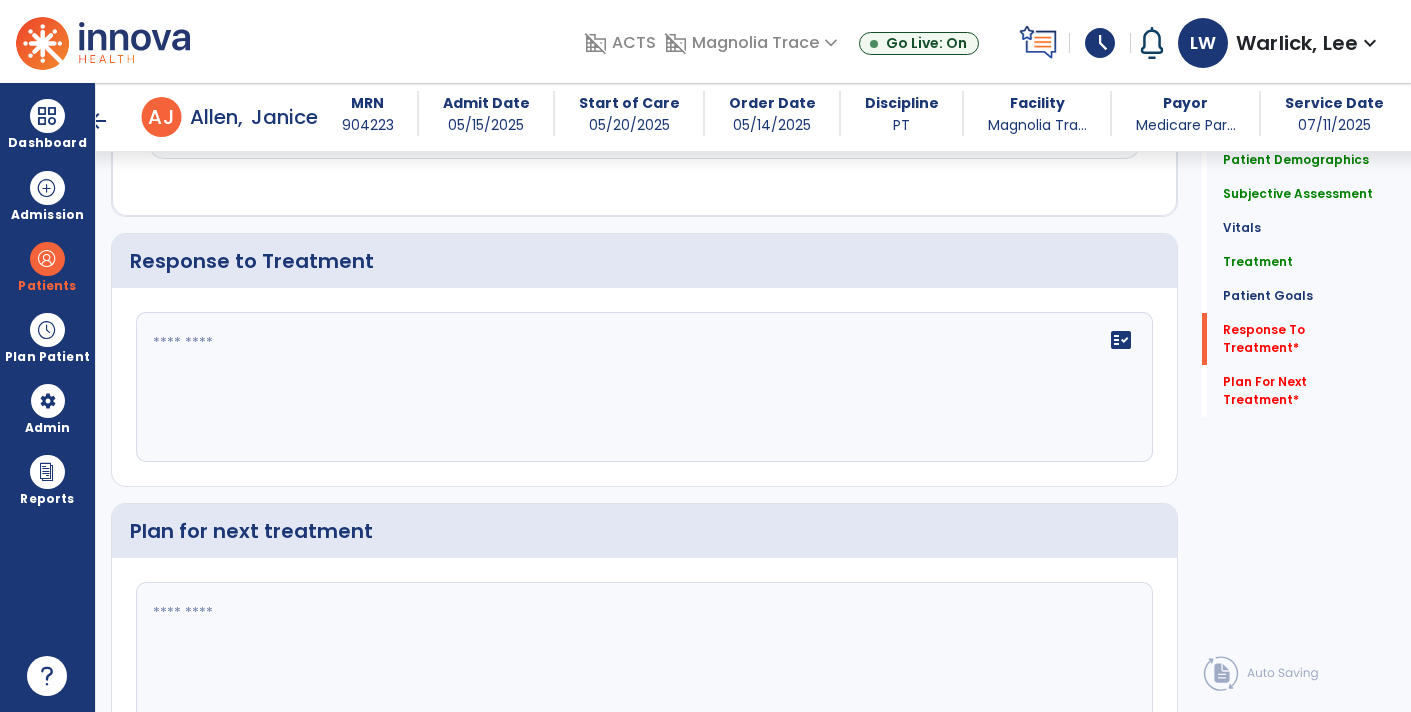 click on "fact_check" 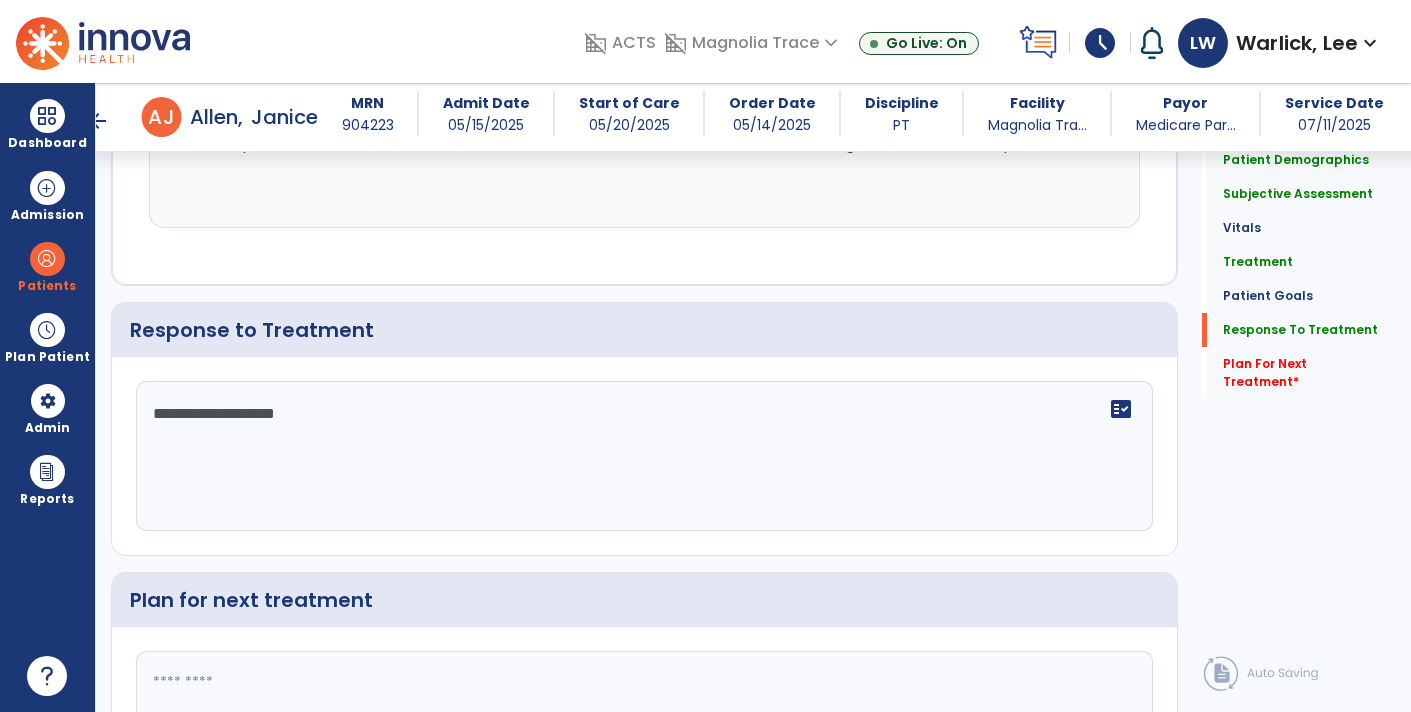 scroll, scrollTop: 2803, scrollLeft: 0, axis: vertical 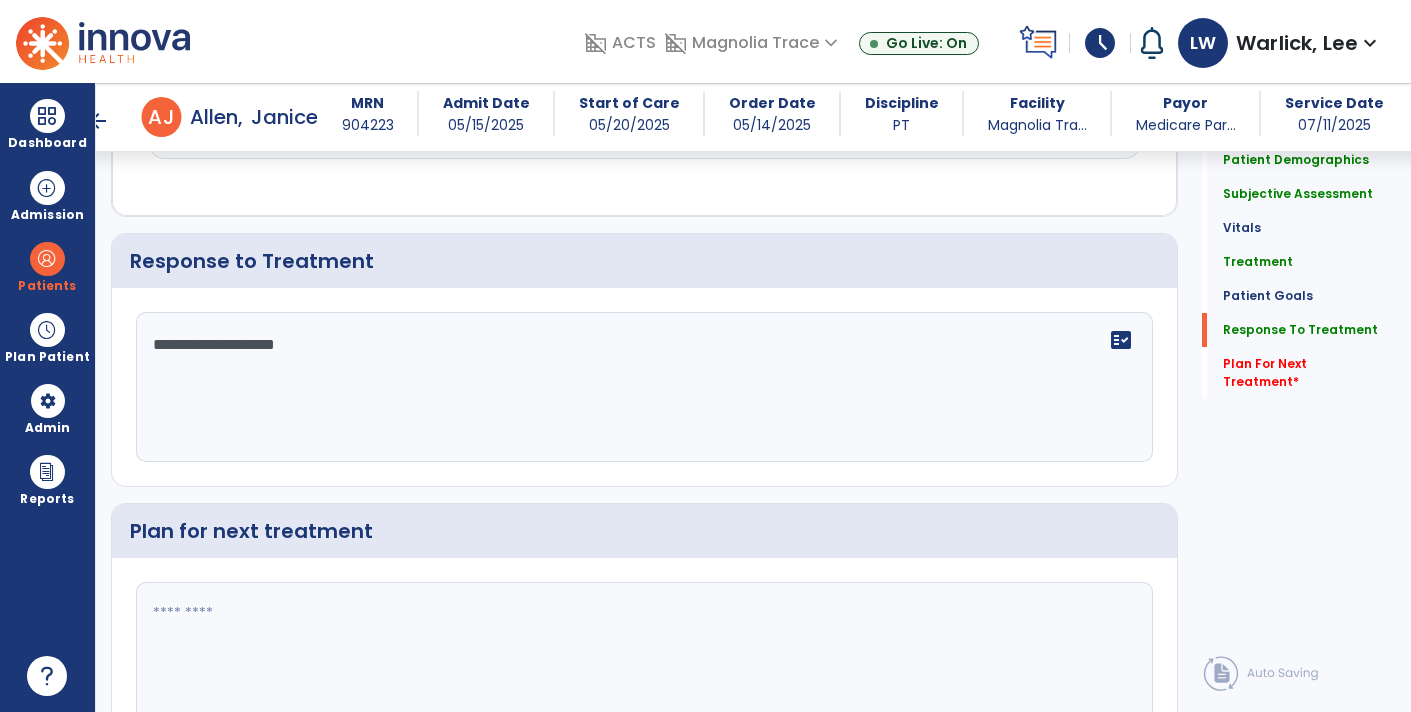 click 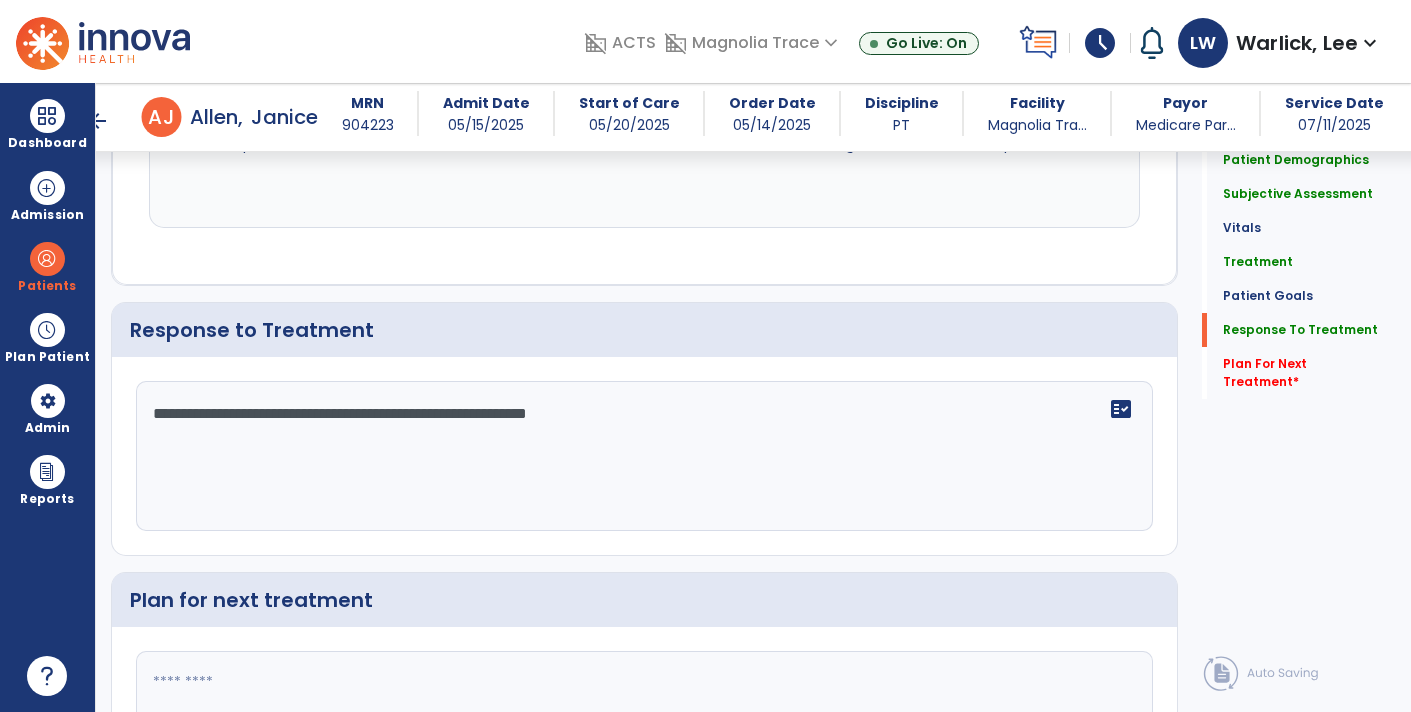 scroll, scrollTop: 2803, scrollLeft: 0, axis: vertical 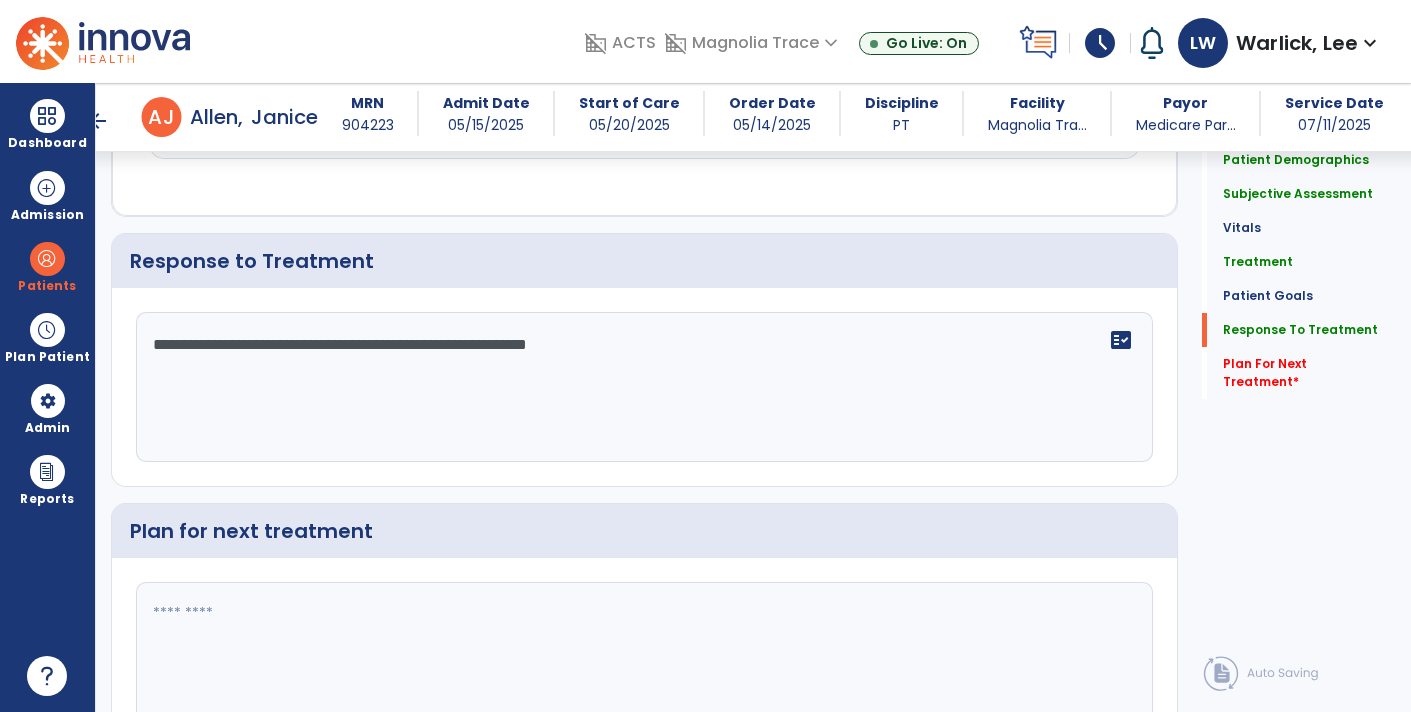 click on "**********" 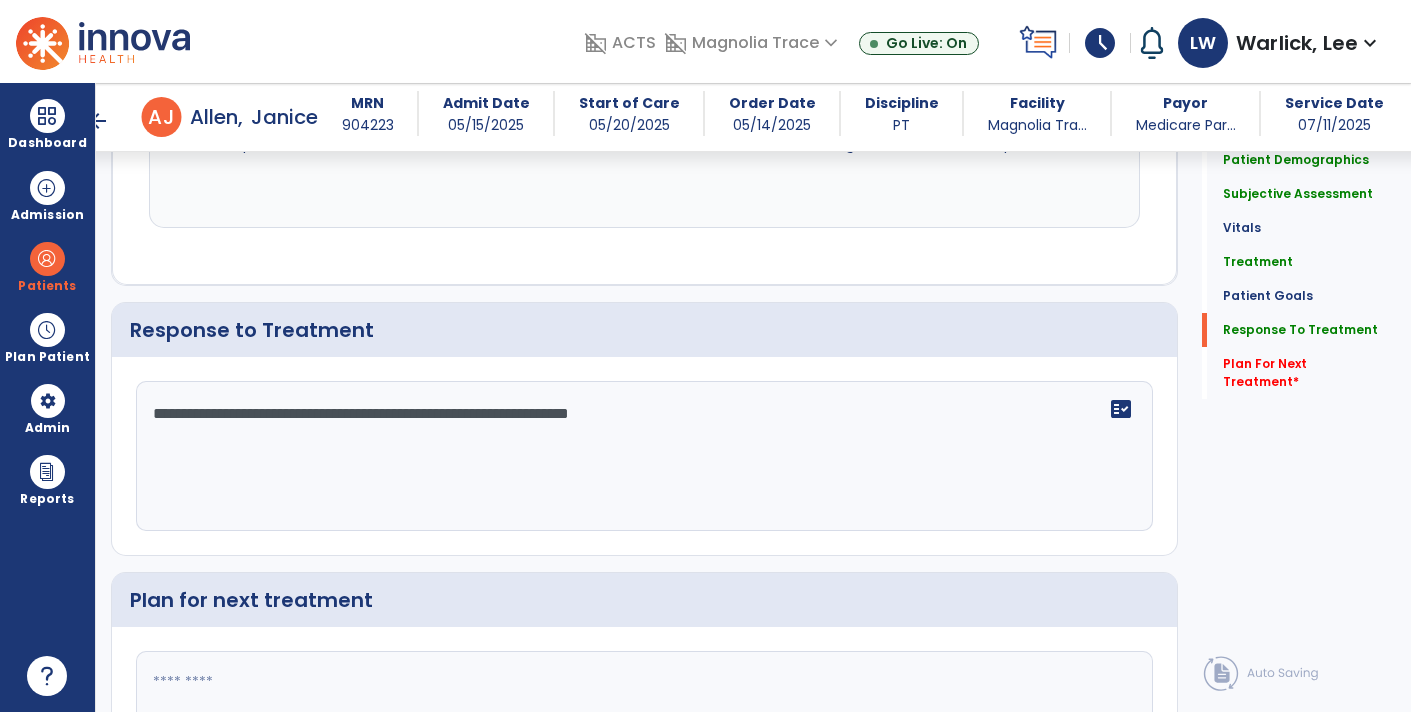 scroll, scrollTop: 2803, scrollLeft: 0, axis: vertical 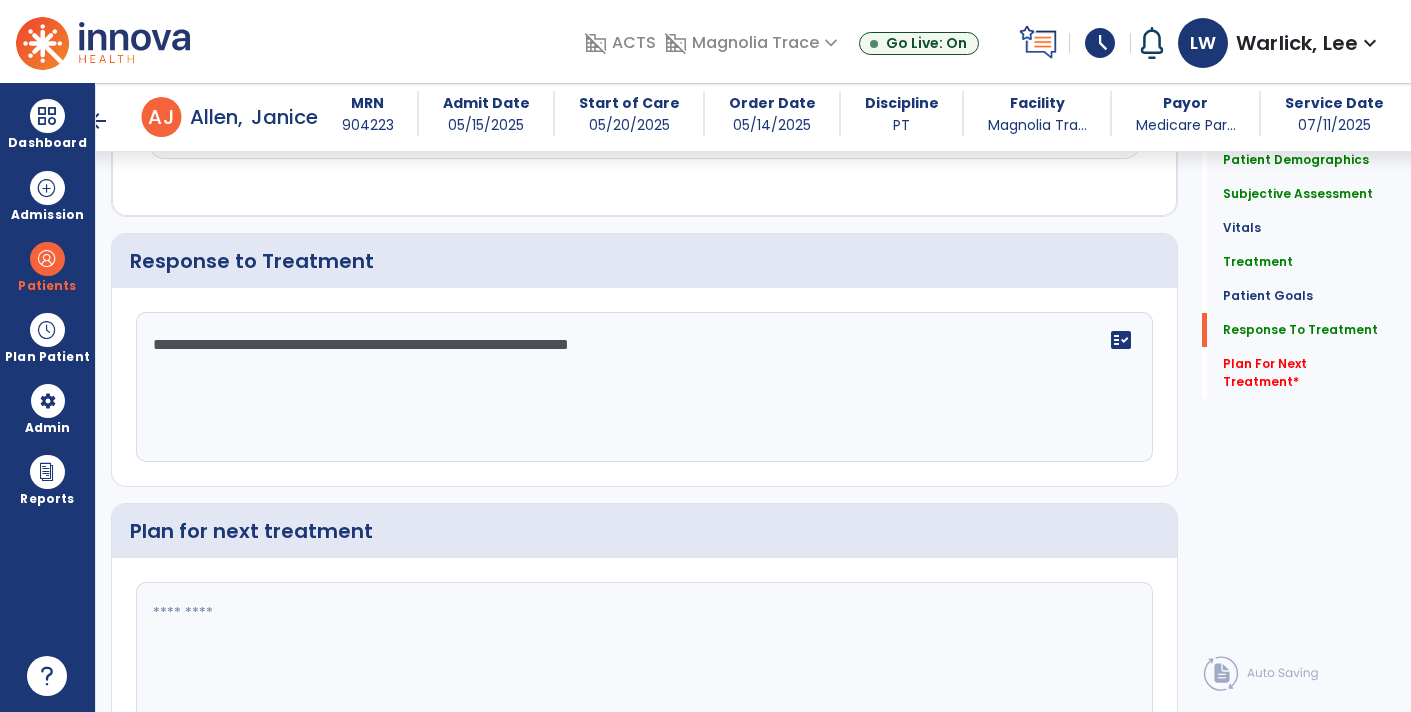 click on "**********" 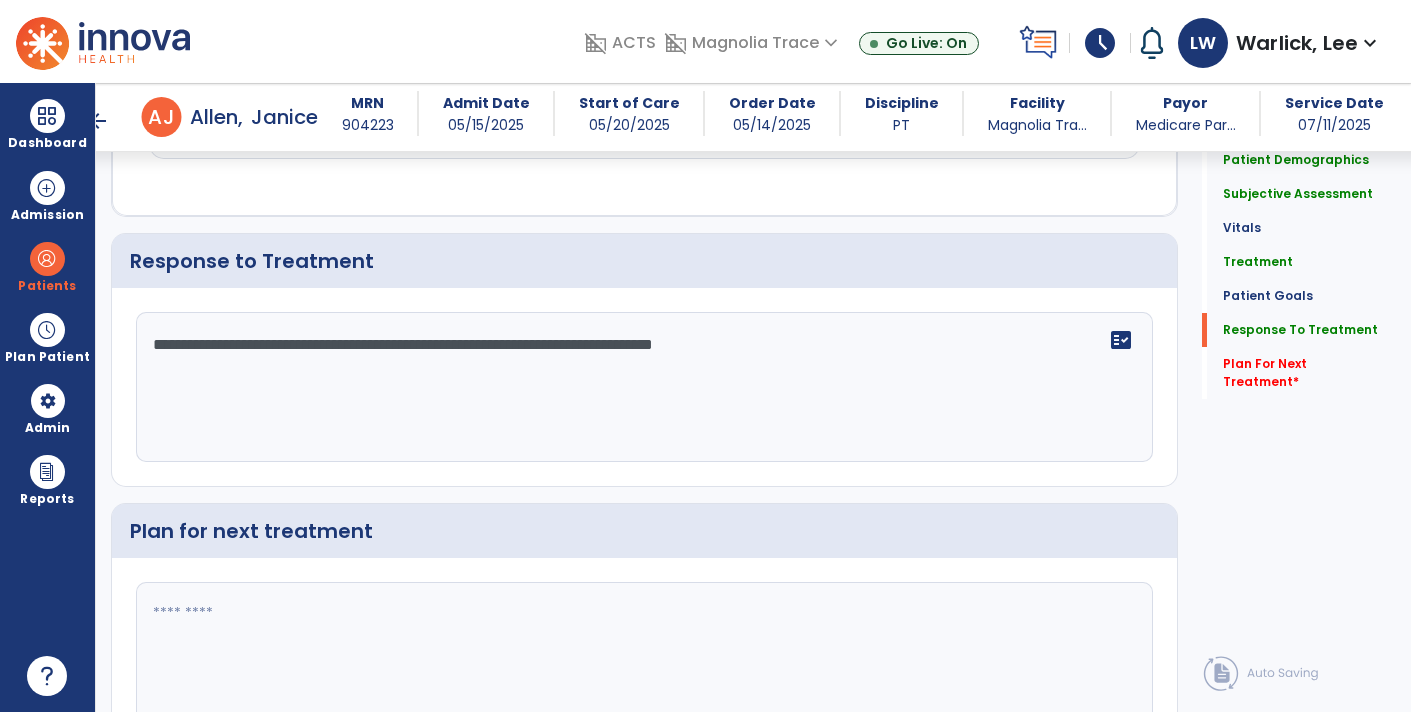 type on "**********" 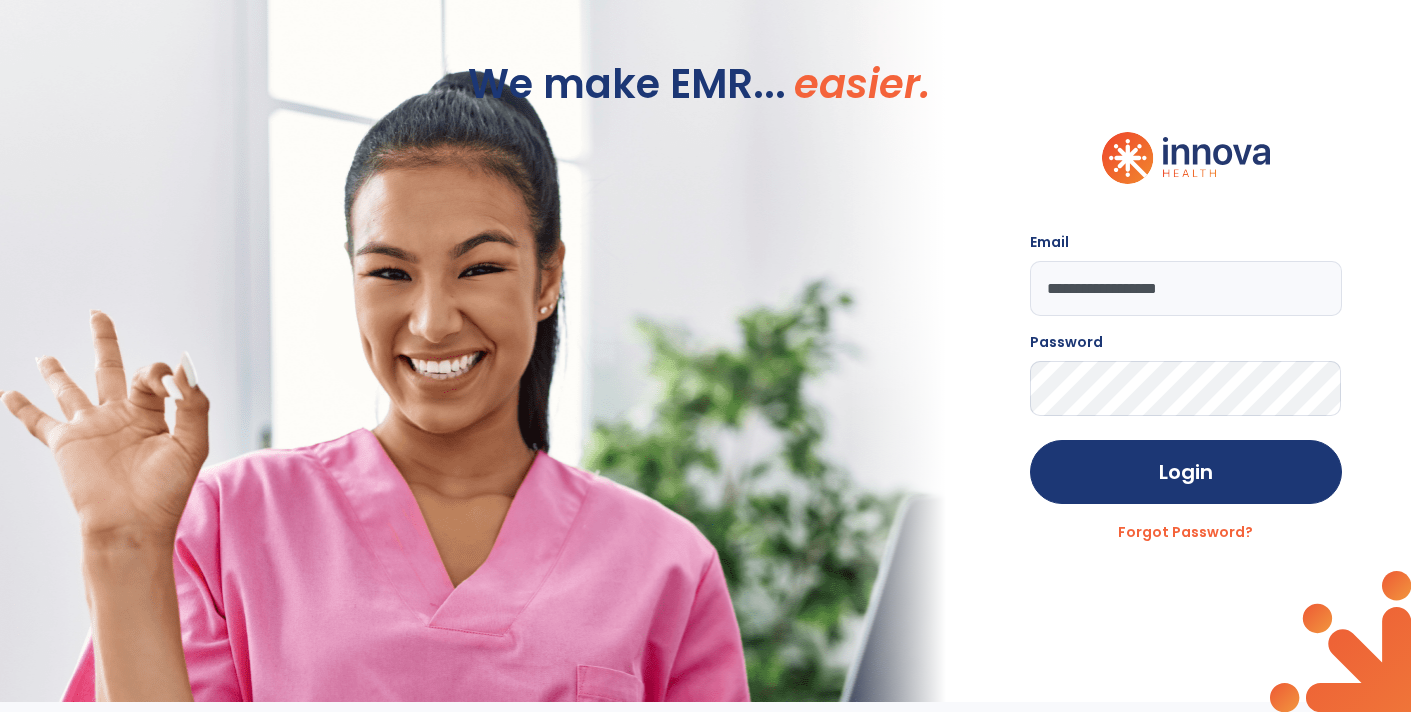 scroll, scrollTop: 0, scrollLeft: 0, axis: both 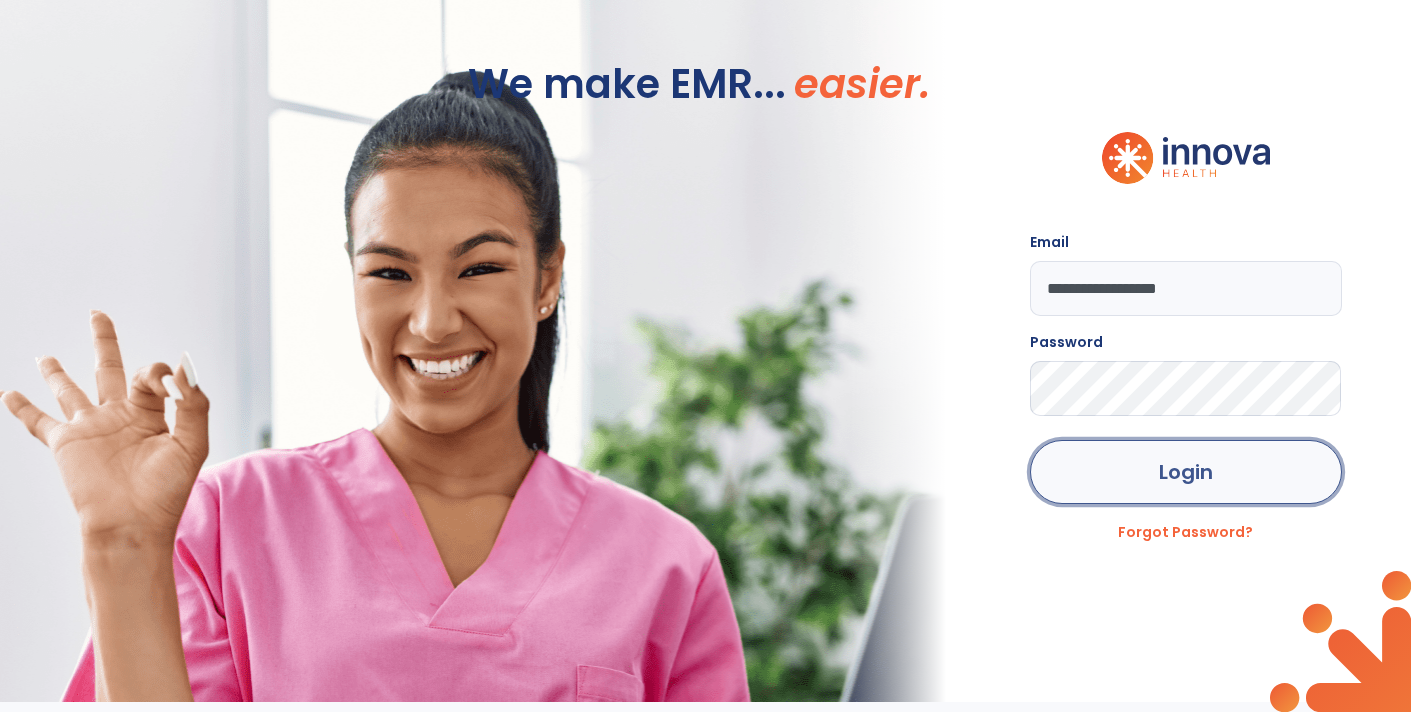 click on "Login" 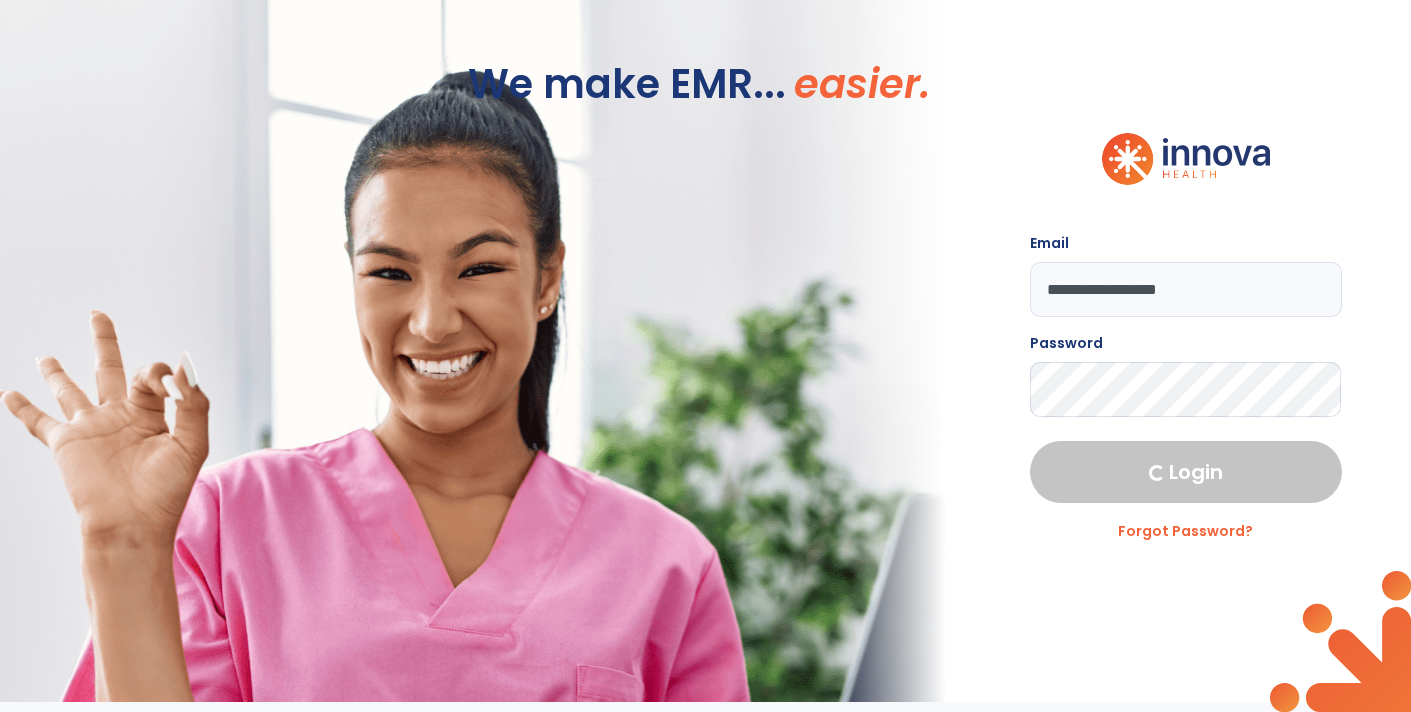 select on "****" 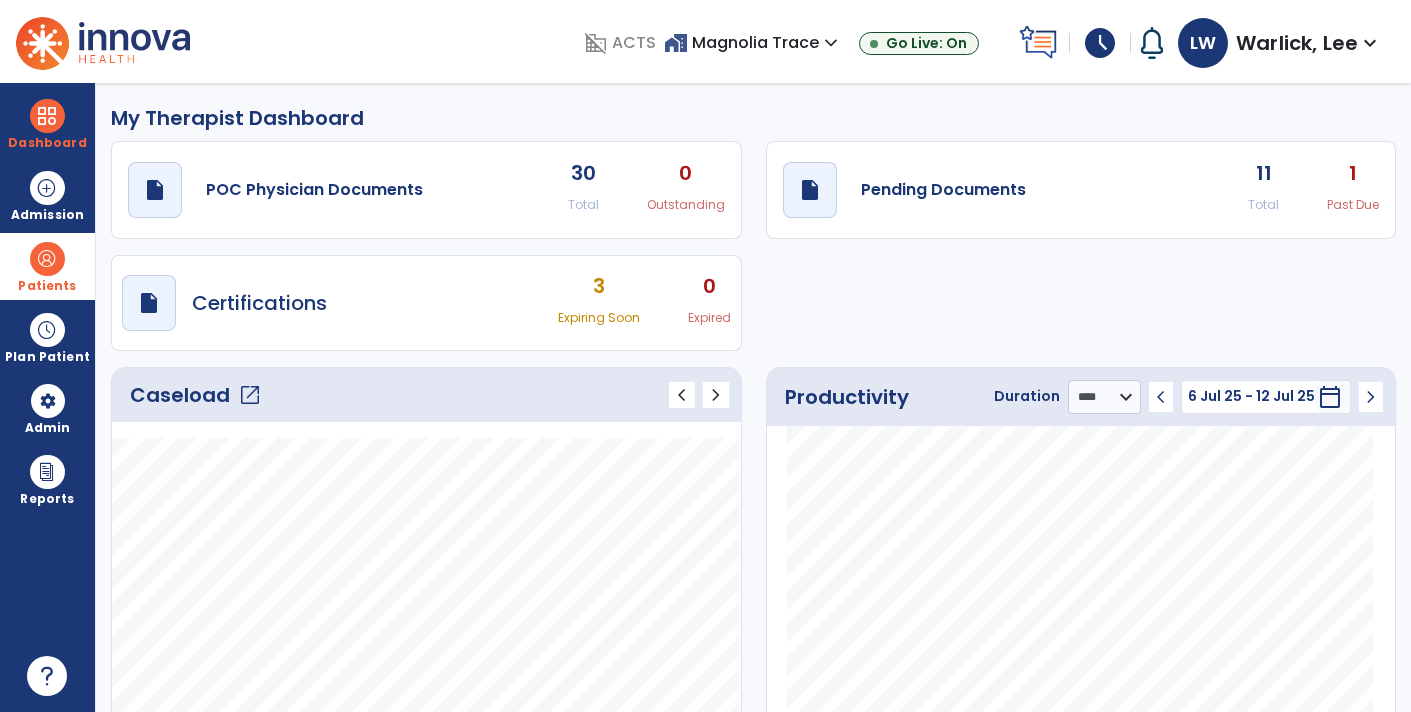 click at bounding box center [47, 259] 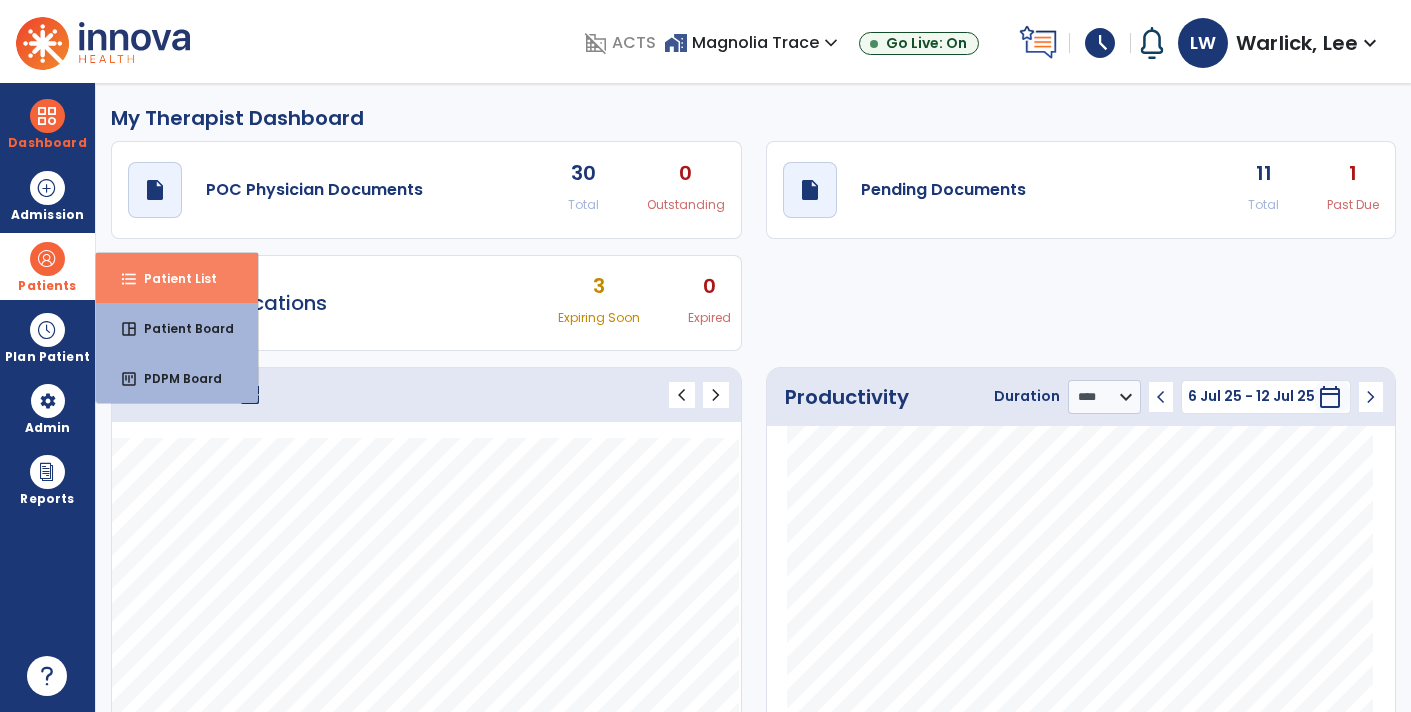 click on "format_list_bulleted  Patient List" at bounding box center (177, 278) 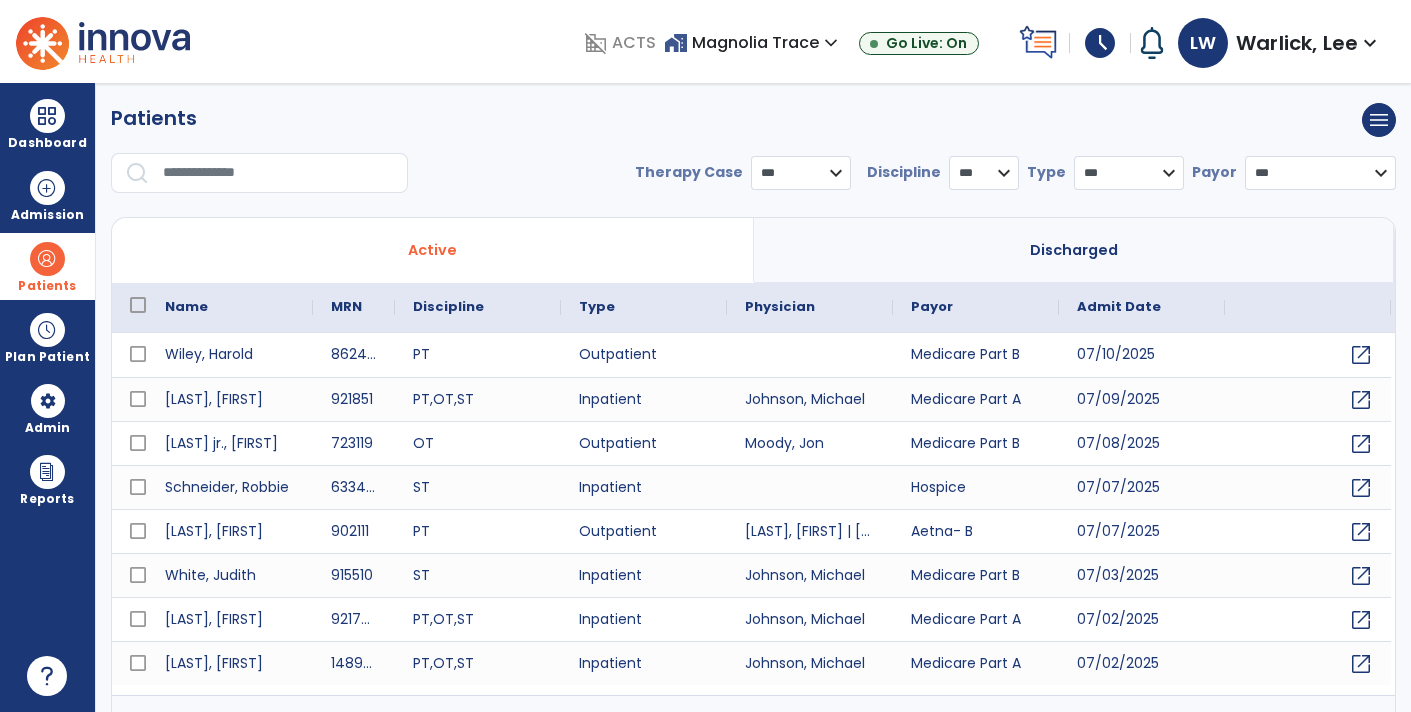 click at bounding box center [278, 173] 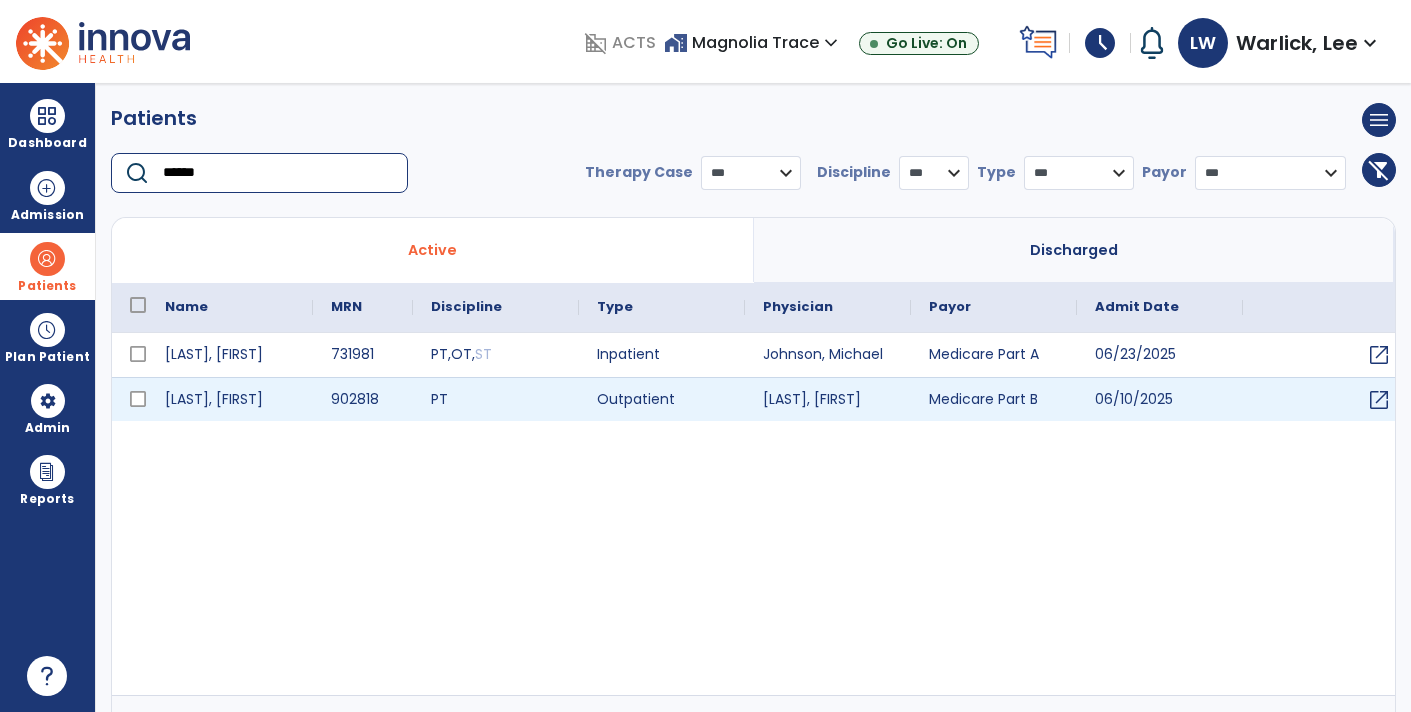type on "******" 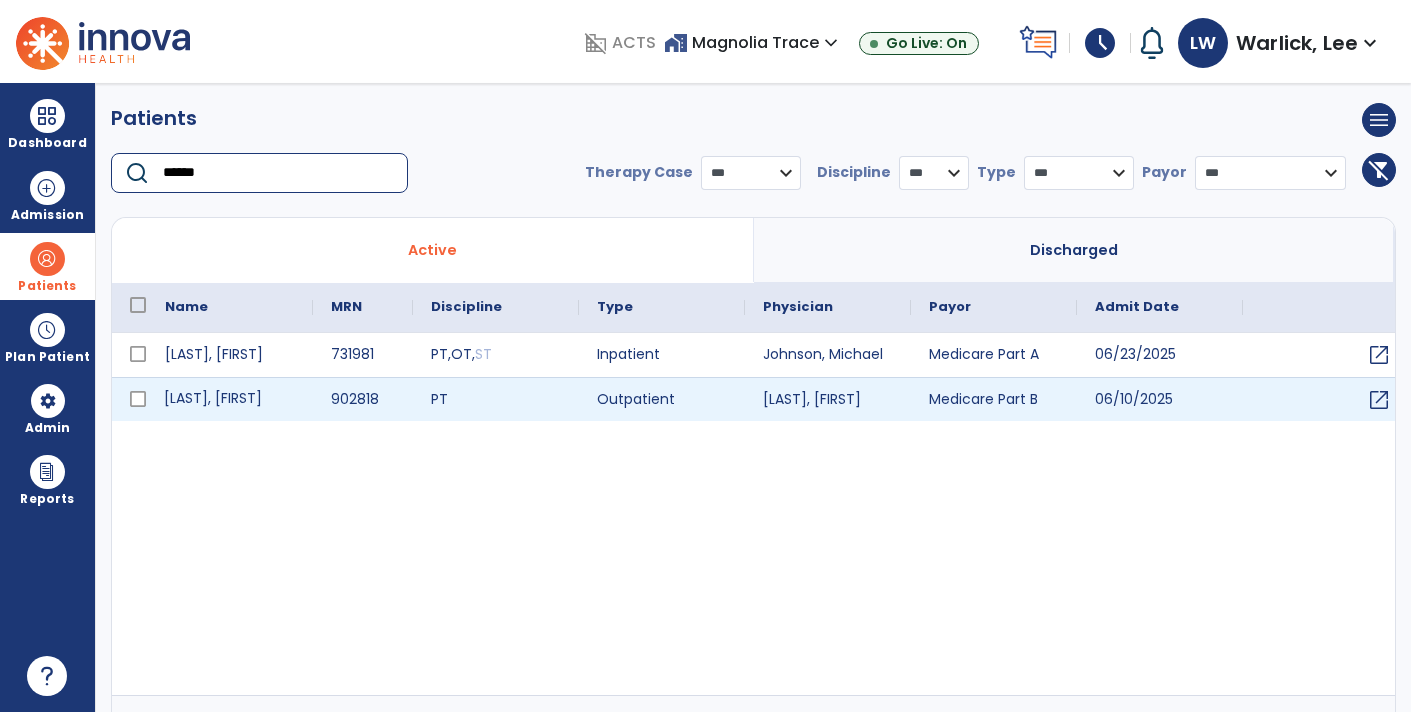 click on "[LAST], [FIRST]" at bounding box center [230, 399] 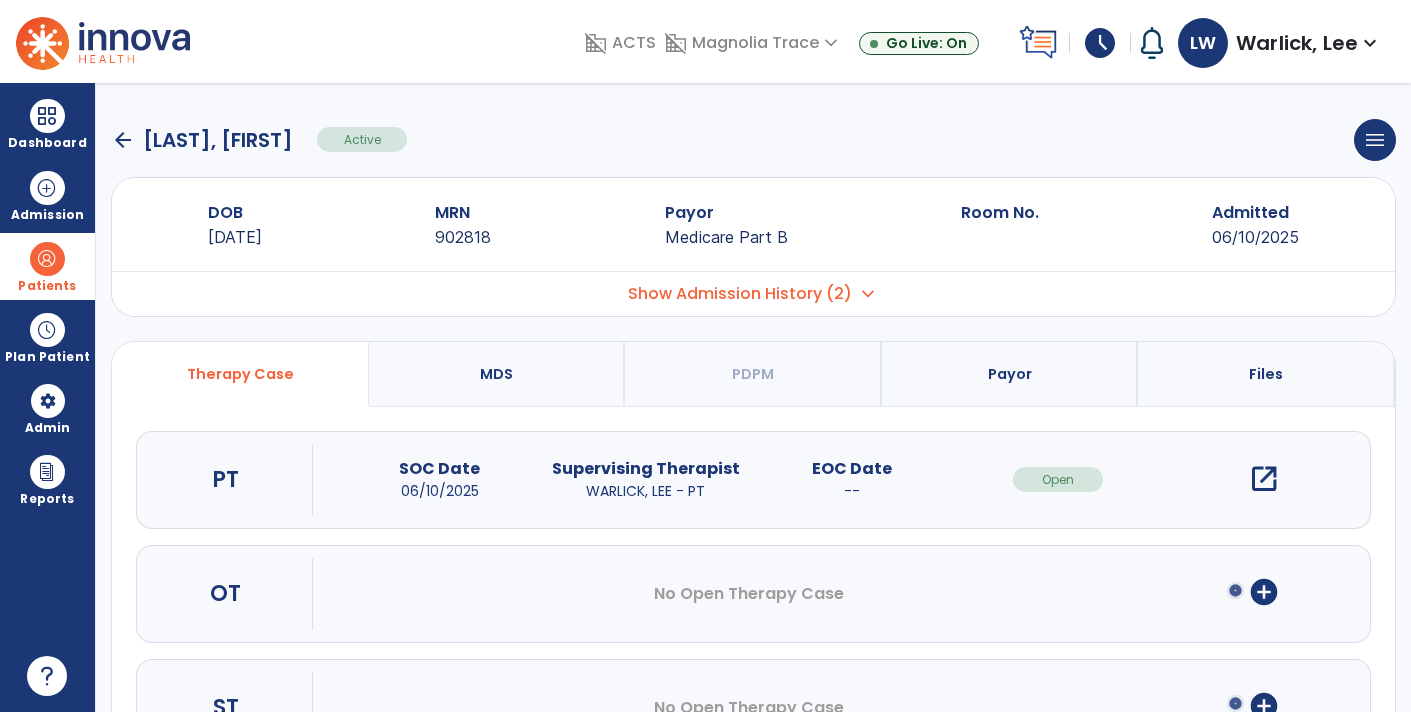 click on "open_in_new" at bounding box center [1264, 479] 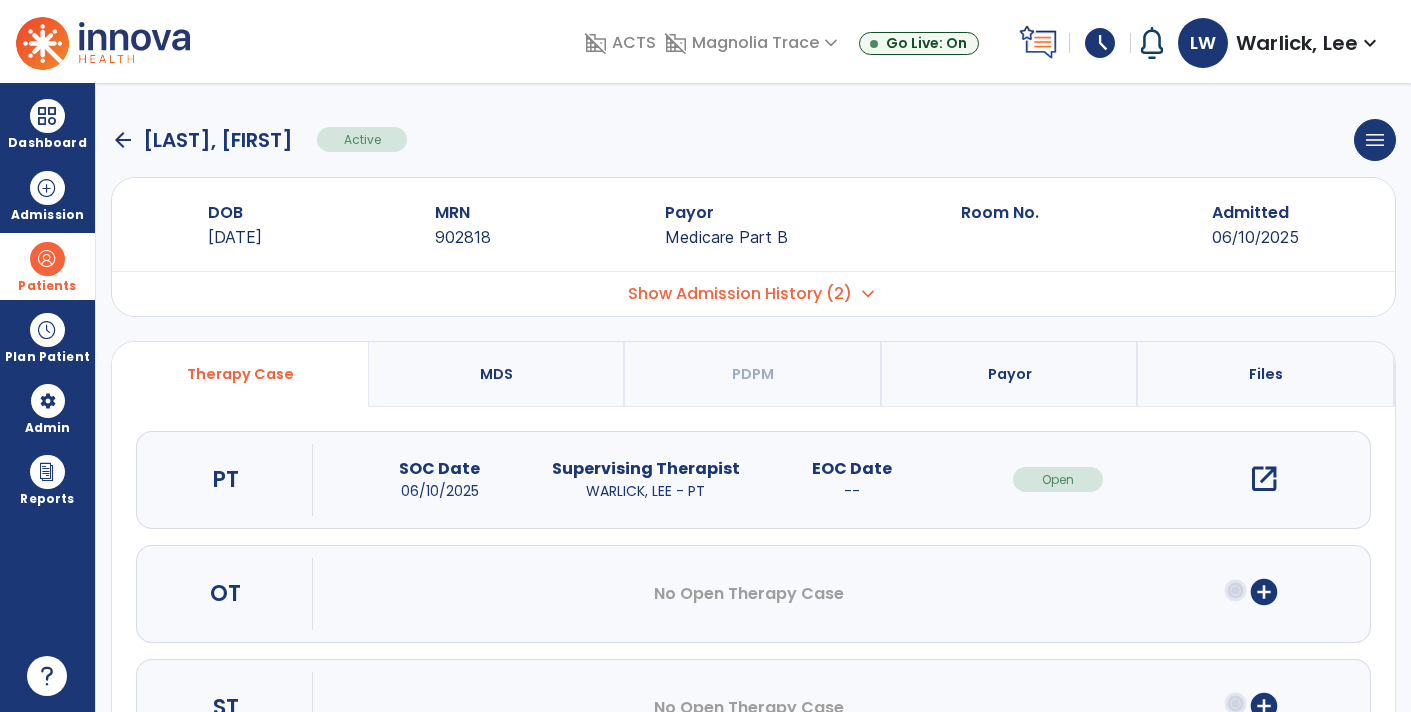 scroll, scrollTop: 0, scrollLeft: 0, axis: both 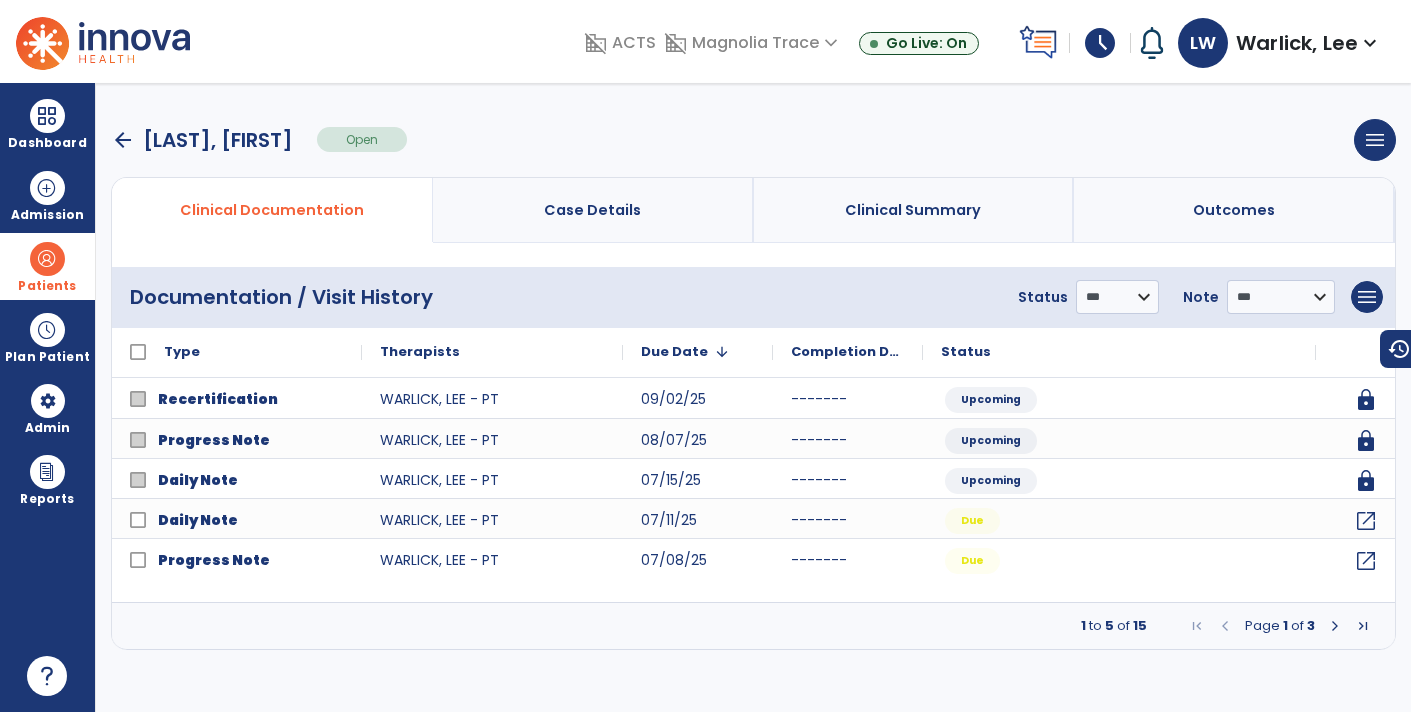 click at bounding box center (1335, 626) 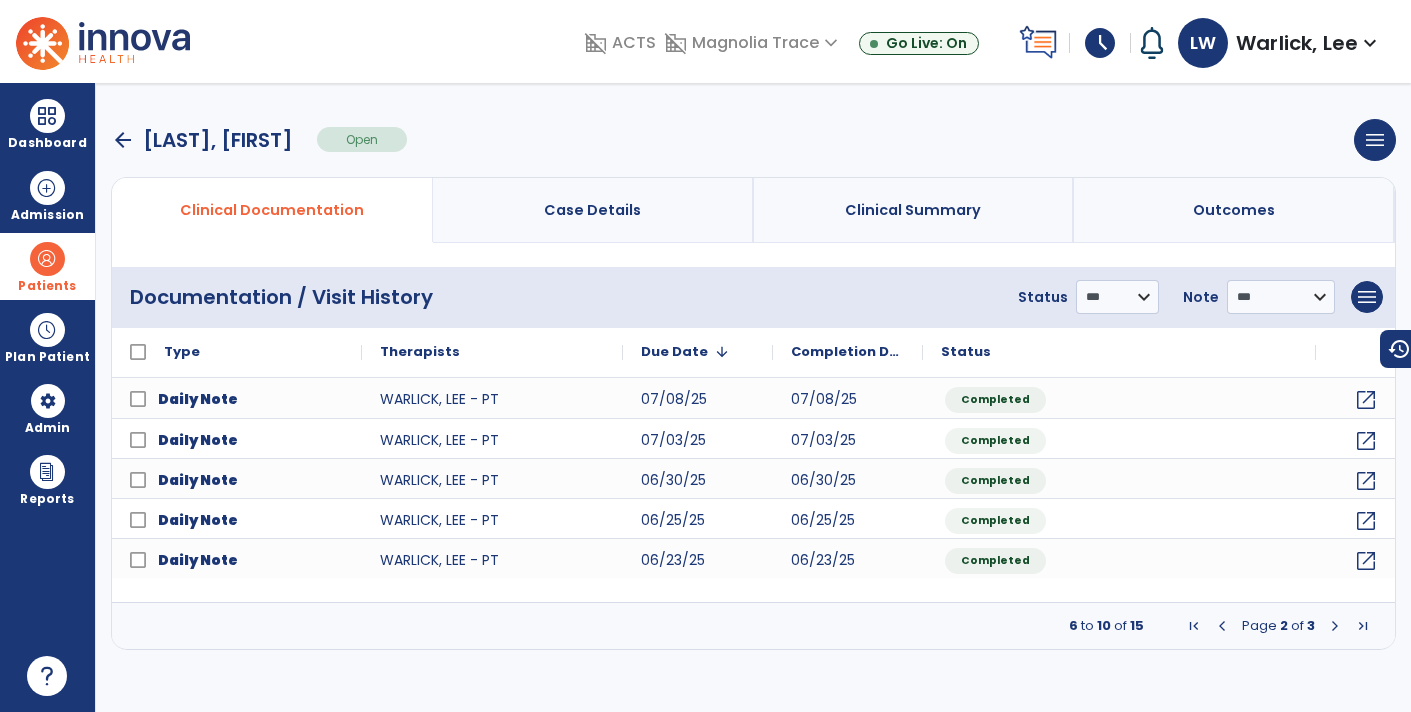 click at bounding box center (1335, 626) 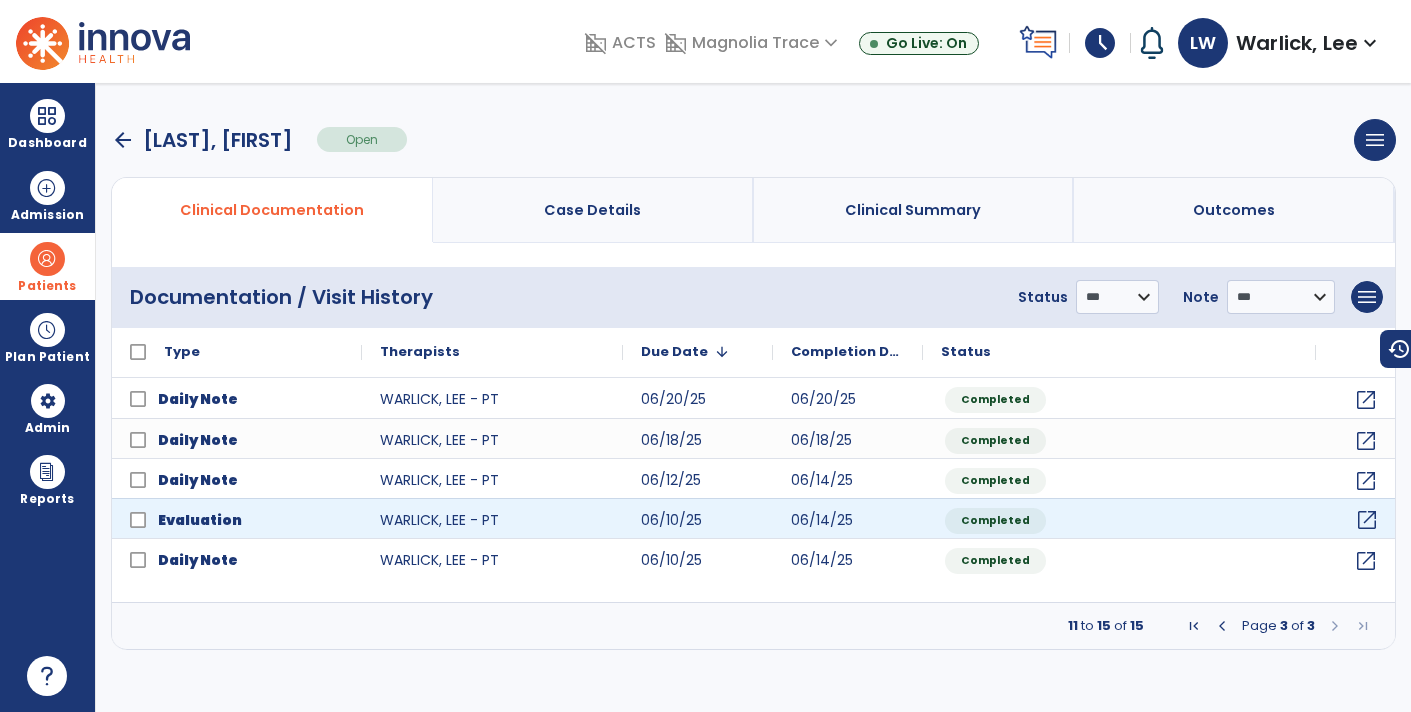 click on "open_in_new" 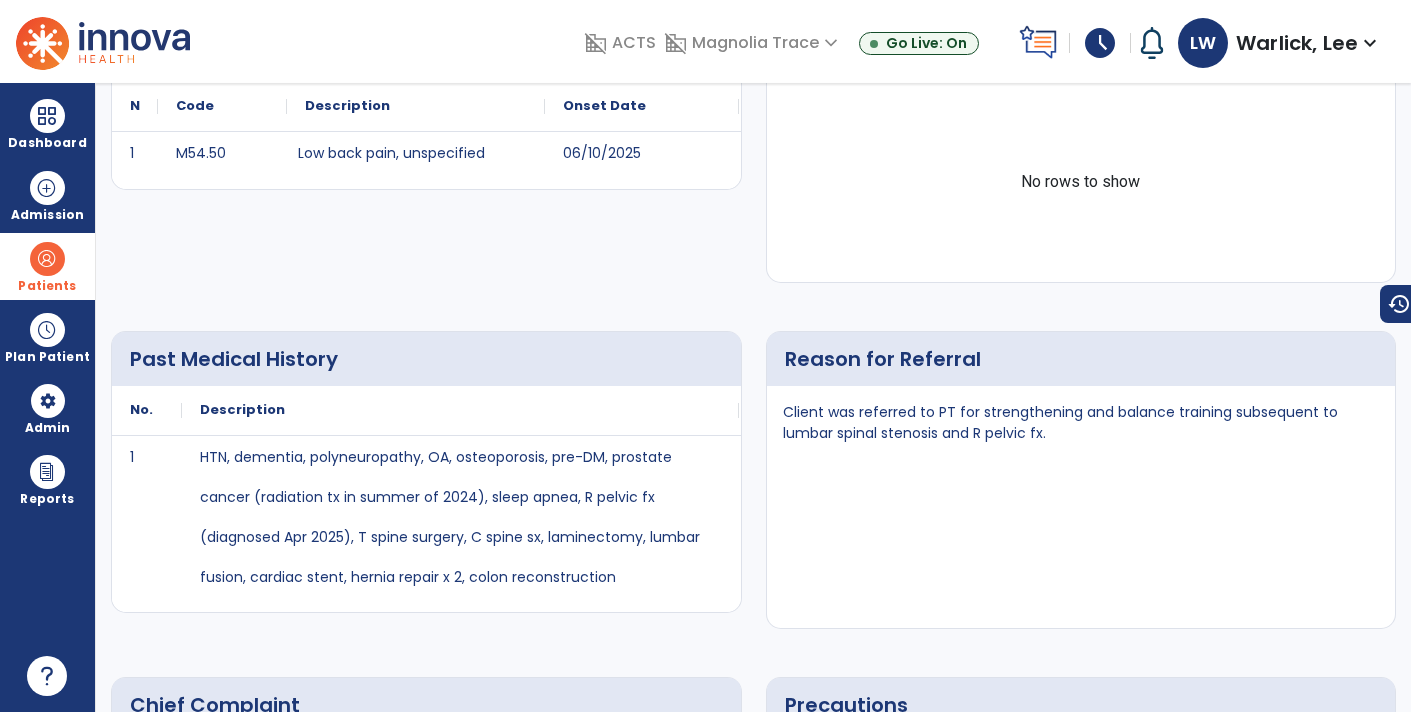scroll, scrollTop: 0, scrollLeft: 0, axis: both 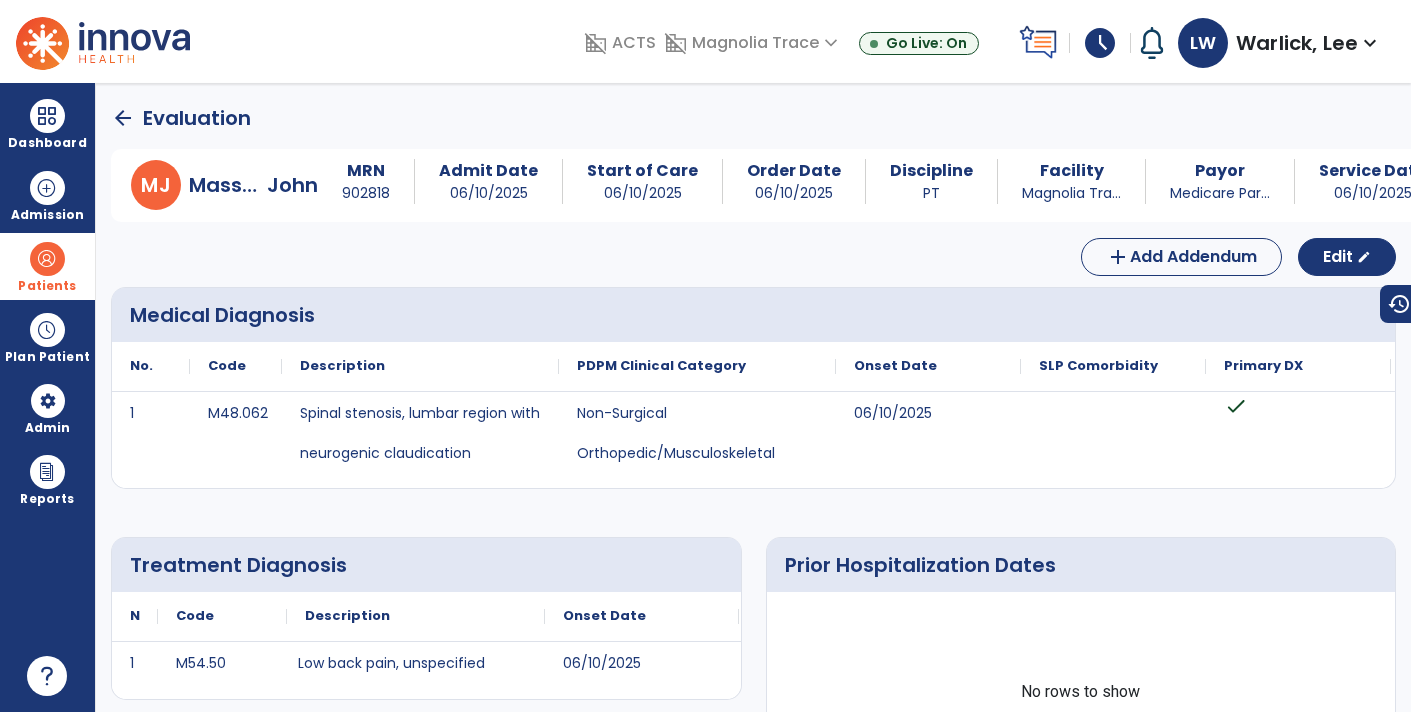 click on "arrow_back" 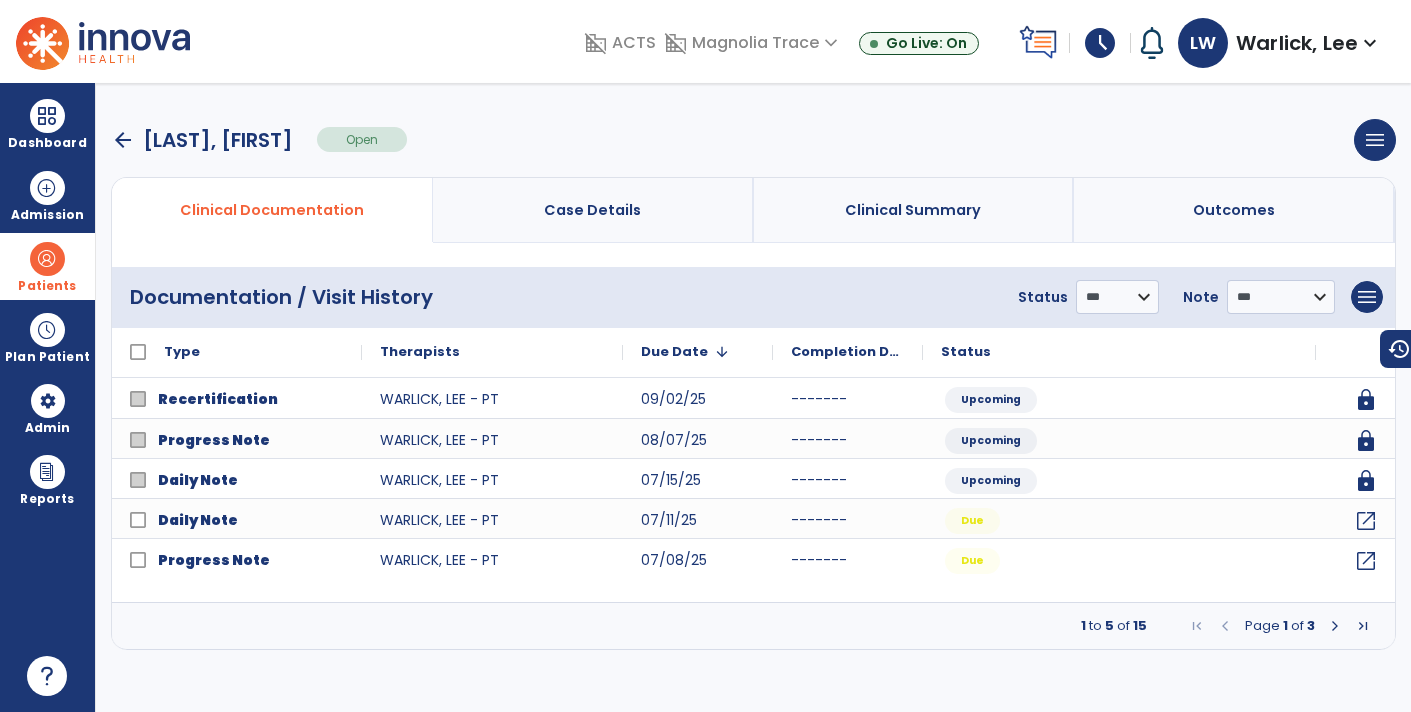 click at bounding box center (47, 259) 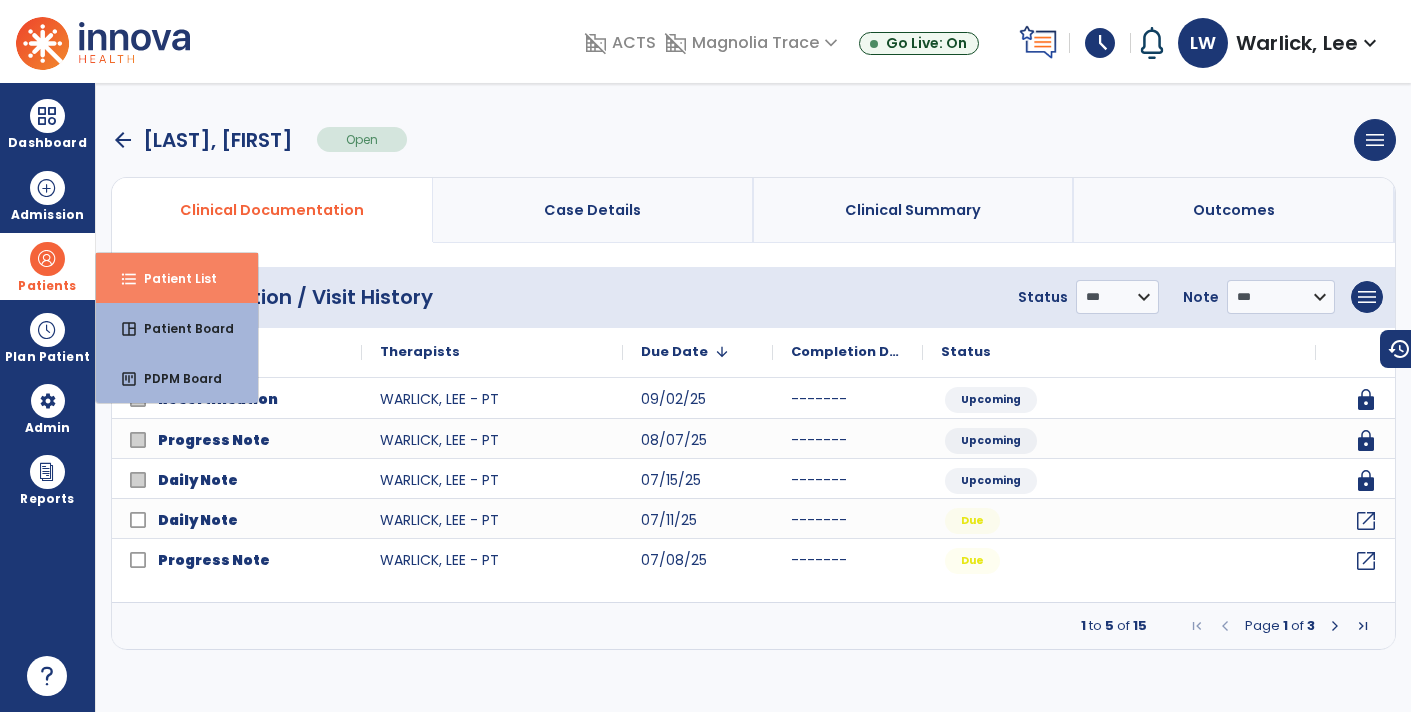 click on "format_list_bulleted  Patient List" at bounding box center [177, 278] 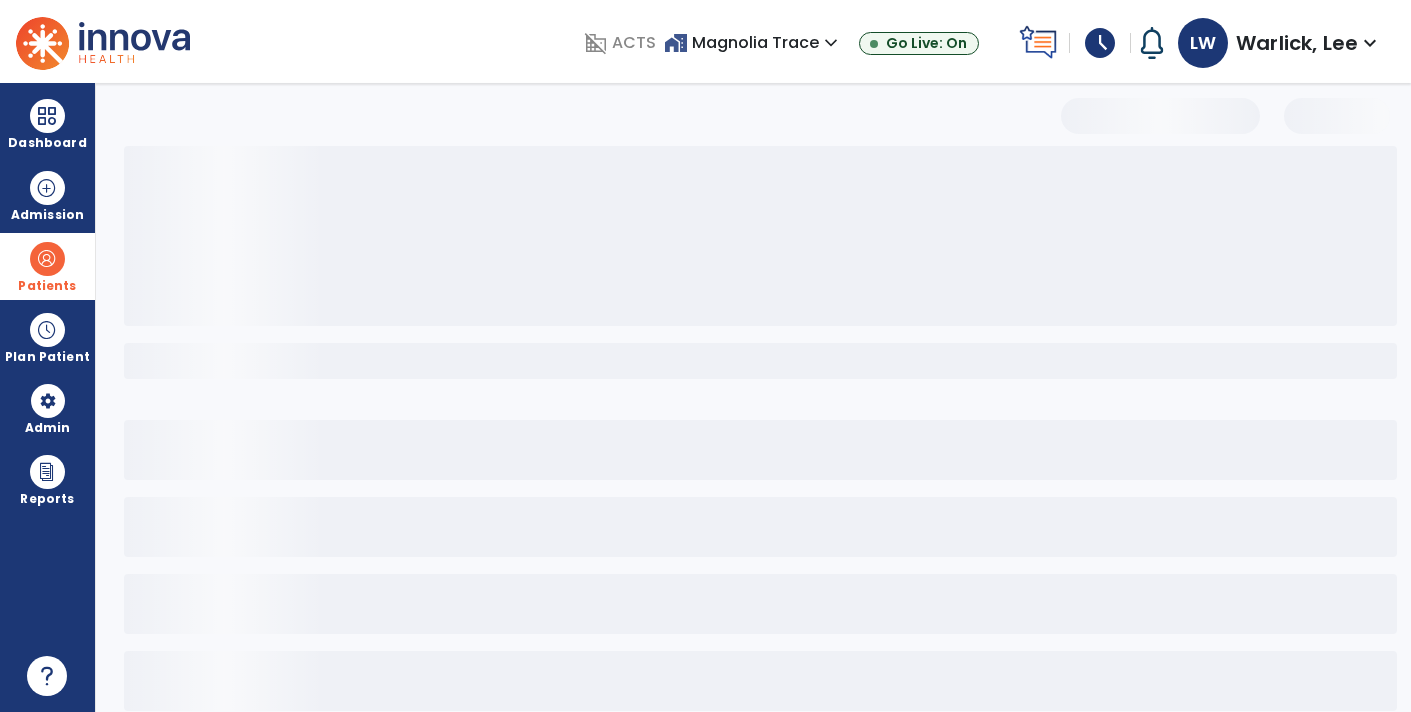 select on "***" 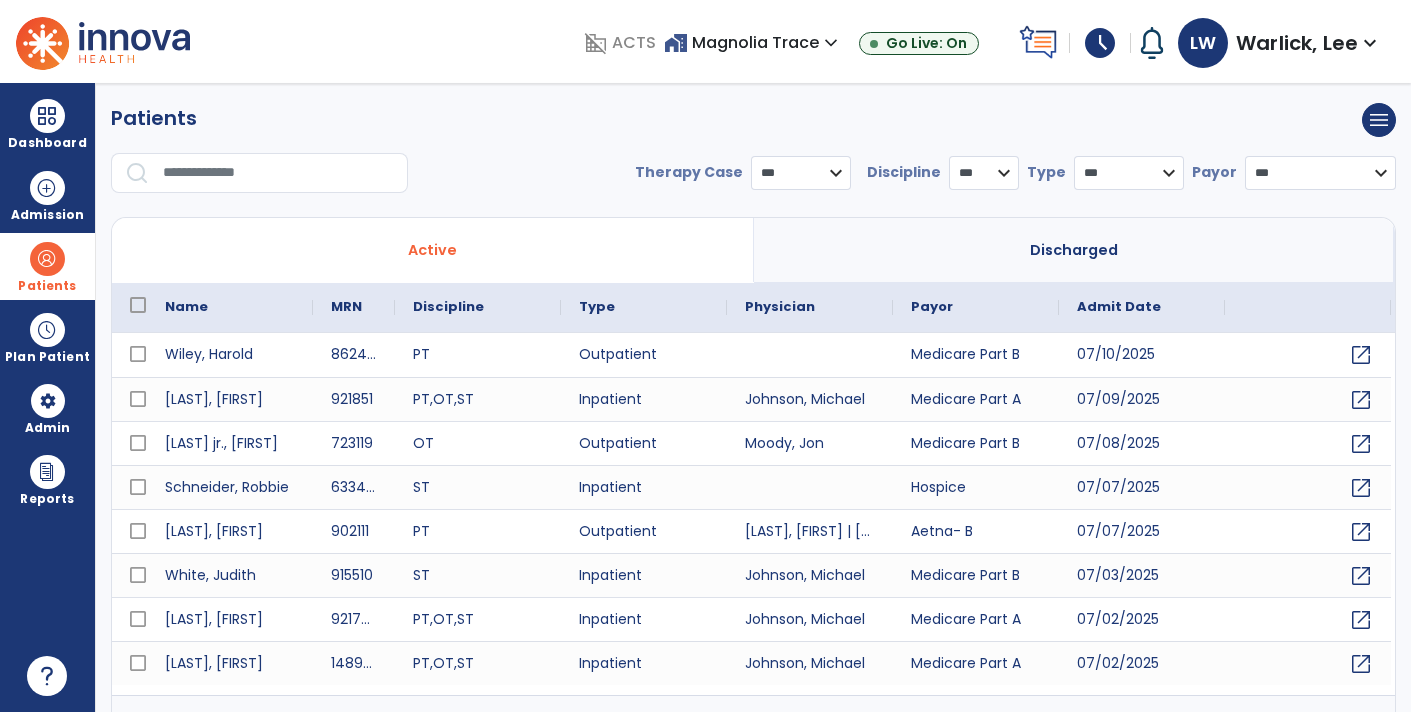 click at bounding box center (278, 173) 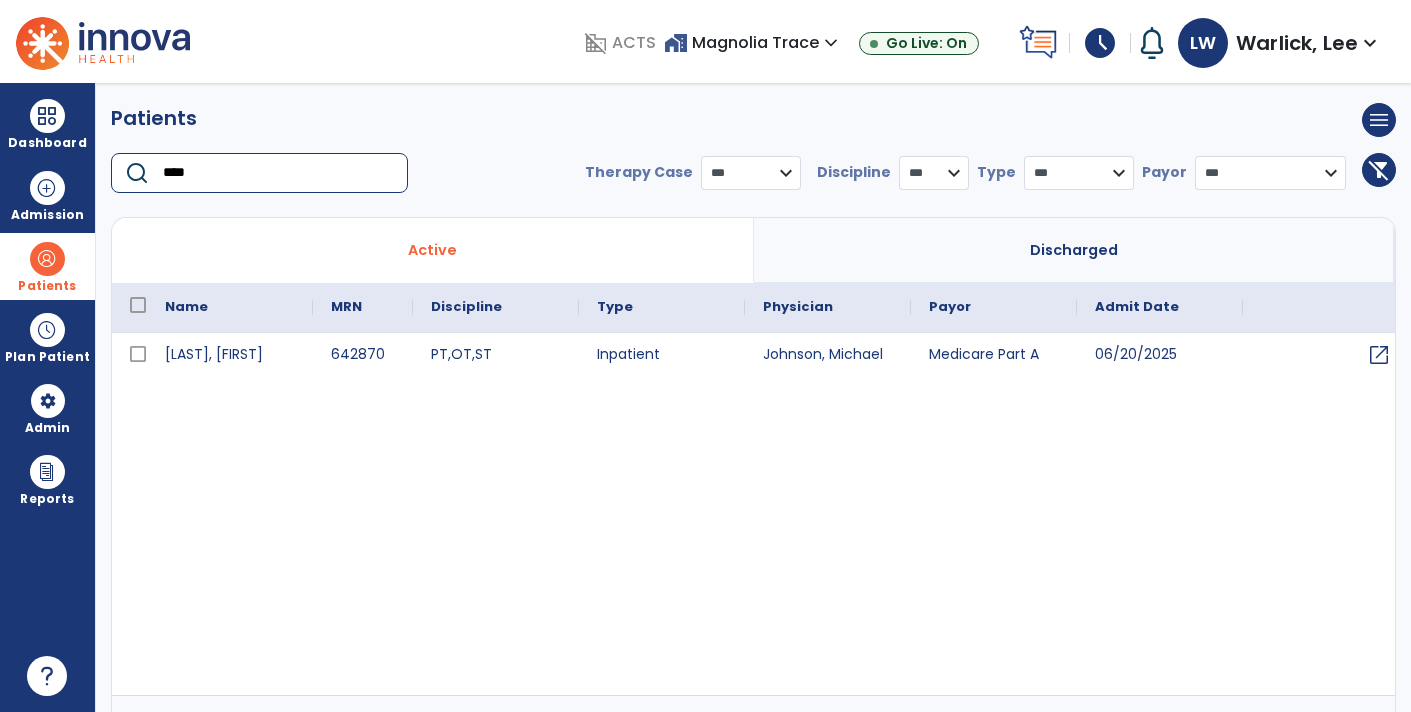 type on "****" 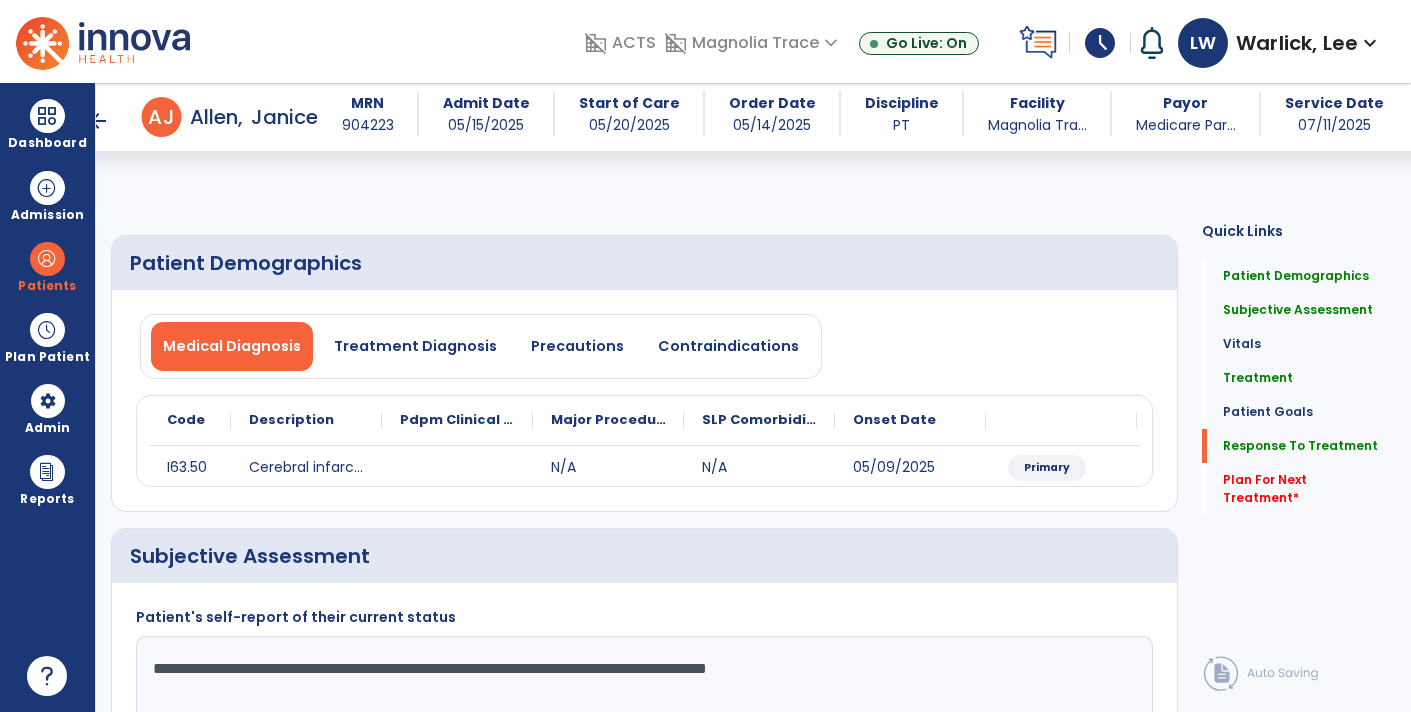 select on "*" 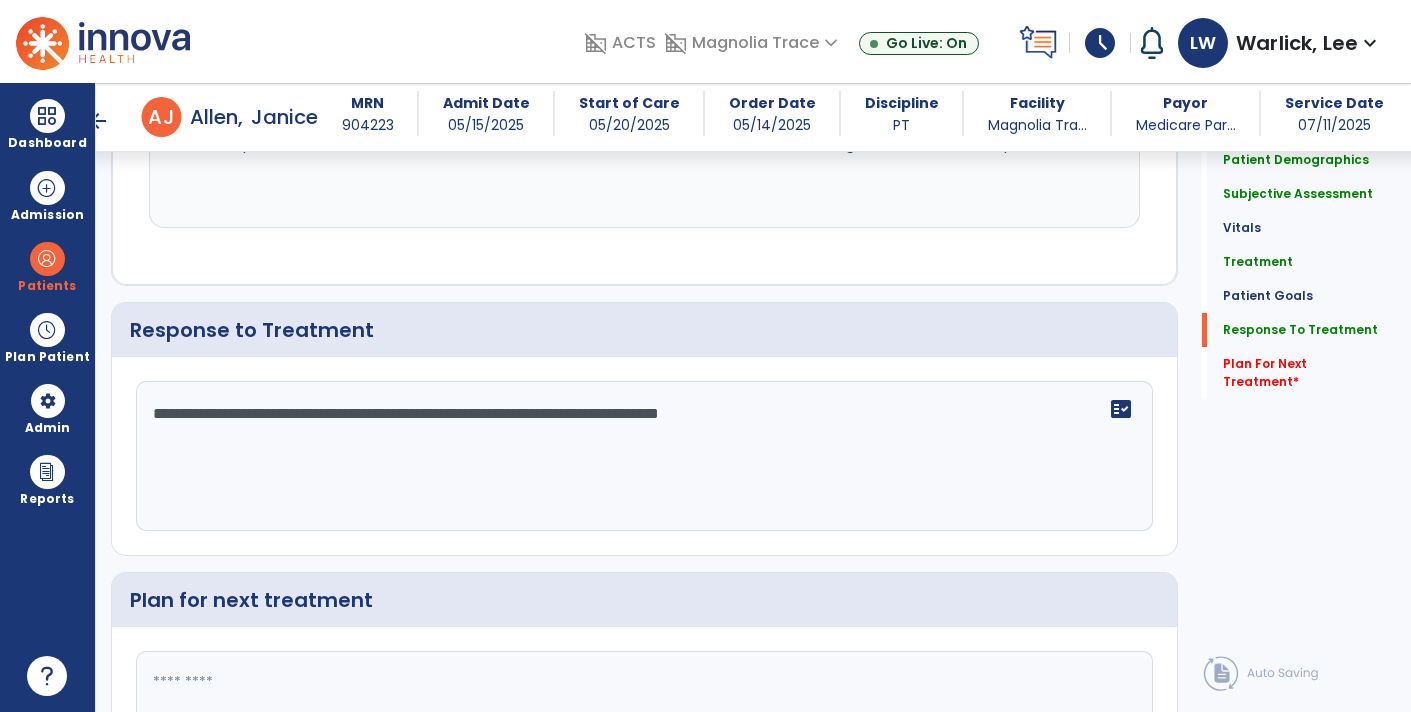 scroll, scrollTop: 2803, scrollLeft: 0, axis: vertical 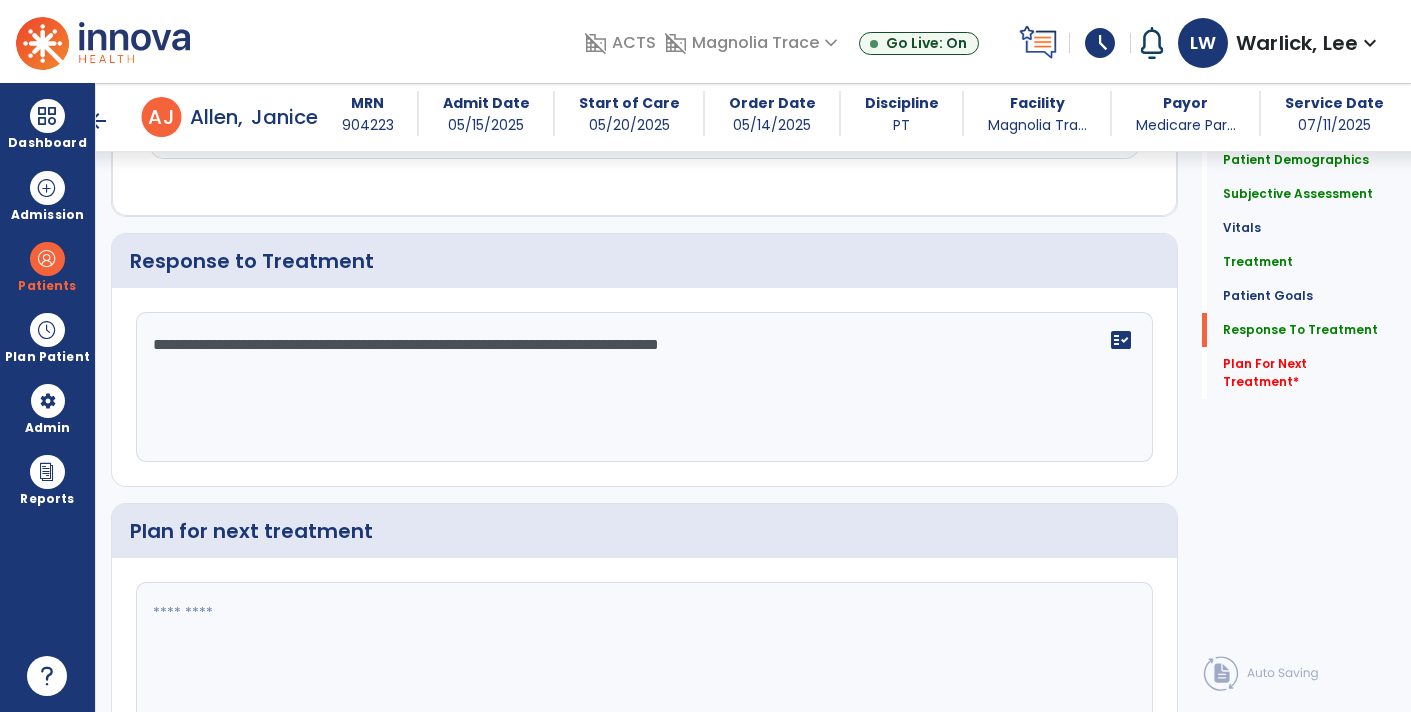 click on "**********" 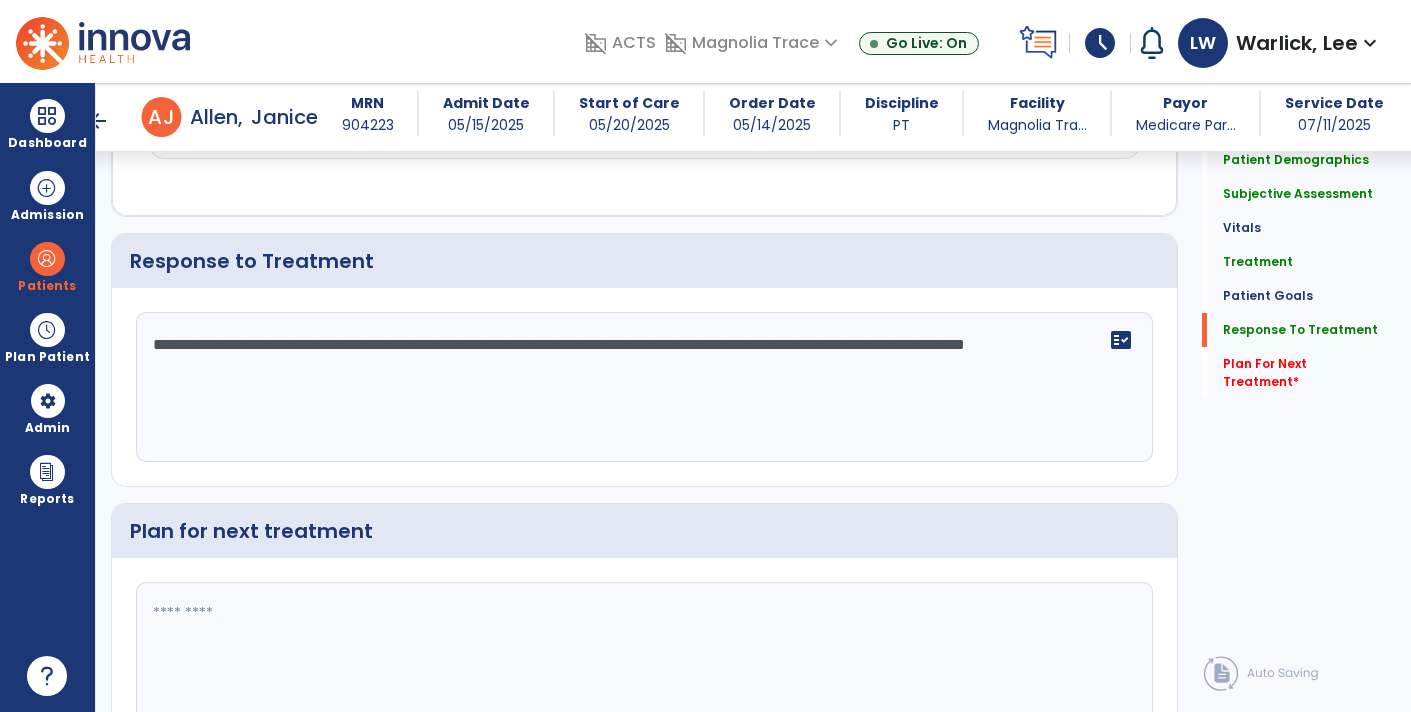 scroll, scrollTop: 2803, scrollLeft: 0, axis: vertical 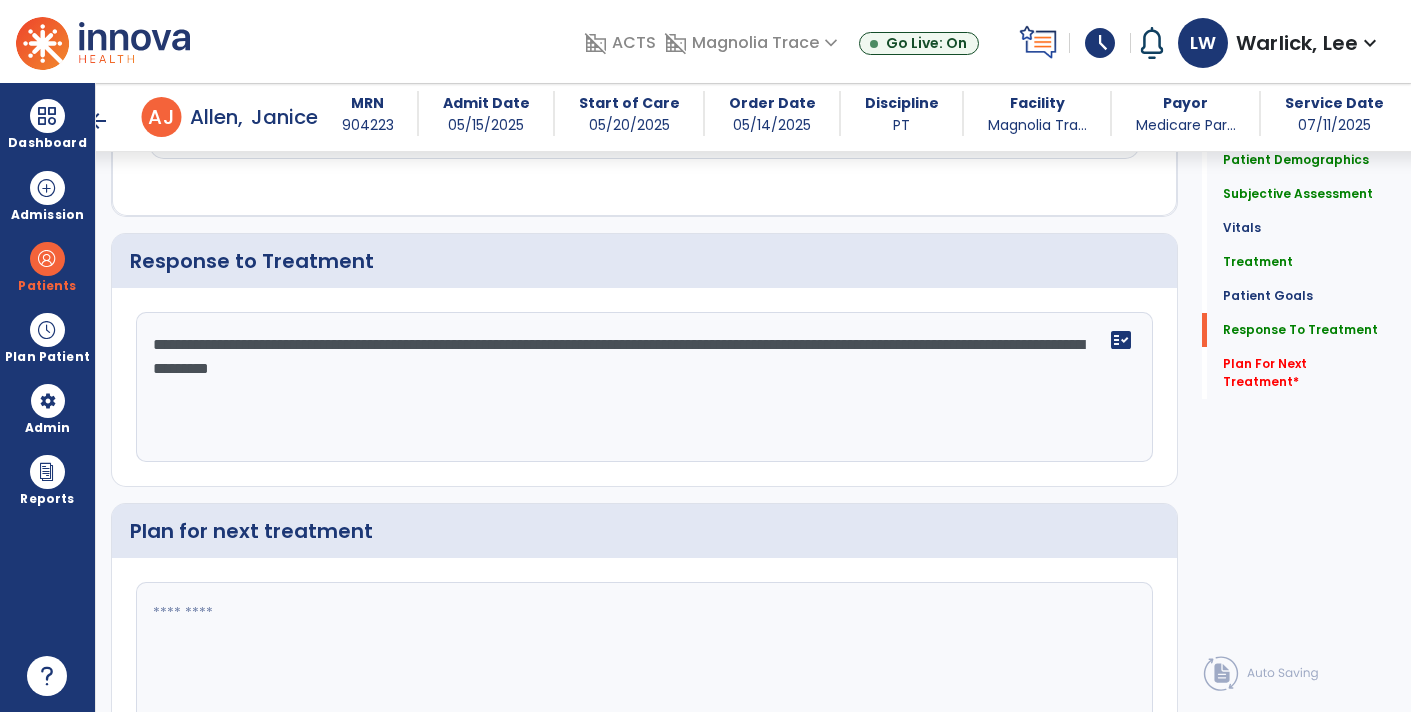 type on "**********" 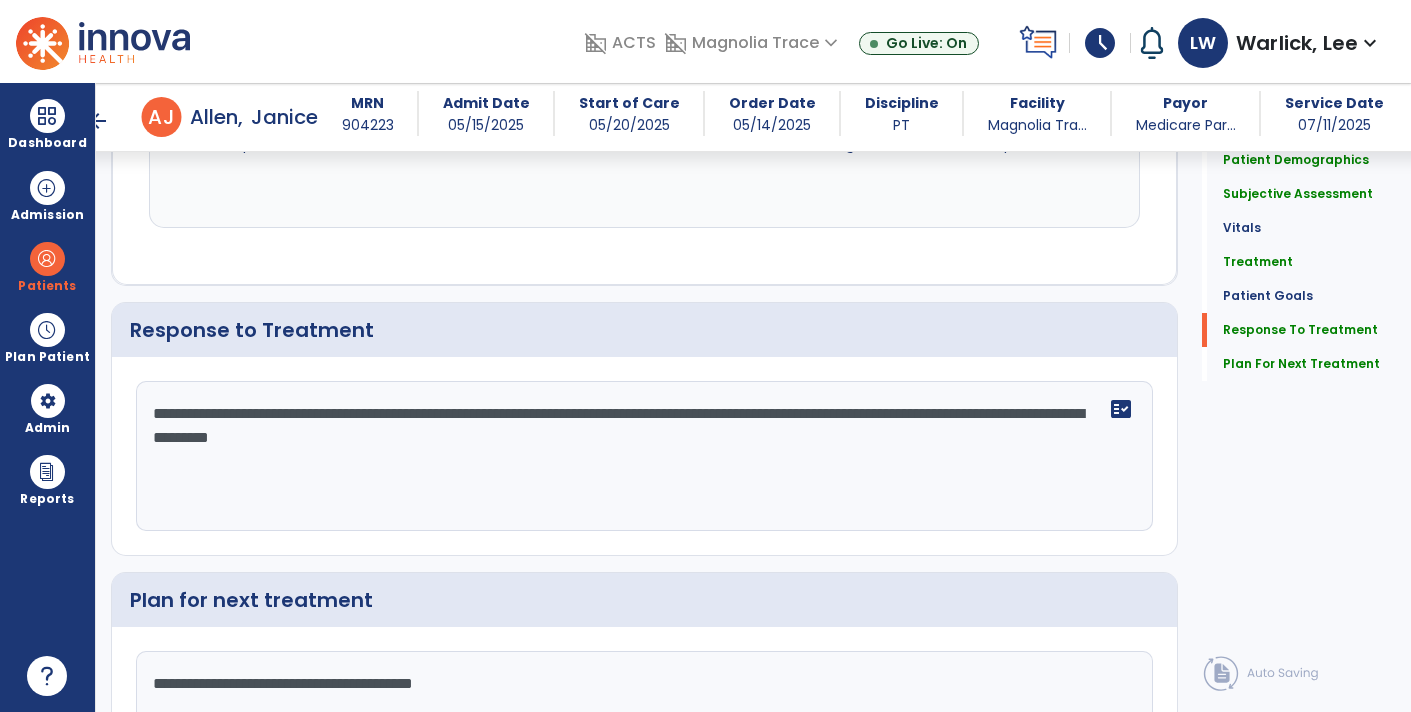 scroll, scrollTop: 2803, scrollLeft: 0, axis: vertical 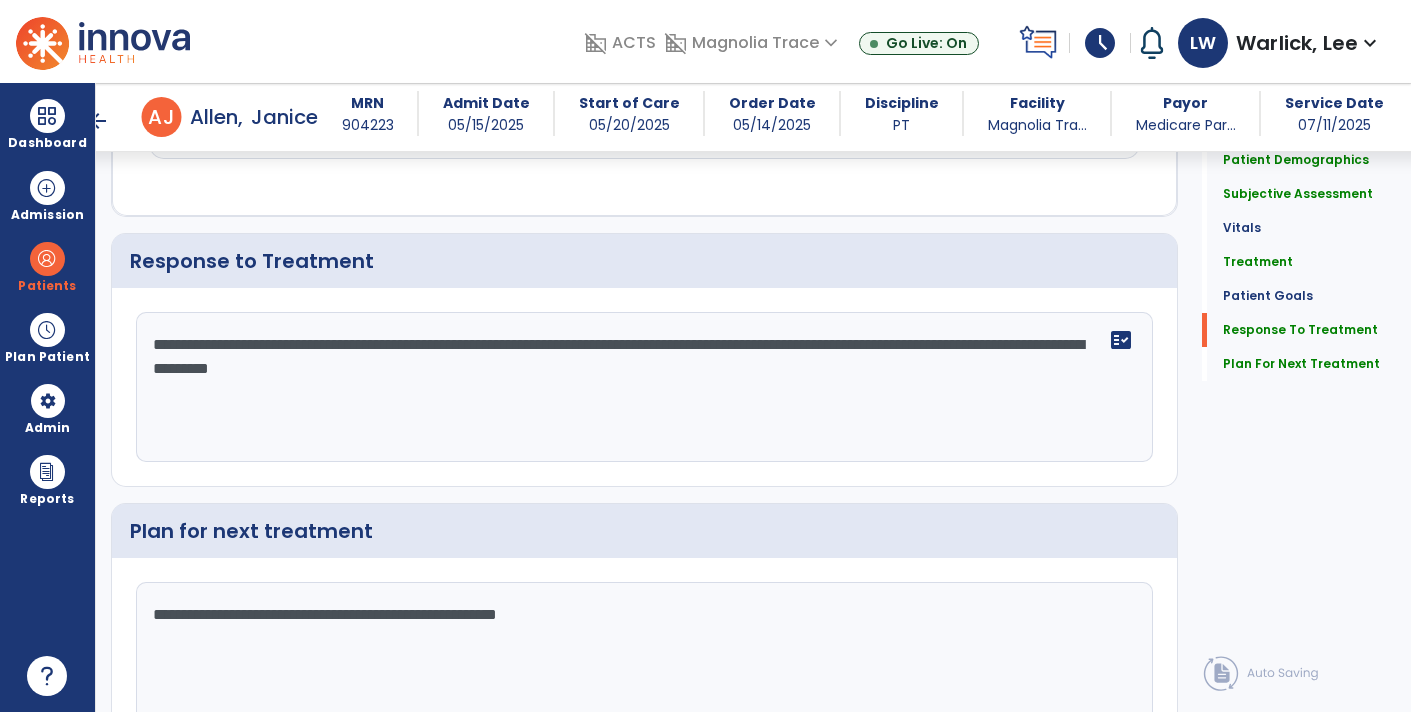 click on "**********" 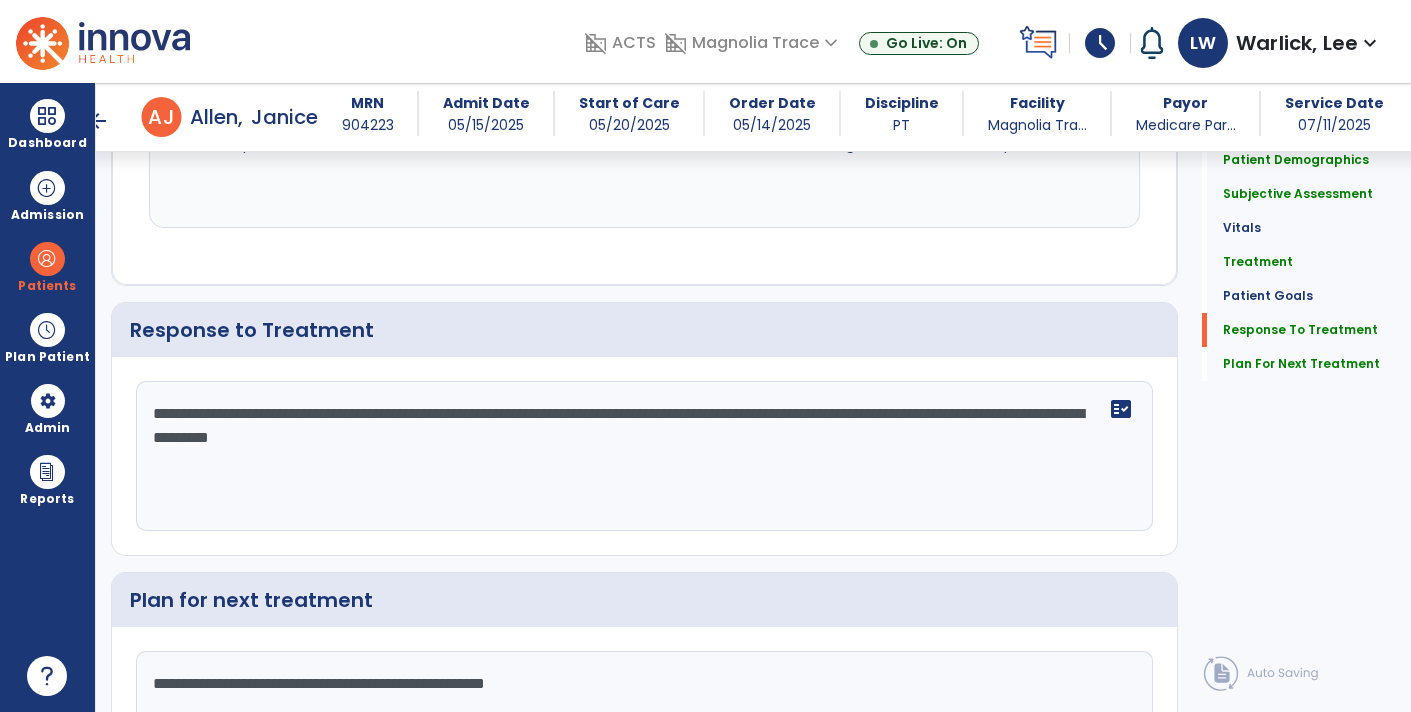 scroll, scrollTop: 2803, scrollLeft: 0, axis: vertical 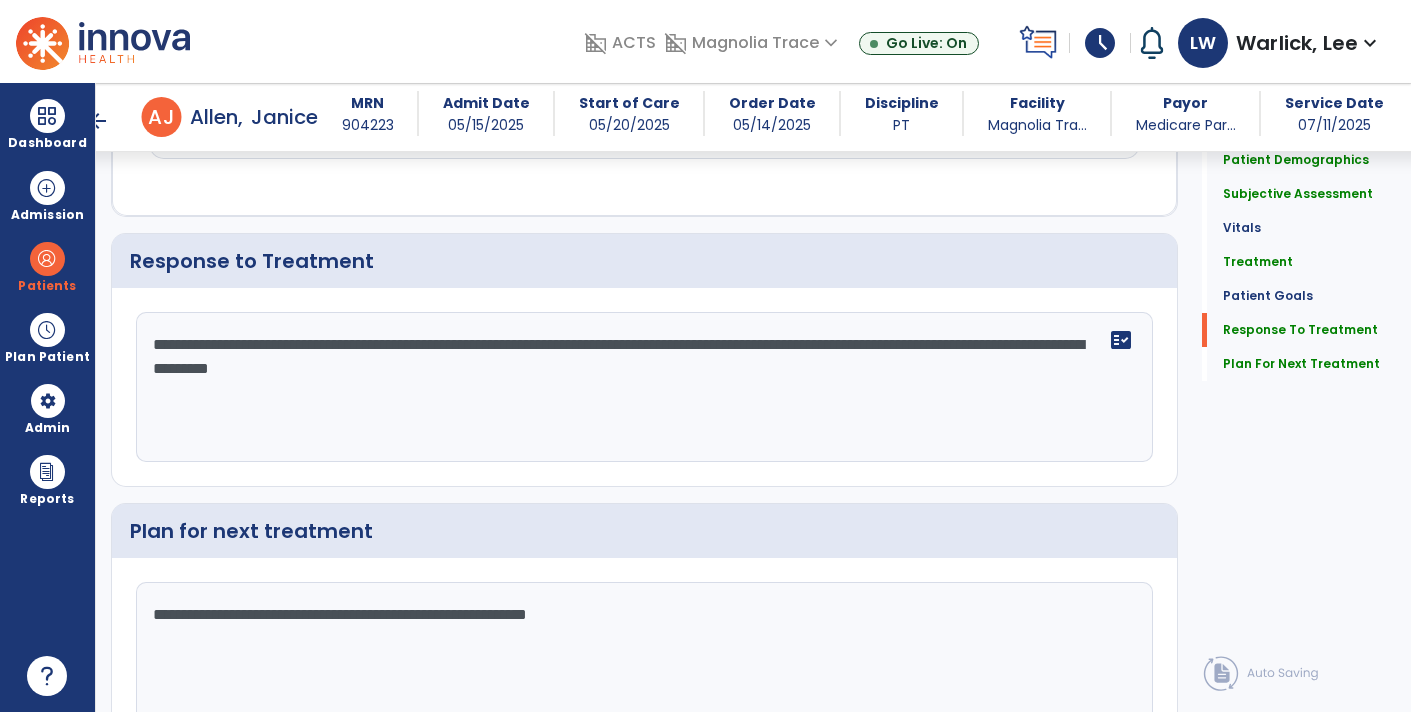 click on "**********" 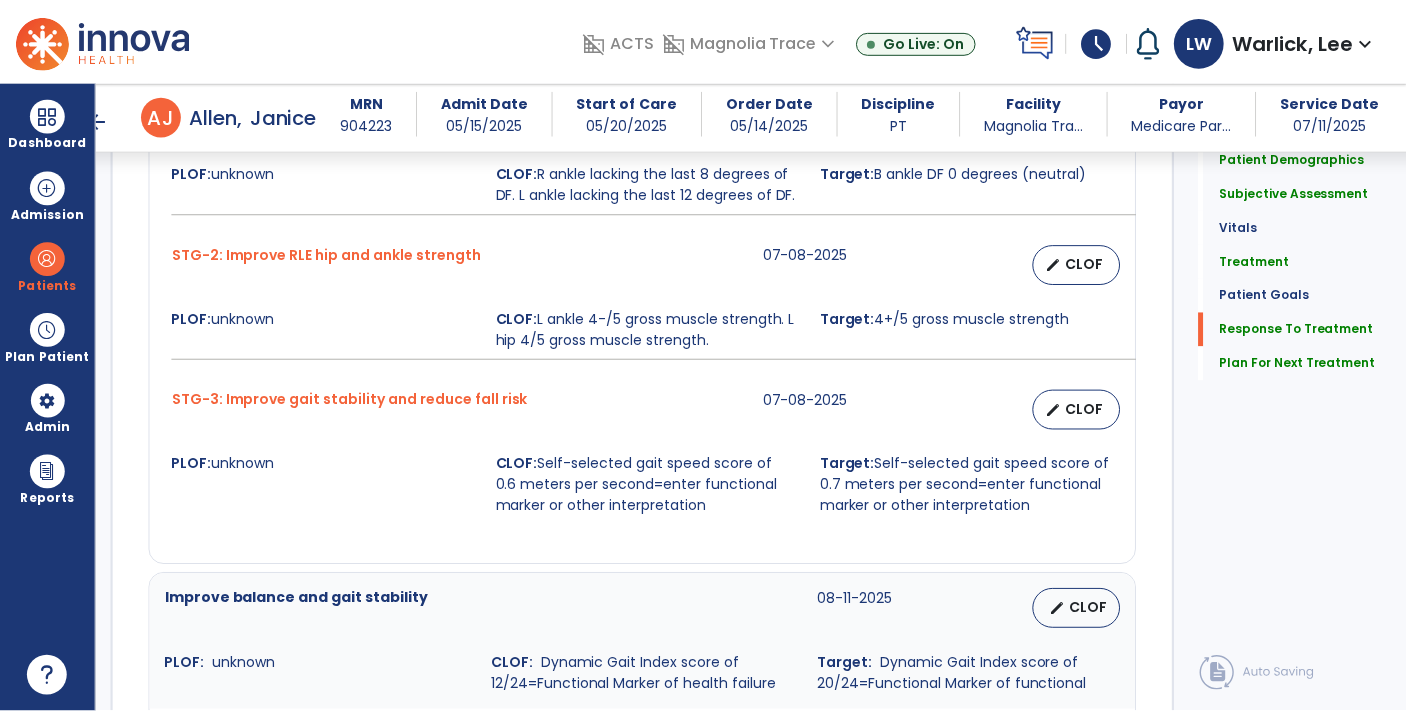 scroll, scrollTop: 2882, scrollLeft: 0, axis: vertical 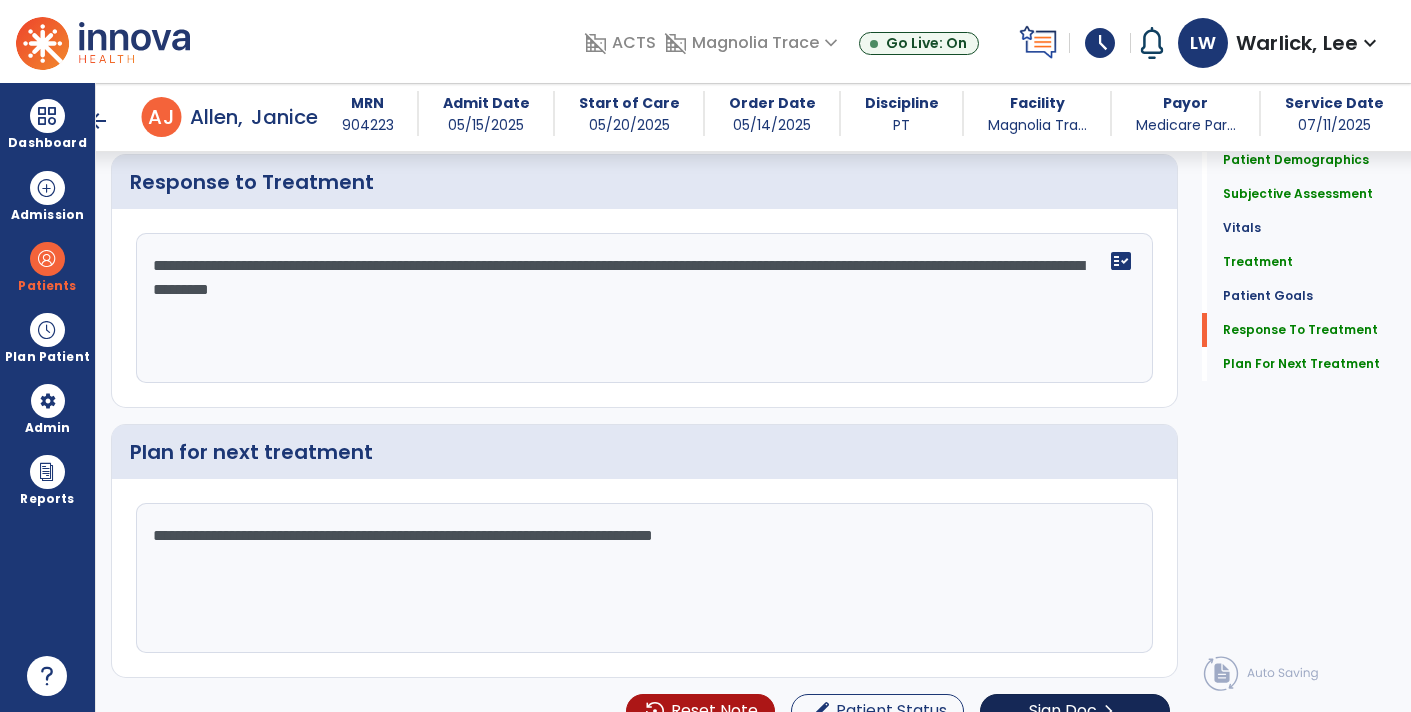type on "**********" 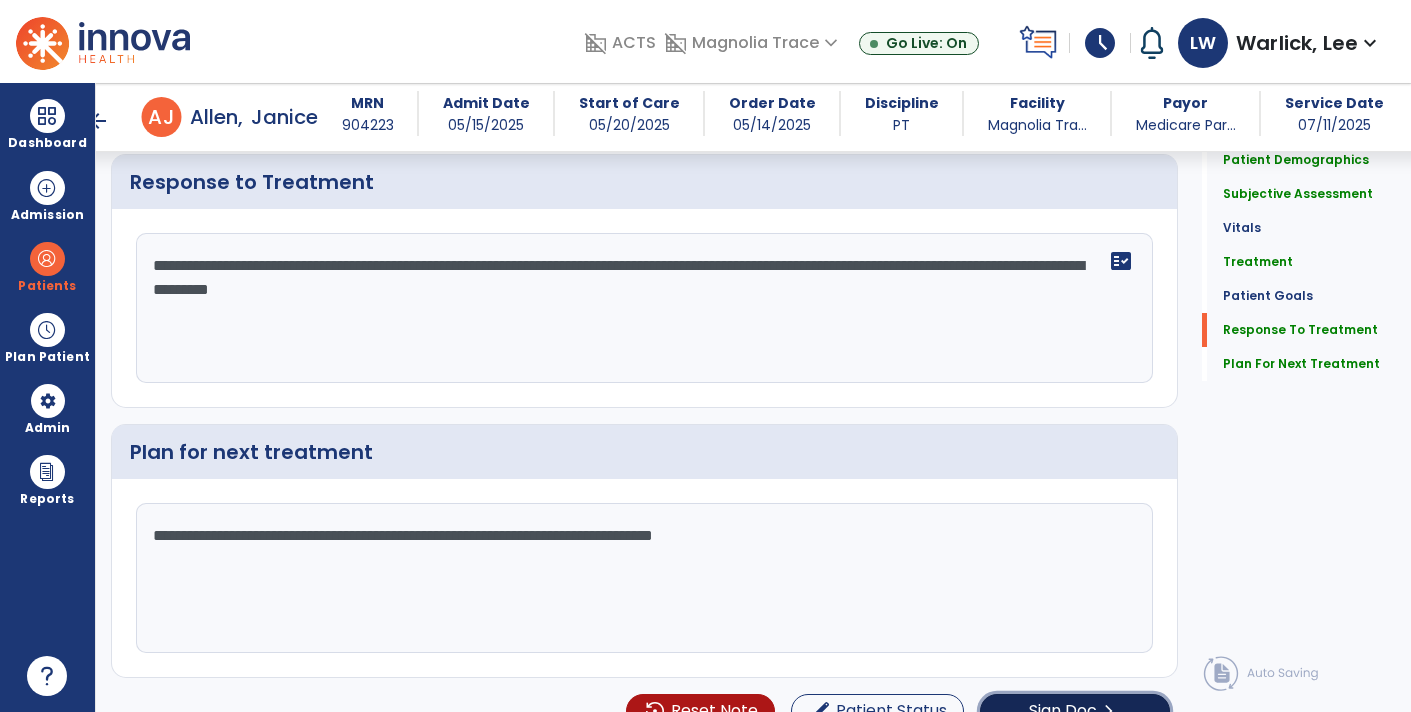 click on "Sign Doc" 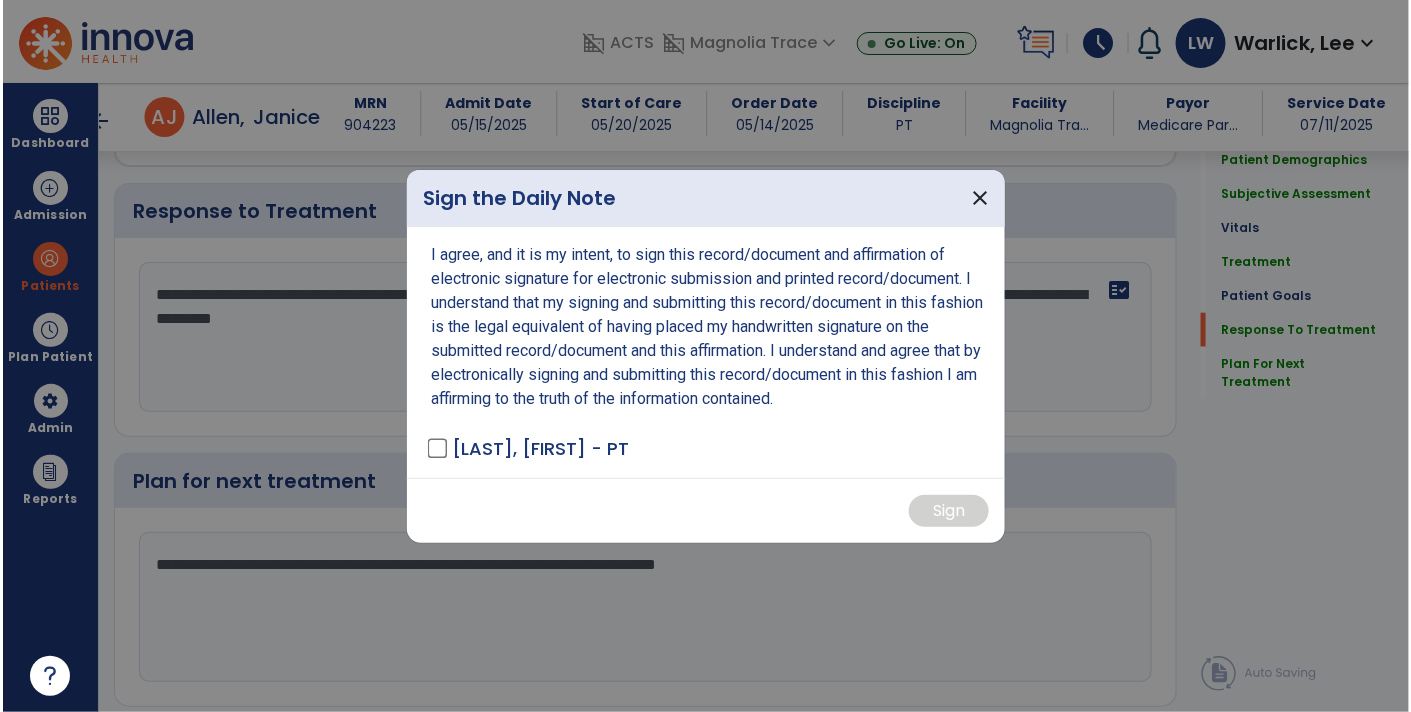 scroll, scrollTop: 2882, scrollLeft: 0, axis: vertical 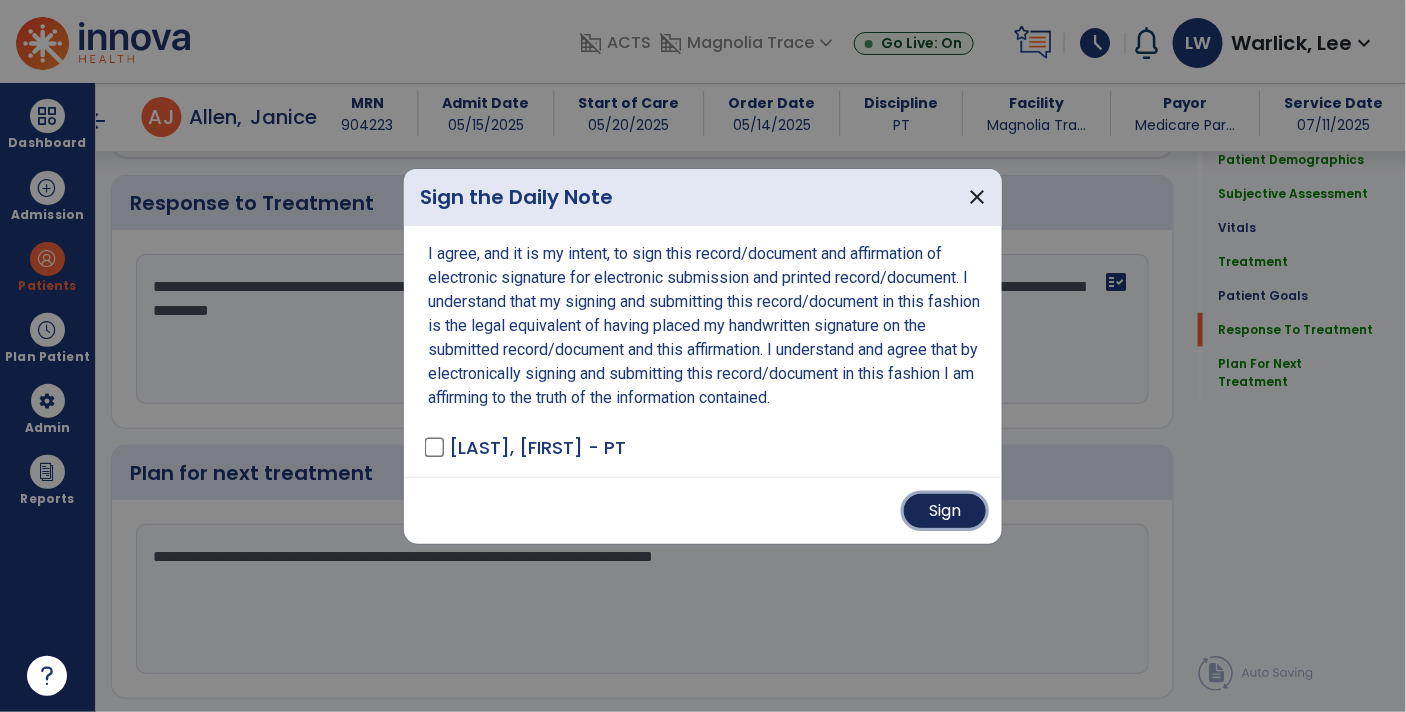 click on "Sign" at bounding box center [945, 511] 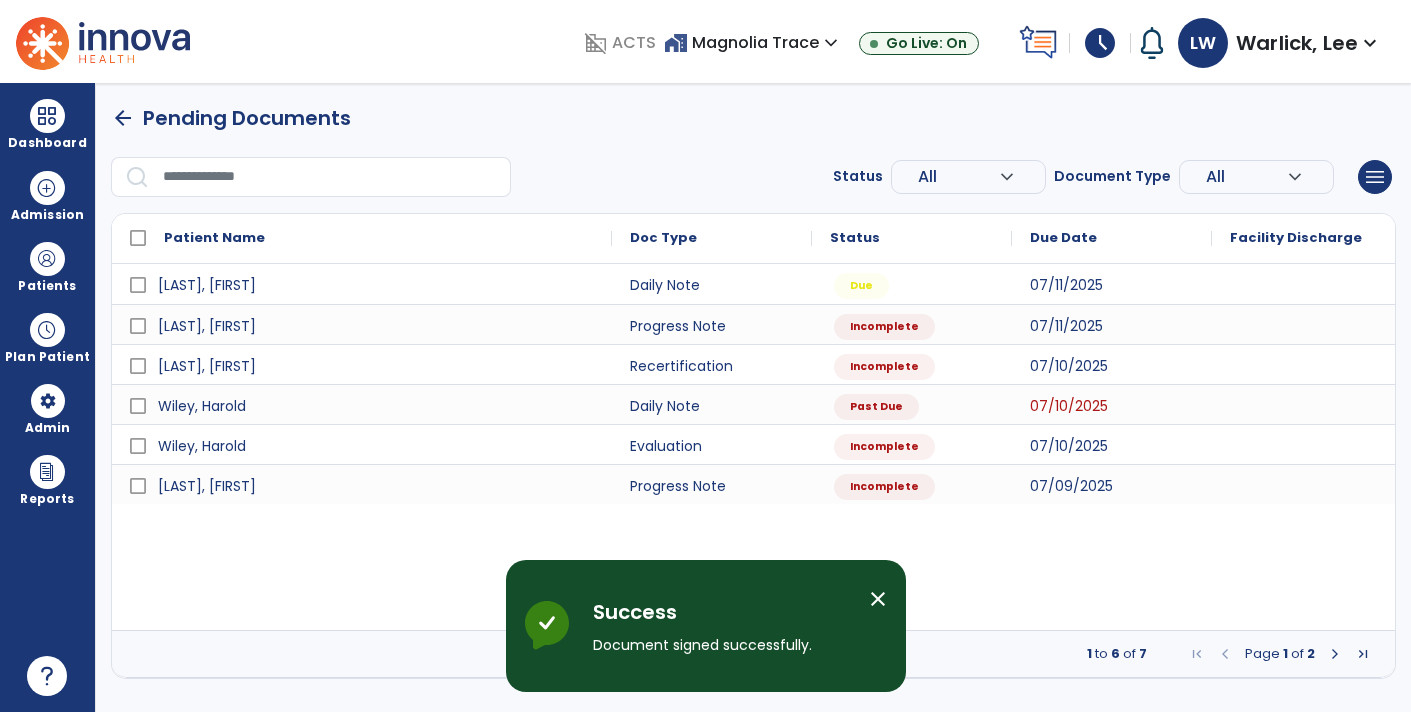 scroll, scrollTop: 0, scrollLeft: 0, axis: both 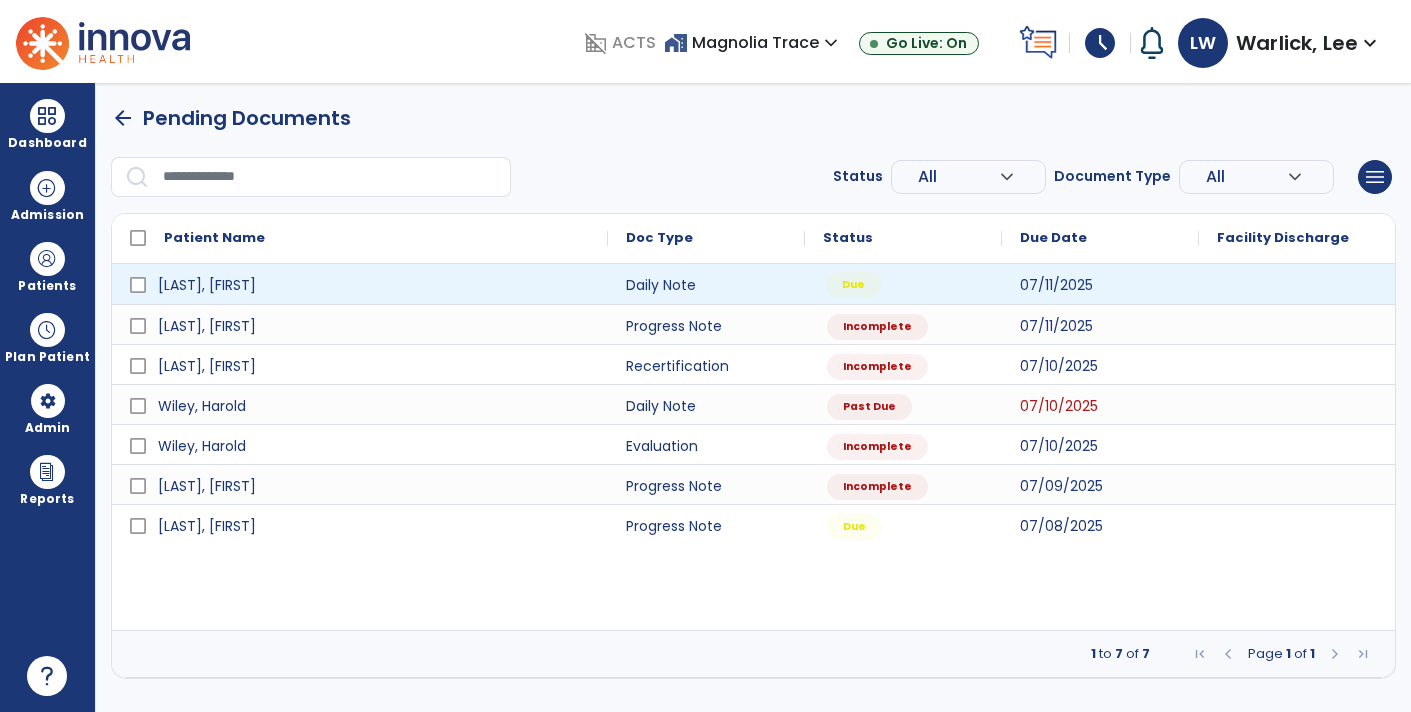 click on "Due" at bounding box center (853, 285) 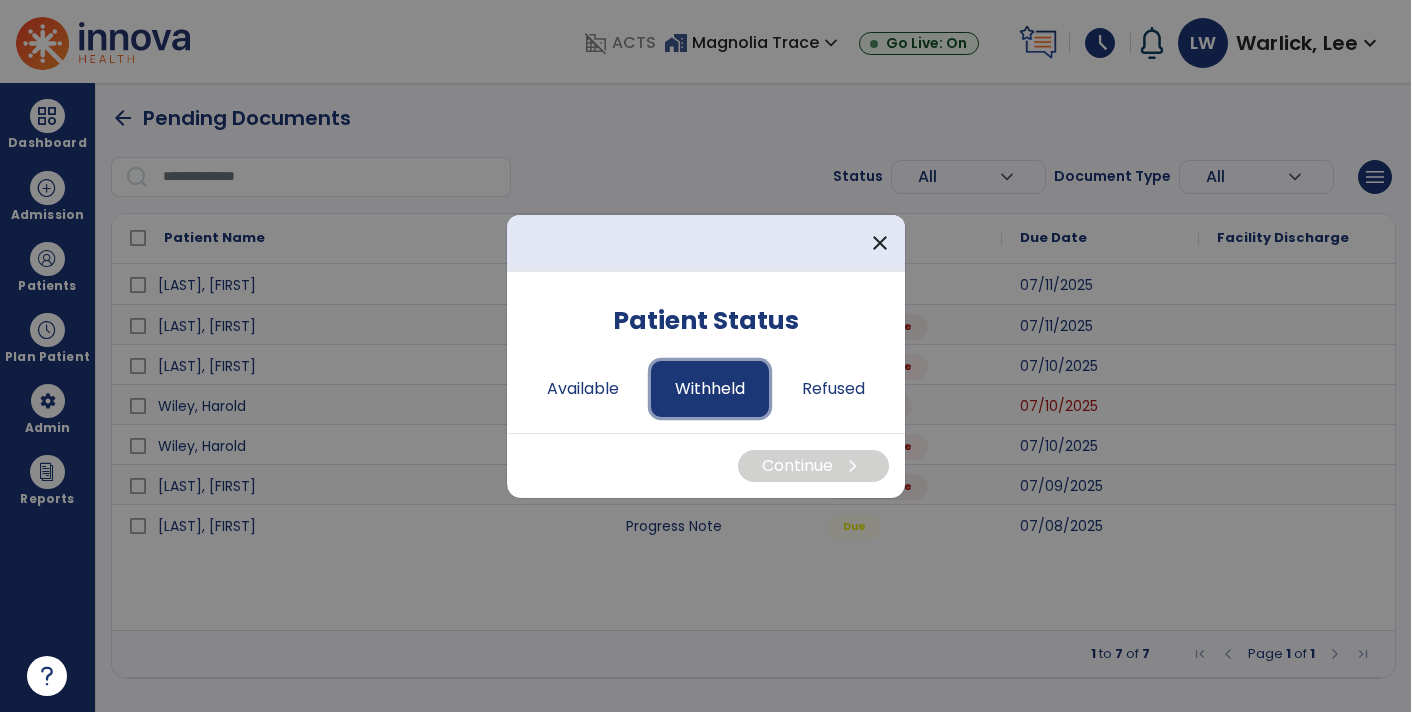 click on "Withheld" at bounding box center (710, 389) 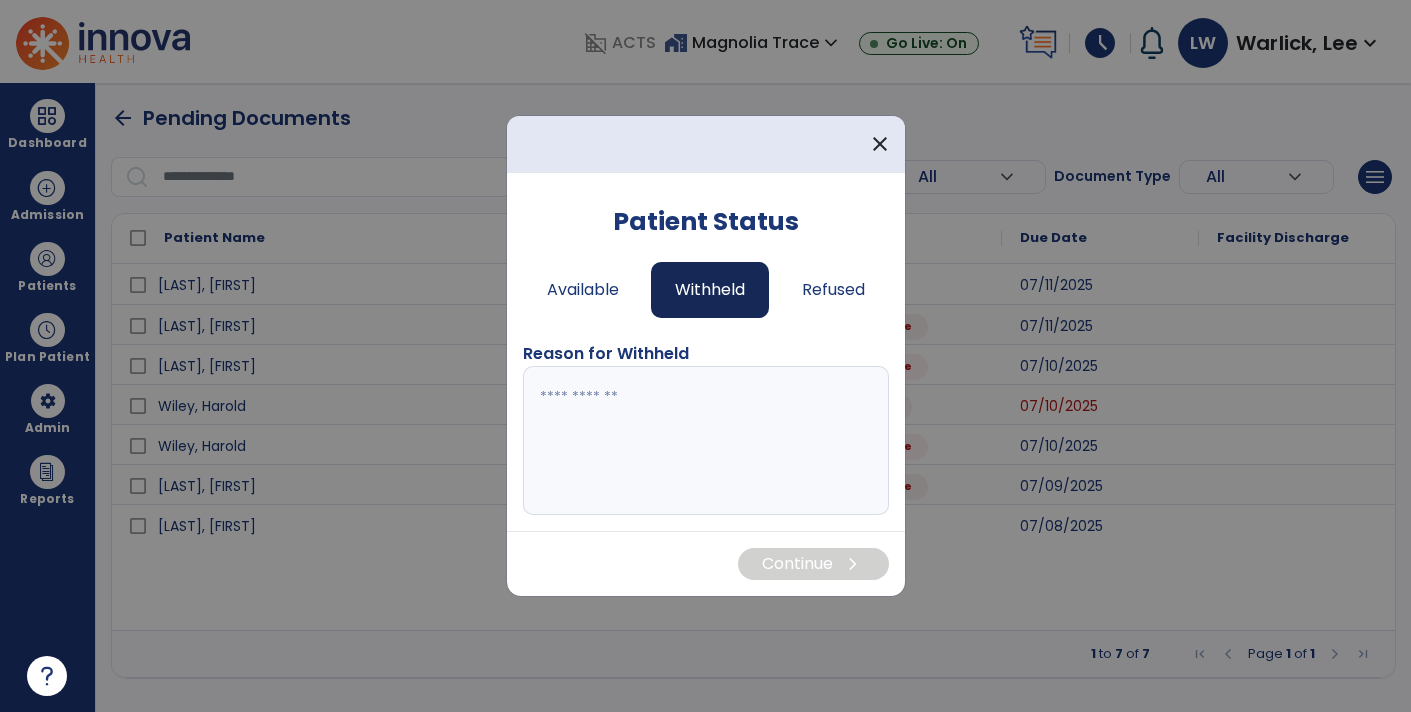 click at bounding box center [706, 441] 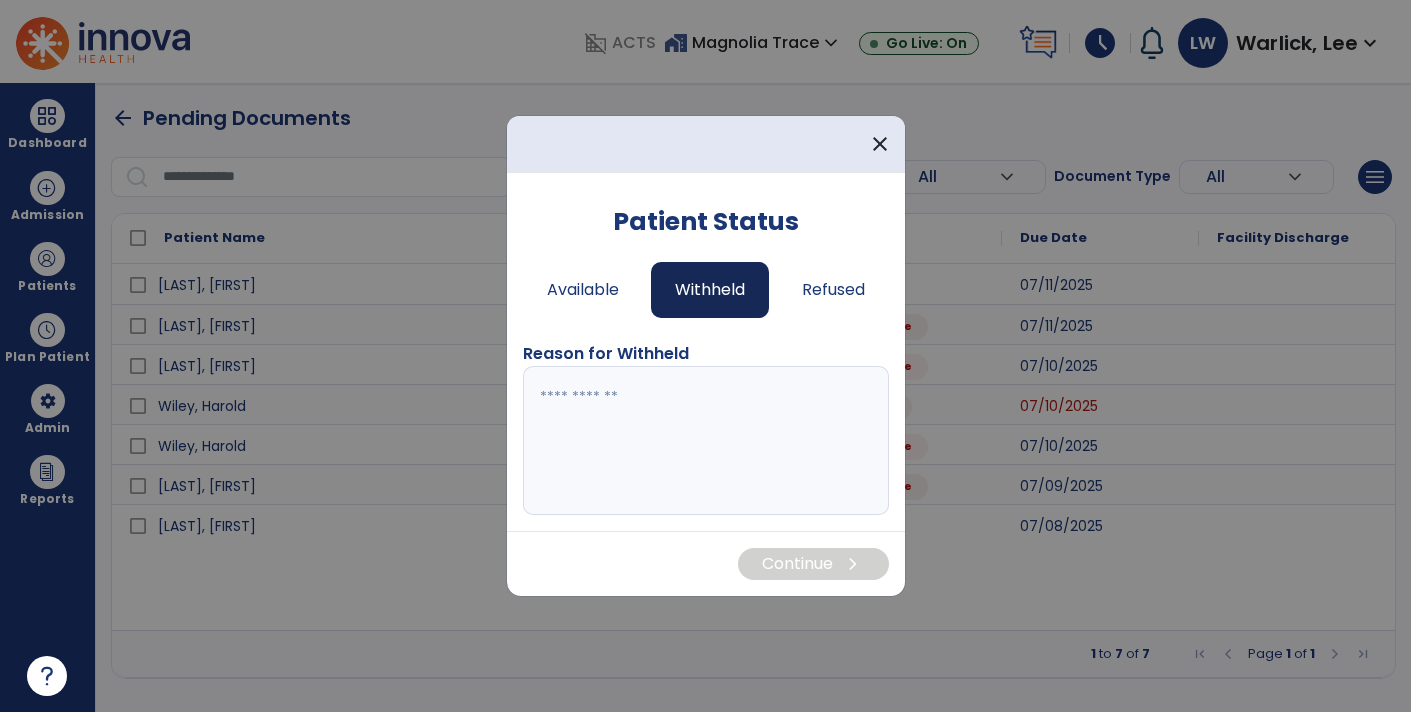 click at bounding box center (706, 441) 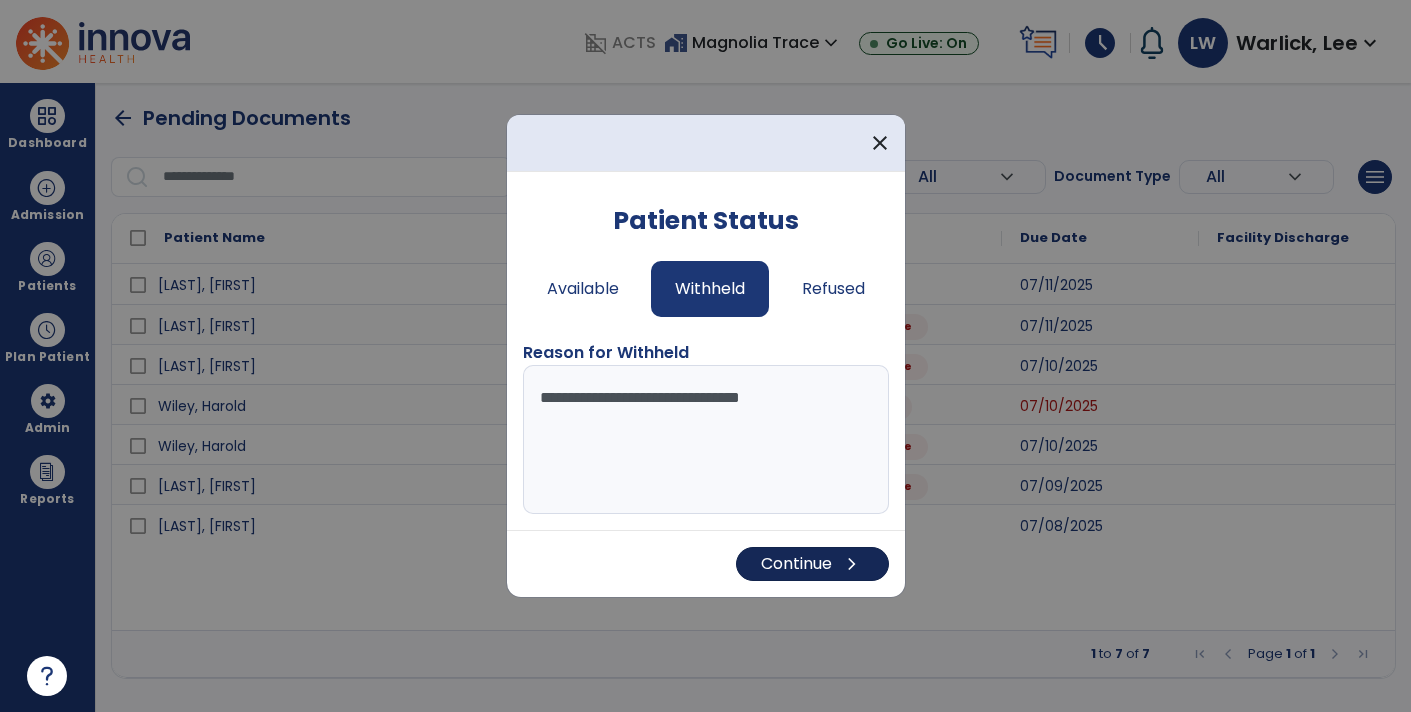 type on "**********" 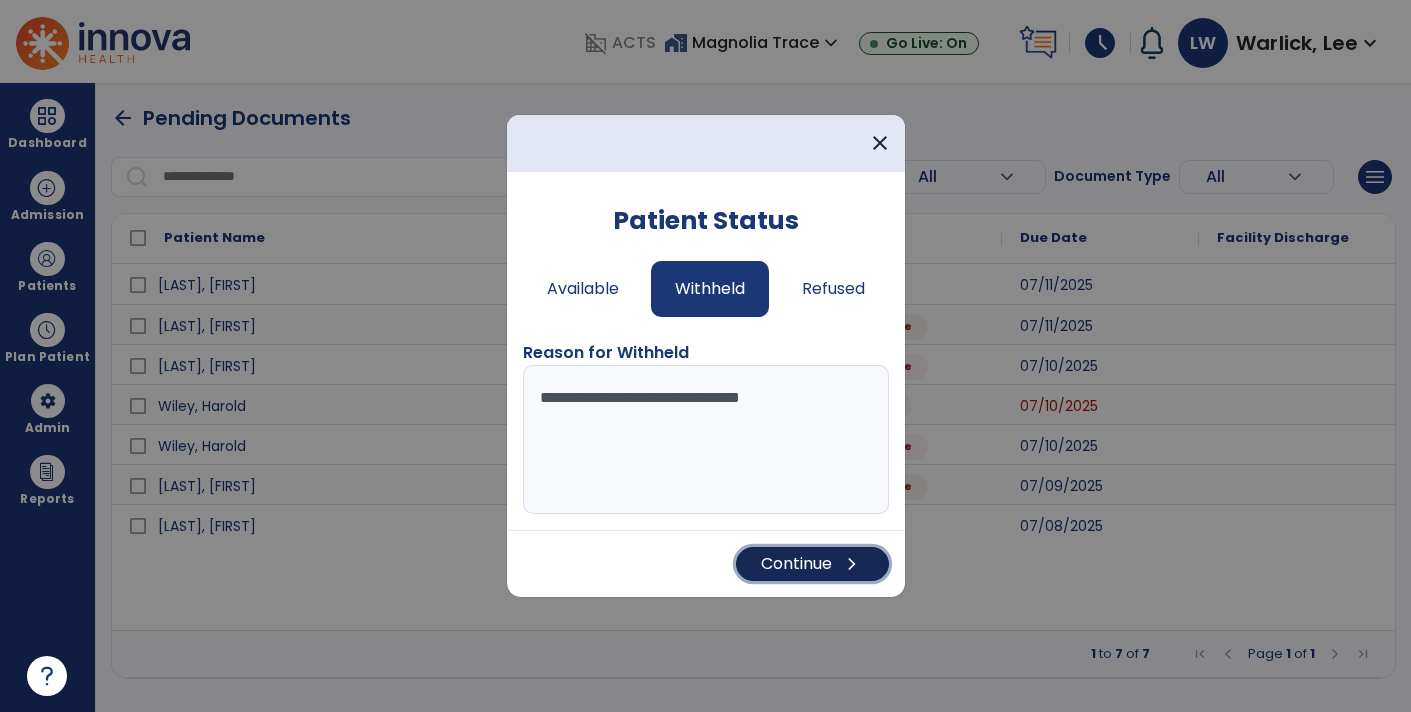 click on "Continue   chevron_right" at bounding box center (812, 564) 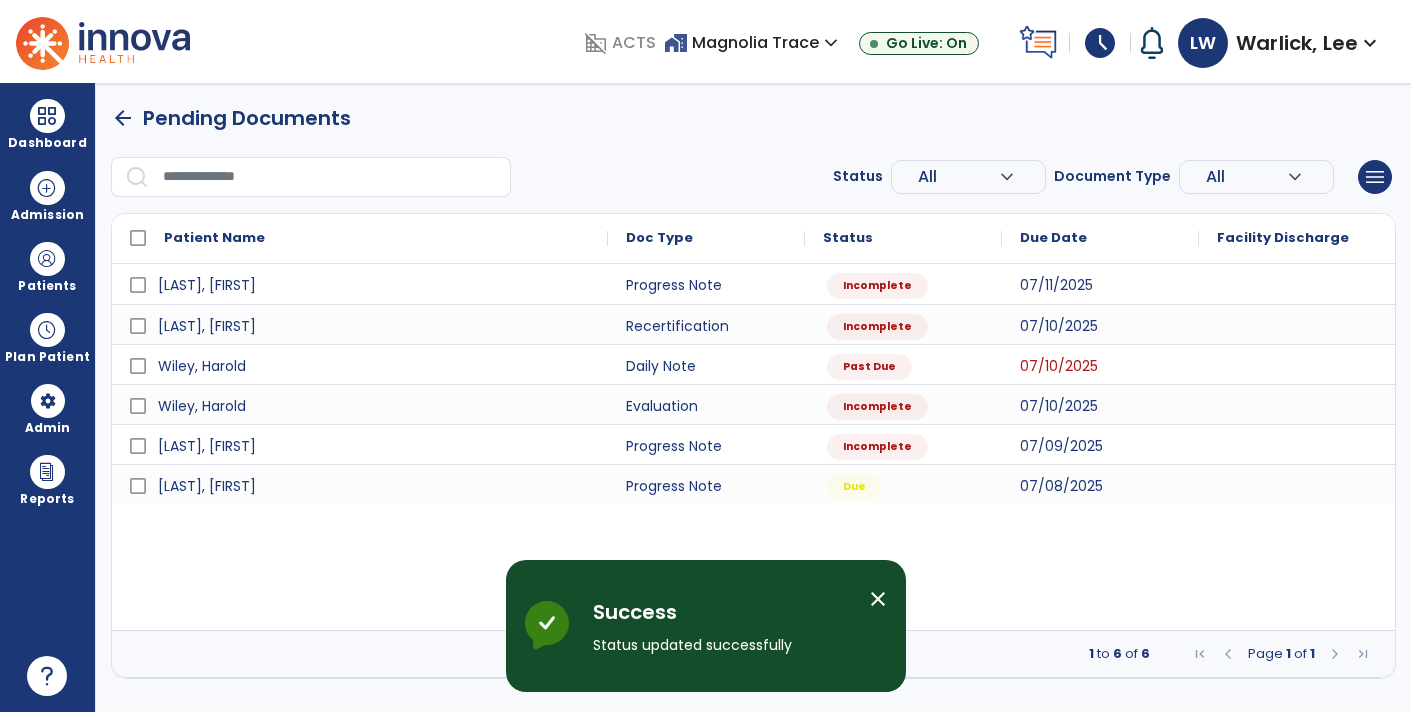 click on "close" at bounding box center [878, 599] 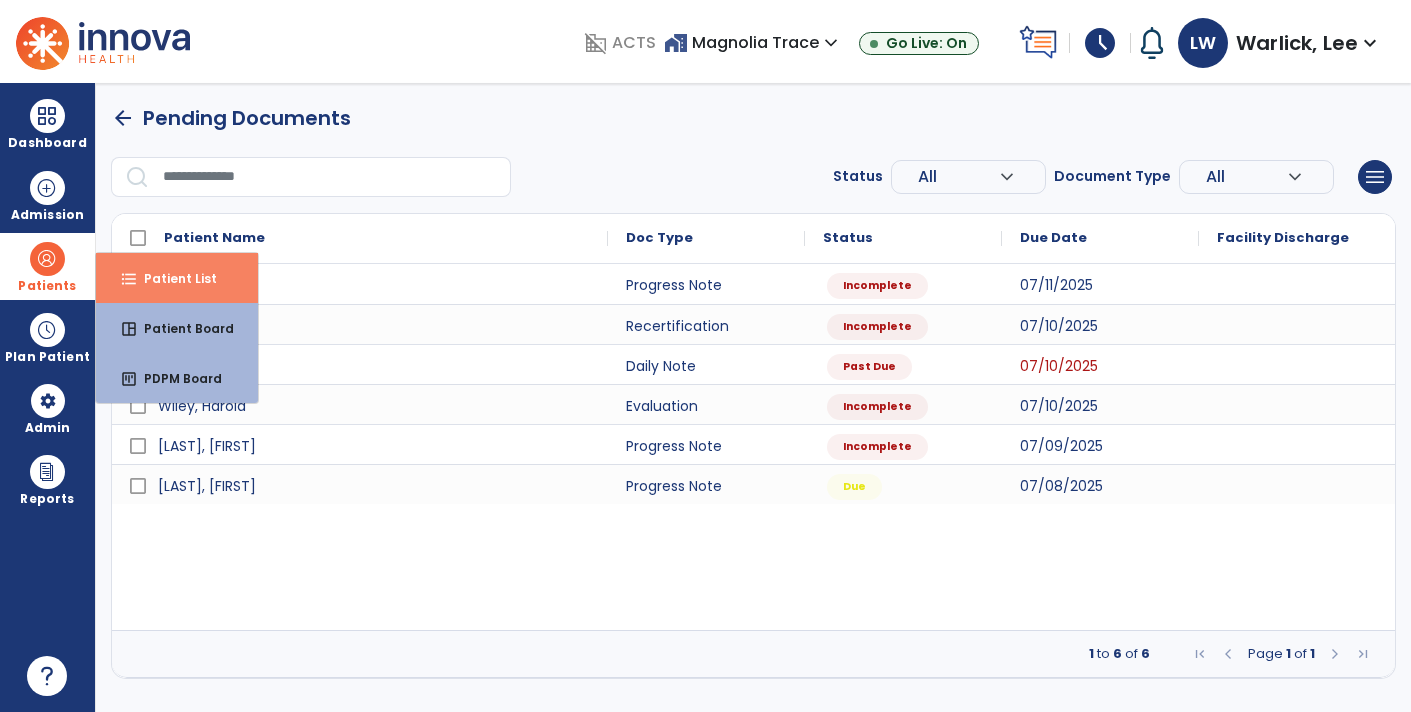 click on "format_list_bulleted  Patient List" at bounding box center [177, 278] 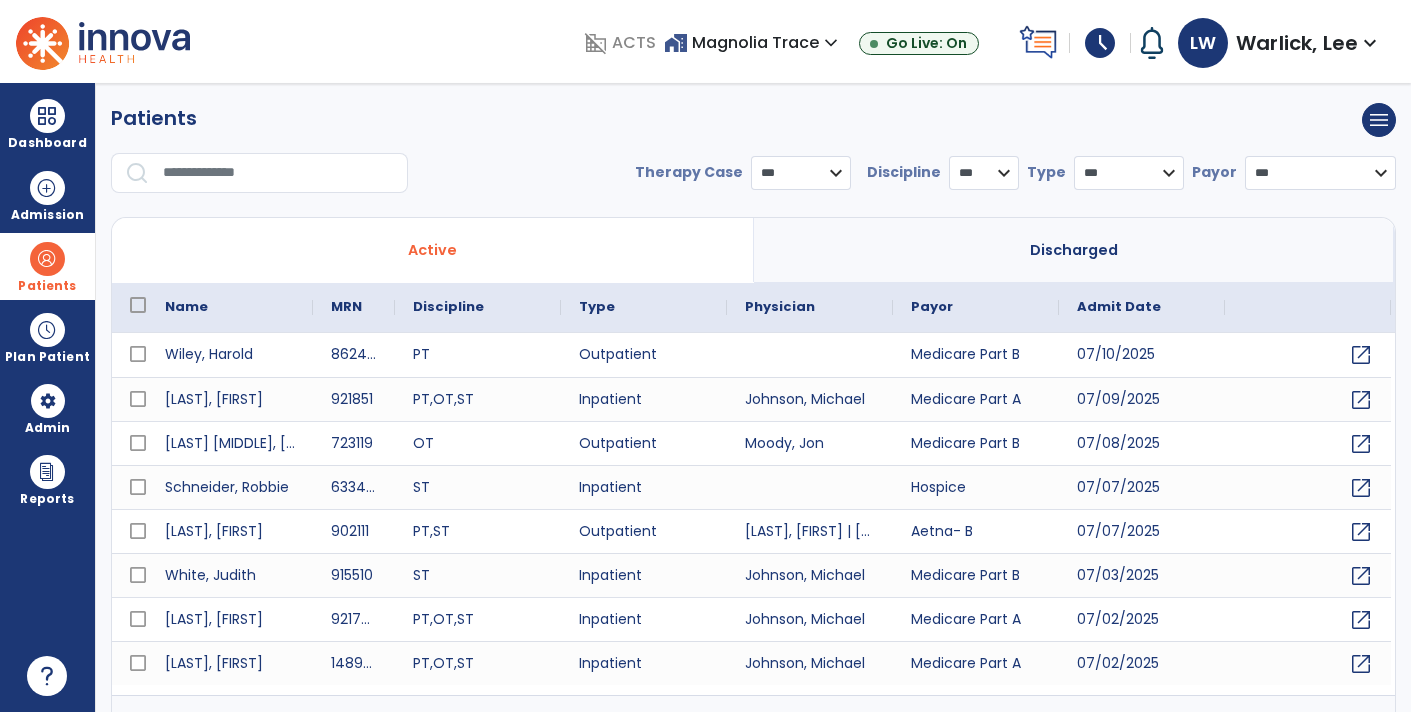 click at bounding box center (278, 173) 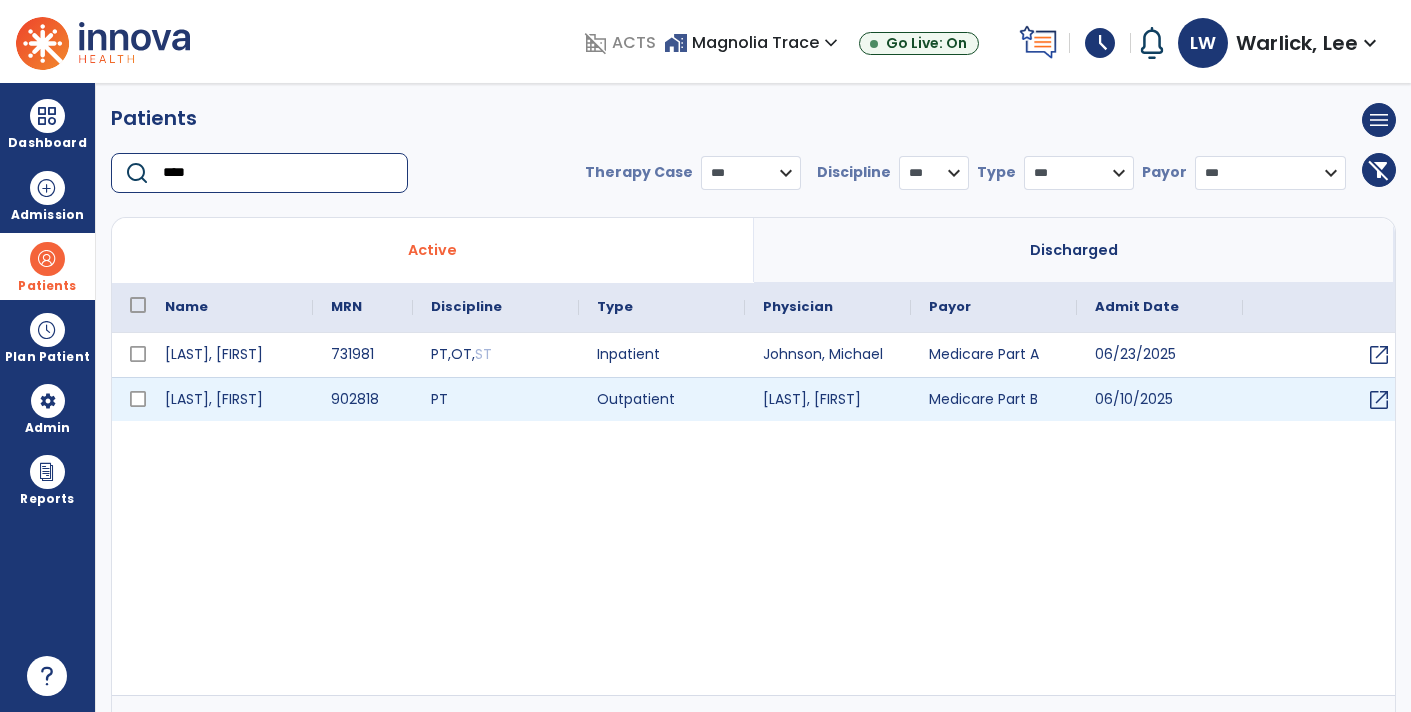 type on "****" 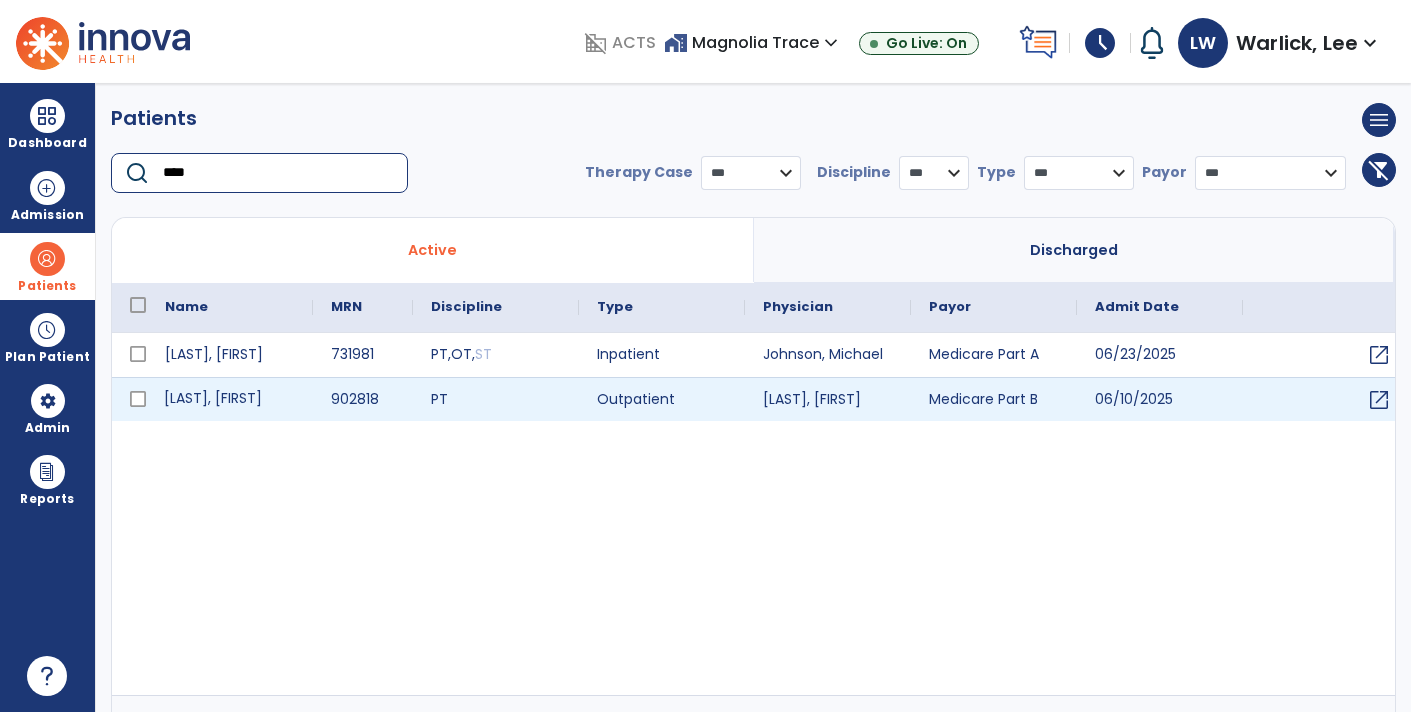 click on "[LAST], [FIRST]" at bounding box center [230, 399] 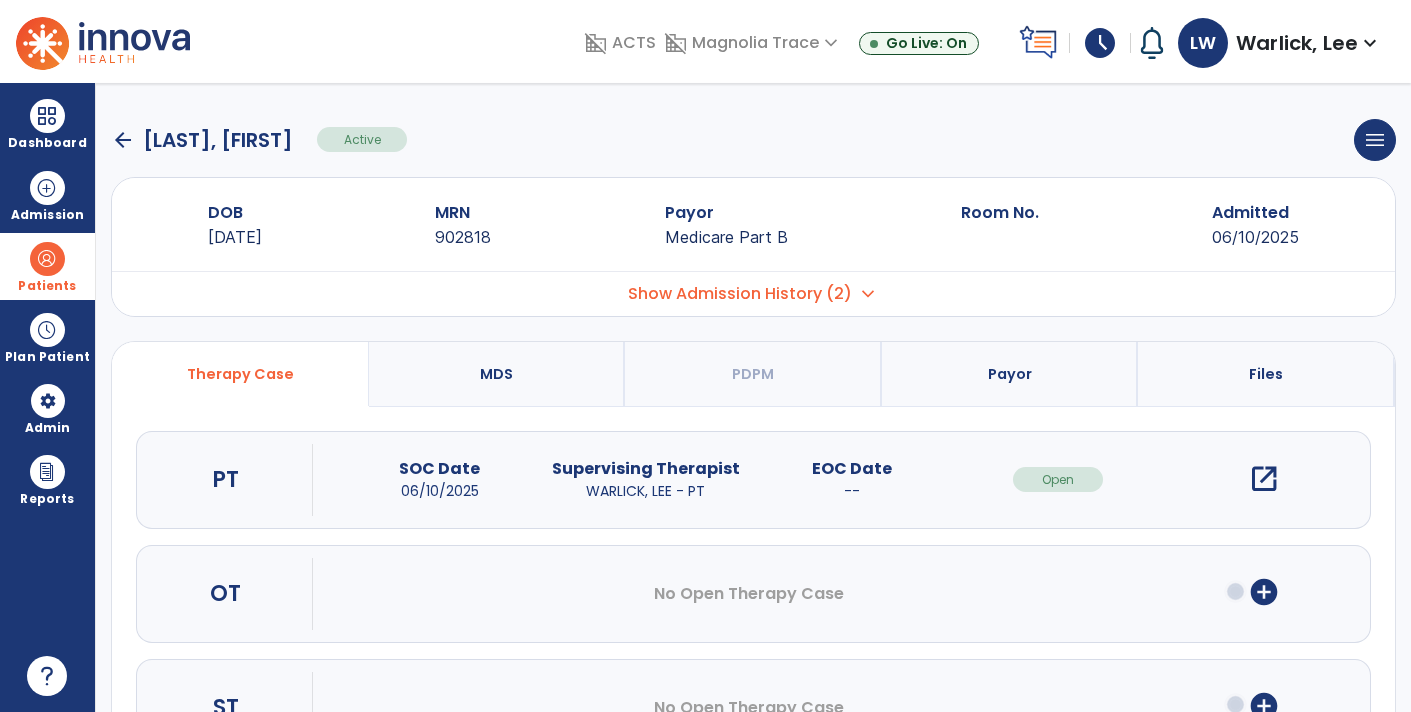click on "open_in_new" at bounding box center [1264, 479] 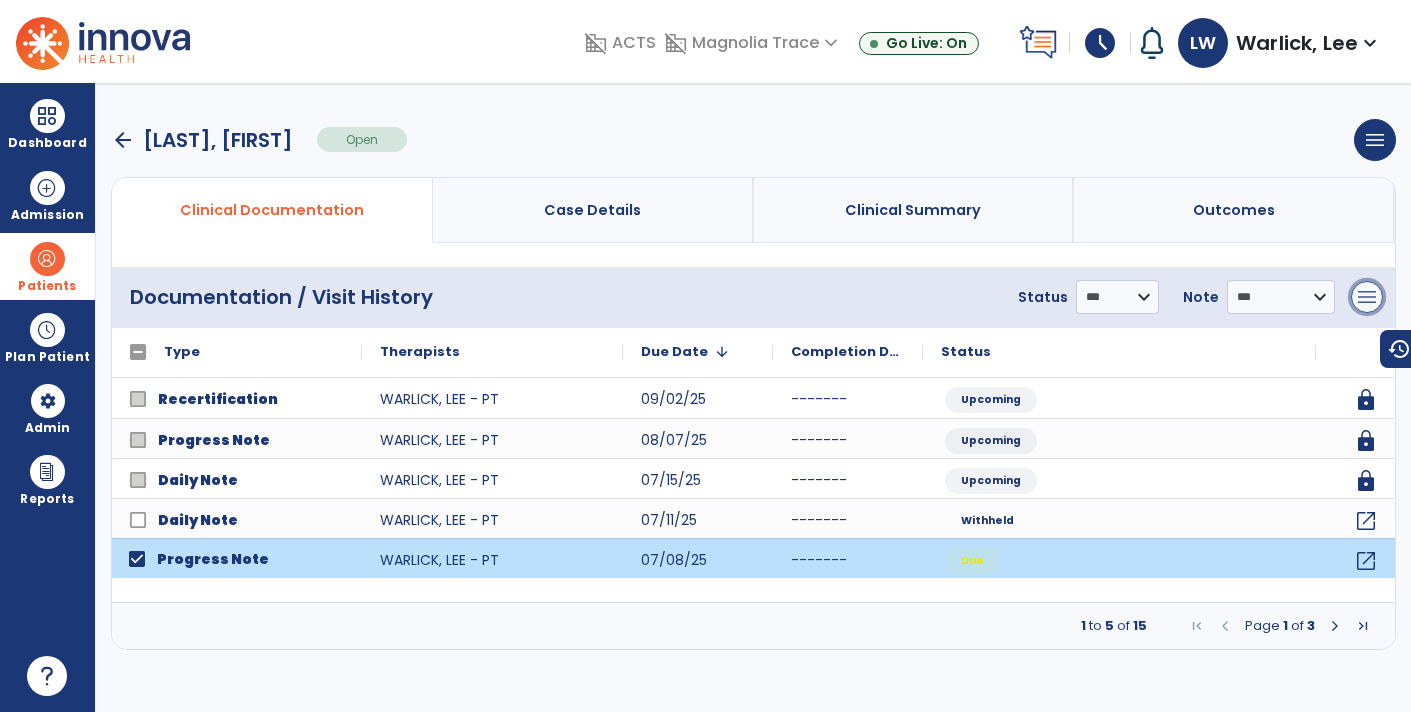 click on "menu" at bounding box center (1367, 297) 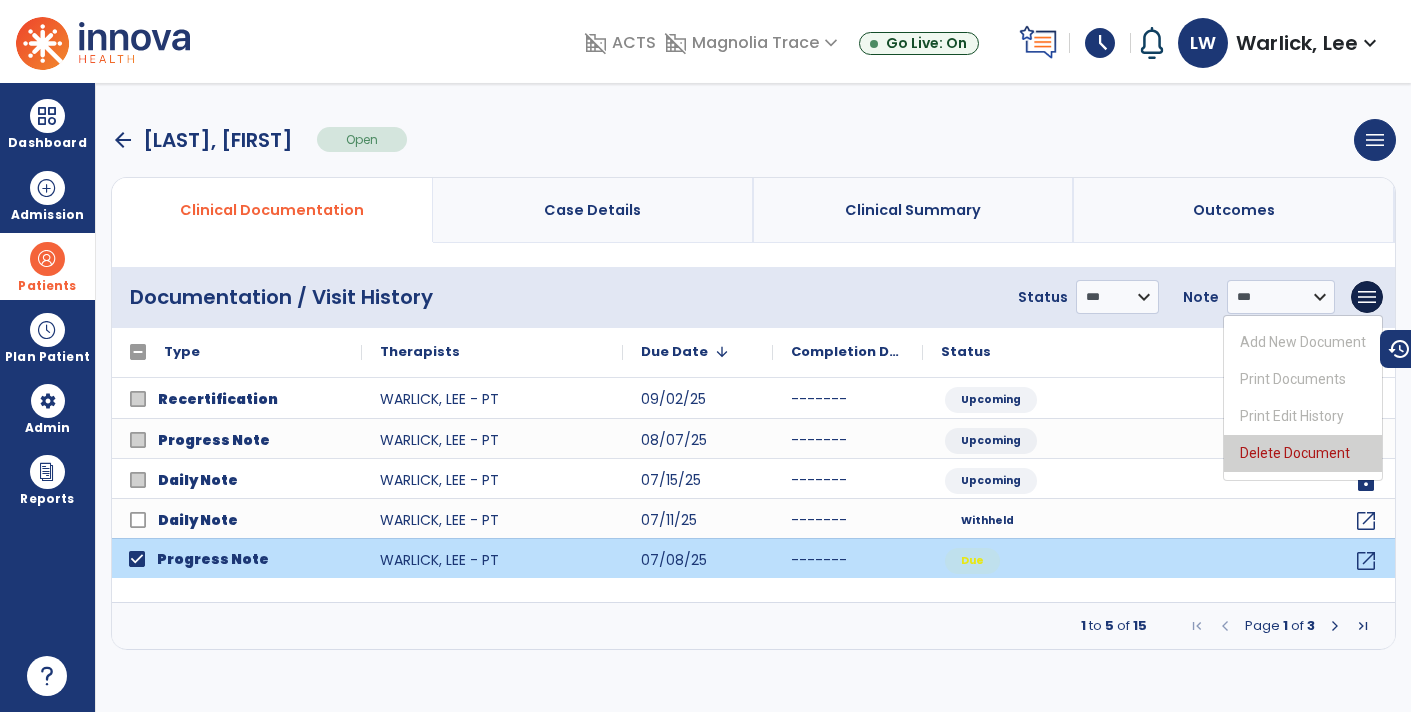 click on "Delete Document" at bounding box center (1303, 453) 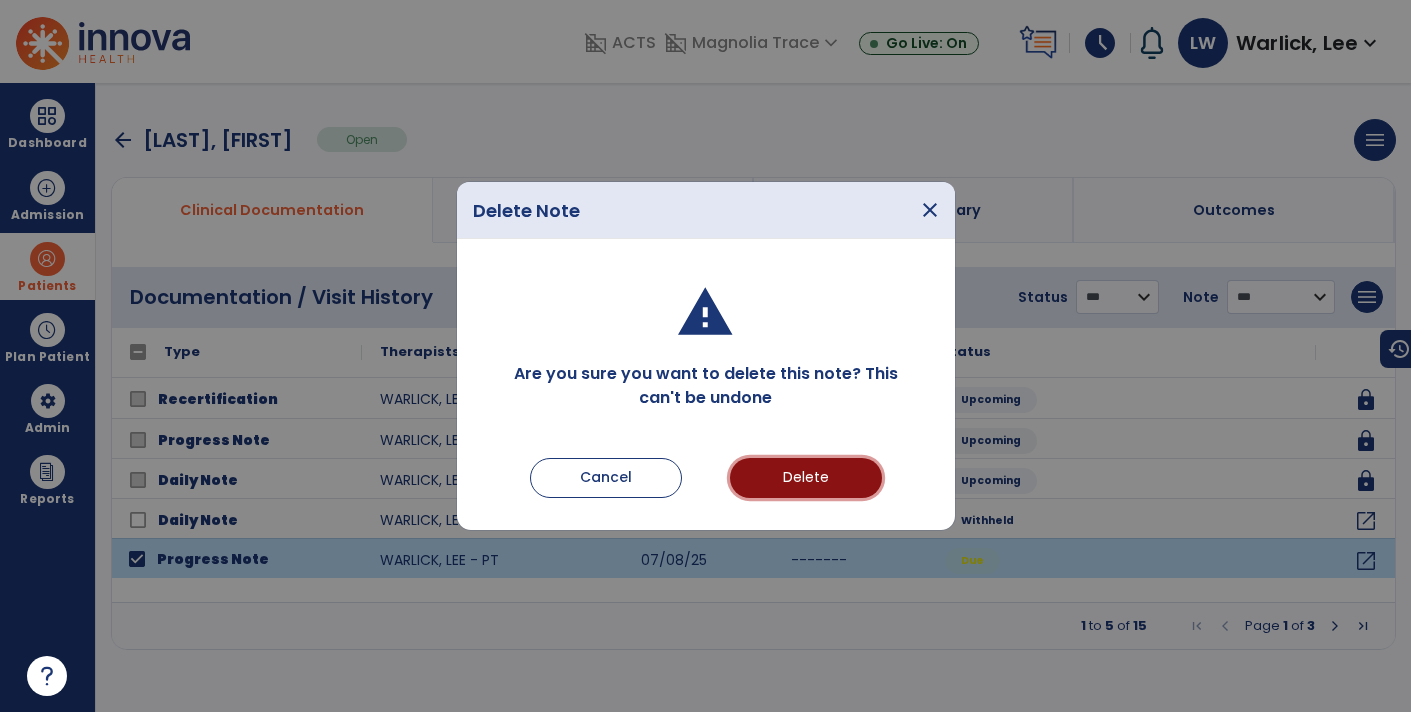 click on "Delete" at bounding box center (806, 478) 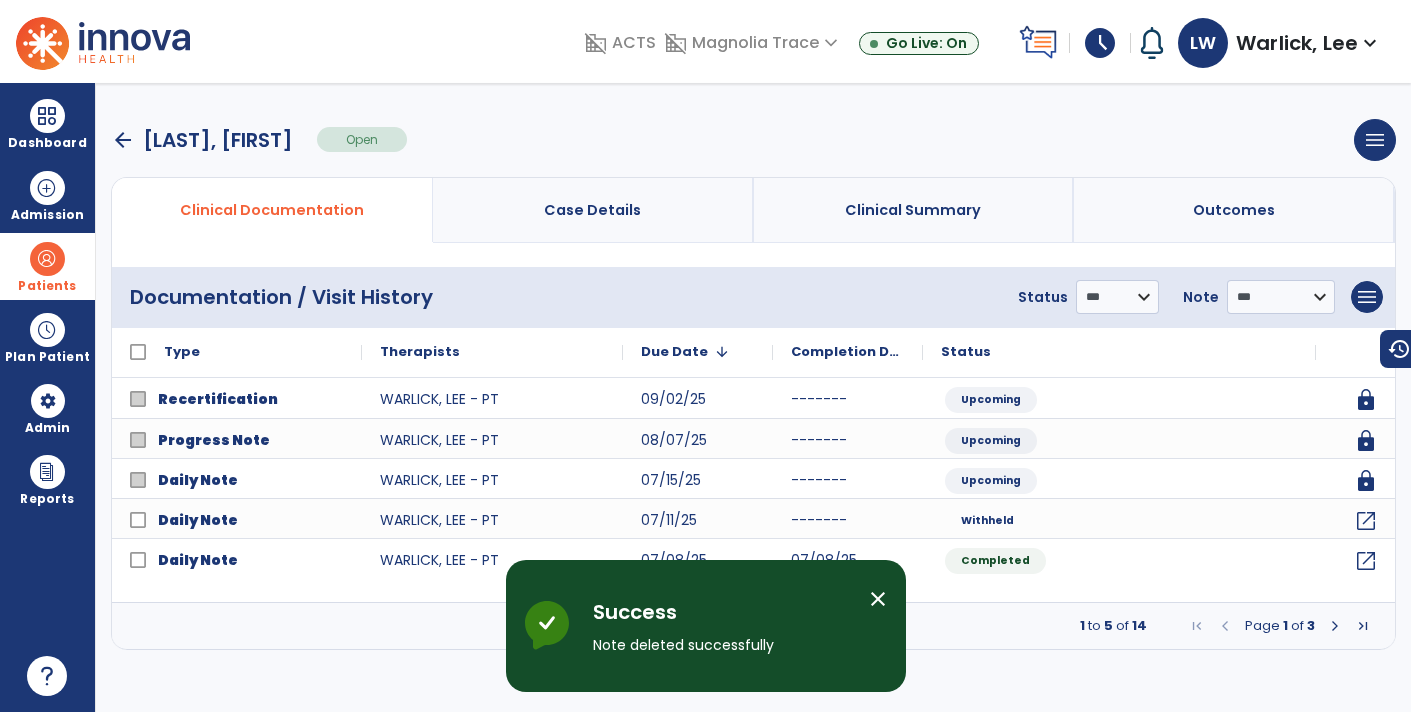 click on "close" at bounding box center [878, 599] 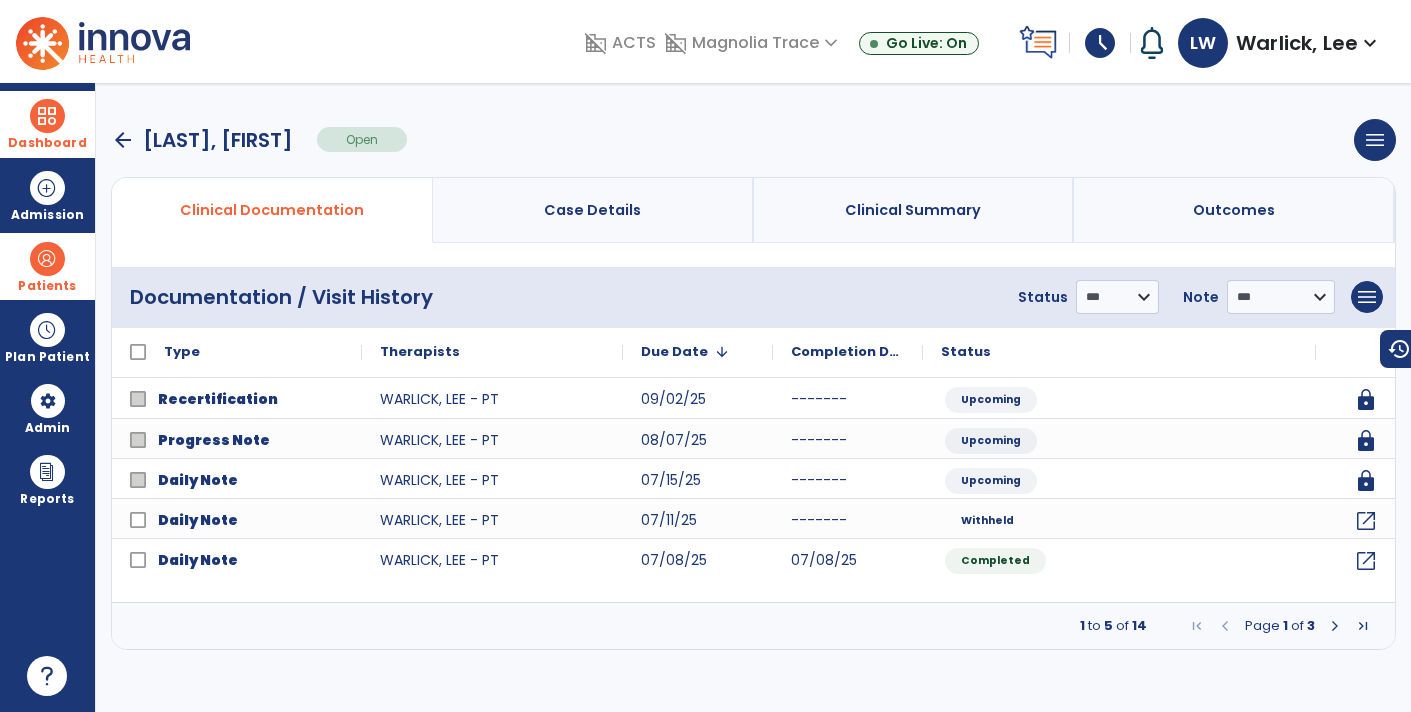 click on "Dashboard" at bounding box center (47, 143) 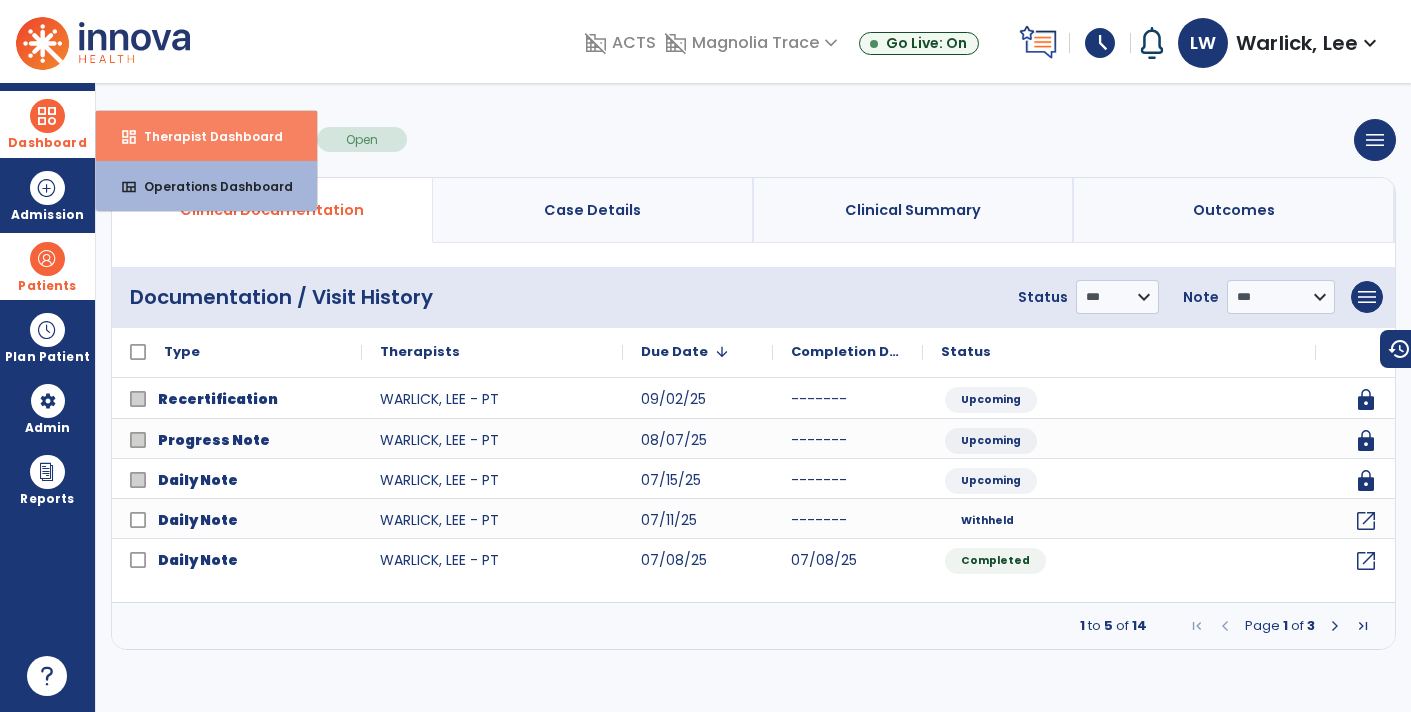 click on "Therapist Dashboard" at bounding box center (205, 136) 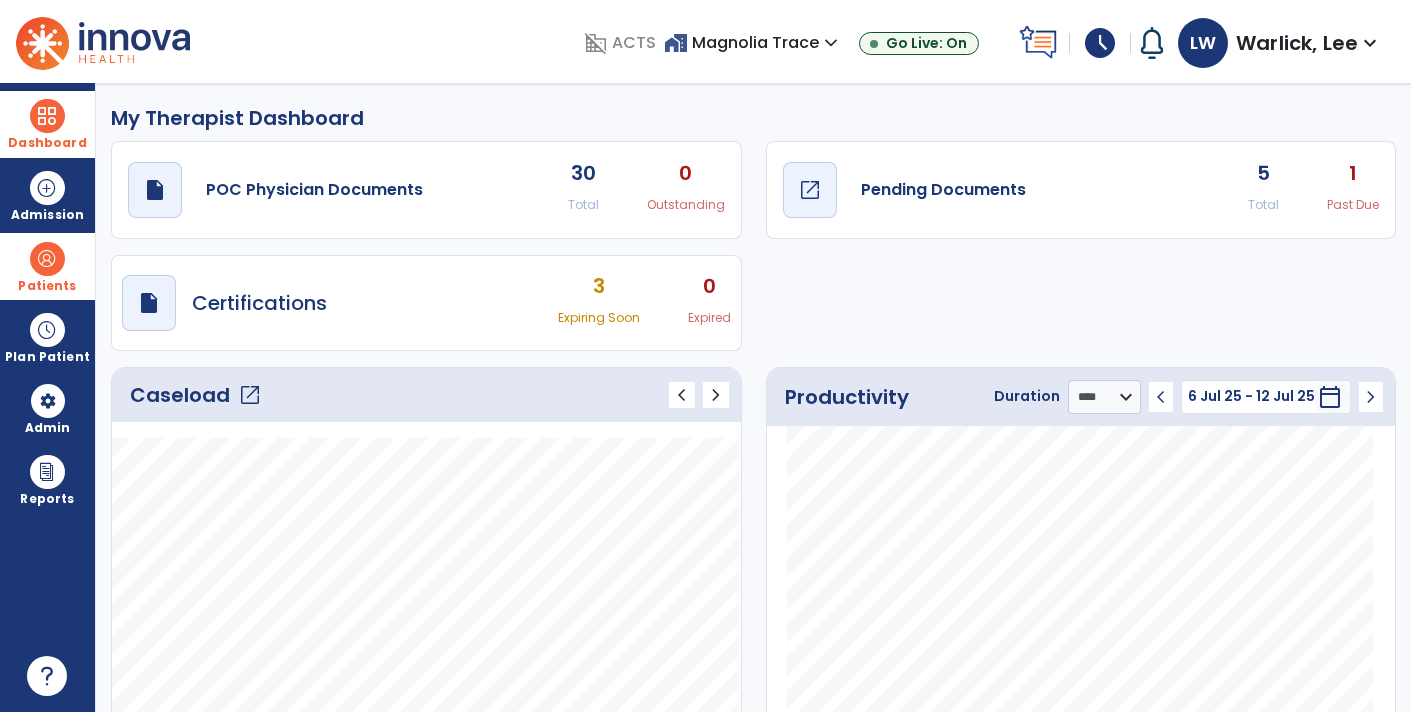 click on "Pending Documents" 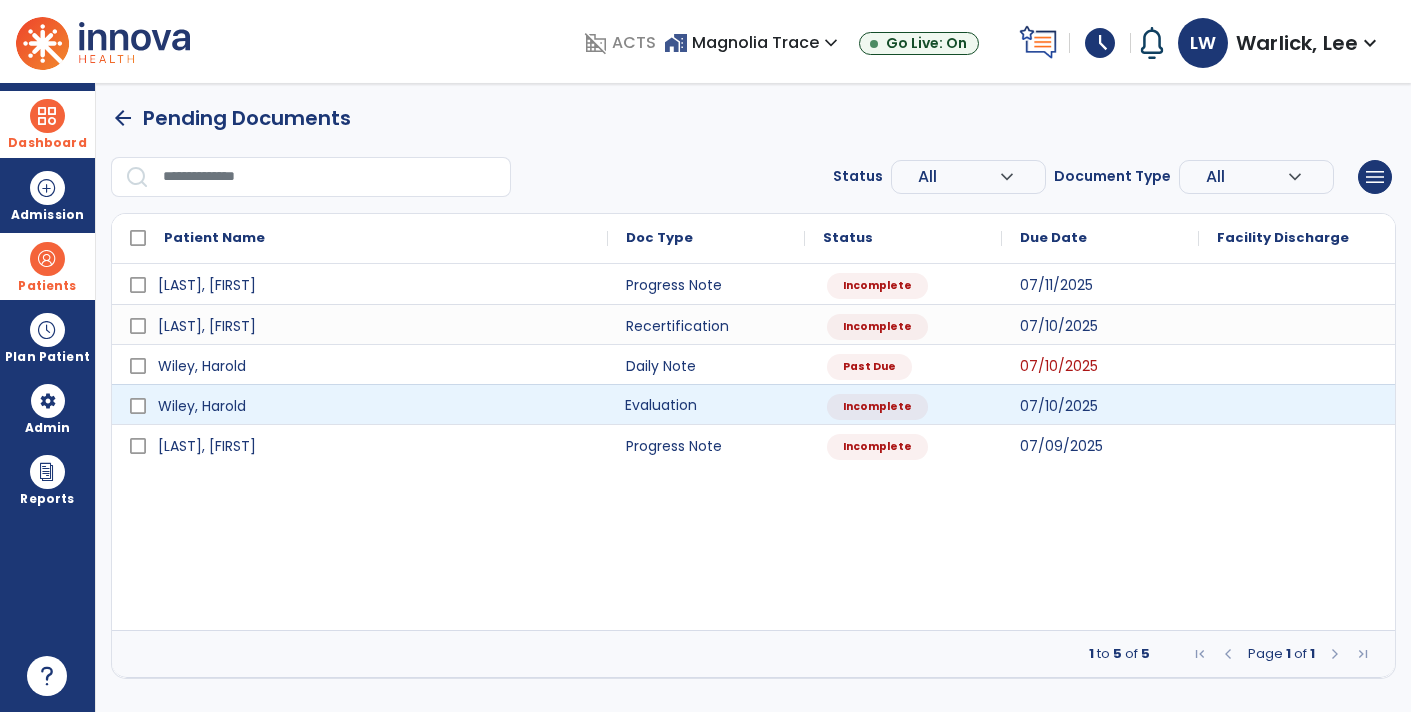 click on "Evaluation" at bounding box center [706, 404] 